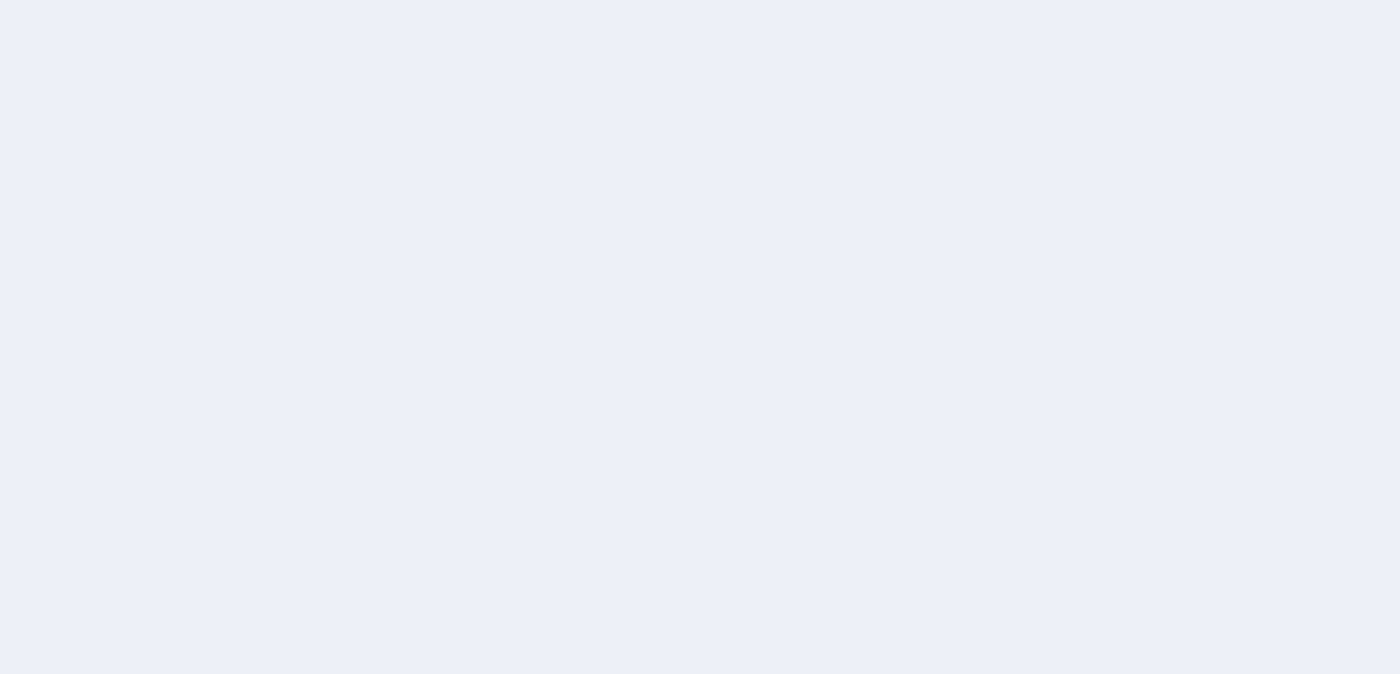 scroll, scrollTop: 0, scrollLeft: 0, axis: both 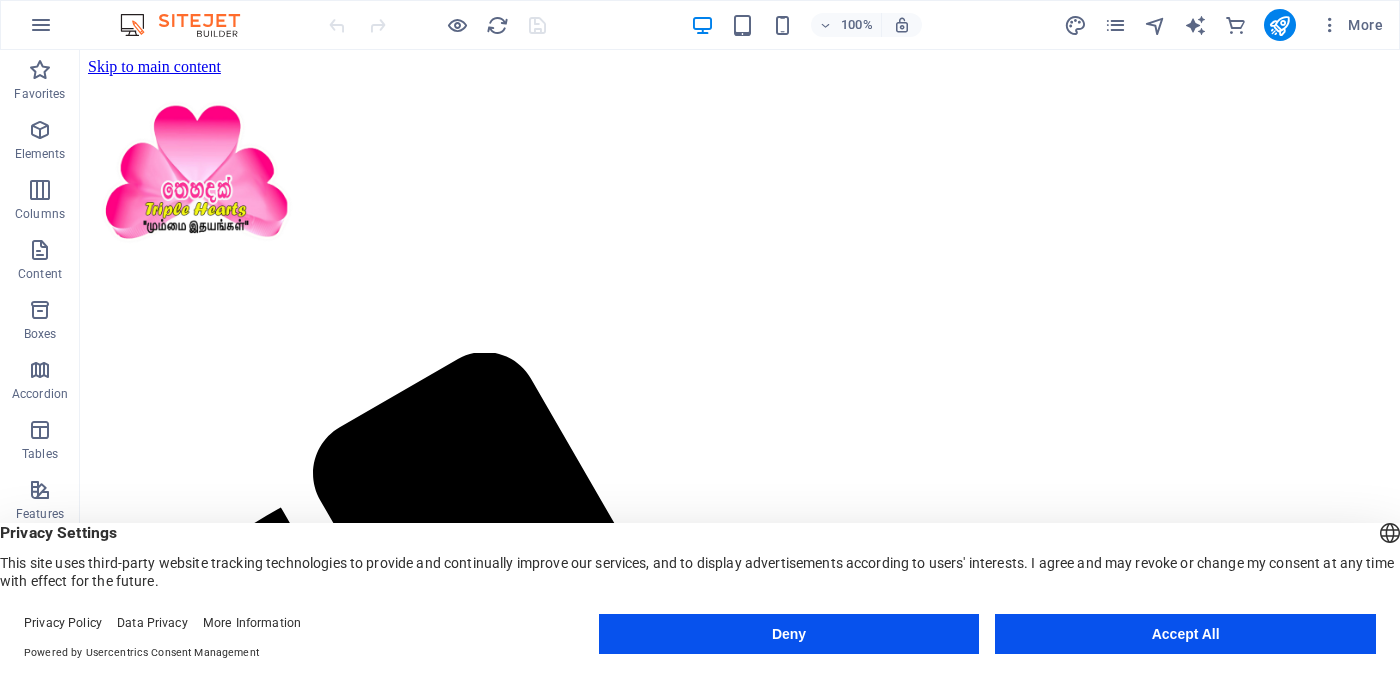 click on "Accept All" at bounding box center [1185, 634] 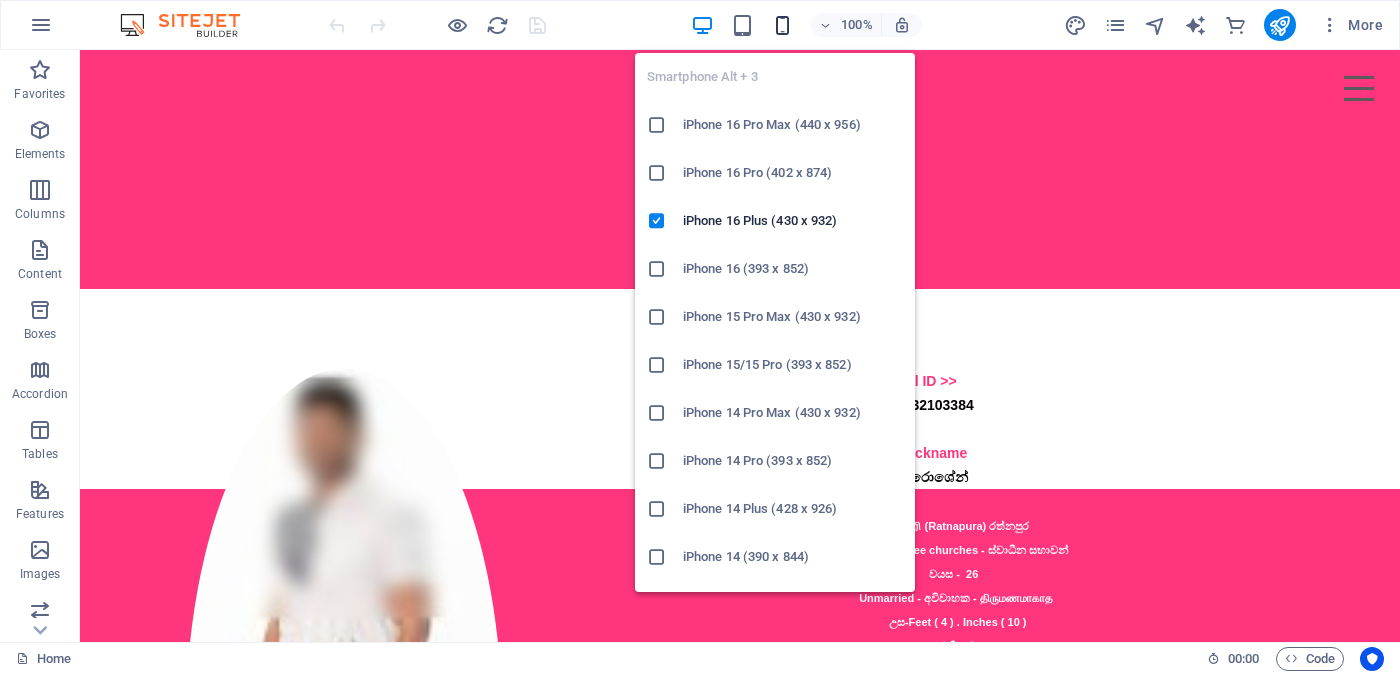 click at bounding box center [782, 25] 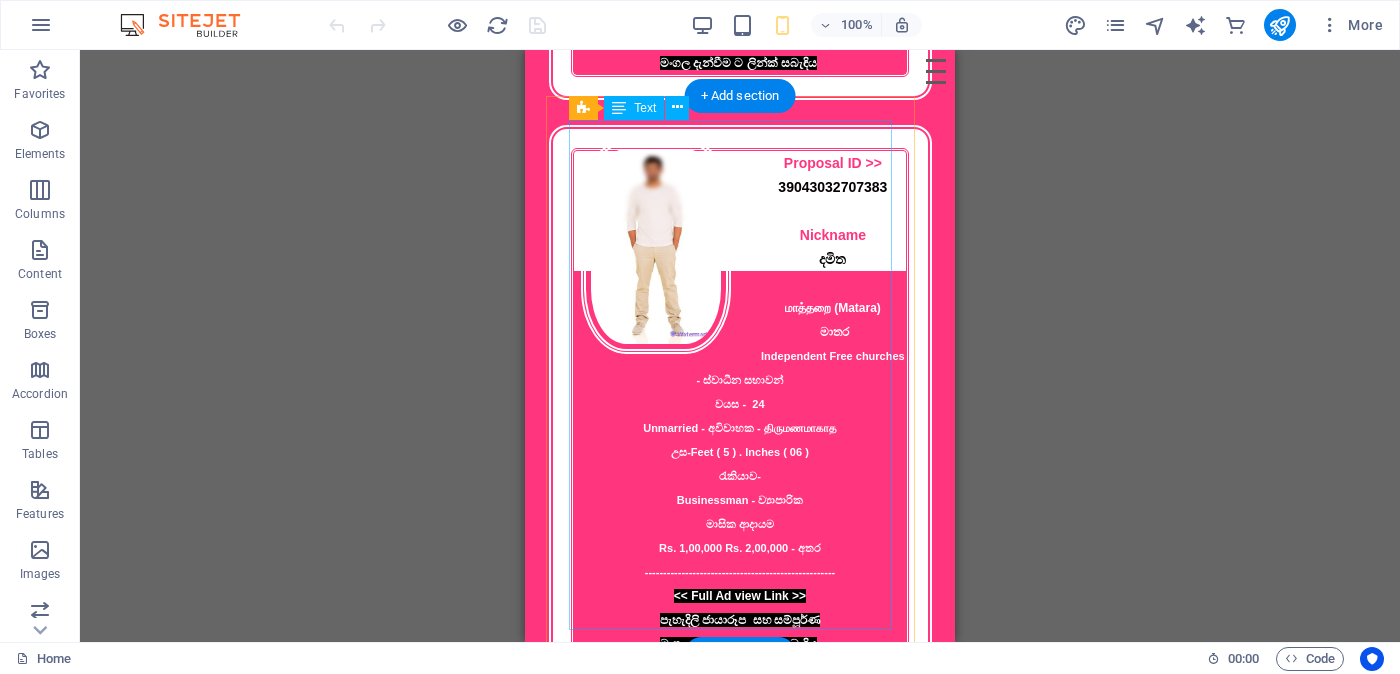 scroll, scrollTop: 0, scrollLeft: 0, axis: both 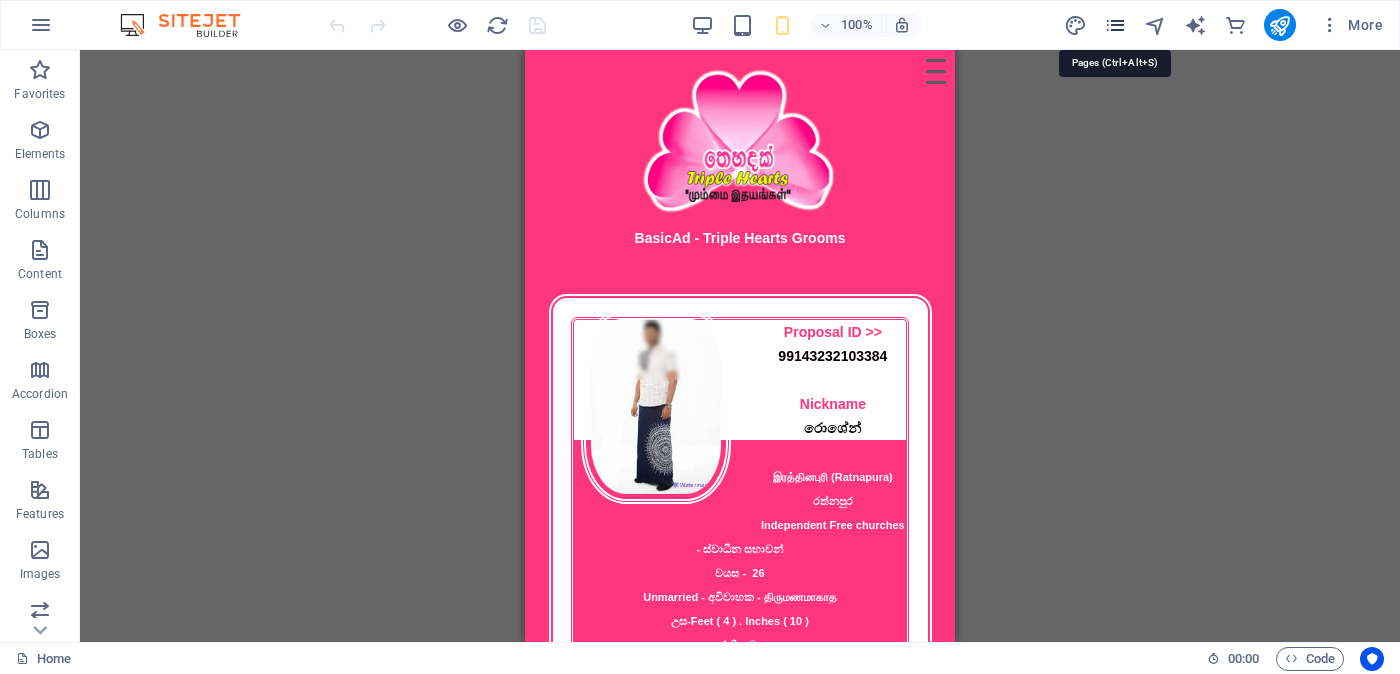 click at bounding box center [1115, 25] 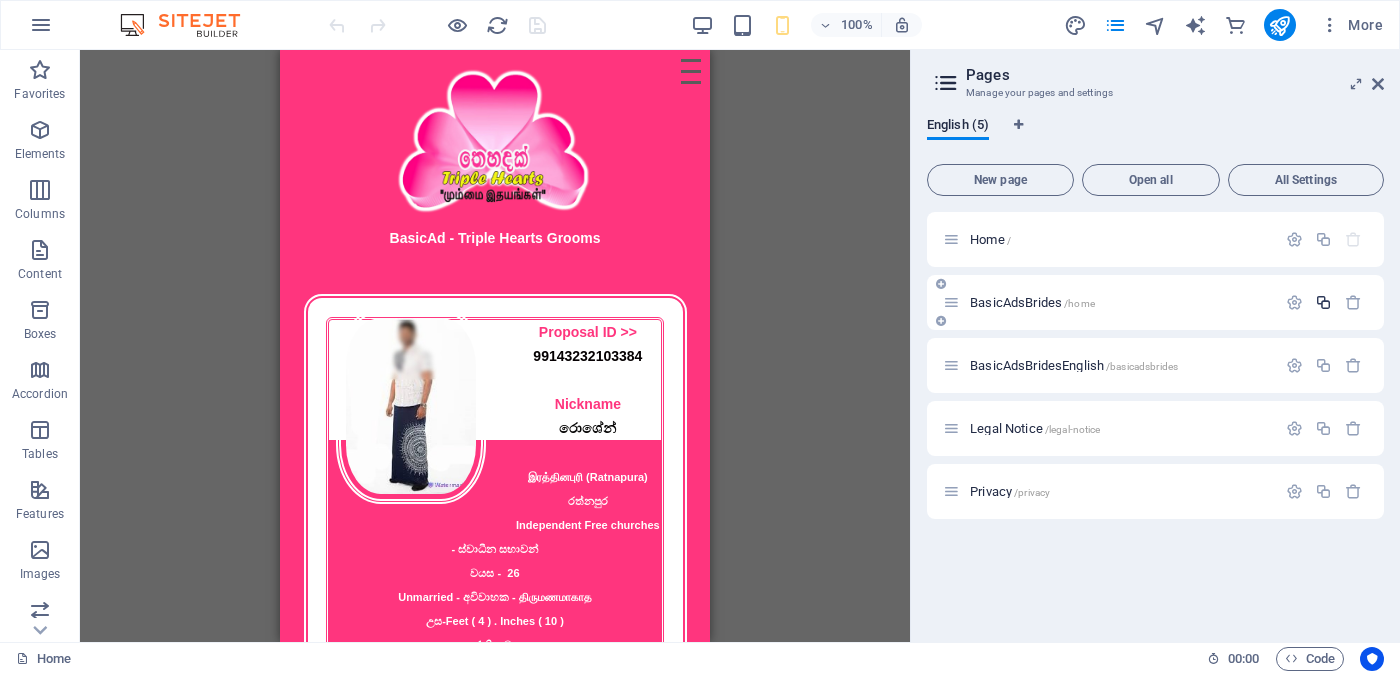 click at bounding box center [1323, 302] 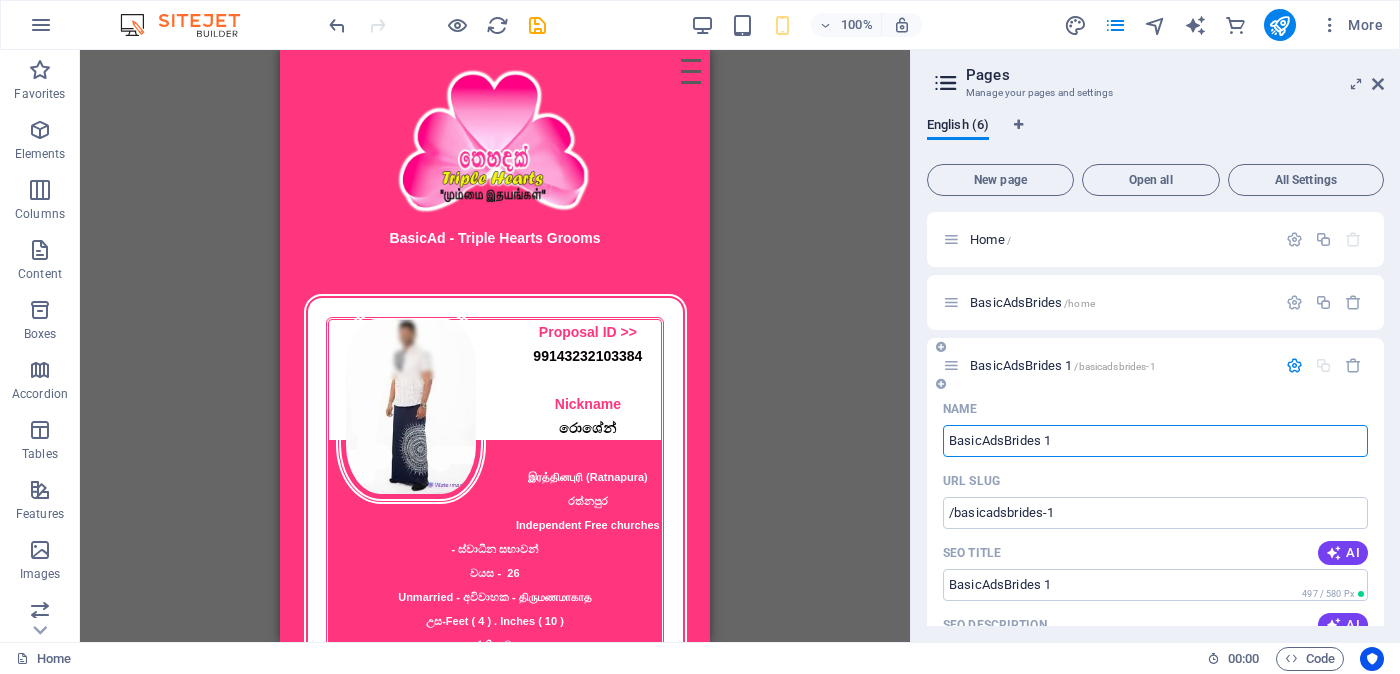 click on "BasicAdsBrides 1" at bounding box center (1155, 441) 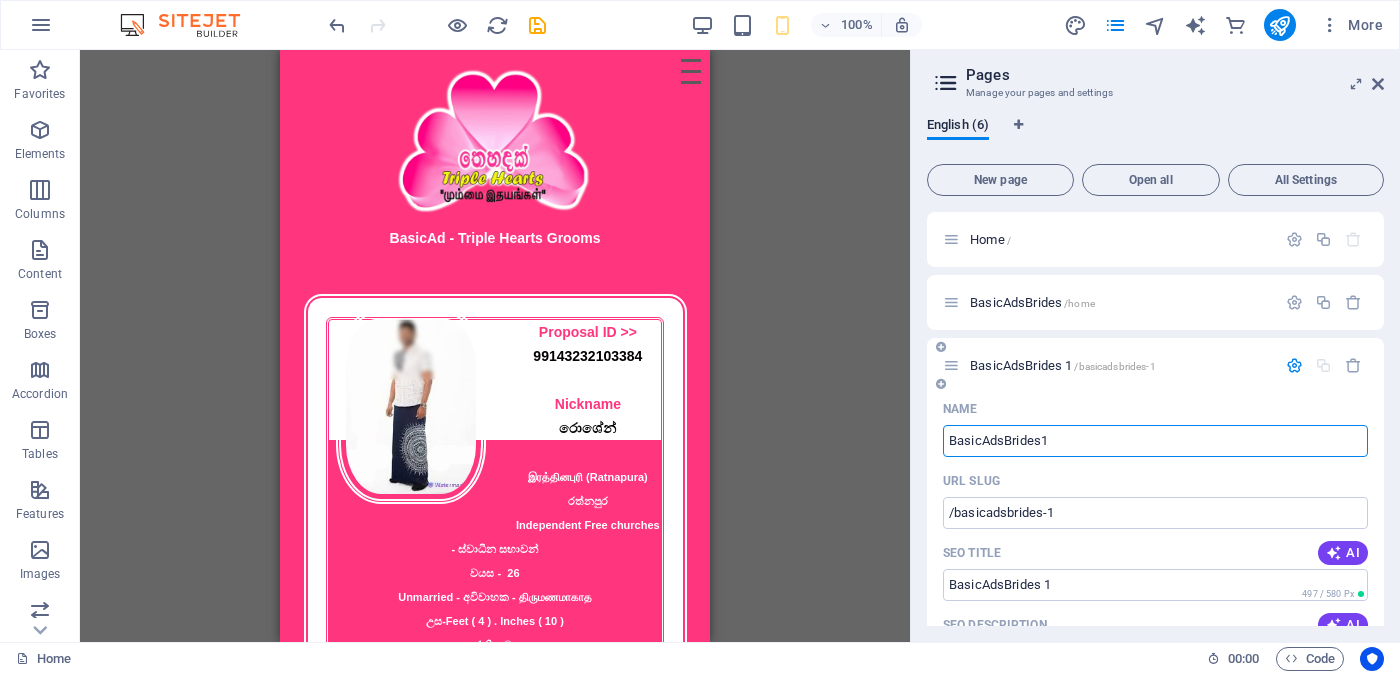 type on "BasicAdsBrides" 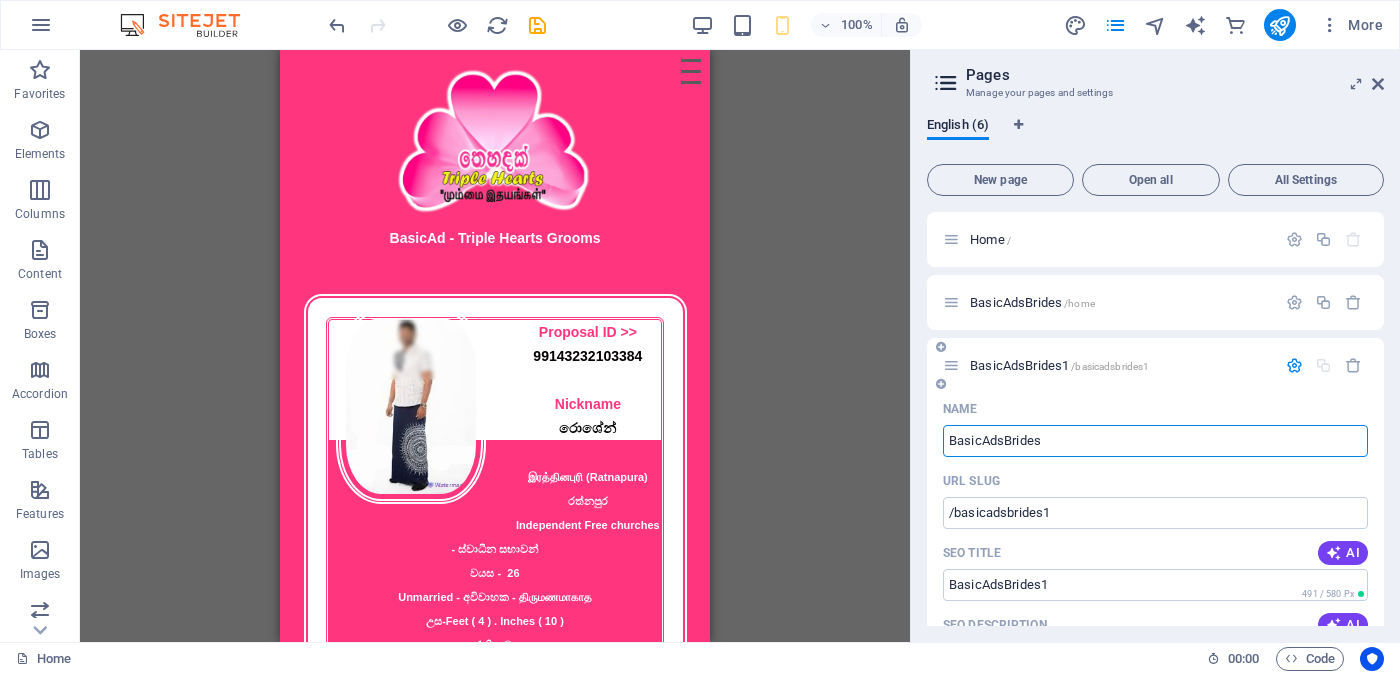 type on "/basicadsbrides1" 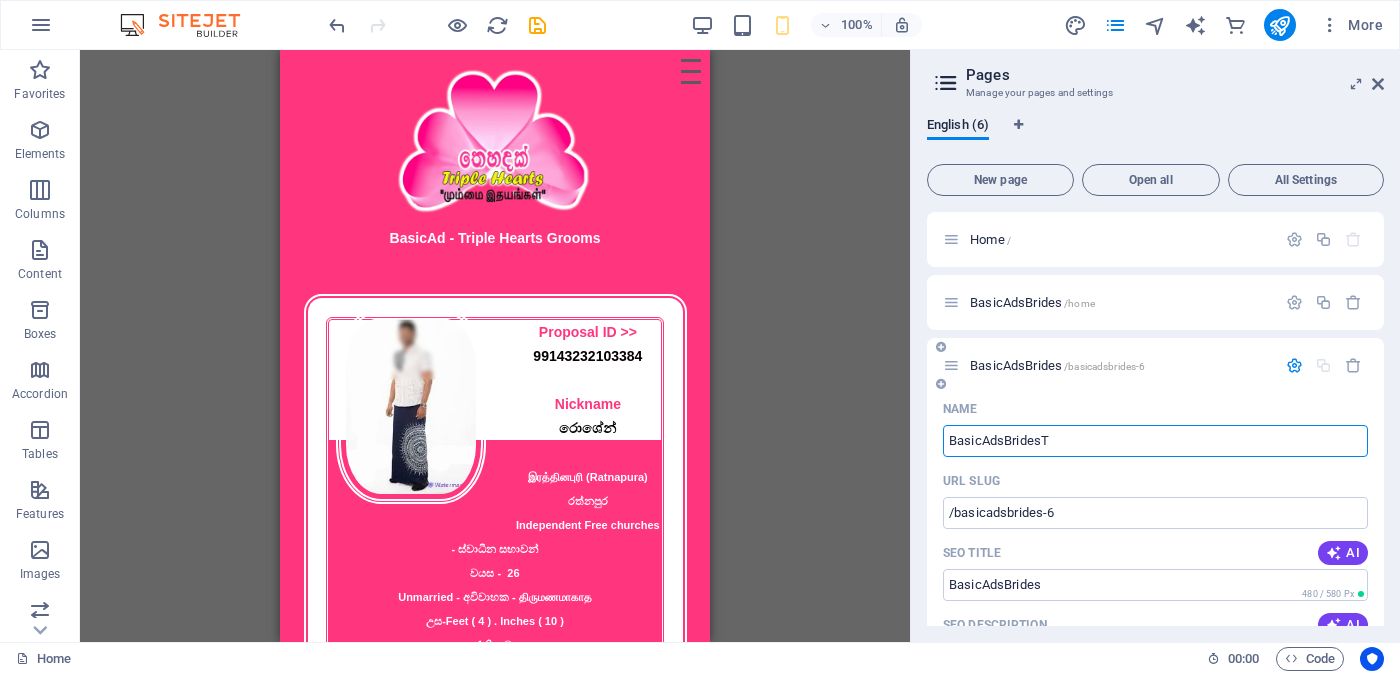type on "BasicAdsBridesTa" 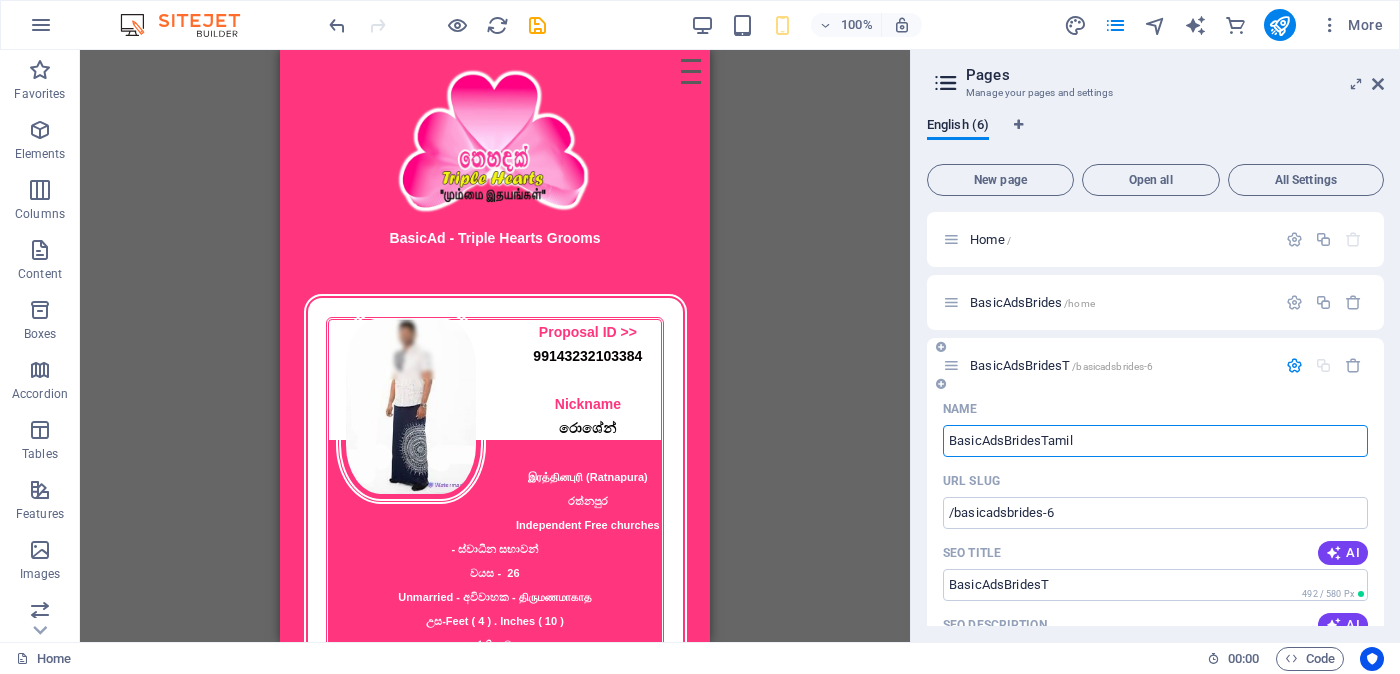 type on "BasicAdsBridesTamil" 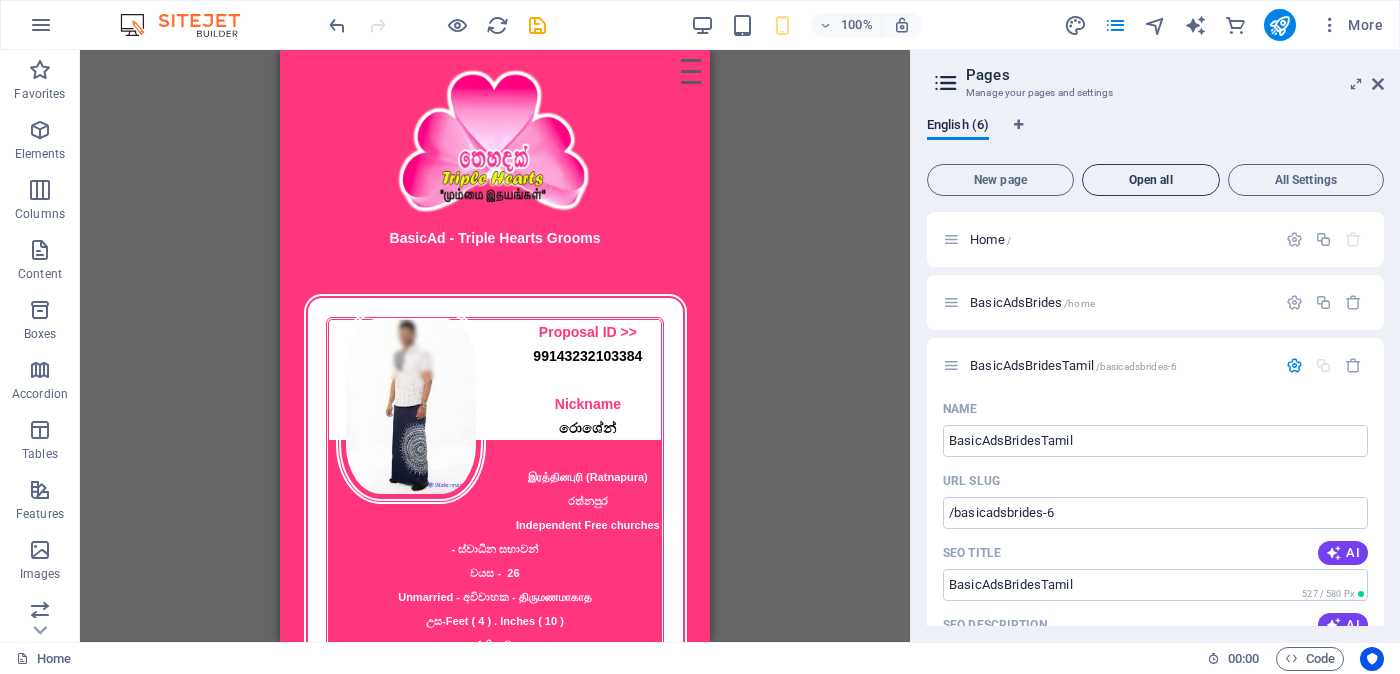 click on "Open all" at bounding box center [1151, 180] 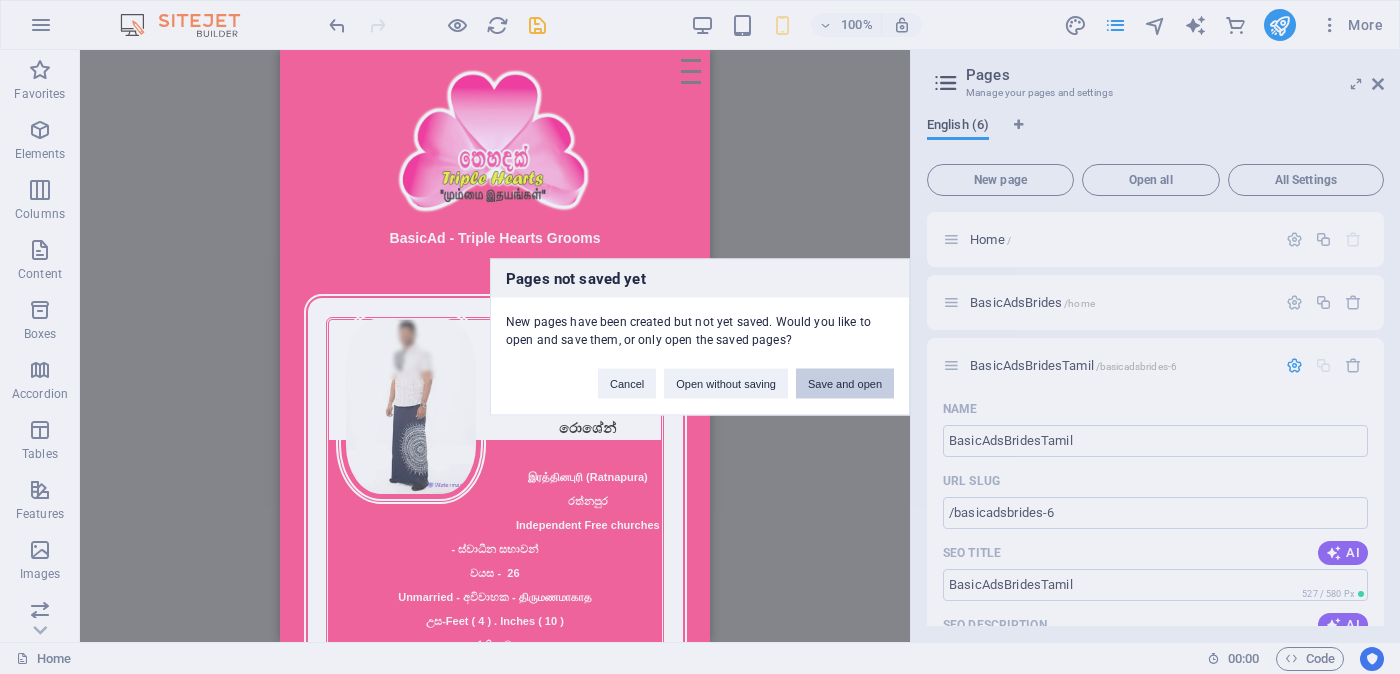 click on "Save and open" at bounding box center (845, 384) 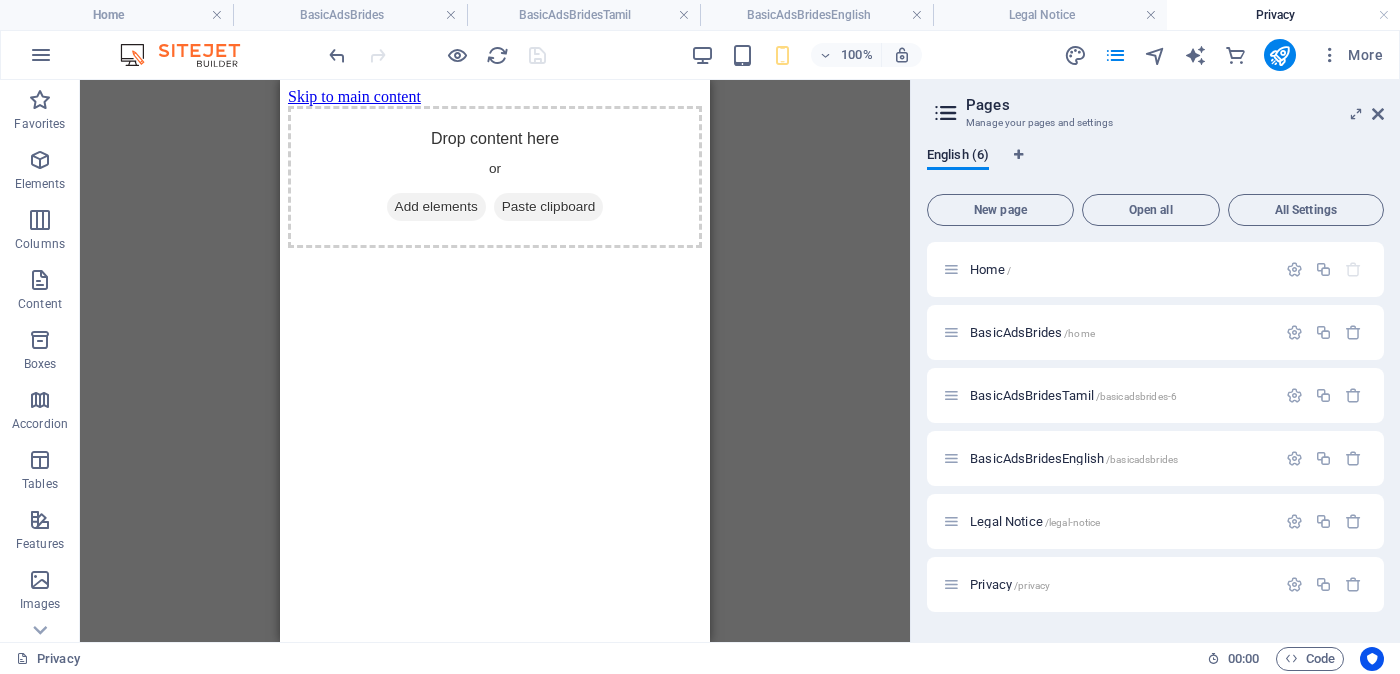 scroll, scrollTop: 0, scrollLeft: 0, axis: both 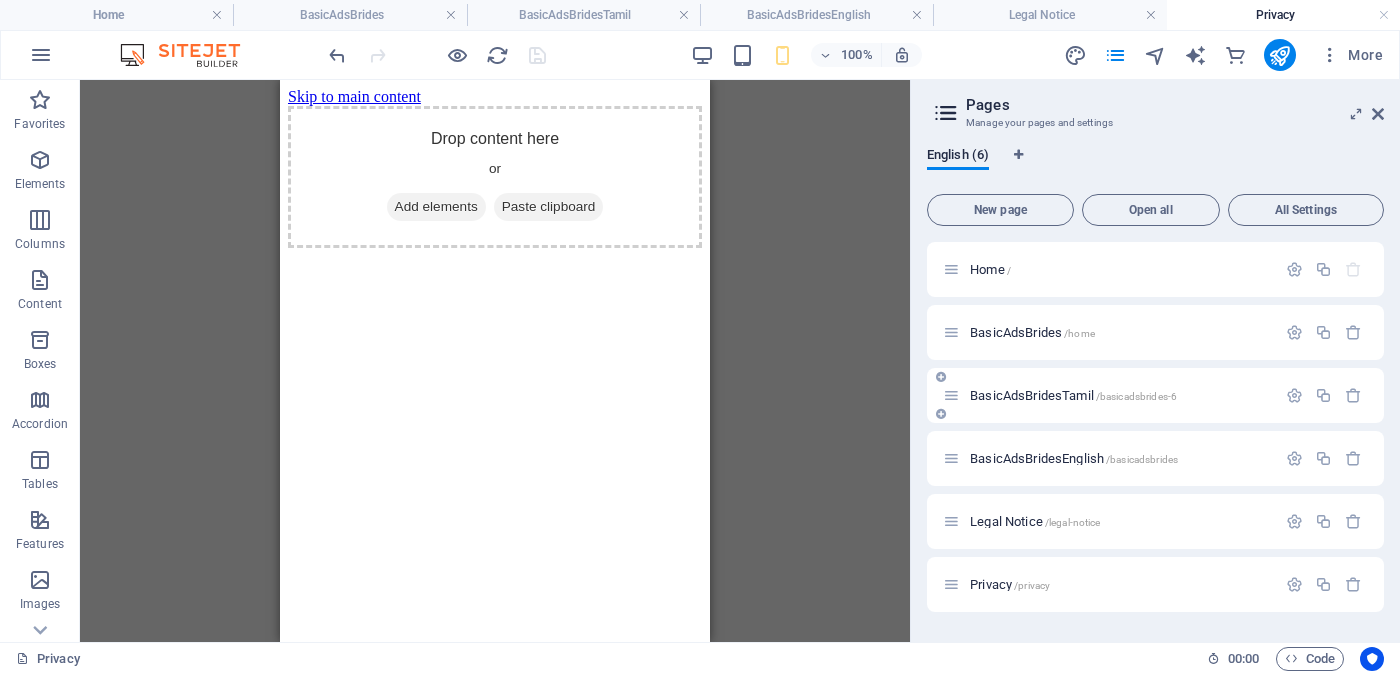 click on "BasicAdsBridesTamil /basicadsbrides-6" at bounding box center [1073, 395] 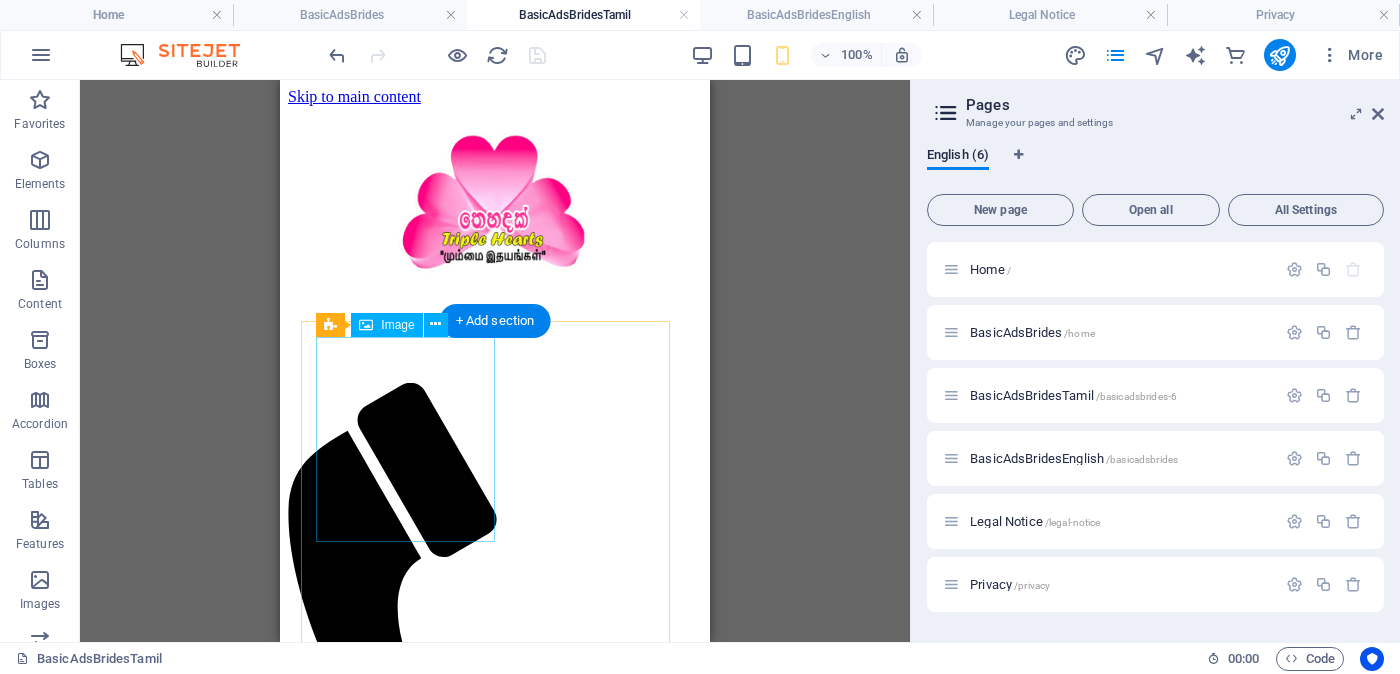 click at bounding box center [495, 2078] 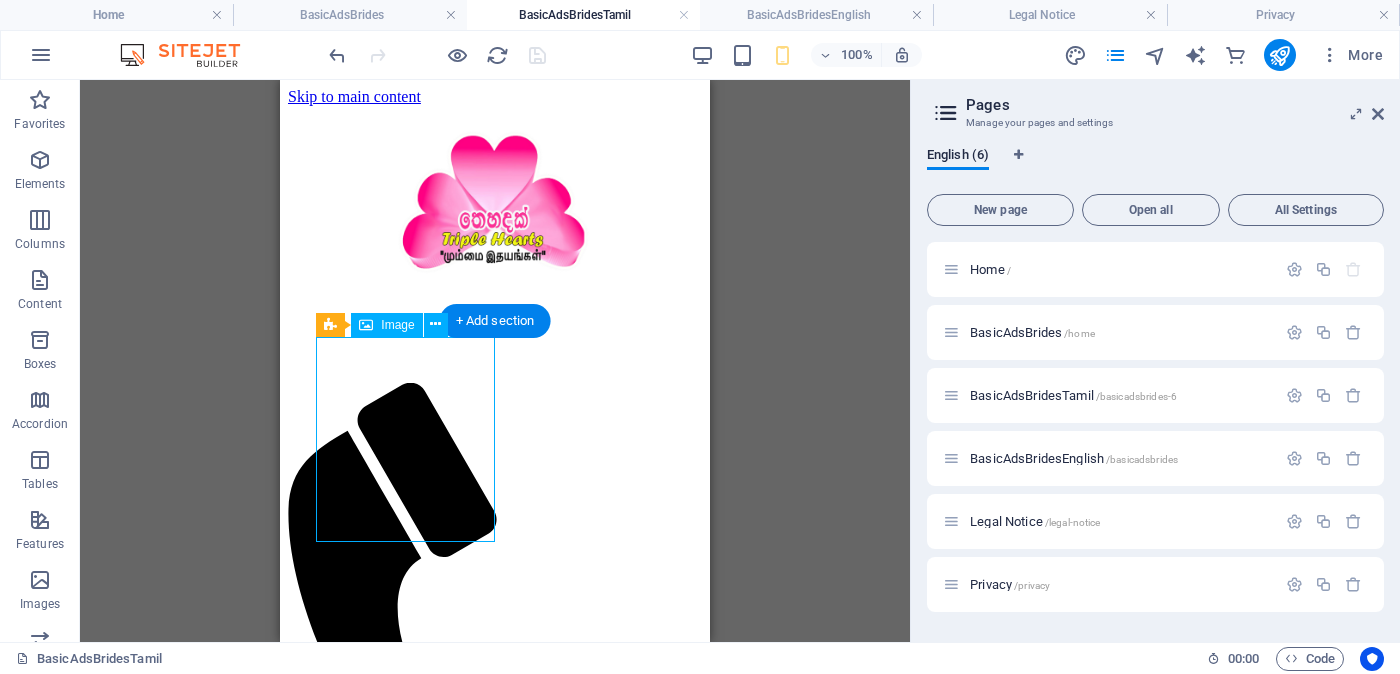 click at bounding box center [495, 2078] 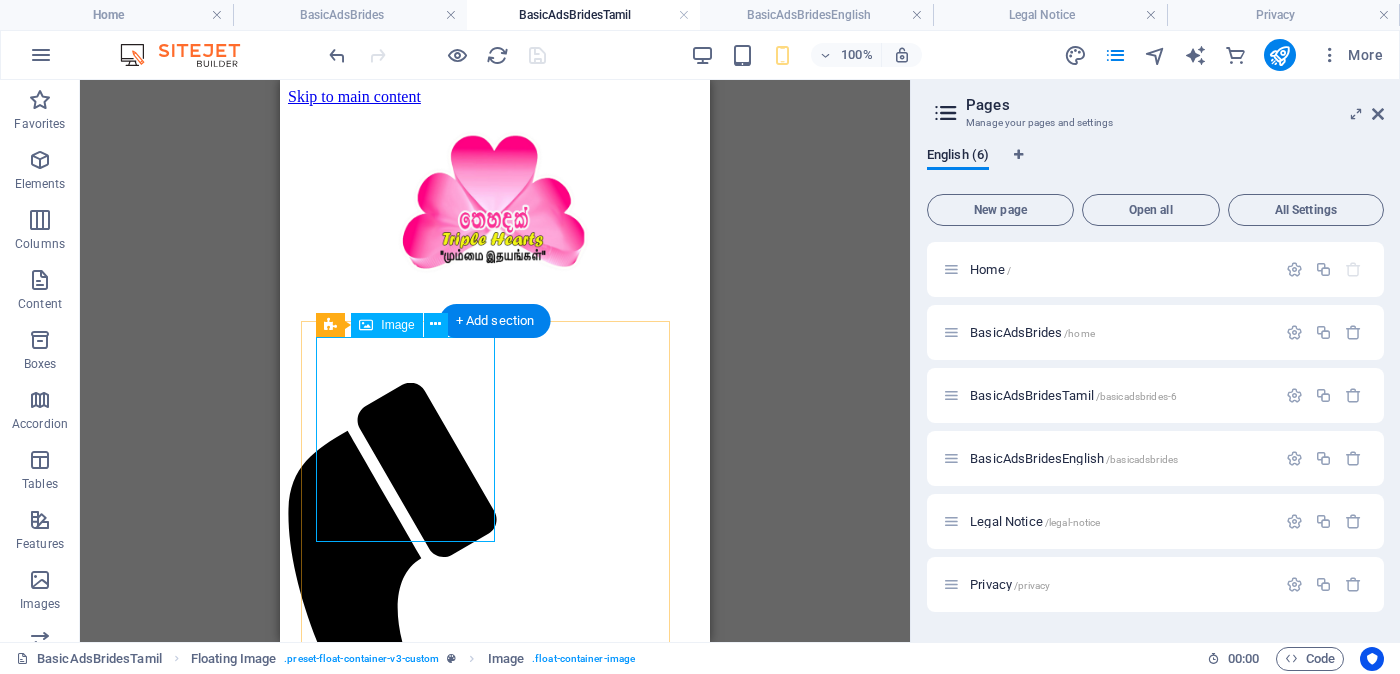 click at bounding box center [495, 2078] 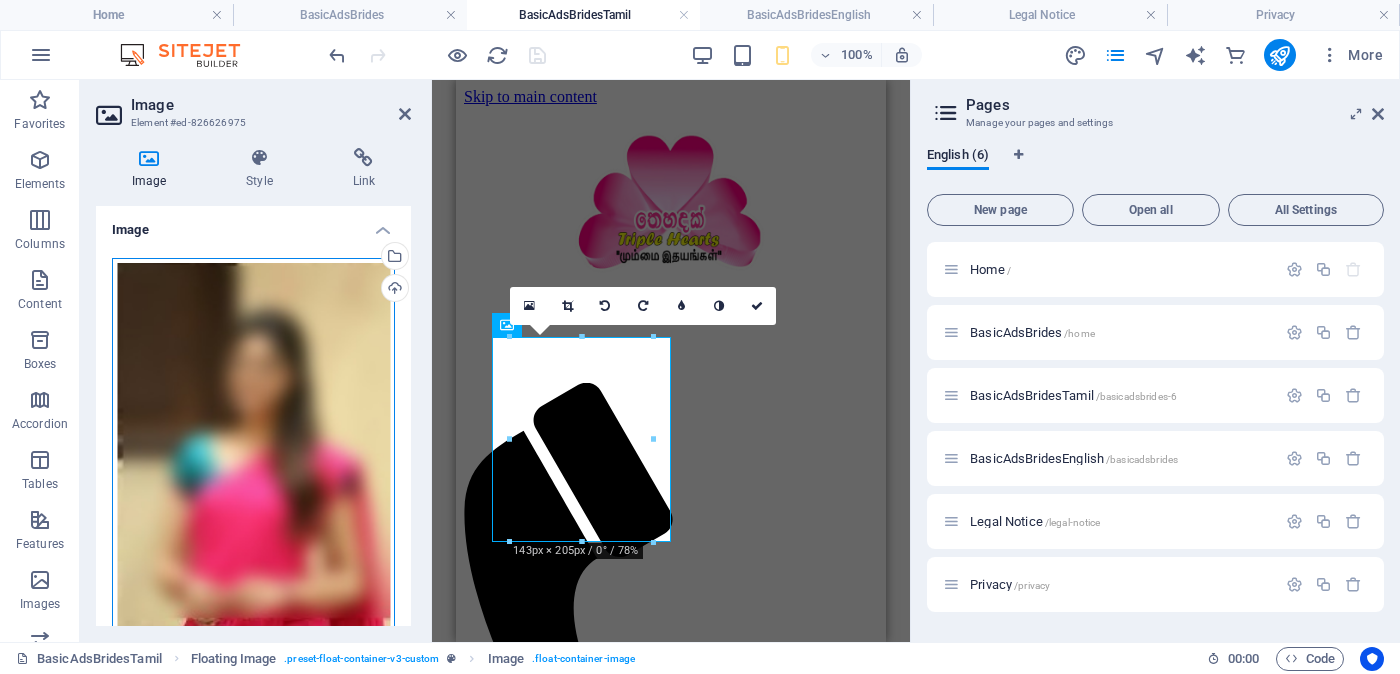 click on "Drag files here, click to choose files or select files from Files or our free stock photos & videos" at bounding box center [253, 468] 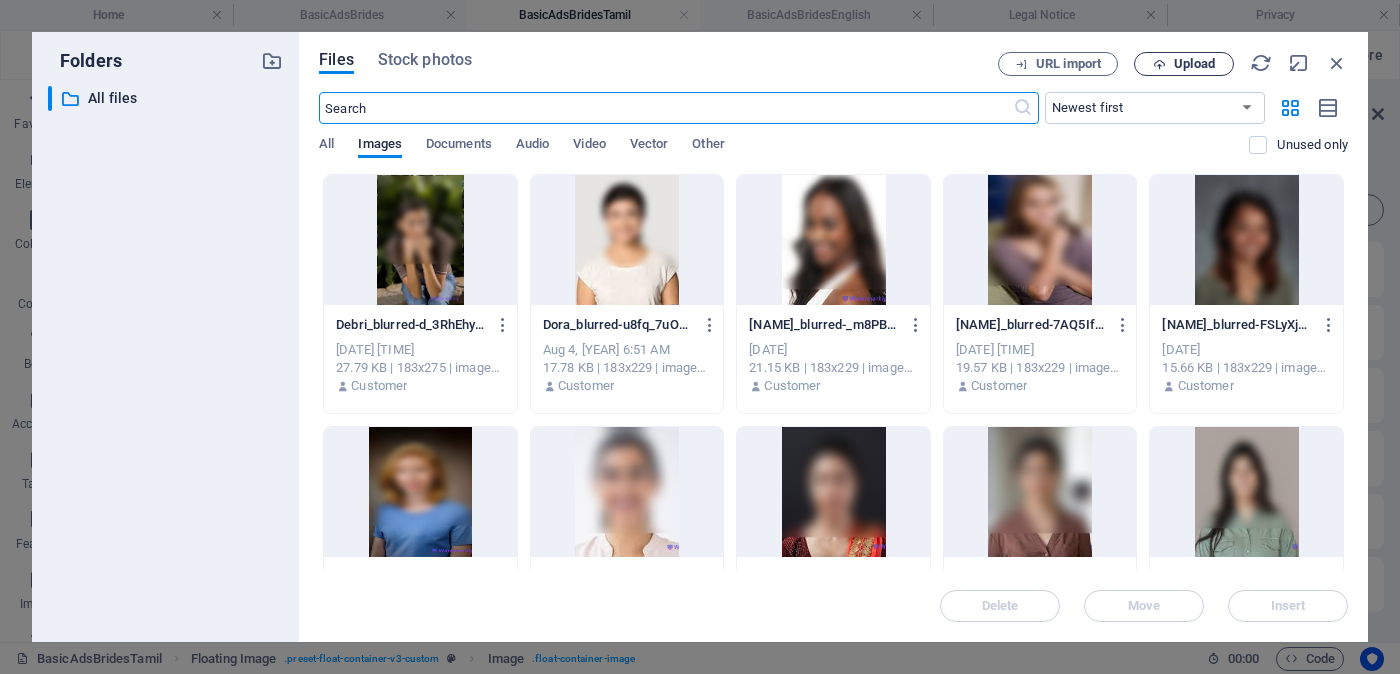 click on "Upload" at bounding box center (1194, 64) 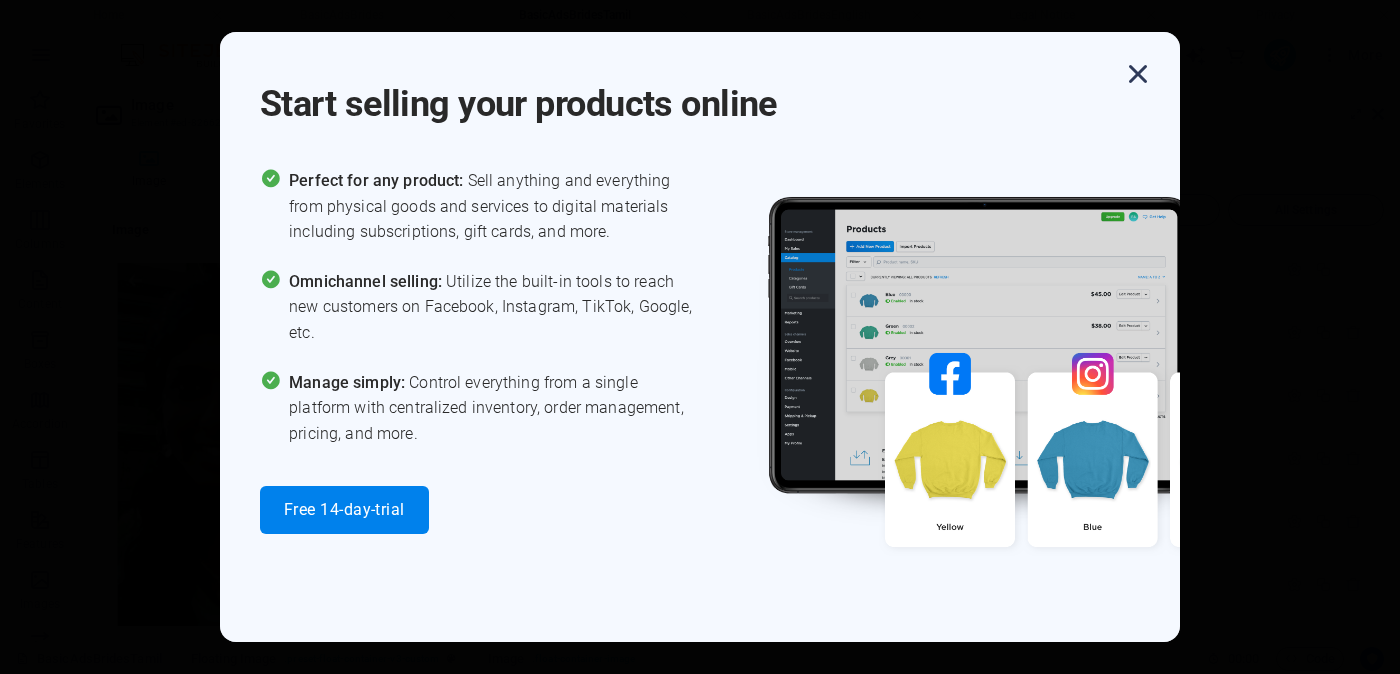 click at bounding box center (1138, 74) 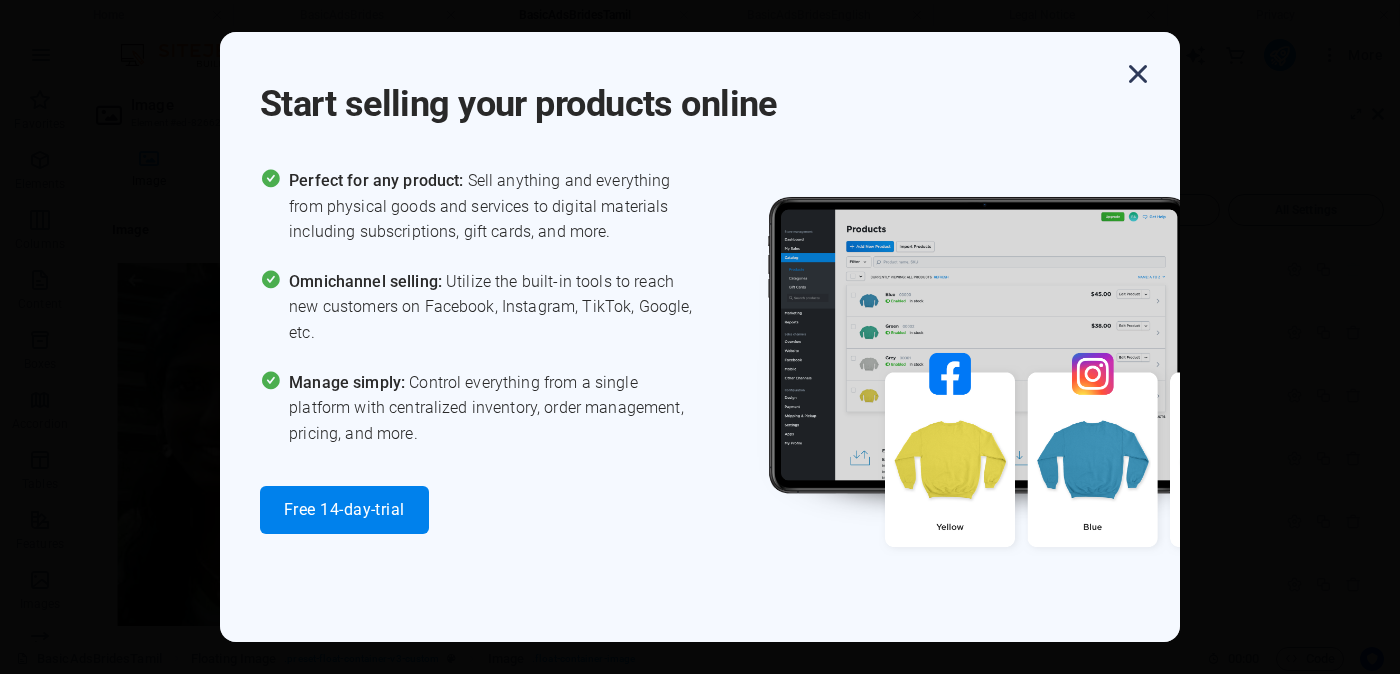 click at bounding box center [1138, 74] 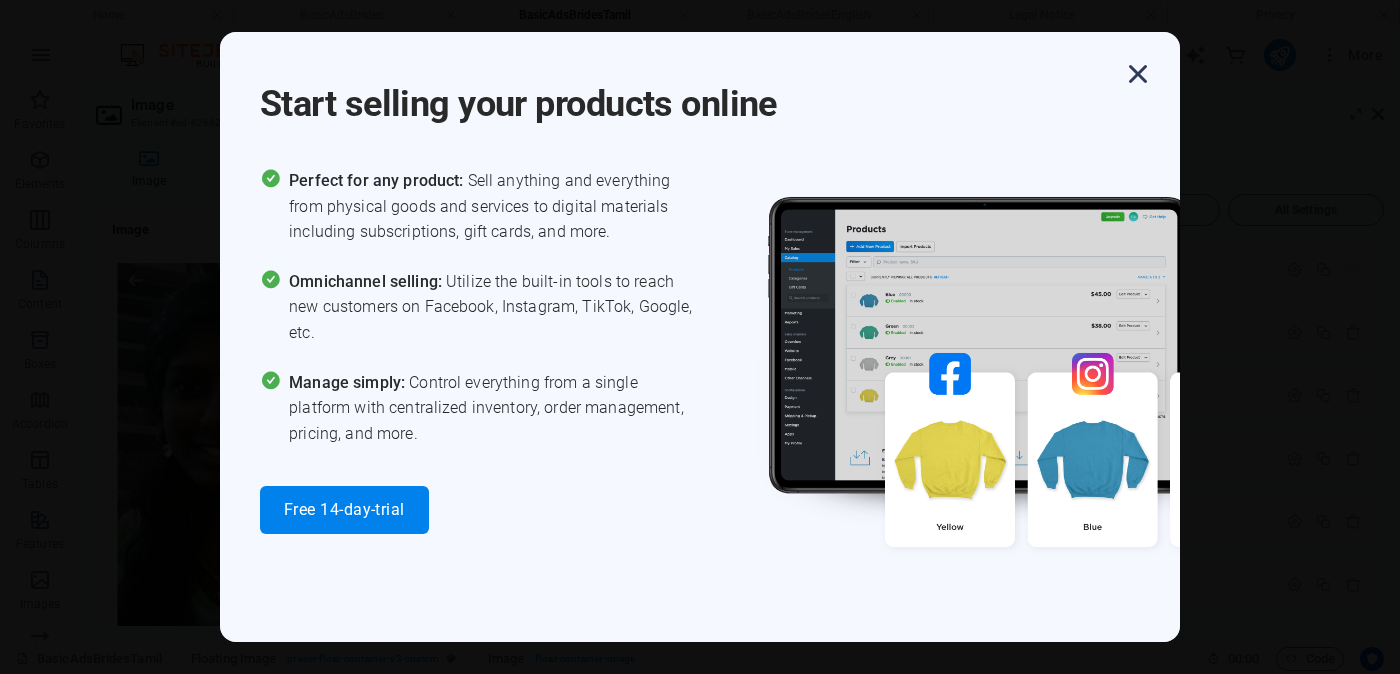 click at bounding box center [1138, 74] 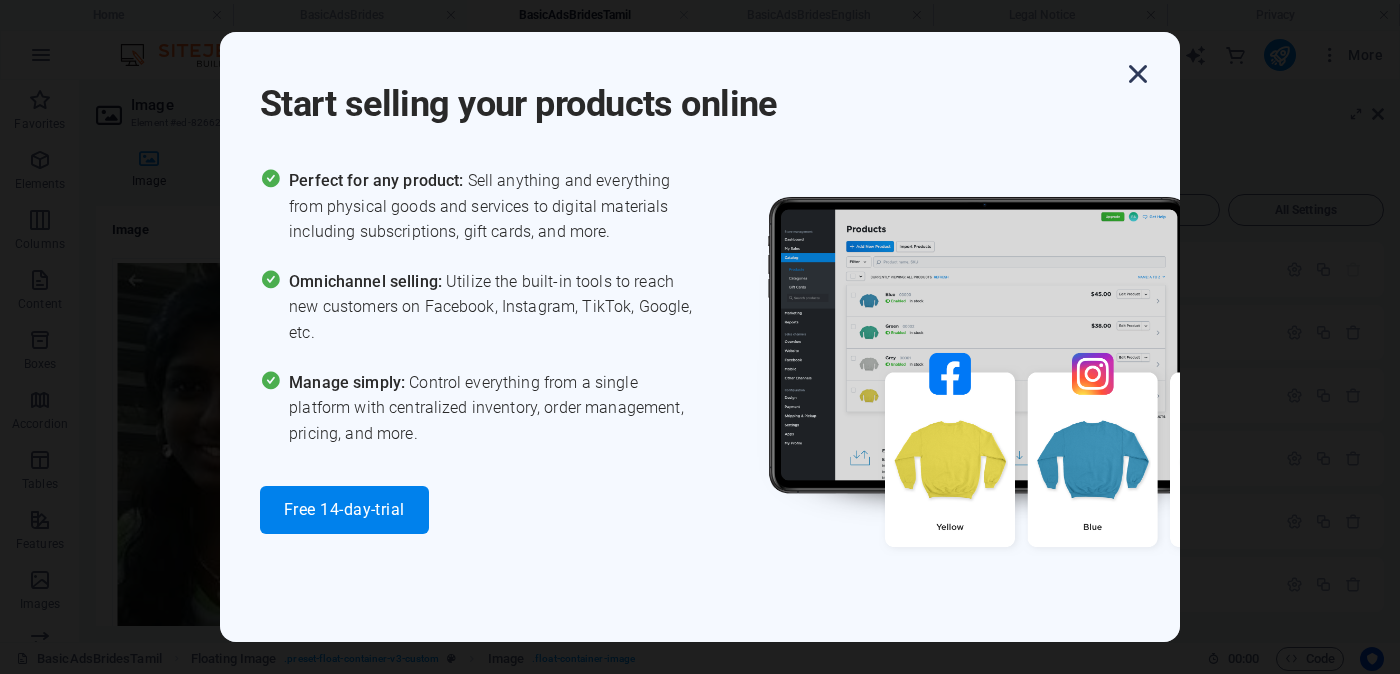 click at bounding box center [1138, 74] 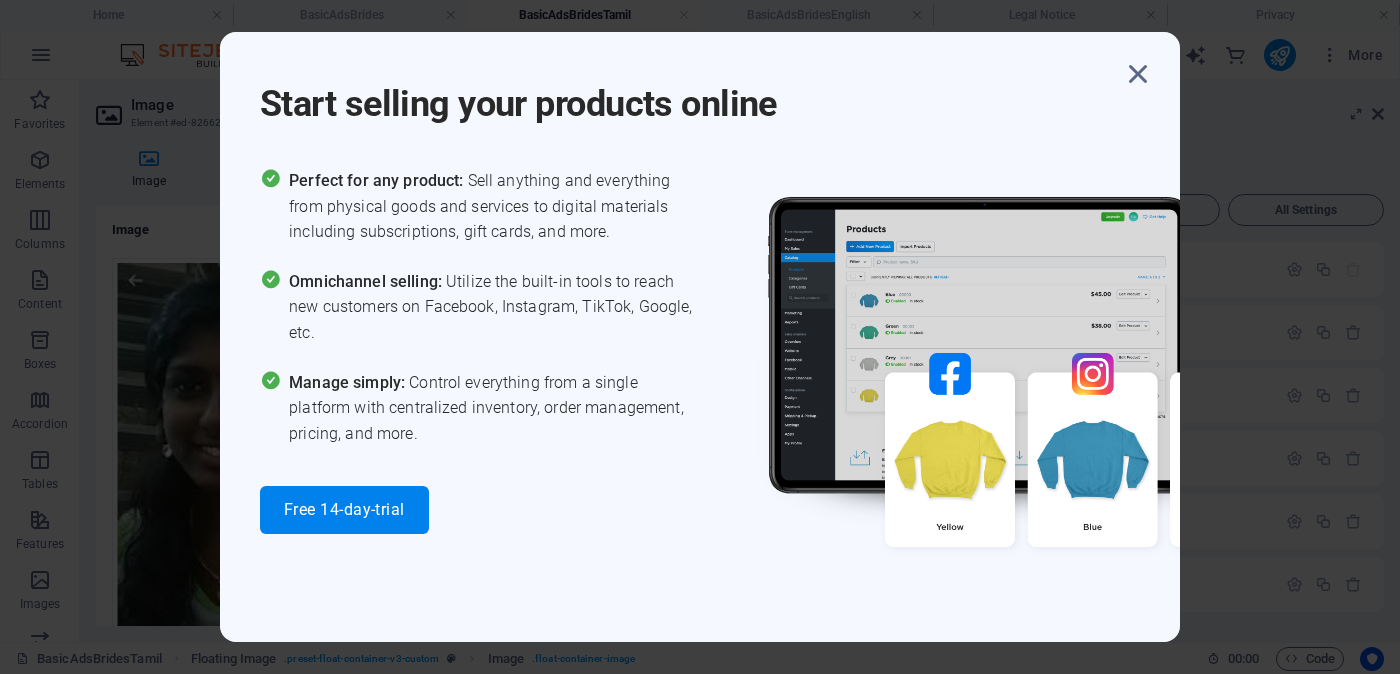 click at bounding box center (1138, 74) 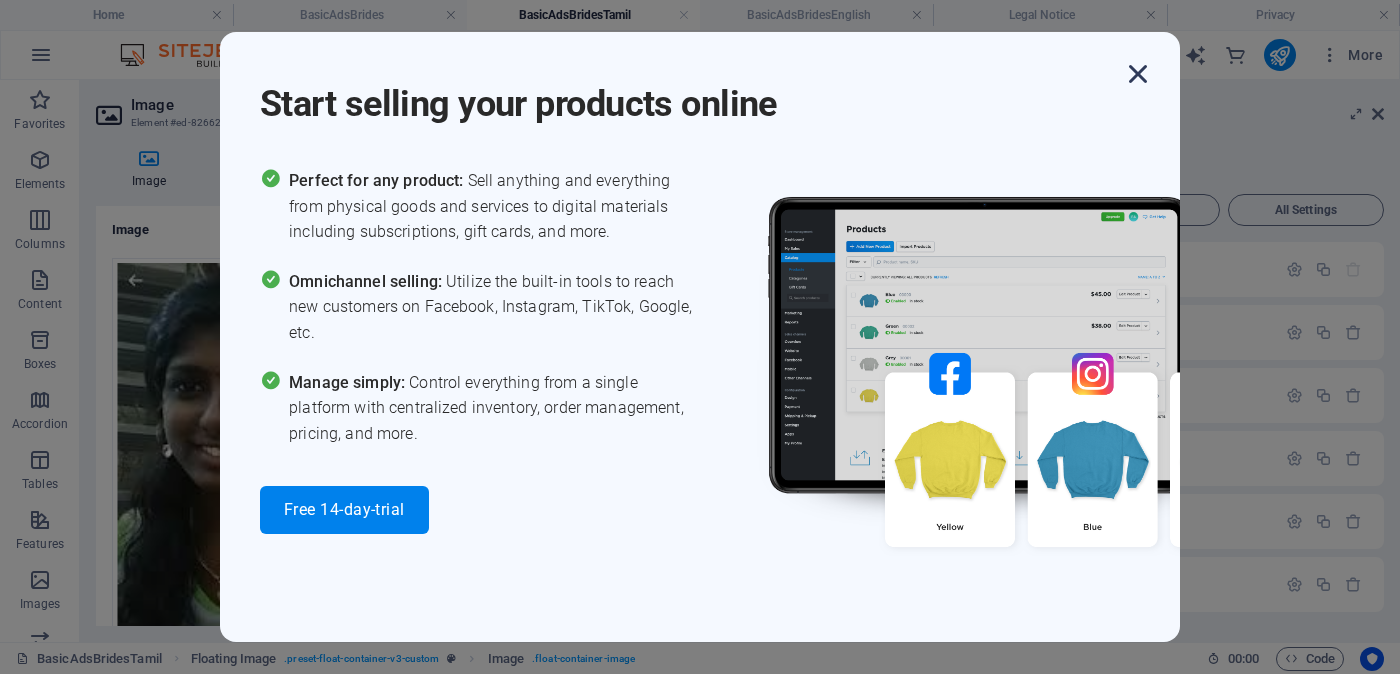 click at bounding box center [1138, 74] 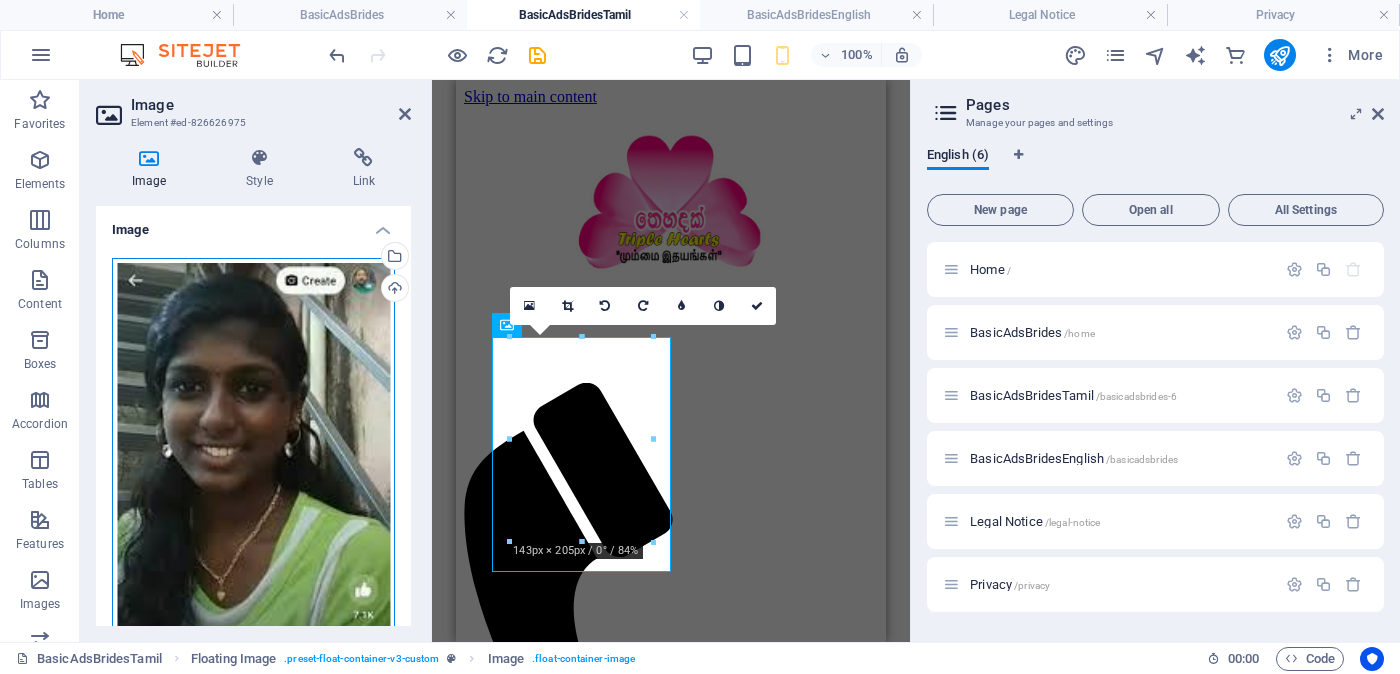 click on "Drag files here, click to choose files or select files from Files or our free stock photos & videos" at bounding box center (253, 501) 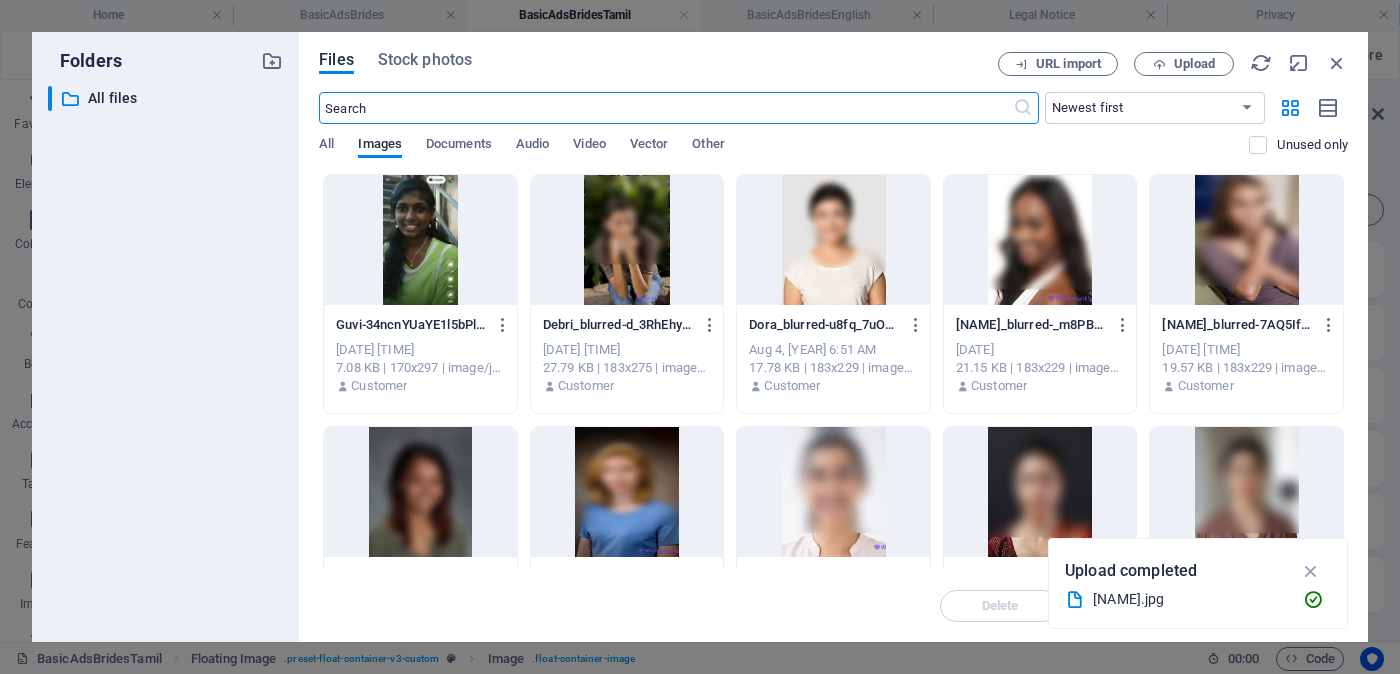 click at bounding box center (420, 240) 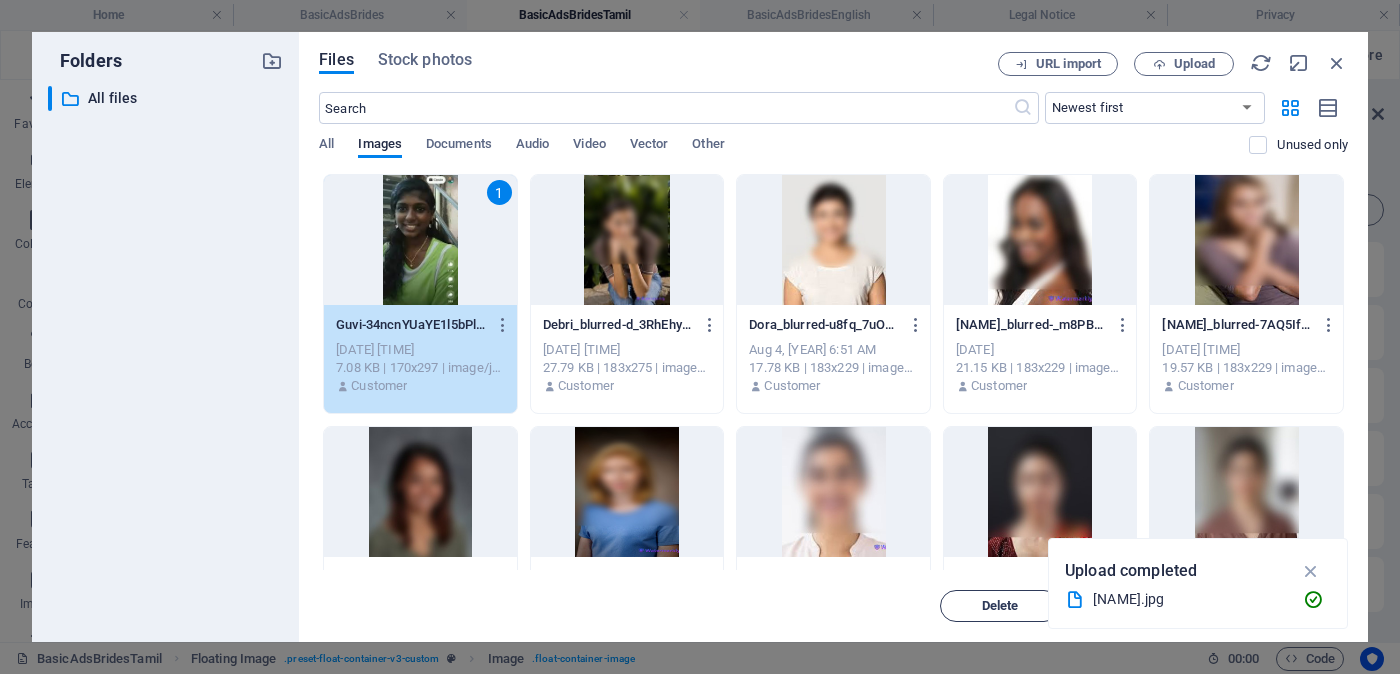 click on "Delete" at bounding box center [1000, 606] 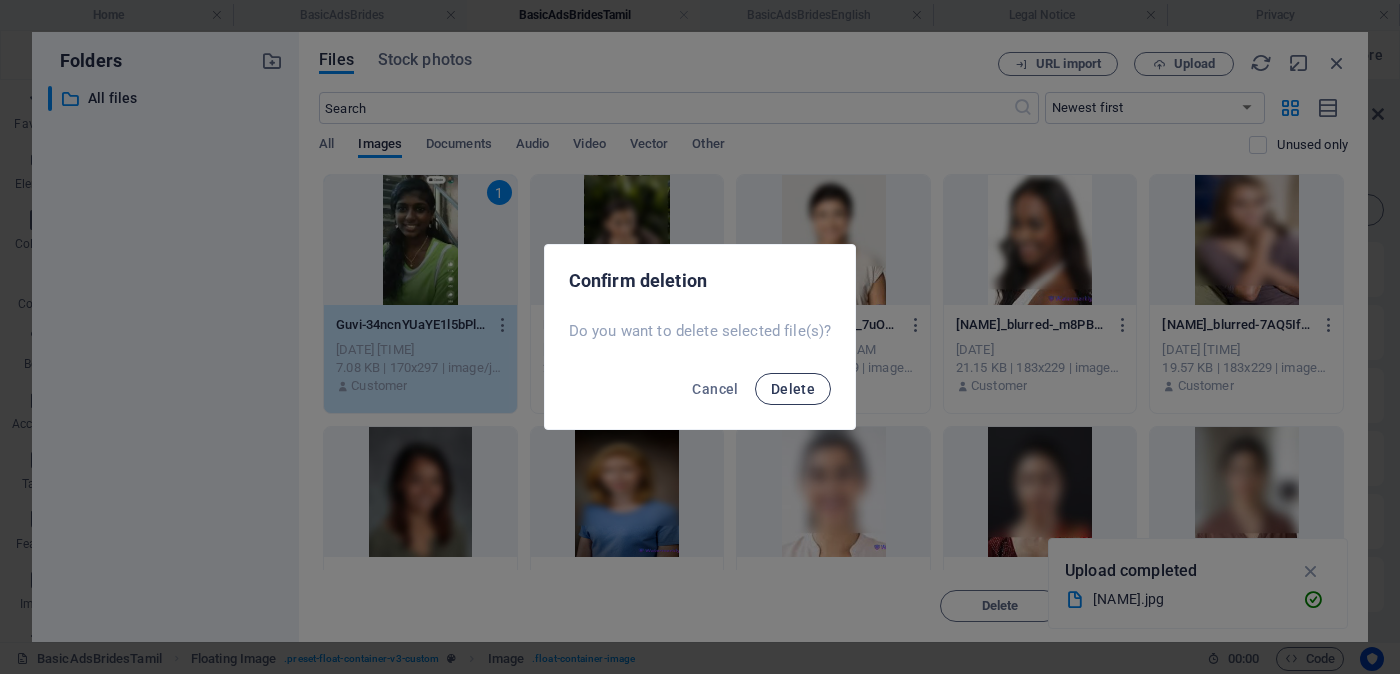 click on "Delete" at bounding box center (793, 389) 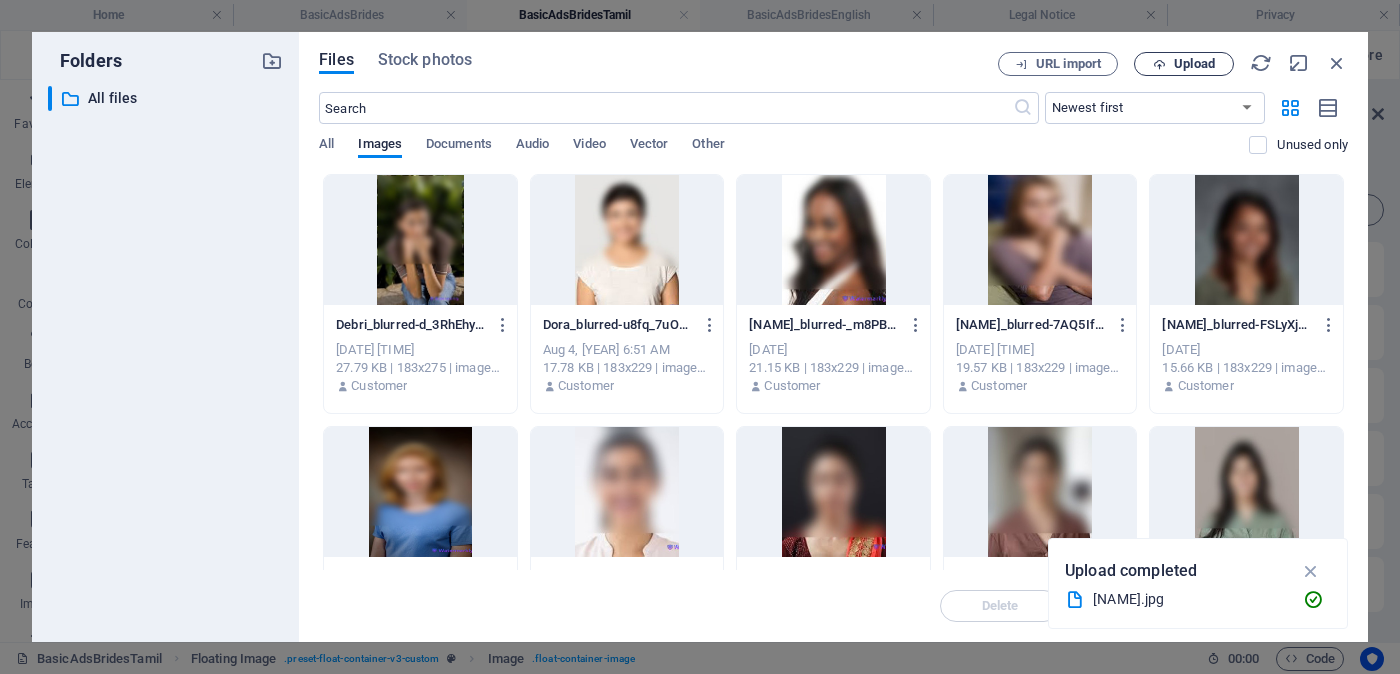 click on "Upload" at bounding box center [1194, 64] 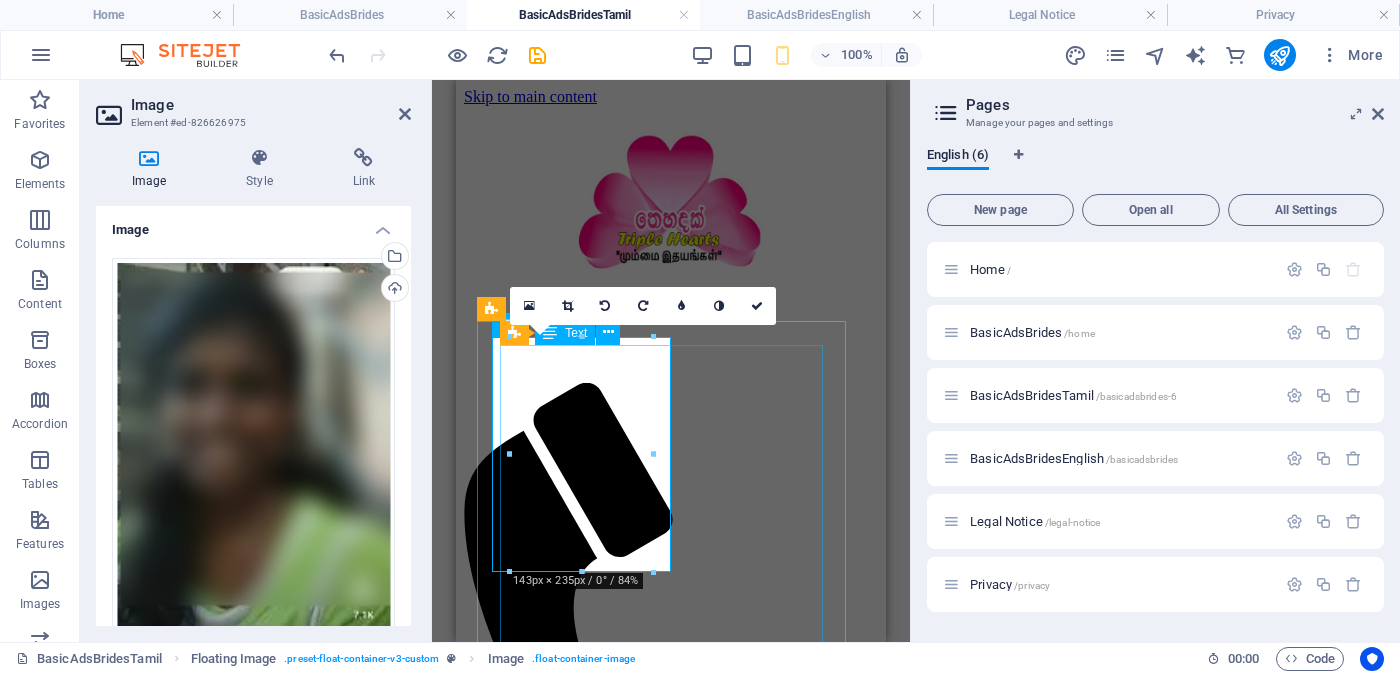 click on "Proposal ID >> 7701120013981 Nickname [NAME] ( [CITY] ) [CITY] Independent Free churches - [ORGANIZATION] වයස - [AGE] Unmarried - අවිවාහක - திருமணமாகாத උස-Feet ( [FEET] ) . Inches ( [INCHES] ) රැකියාව- Privet Company - [ORGANIZATION] ​ මාසික ආදායම Rs. [SALARY_RANGE] - Rs. [SALARY_RANGE] - අතර ---------------------------------------------------- << Full Ad view Link >> පැහැදිලි ජායාරූප සහ සම්පූර්ණ මංගල දැන්වීම ට ලින්ක් සබැඳිය" at bounding box center (671, 2545) 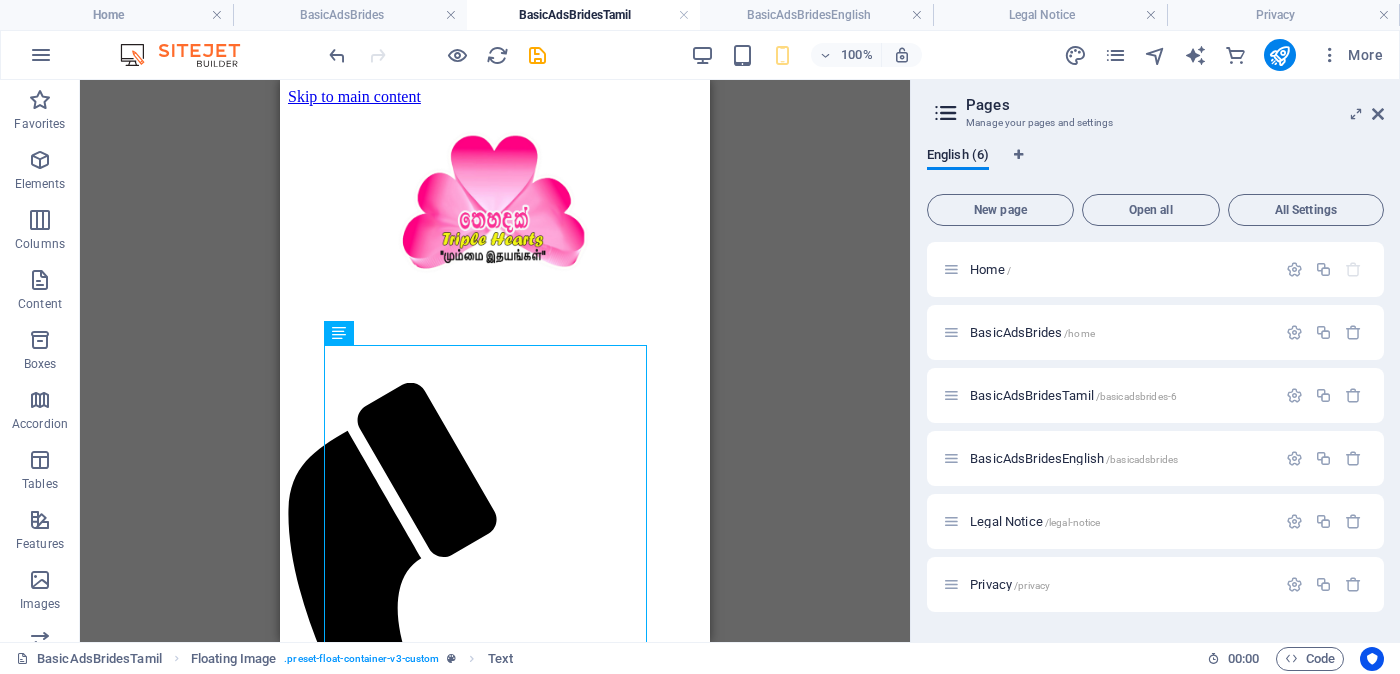 click on "Skip to main content
BasicAd - Triple Hearts Brides Menu Drop content here or  Add elements  Paste clipboard 01. Home page
02.Brides
03.My Ad
04.Commercial Ads
Proposal ID >> 7701120013981 Nickname [NAME]    ( [CITY] ) [CITY] Independent Free churches - [ORGANIZATION] [ORGANIZATION]   වයස -  [AGE] Unmarried - [STATUS] - [STATUS] උස-Feet ( 4 ) . Inches ( 10 ) රැකියාව- Privet Company - [ORGANIZATION]   මාසික ආදායම Rs. 30,000  -  Rs. 40,000 - අතර  ---------------------------------------------------- << Full Ad view Link >> පැහැදිලි ජායාරූප  සහ සම්පූර්ණ  මංගල දැන්වීම ට ලින්ක් සබැඳිය   Proposal ID >> 991030323710 Nickname [NAME]    (Matara)  -     [CITY] Independent Free churches - [ORGANIZATION] [ORGANIZATION]" at bounding box center (495, 3854) 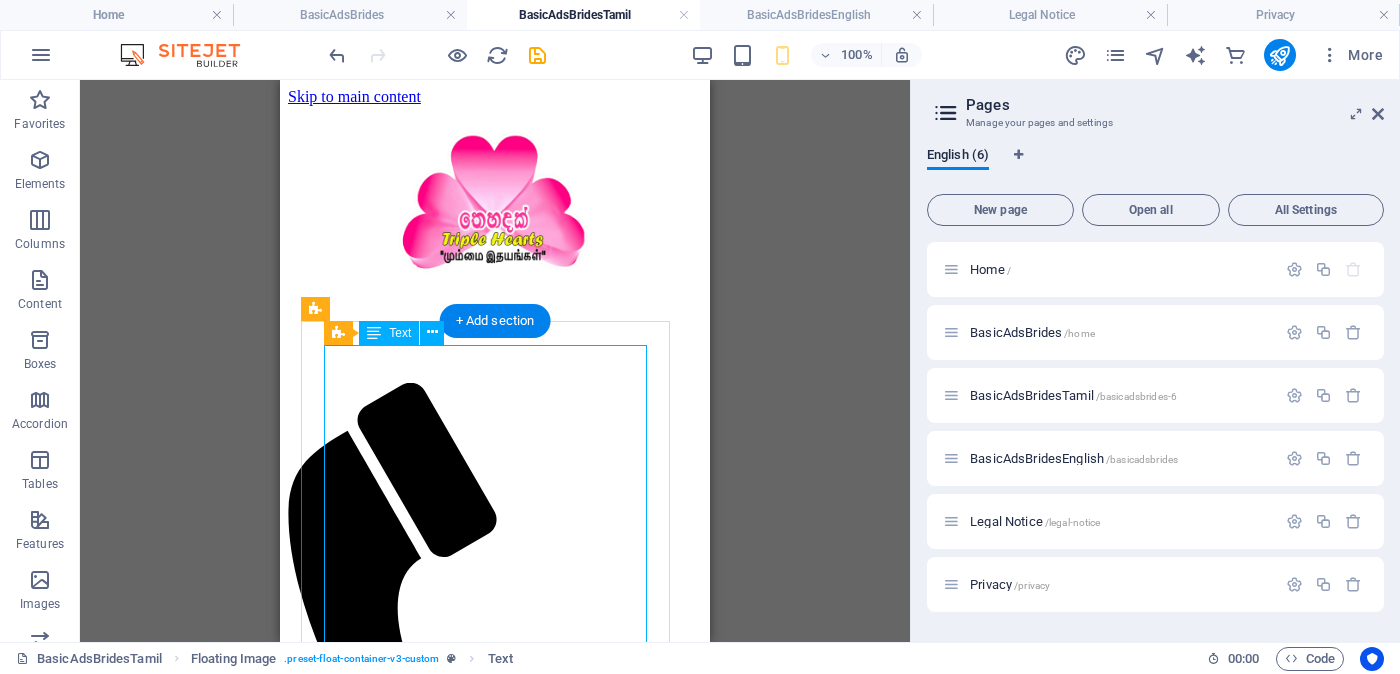 click on "Proposal ID >> 7701120013981 Nickname [NAME] ( [CITY] ) [CITY] Independent Free churches - [ORGANIZATION] වයස - [AGE] Unmarried - අවිවාහක - திருமணமாகாத උස-Feet ( [FEET] ) . Inches ( [INCHES] ) රැකියාව- Privet Company - [ORGANIZATION] ​ මාසික ආදායම Rs. [SALARY_RANGE] - Rs. [SALARY_RANGE] - අතර ---------------------------------------------------- << Full Ad view Link >> පැහැදිලි ජායාරූප සහ සම්පූර්ණ මංගල දැන්වීම ට ලින්ක් සබැඳිය" at bounding box center [495, 2545] 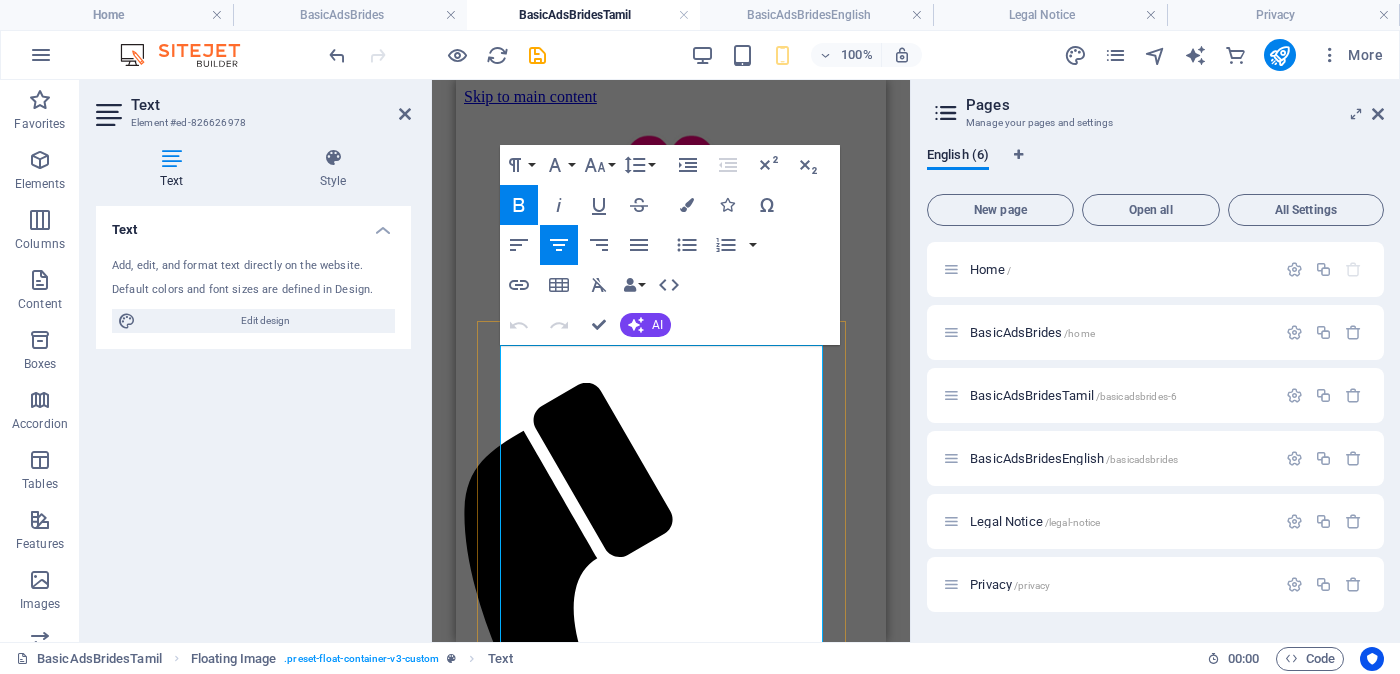 drag, startPoint x: 743, startPoint y: 448, endPoint x: 761, endPoint y: 448, distance: 18 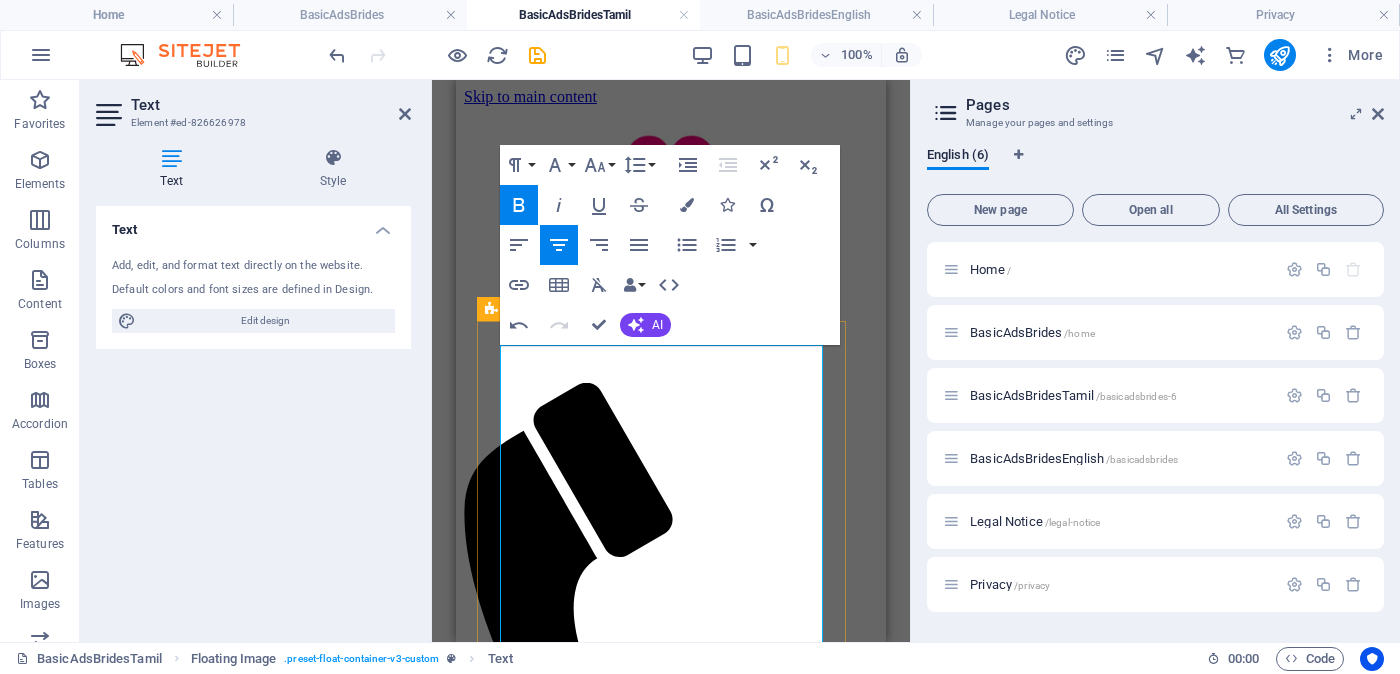 click on "Githmi [NAME]" at bounding box center [671, 2465] 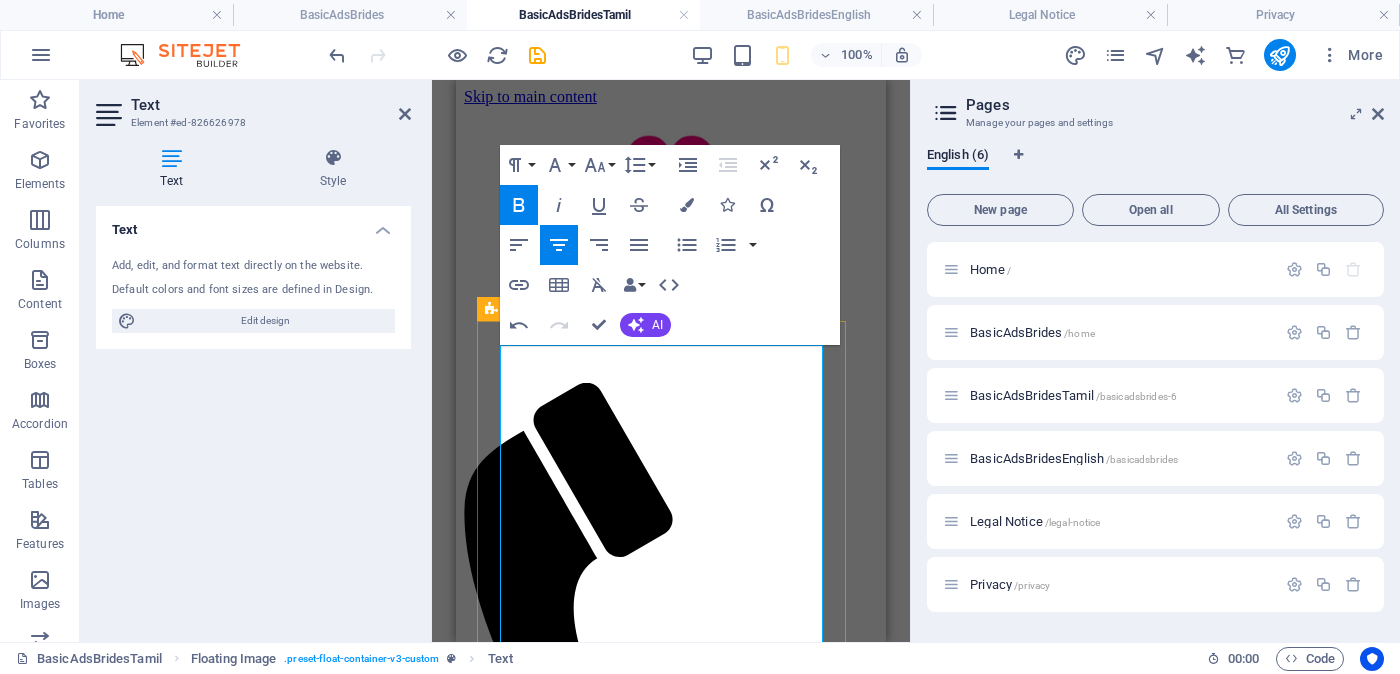 click on "[NUMBER]" at bounding box center (671, 2410) 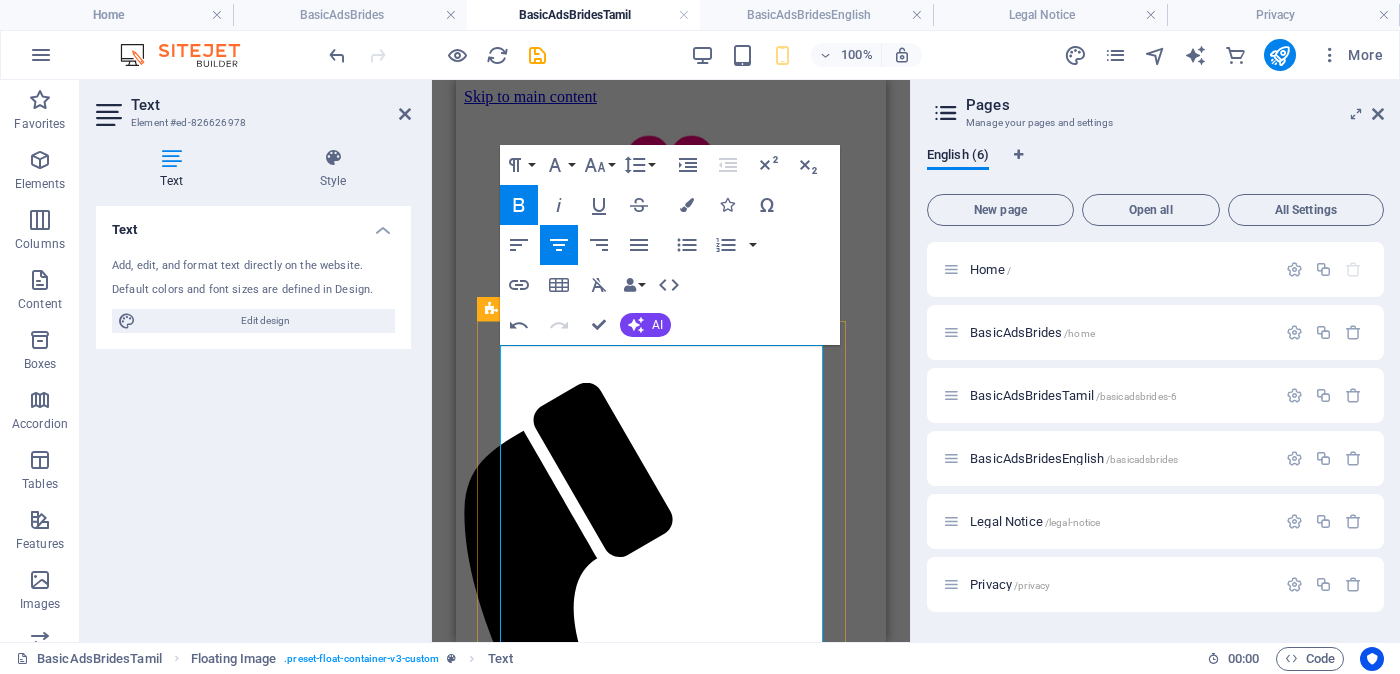 scroll, scrollTop: 124, scrollLeft: 0, axis: vertical 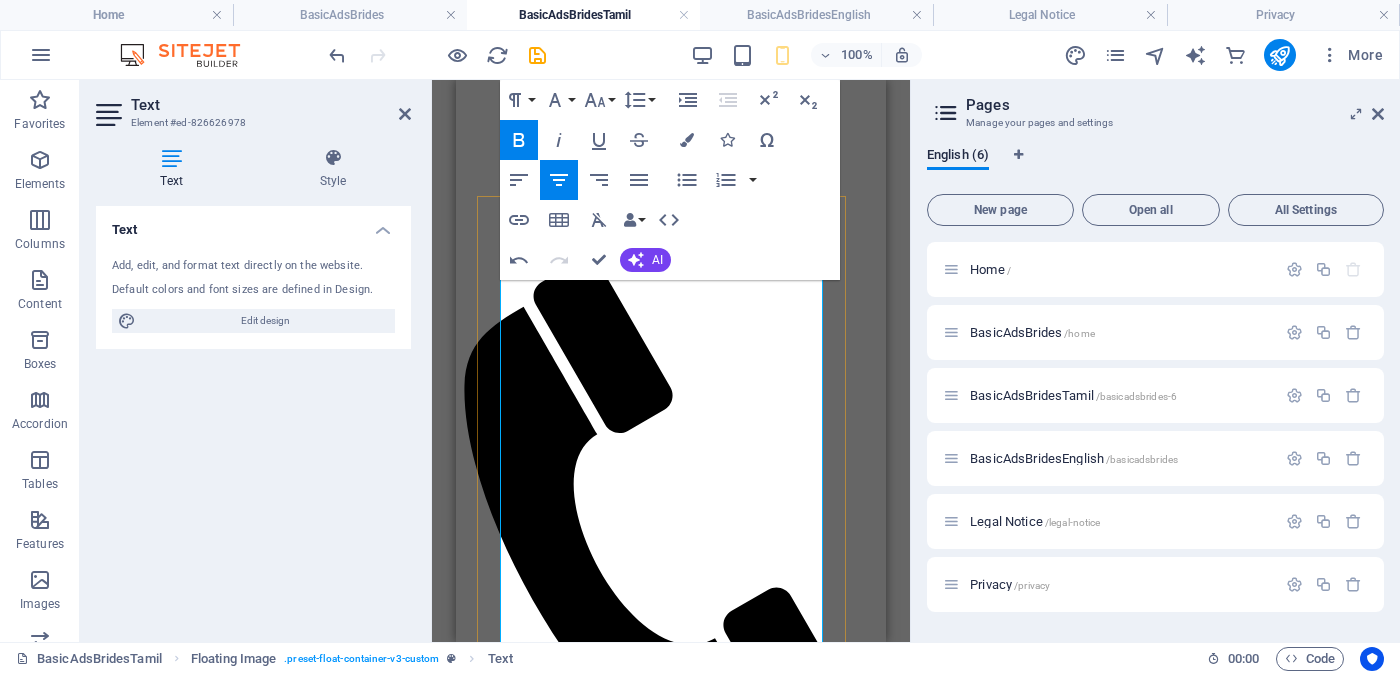 click on "( Colombo )  කොළඹ" at bounding box center [670, 2380] 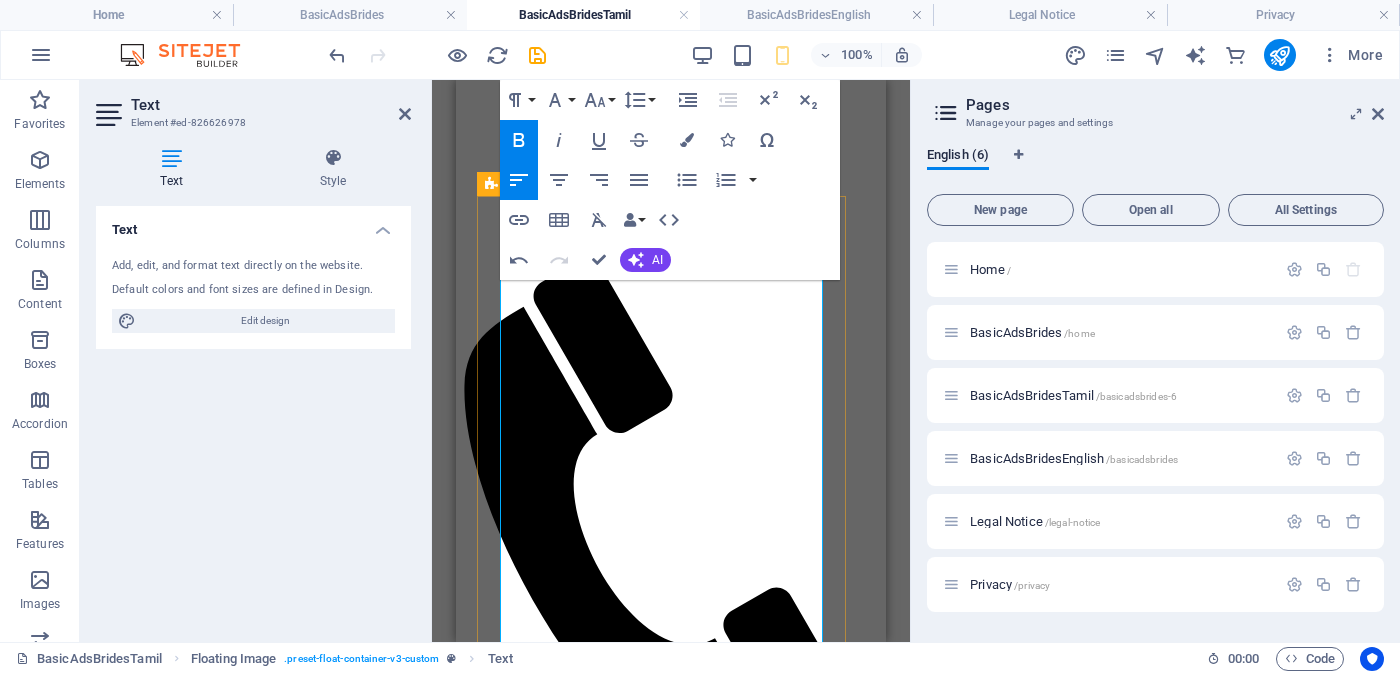drag, startPoint x: 660, startPoint y: 501, endPoint x: 483, endPoint y: 474, distance: 179.04749 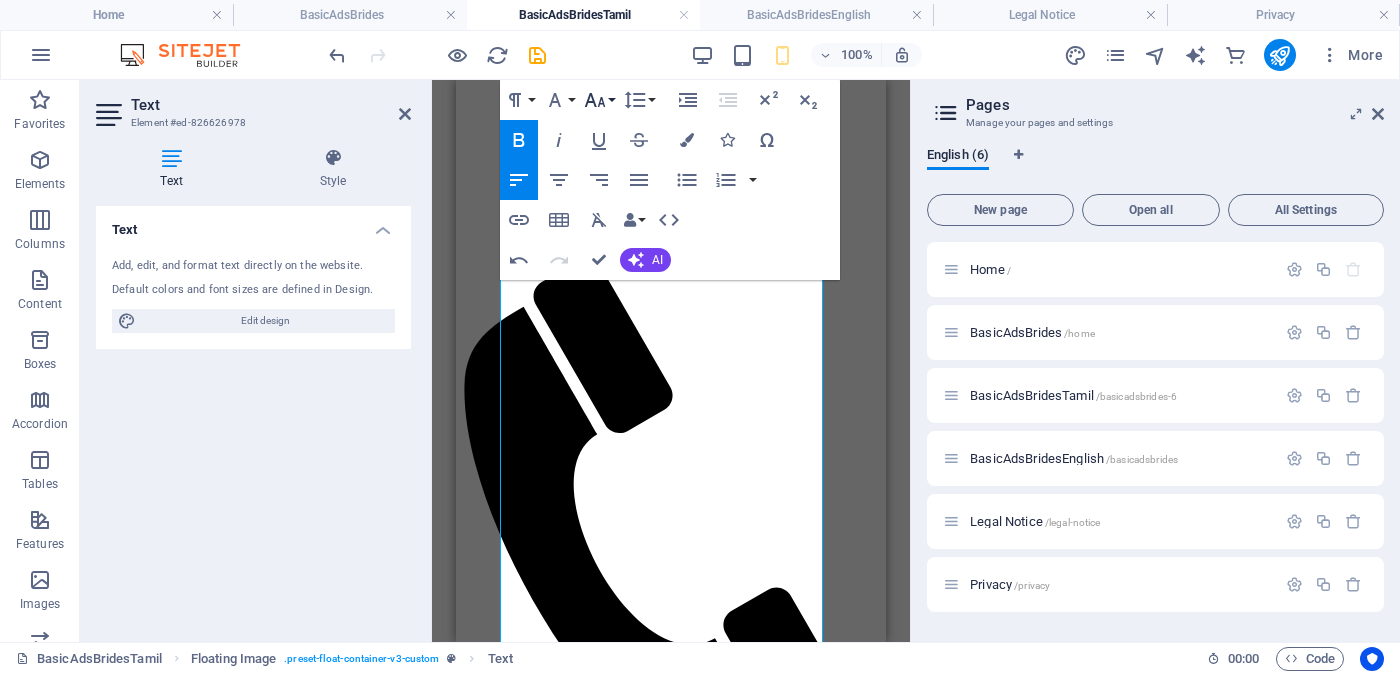 click on "Font Size" at bounding box center [599, 100] 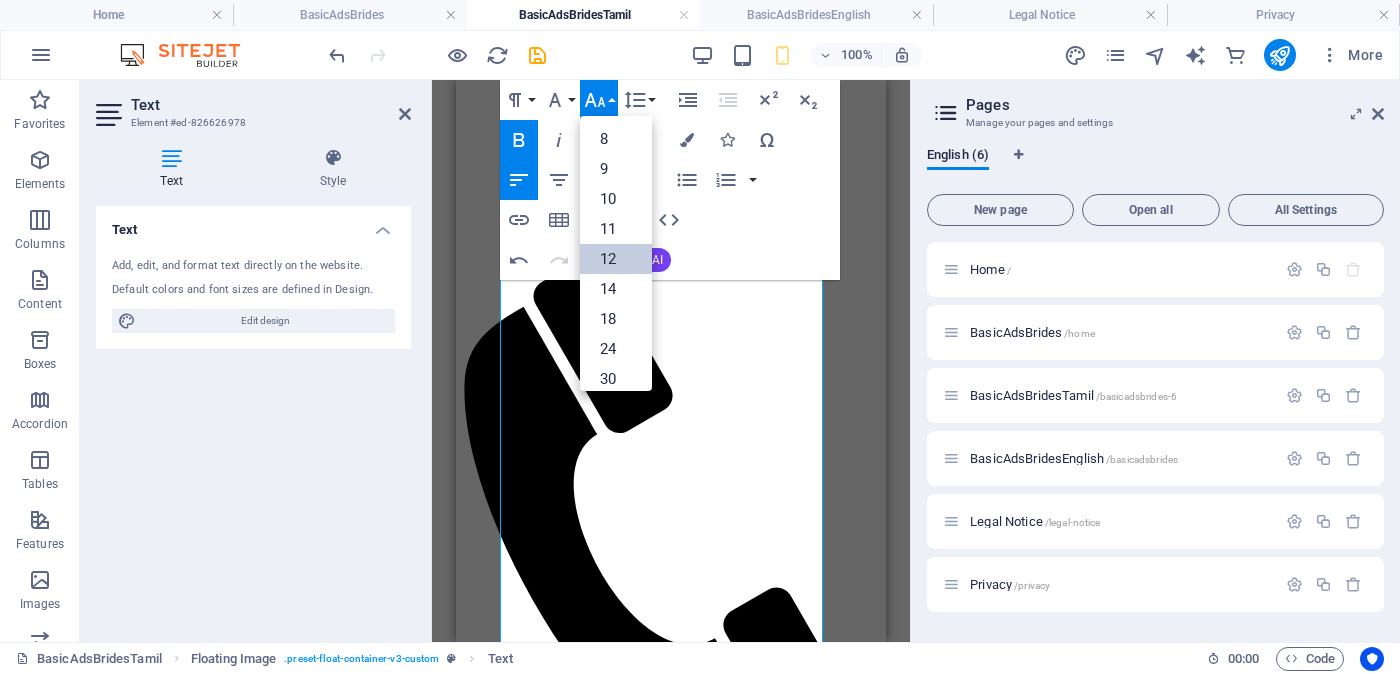 click on "12" at bounding box center (616, 259) 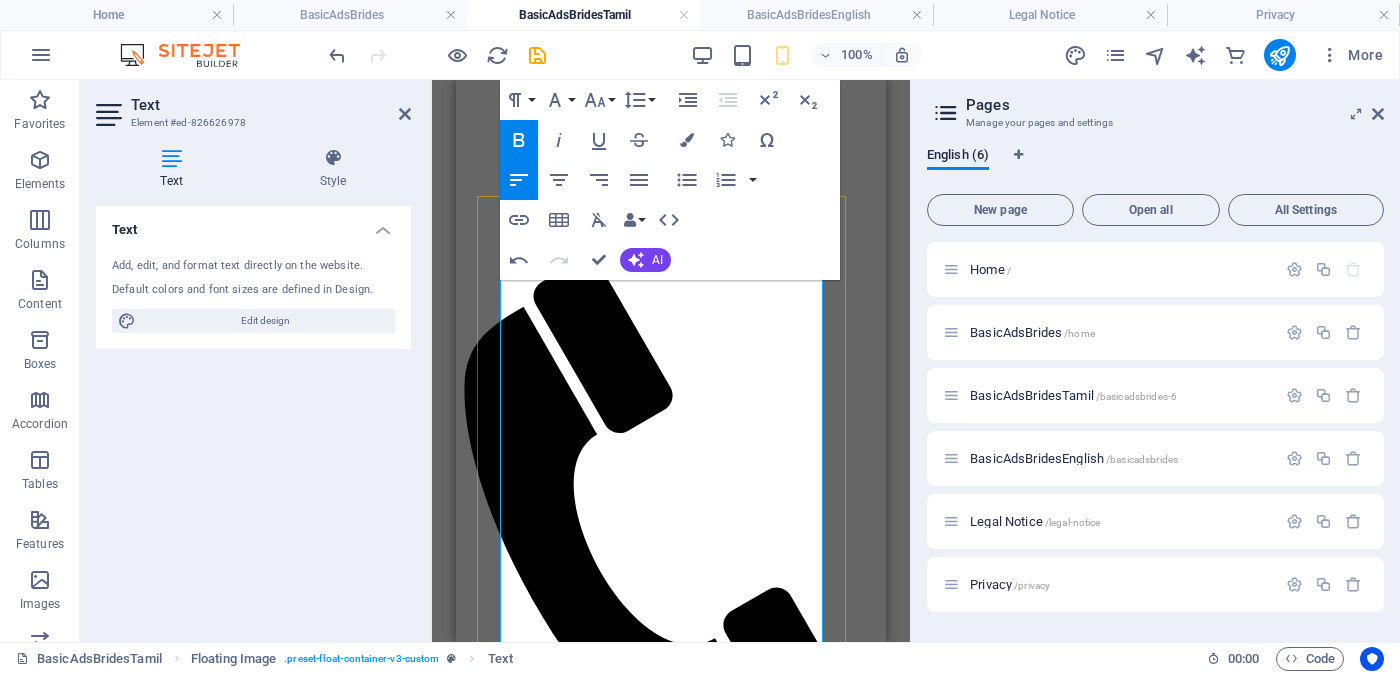click on "சுதந்திர இலவச திருச்சபைகள்" at bounding box center (671, 2438) 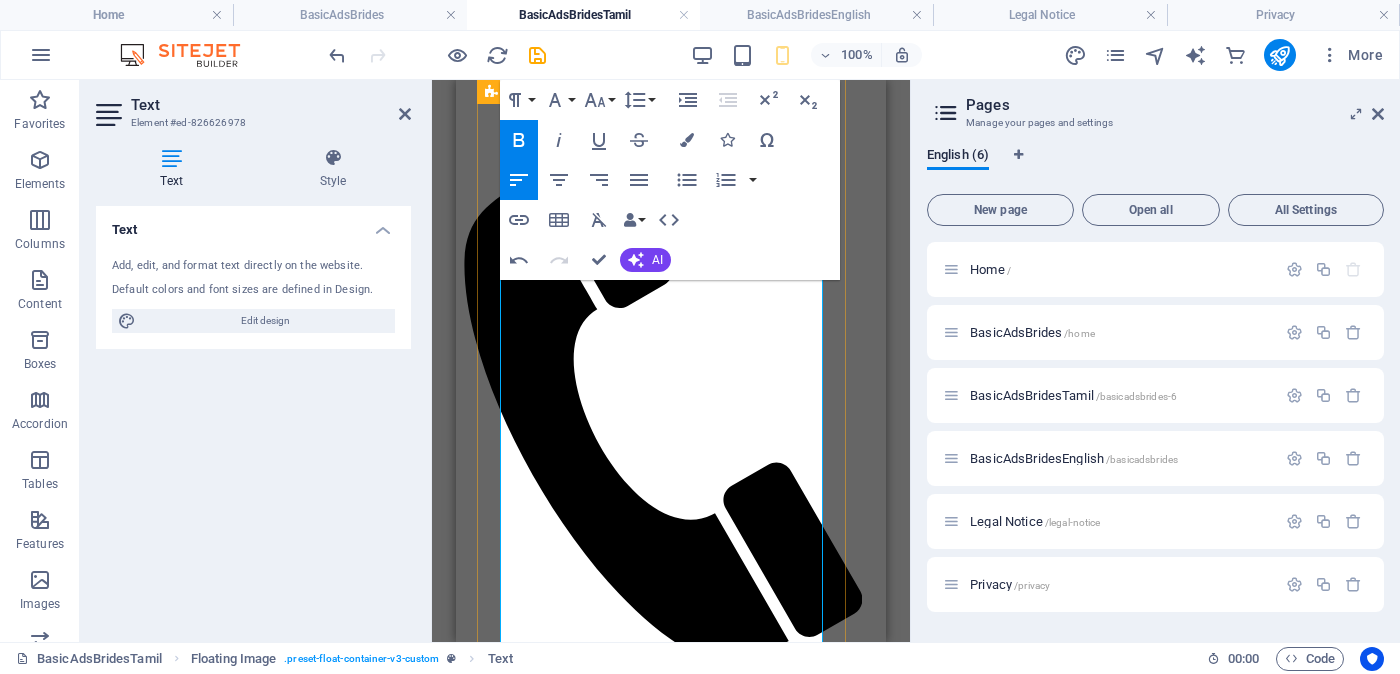 scroll, scrollTop: 124, scrollLeft: 0, axis: vertical 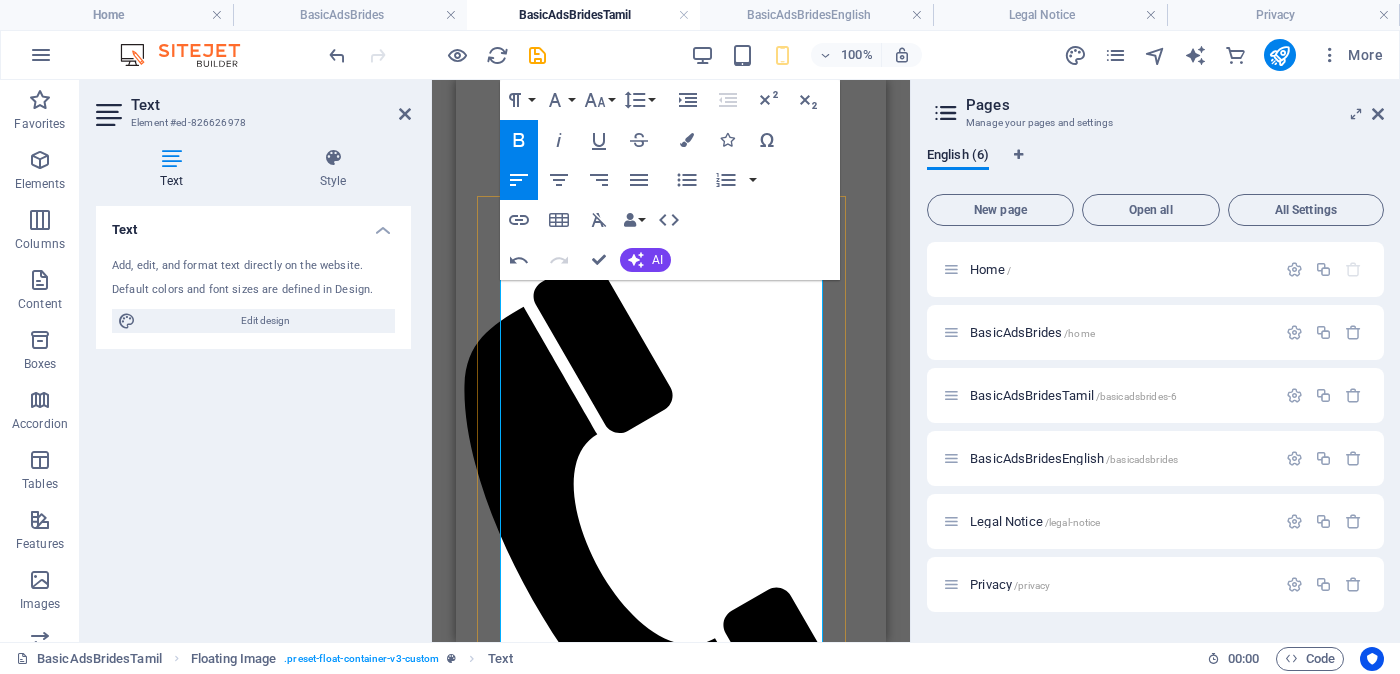 drag, startPoint x: 709, startPoint y: 474, endPoint x: 506, endPoint y: 474, distance: 203 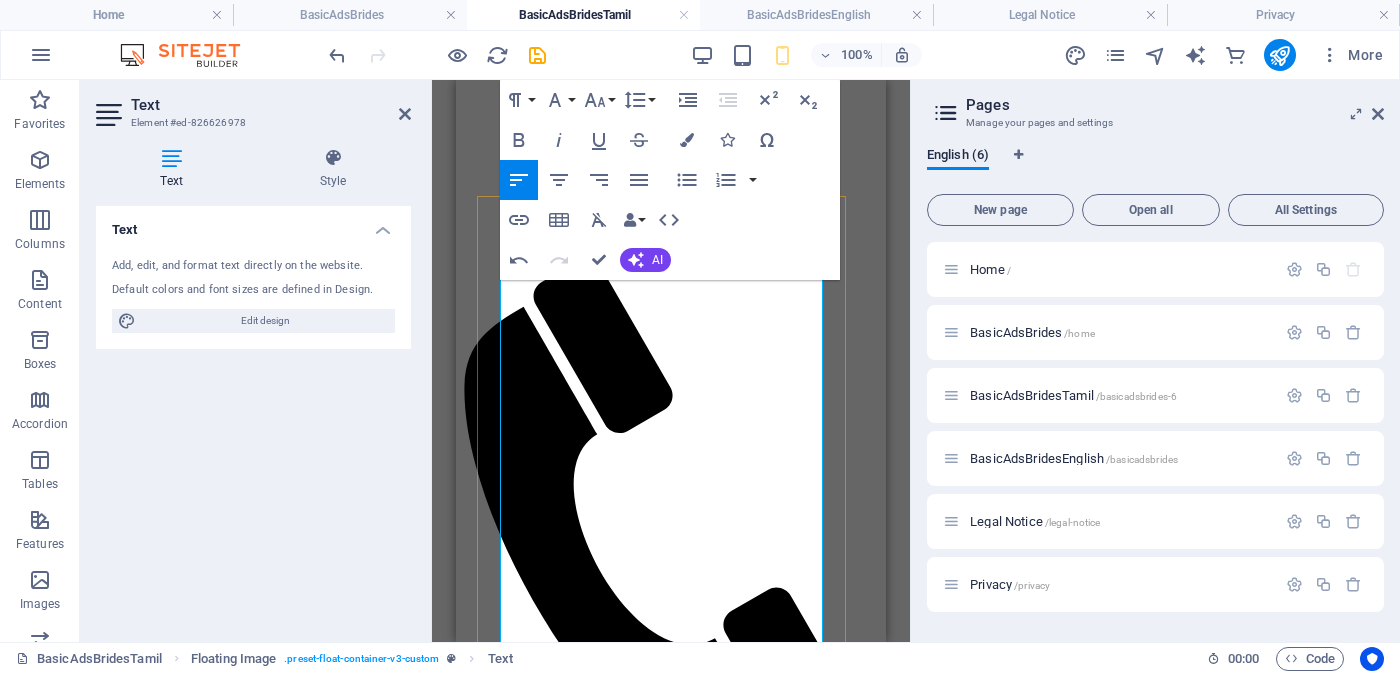 click on "இரத்தினபுரி (Ratnapura) රත්නපුර" at bounding box center [671, 2379] 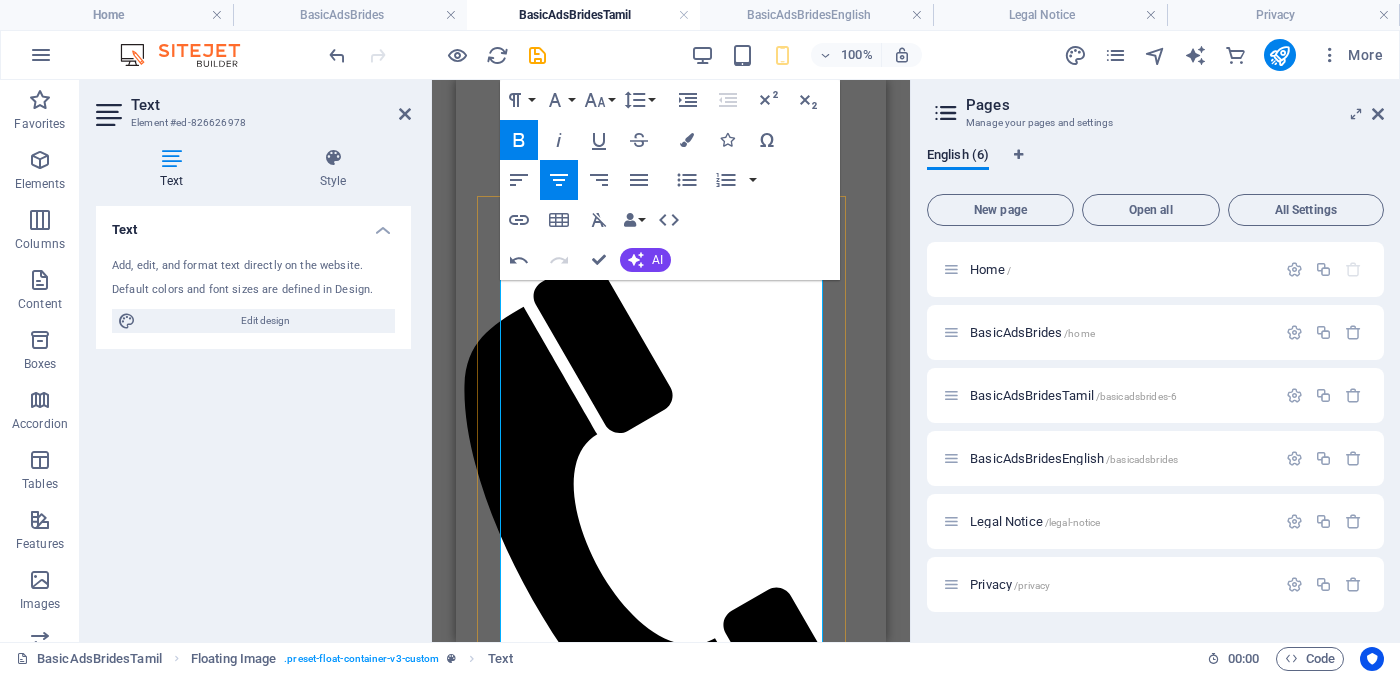 click on "இரத்தினபுரி (Ratnapura) රත්නපුර" at bounding box center (671, 2379) 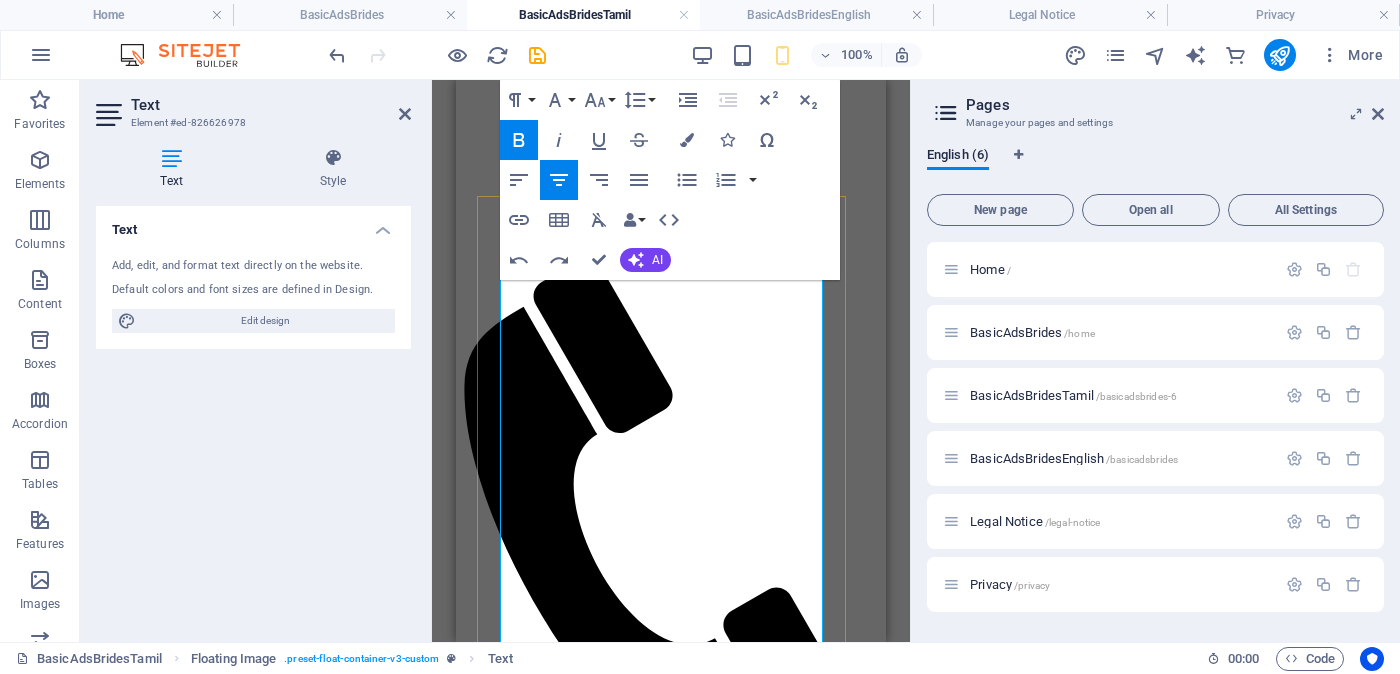 click on "- Independent Free churches - ස්වාධීන සභාවන්" at bounding box center (646, 2398) 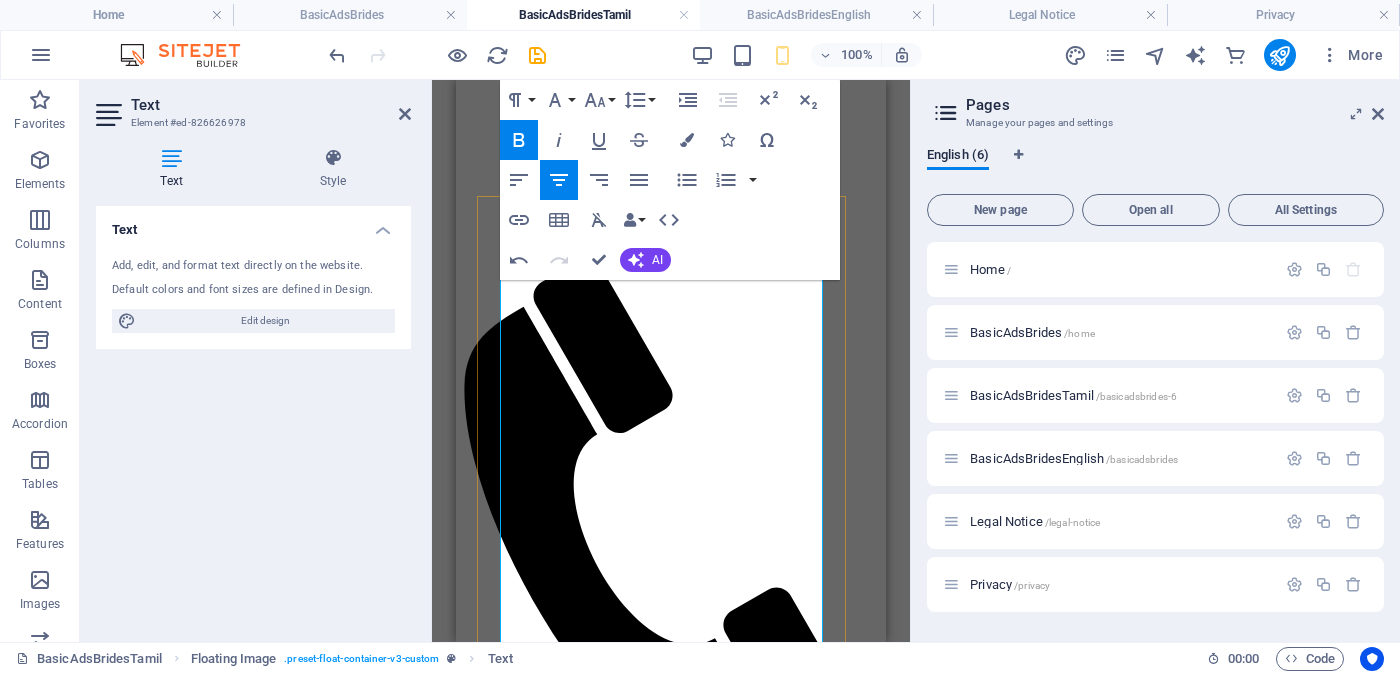 drag, startPoint x: 710, startPoint y: 429, endPoint x: 729, endPoint y: 428, distance: 19.026299 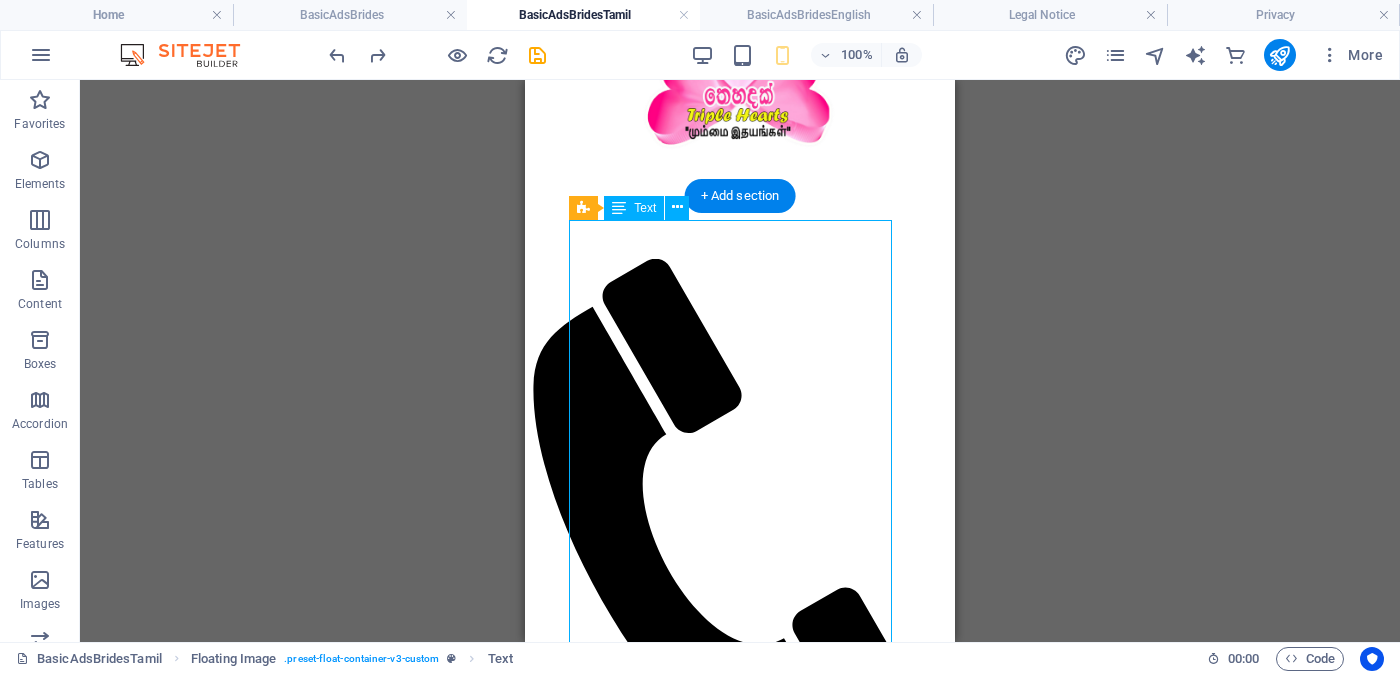 drag, startPoint x: 760, startPoint y: 376, endPoint x: 812, endPoint y: 457, distance: 96.25487 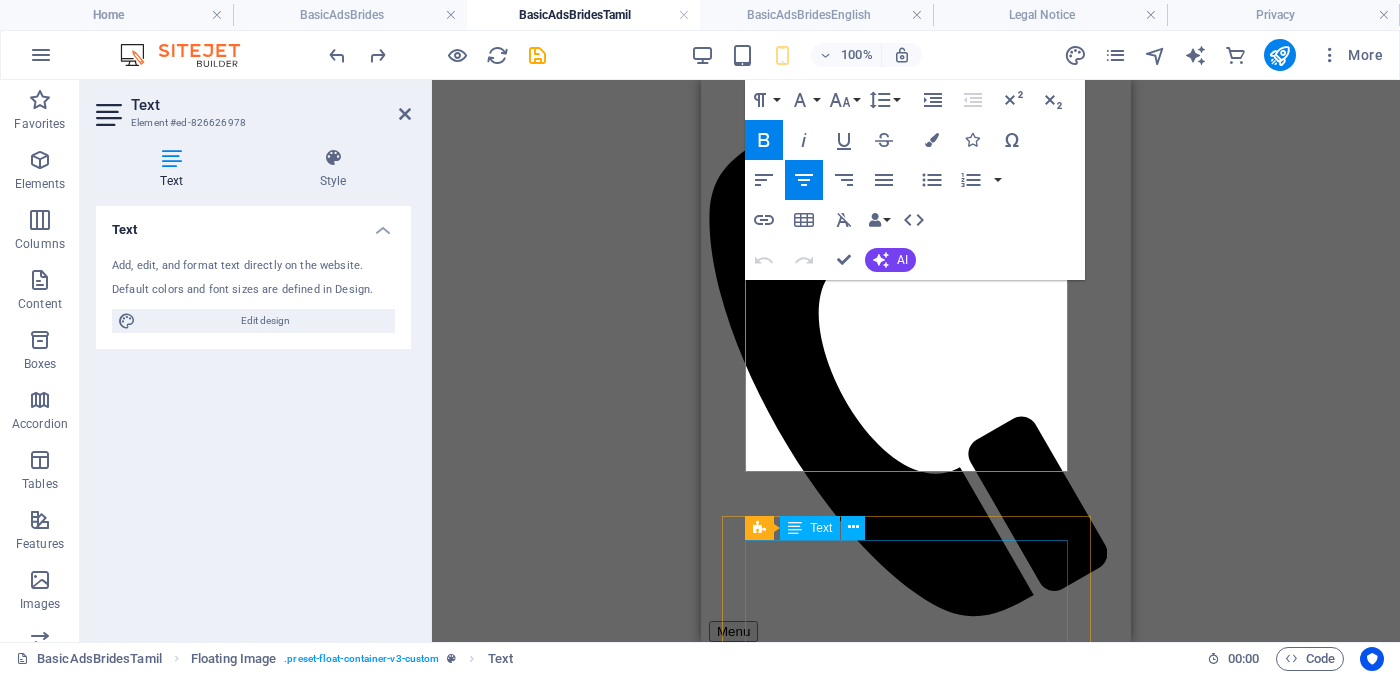 scroll, scrollTop: 360, scrollLeft: 0, axis: vertical 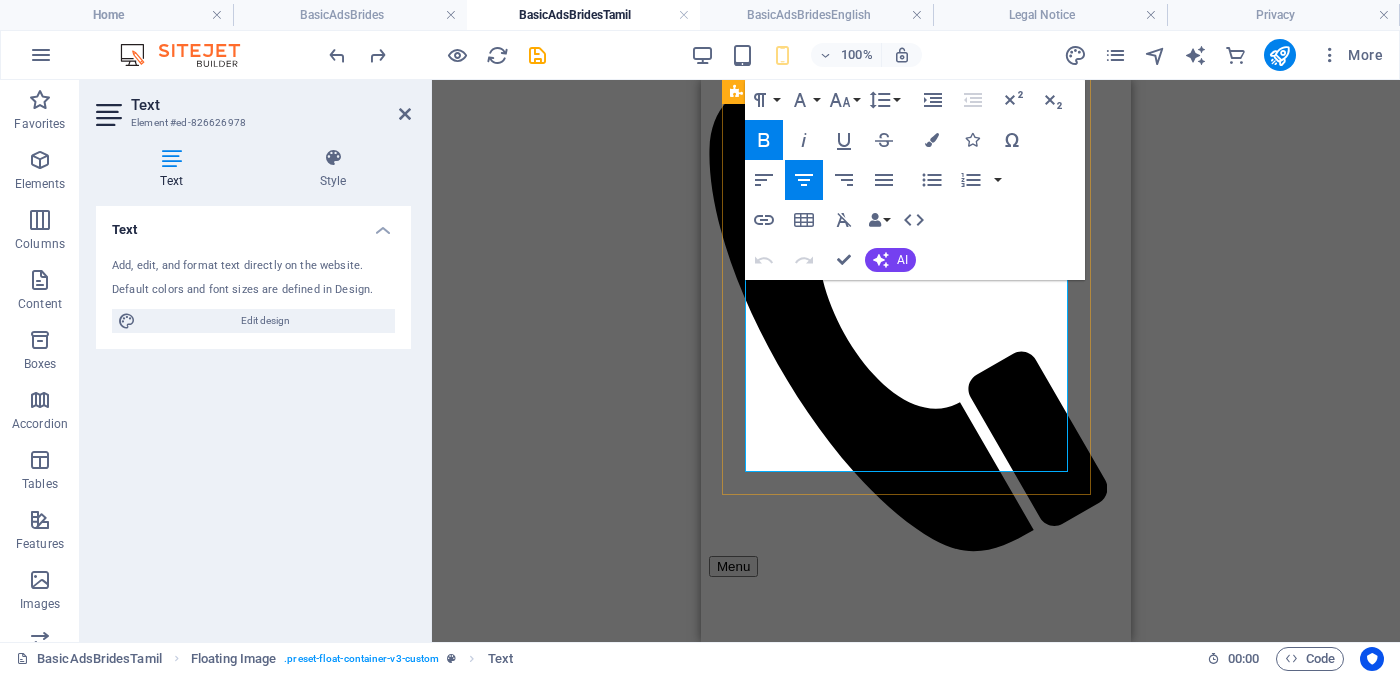 drag, startPoint x: 934, startPoint y: 382, endPoint x: 1013, endPoint y: 479, distance: 125.09996 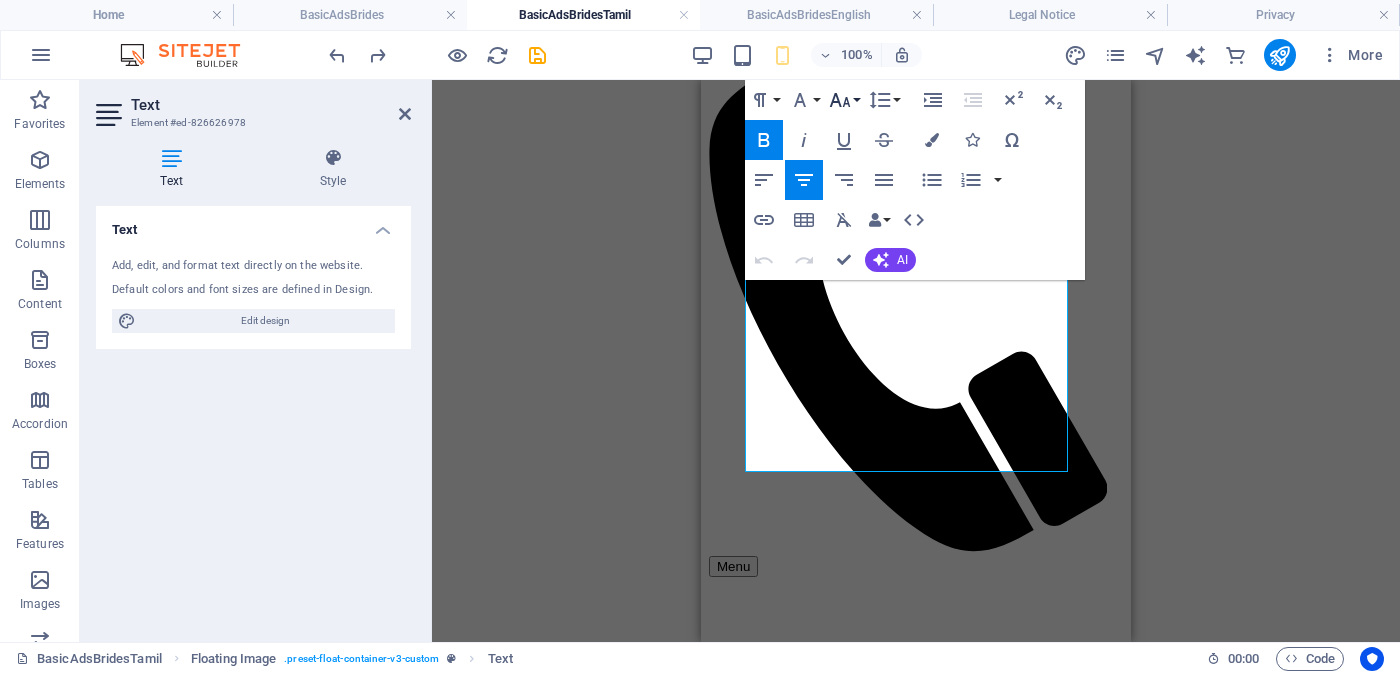 click on "Font Size" at bounding box center [844, 100] 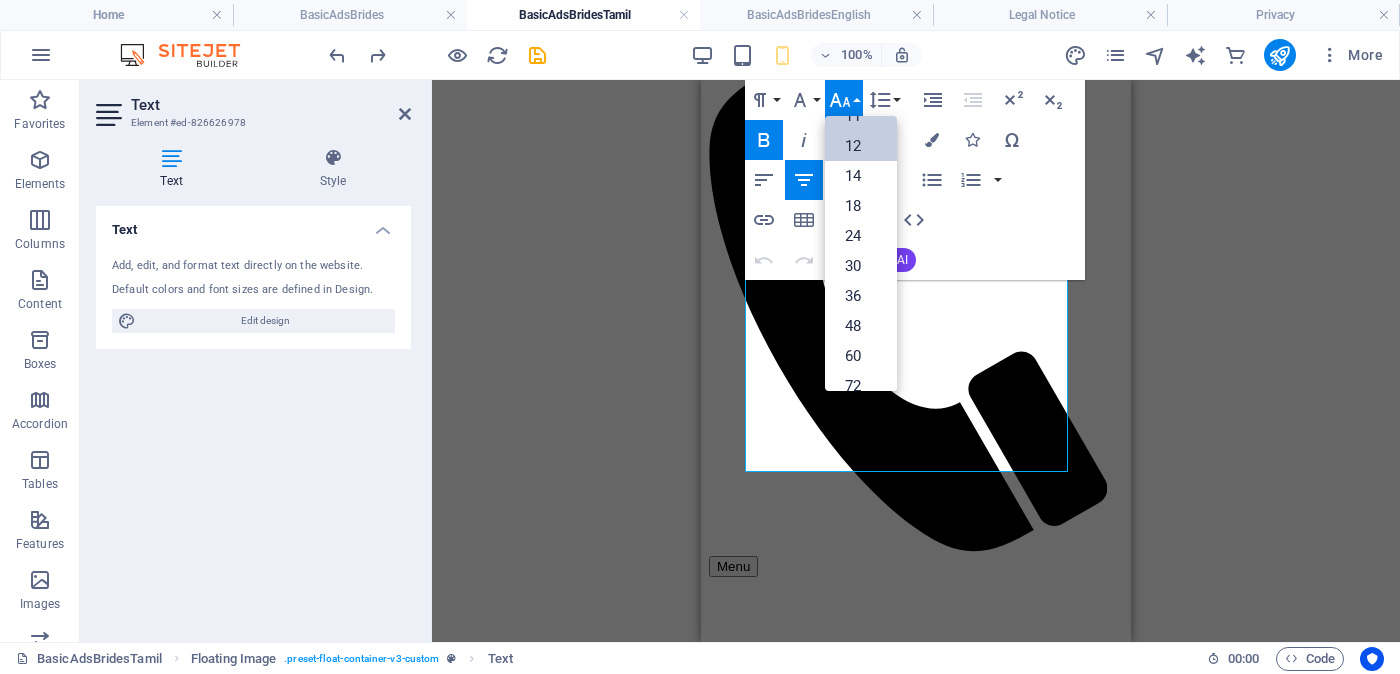 click on "12" at bounding box center (861, 146) 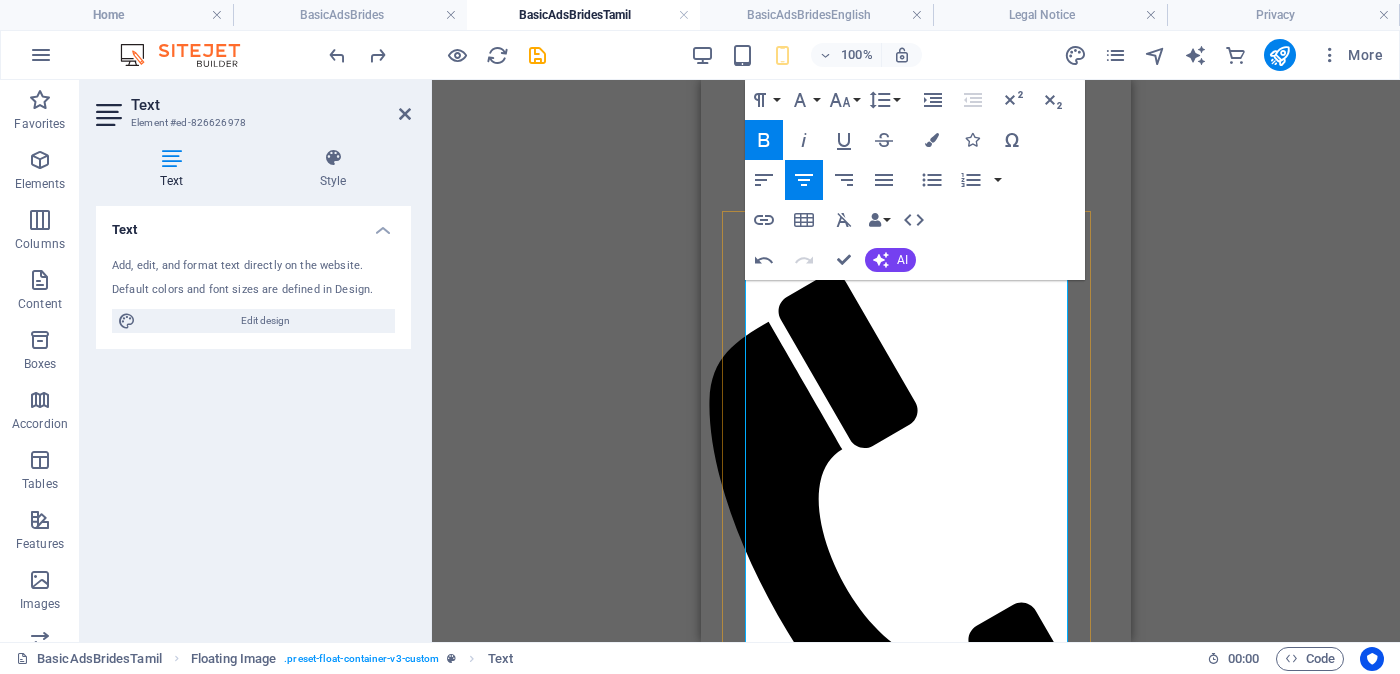 scroll, scrollTop: 0, scrollLeft: 0, axis: both 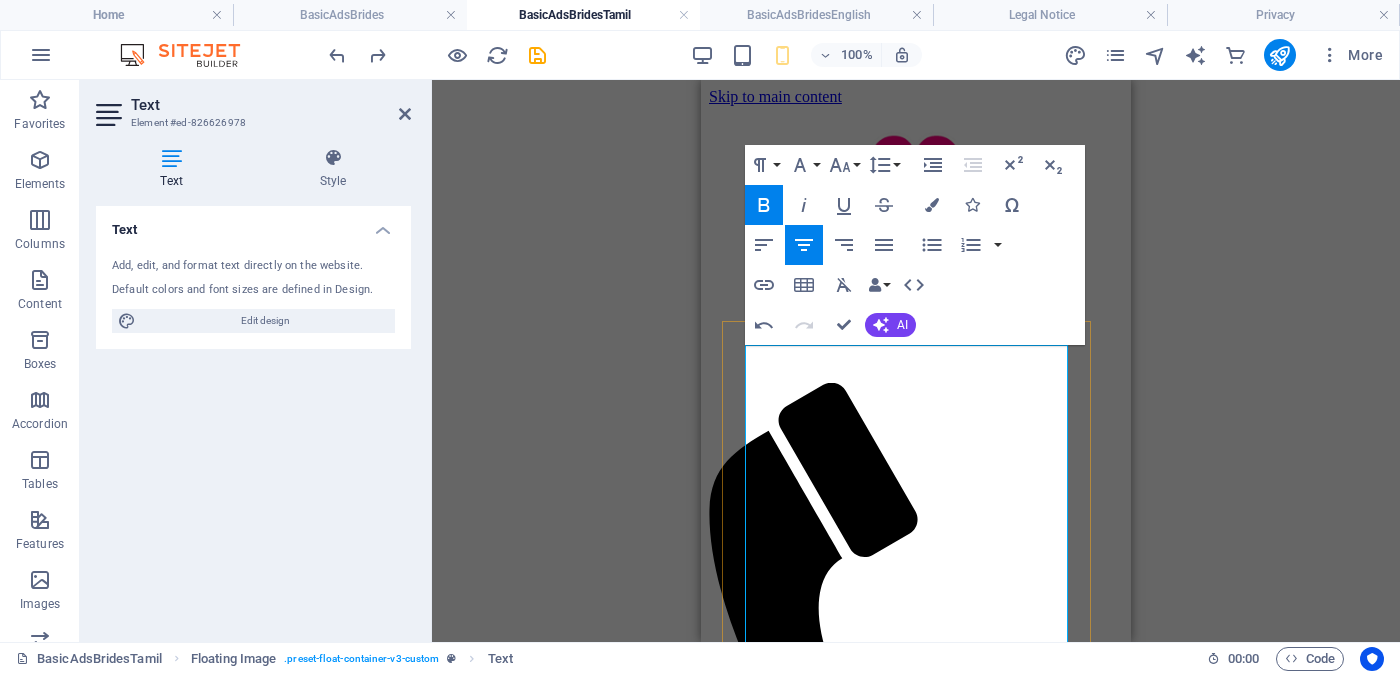 click on "Proposal ID >> 7701120013981 Nickname [NAME]" at bounding box center (916, 2428) 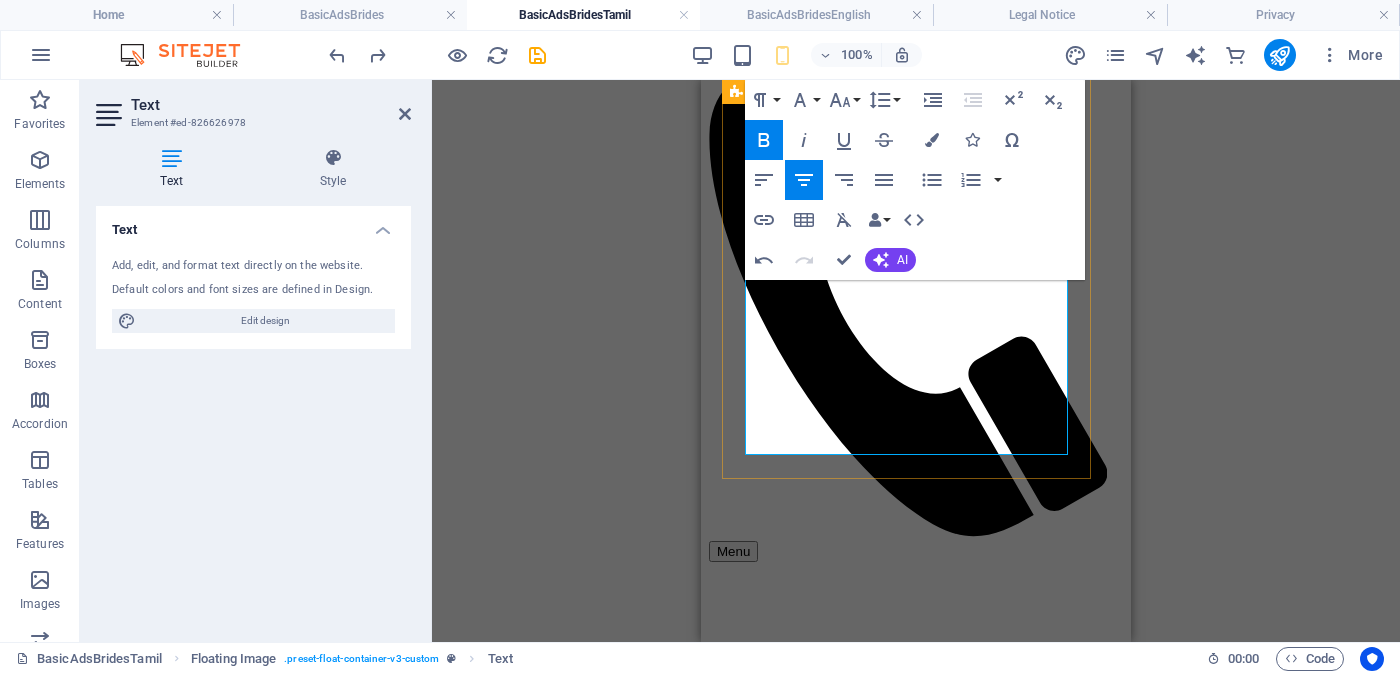 scroll, scrollTop: 499, scrollLeft: 0, axis: vertical 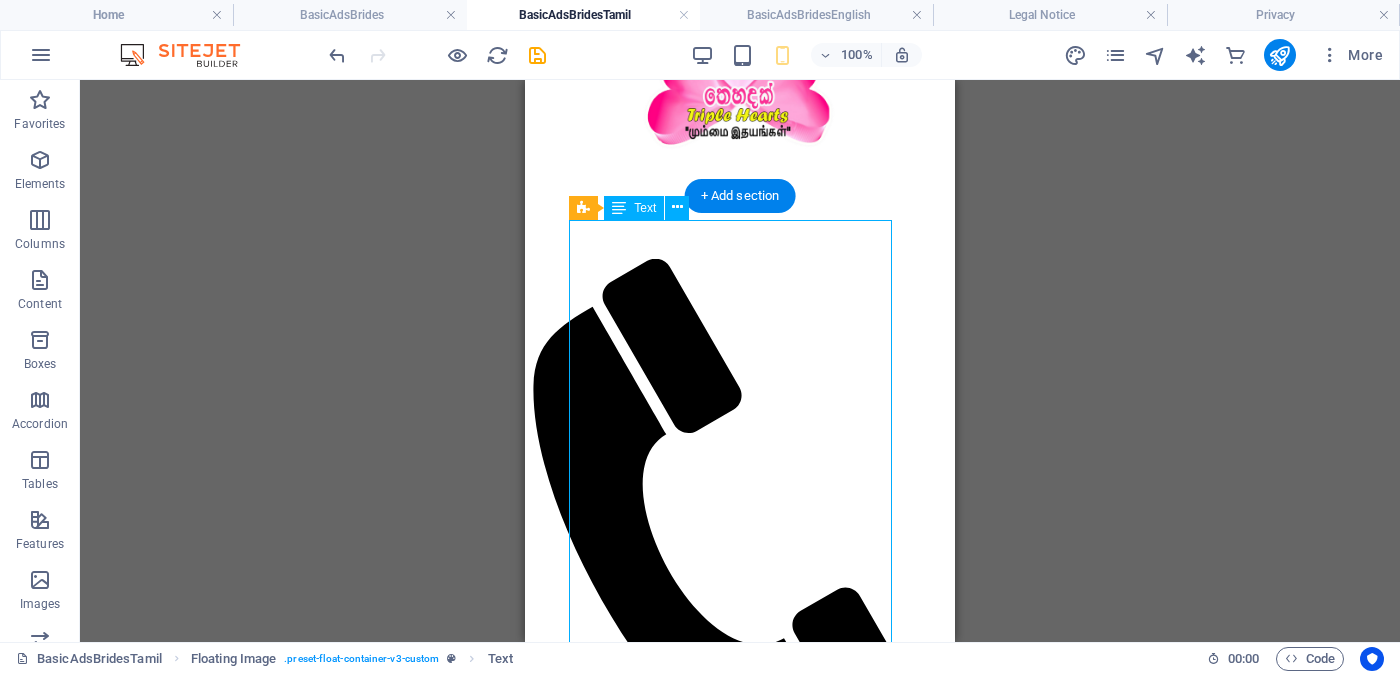 click on "Proposal ID >> 7701120013981 Nickname [NAME] ( [CITY] ) [CITY] Independent Free churches - [ORGANIZATION] වයස - [AGE] Unmarried - අවිවාහක - திருமணமாகாத උස-Feet ( [FEET] ) . Inches ( [INCHES] ) රැකියාව- Privet Company - [ORGANIZATION] ​ මාසික ආදායම Rs. [SALARY_RANGE] - Rs. [SALARY_RANGE] - අතර ---------------------------------------------------- << Full Ad view Link >> පැහැදිලි ජායාරූප සහ සම්පූර්ණ මංගල දැන්වීම ට ලින්ක් සබැඳිය" at bounding box center (740, 2421) 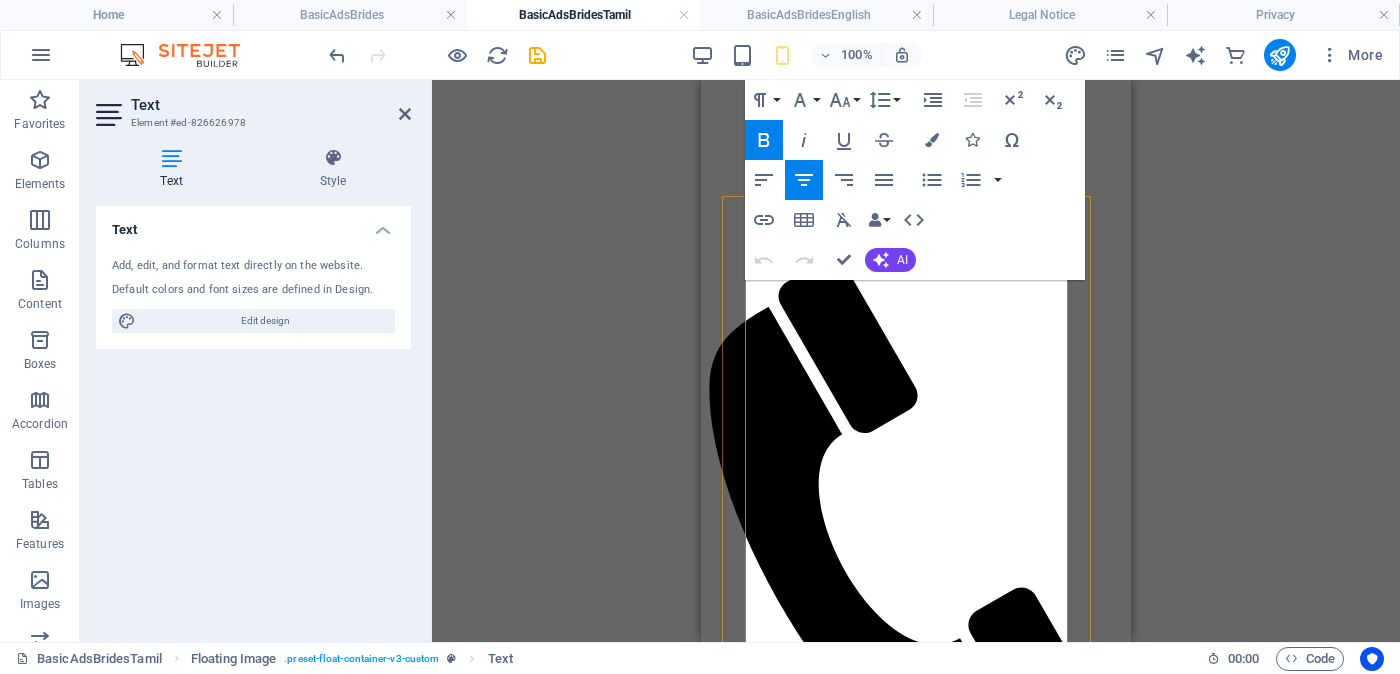 drag, startPoint x: 1012, startPoint y: 327, endPoint x: 990, endPoint y: 328, distance: 22.022715 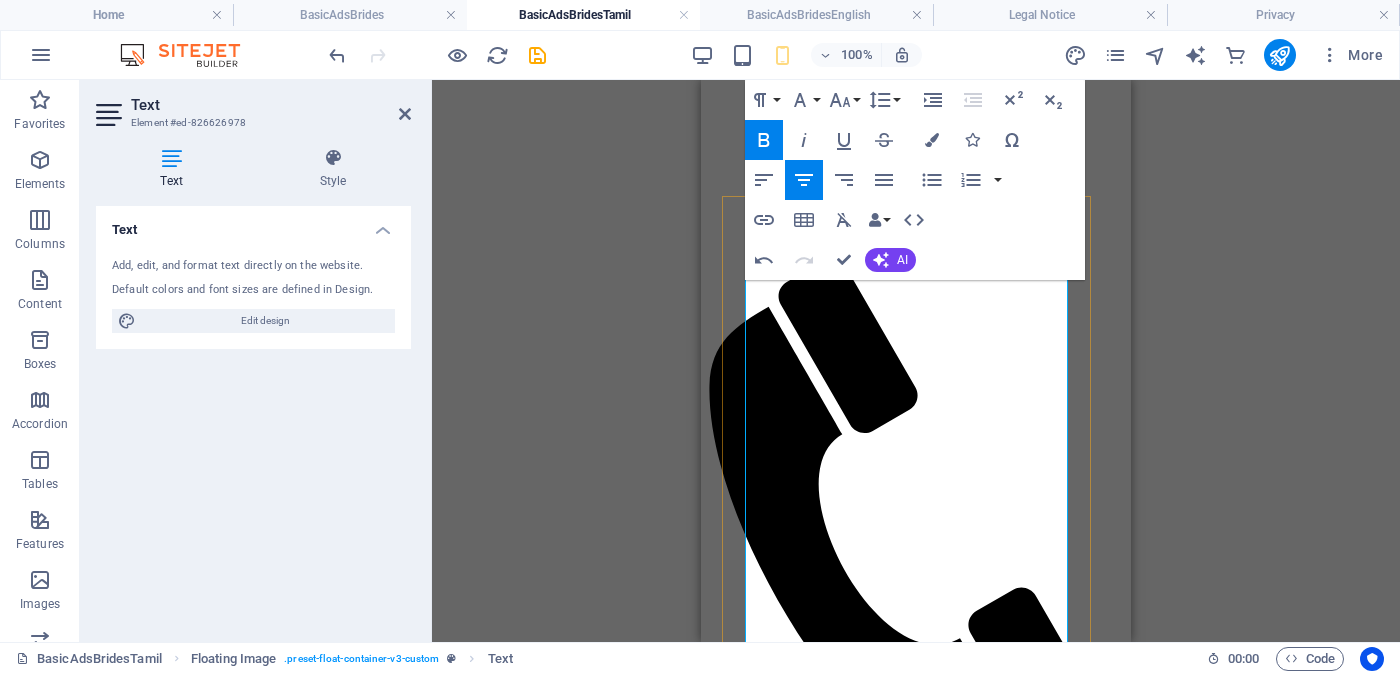 click on "[NAME]" at bounding box center (916, 2341) 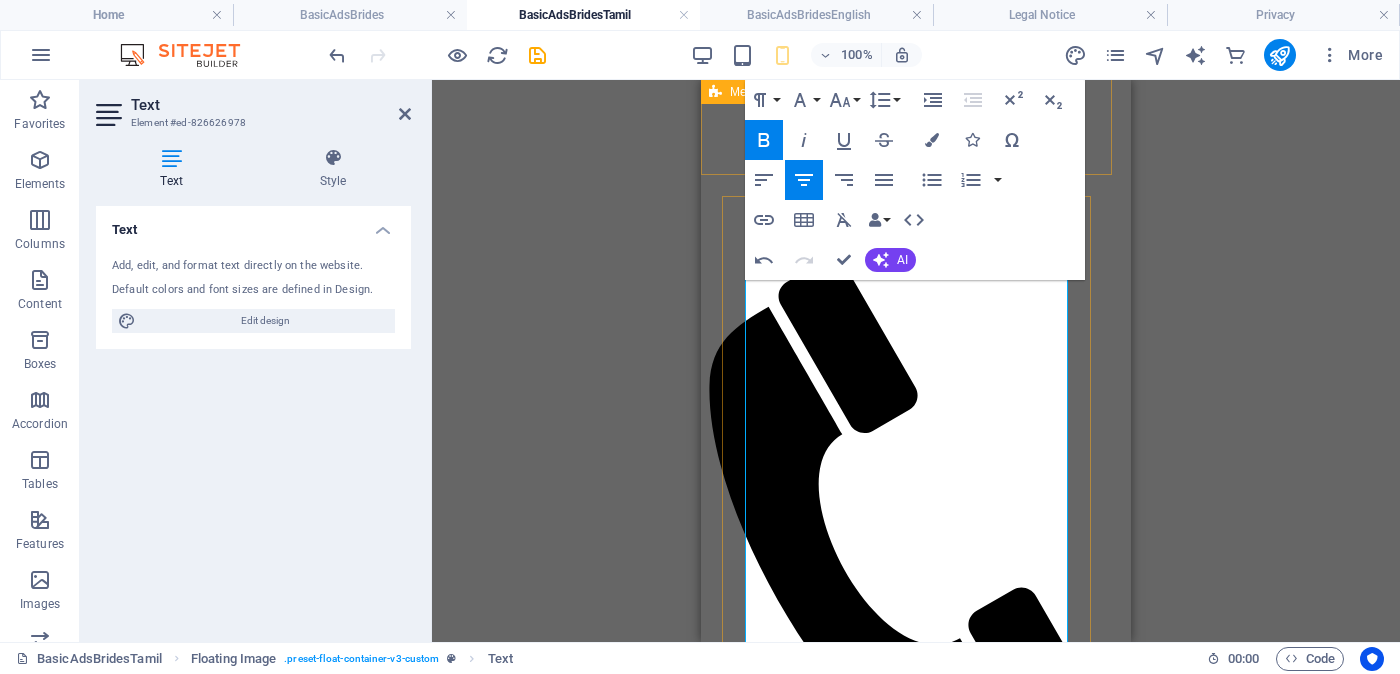 click on "( Colombo )  කොළඹ" at bounding box center (916, 2380) 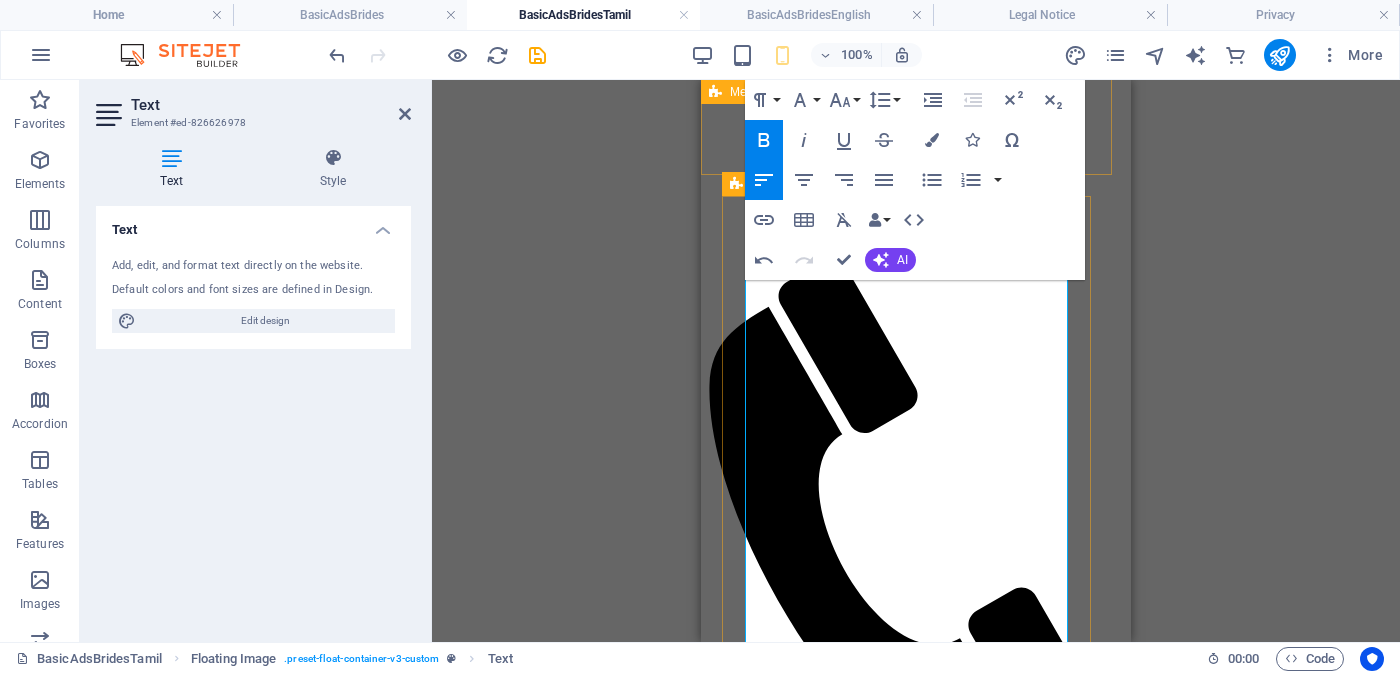drag, startPoint x: 897, startPoint y: 496, endPoint x: 730, endPoint y: 495, distance: 167.00299 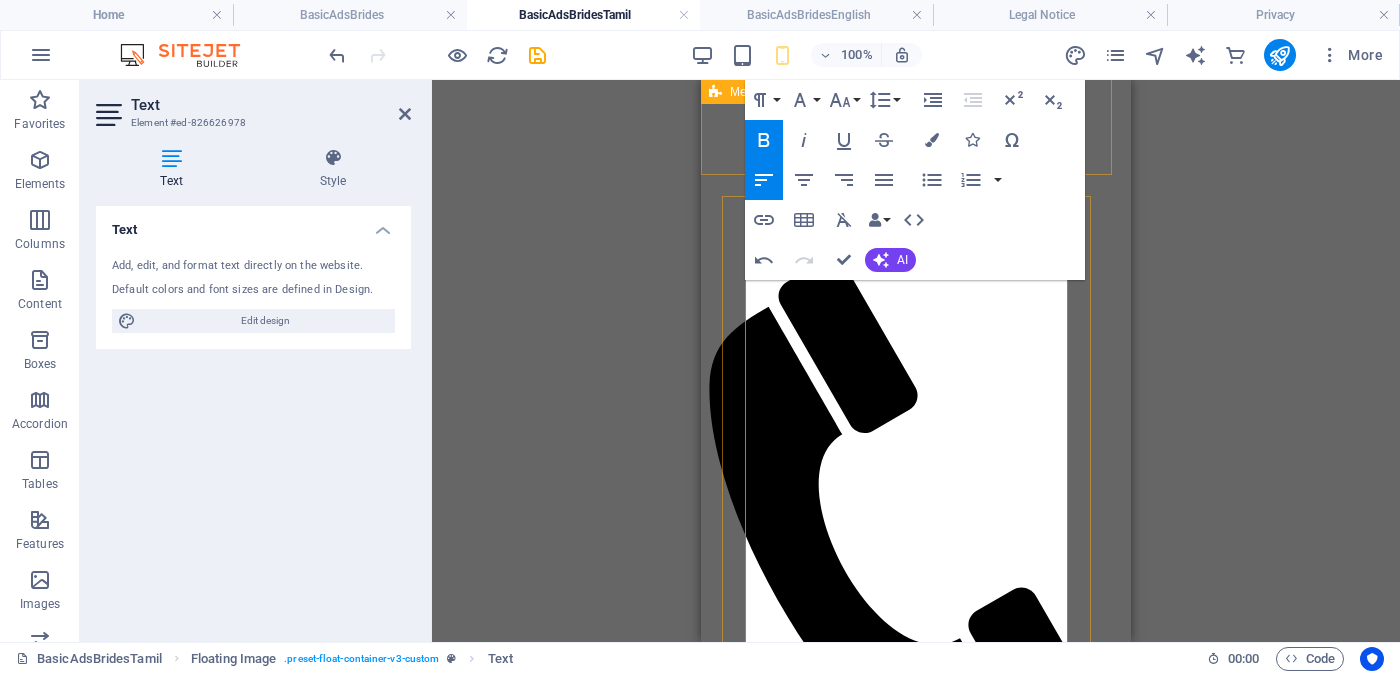 click on "சுதந்திர இலவச" at bounding box center [916, 2438] 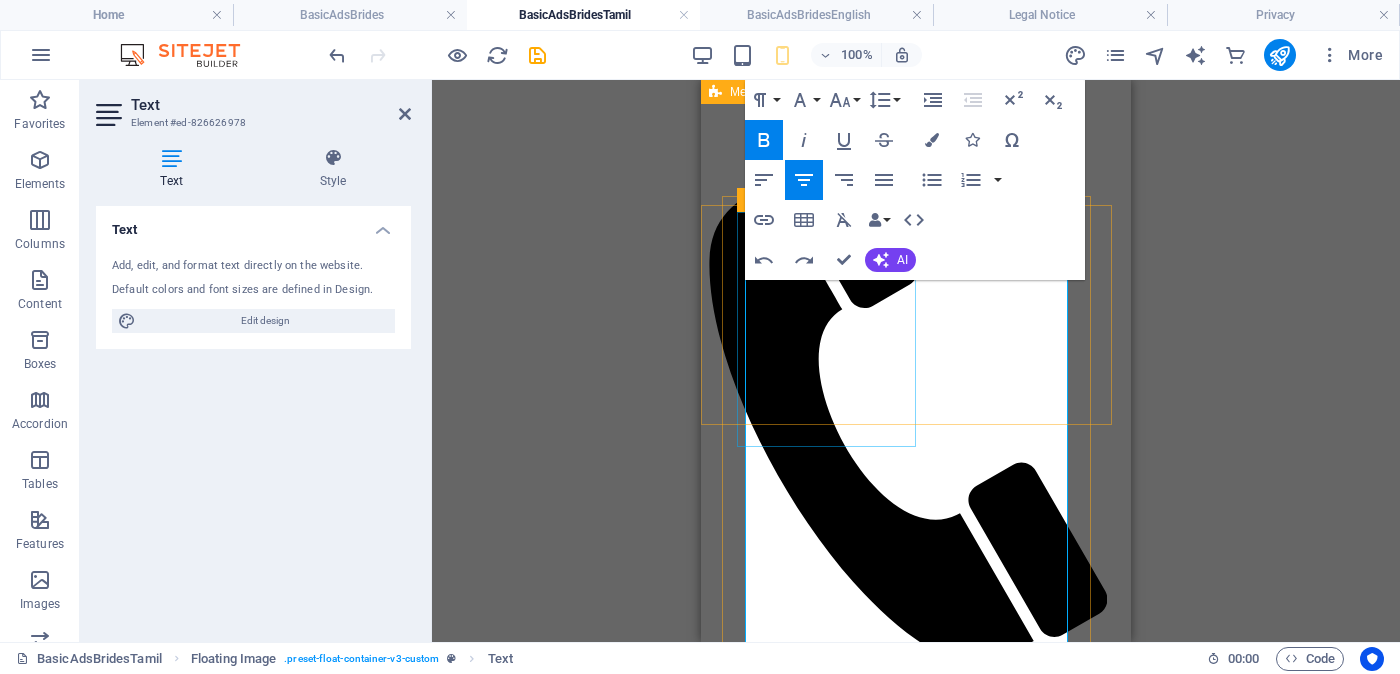 scroll, scrollTop: 124, scrollLeft: 0, axis: vertical 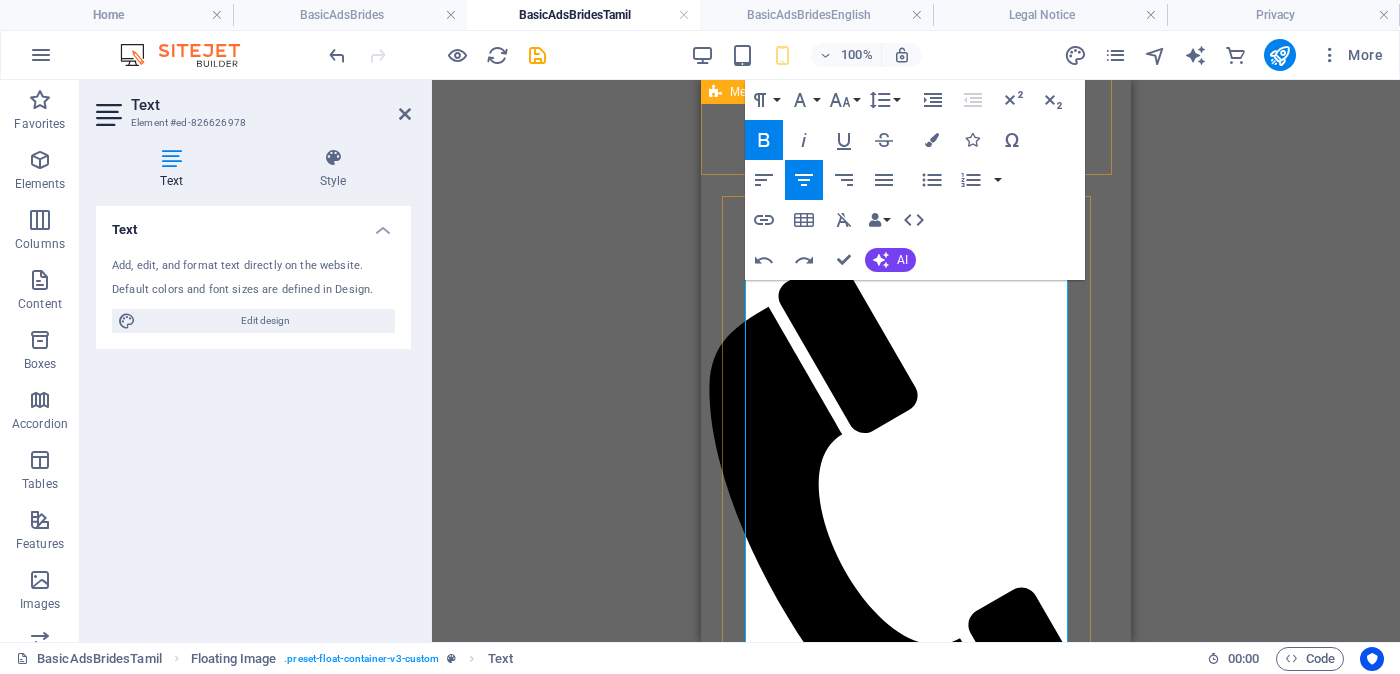 click on "සභාවන්" at bounding box center [889, 2416] 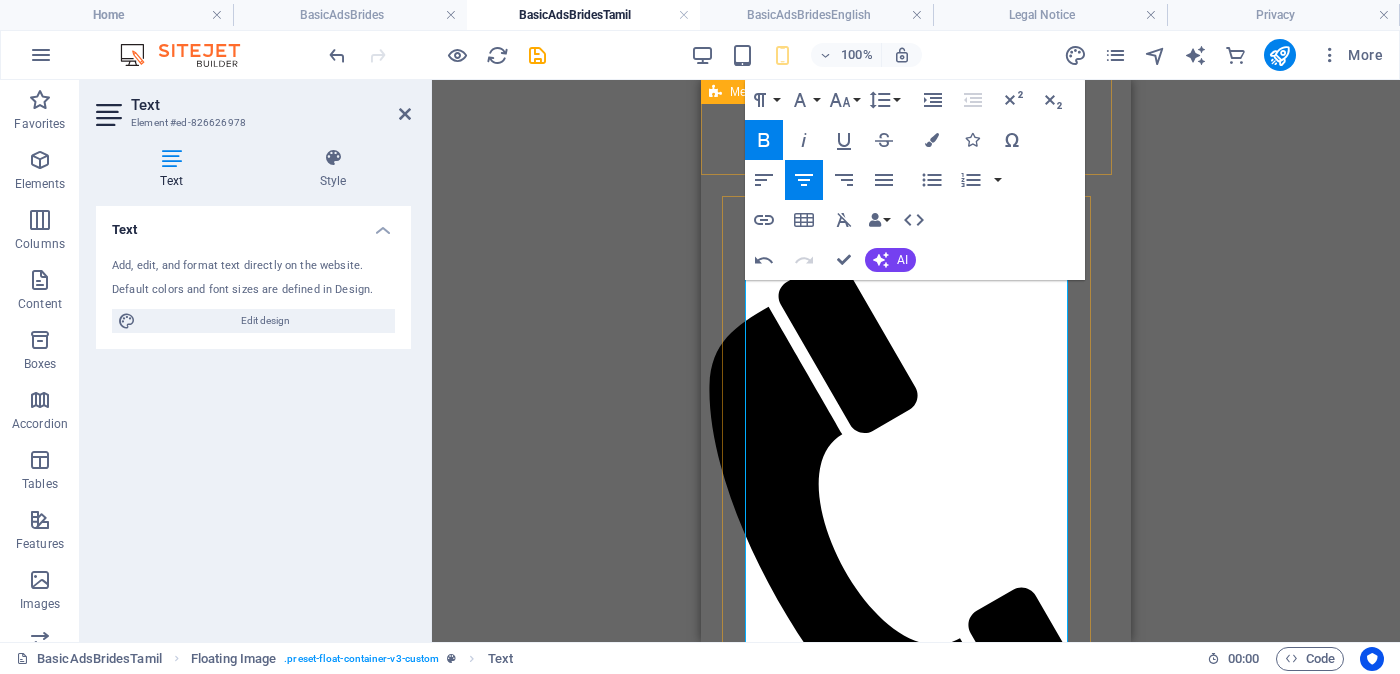 click on "සභාවන්" at bounding box center (916, 2415) 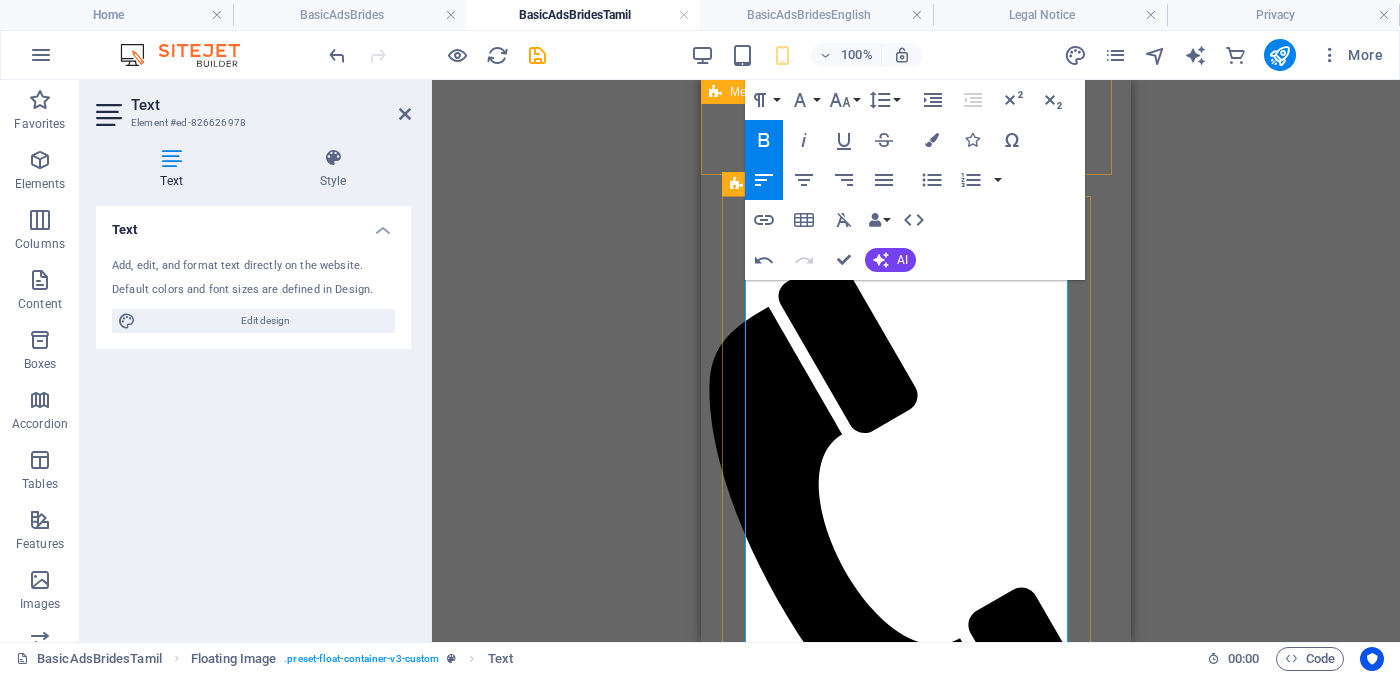drag, startPoint x: 924, startPoint y: 520, endPoint x: 734, endPoint y: 522, distance: 190.01053 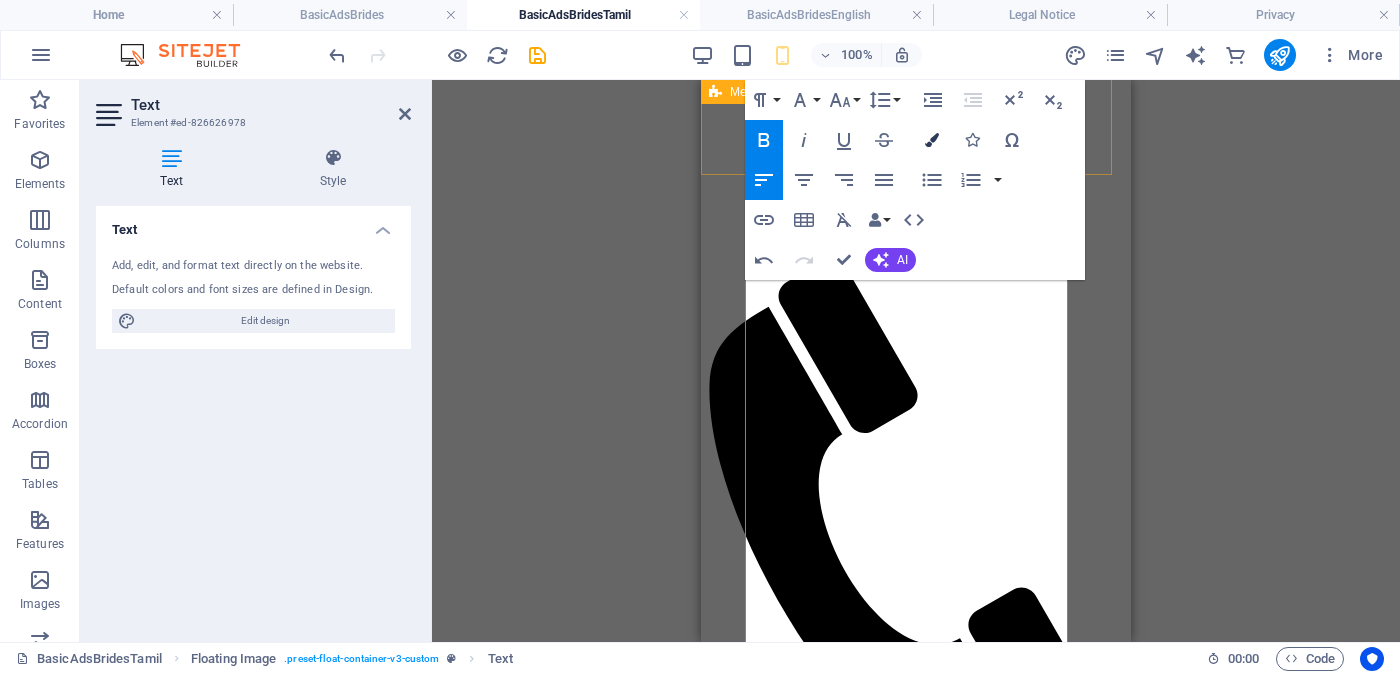 click at bounding box center [932, 140] 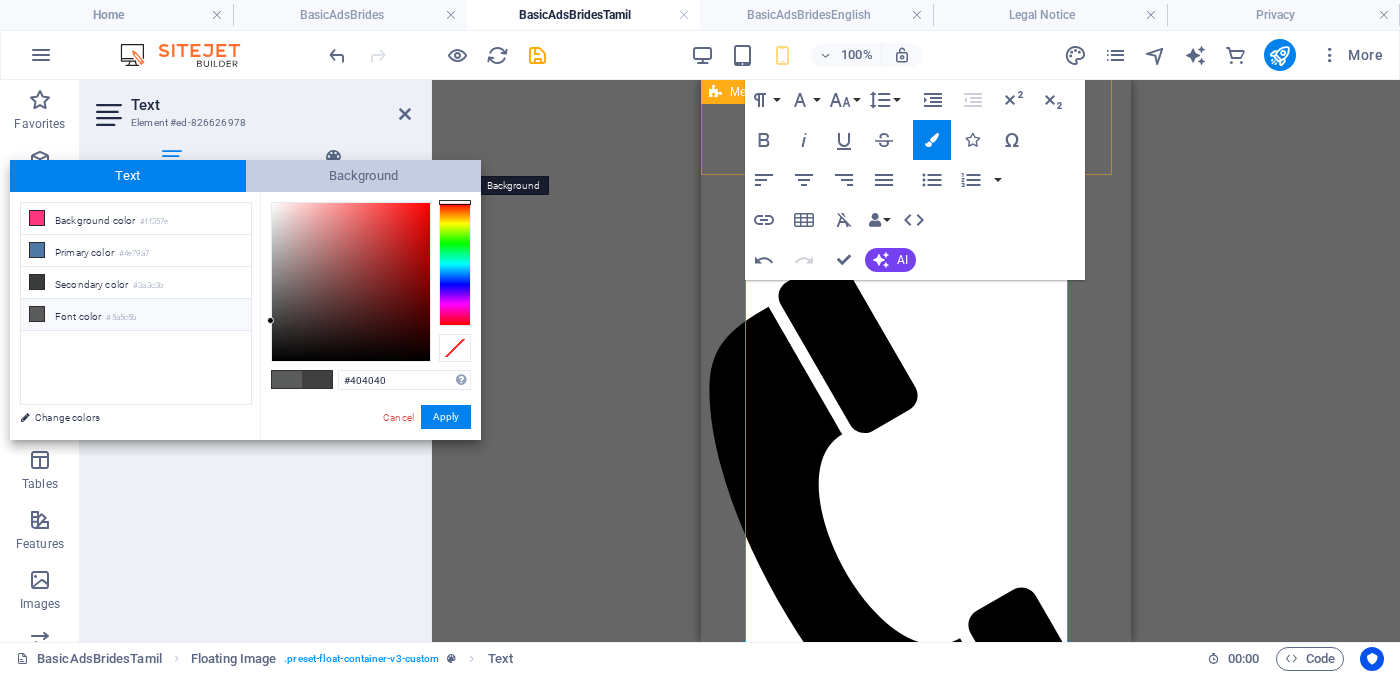 click on "Background" at bounding box center [364, 176] 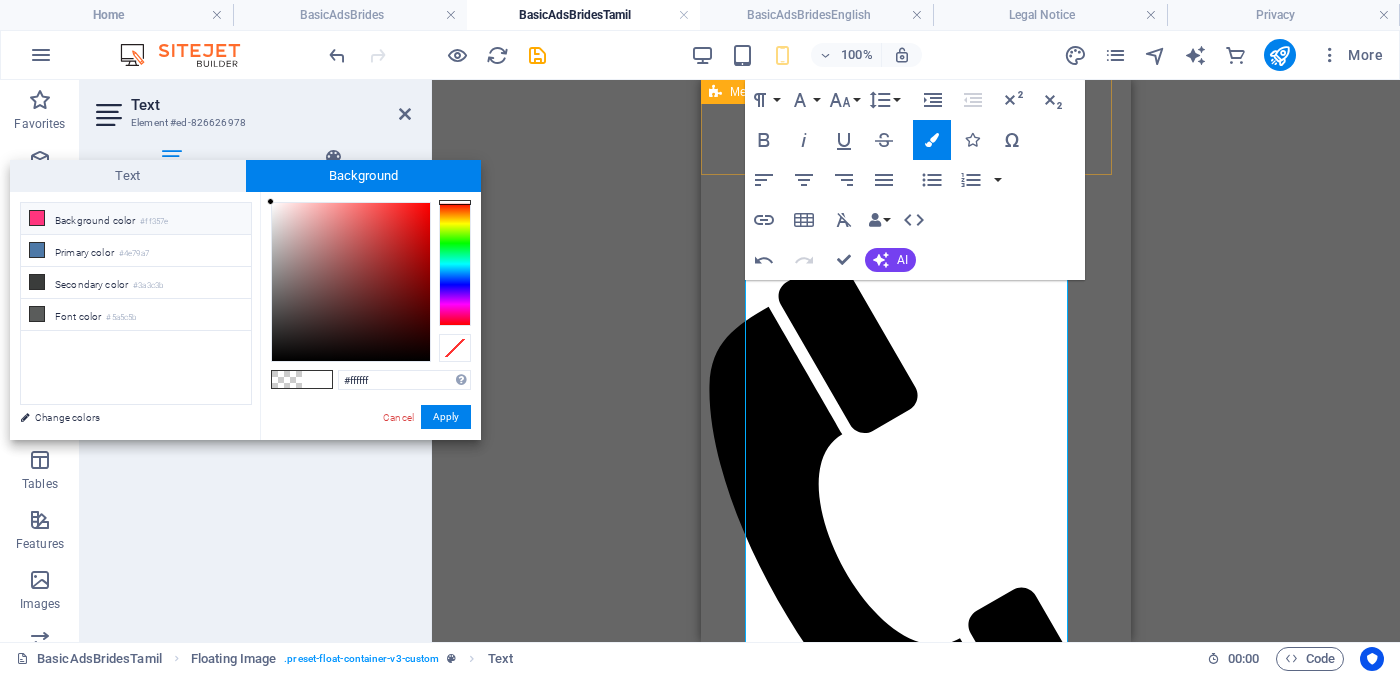click on "Background color
#ff357e" at bounding box center [136, 219] 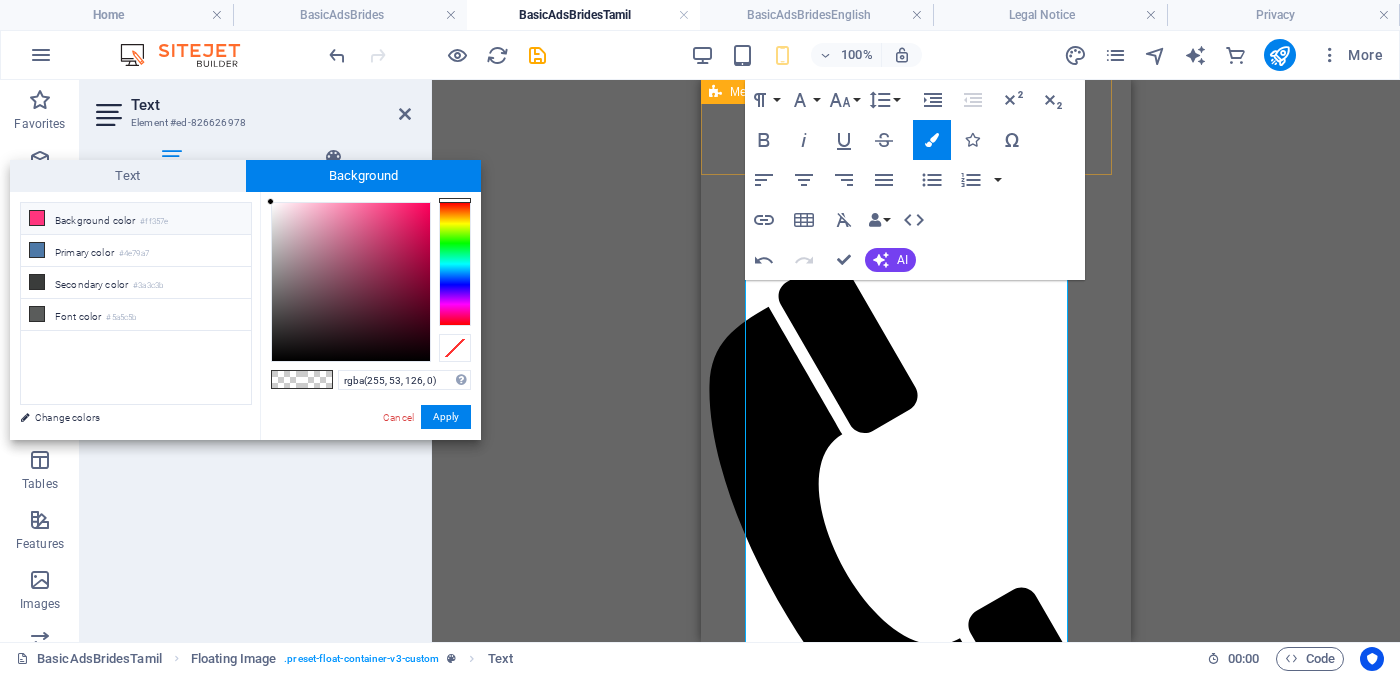 click on "Background color
#ff357e" at bounding box center [136, 219] 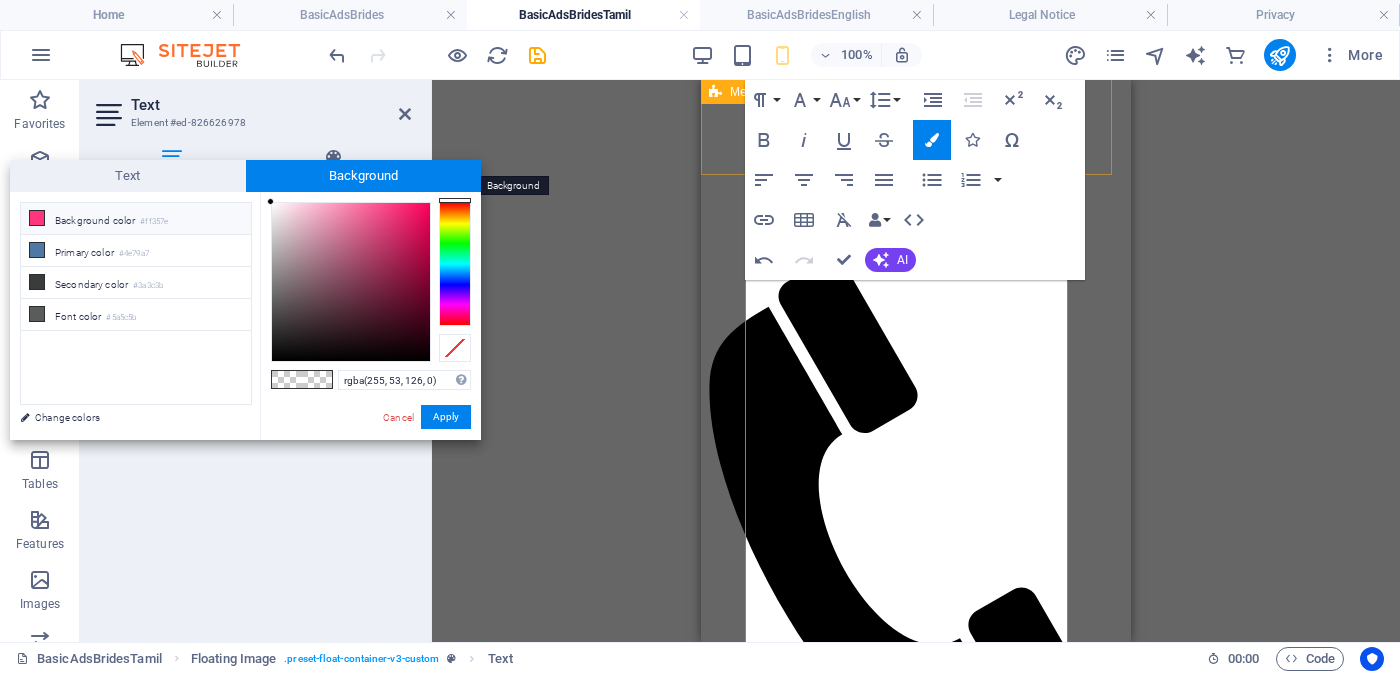 click on "Background" at bounding box center [364, 176] 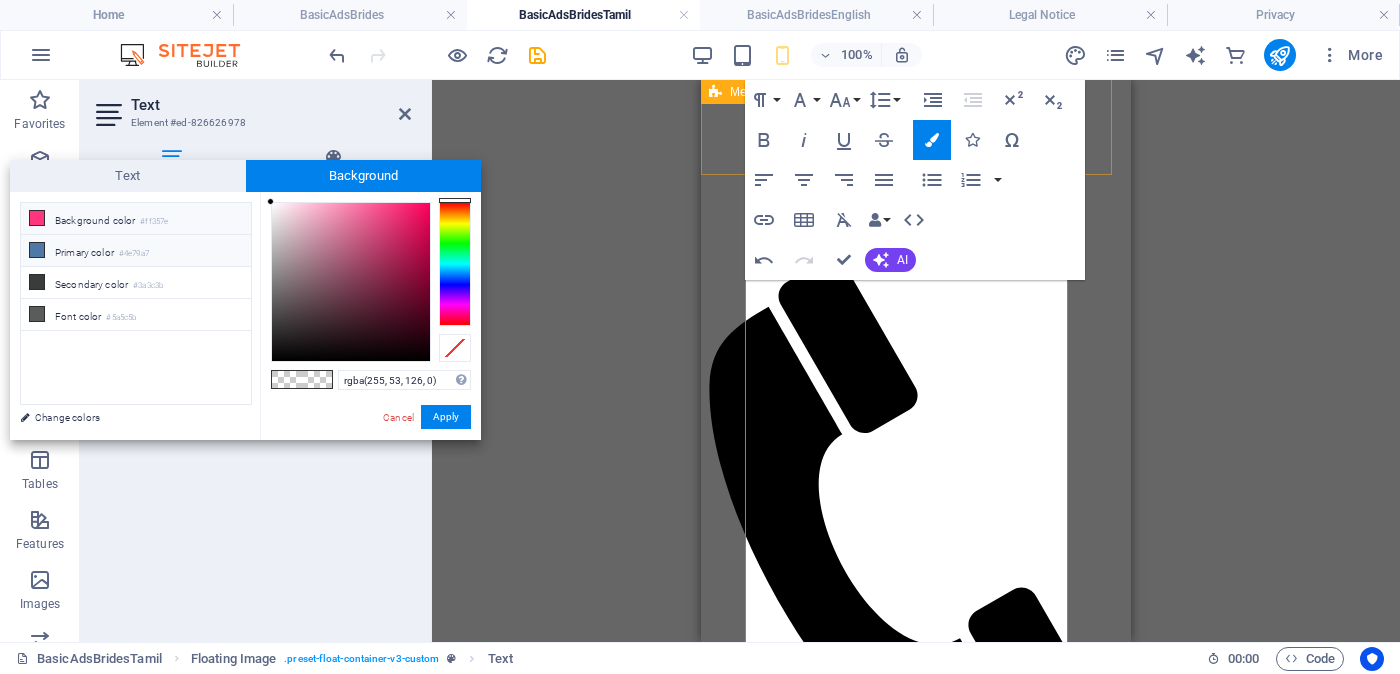 click on "Primary color
#4e79a7" at bounding box center [136, 251] 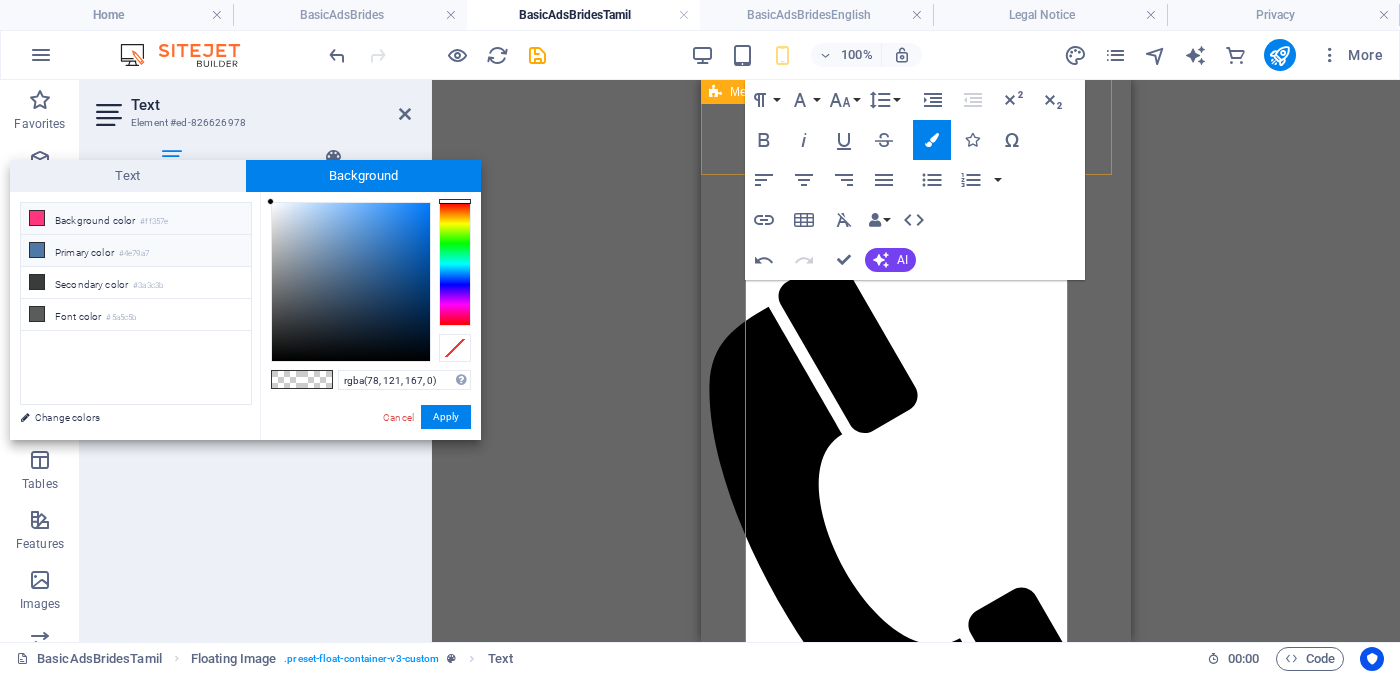 click on "Background color
#ff357e" at bounding box center (136, 219) 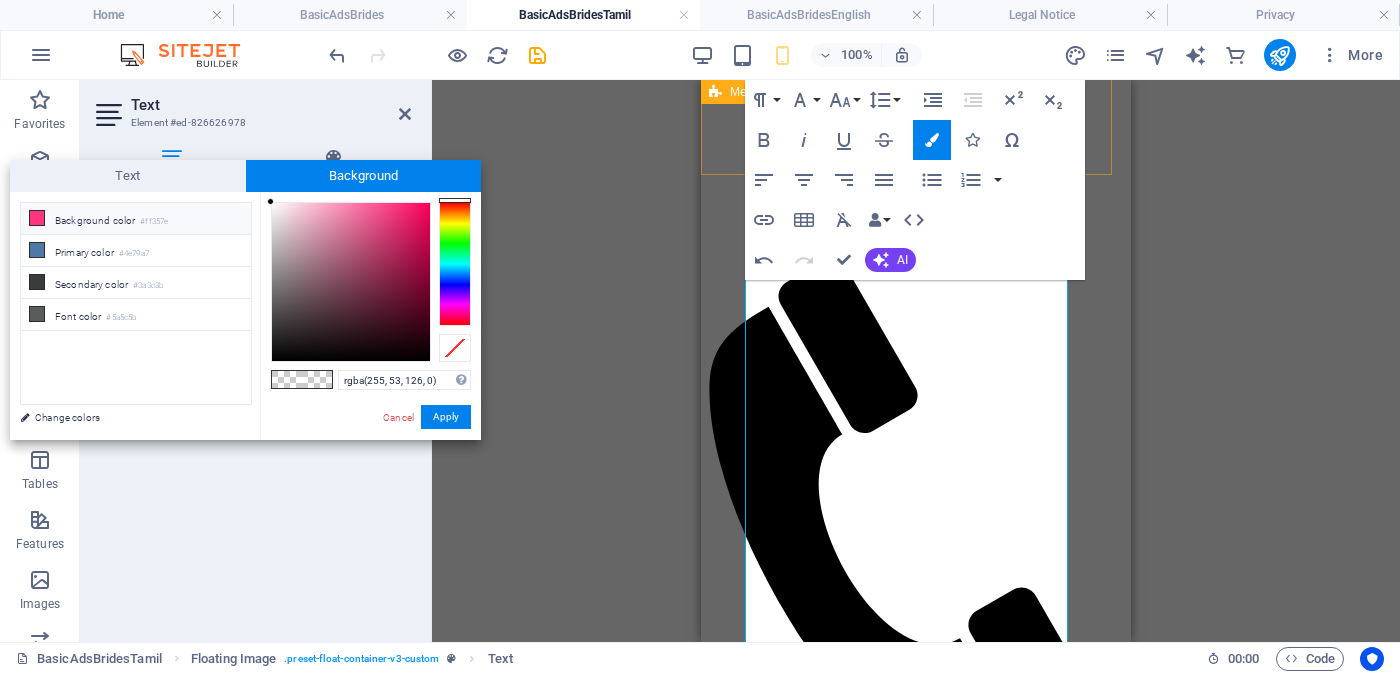 click on "Background color
#ff357e" at bounding box center (136, 219) 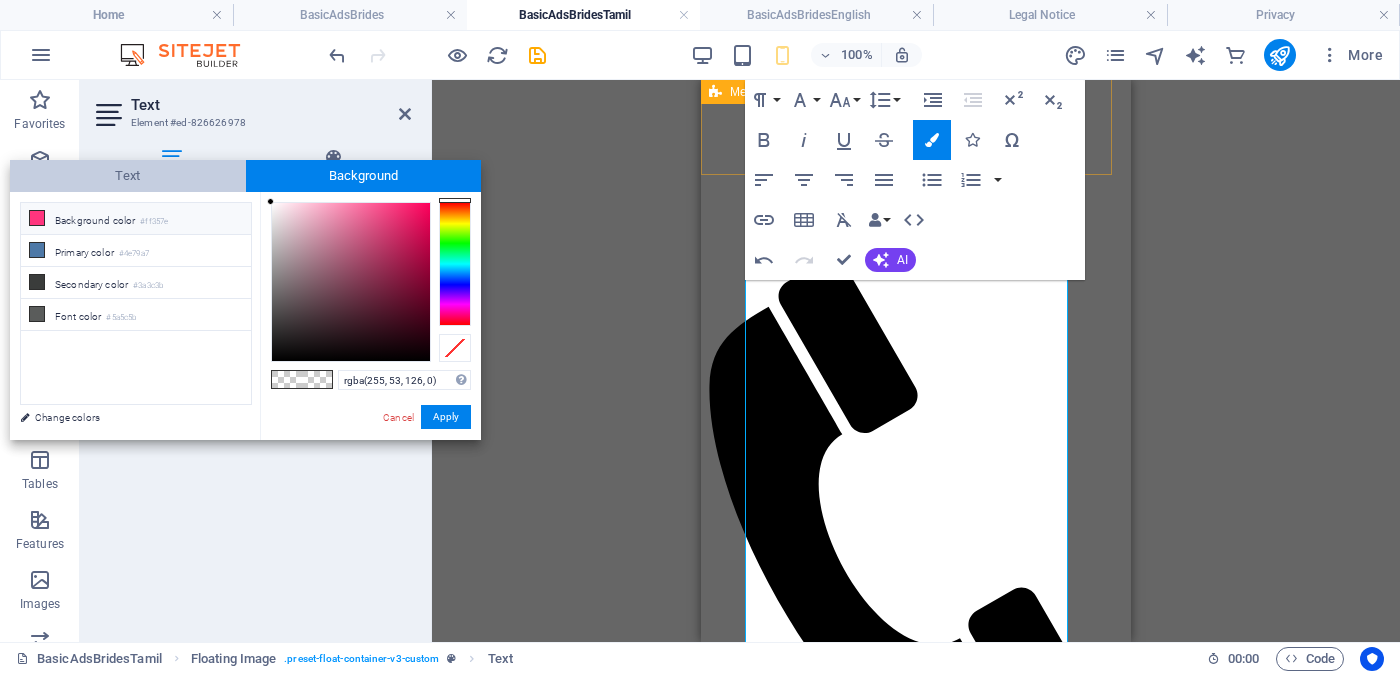 click on "Text" at bounding box center (128, 176) 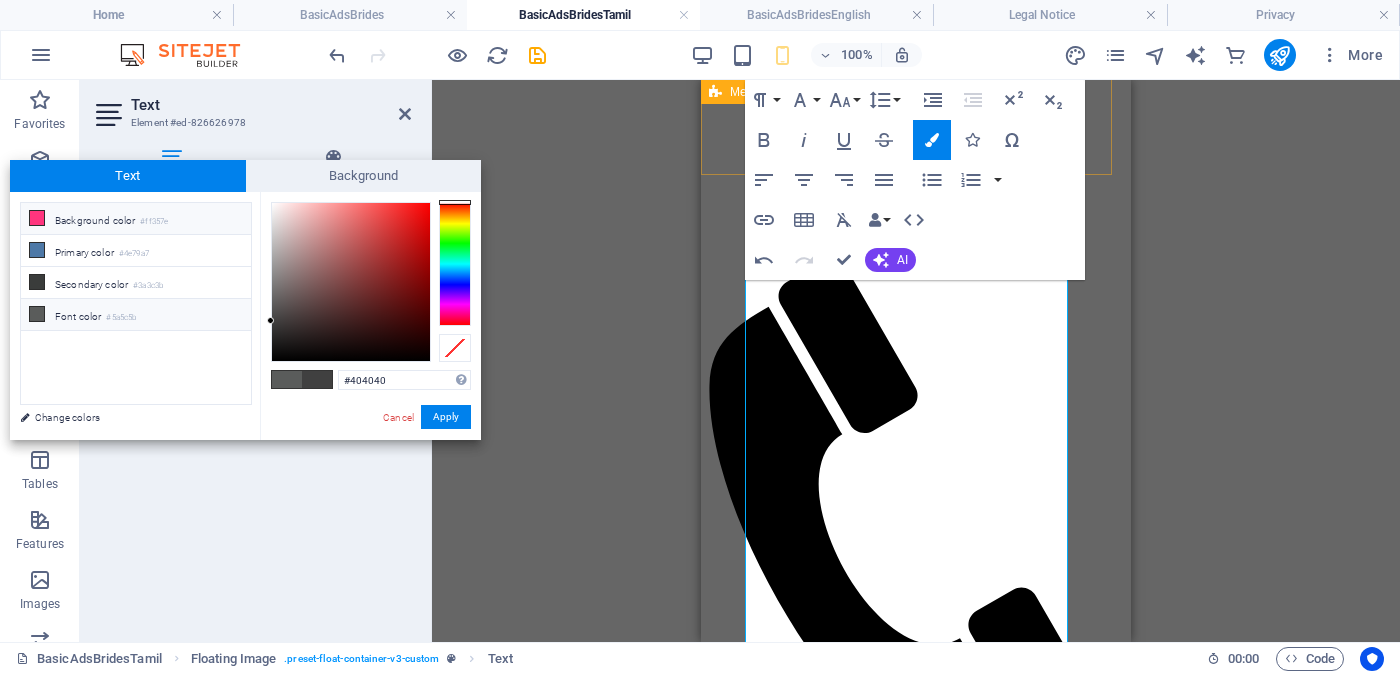 click on "Background color
#ff357e" at bounding box center (136, 219) 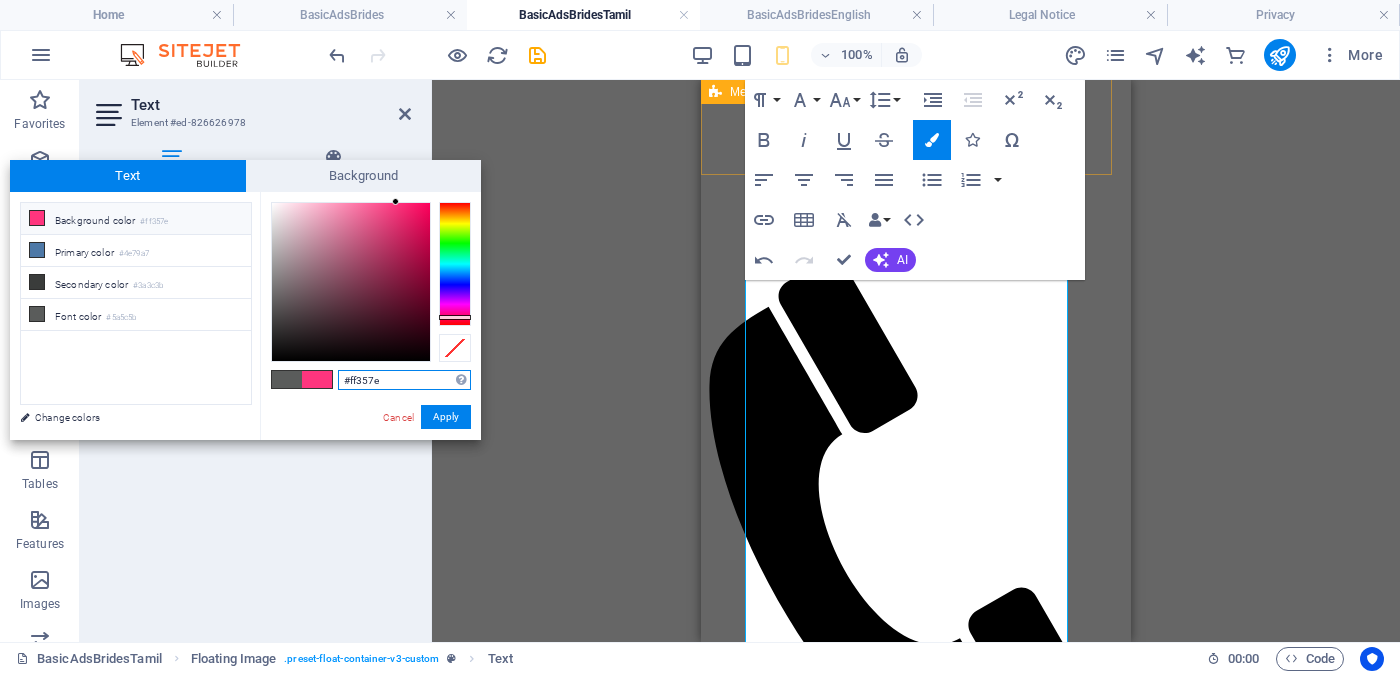 drag, startPoint x: 382, startPoint y: 379, endPoint x: 343, endPoint y: 379, distance: 39 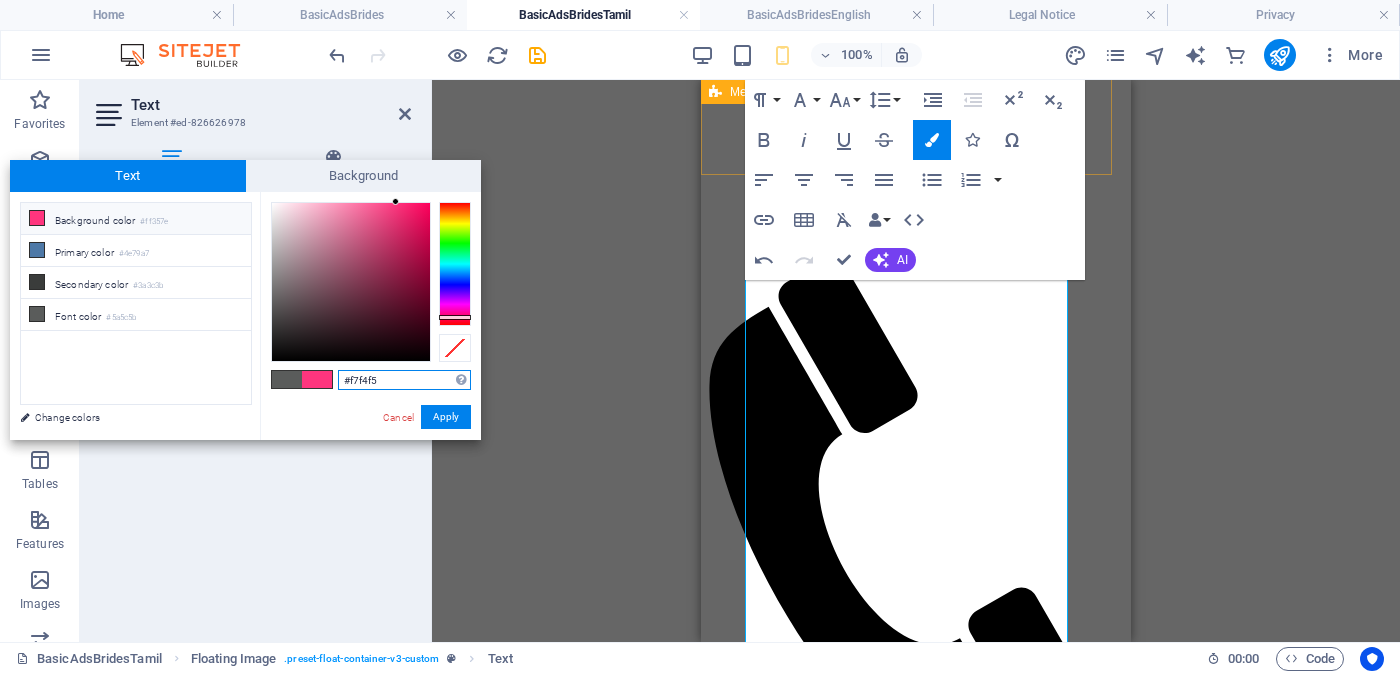 click at bounding box center (351, 282) 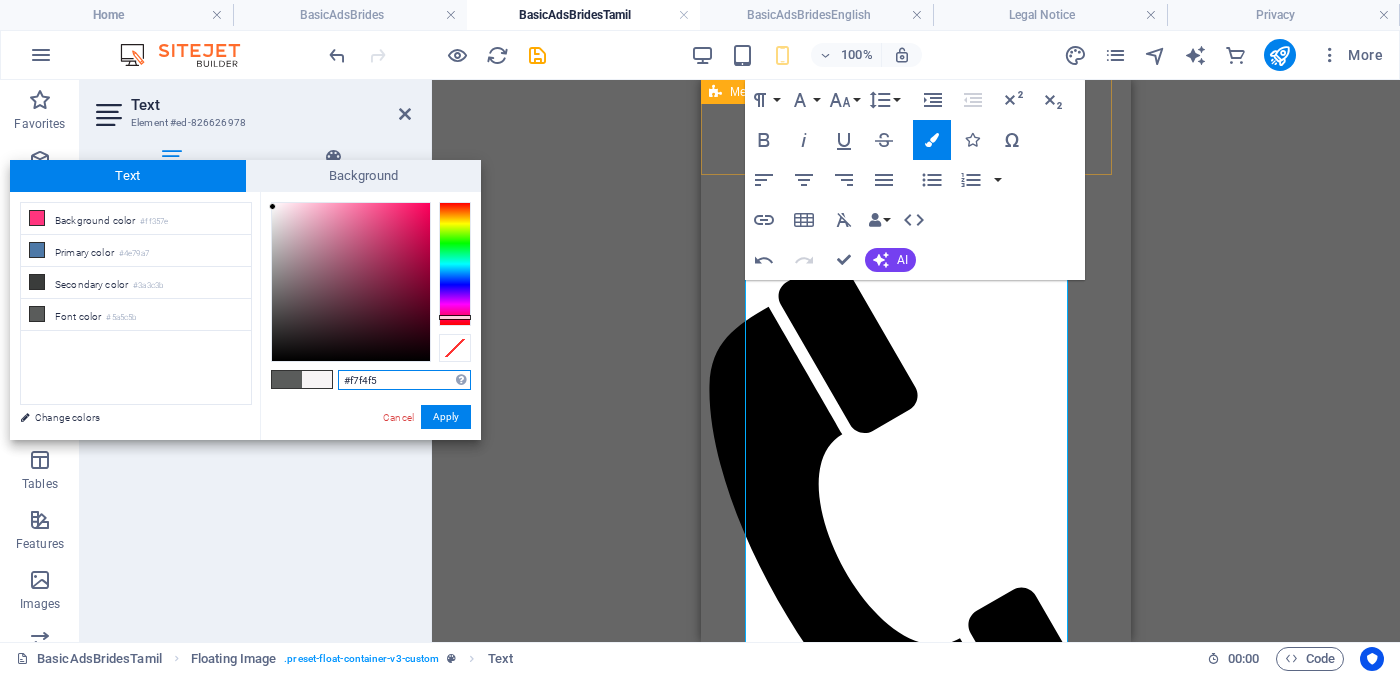click on "#f7f4f5" at bounding box center [404, 380] 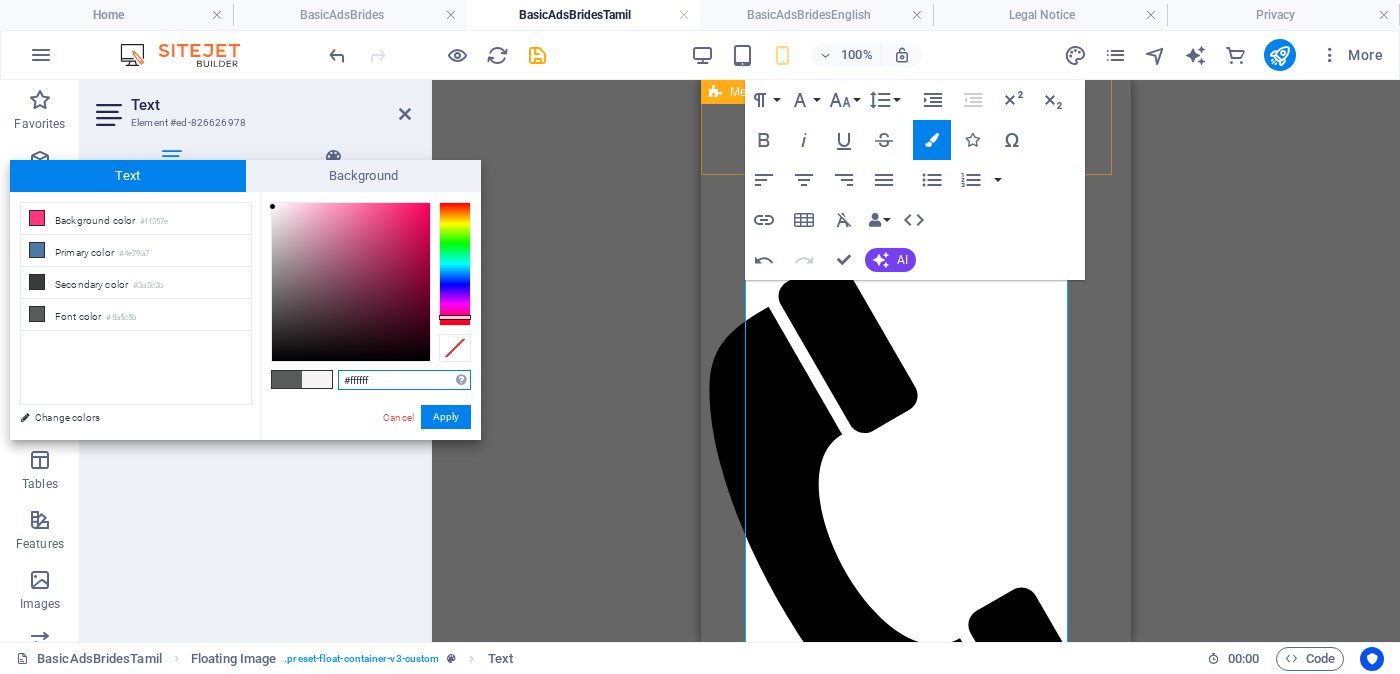 type on "#ffffff" 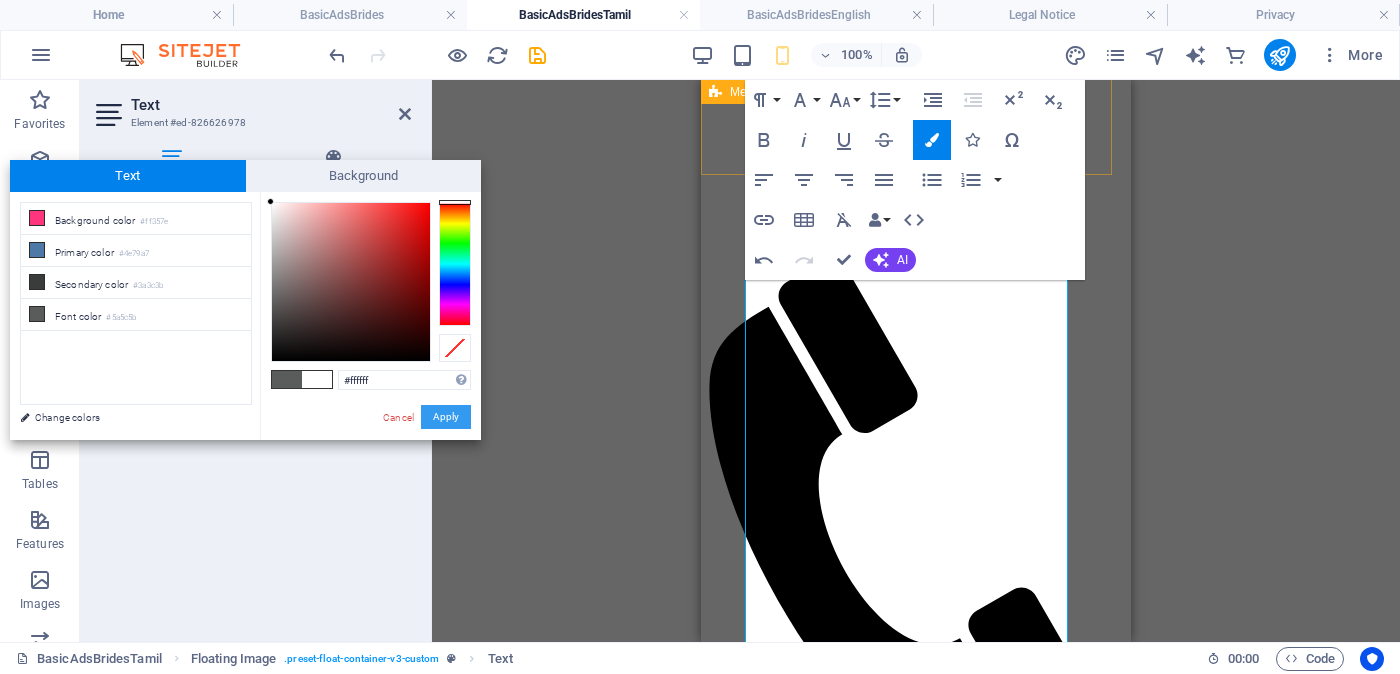 click on "Apply" at bounding box center (446, 417) 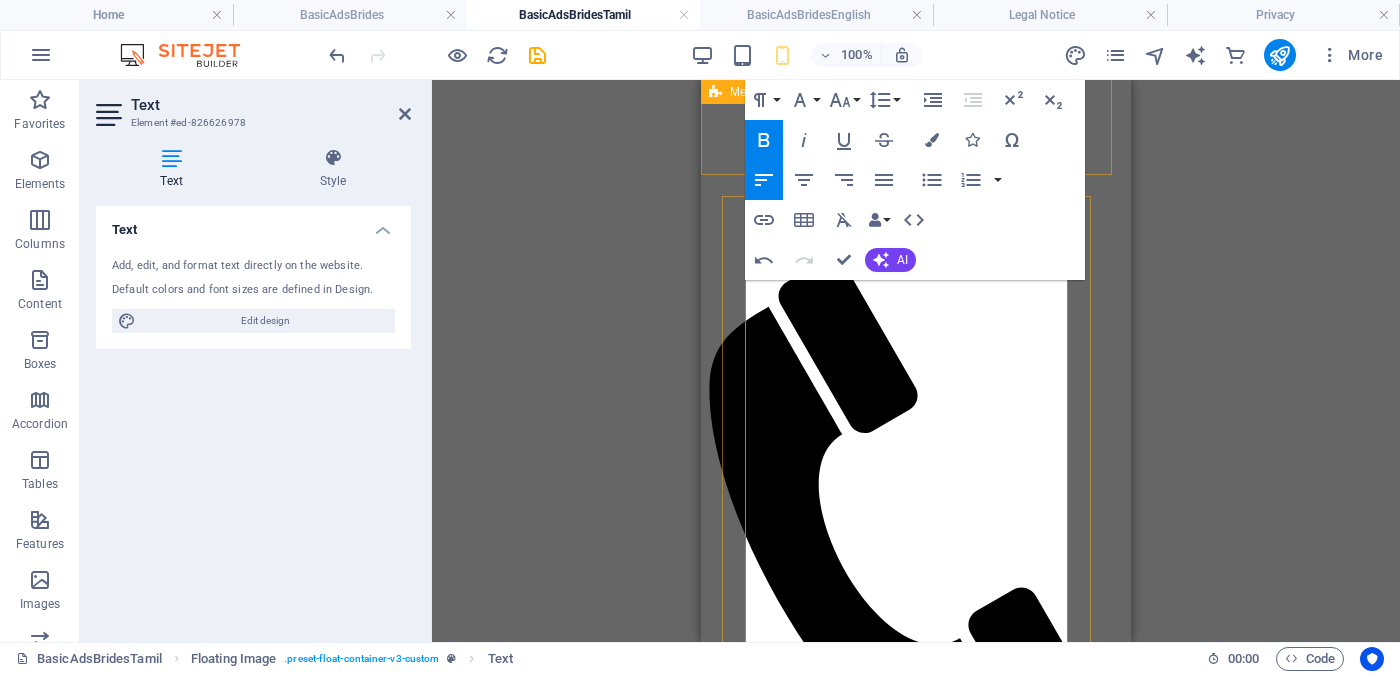 click on "சுதந்திர இலவச திருச்சபைகள்" at bounding box center (916, 2456) 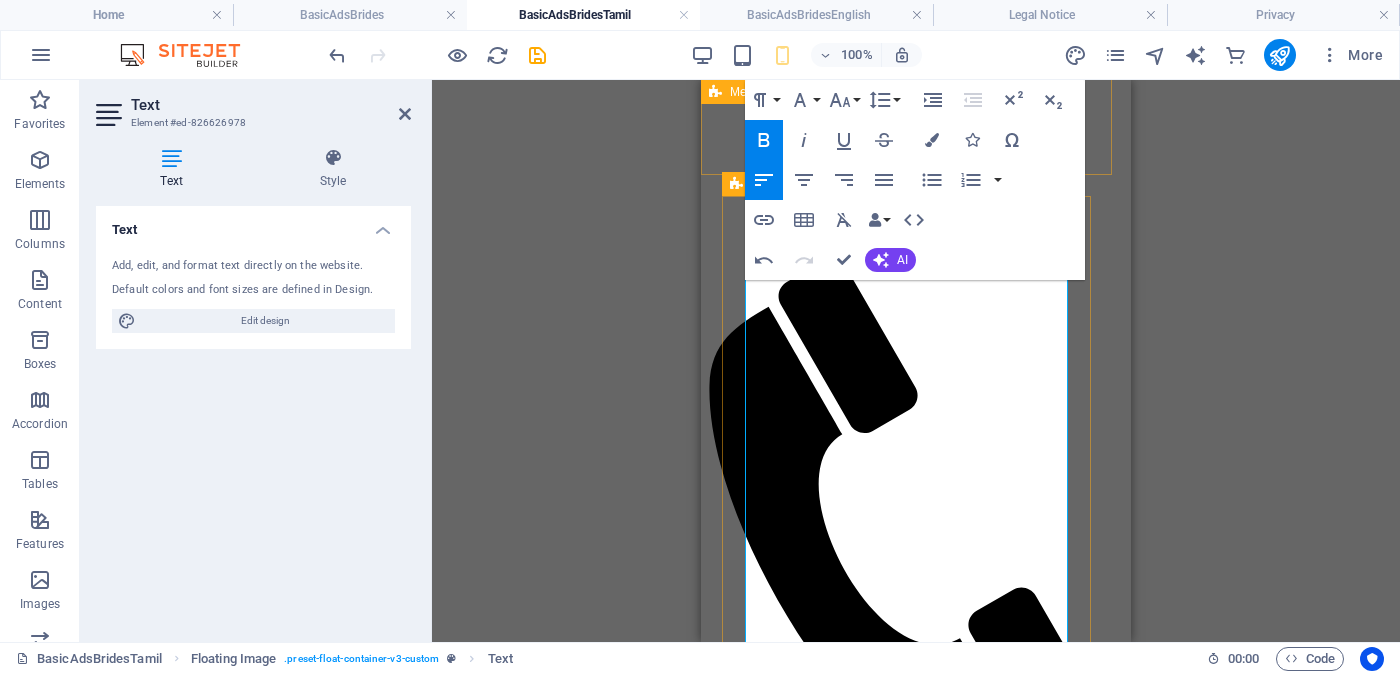 drag, startPoint x: 973, startPoint y: 513, endPoint x: 721, endPoint y: 520, distance: 252.0972 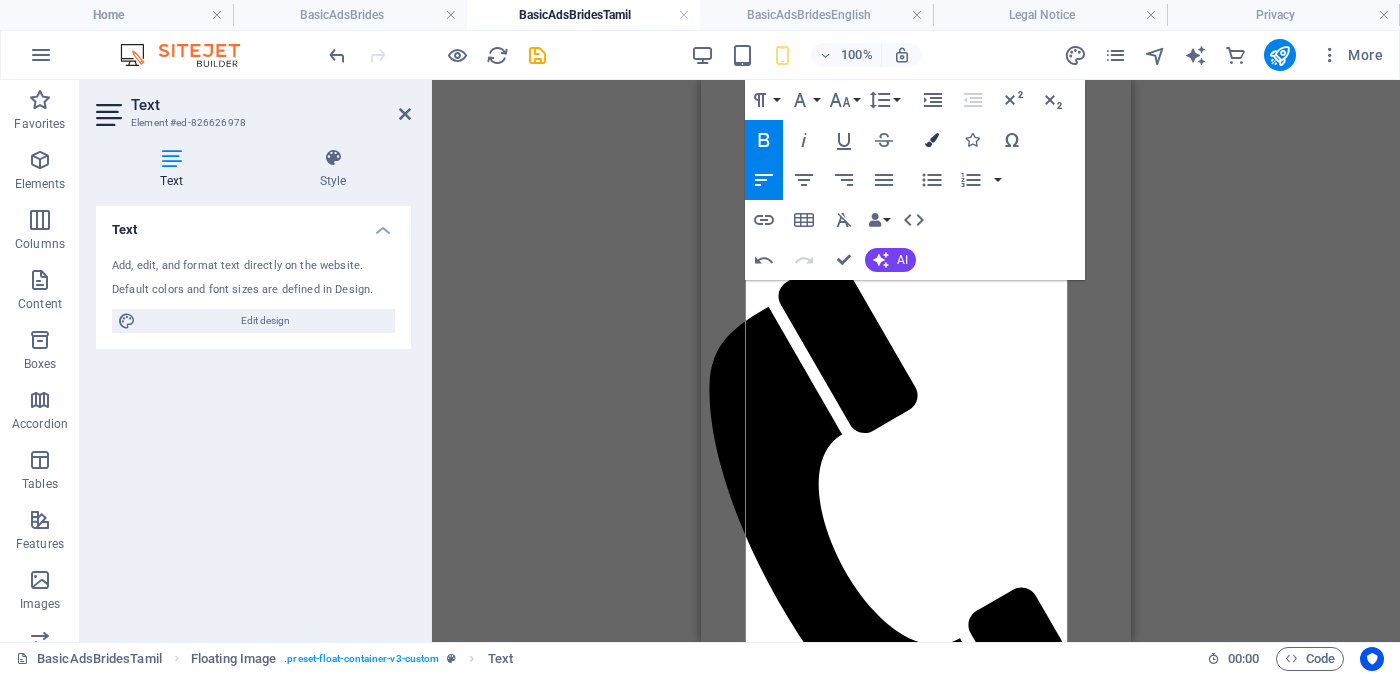 click at bounding box center (932, 140) 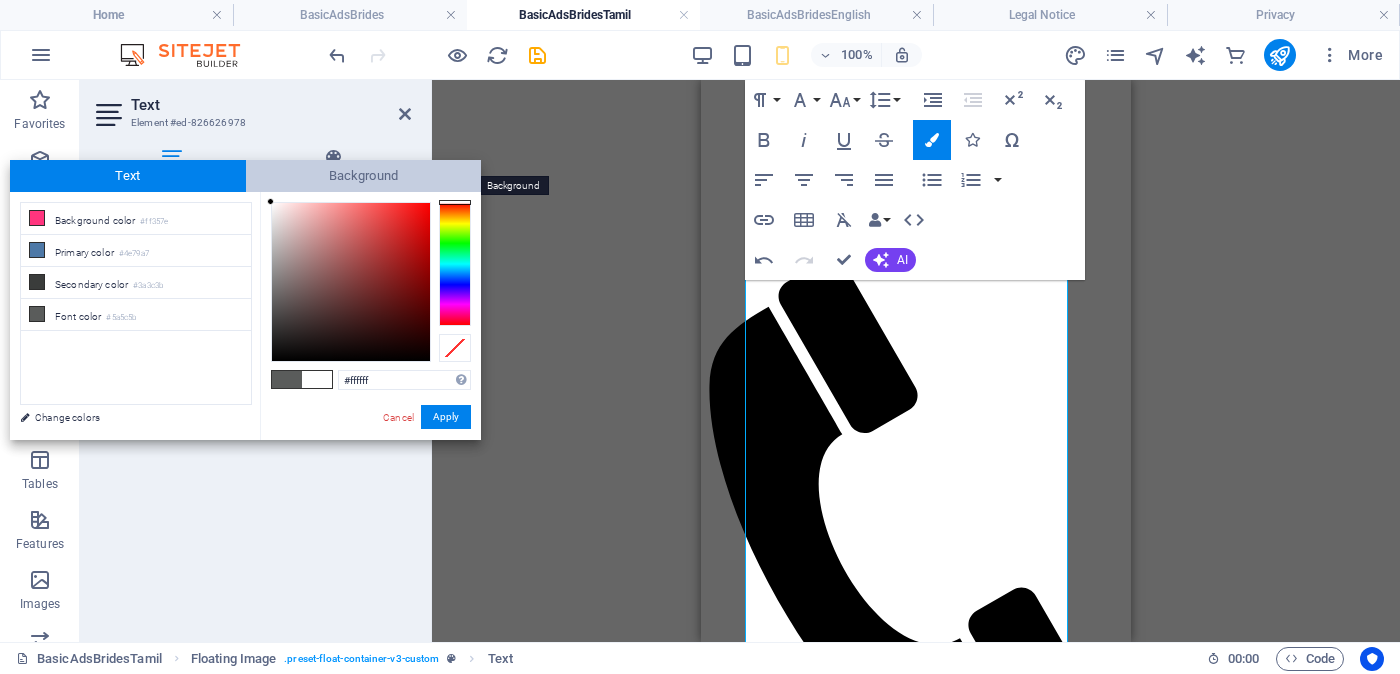 click on "Background" at bounding box center [364, 176] 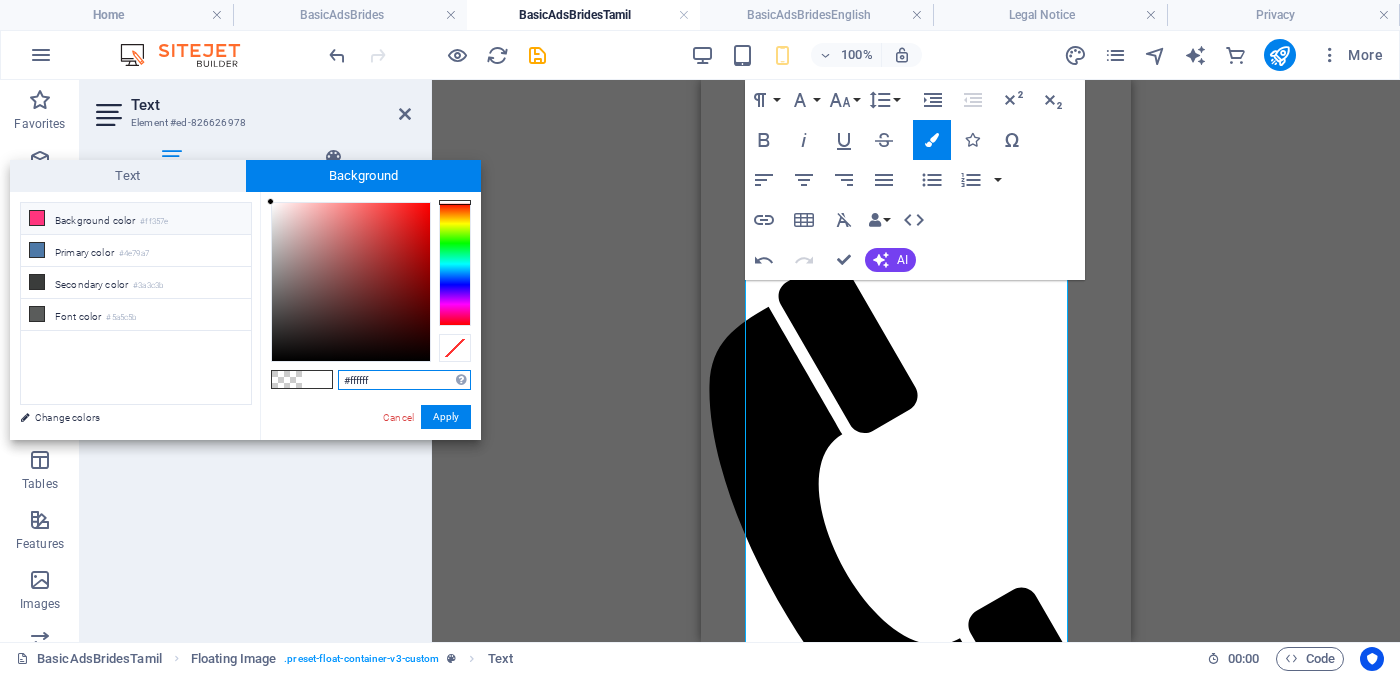 drag, startPoint x: 380, startPoint y: 377, endPoint x: 332, endPoint y: 377, distance: 48 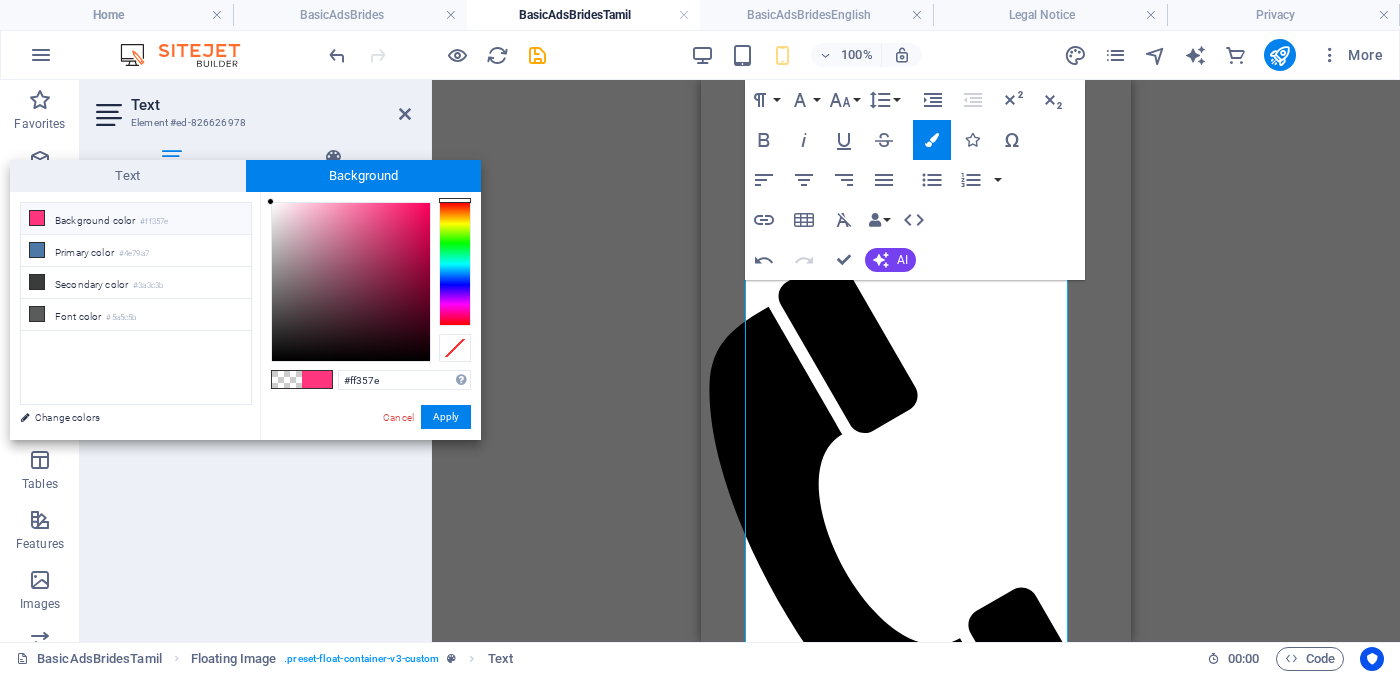 click on "Apply" at bounding box center (446, 417) 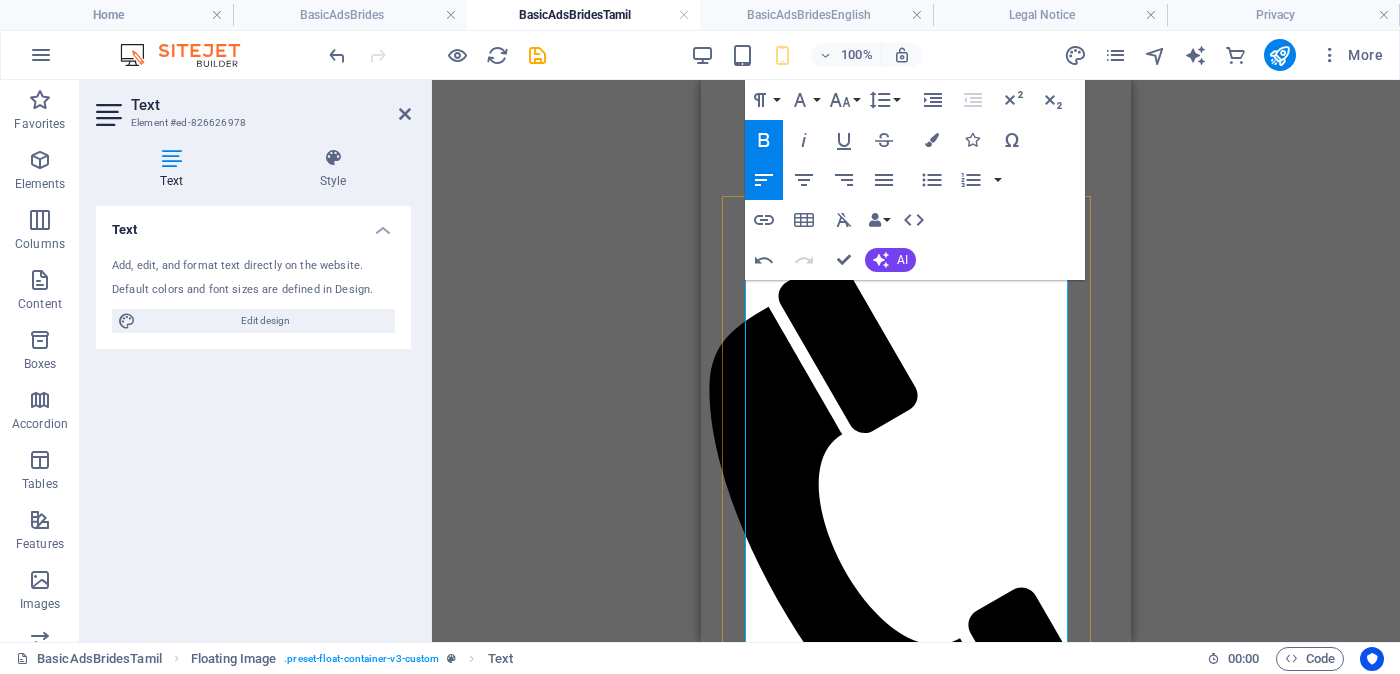 click on "சுதந்திர இலவச திருச்சபைகள்" at bounding box center [916, 2456] 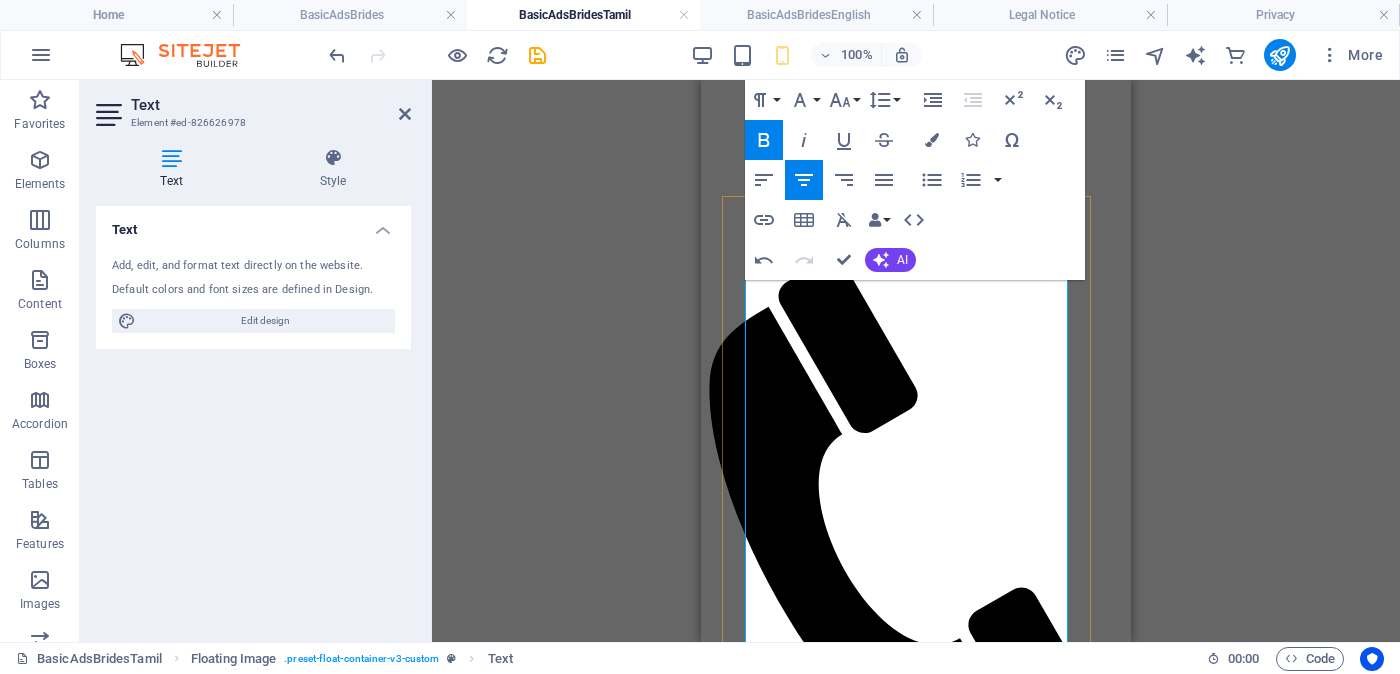 click at bounding box center (888, 2434) 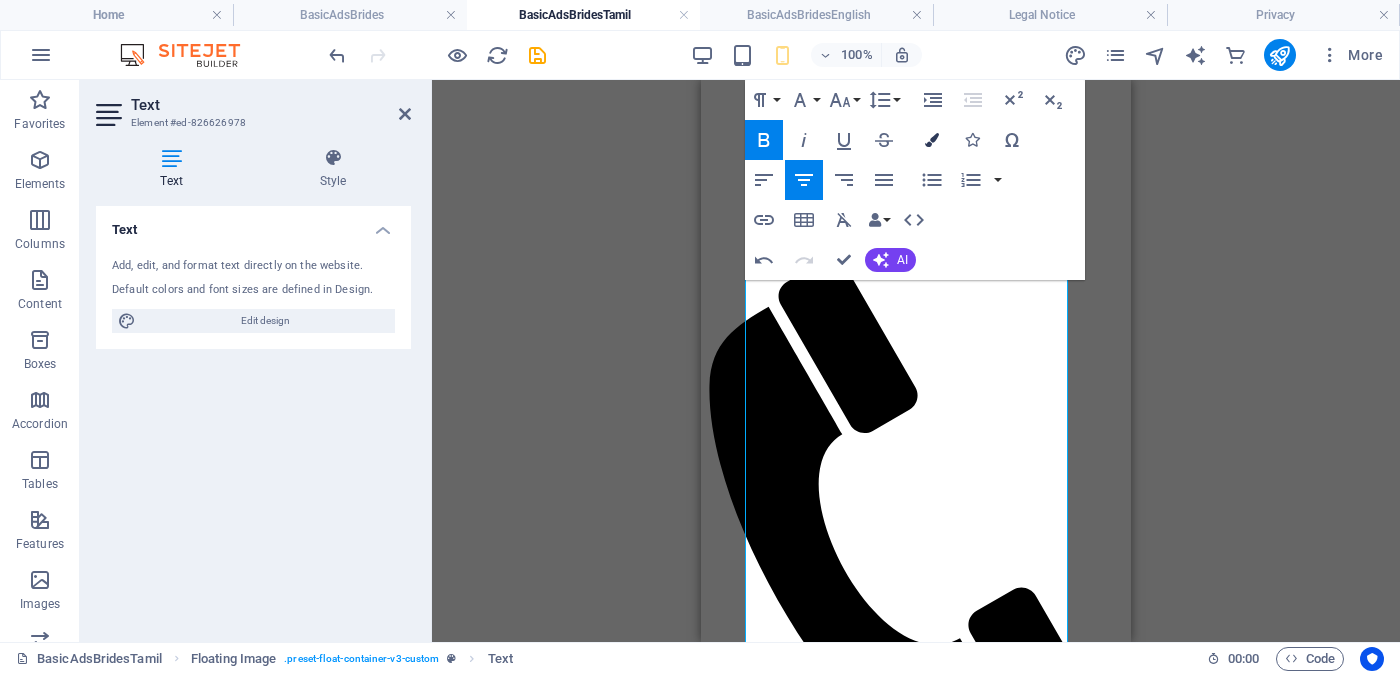 click at bounding box center [932, 140] 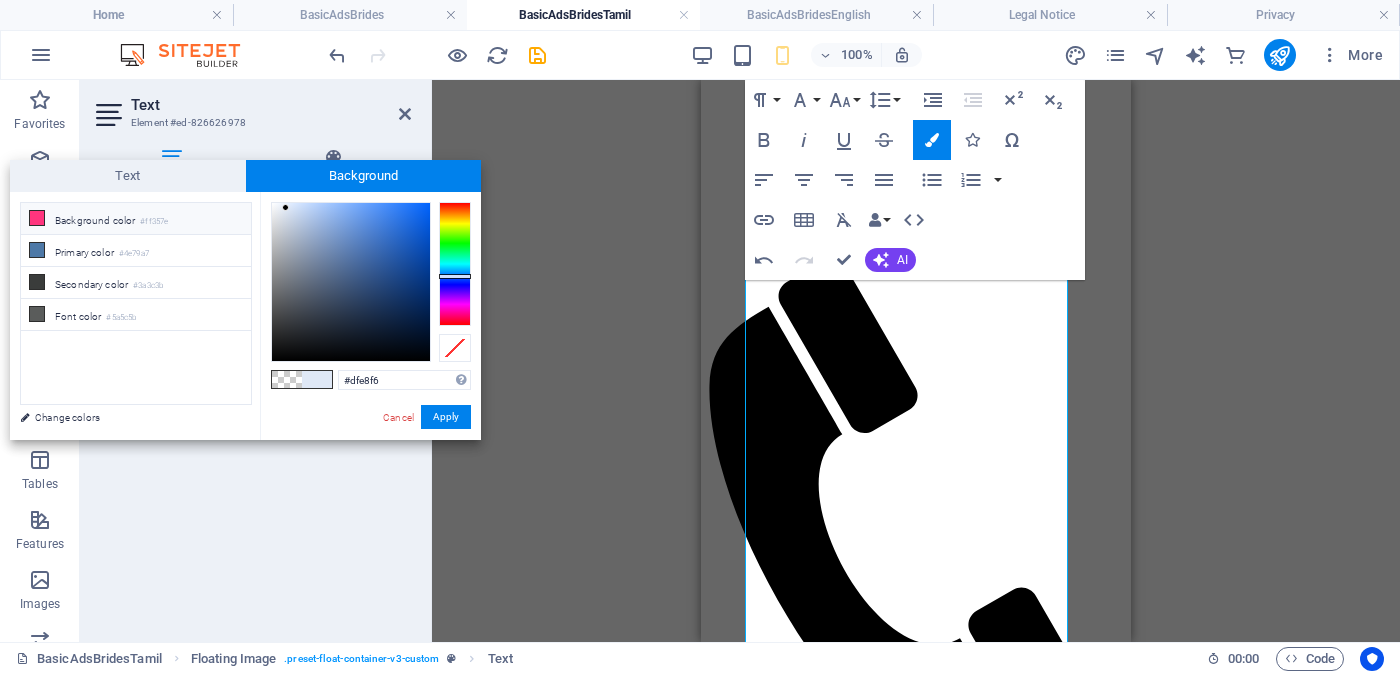 click on "#ff357e" at bounding box center (154, 222) 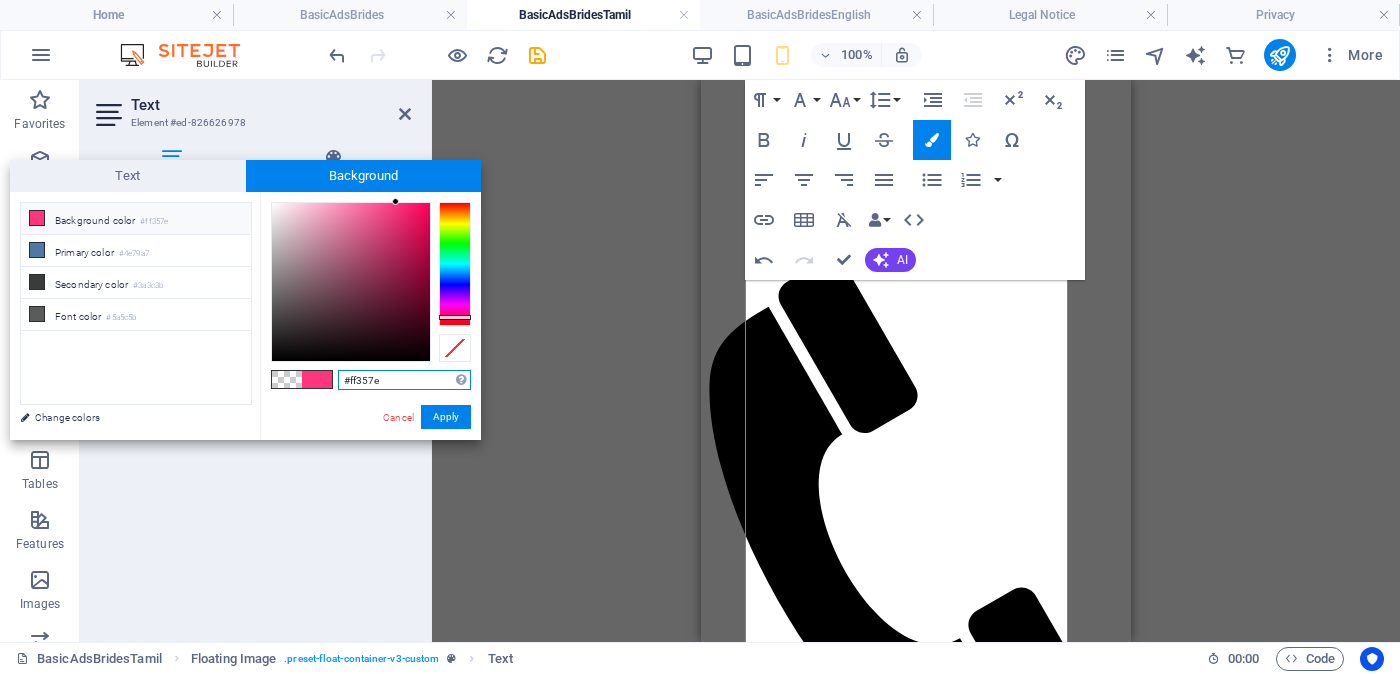 drag, startPoint x: 385, startPoint y: 378, endPoint x: 335, endPoint y: 377, distance: 50.01 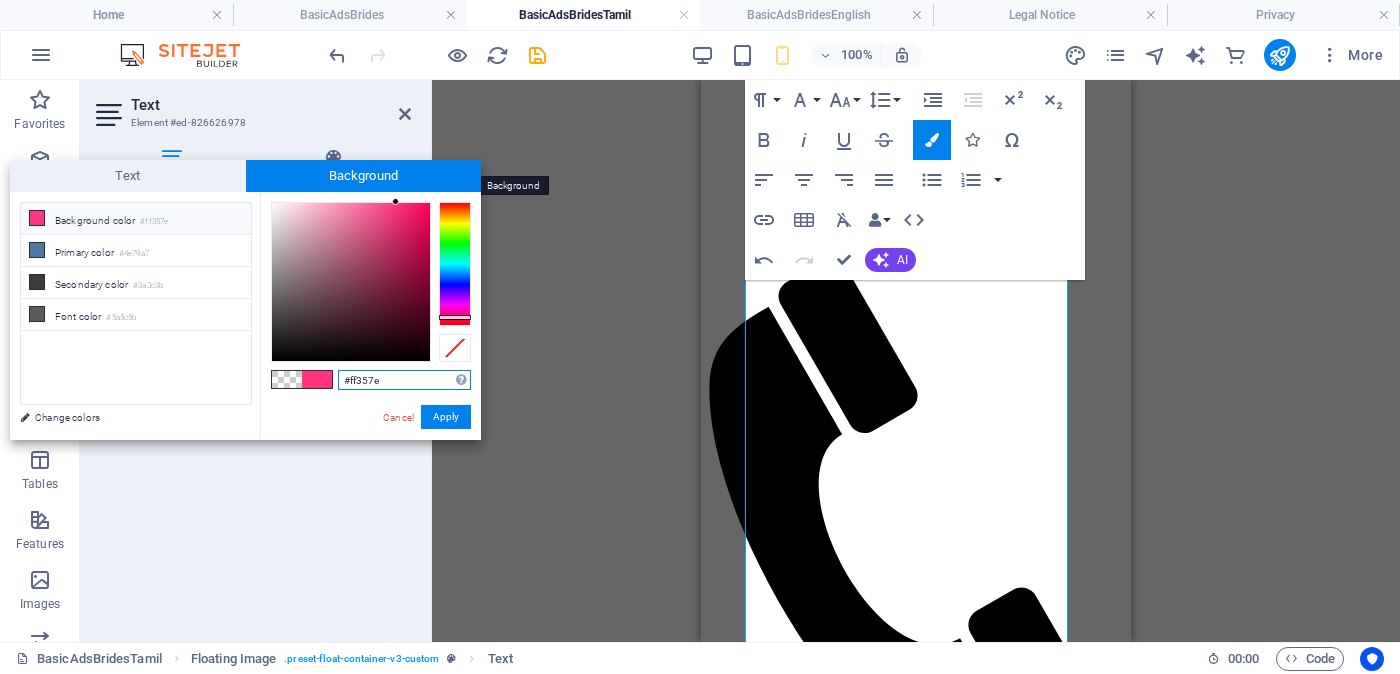 click on "Background" at bounding box center [364, 176] 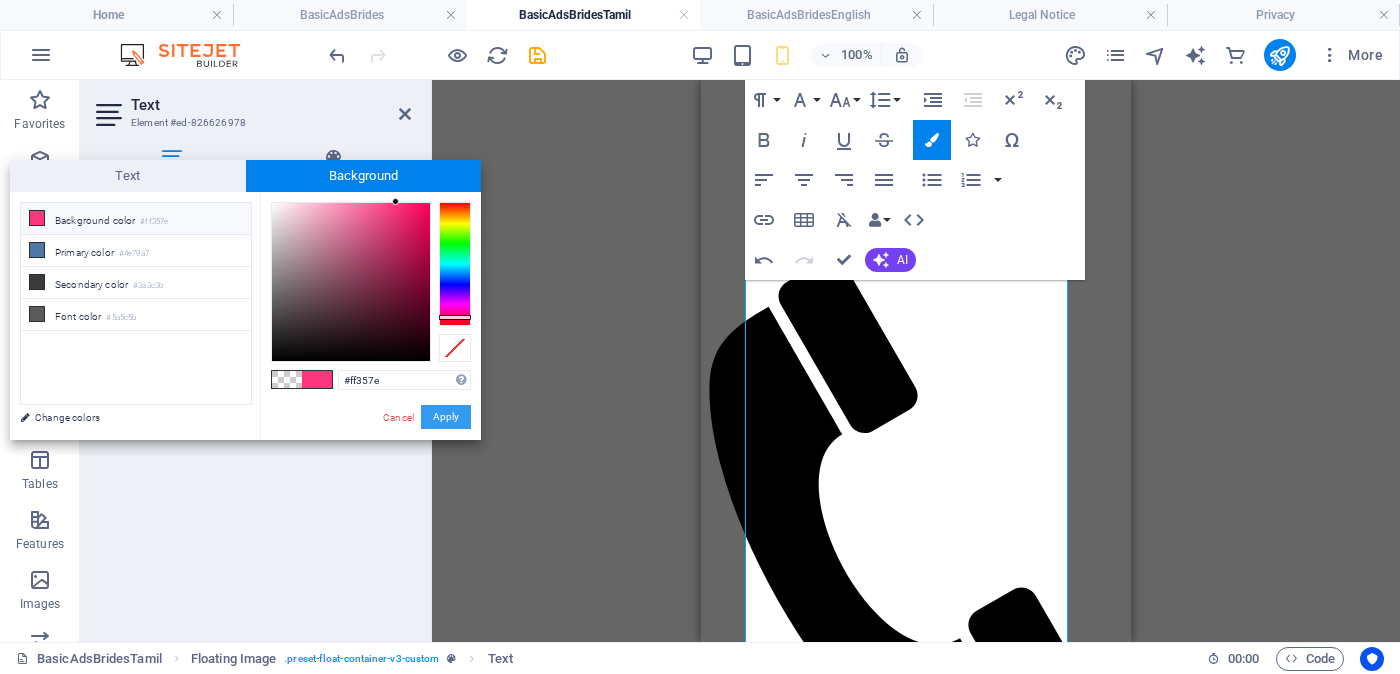 click on "Apply" at bounding box center [446, 417] 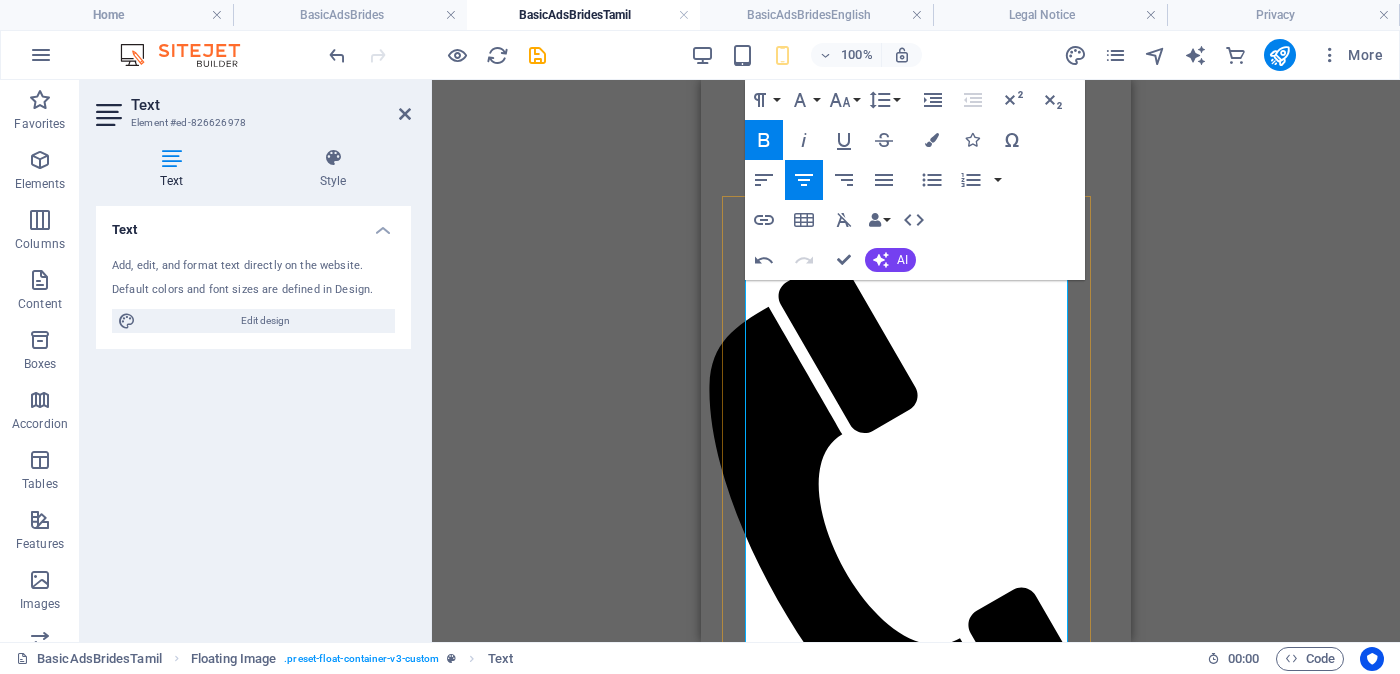 click on "இரத்தினபுரி (Ratnapura) රත්නපුර" at bounding box center [916, 2380] 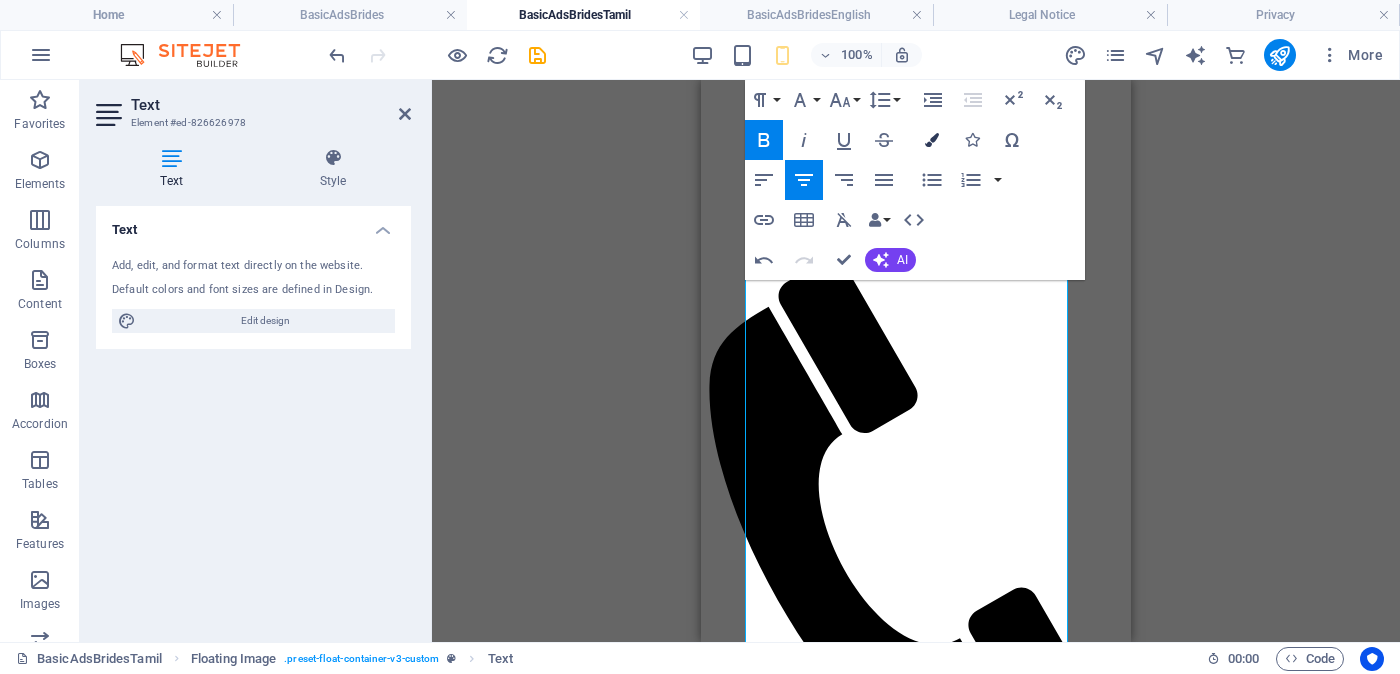 click at bounding box center (932, 140) 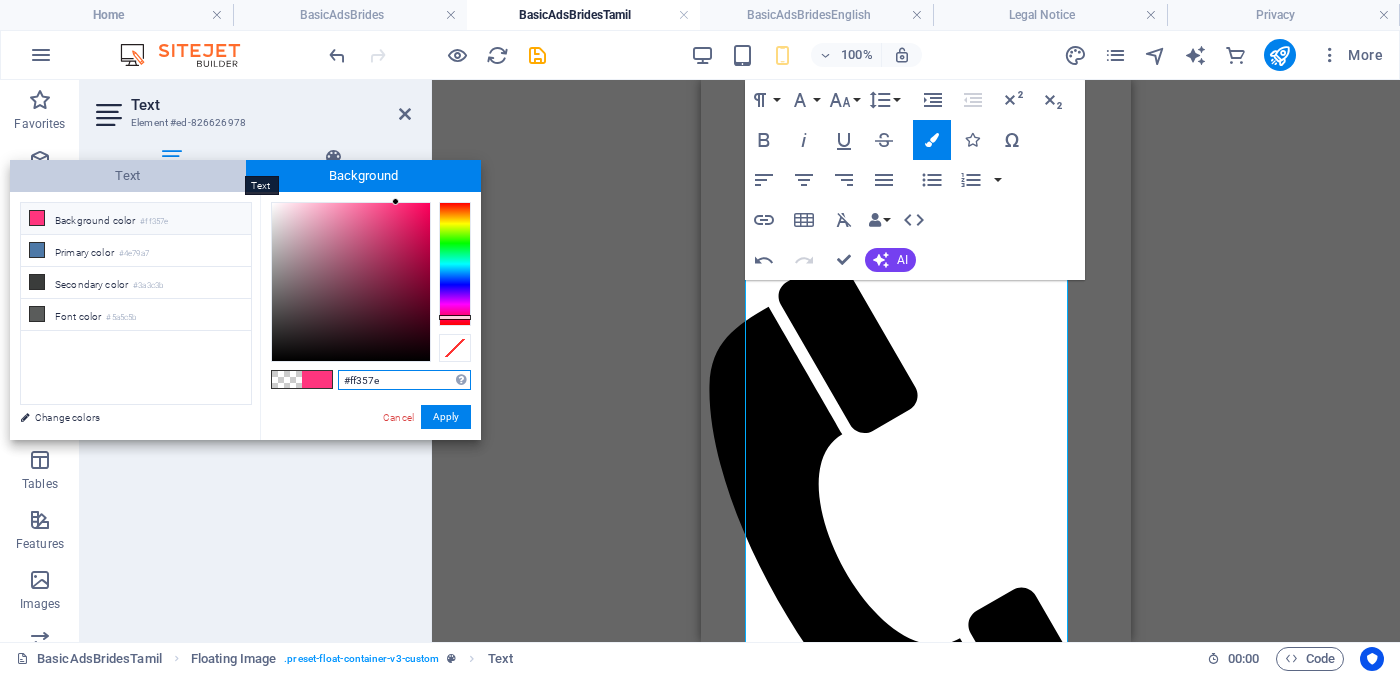 click on "Text" at bounding box center (128, 176) 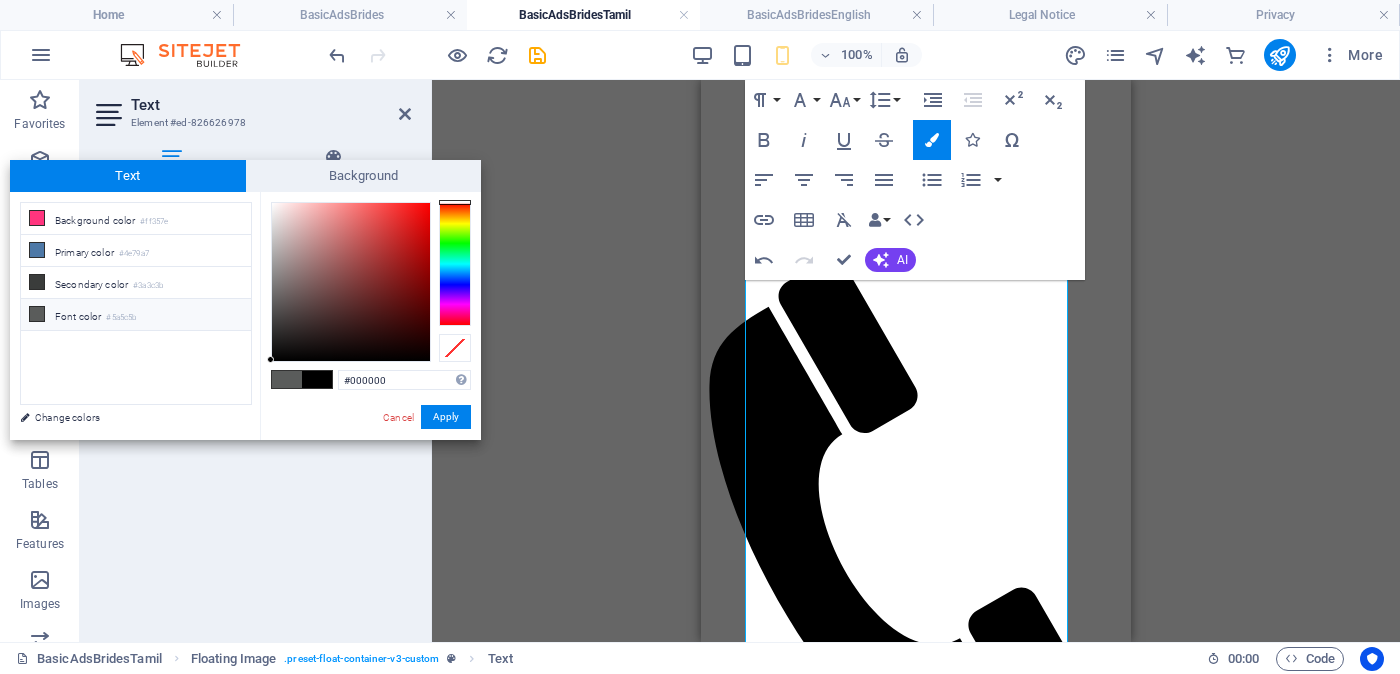 click on "#5a5c5b" at bounding box center [121, 318] 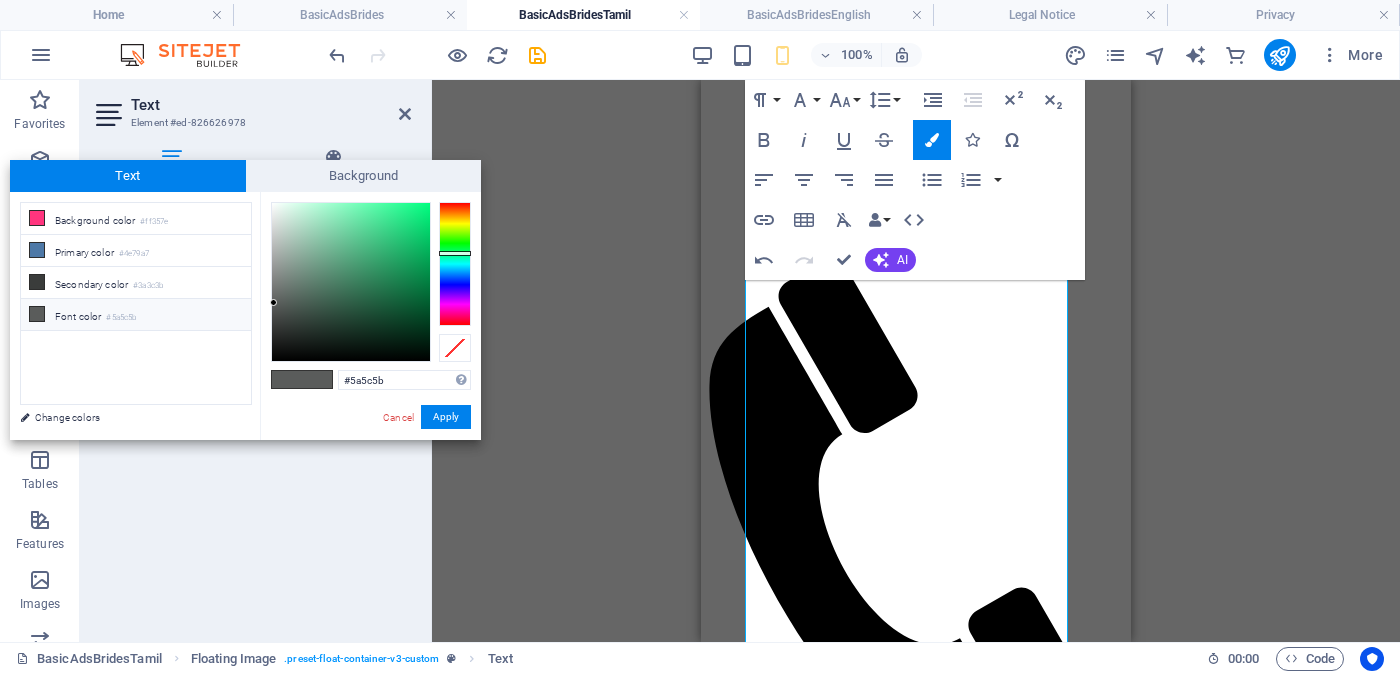 click on "Font color
#5a5c5b" at bounding box center [136, 315] 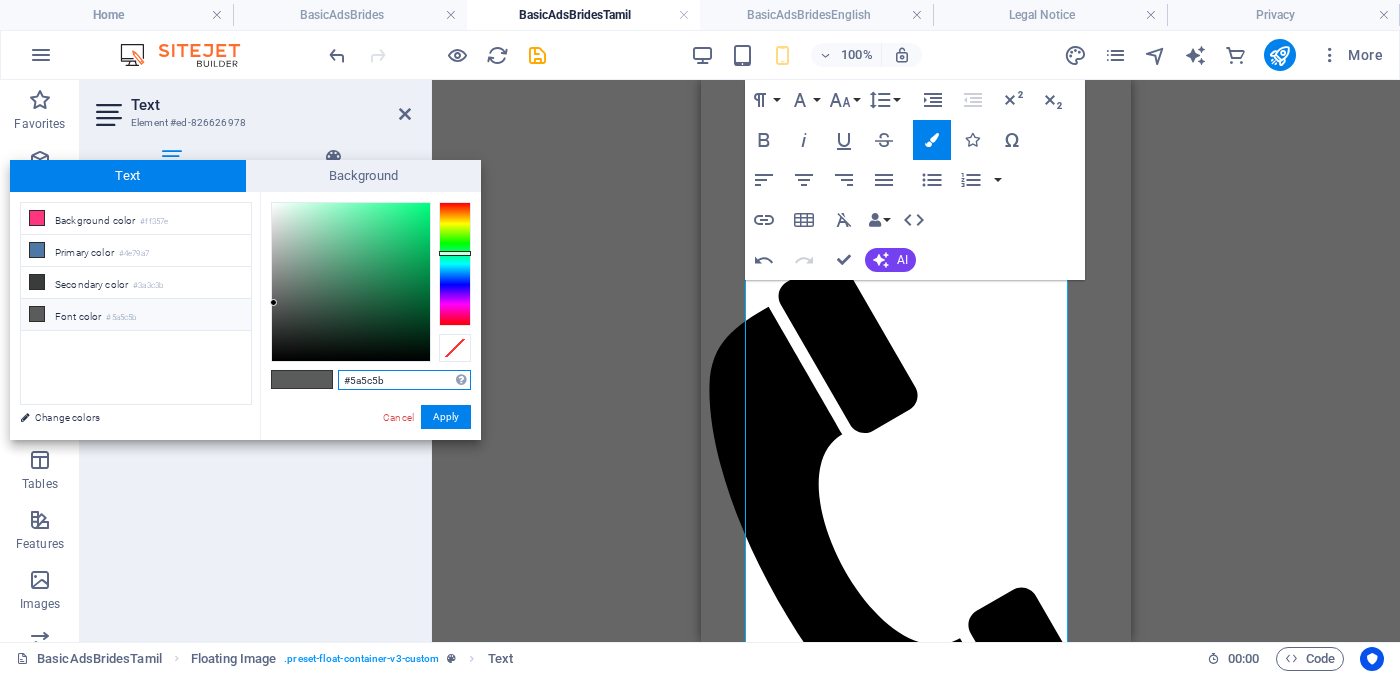 click on "#5a5c5b" at bounding box center (404, 380) 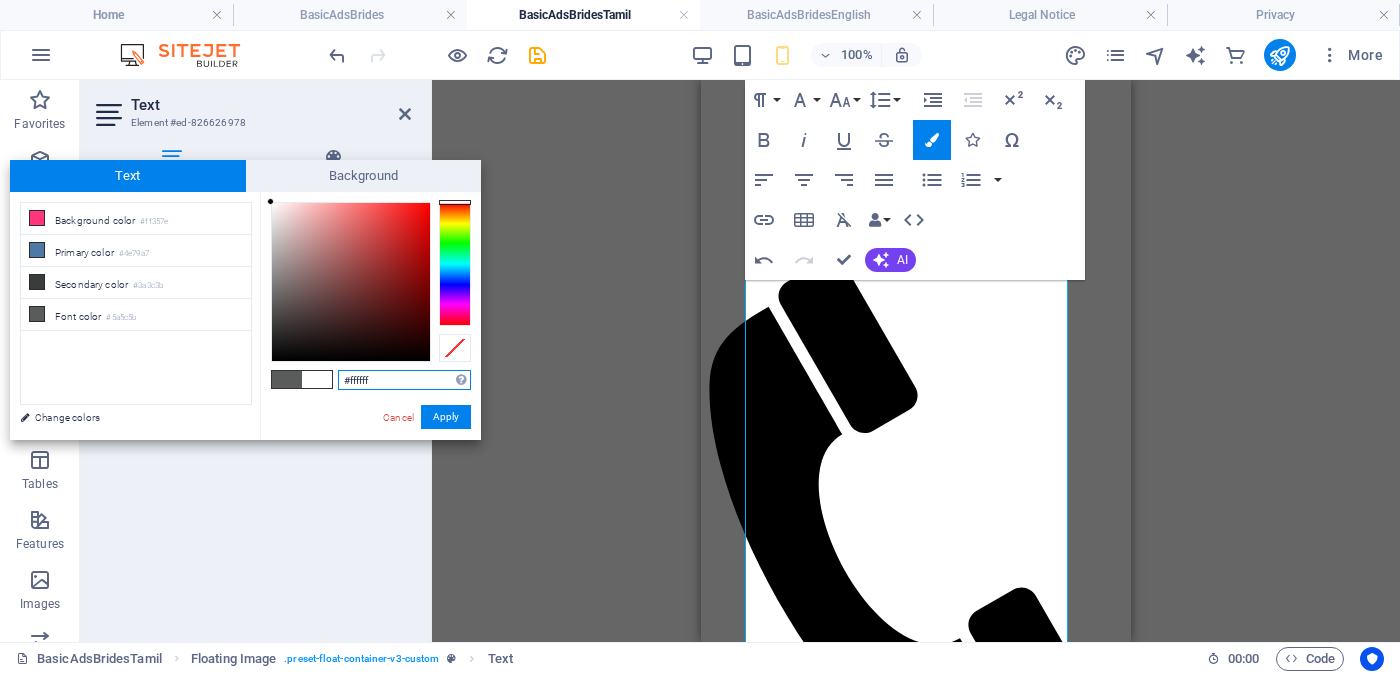 click on "#ffffff" at bounding box center (404, 380) 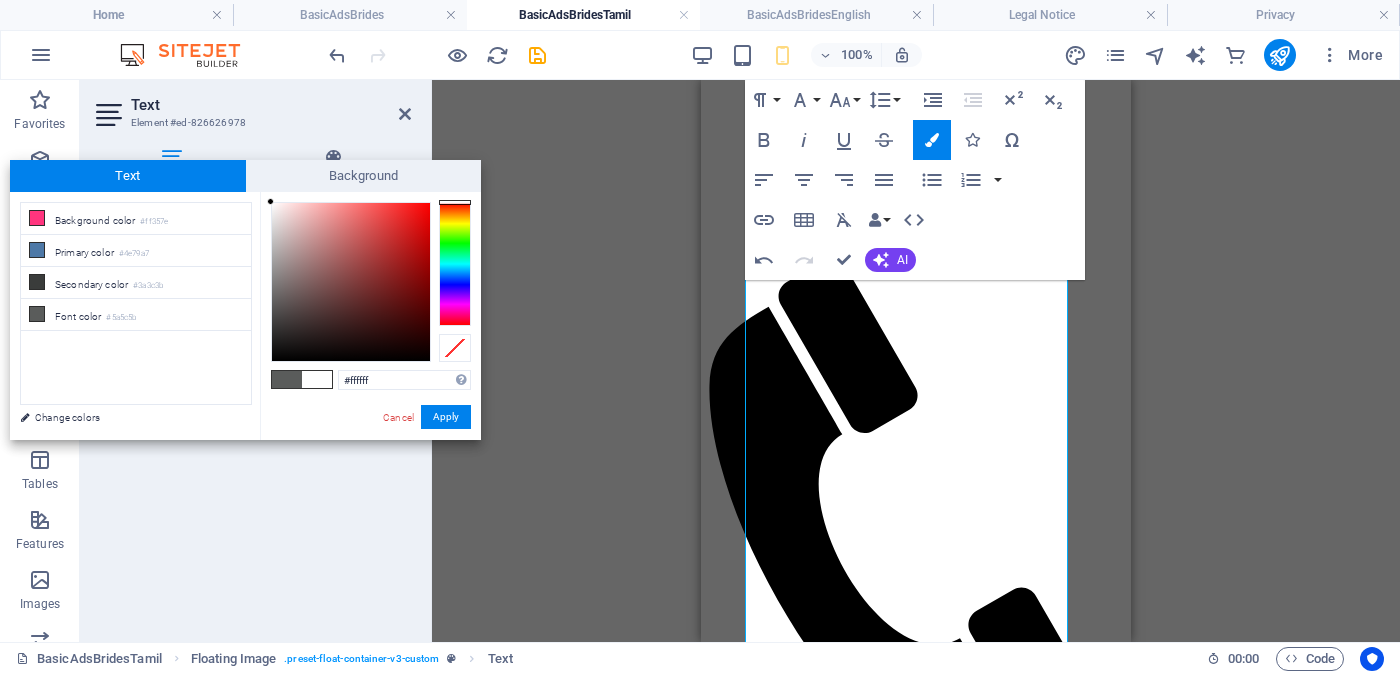 click on "Apply" at bounding box center (446, 417) 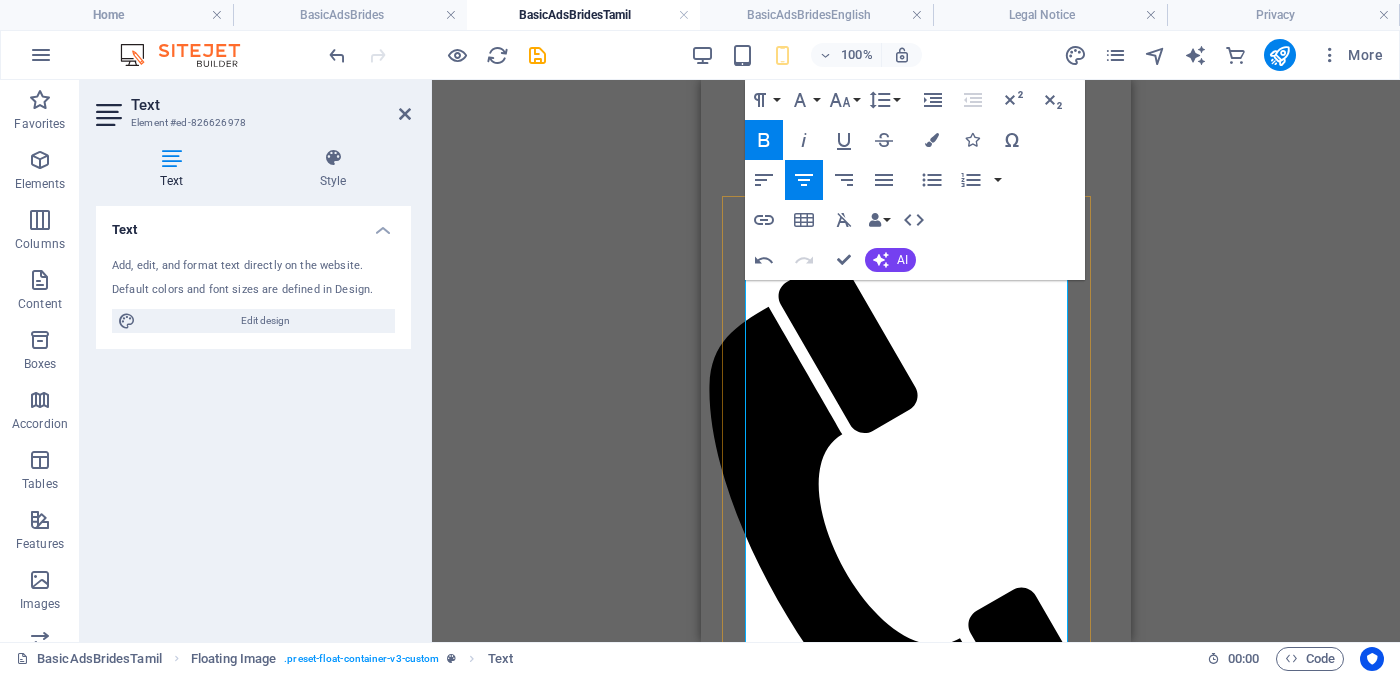 click on "( [CITY] )   Independent Free churches - ස්වාධීන" at bounding box center (916, 2379) 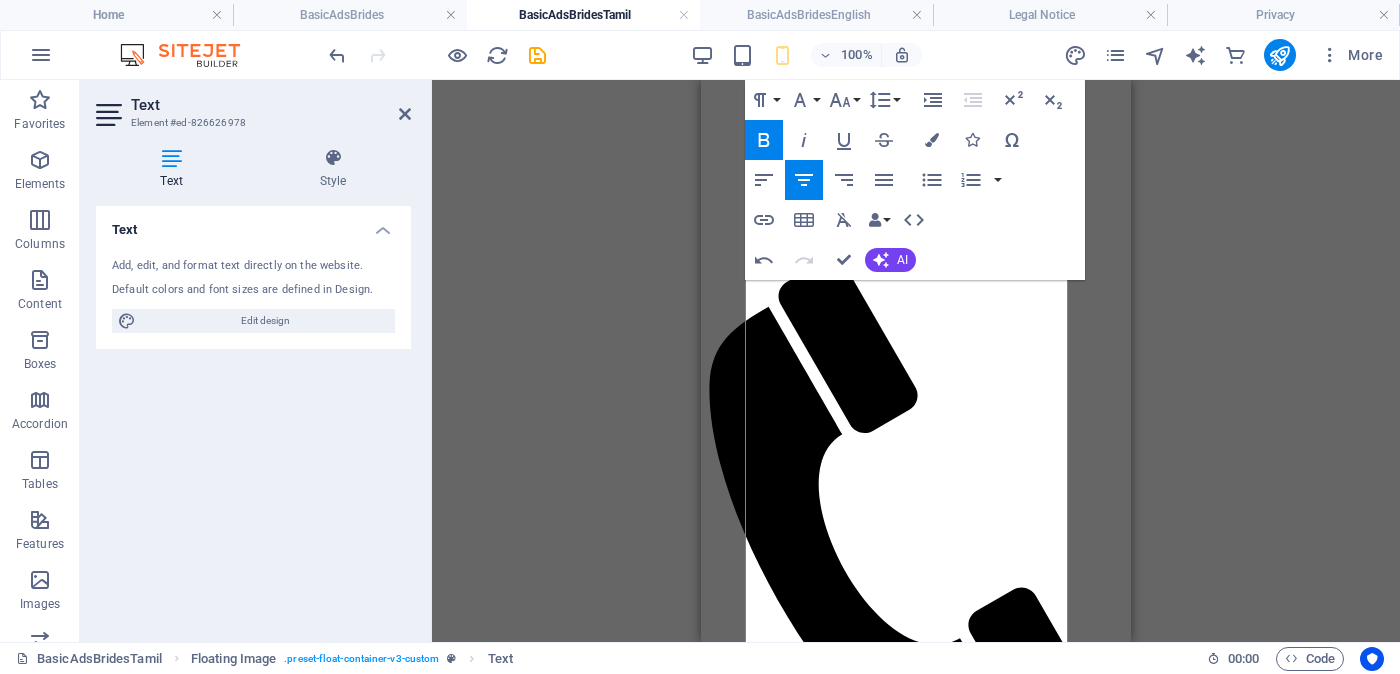 click on "Bold" at bounding box center [764, 140] 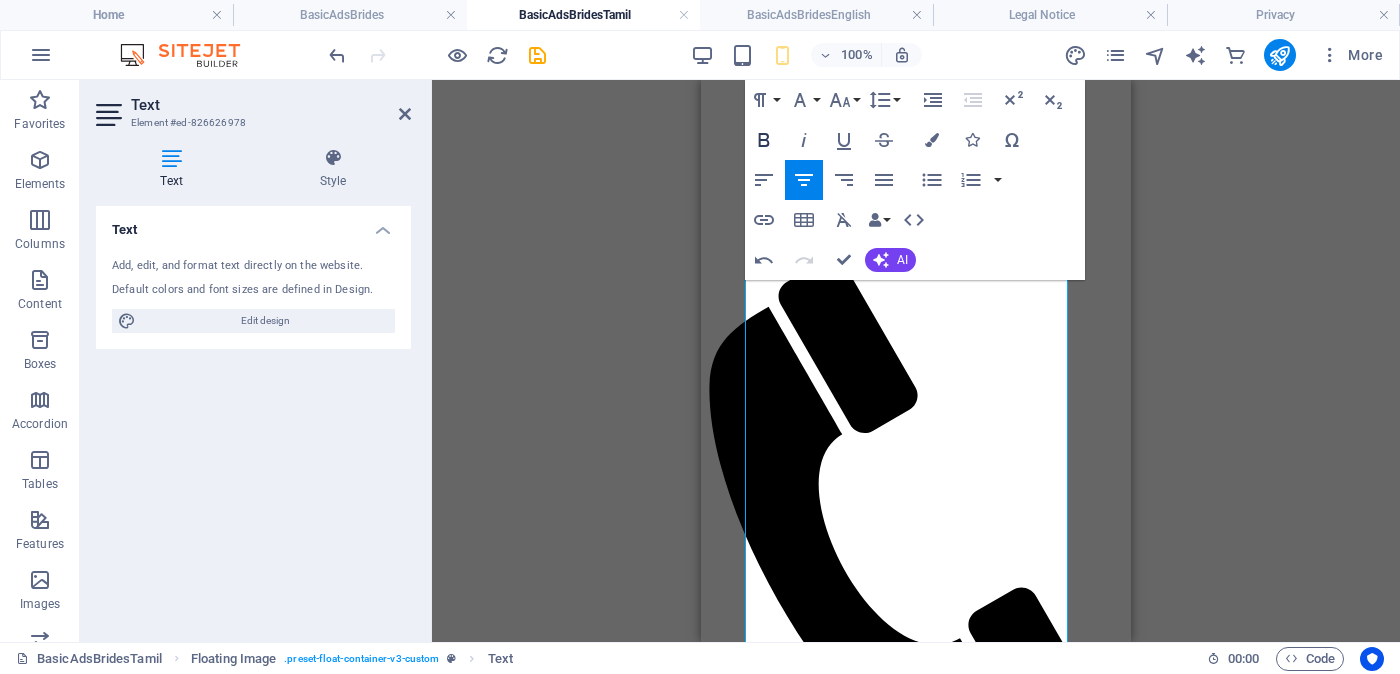 click 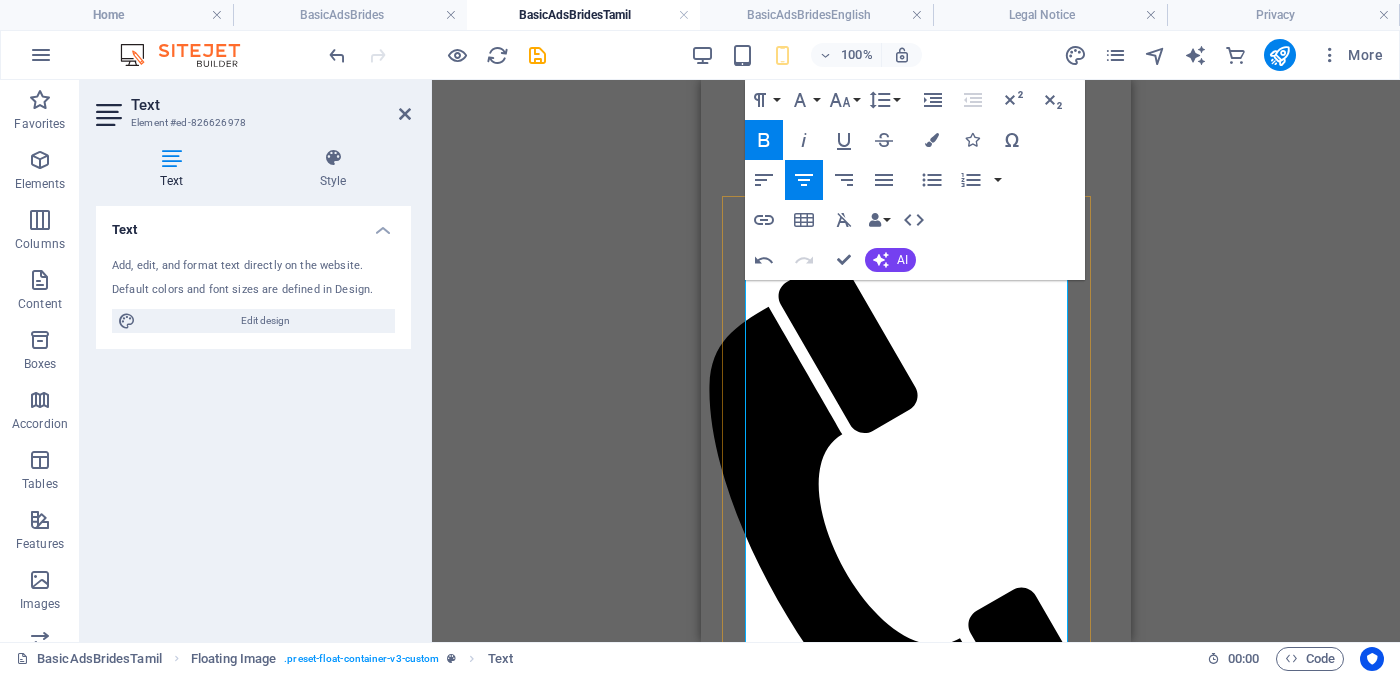 click on "( [CITY] )   Independent Free churches - ස්වාධීන" at bounding box center [916, 2379] 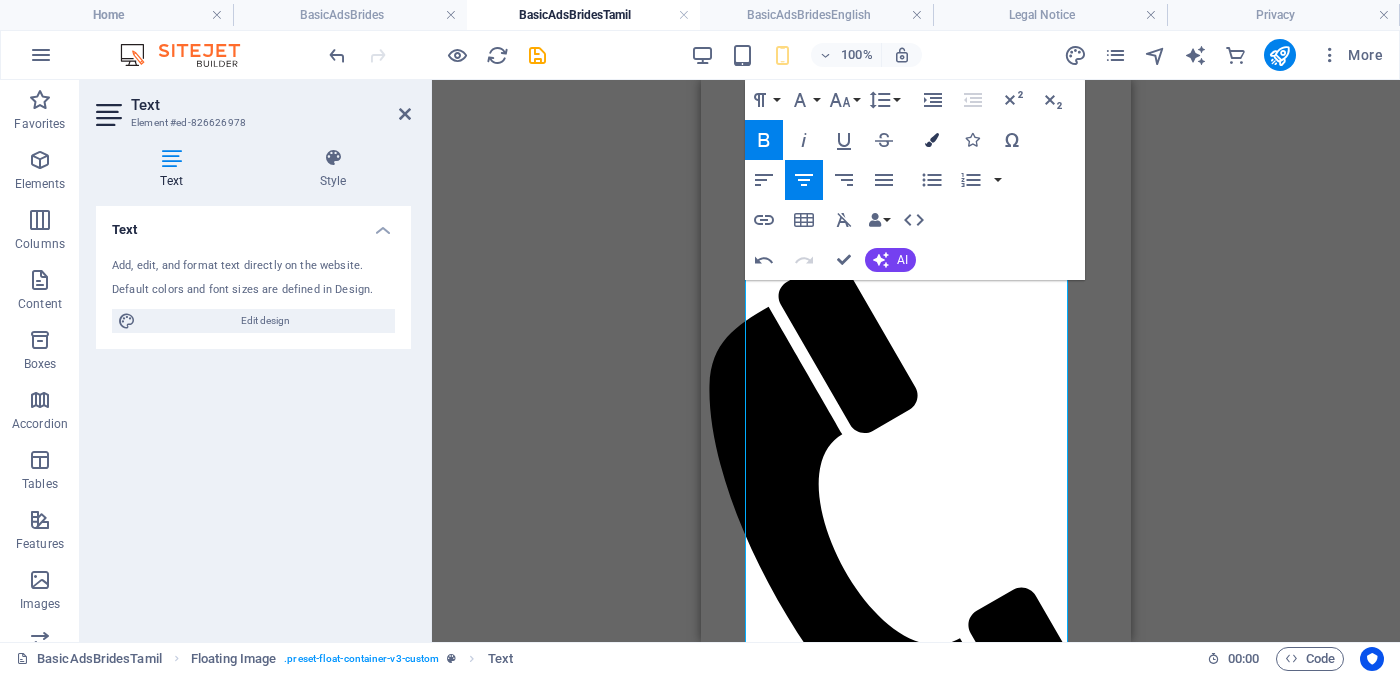 click at bounding box center (932, 140) 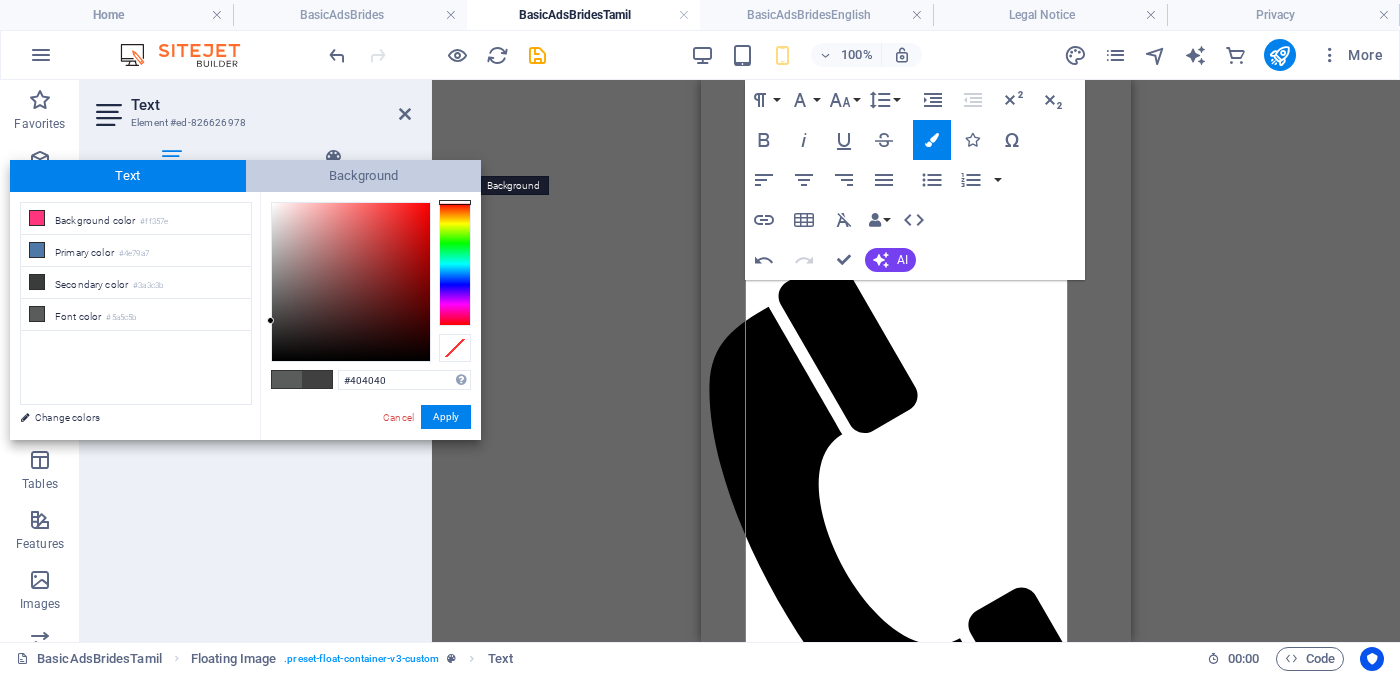 click on "Background" at bounding box center (364, 176) 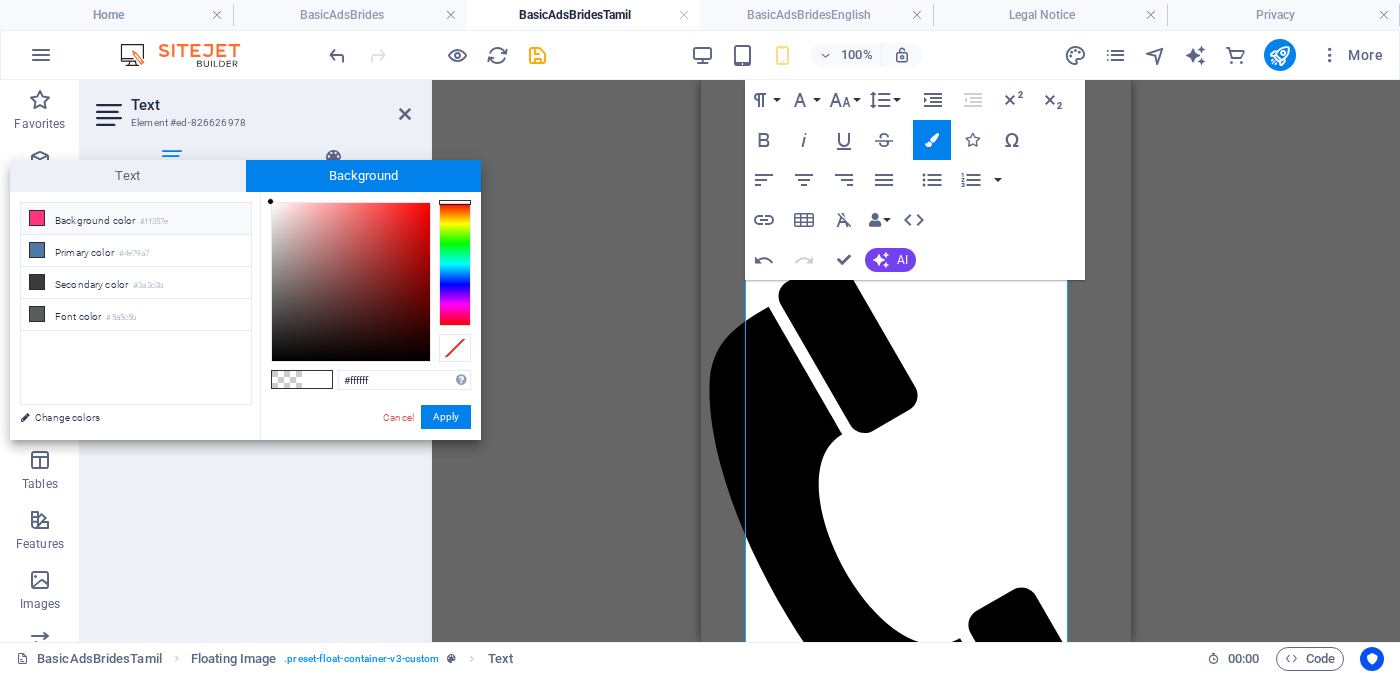 click on "#ff357e" at bounding box center (154, 222) 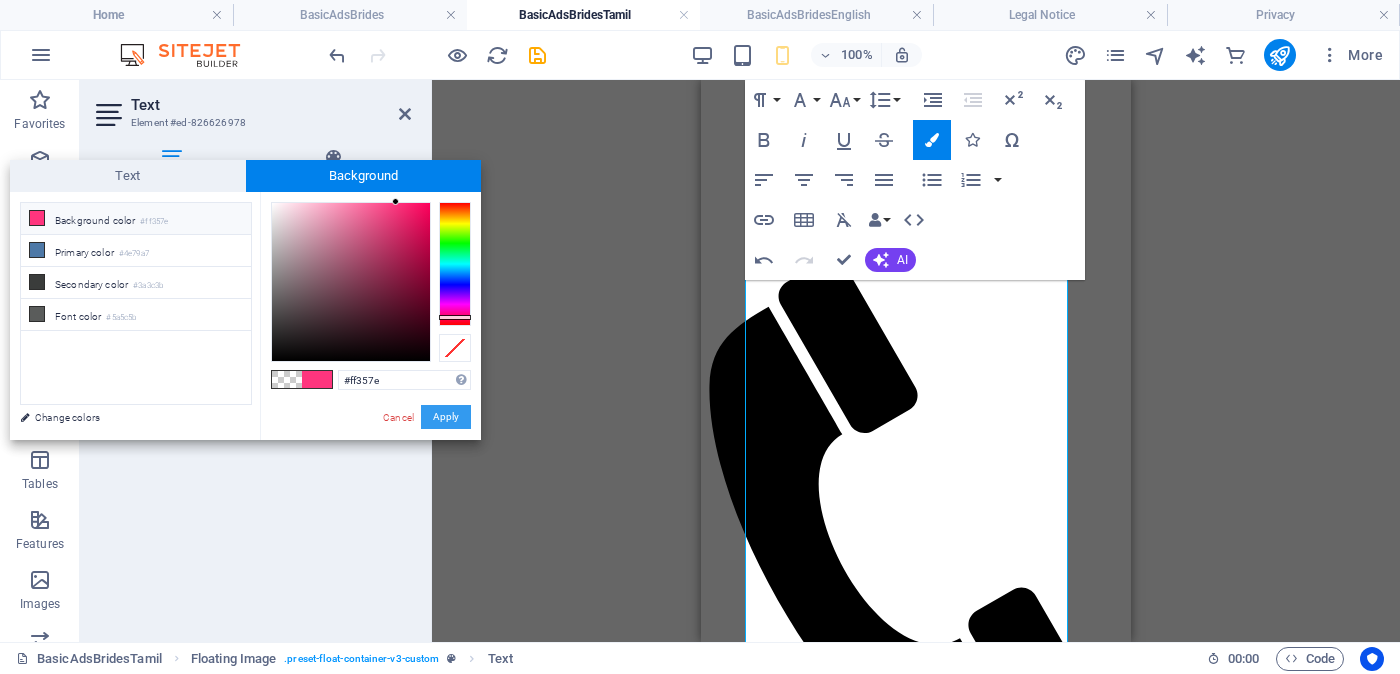 click on "Apply" at bounding box center (446, 417) 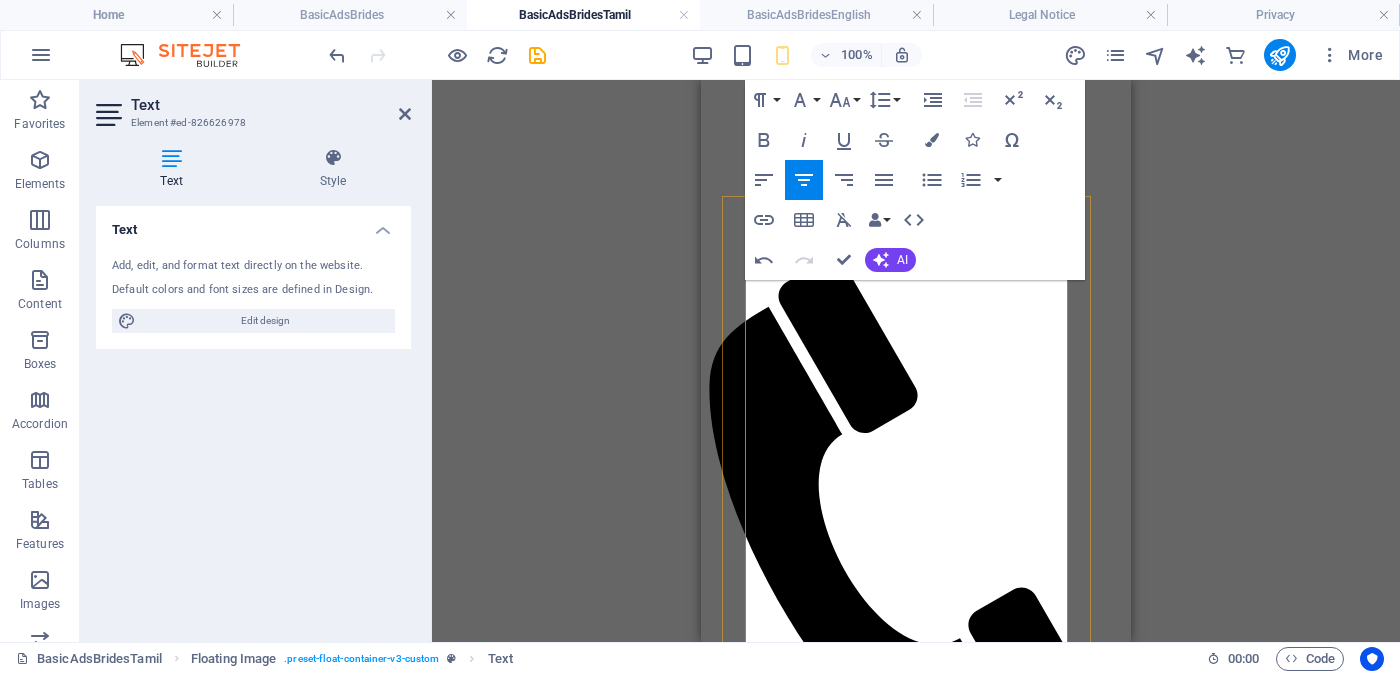click on "உயரம் -" at bounding box center (912, 2341) 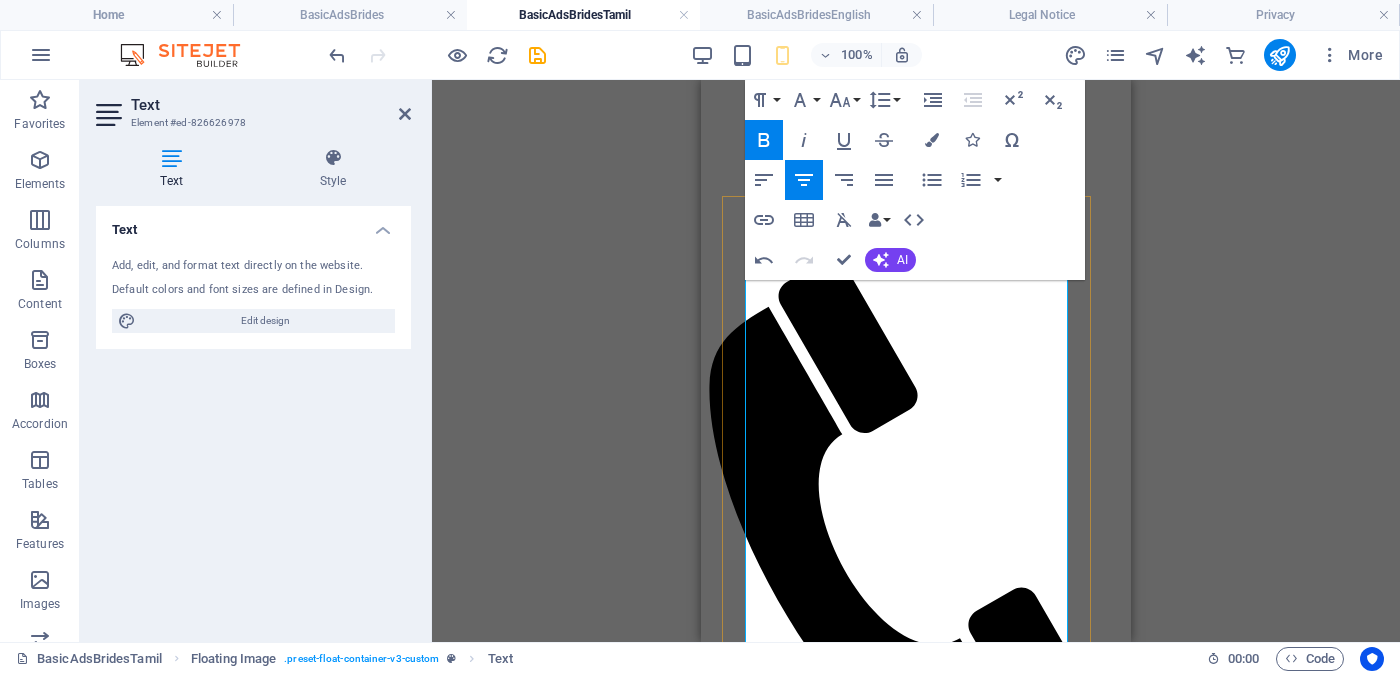 drag, startPoint x: 789, startPoint y: 552, endPoint x: 869, endPoint y: 551, distance: 80.00625 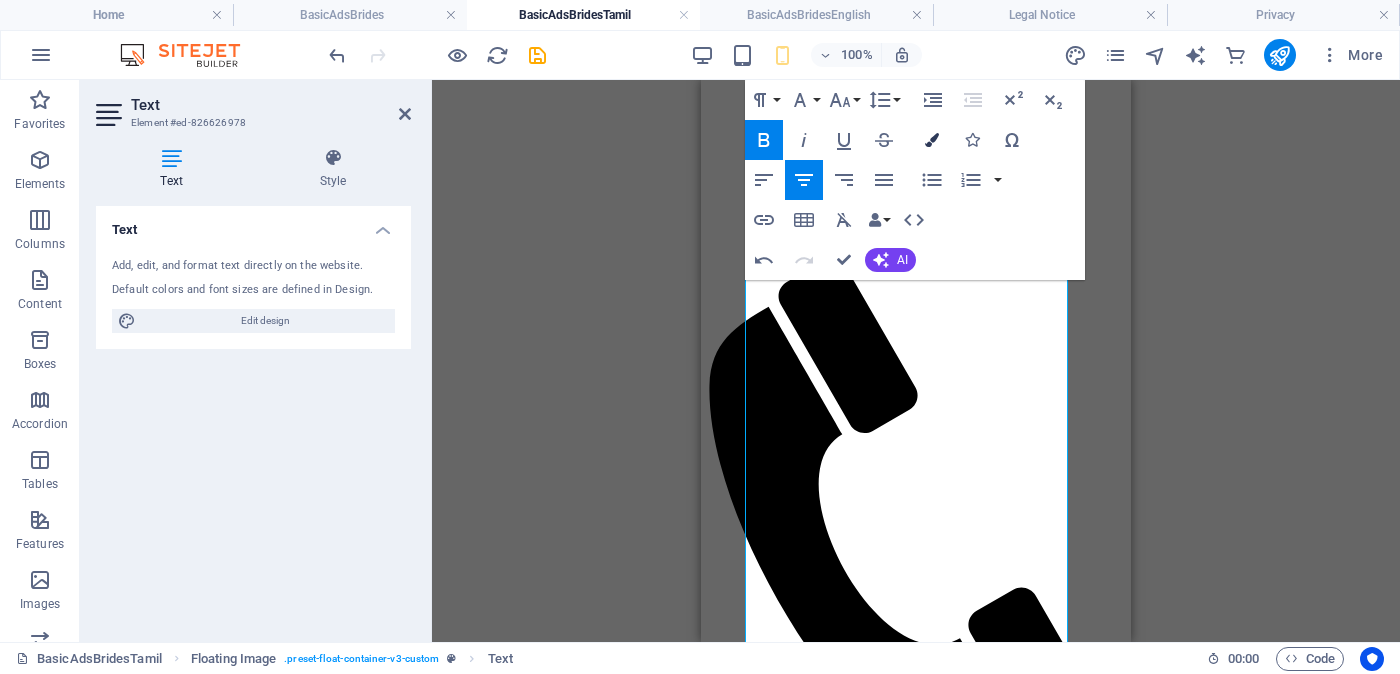 click at bounding box center [932, 140] 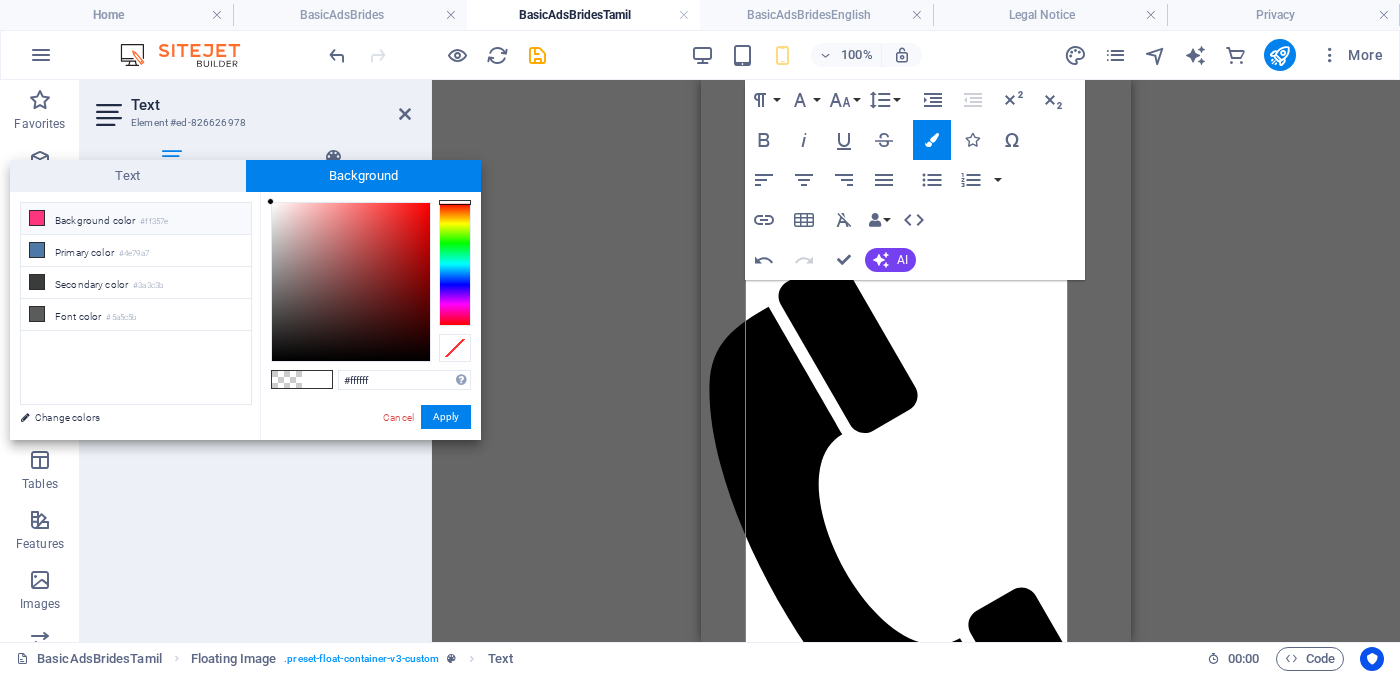 click on "Background color
#ff357e" at bounding box center [136, 219] 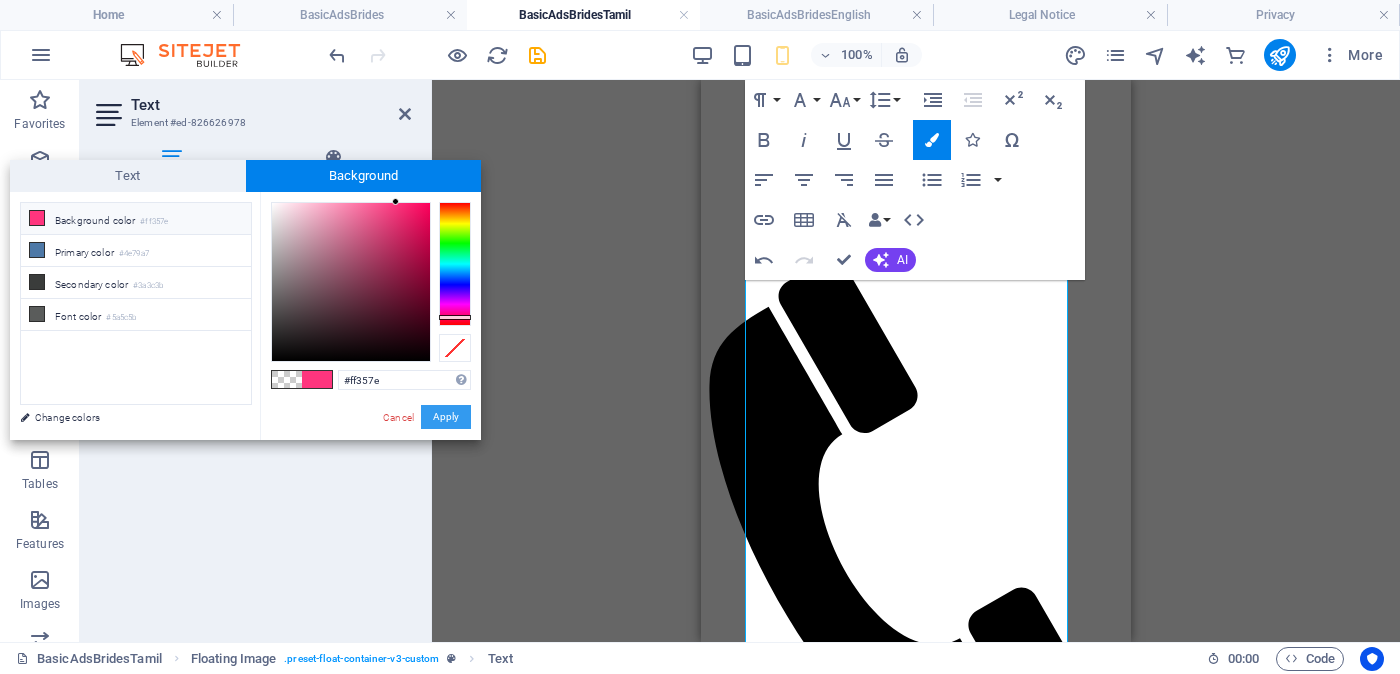 click on "Apply" at bounding box center [446, 417] 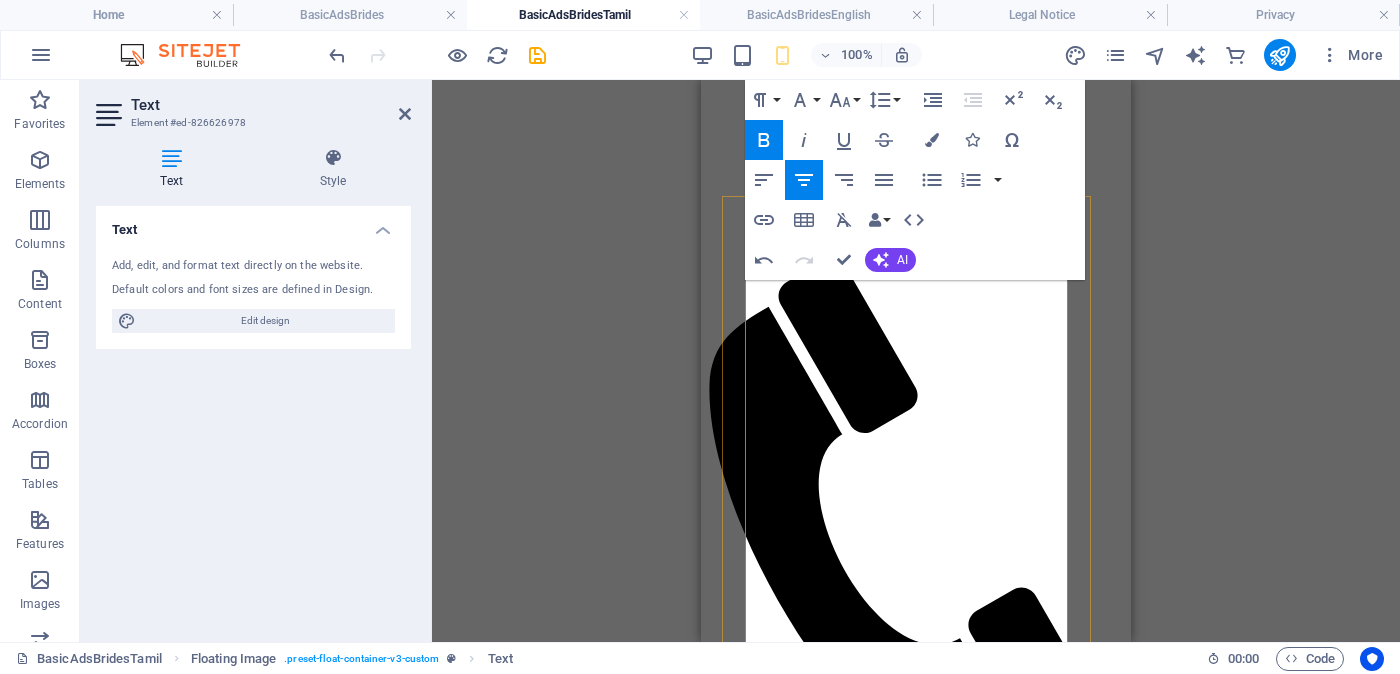 click on "வயது -     වයස -  24 Unmarried - අවිවාහක - திருமணமாகாத ​ உயரம் -   ​ උස-Feet ( 4 ) . Inches ( 10 ) රැකියාව- Privet Company - පුද්ගලික අංශයේ" at bounding box center (916, 2470) 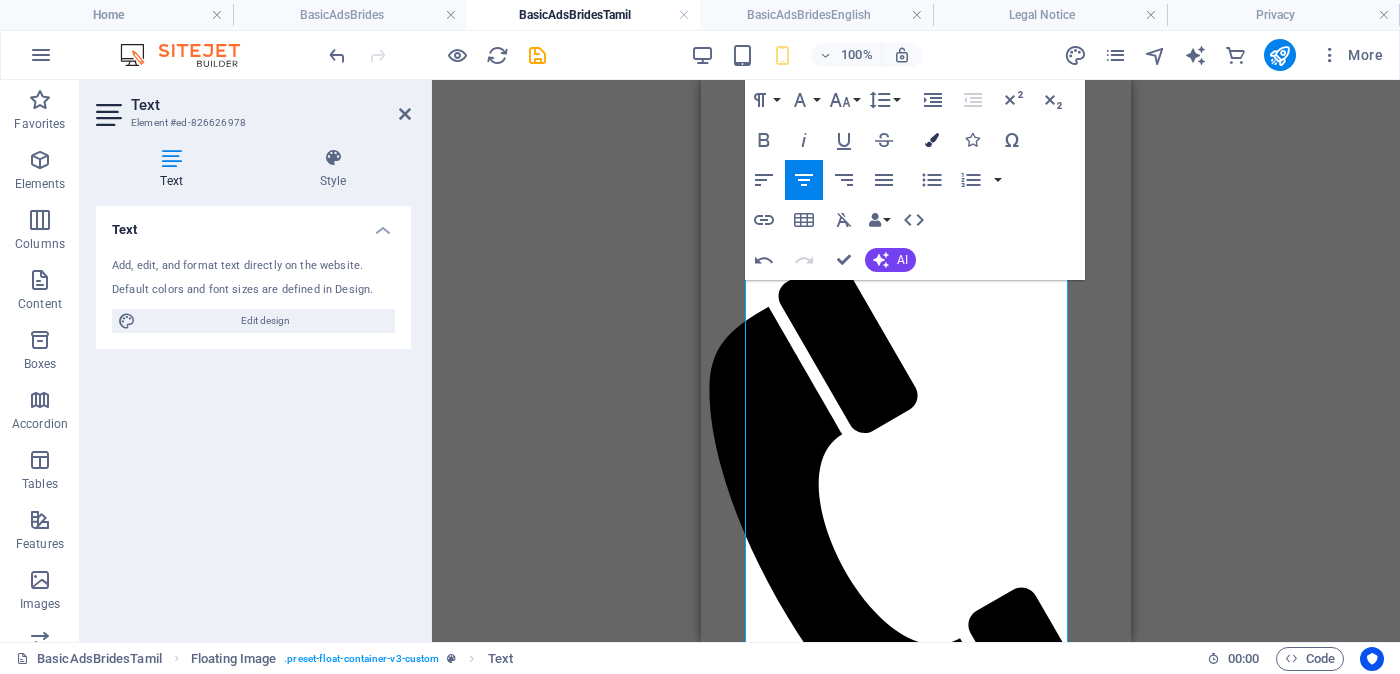 click at bounding box center (932, 140) 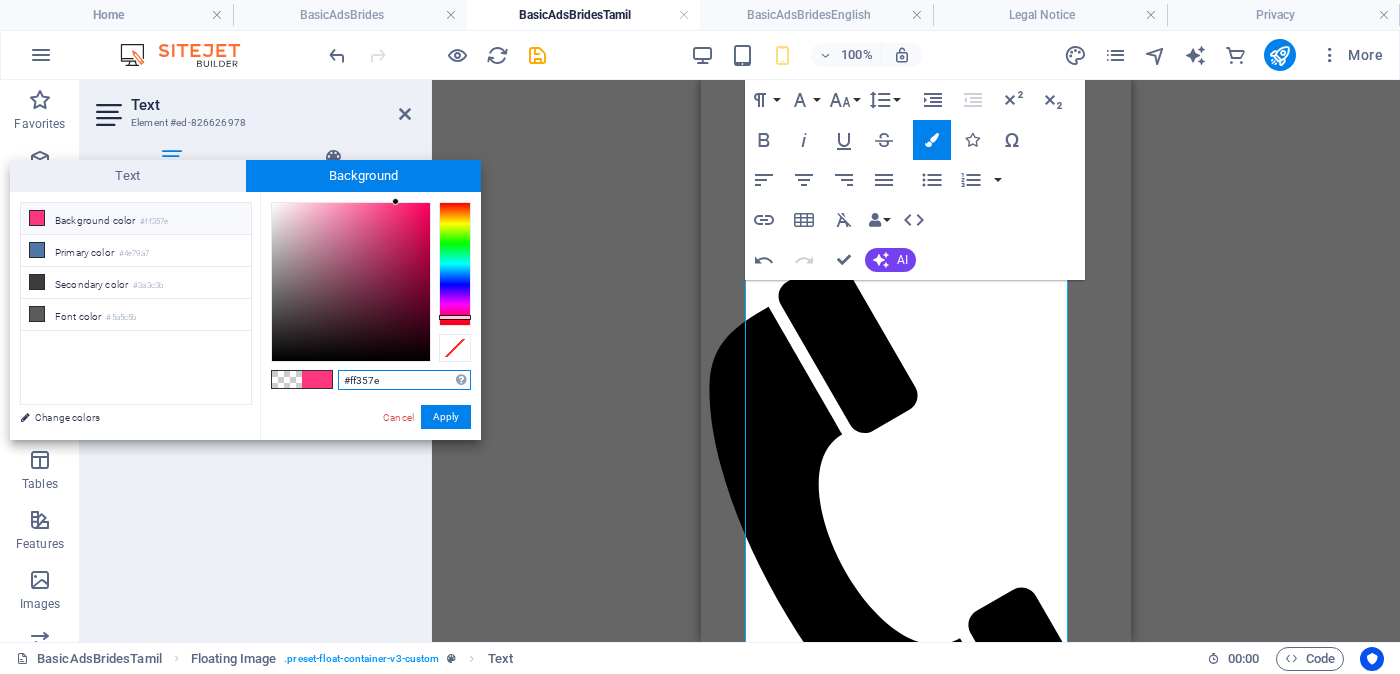 click on "Background" at bounding box center [364, 176] 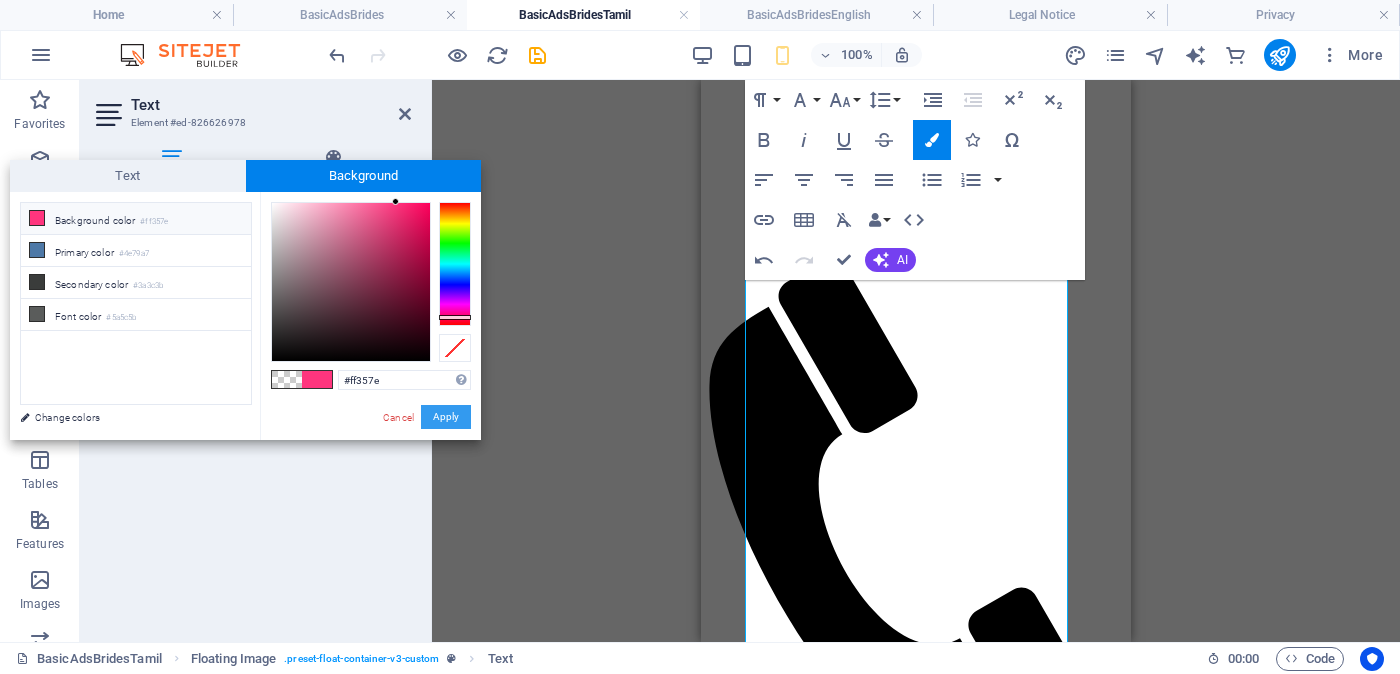 click on "Apply" at bounding box center (446, 417) 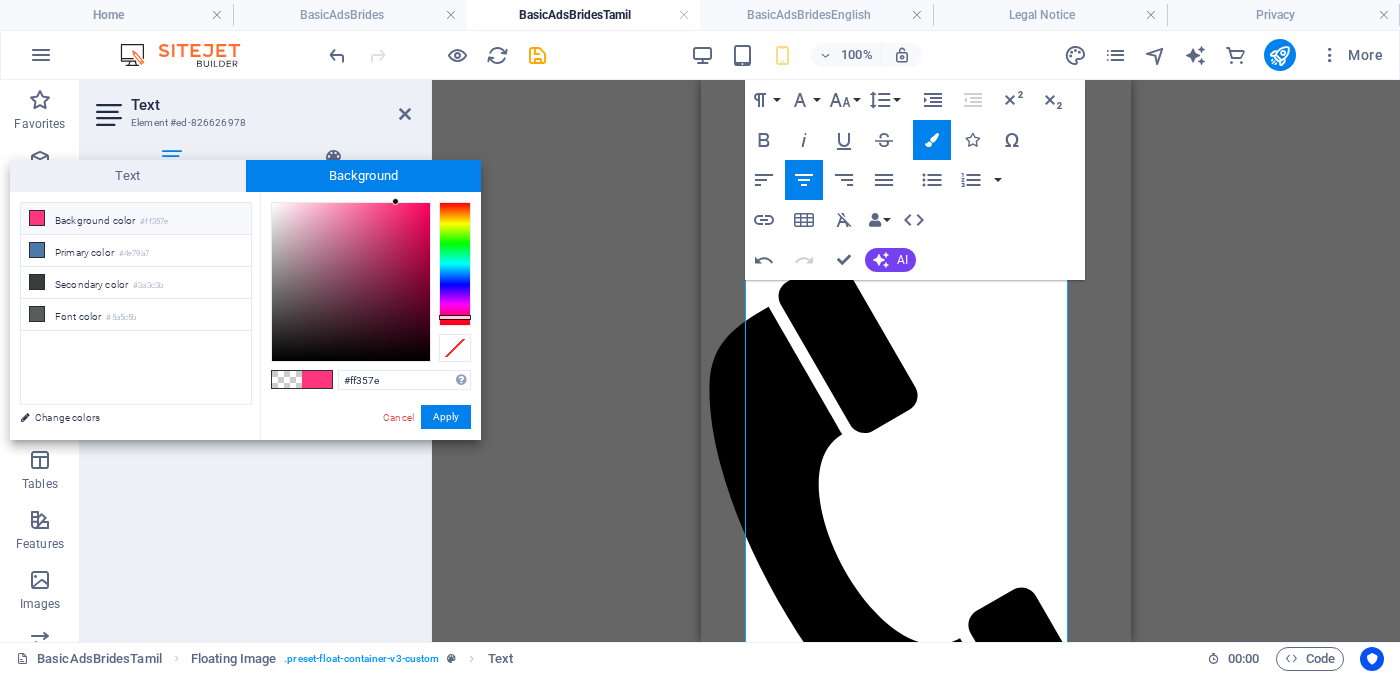 click on "Background color
#ff357e" at bounding box center [136, 219] 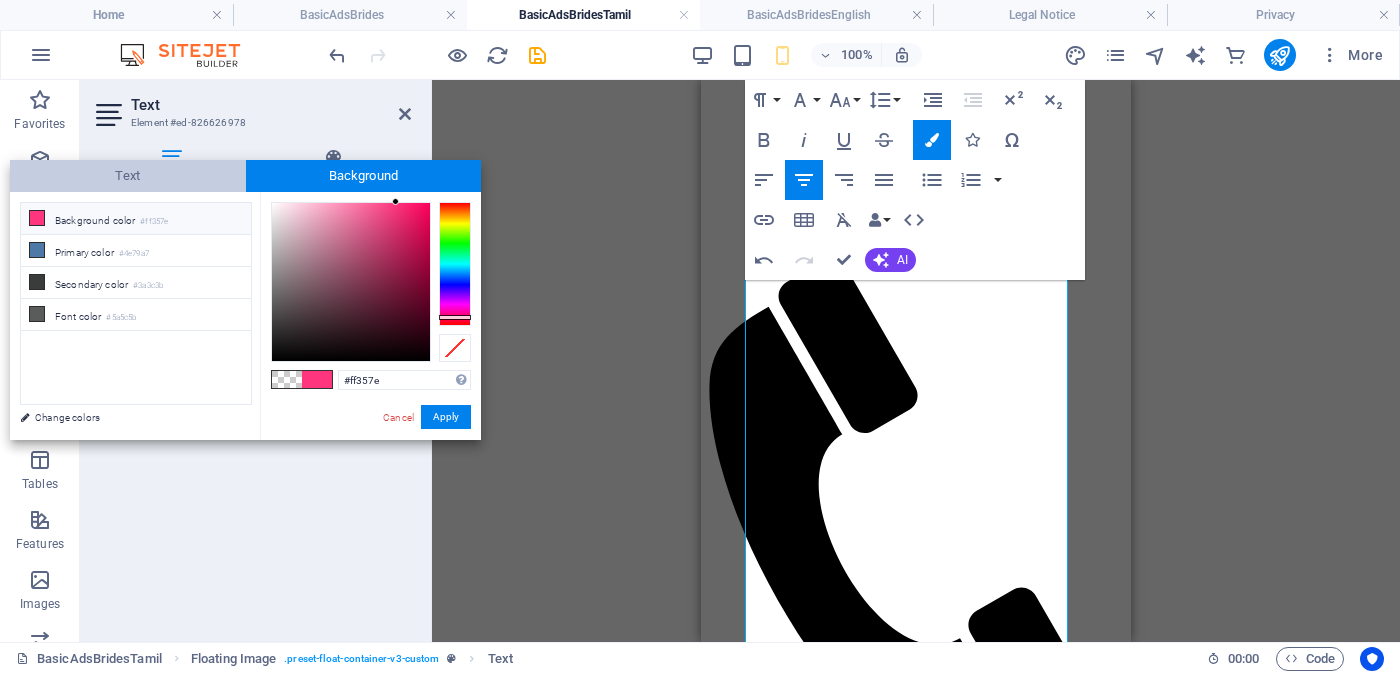 click on "Text" at bounding box center (128, 176) 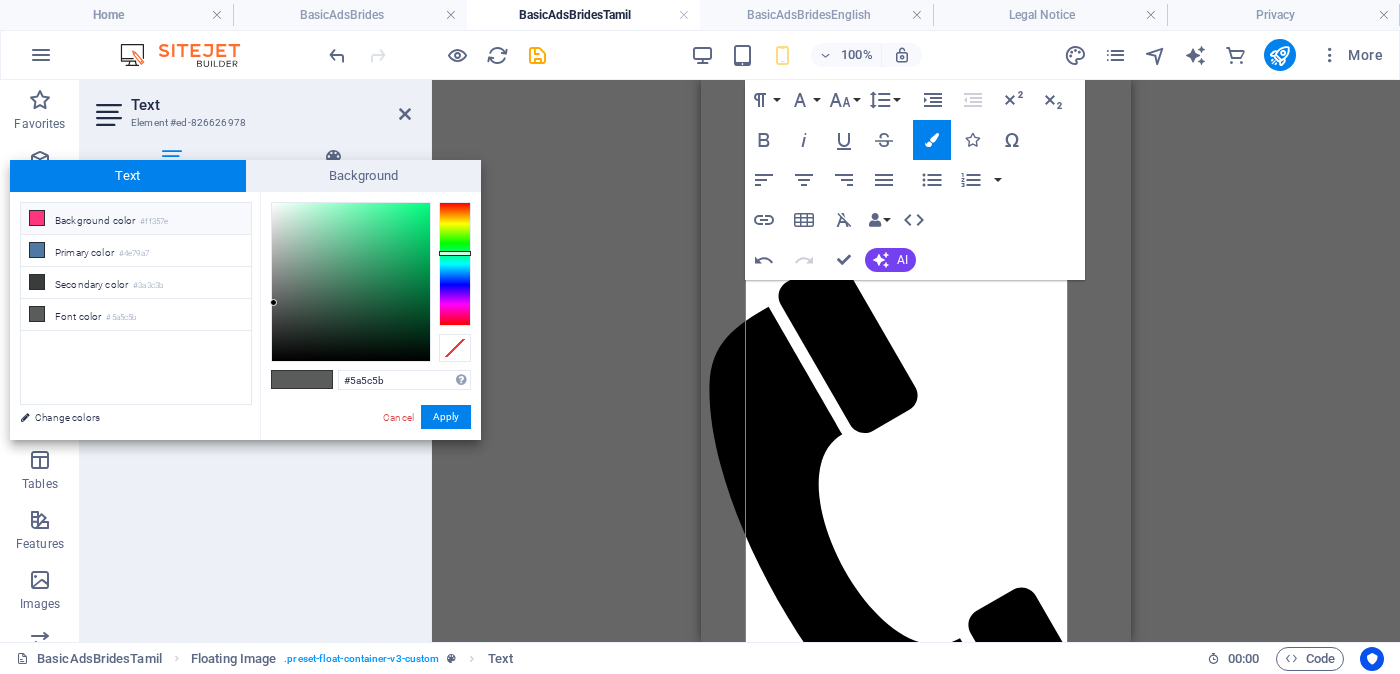 click on "Background color
#ff357e" at bounding box center (136, 219) 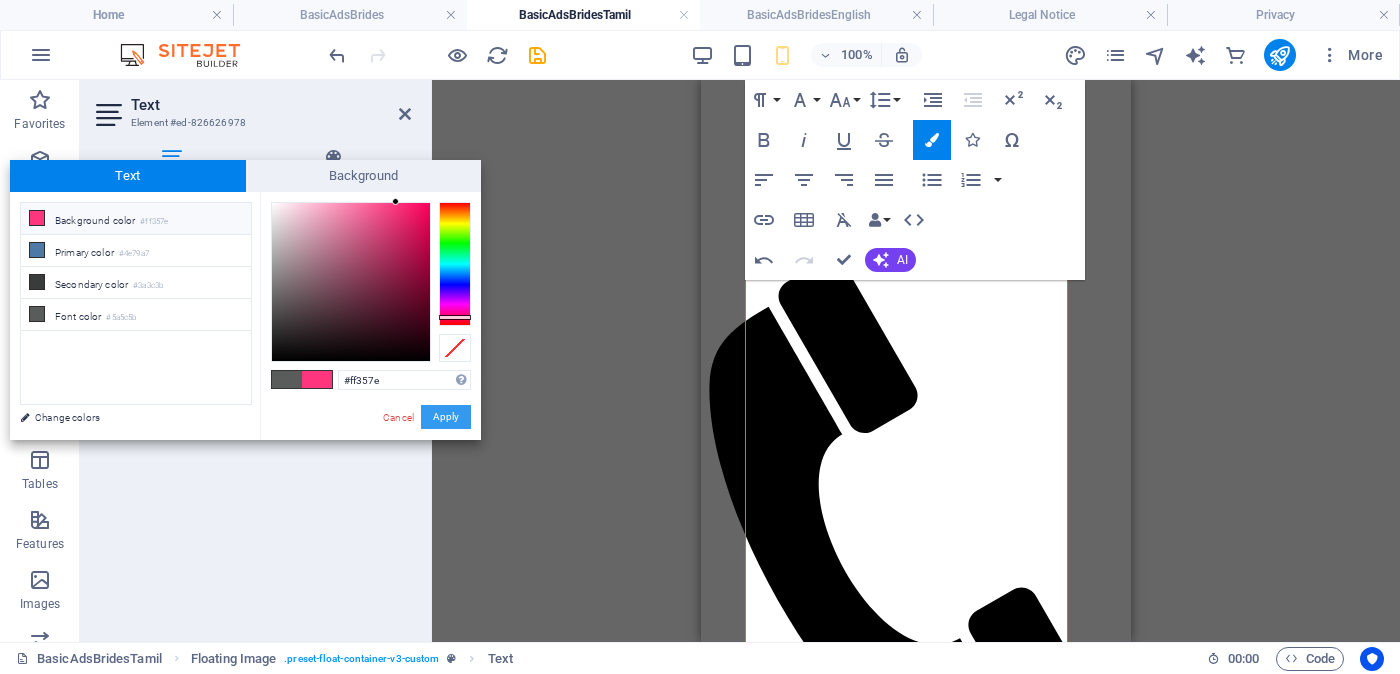click on "Apply" at bounding box center (446, 417) 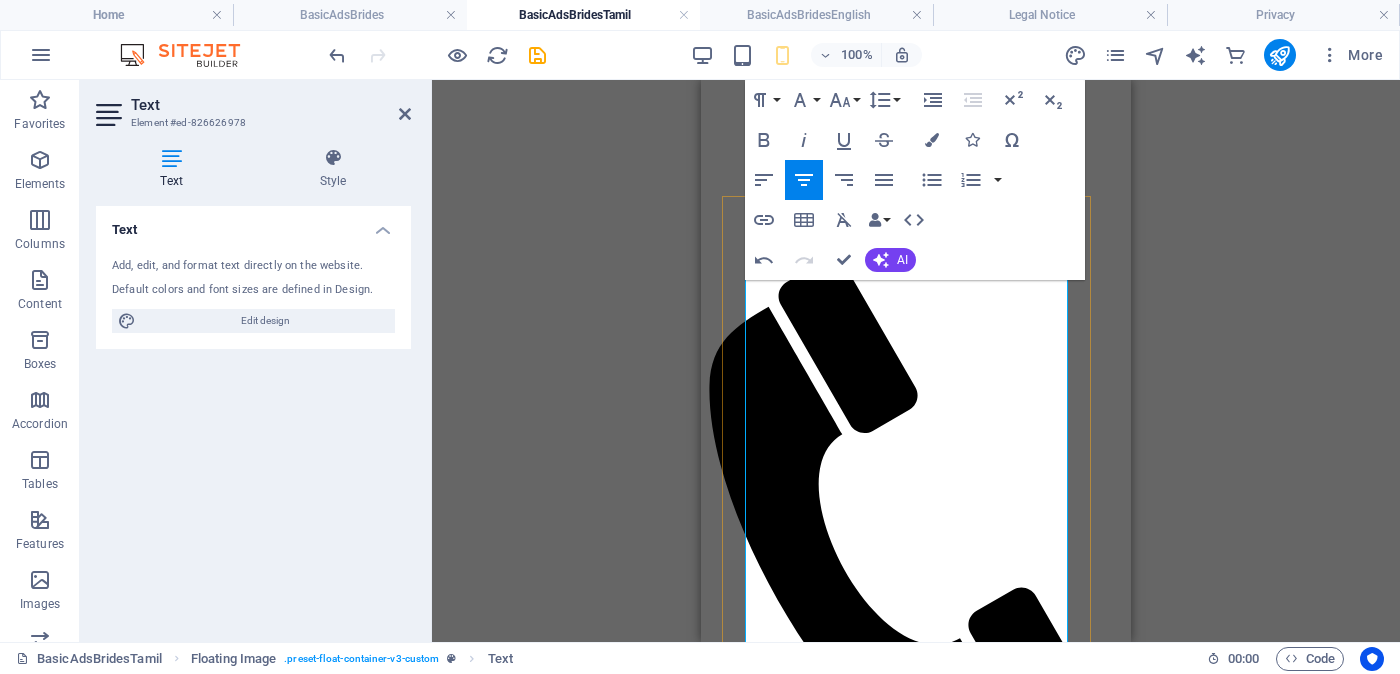 drag, startPoint x: 789, startPoint y: 552, endPoint x: 869, endPoint y: 551, distance: 80.00625 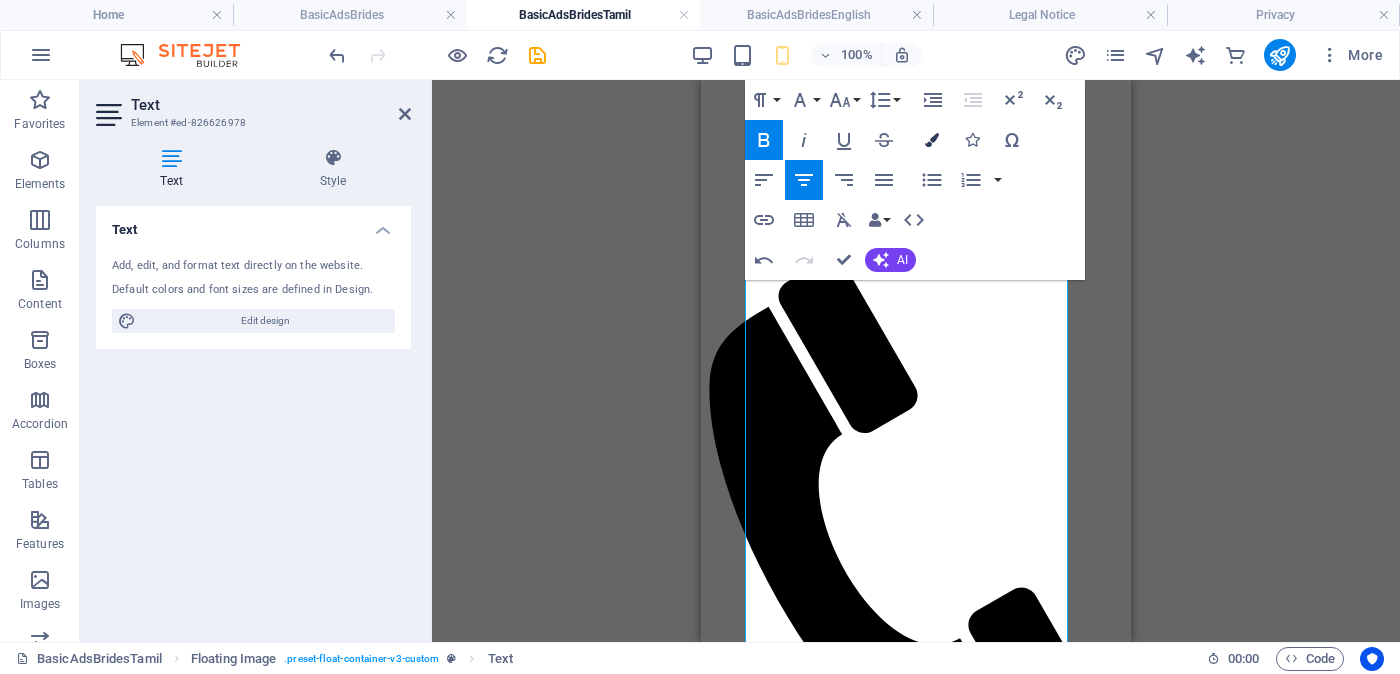 click at bounding box center (932, 140) 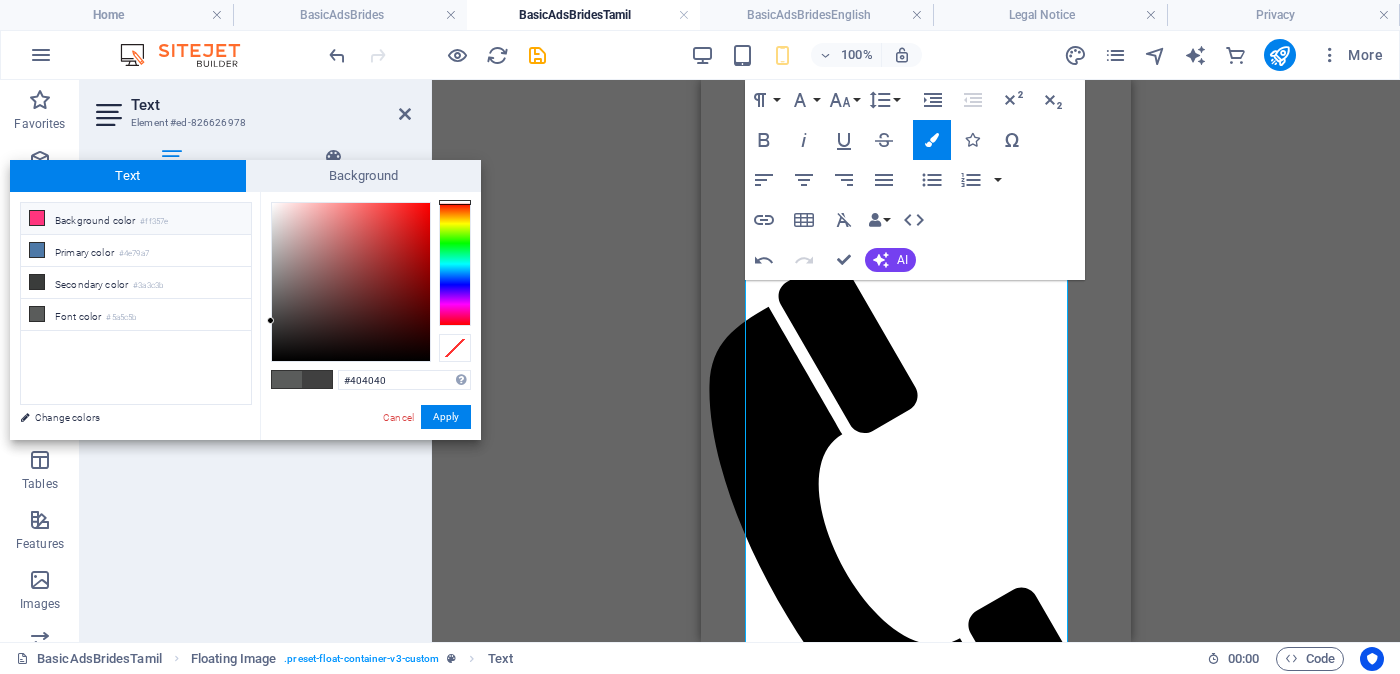 click on "Background color
#ff357e" at bounding box center [136, 219] 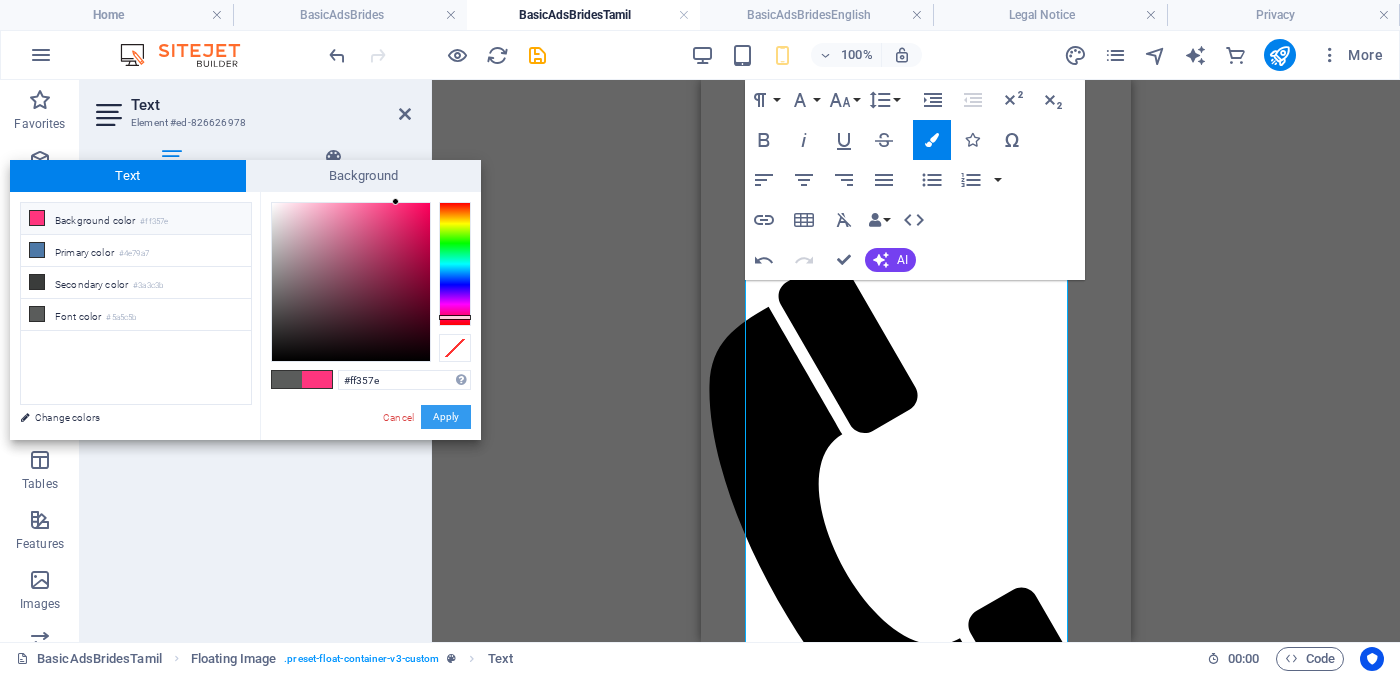 click on "Apply" at bounding box center (446, 417) 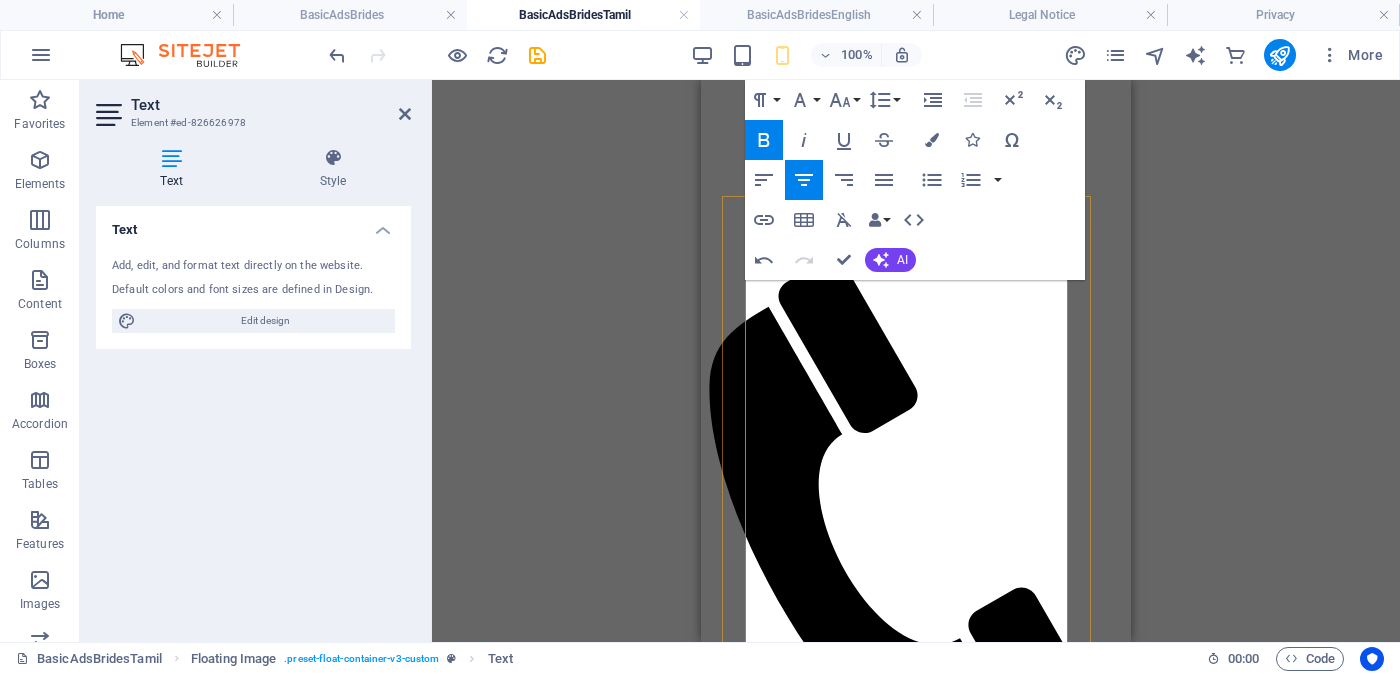 click on "உயரம் -" at bounding box center (841, 2470) 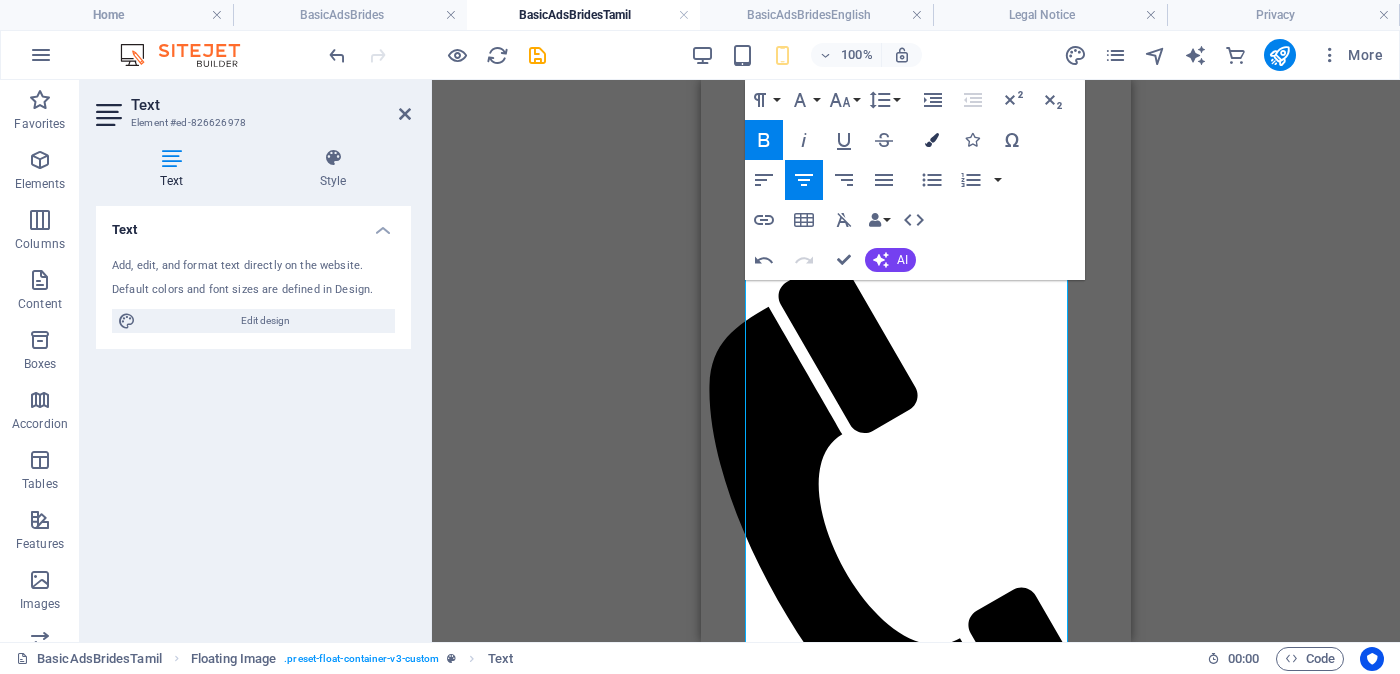 click at bounding box center [932, 140] 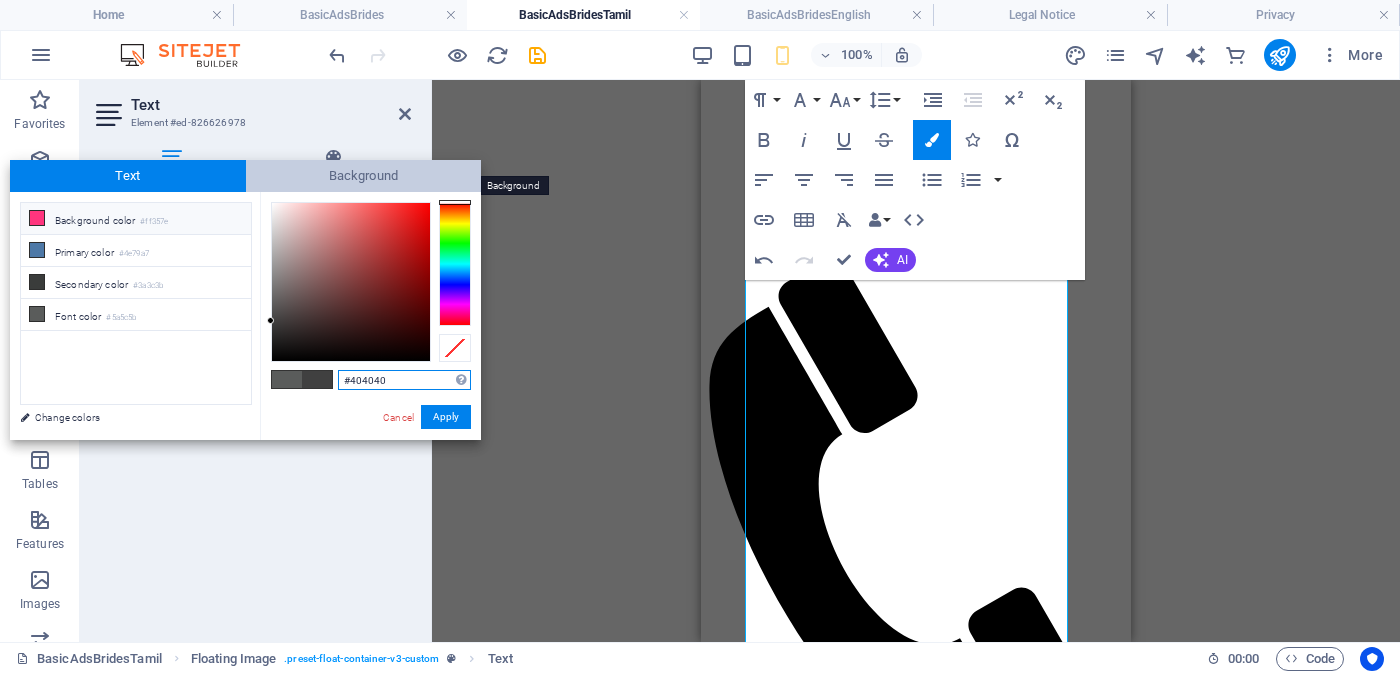 click on "Background" at bounding box center (364, 176) 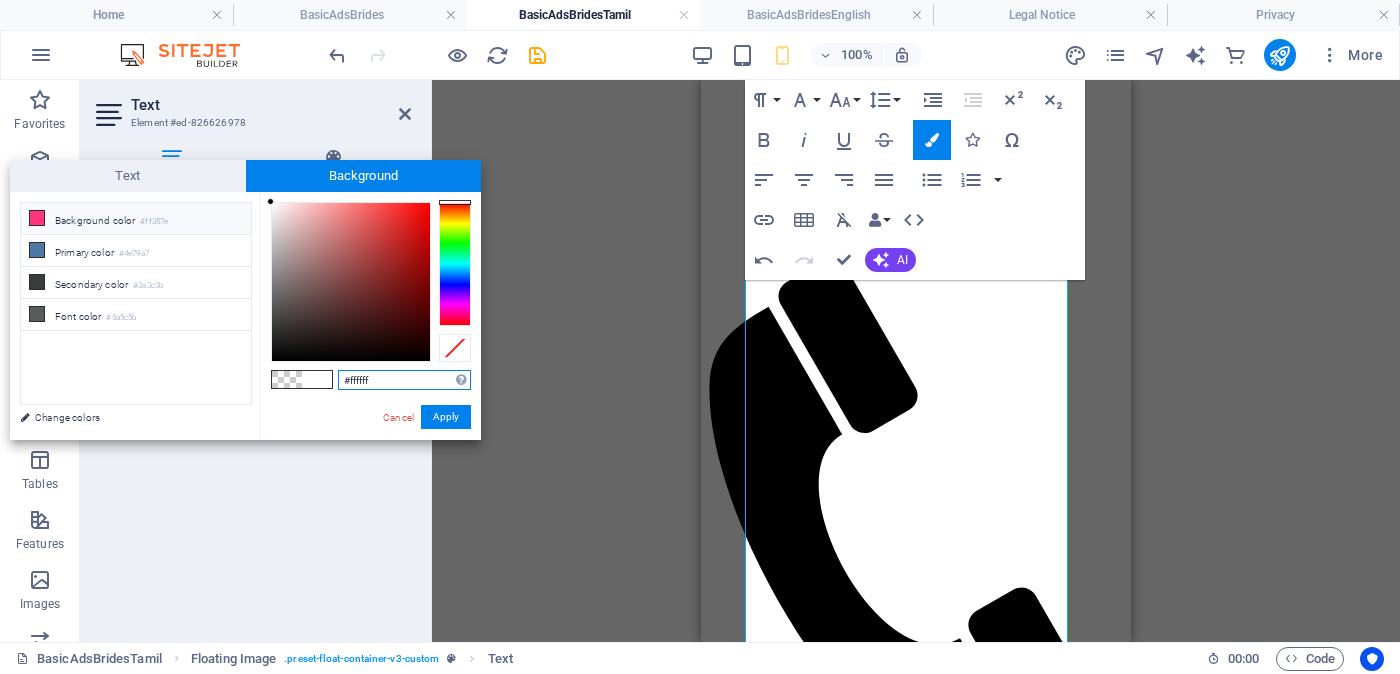 click on "#ffffff" at bounding box center [404, 380] 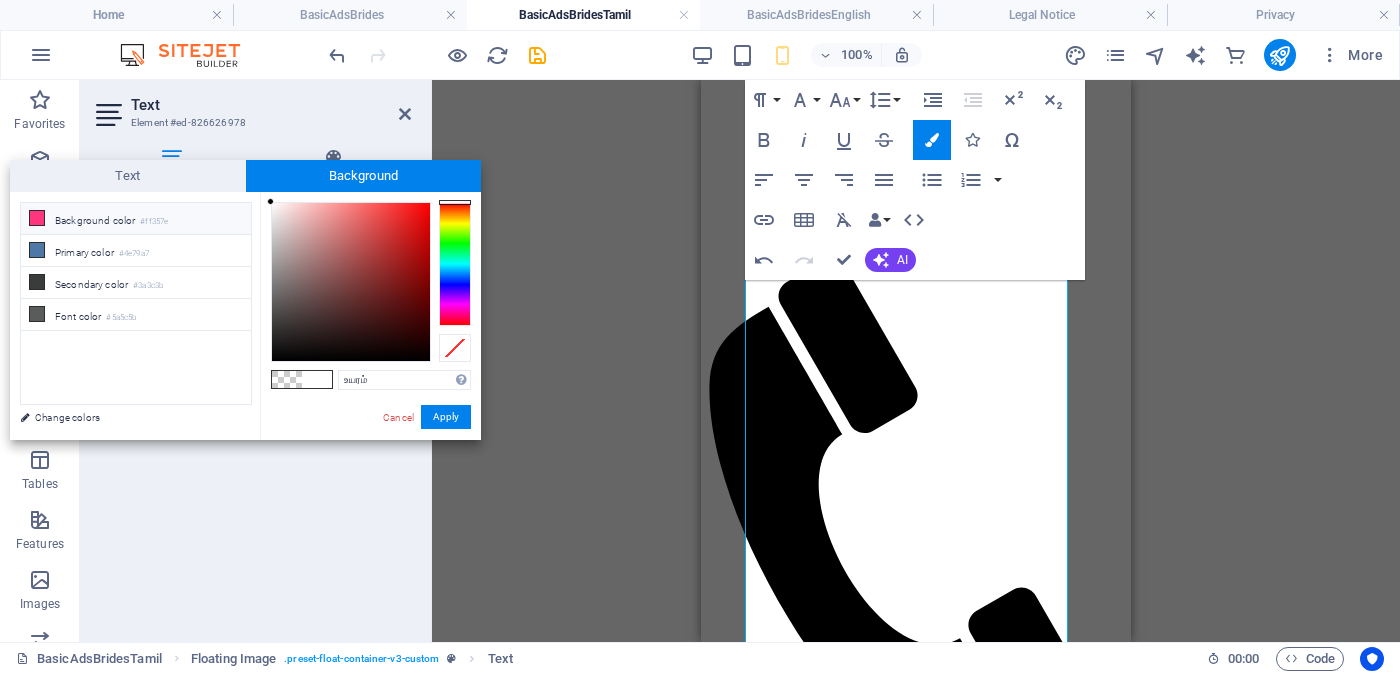 click on "Background color
#ff357e" at bounding box center [136, 219] 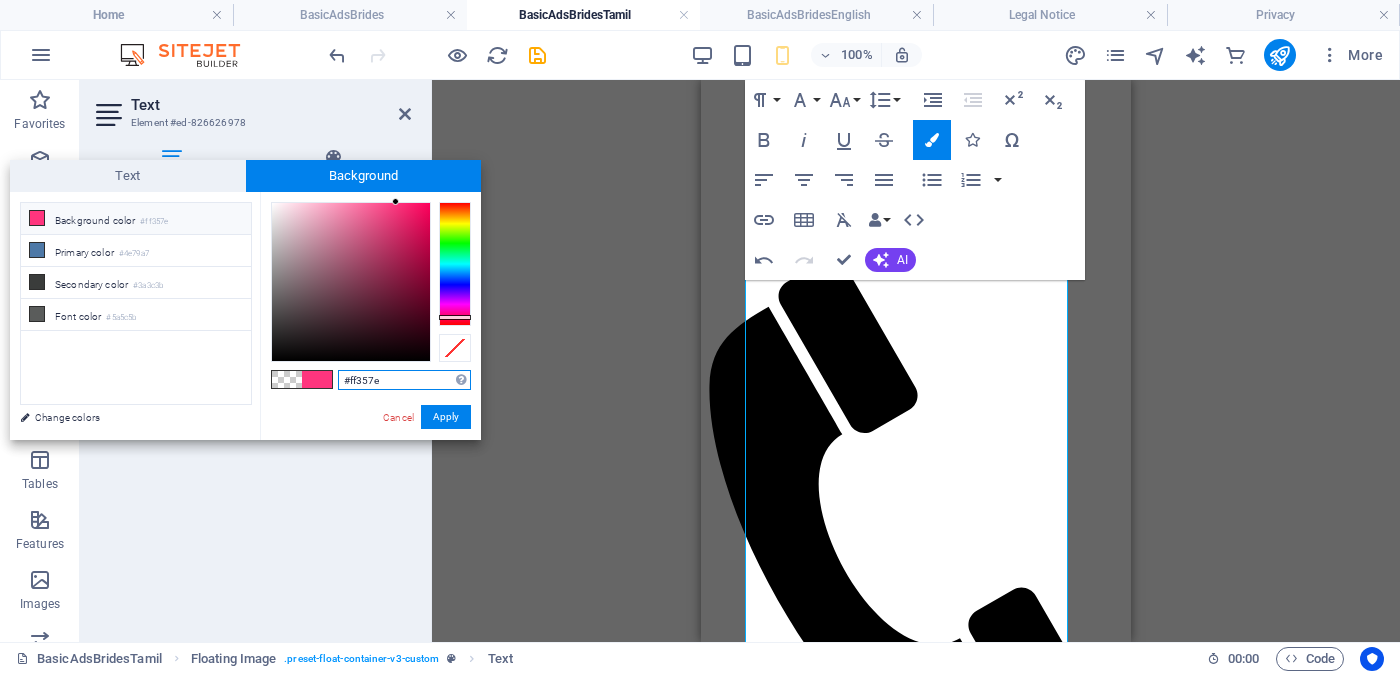 click on "#ff357e" at bounding box center (404, 380) 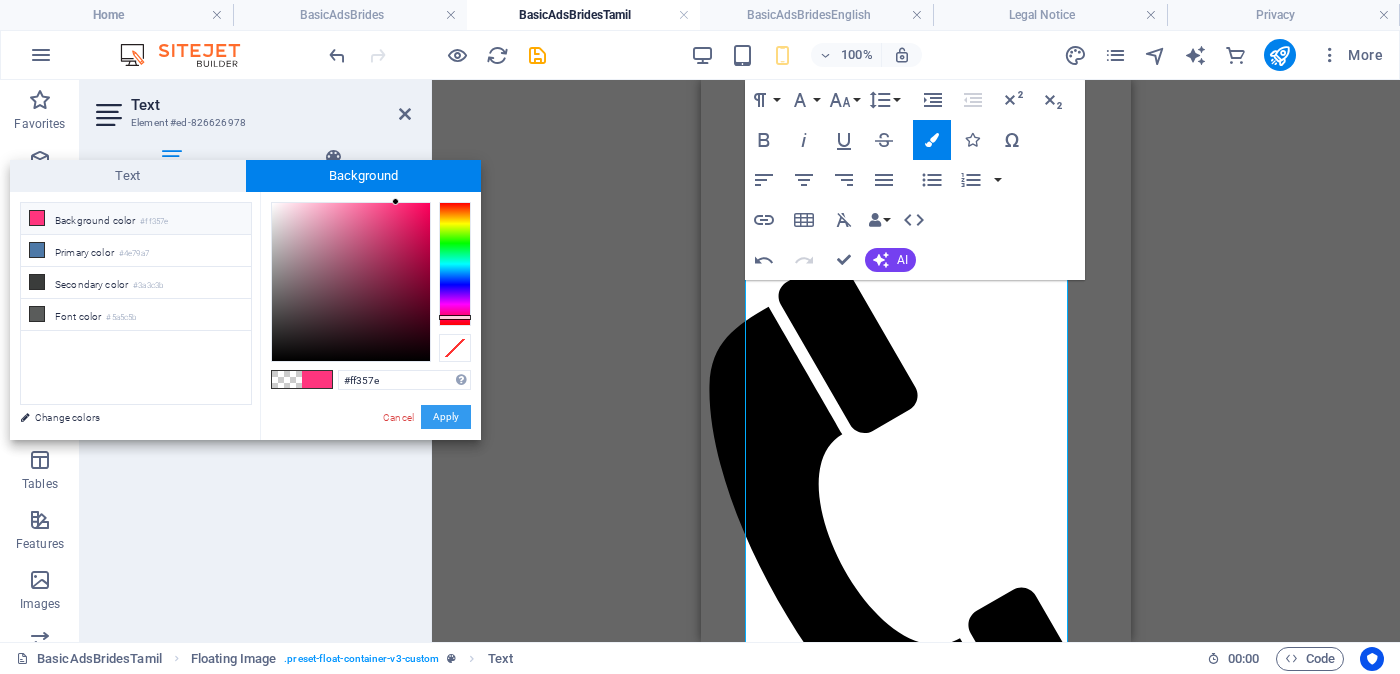 click on "Apply" at bounding box center [446, 417] 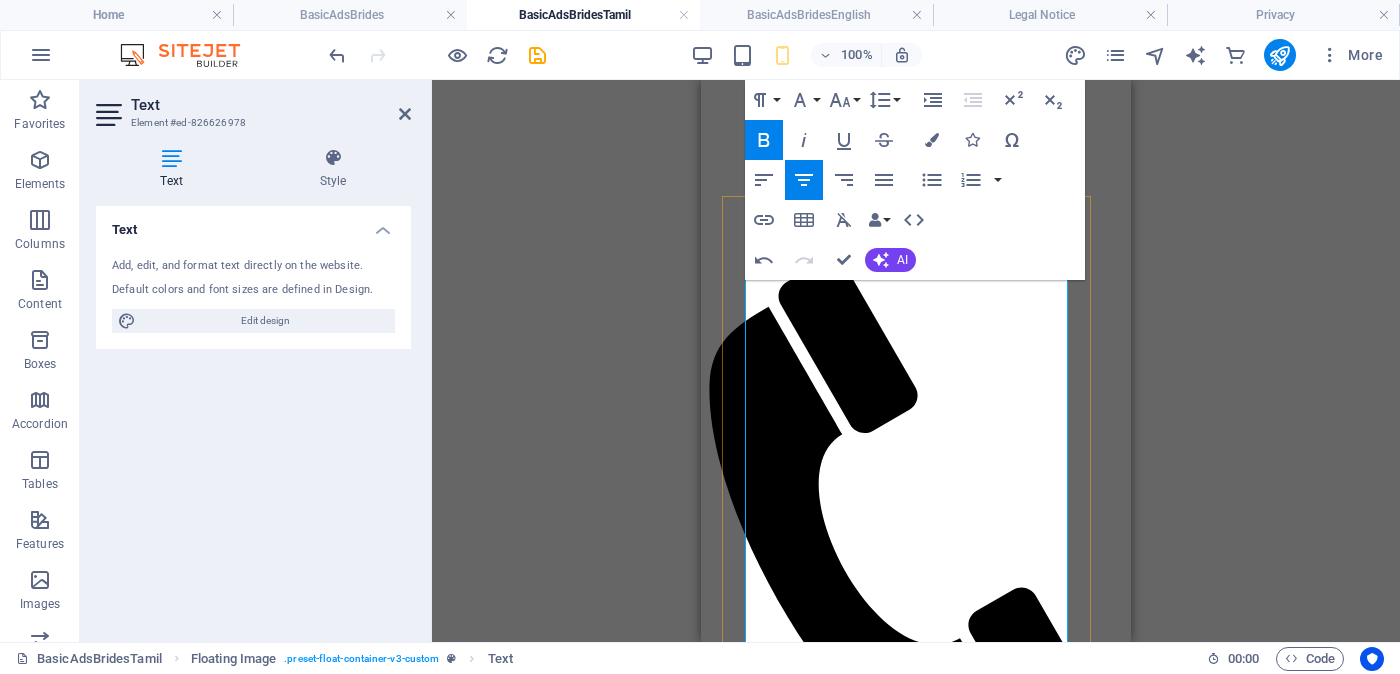 click on "உயரம் -" at bounding box center (841, 2470) 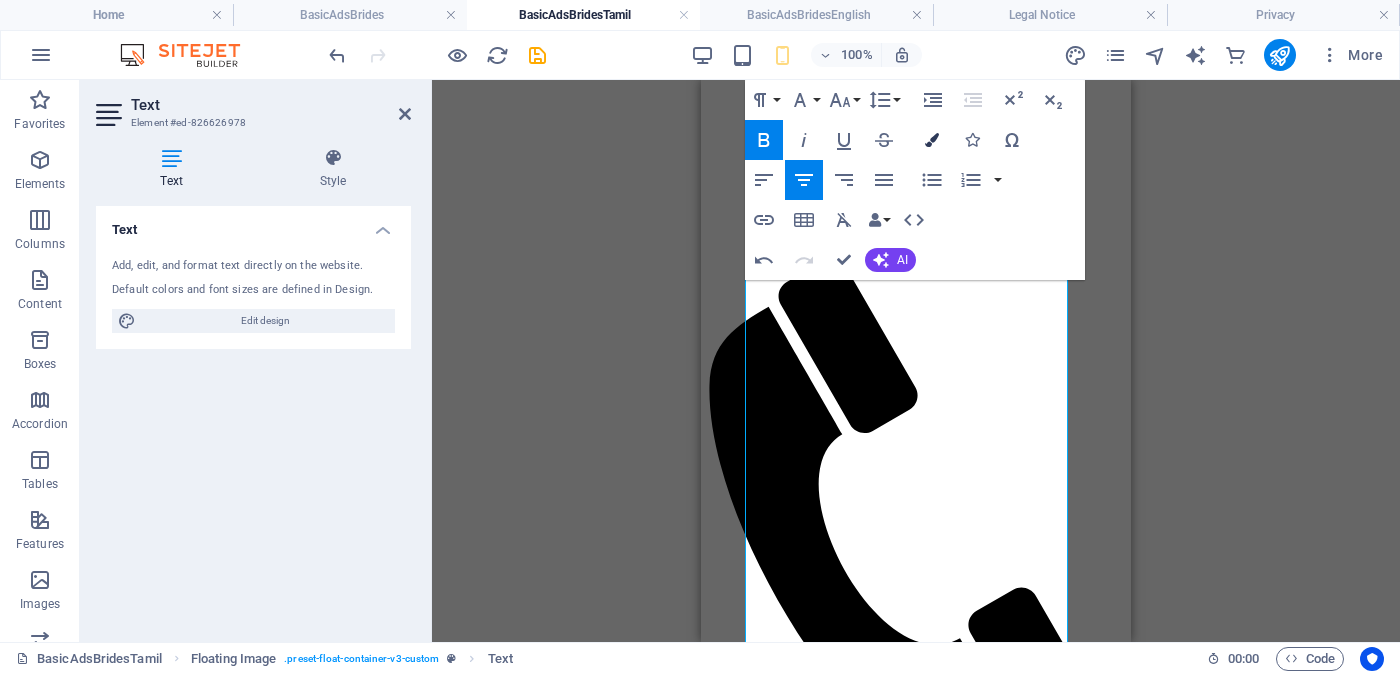 click at bounding box center (932, 140) 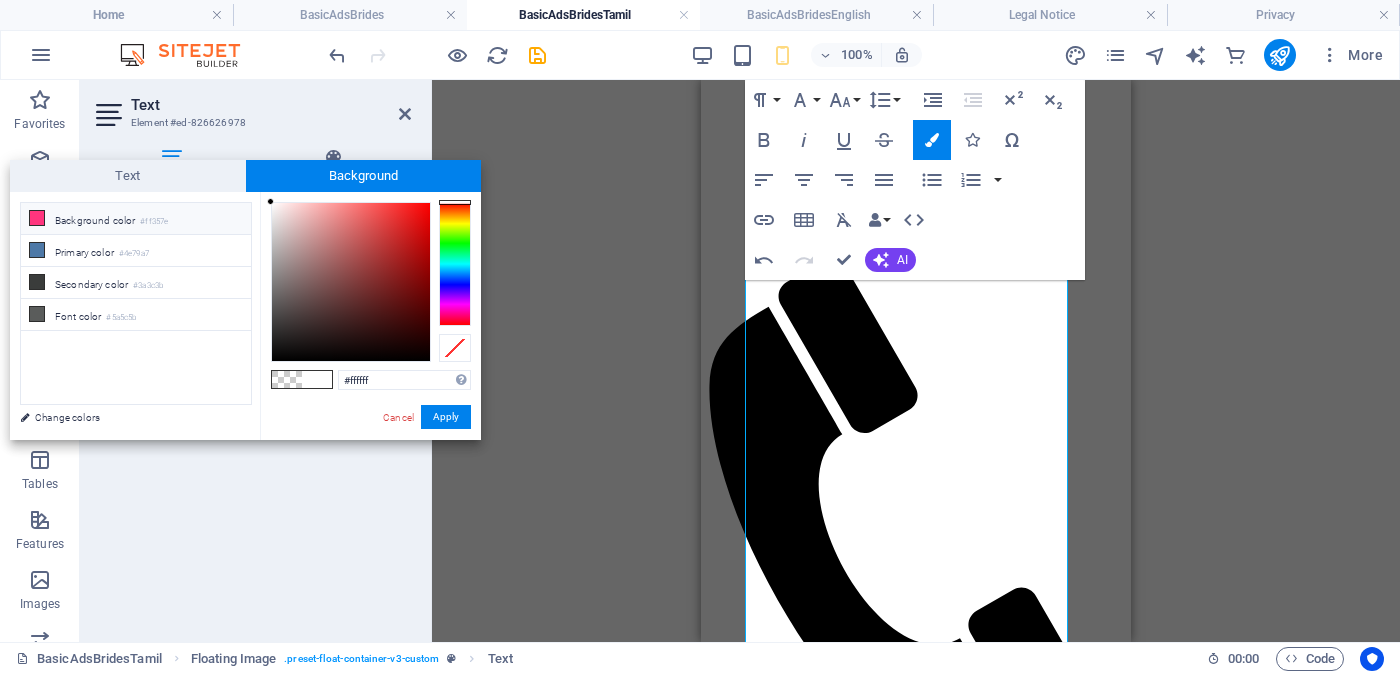 click on "#ff357e" at bounding box center (154, 222) 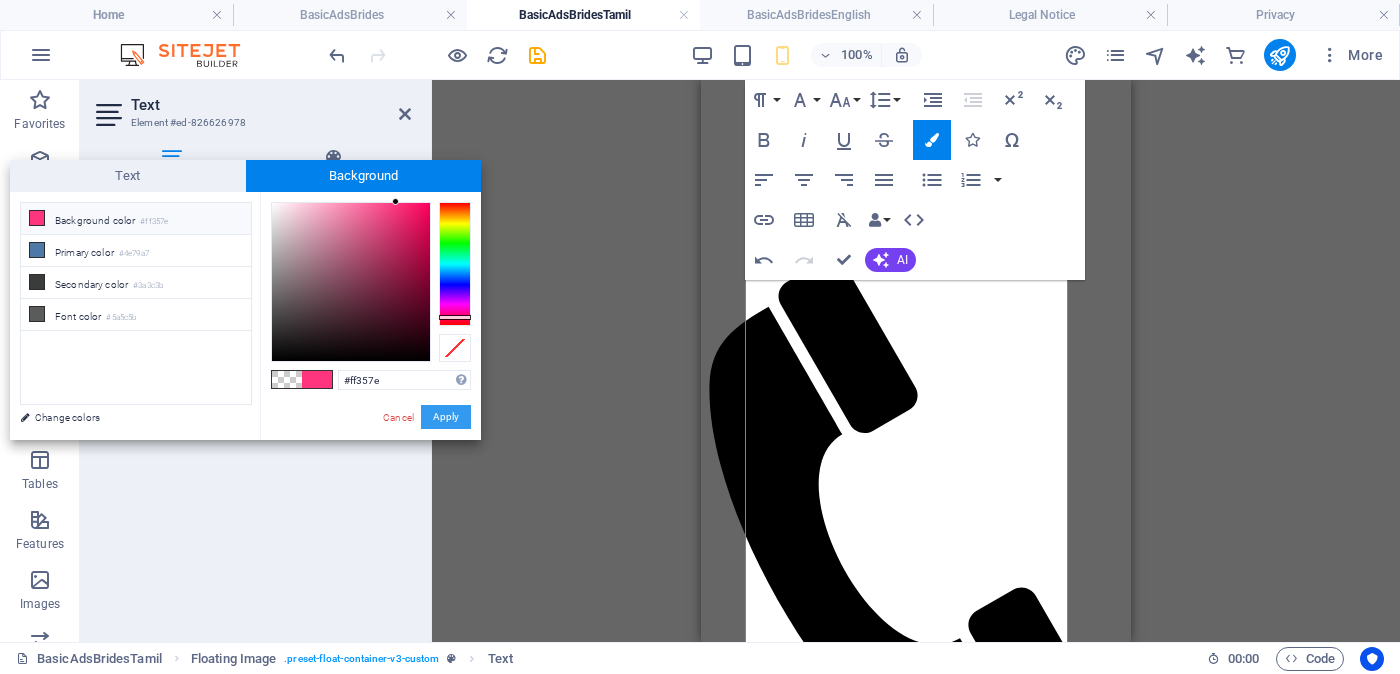 click on "Apply" at bounding box center (446, 417) 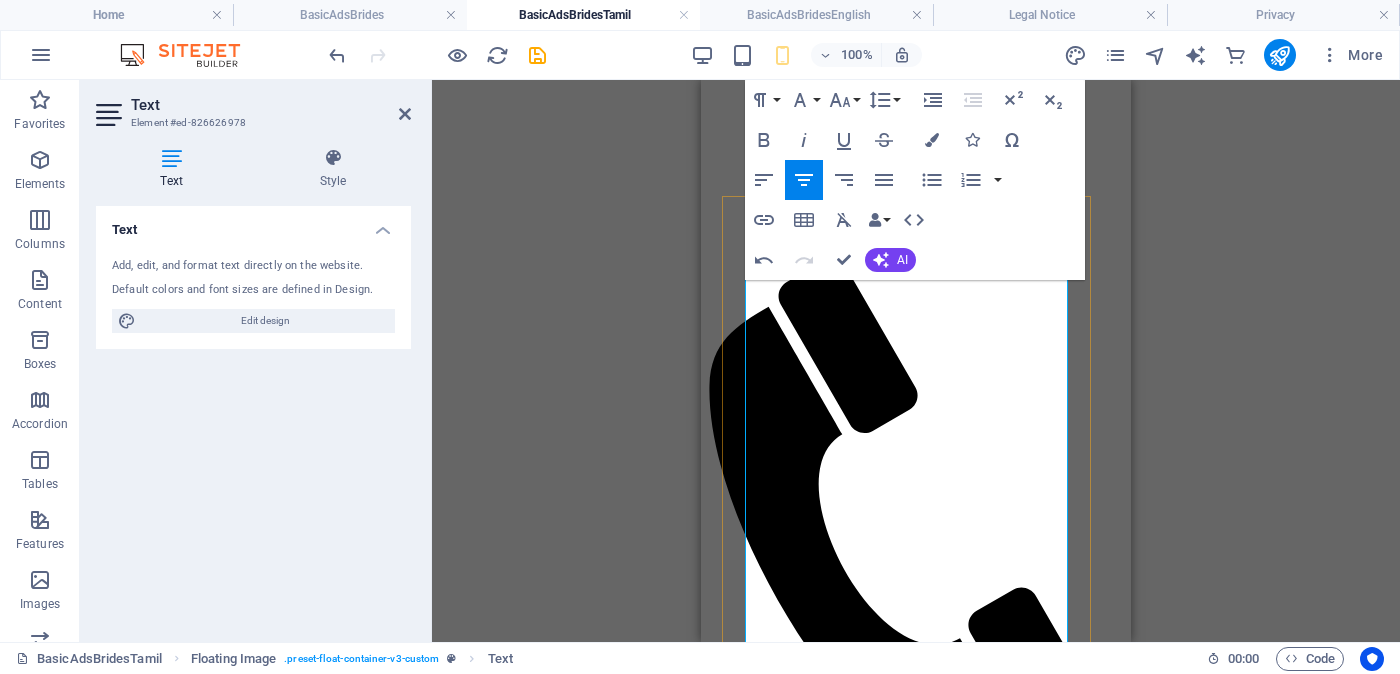 drag, startPoint x: 789, startPoint y: 550, endPoint x: 867, endPoint y: 555, distance: 78.160095 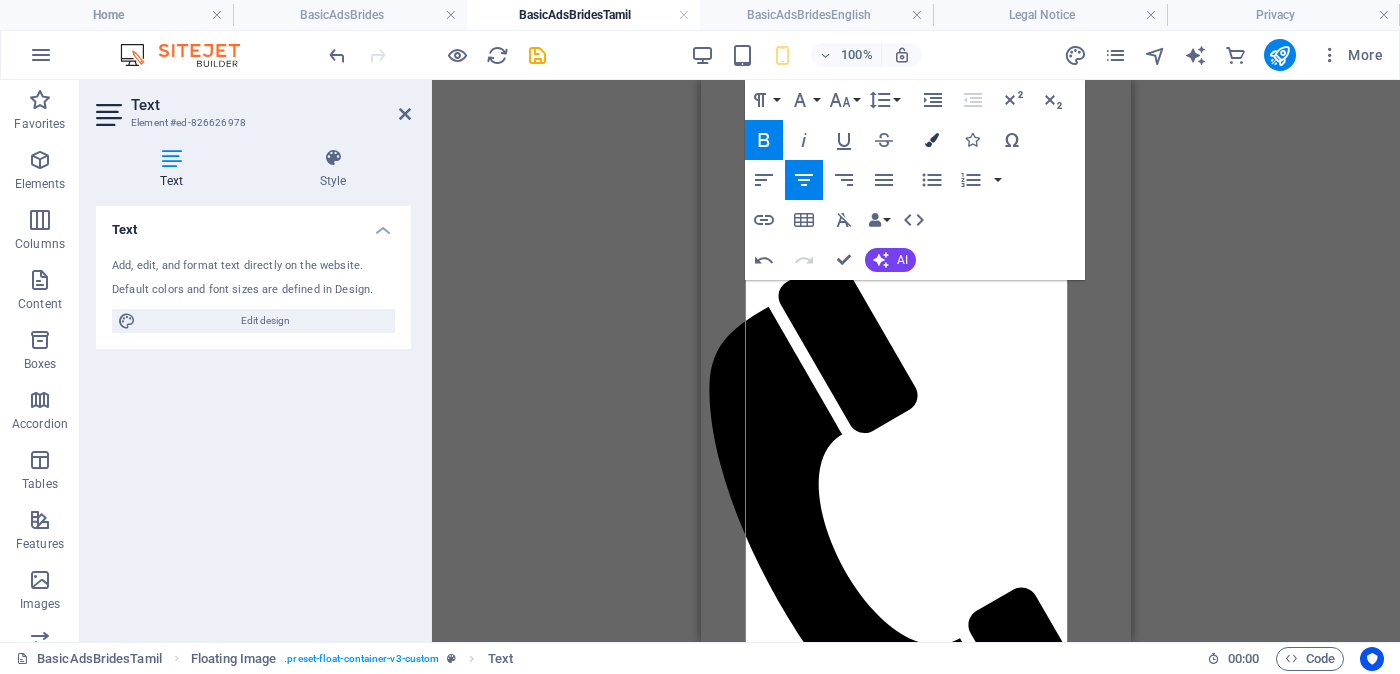 click at bounding box center (932, 140) 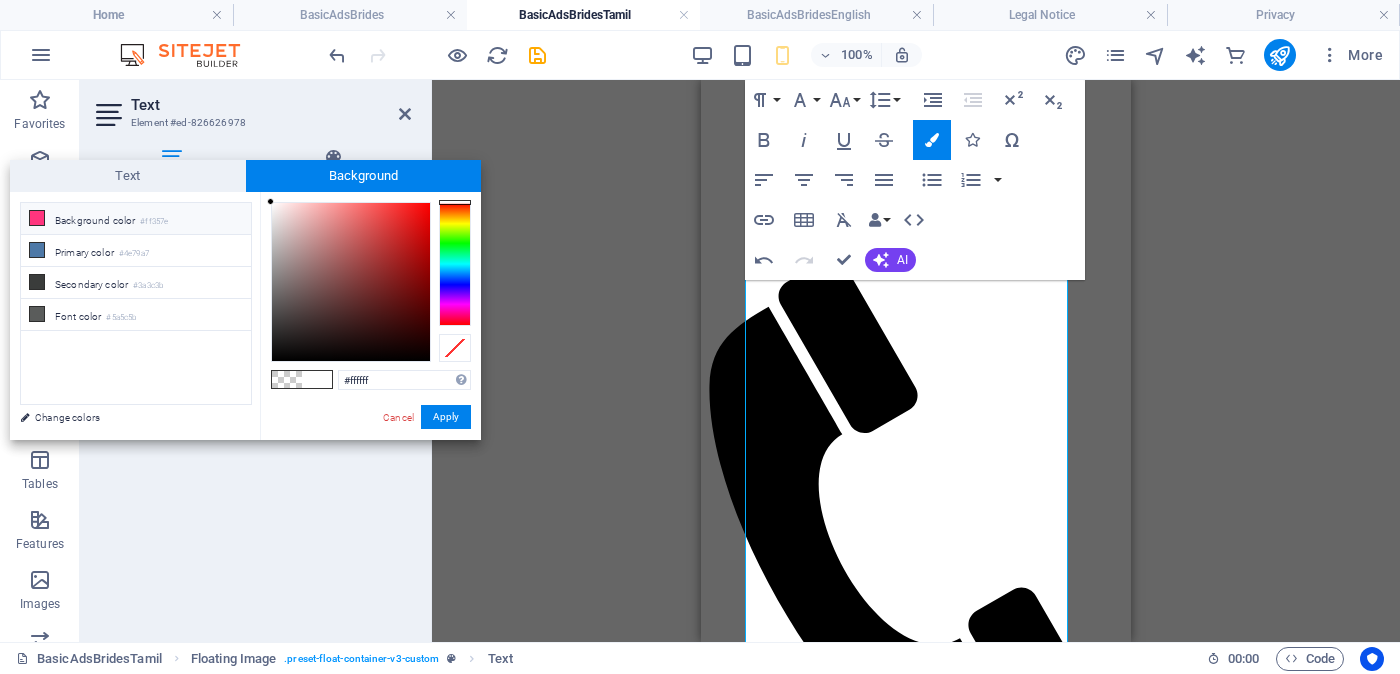 click on "#ff357e" at bounding box center [154, 222] 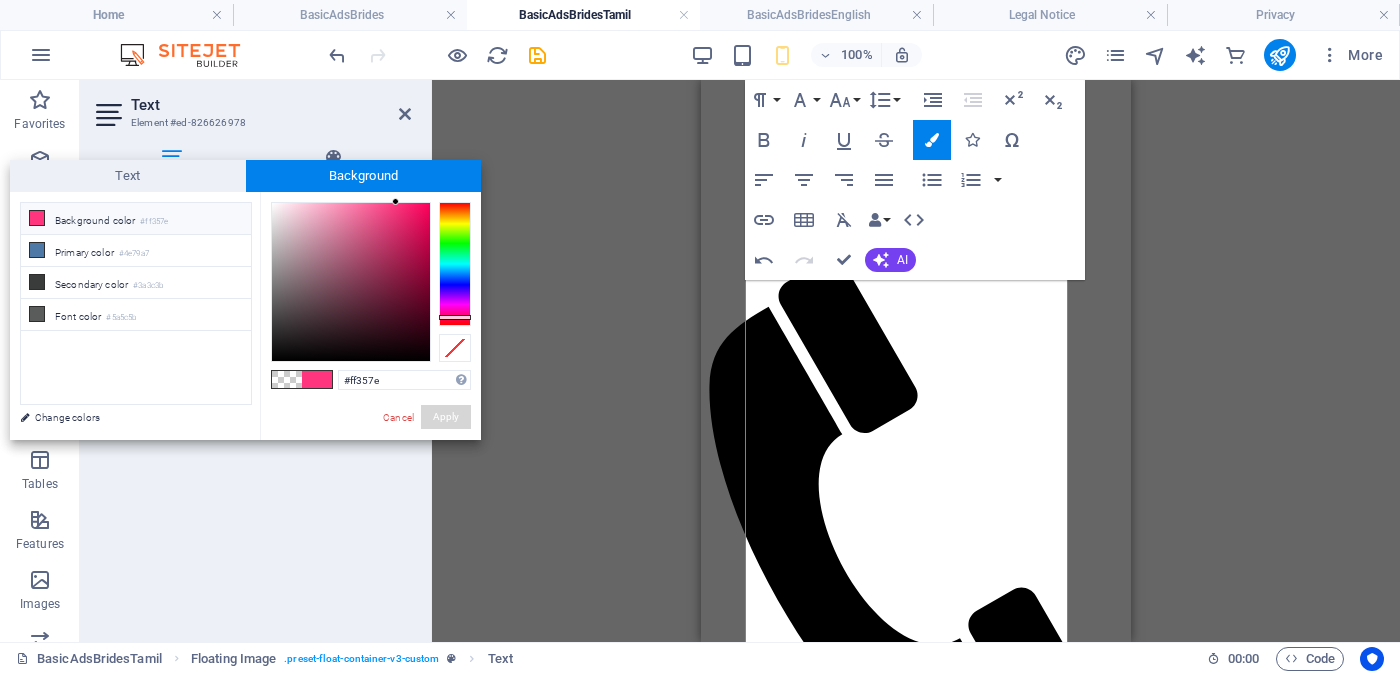 click on "Apply" at bounding box center (446, 417) 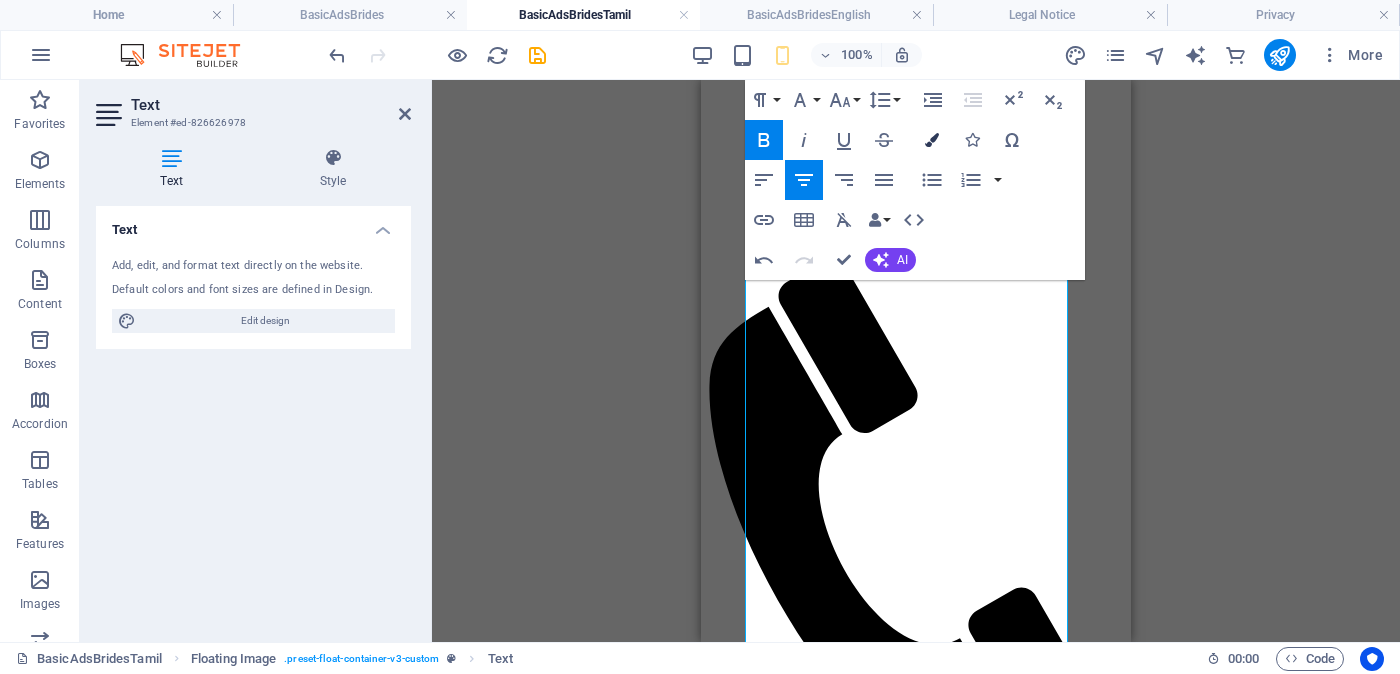 click at bounding box center [932, 140] 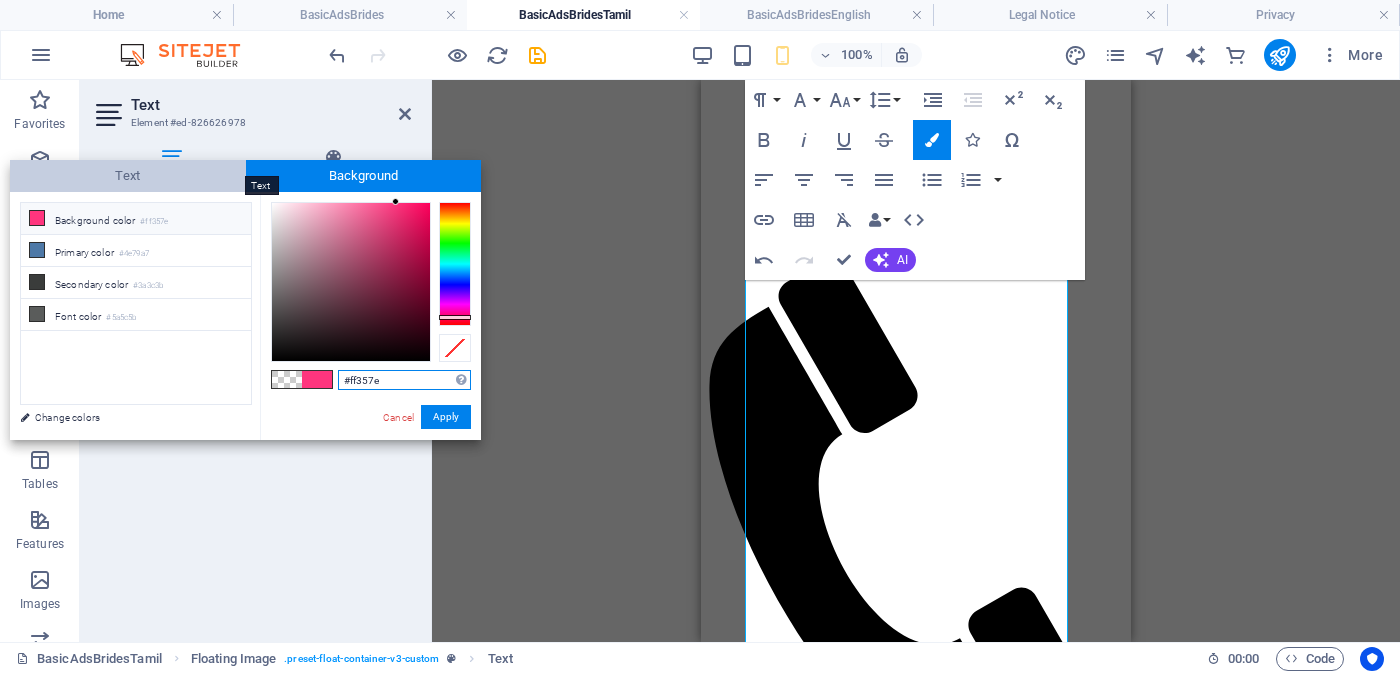 click on "Text" at bounding box center (128, 176) 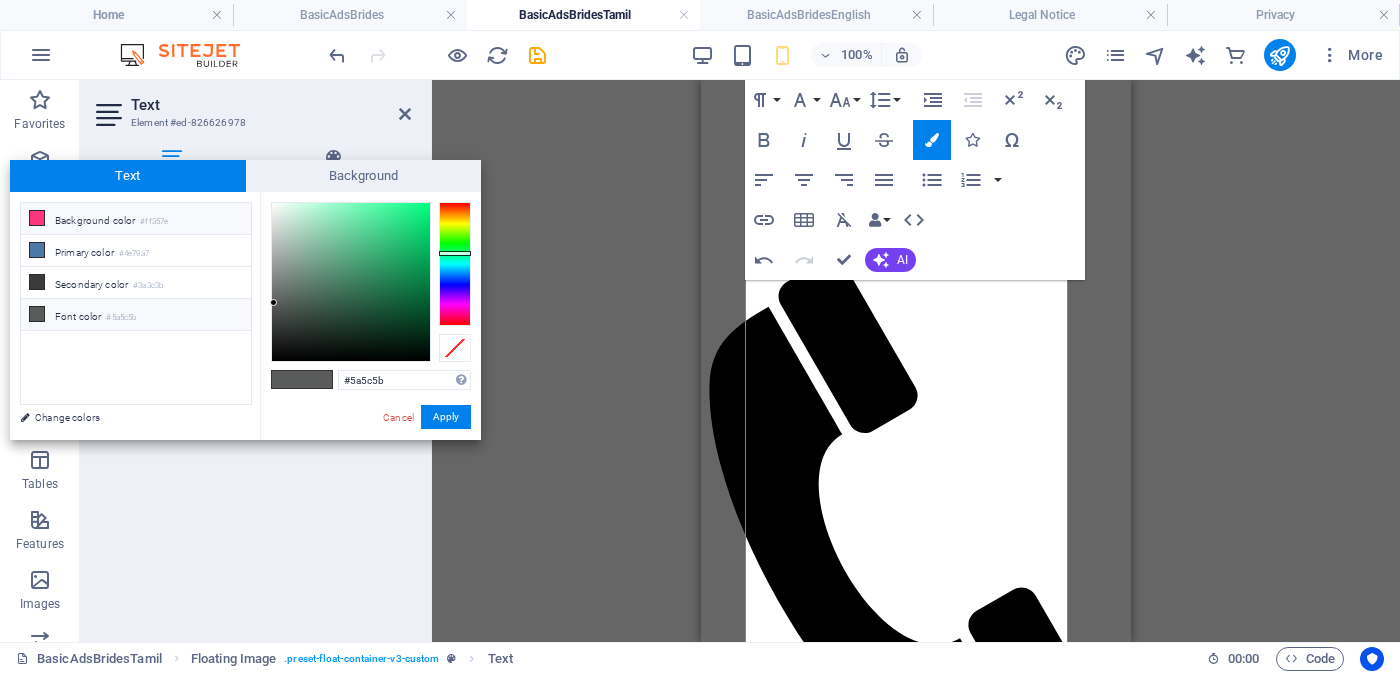 click on "Font color
#5a5c5b" at bounding box center [136, 315] 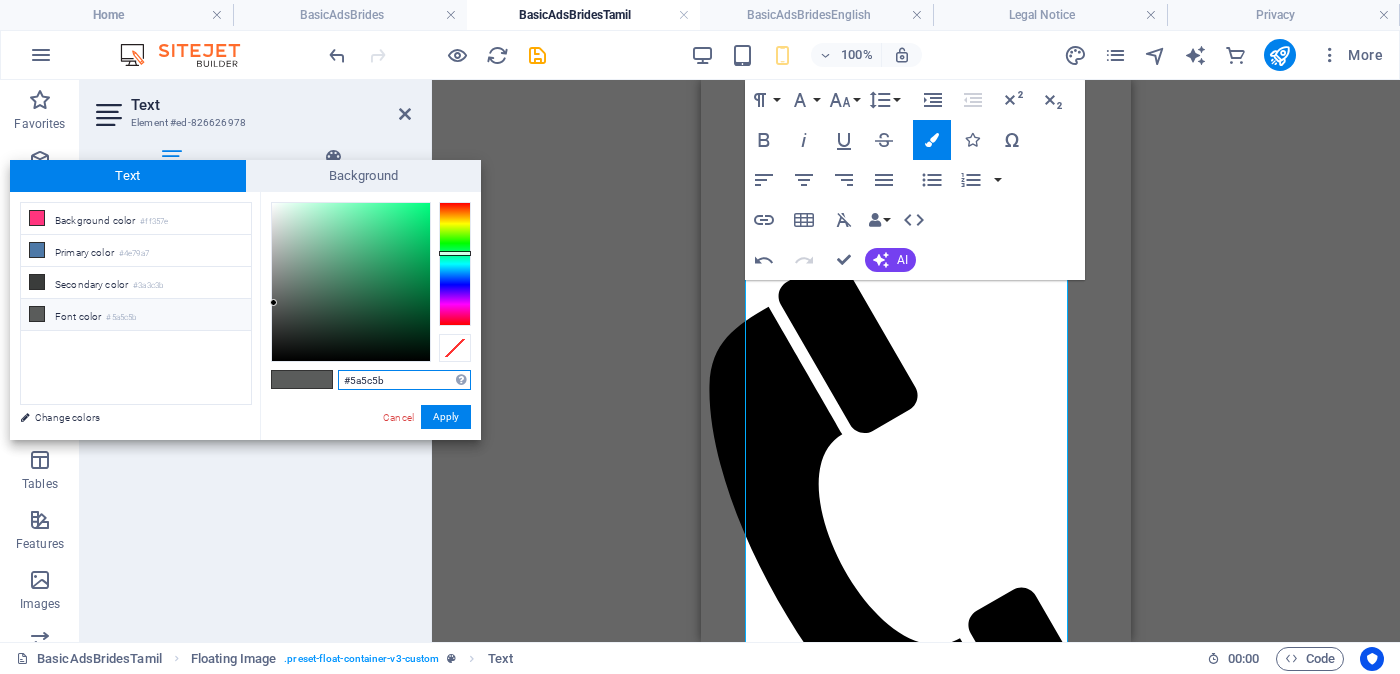 click on "#5a5c5b" at bounding box center [404, 380] 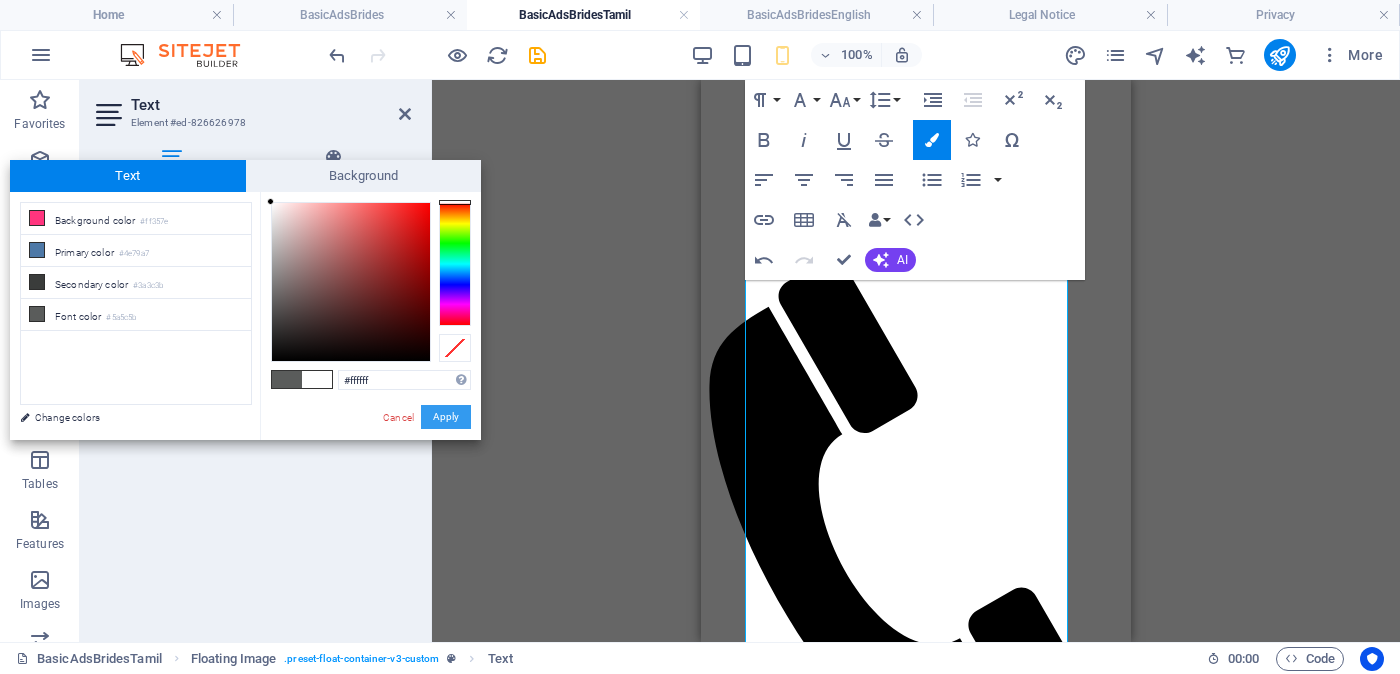 click on "Apply" at bounding box center [446, 417] 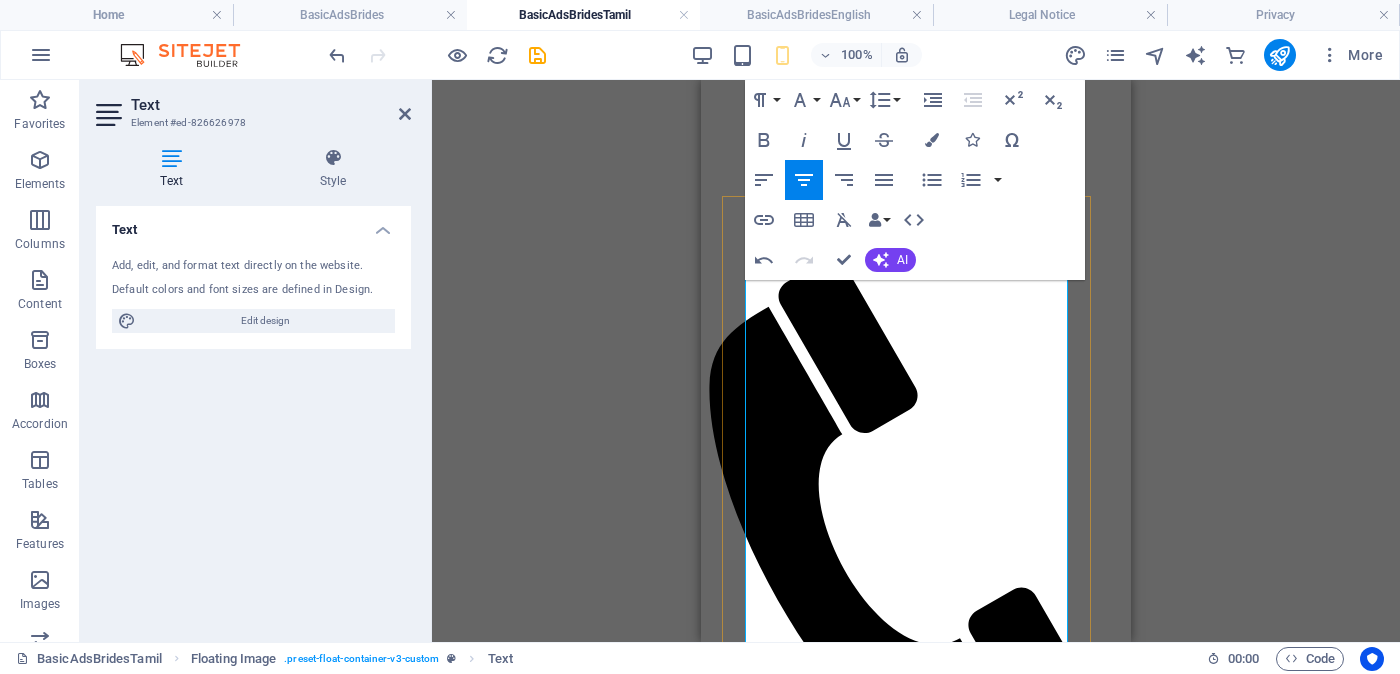 click on "Unmarried - අවිවාහක - திருமணமாகாத" at bounding box center (915, 2452) 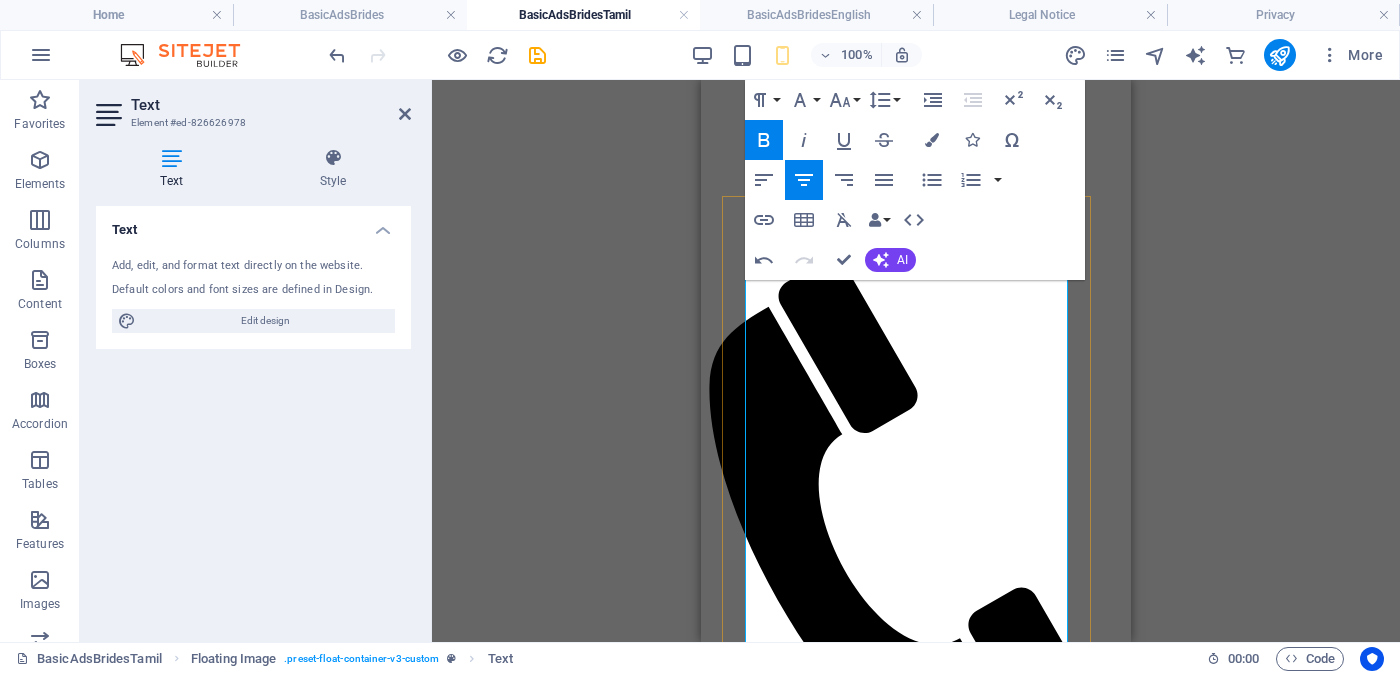 drag, startPoint x: 865, startPoint y: 552, endPoint x: 785, endPoint y: 560, distance: 80.399 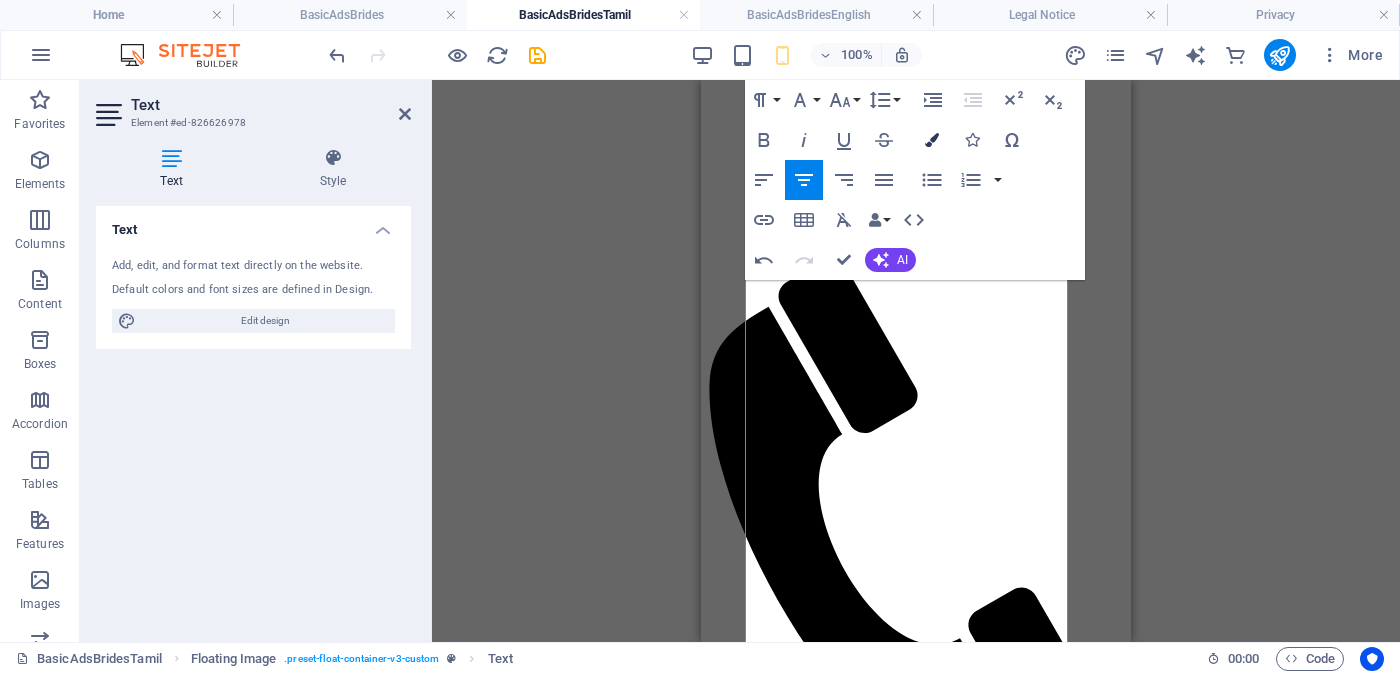 click at bounding box center (932, 140) 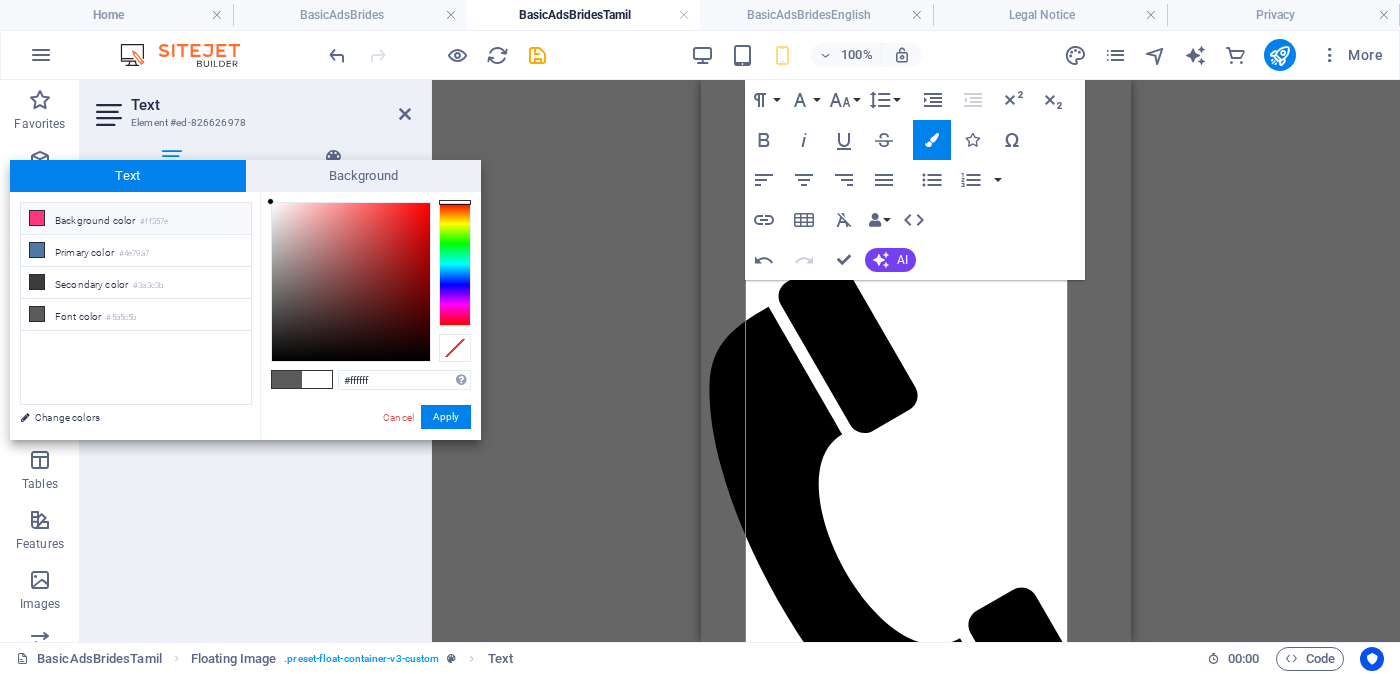 click on "Background color
#ff357e" at bounding box center (136, 219) 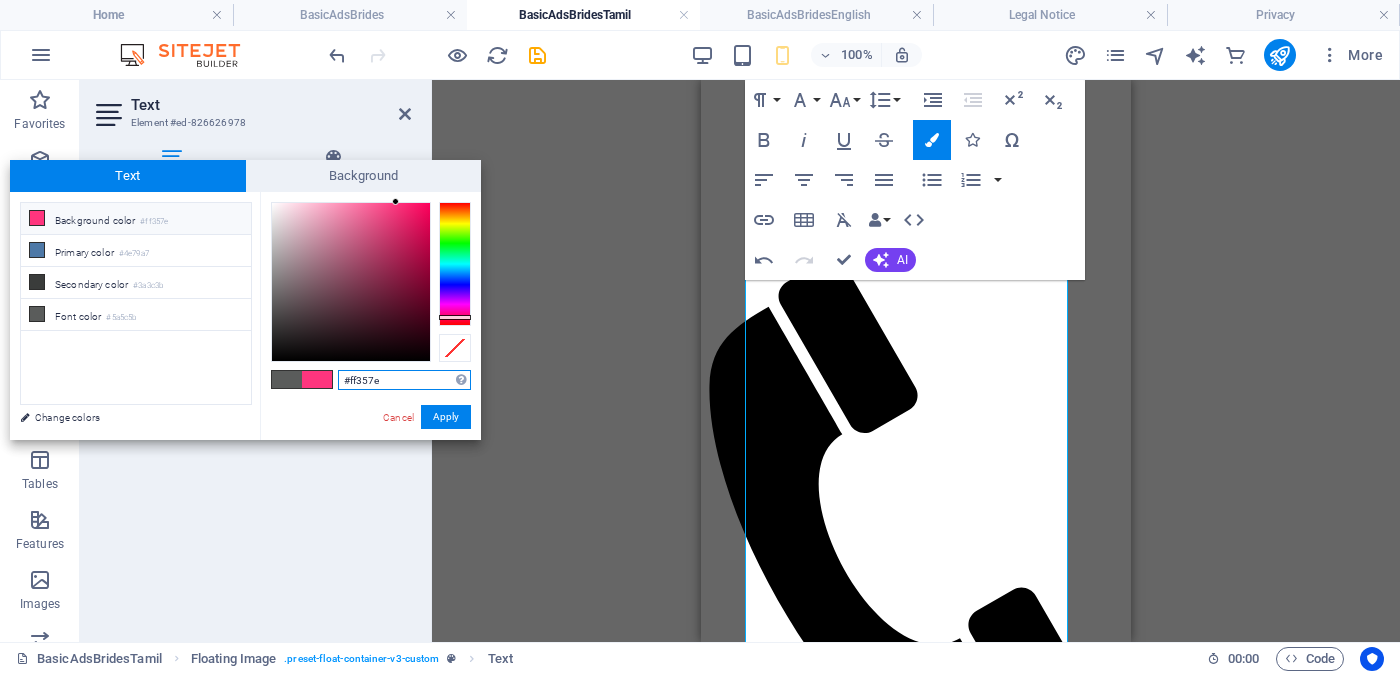 click on "#ff357e" at bounding box center [404, 380] 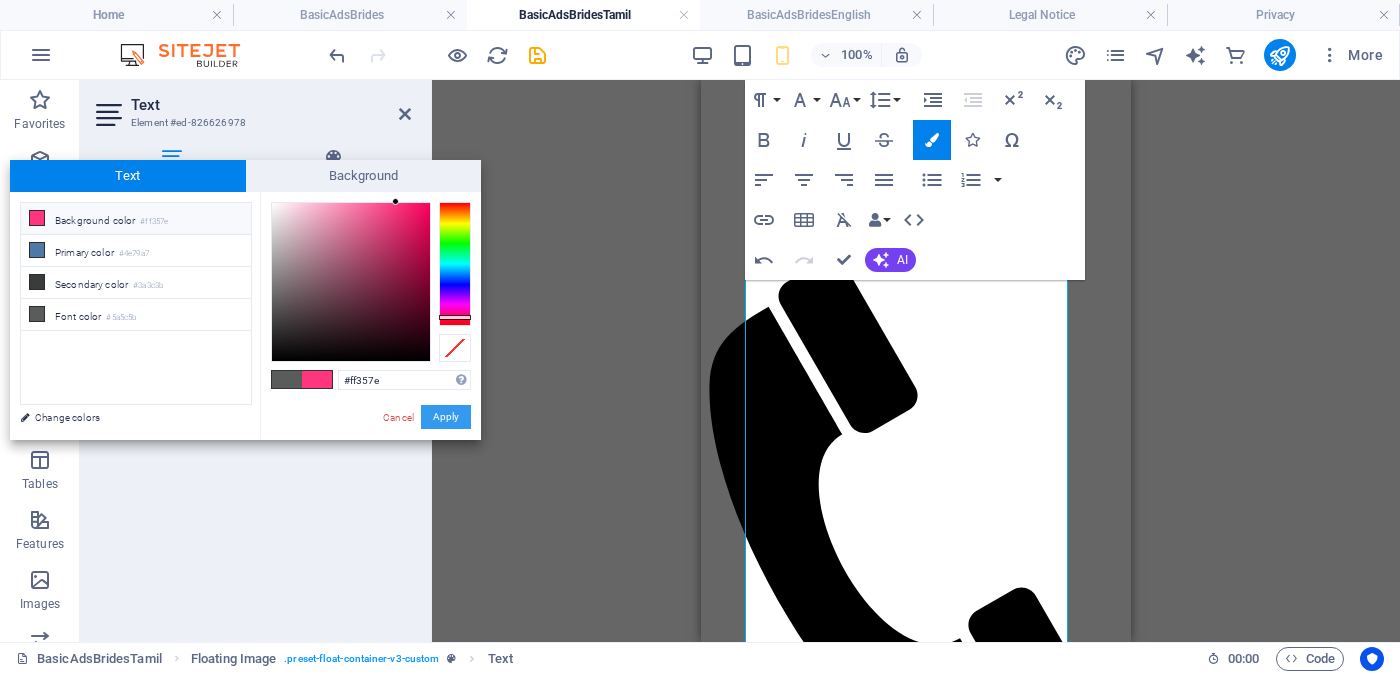 click on "Apply" at bounding box center (446, 417) 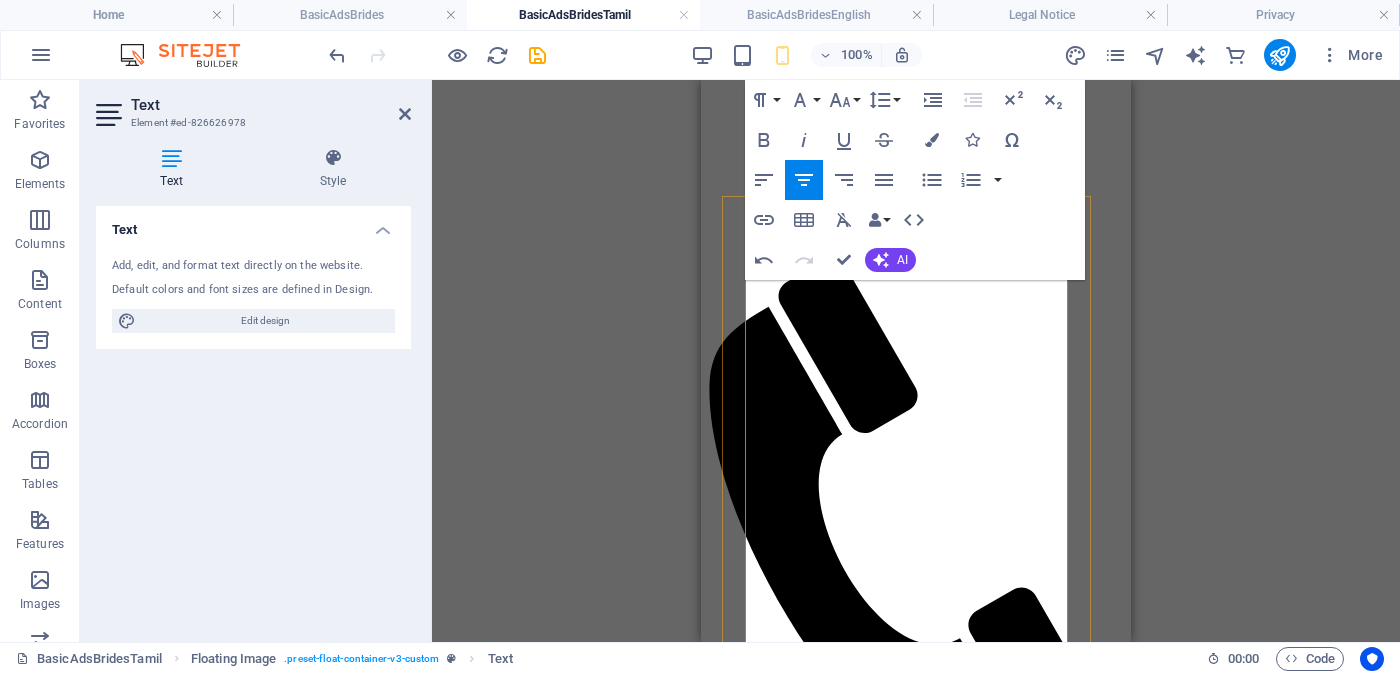 drag, startPoint x: 790, startPoint y: 549, endPoint x: 868, endPoint y: 547, distance: 78.025635 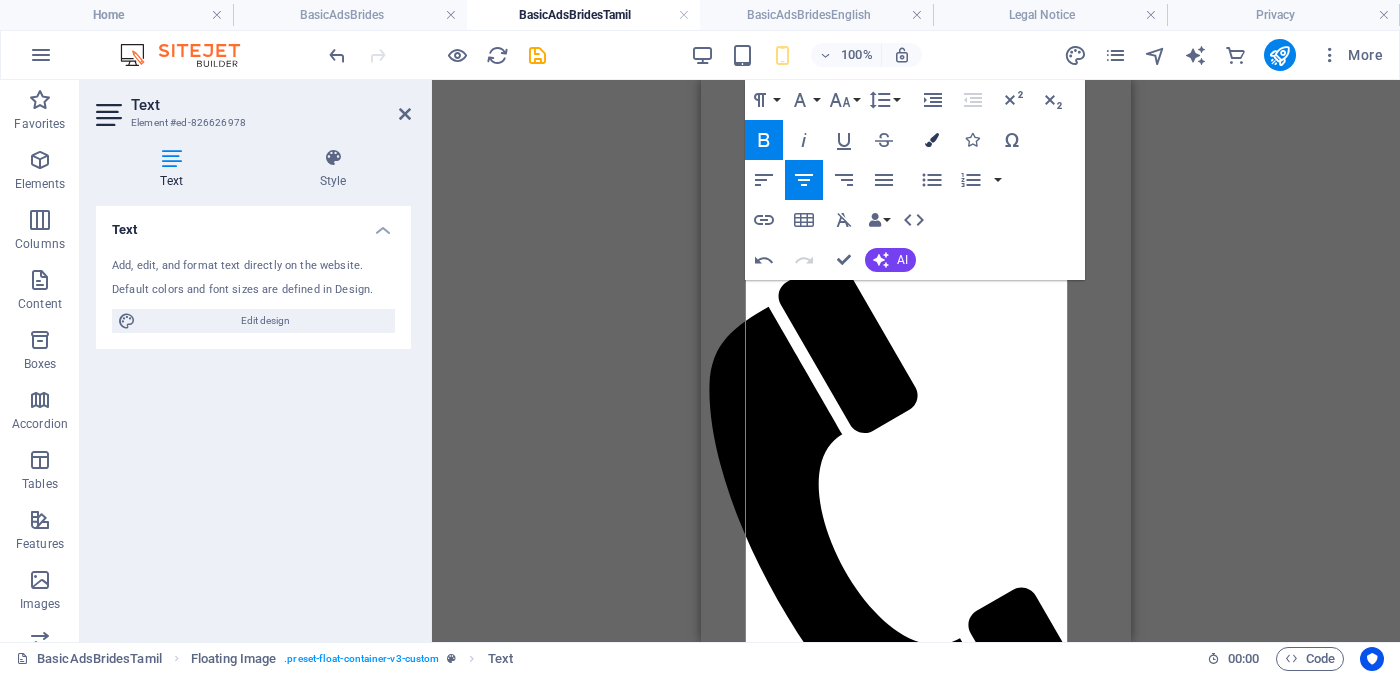 click at bounding box center [932, 140] 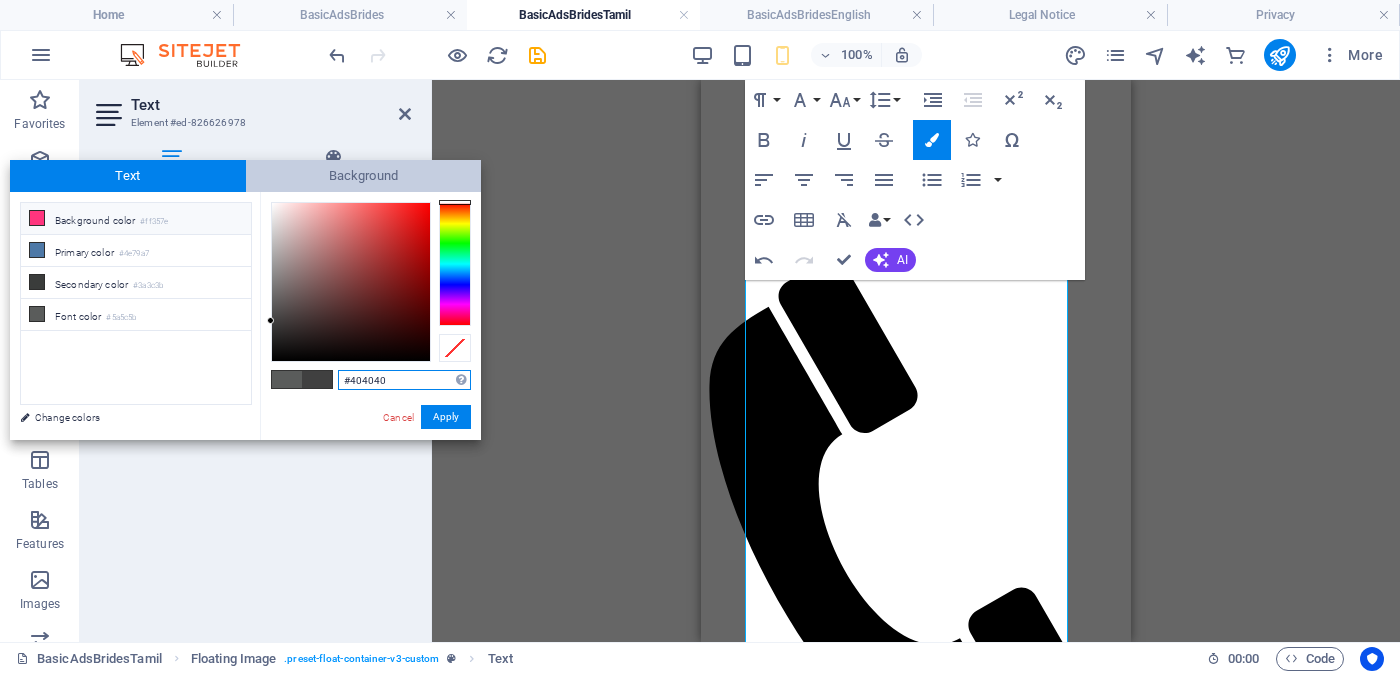 click on "Background" at bounding box center [364, 176] 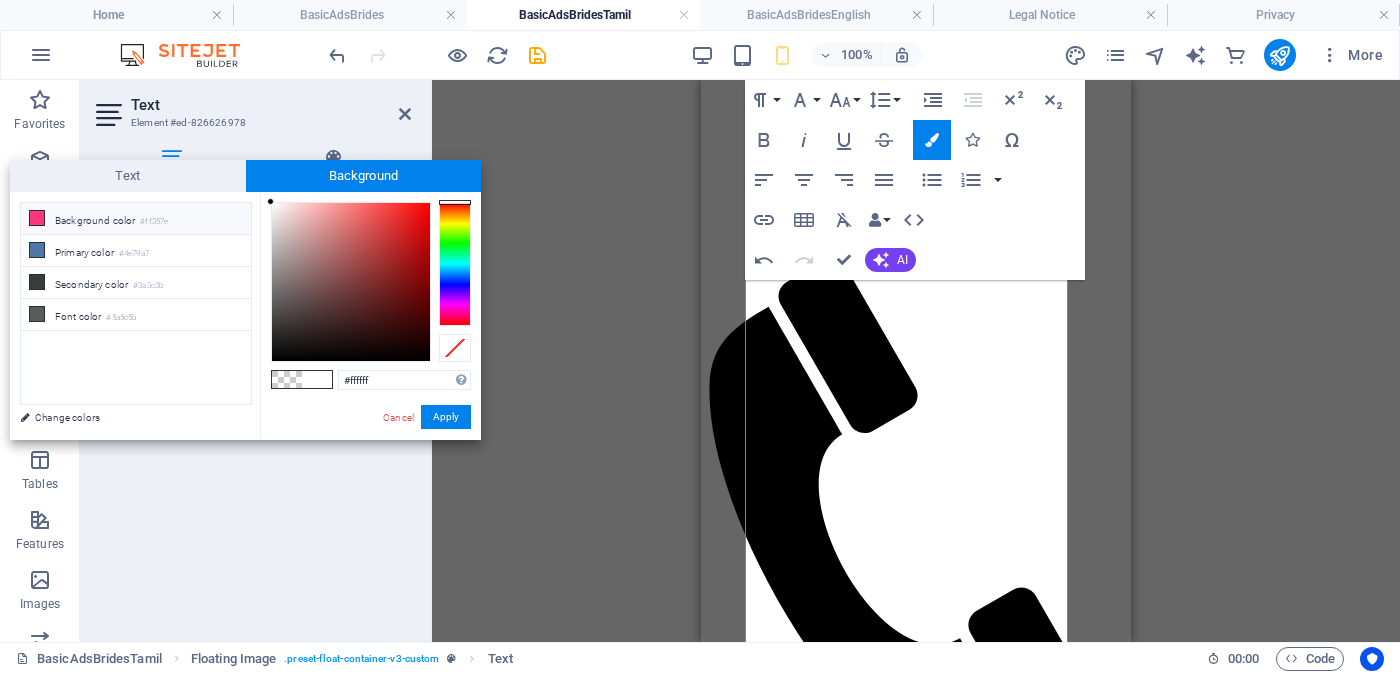 click on "Background color
#ff357e" at bounding box center (136, 219) 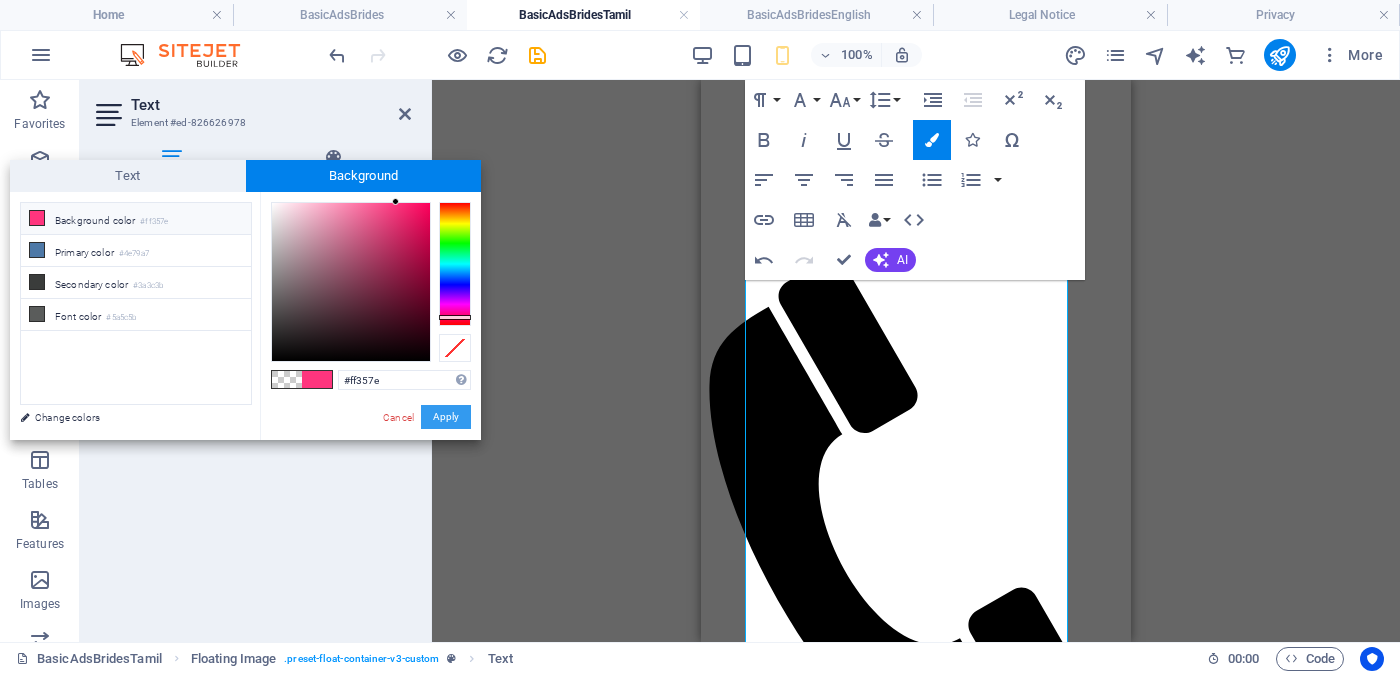 click on "Apply" at bounding box center [446, 417] 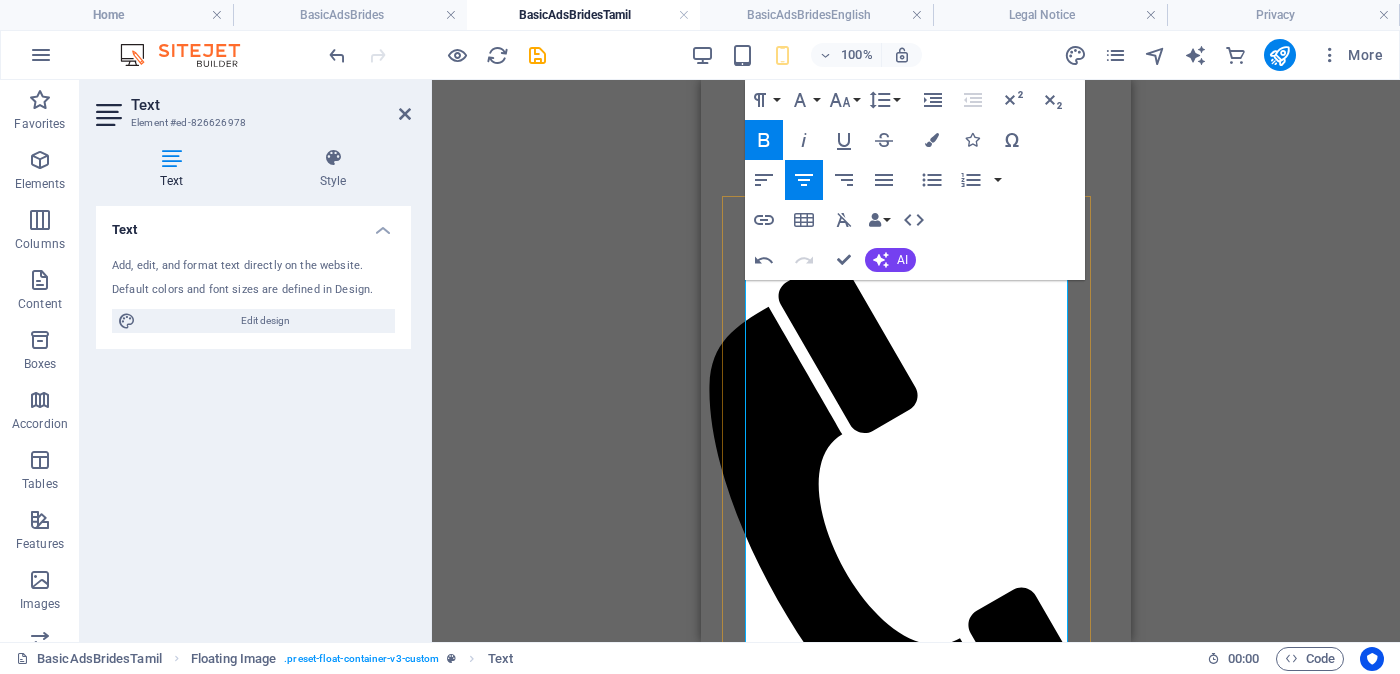 drag, startPoint x: 828, startPoint y: 548, endPoint x: 847, endPoint y: 555, distance: 20.248457 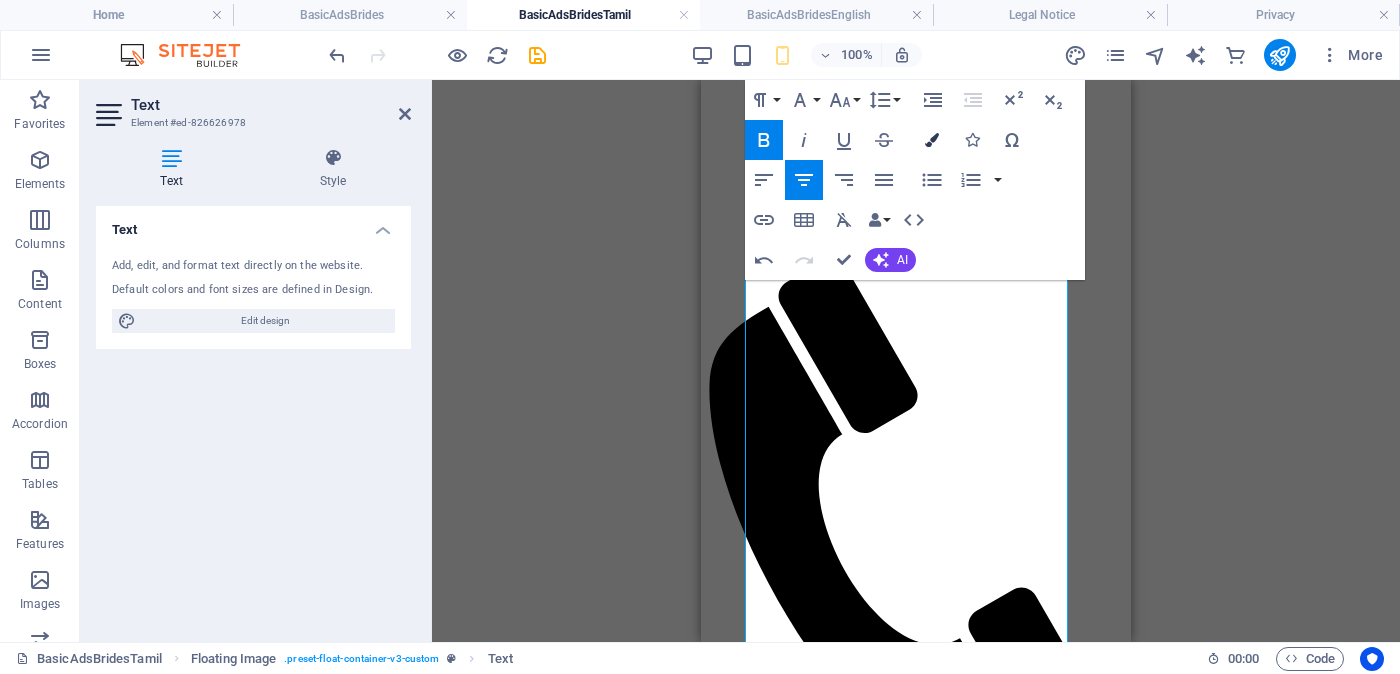 click at bounding box center (932, 140) 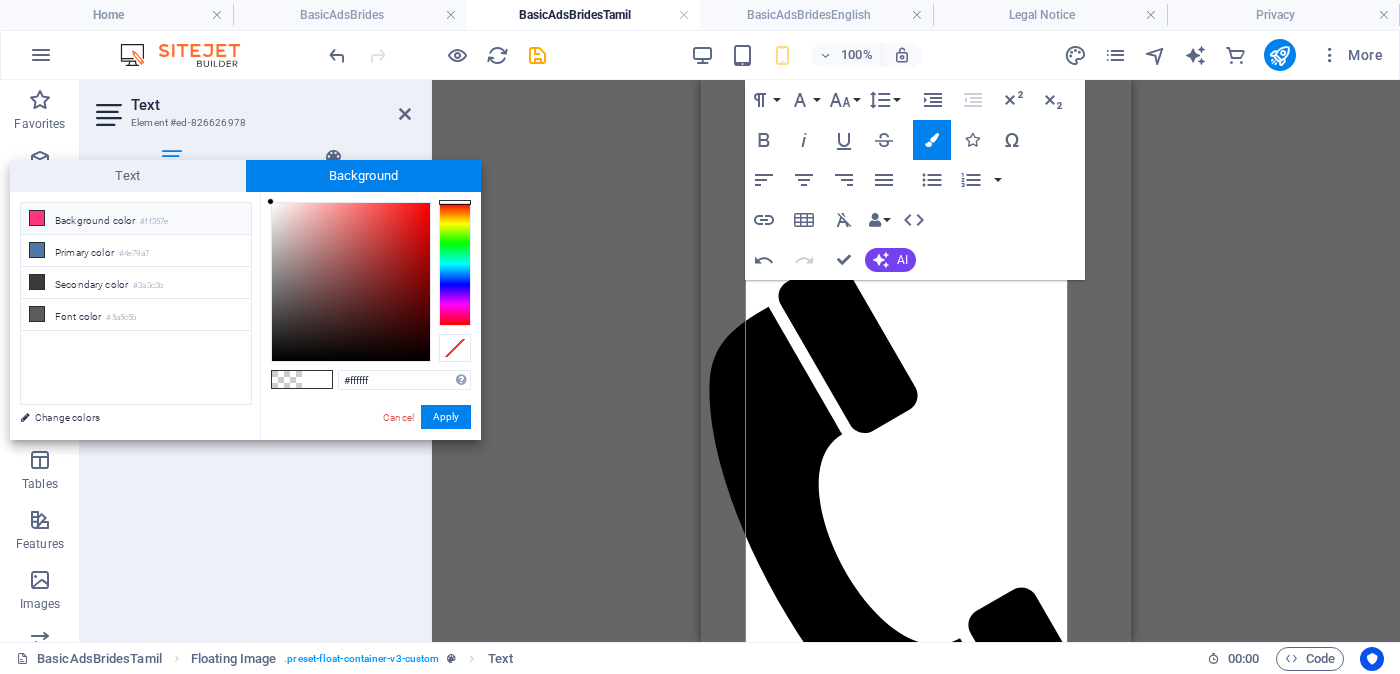 click on "Background color
#ff357e" at bounding box center [136, 219] 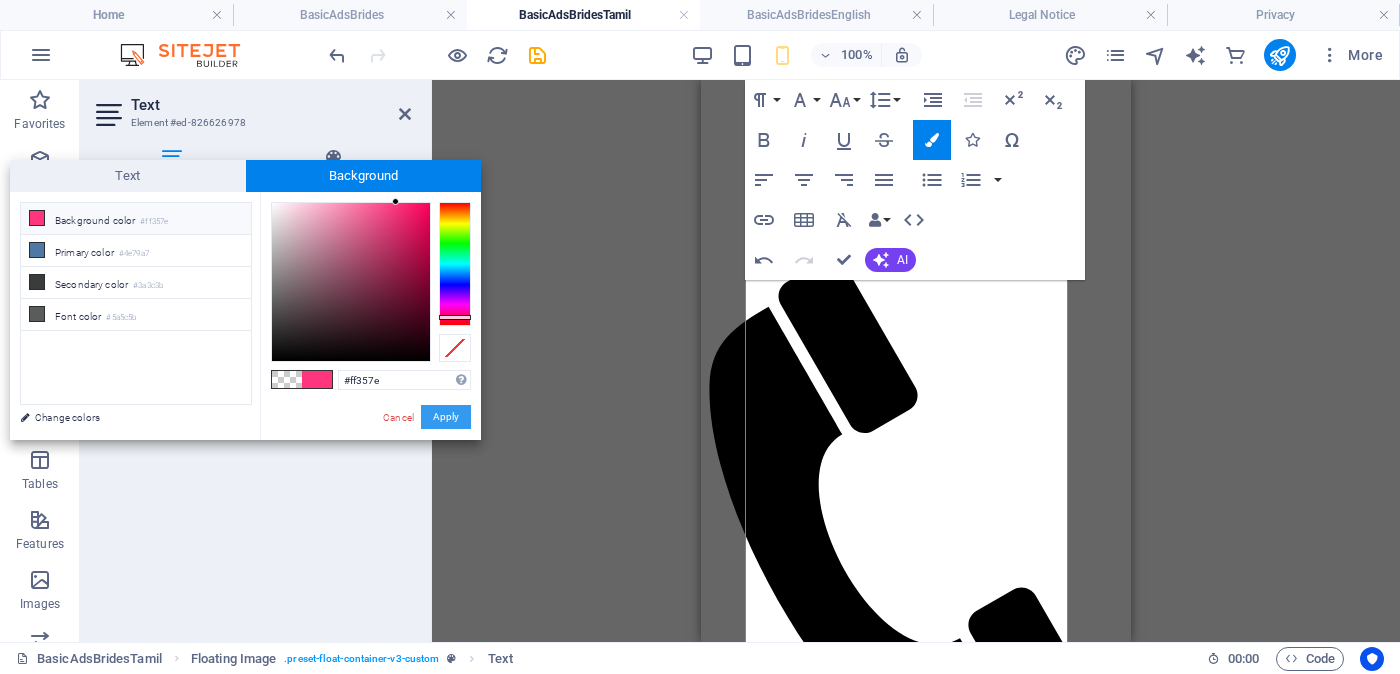 click on "Apply" at bounding box center (446, 417) 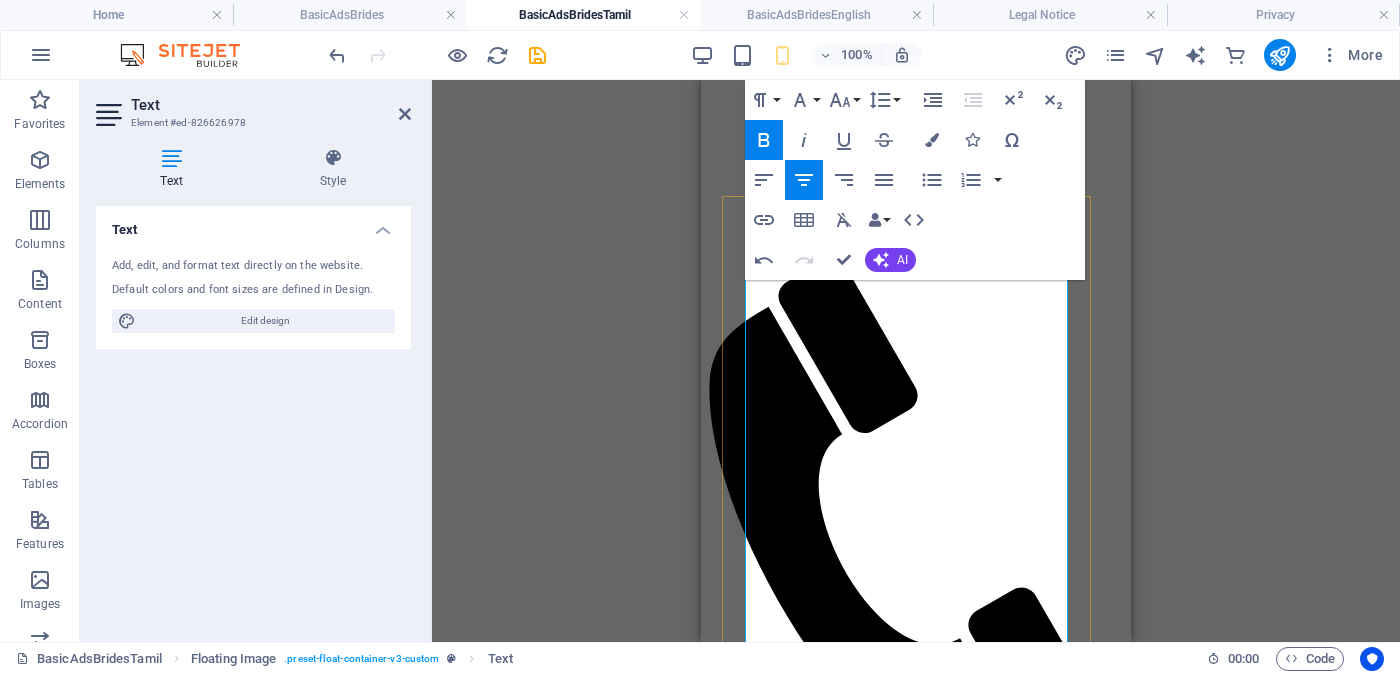 click on "රැකියාව-" at bounding box center (916, 2491) 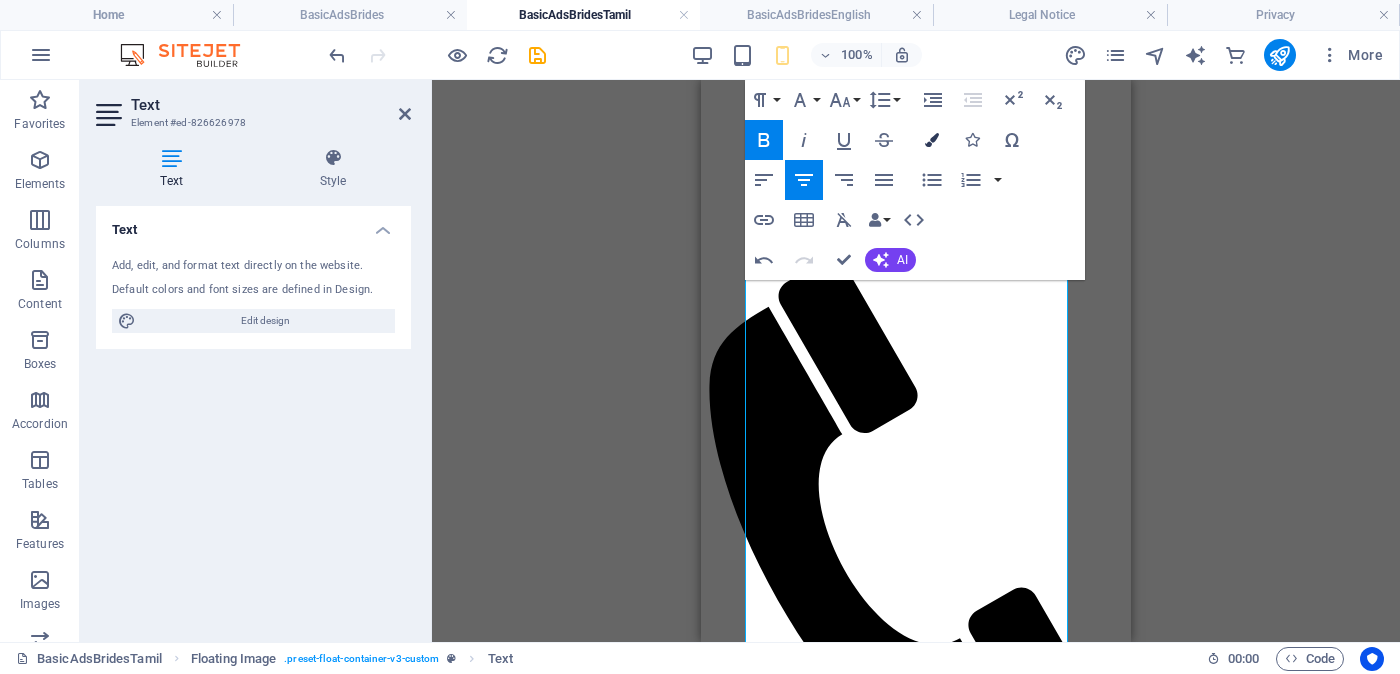 click at bounding box center (932, 140) 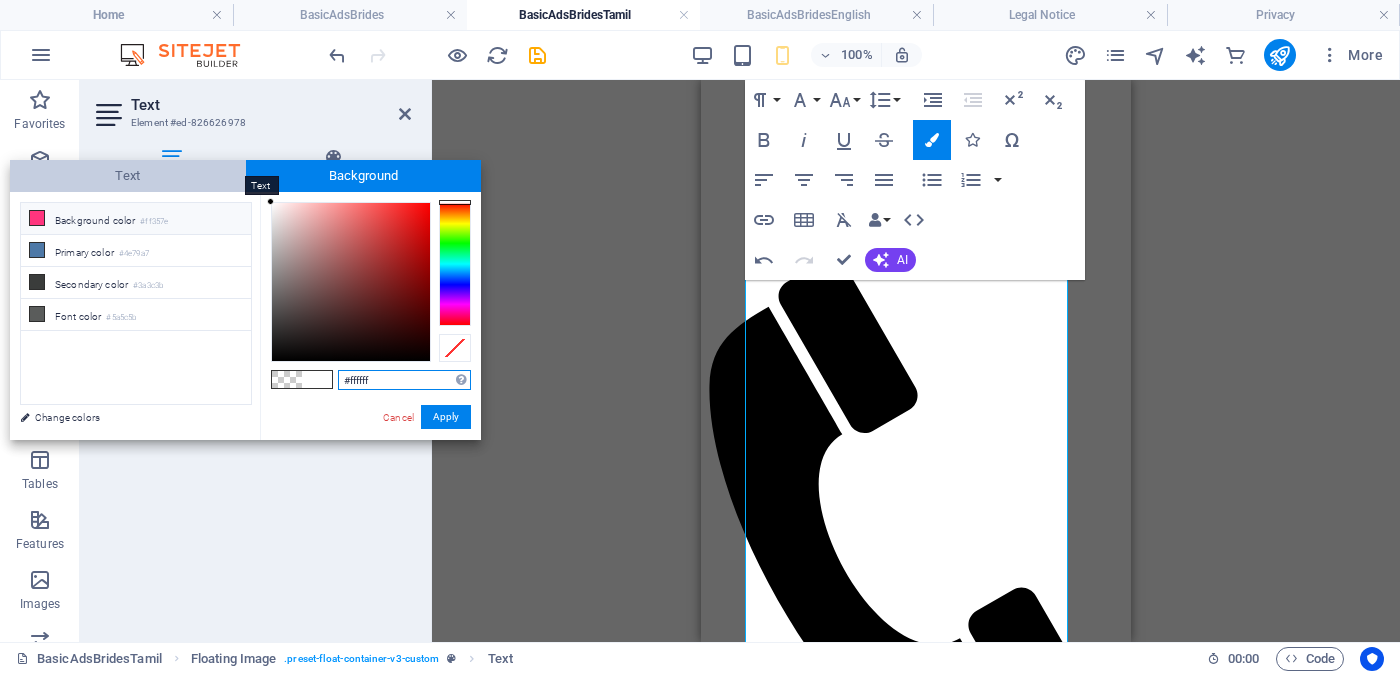 click on "Text" at bounding box center (128, 176) 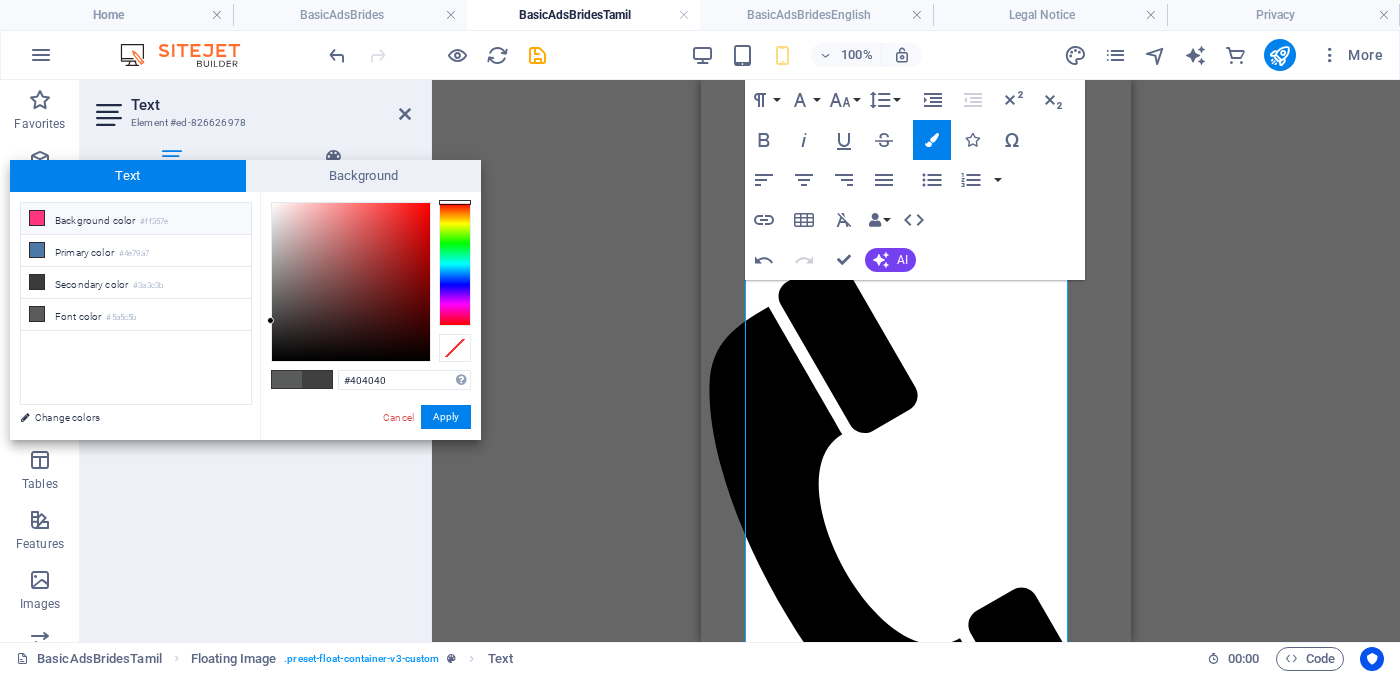 click on "Background color
#ff357e" at bounding box center [136, 219] 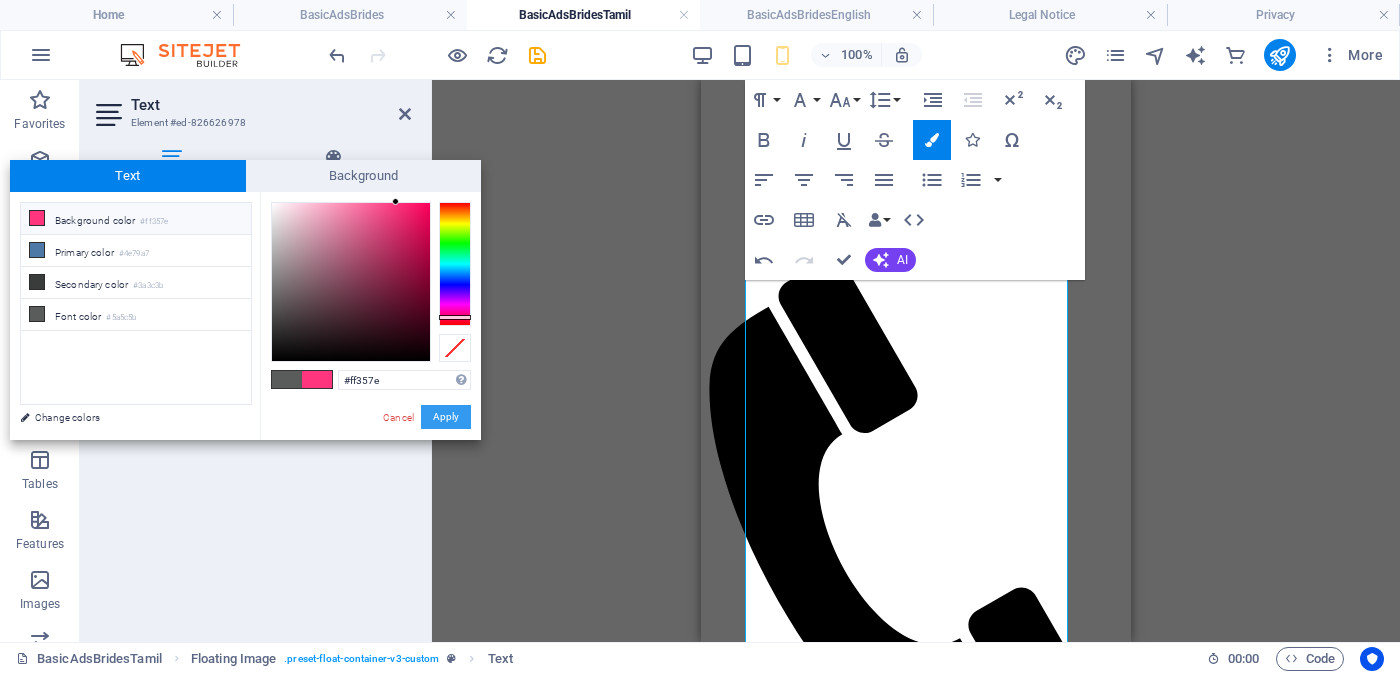 click on "Apply" at bounding box center (446, 417) 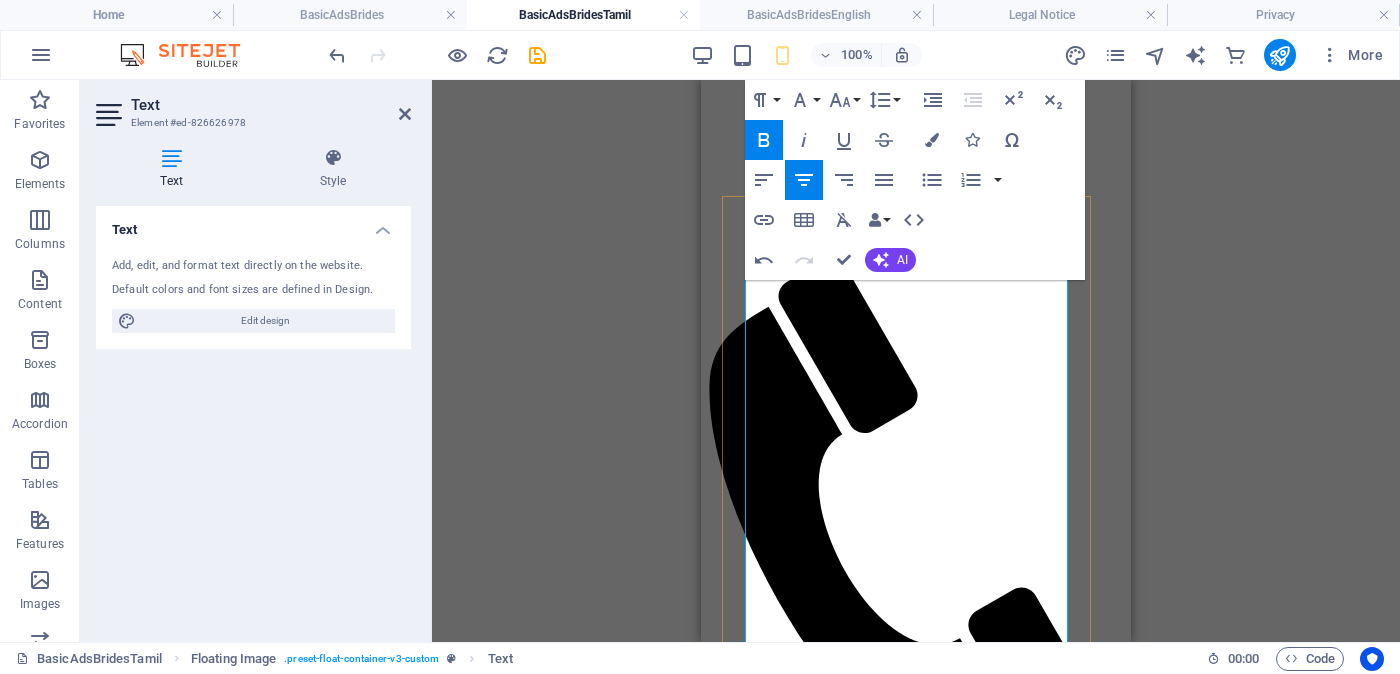 click on "-Feet ( 4 ) . Inches ( 10 )" at bounding box center [934, 2471] 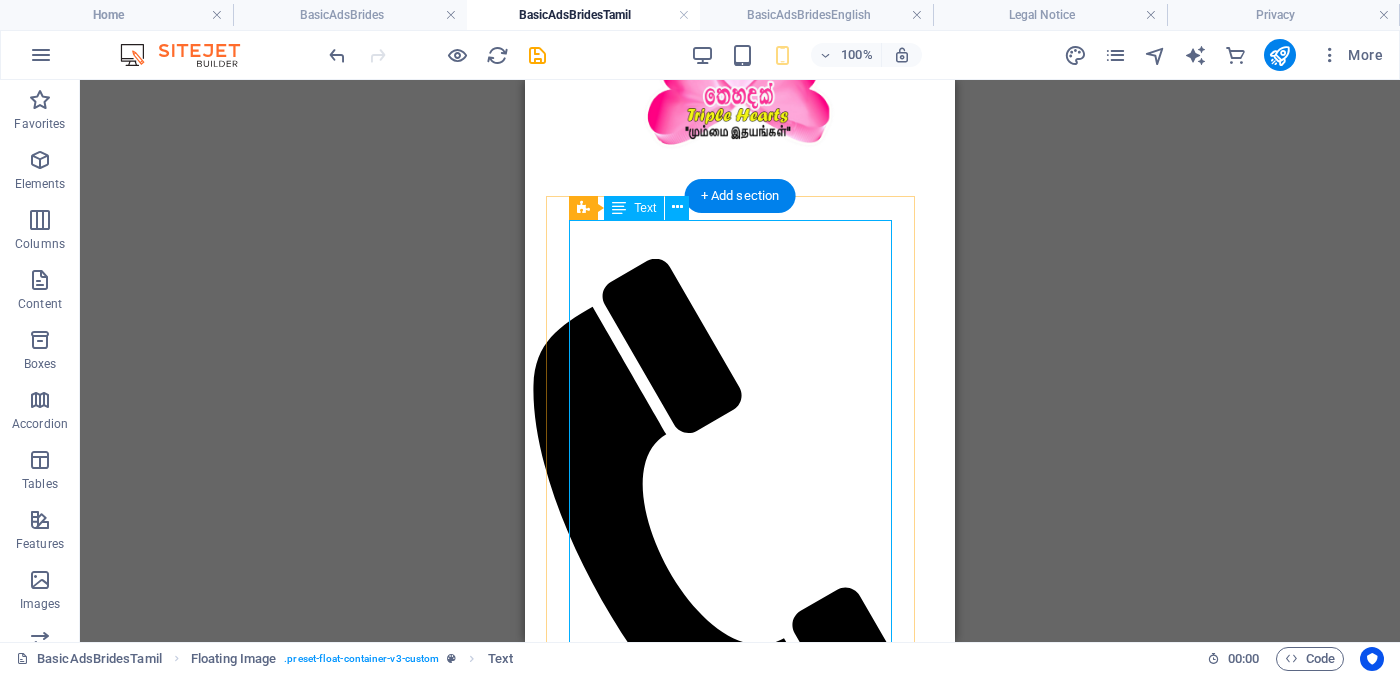 click on "Proposal ID >> [NUMBER] Nickname [NAME] << LOCATION >> [LOCATION] >> [LOCATION] Independent Free churches - [ORGANIZATION] >> [ORGANIZATION] >> [ORGANIZATION] வயது - >> >> [AGE] Unmarried - [MARITAL_STATUS] - [MARITAL_STATUS] உயரம் -Feet ( [FEET] ) . Inches ( [INCHES] ) රැකියාව- Privet Company - [COMPANY_NAME] >> [COMPANY_NAME] මාසික ආදායම Rs. [SALARY_RANGE] >> Rs. [SALARY_RANGE] - >> ---------------------------------------------------- << Full Ad view Link >> [TEXT]" at bounding box center (740, 2442) 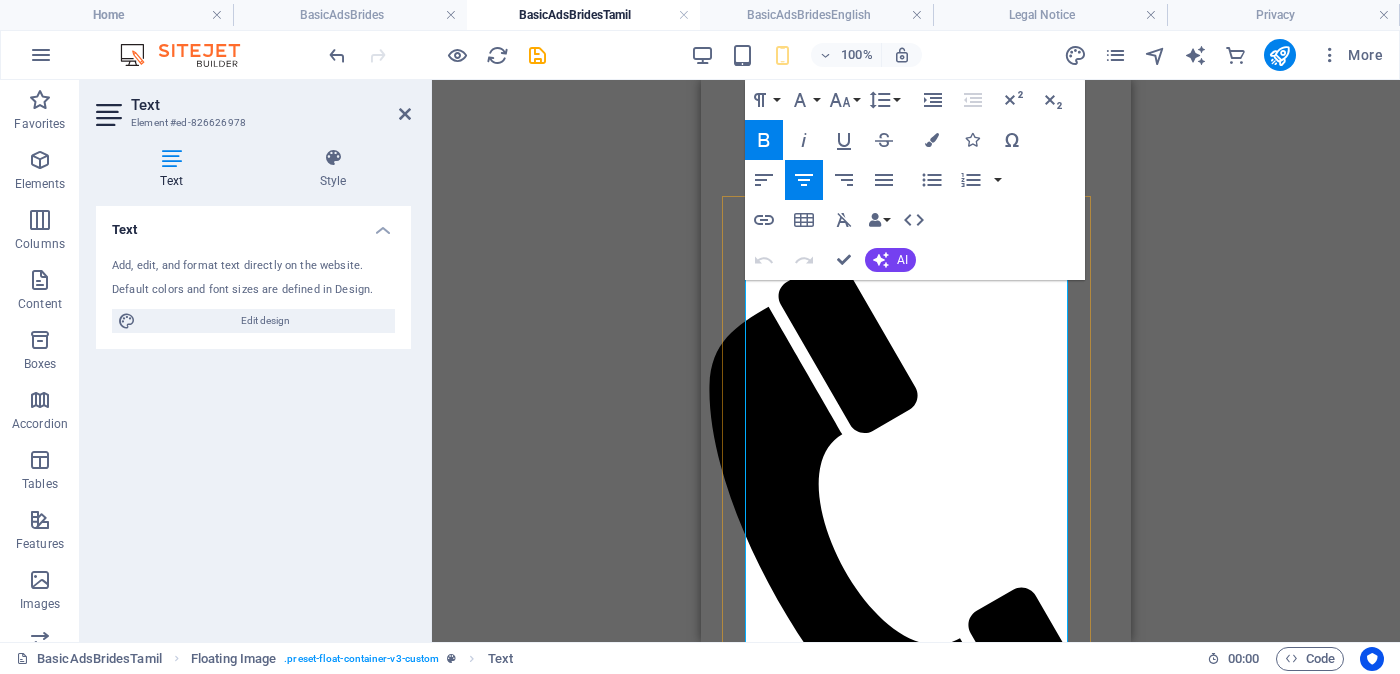 drag, startPoint x: 804, startPoint y: 543, endPoint x: 872, endPoint y: 547, distance: 68.117546 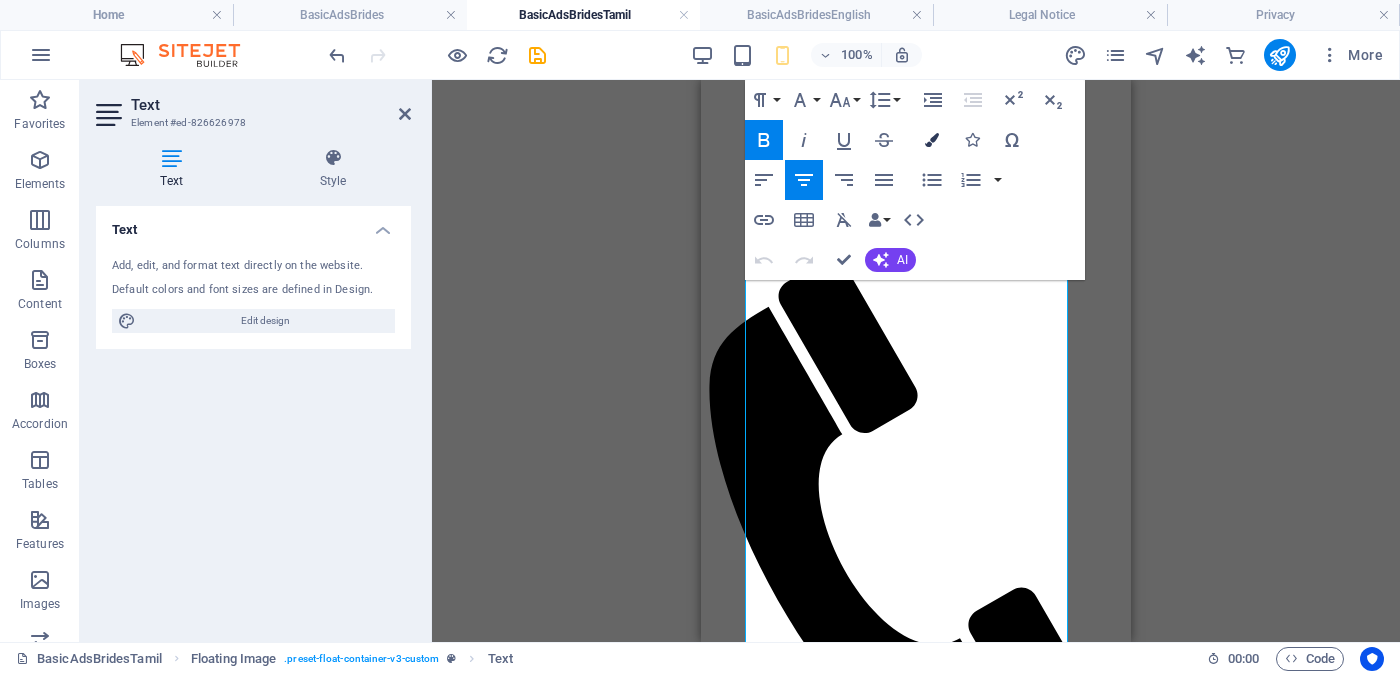 click at bounding box center [932, 140] 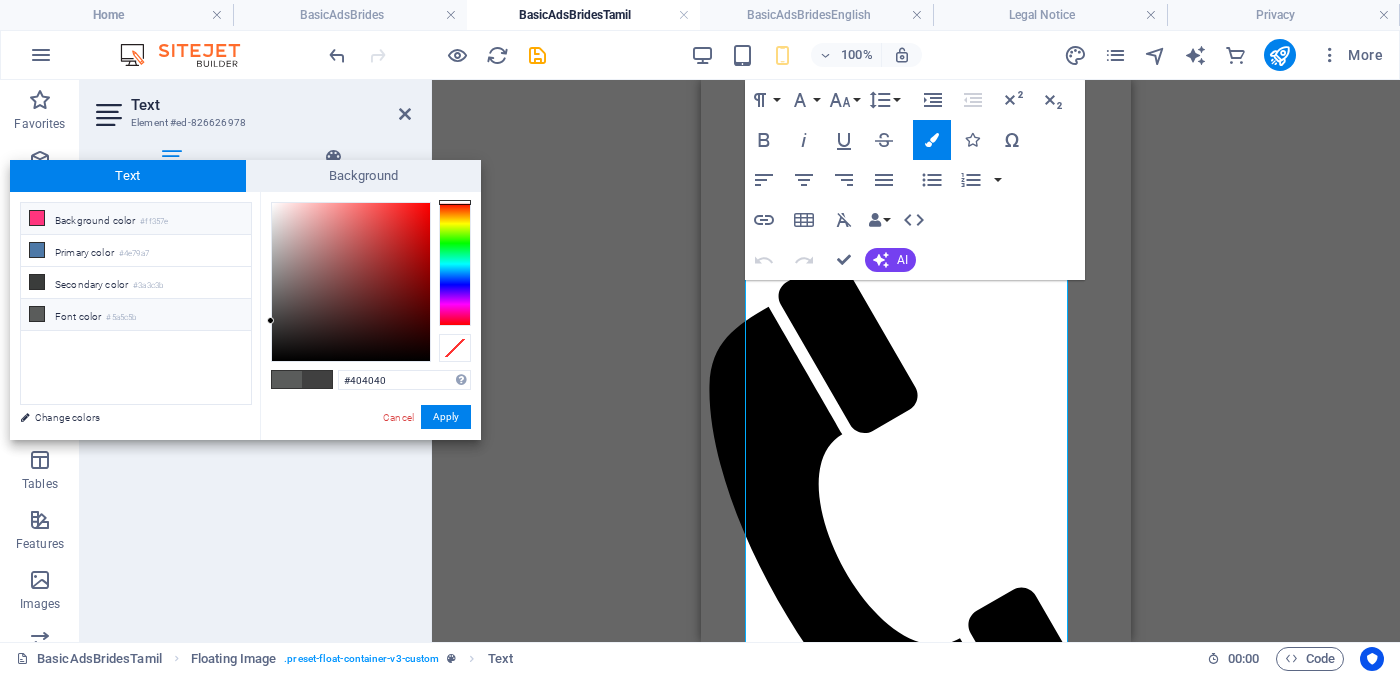 click on "Background color
#ff357e" at bounding box center [136, 219] 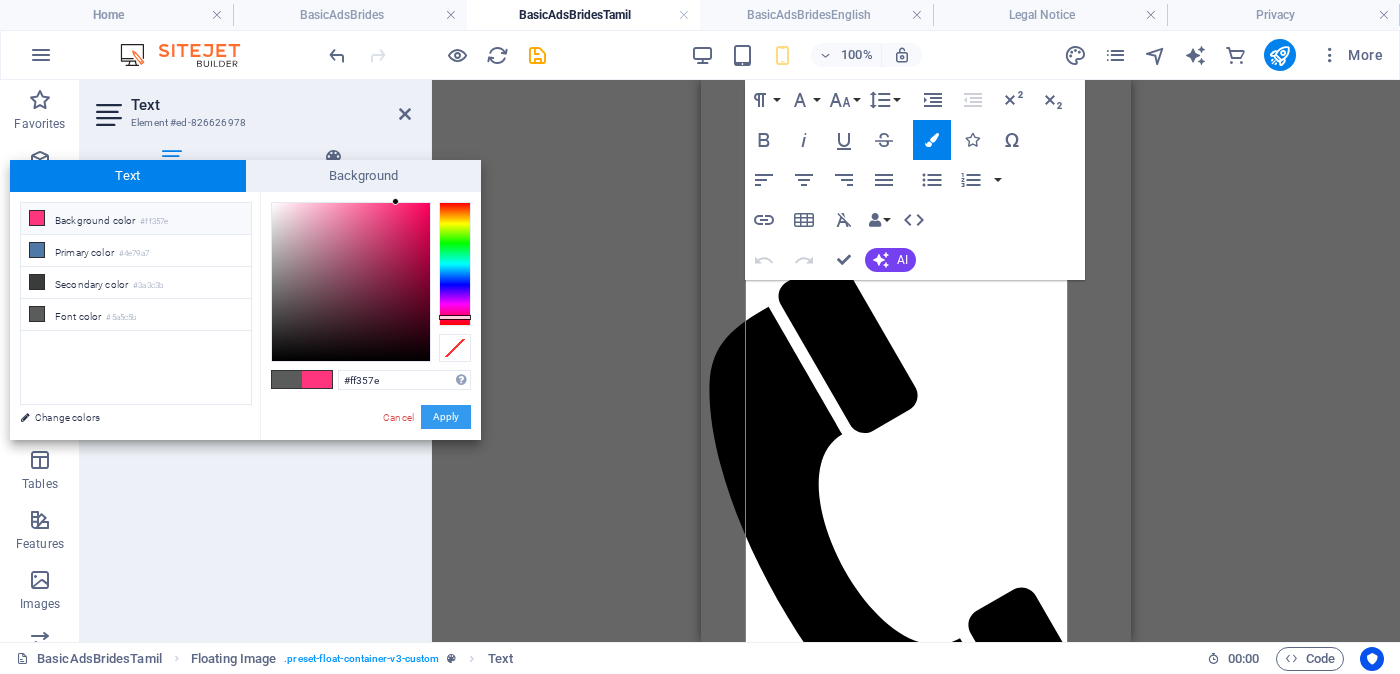 click on "Apply" at bounding box center (446, 417) 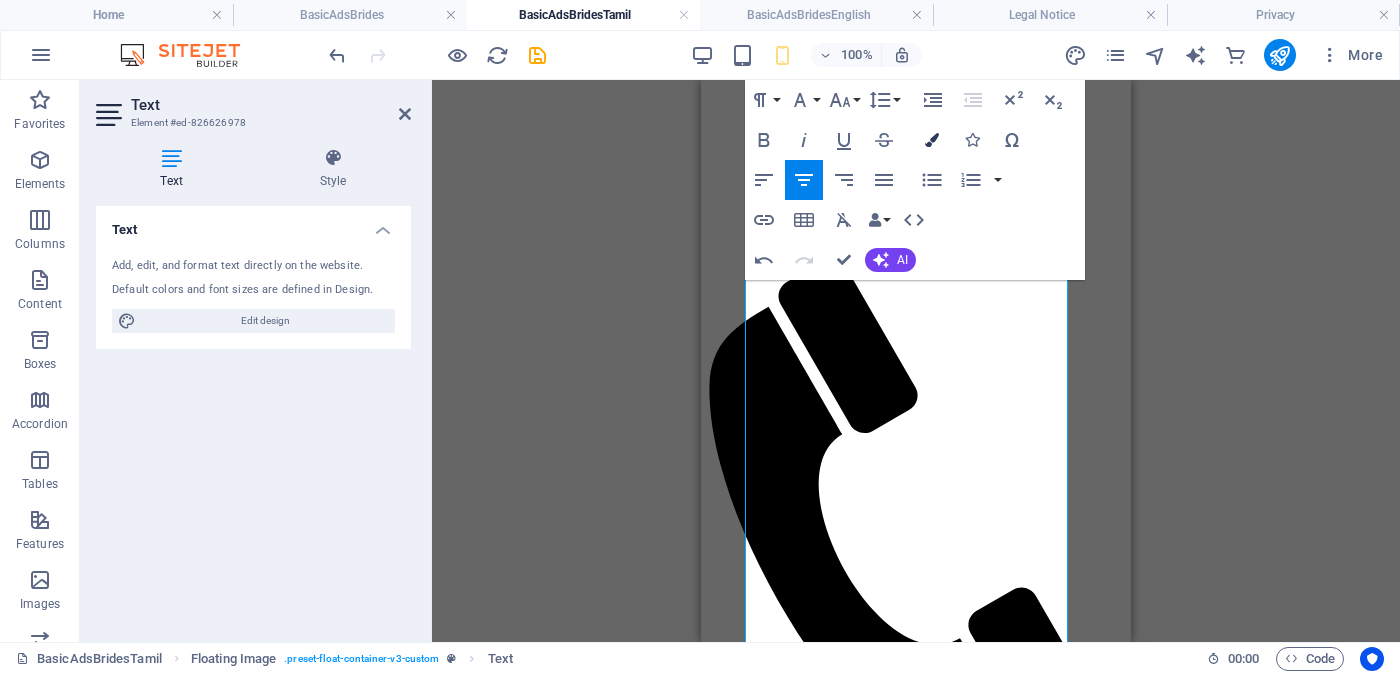click at bounding box center (932, 140) 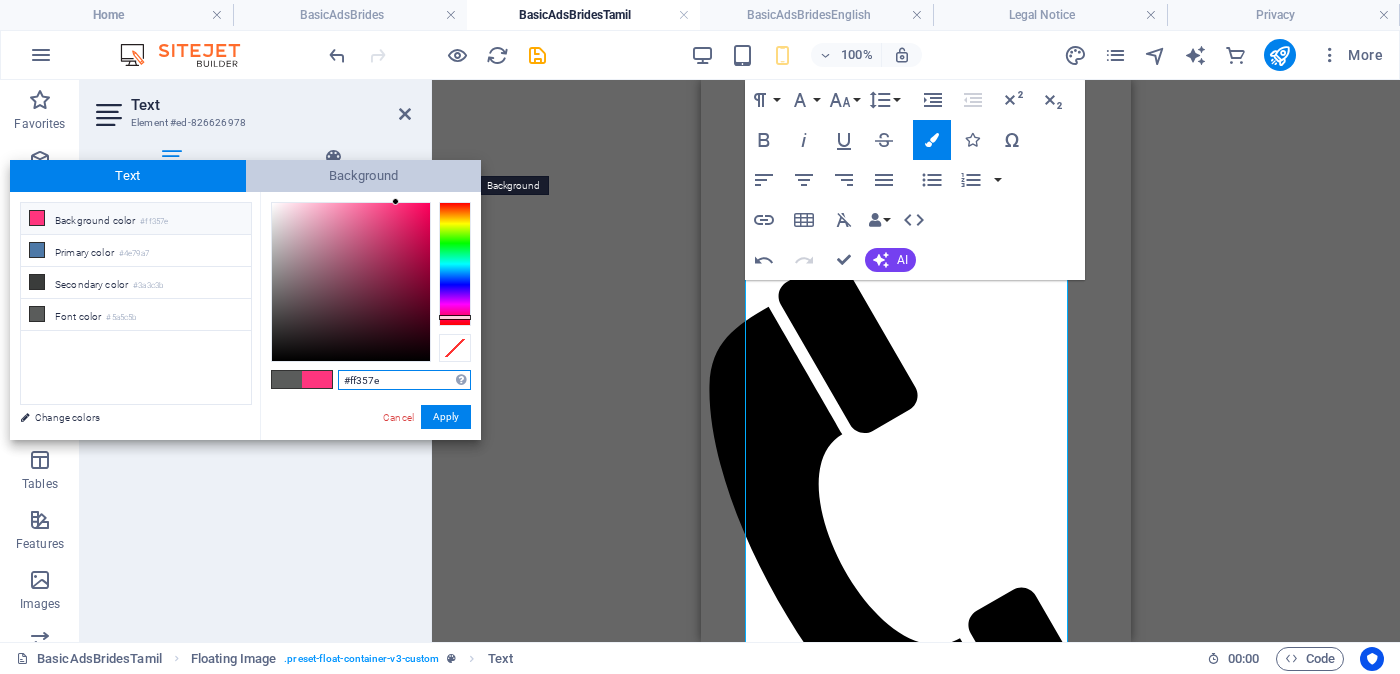 click on "Background" at bounding box center (364, 176) 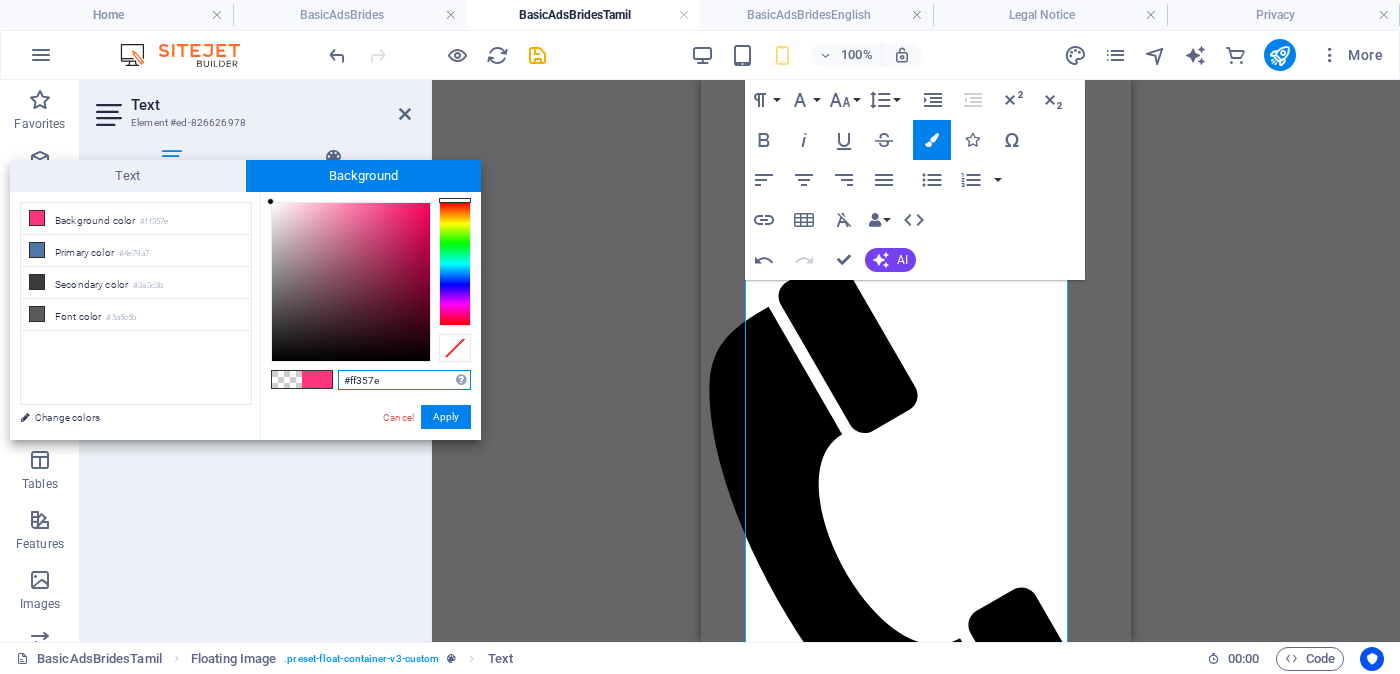 click on "#ff357e" at bounding box center [404, 380] 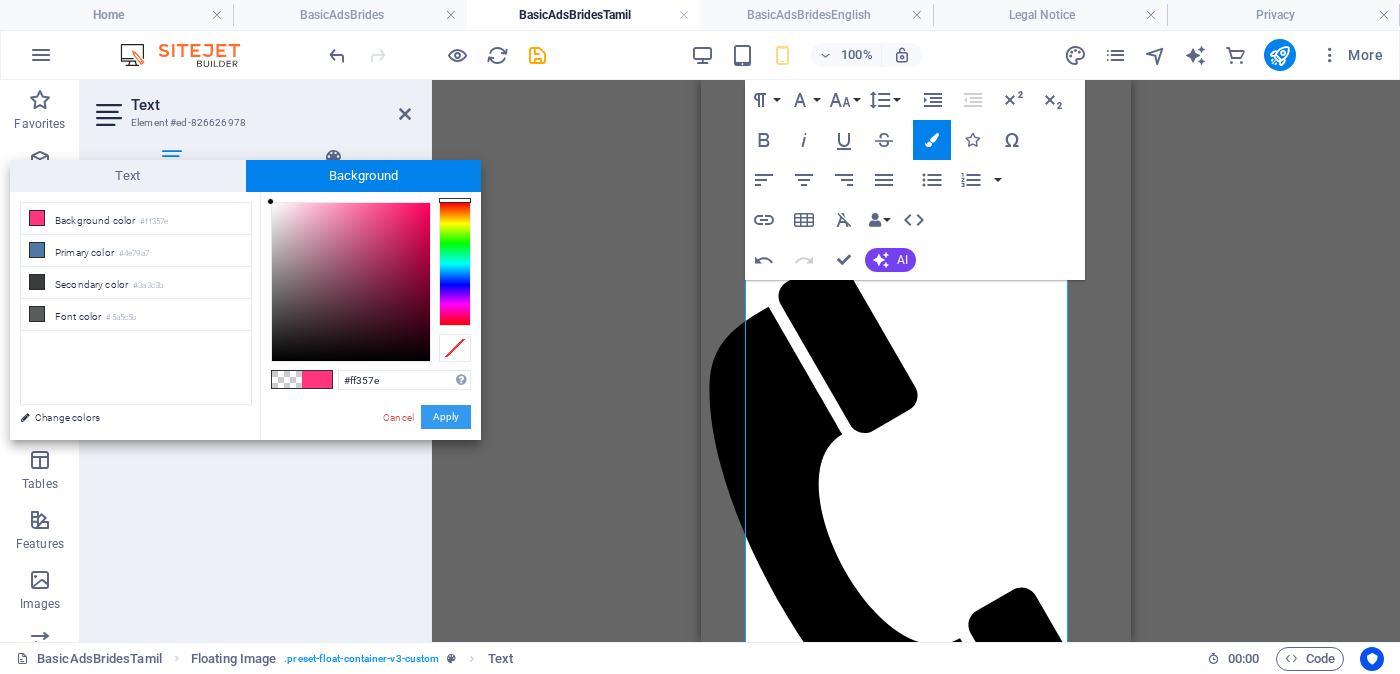 click on "Apply" at bounding box center (446, 417) 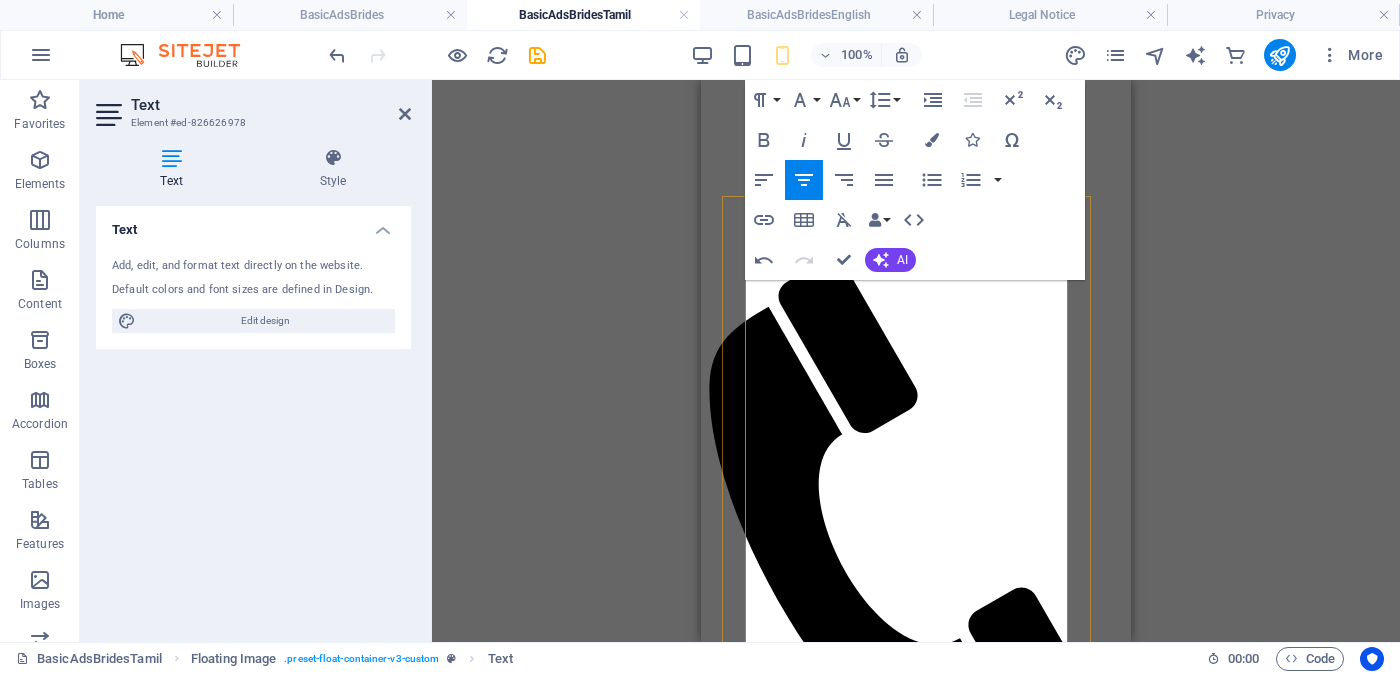 drag, startPoint x: 805, startPoint y: 544, endPoint x: 866, endPoint y: 545, distance: 61.008198 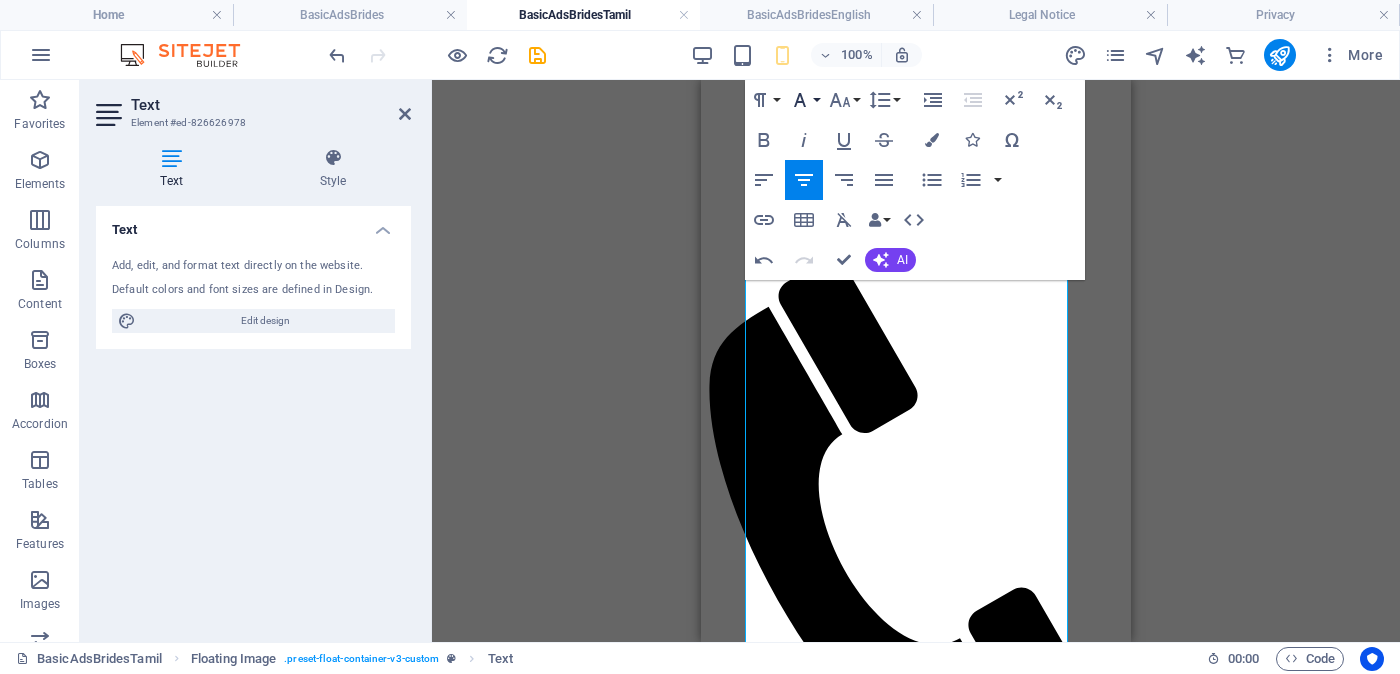 click on "Font Family" at bounding box center (804, 100) 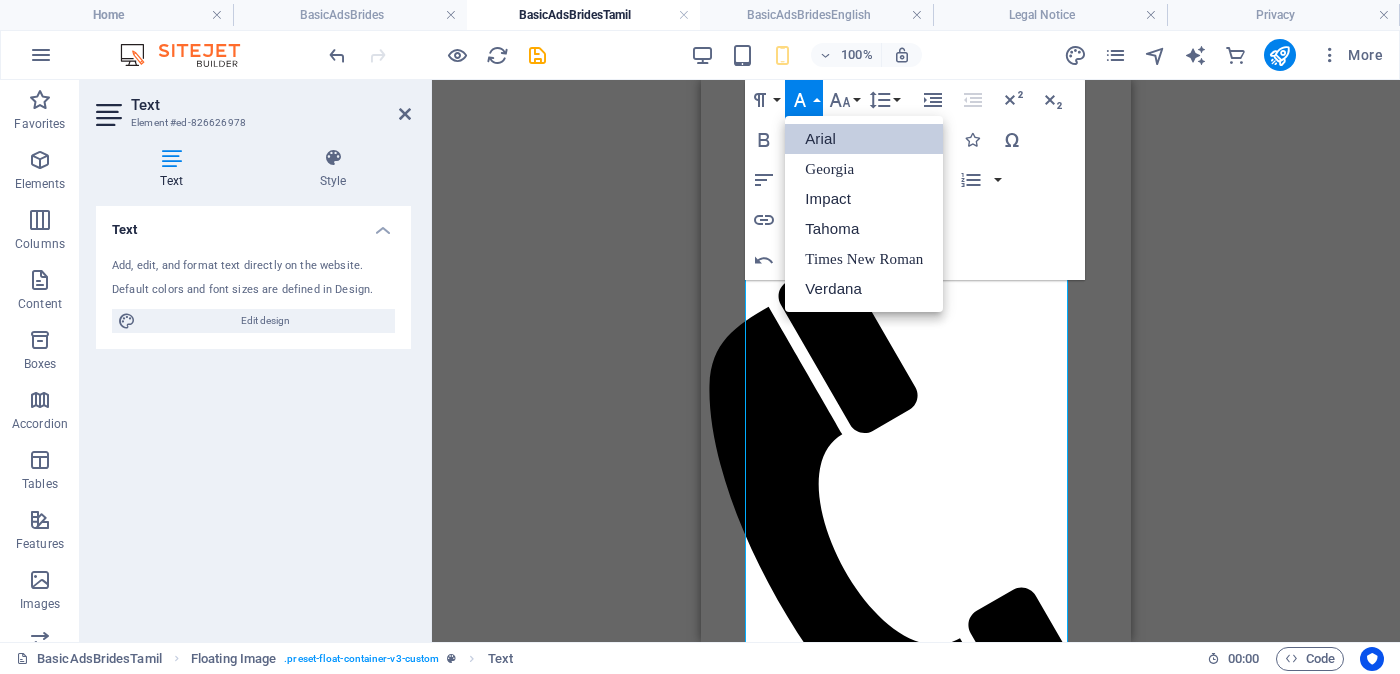 scroll, scrollTop: 0, scrollLeft: 0, axis: both 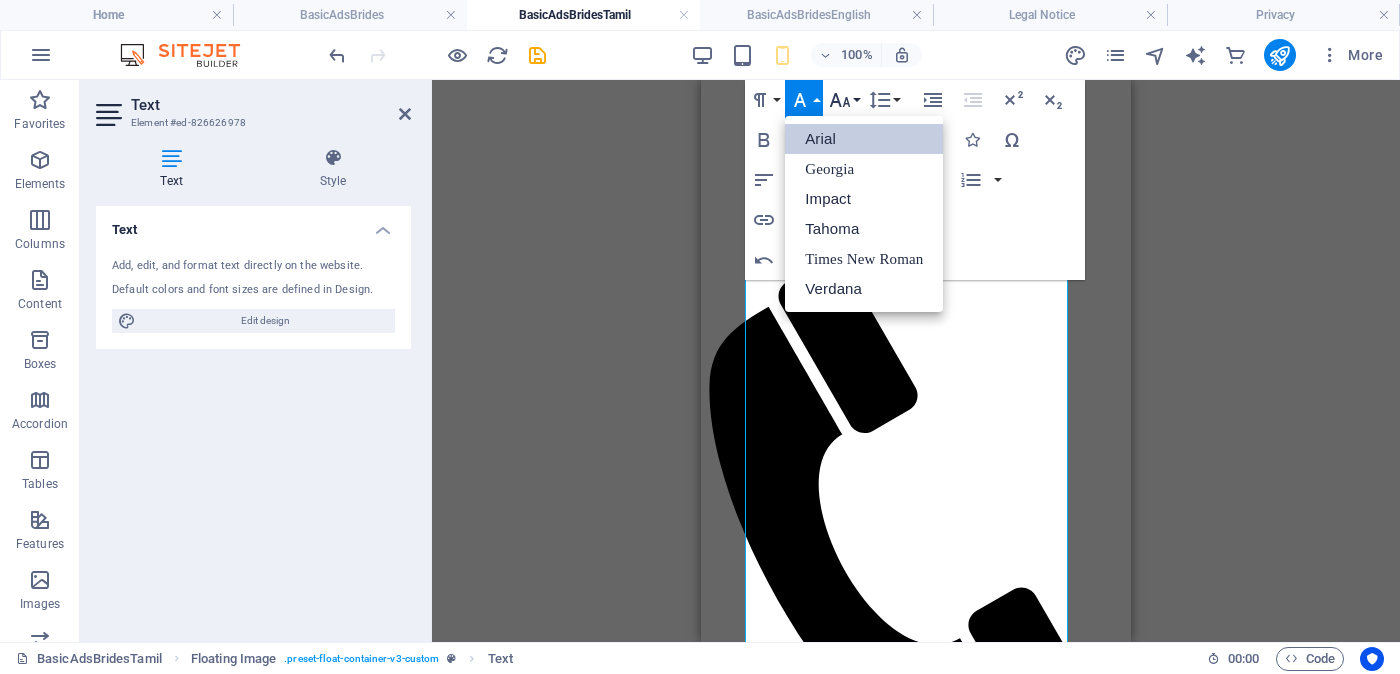 click 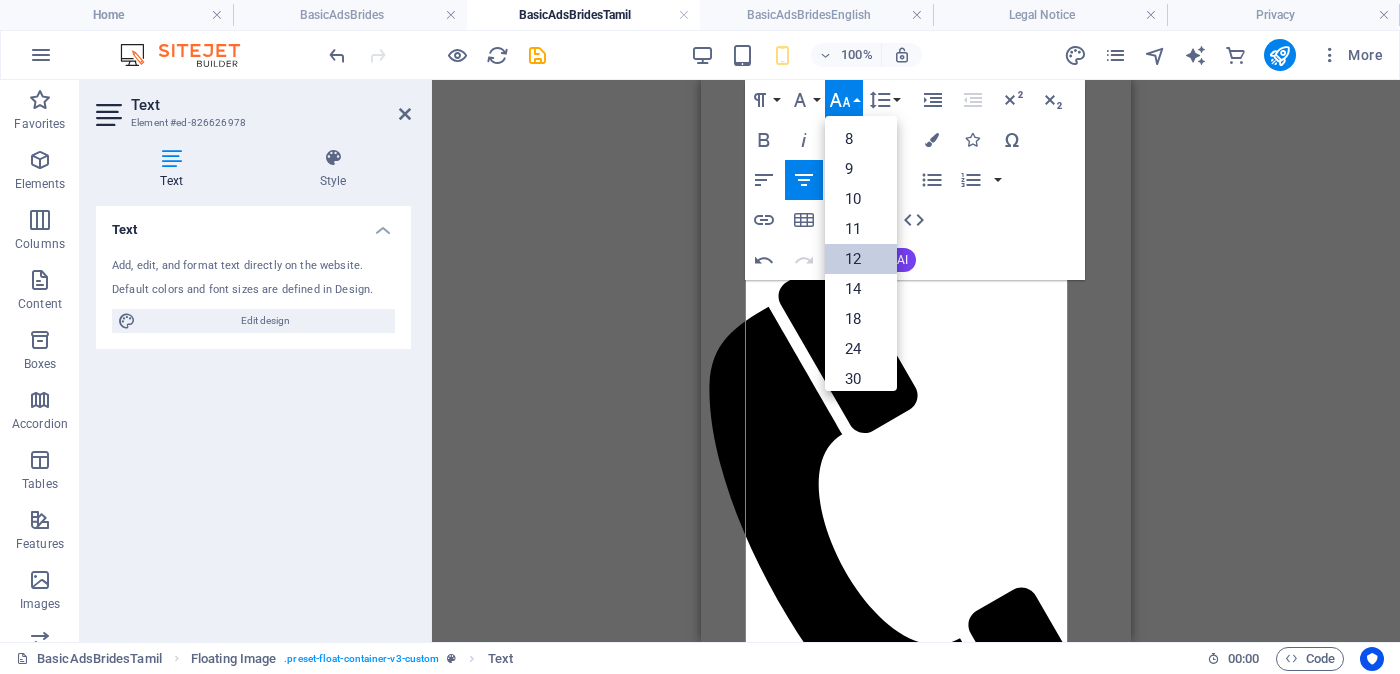 click on "12" at bounding box center [861, 259] 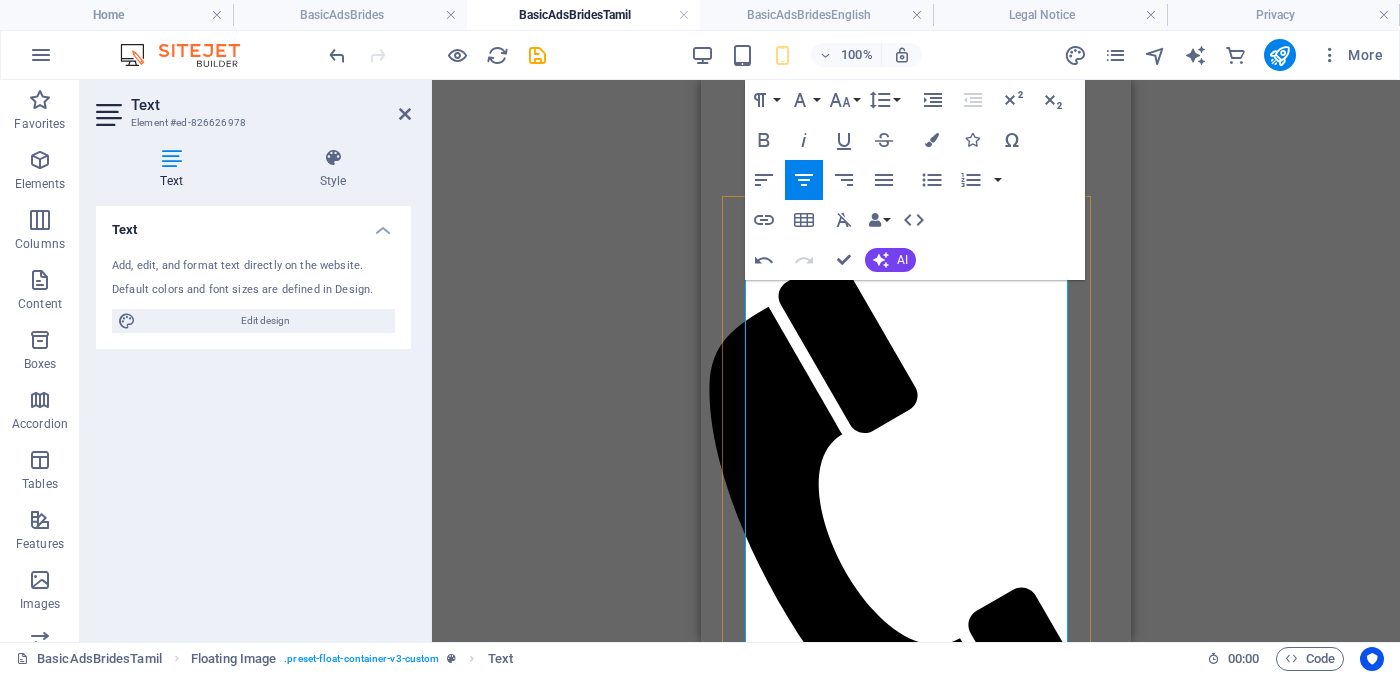 click on "Feet ( [FEET] ) . Inches ( [INCHES] )" at bounding box center [932, 2471] 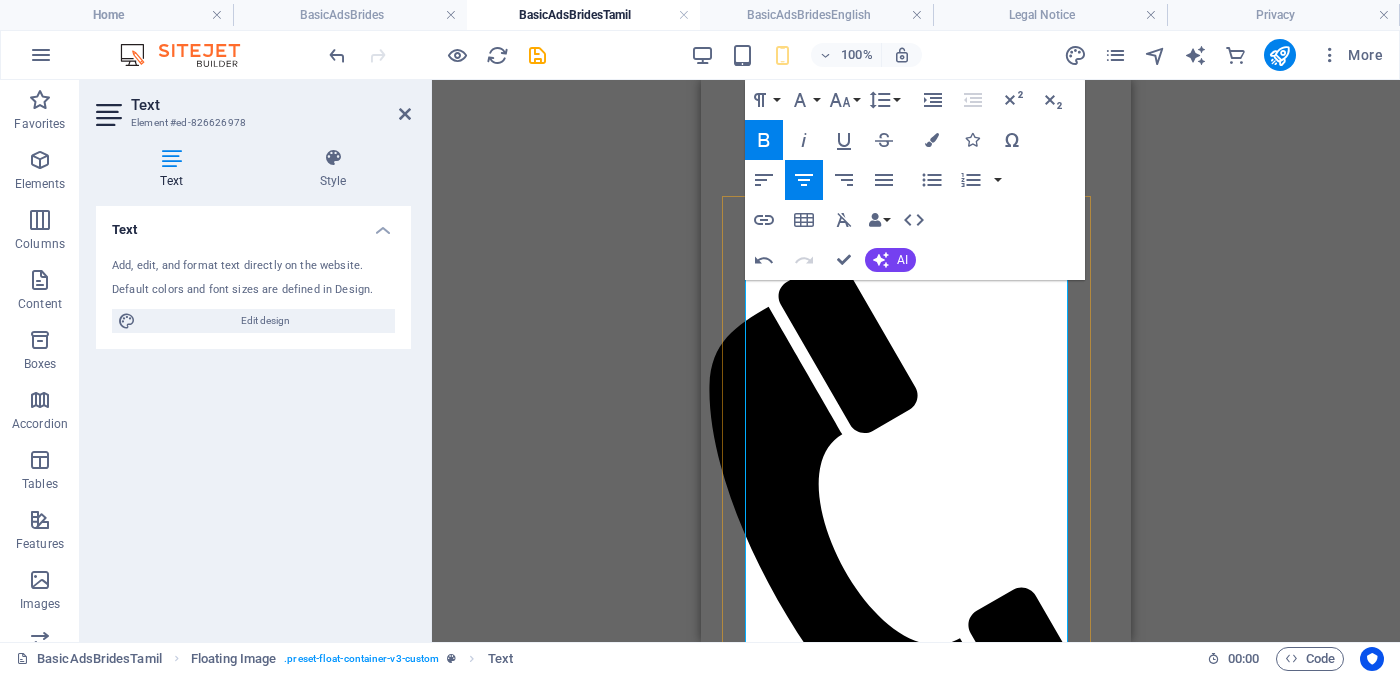 drag, startPoint x: 815, startPoint y: 552, endPoint x: 858, endPoint y: 549, distance: 43.104523 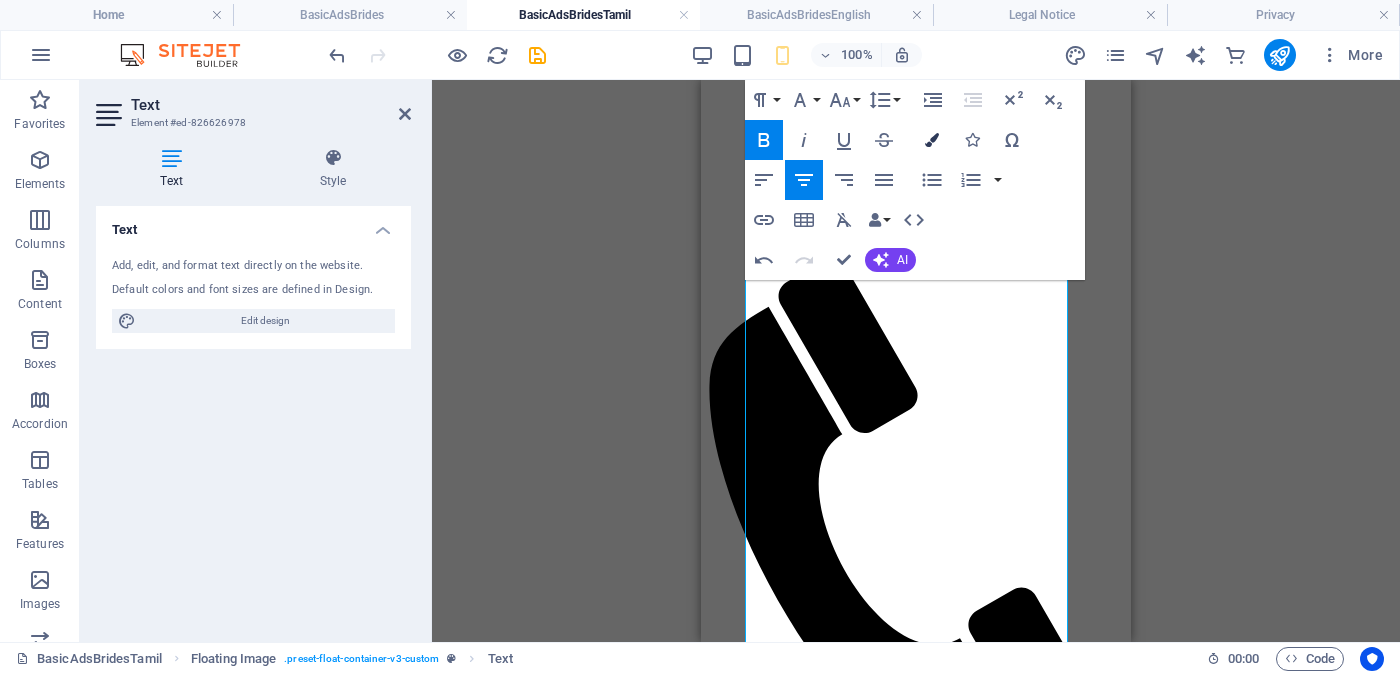 click at bounding box center [932, 140] 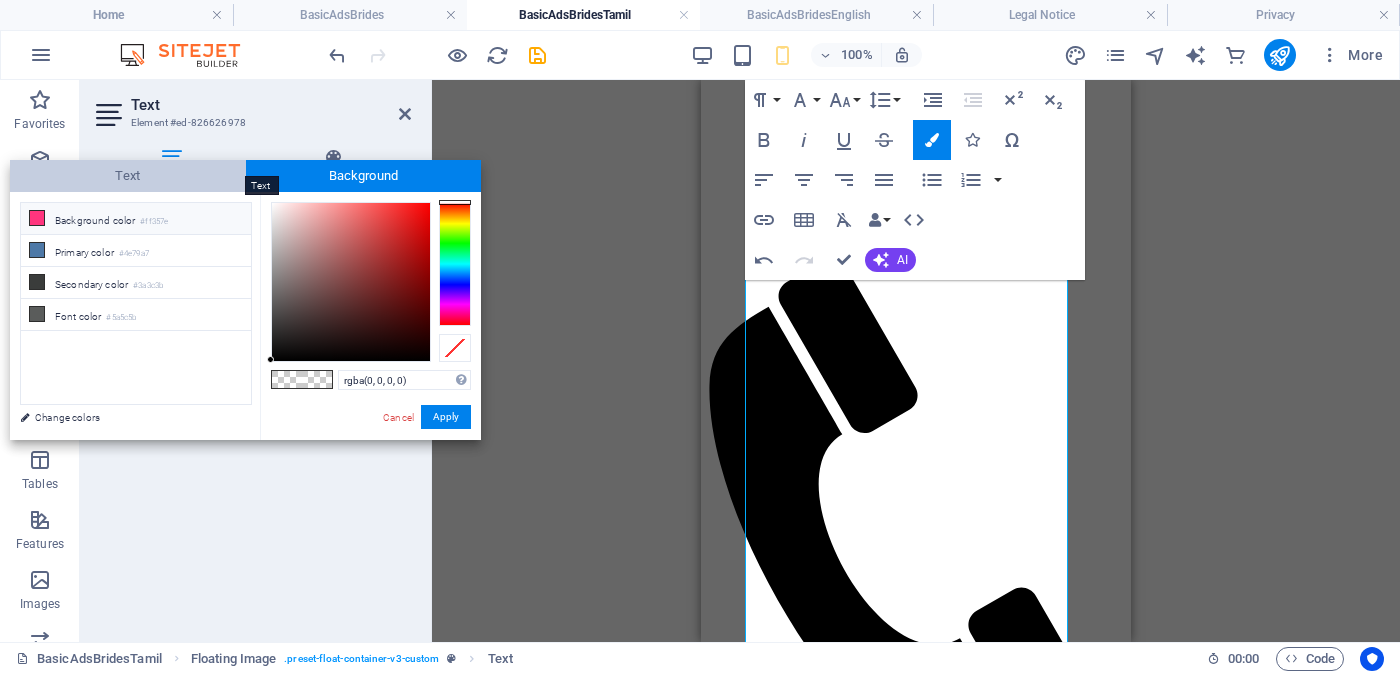click on "Text" at bounding box center (128, 176) 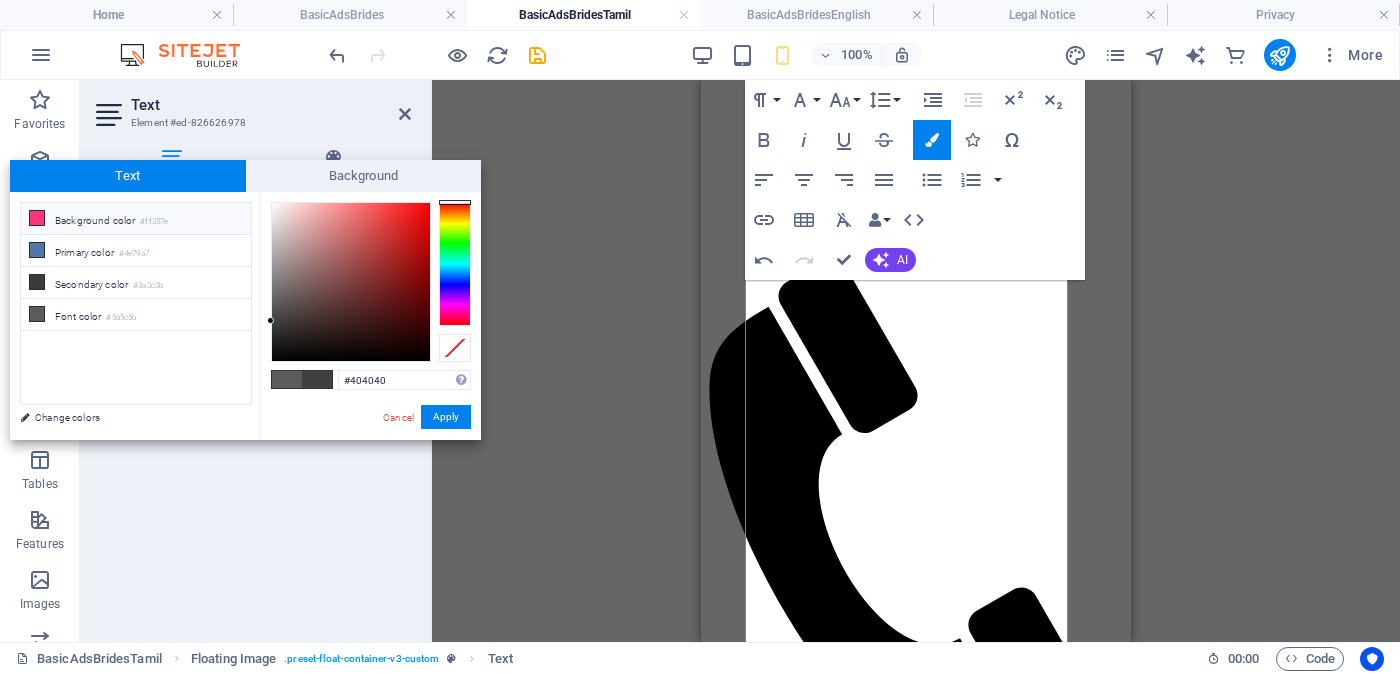 click on "#ff357e" at bounding box center (154, 222) 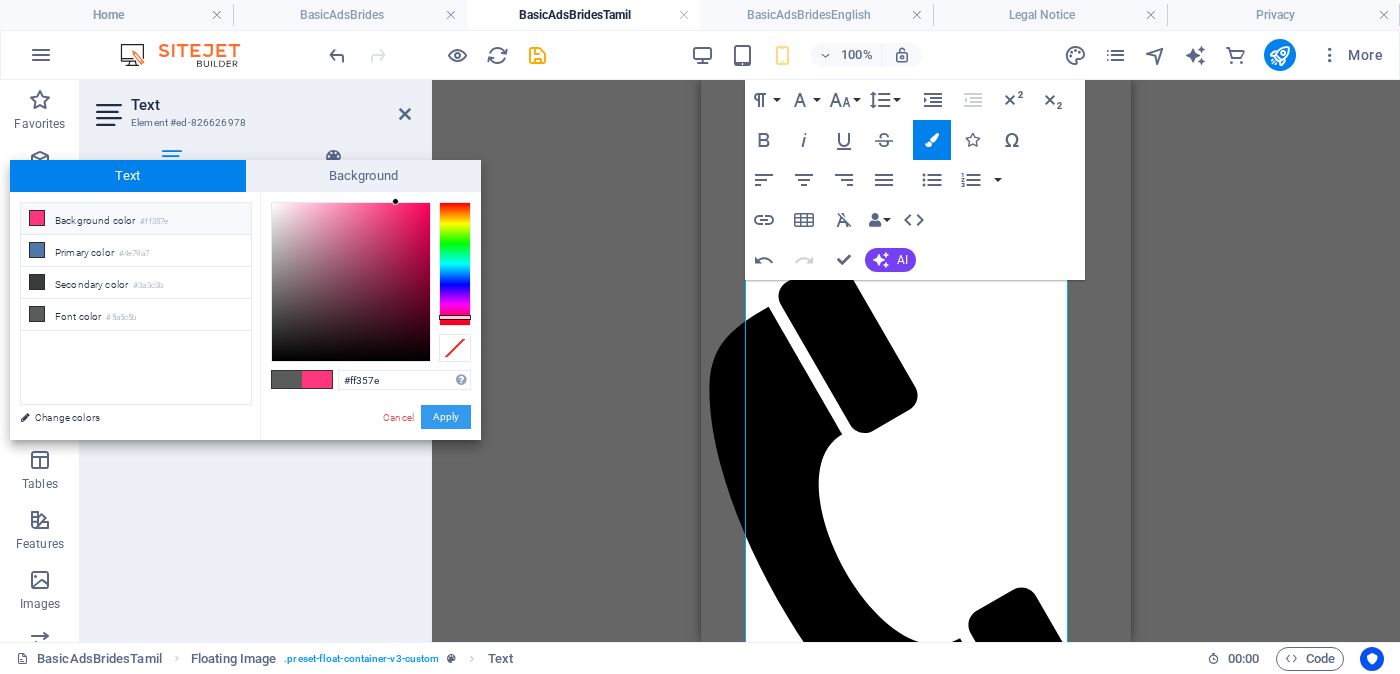 click on "Apply" at bounding box center (446, 417) 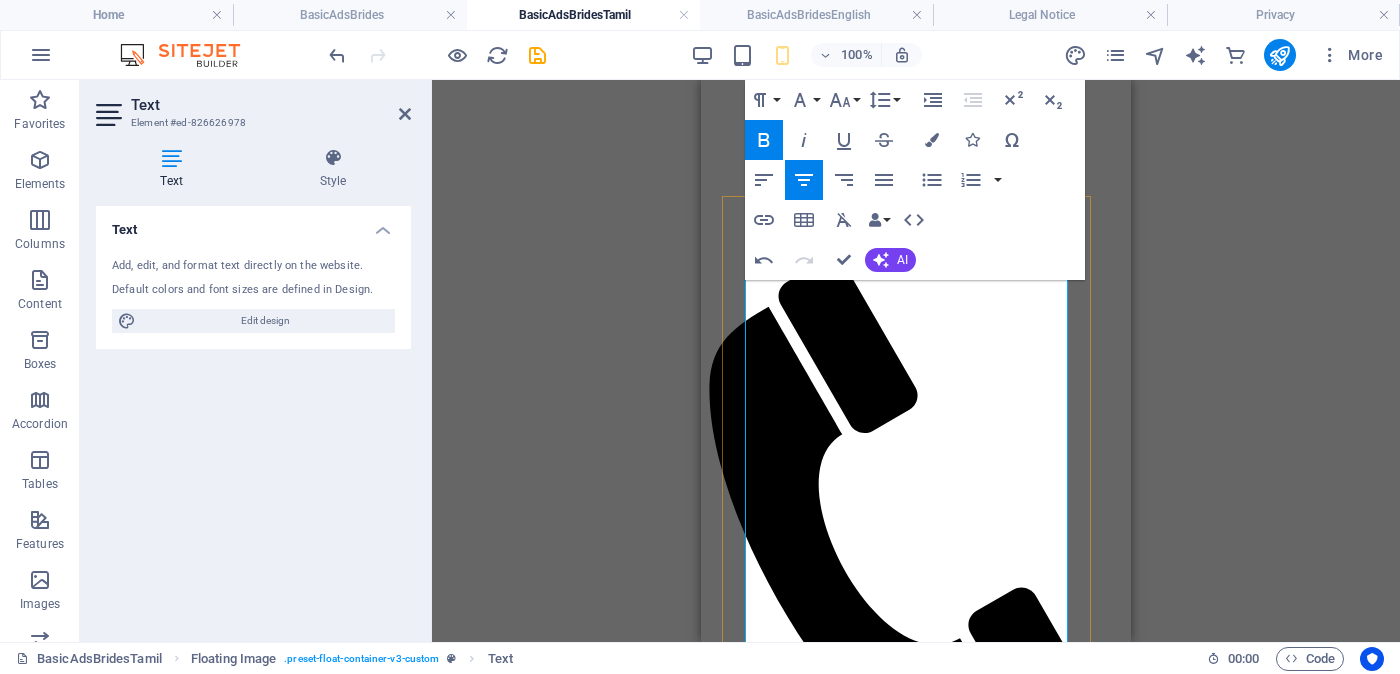 click on "Feet ( [FEET] ) . Inches ( [INCHES] )" at bounding box center [932, 2471] 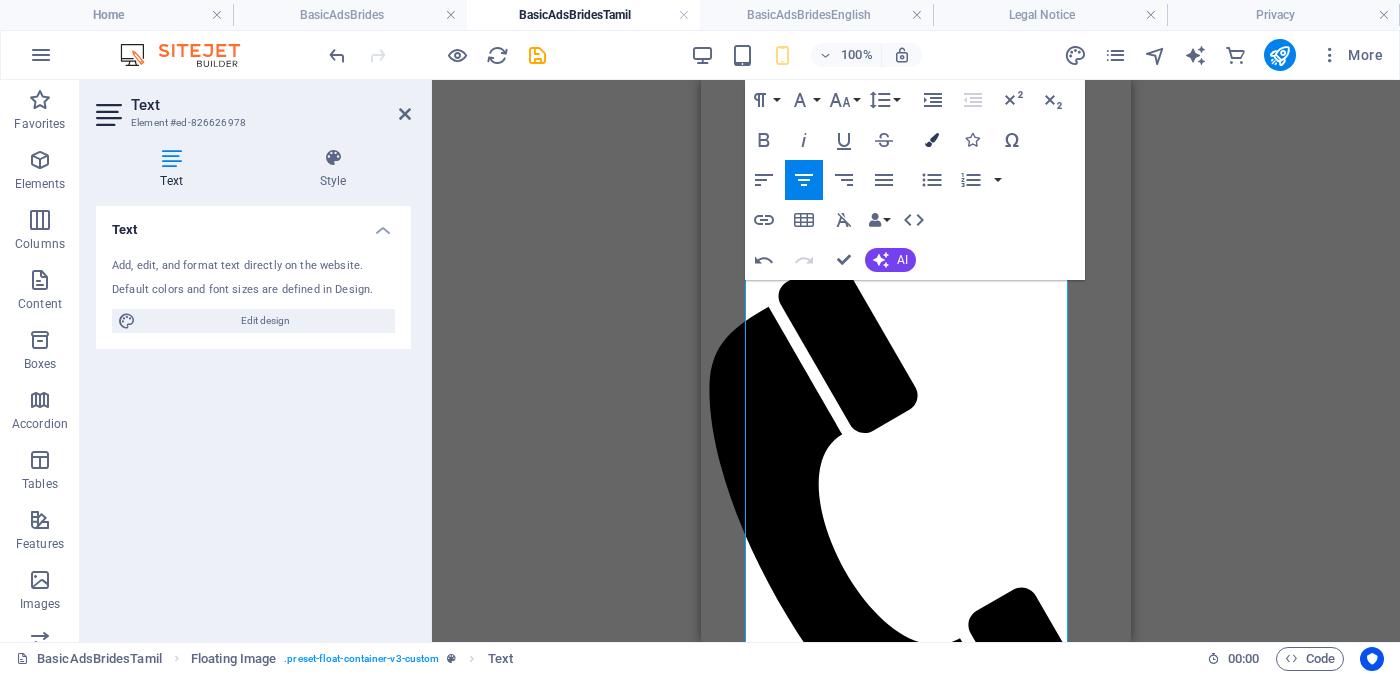 click at bounding box center (932, 140) 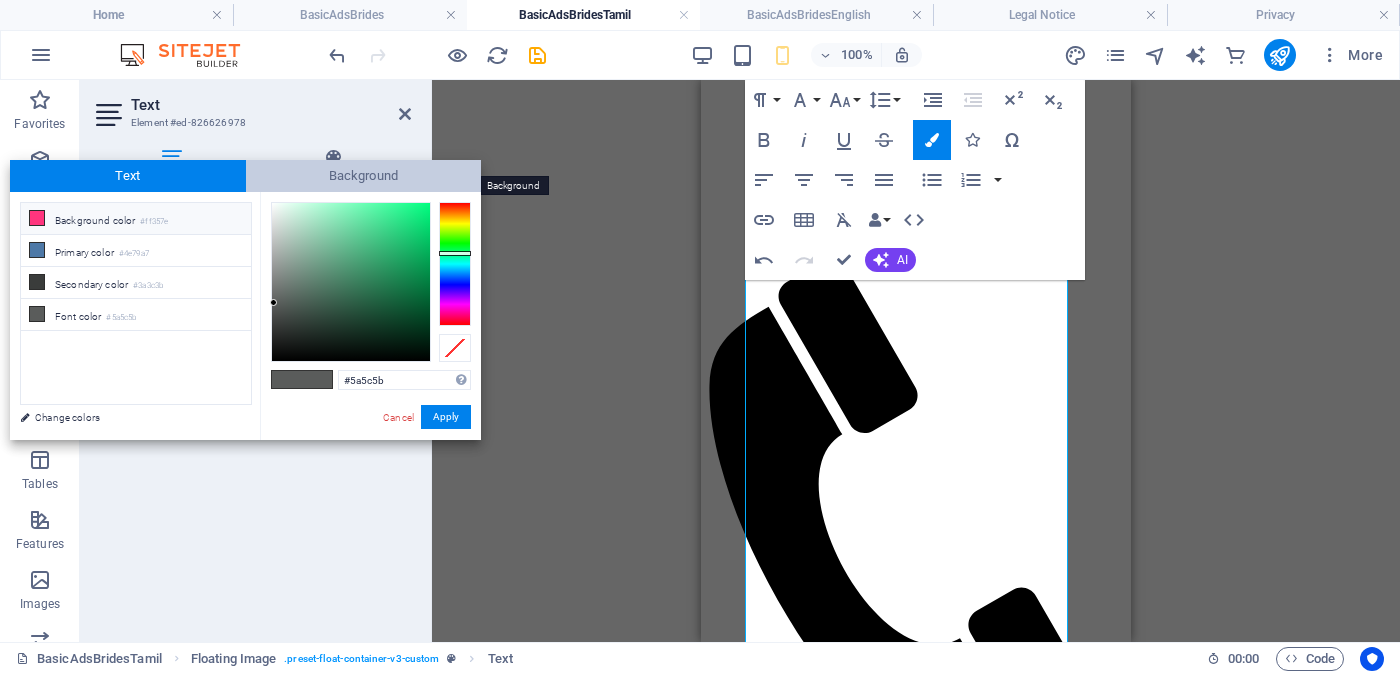 click on "Background" at bounding box center [364, 176] 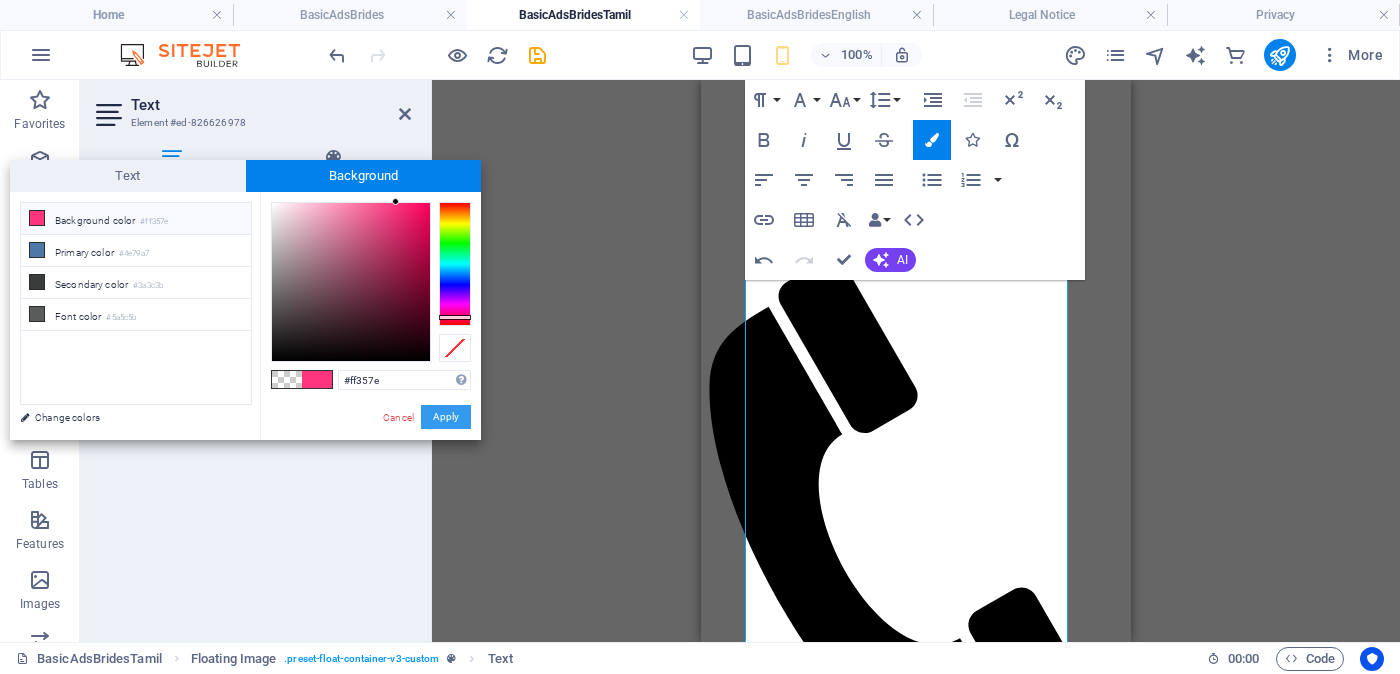 click on "Apply" at bounding box center (446, 417) 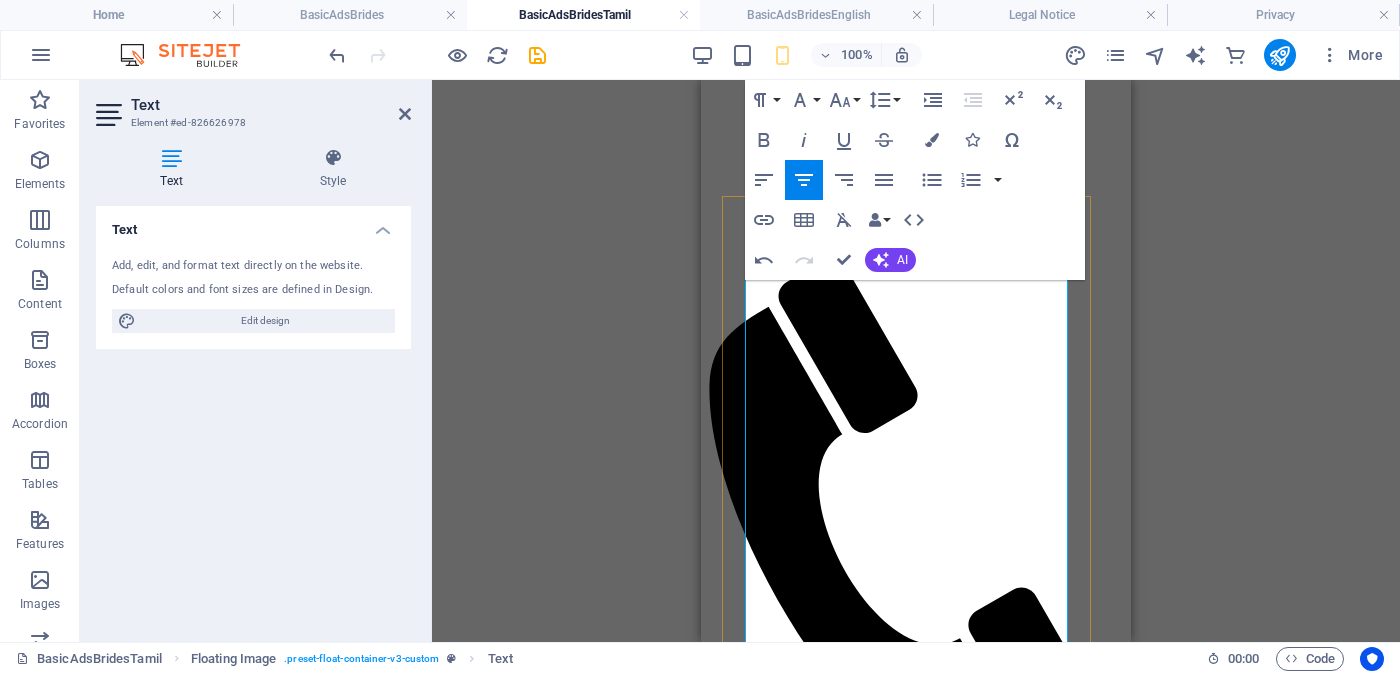 click on "Unmarried - අවිවාහක - திருமணமாகாத" at bounding box center (915, 2452) 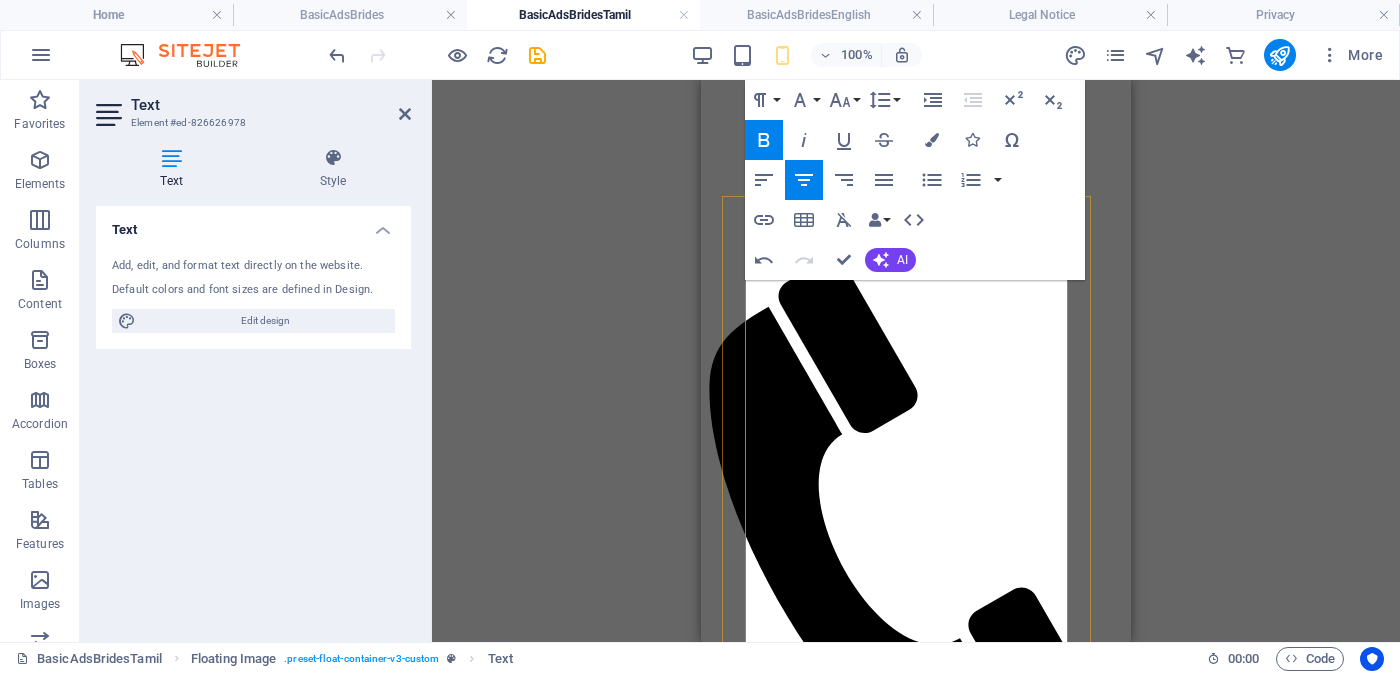click on "உயரம்" at bounding box center (813, 2471) 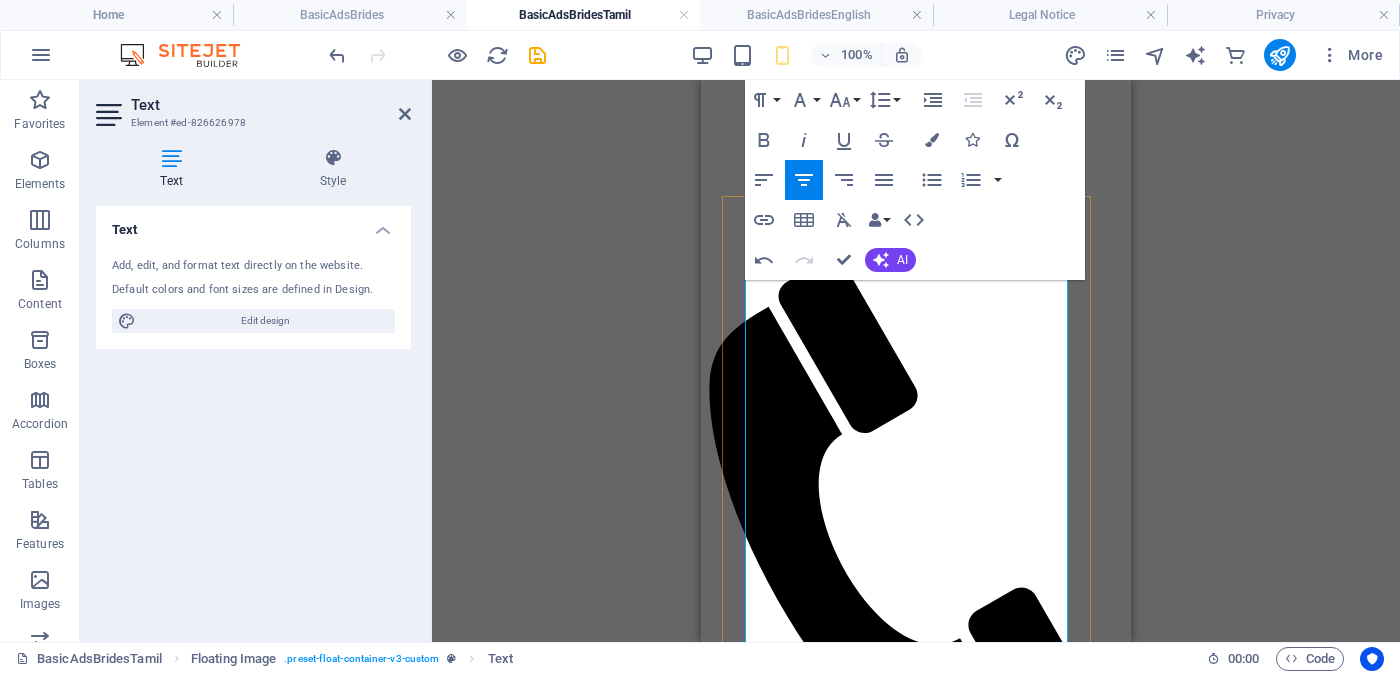 drag, startPoint x: 815, startPoint y: 554, endPoint x: 1007, endPoint y: 551, distance: 192.02344 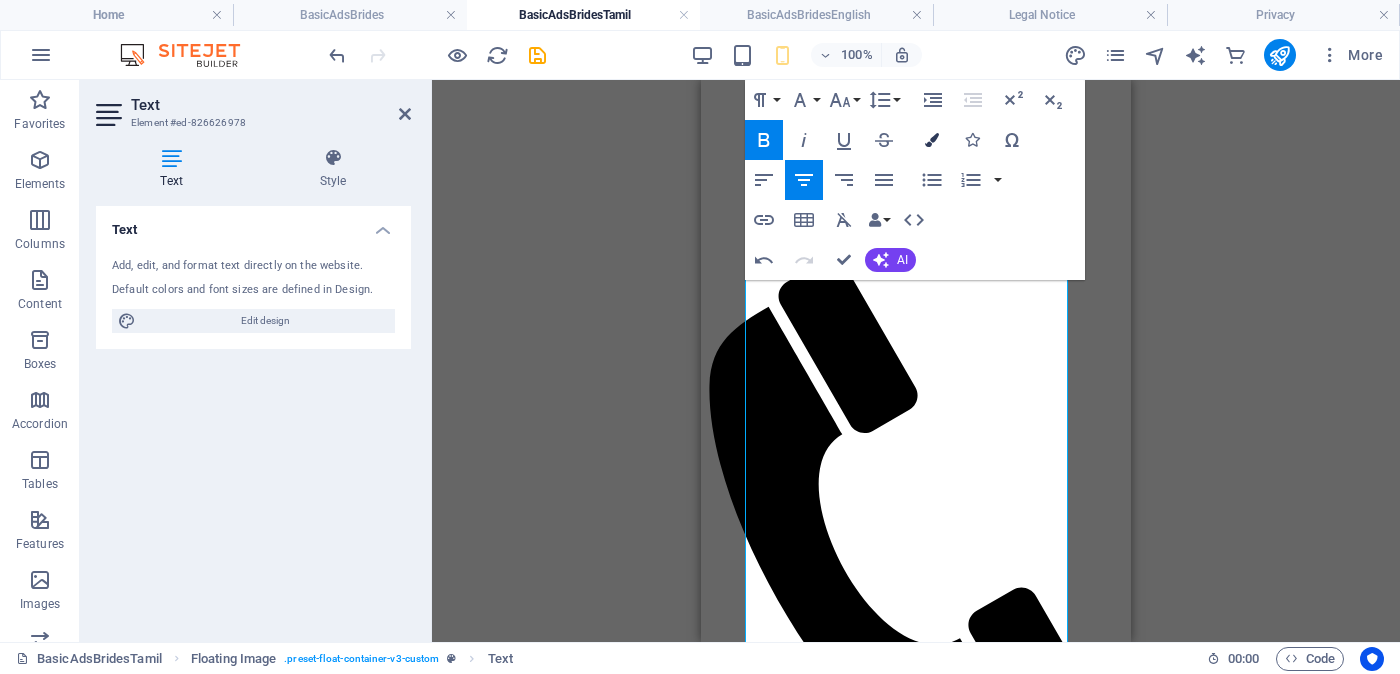 click at bounding box center (932, 140) 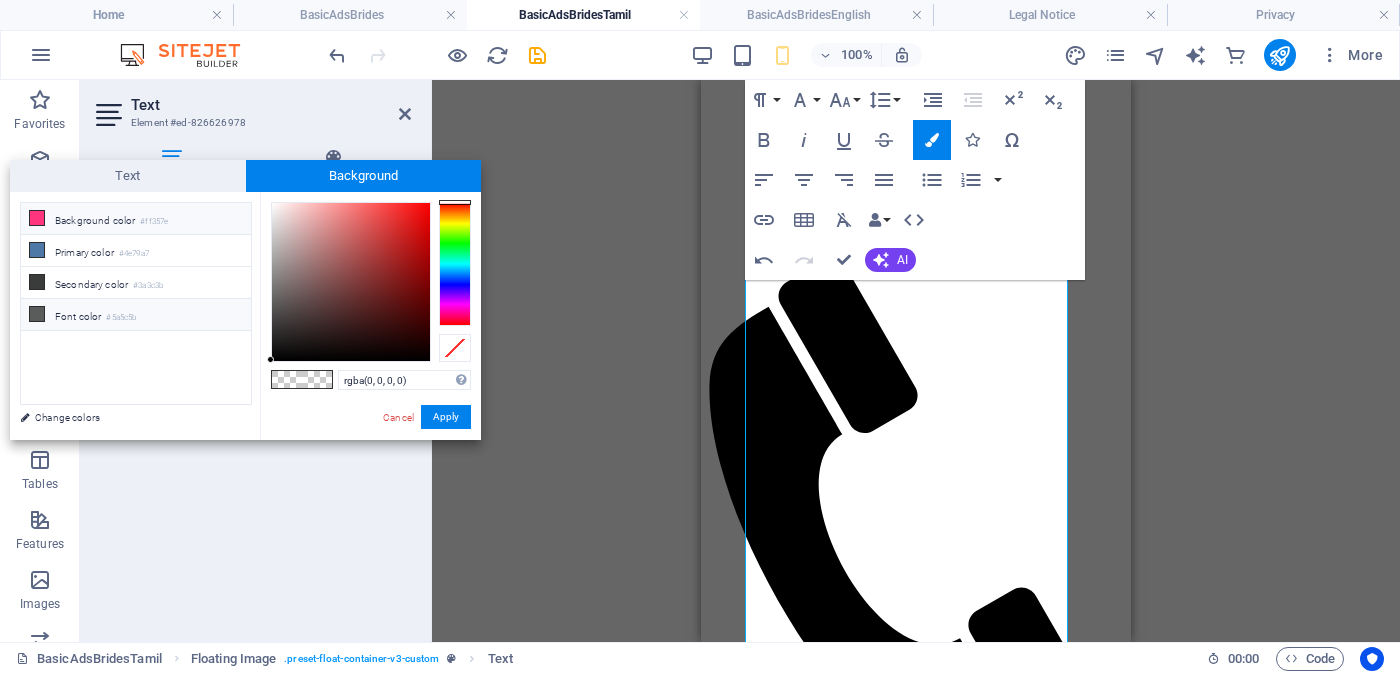 click on "Font color
#5a5c5b" at bounding box center (136, 315) 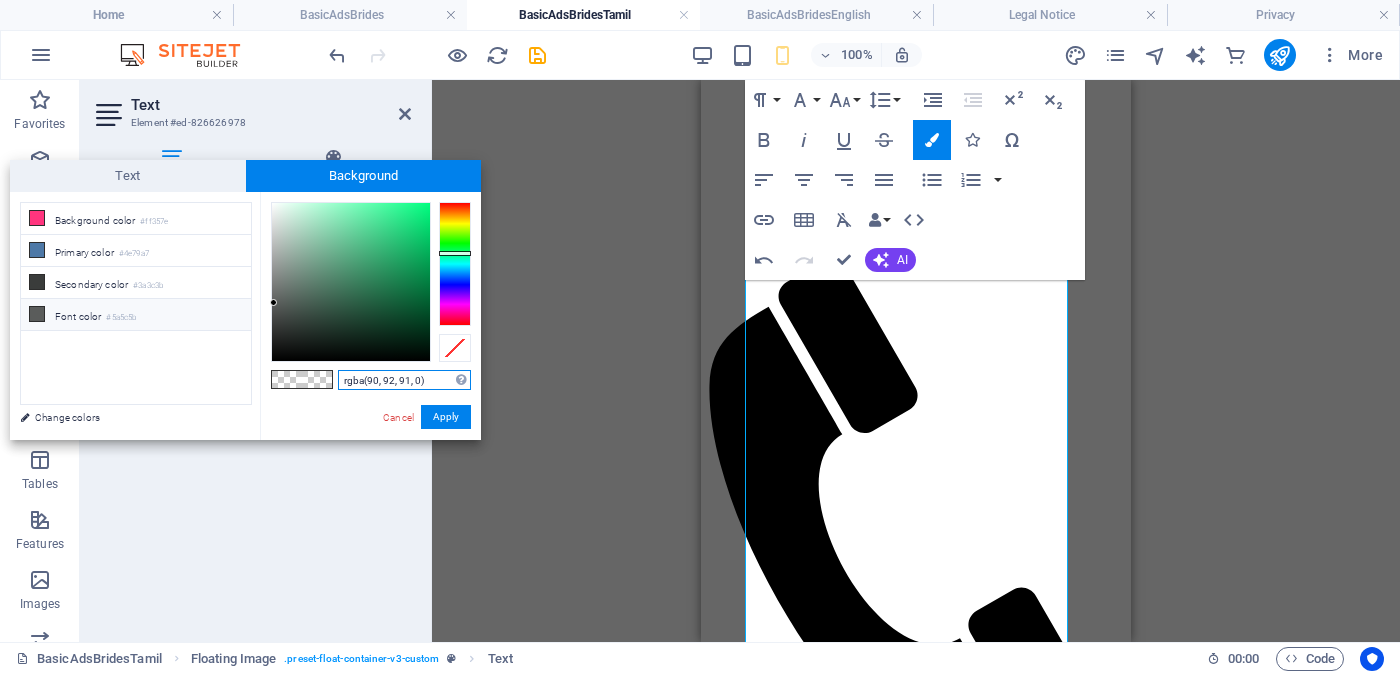 click on "rgba(90, 92, 91, 0)" at bounding box center [404, 380] 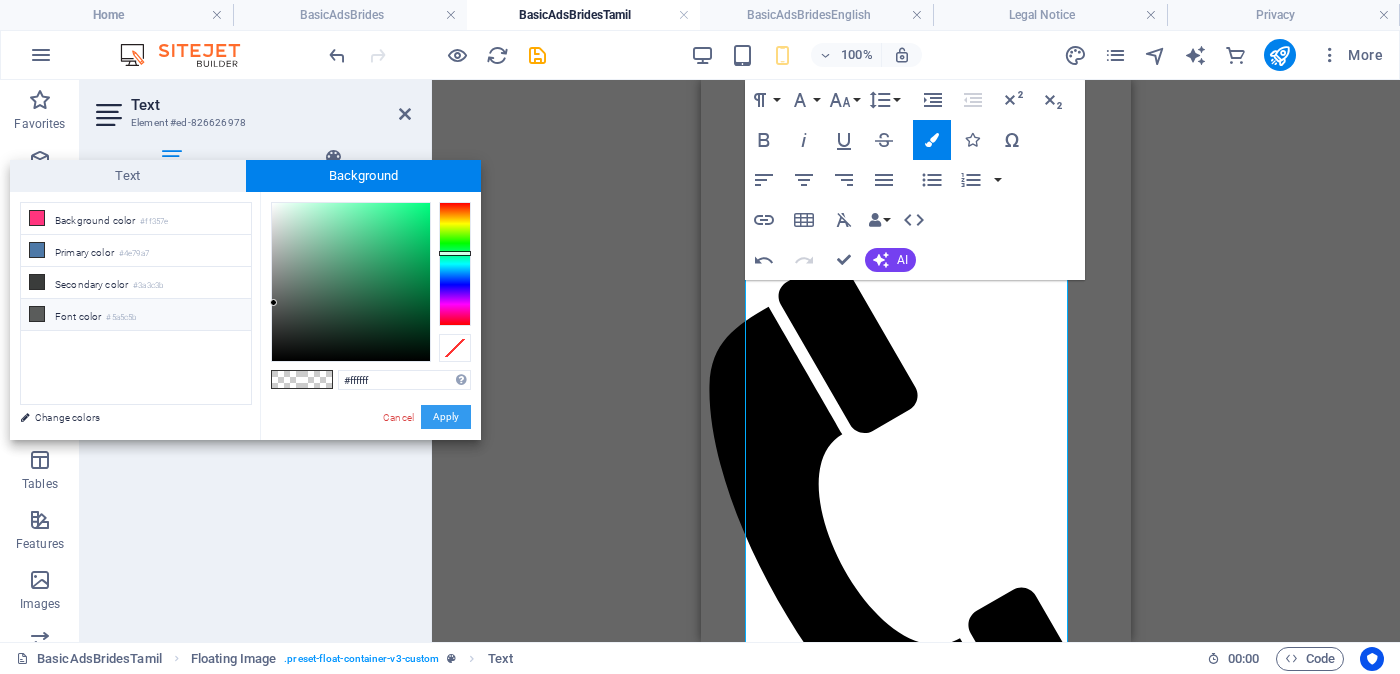 click on "Apply" at bounding box center (446, 417) 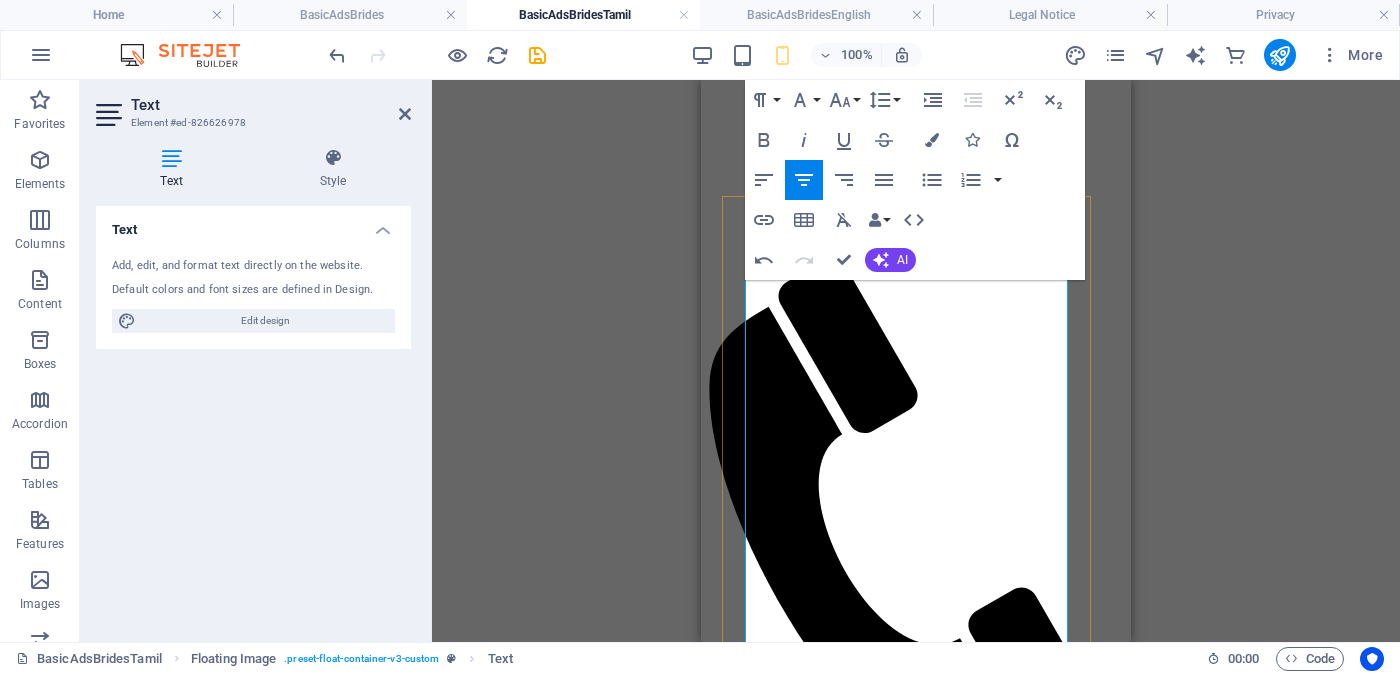 click on "வயது -     වයස -  [AGE] Unmarried - අවිවාහක - திருமணமாகாத ​ ​ ​​ ​ ​ ​ உயரம் ​ - ​ Feet ( 4 ) . Inches ( 10 ) රැකියාව- Privet Company - පුද්ගලික අංශයේ" at bounding box center [916, 2470] 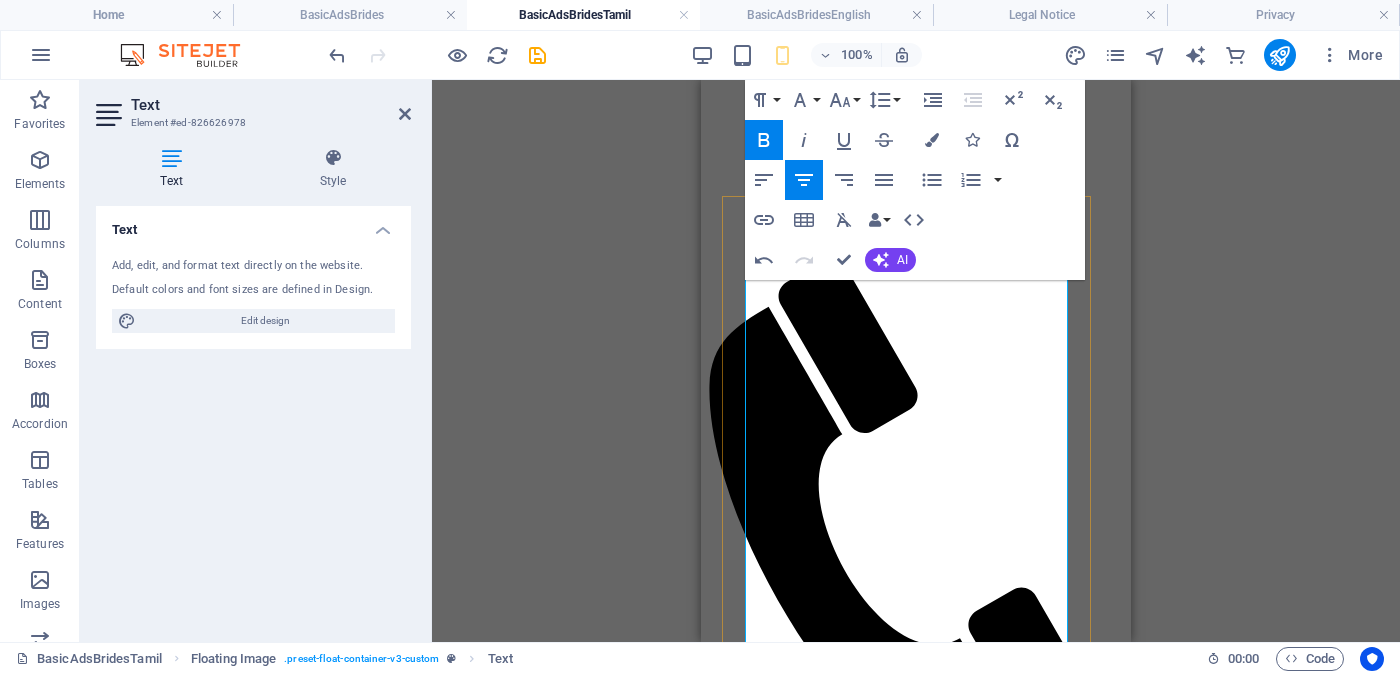 drag, startPoint x: 1015, startPoint y: 546, endPoint x: 797, endPoint y: 541, distance: 218.05733 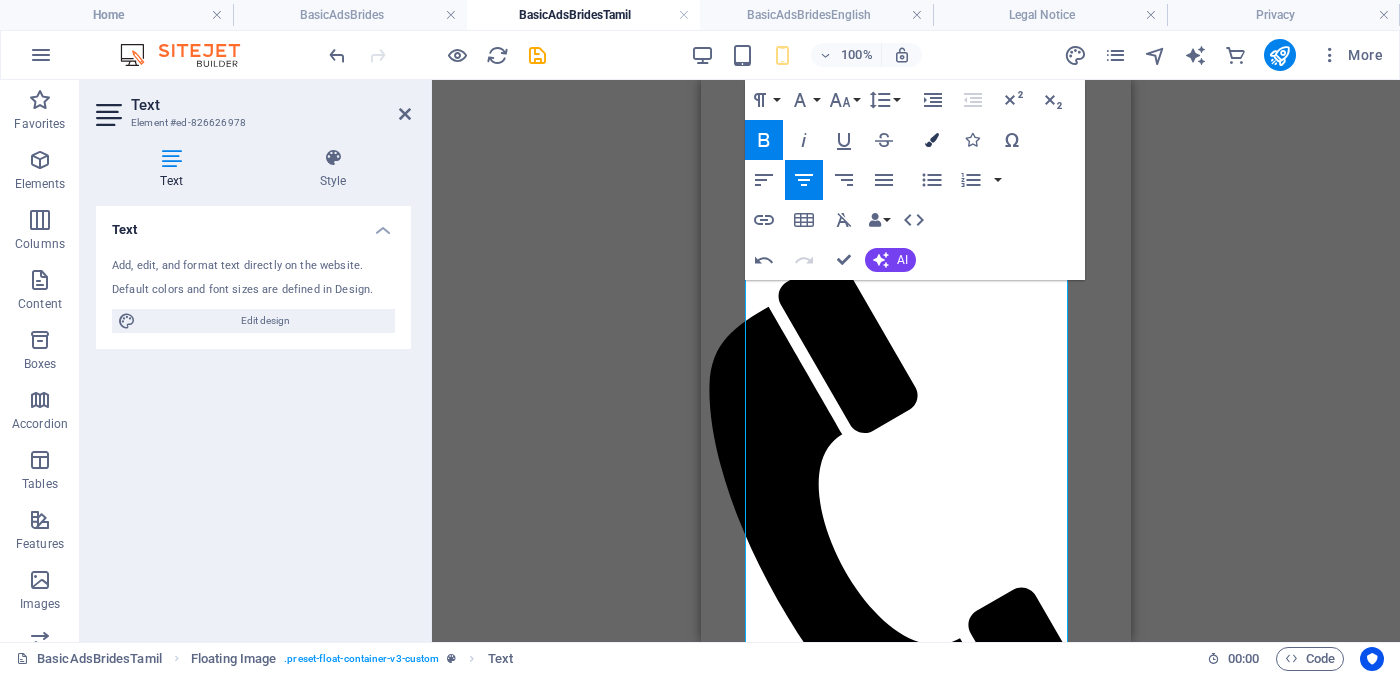 click at bounding box center (932, 140) 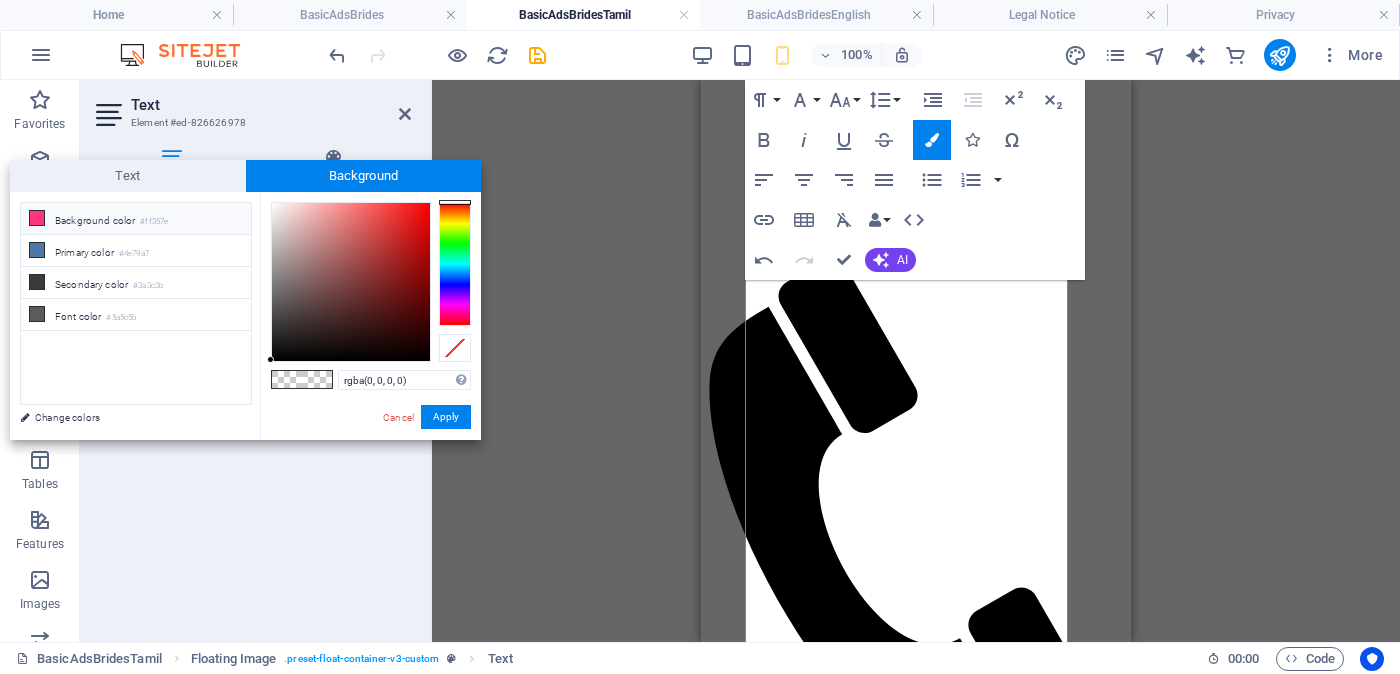click on "Background color
#ff357e" at bounding box center [136, 219] 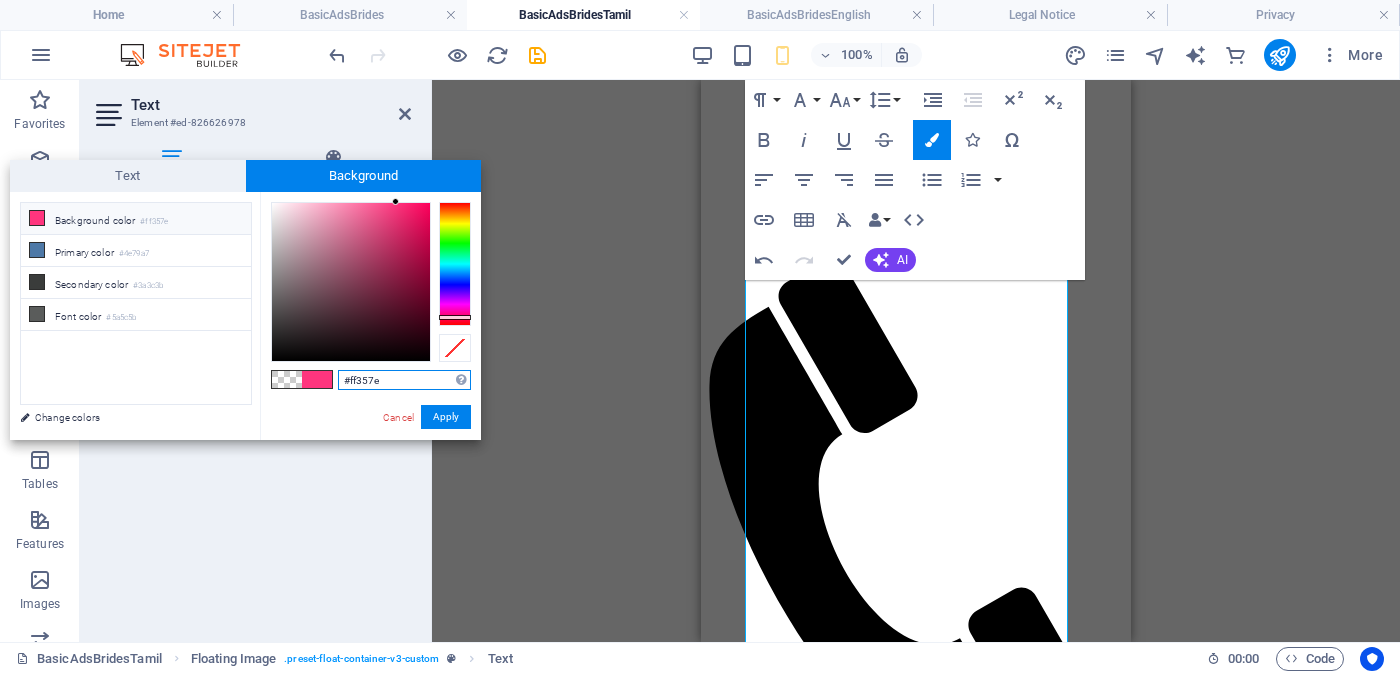 drag, startPoint x: 380, startPoint y: 377, endPoint x: 336, endPoint y: 377, distance: 44 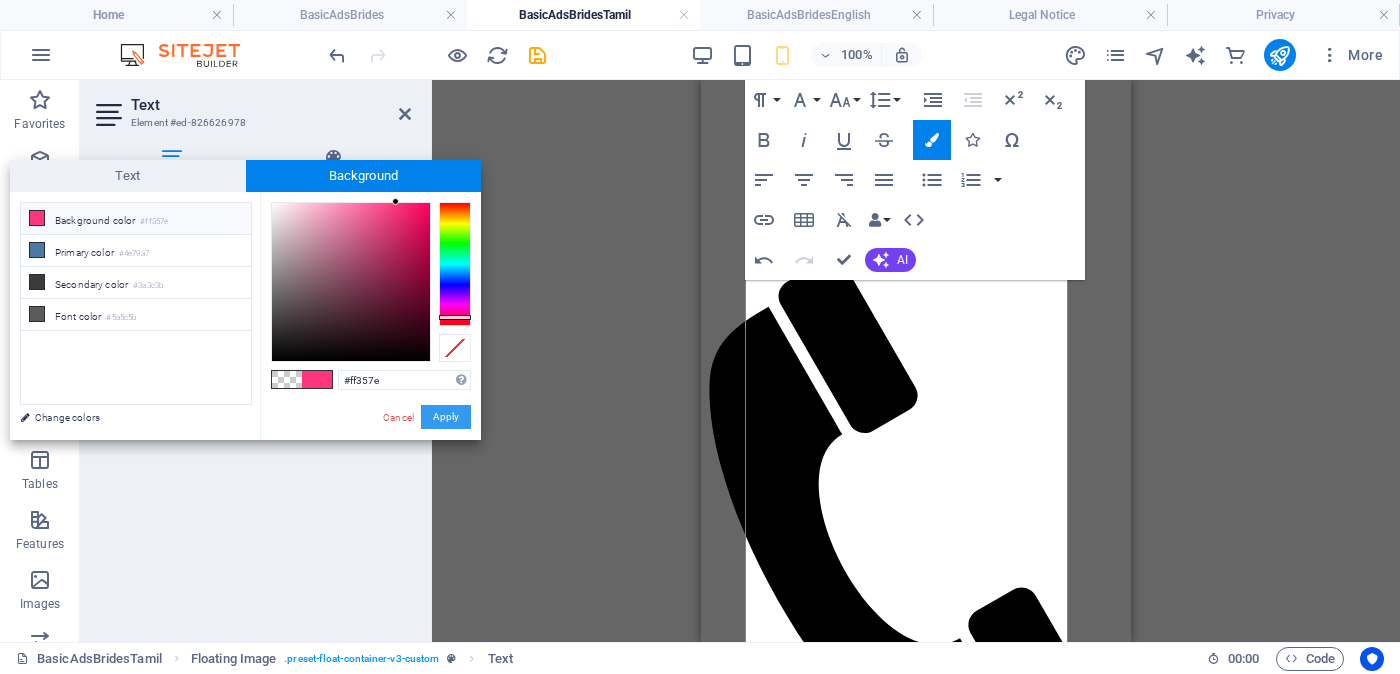 click on "Apply" at bounding box center [446, 417] 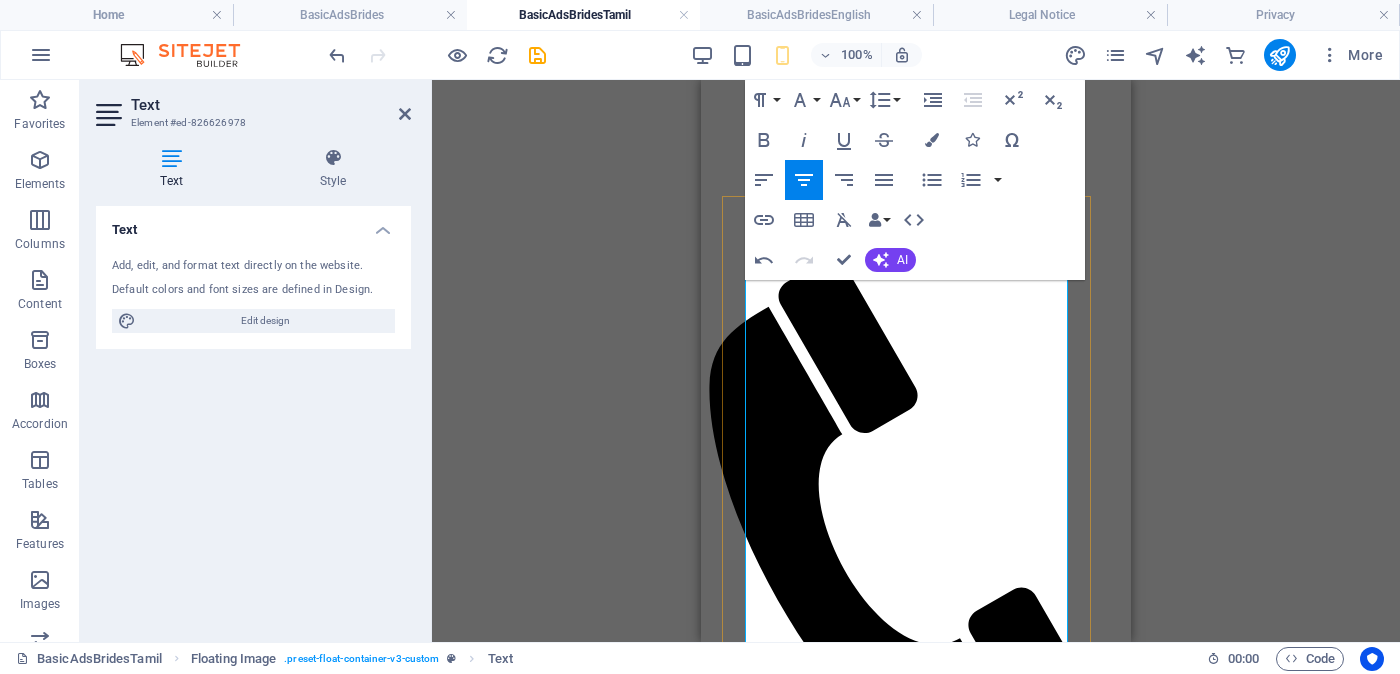 click on "வயது -     වයස -  [AGE] Unmarried - අවිවාහක - திருமணமாகாத ​ ​ ​​​ ​ ​ ​​ உயரம் ​ - ​ Feet ( 4 ) . Inches ( 10 ) ​​ රැකියාව- Privet Company - පුද්ගලික අංශයේ" at bounding box center [916, 2470] 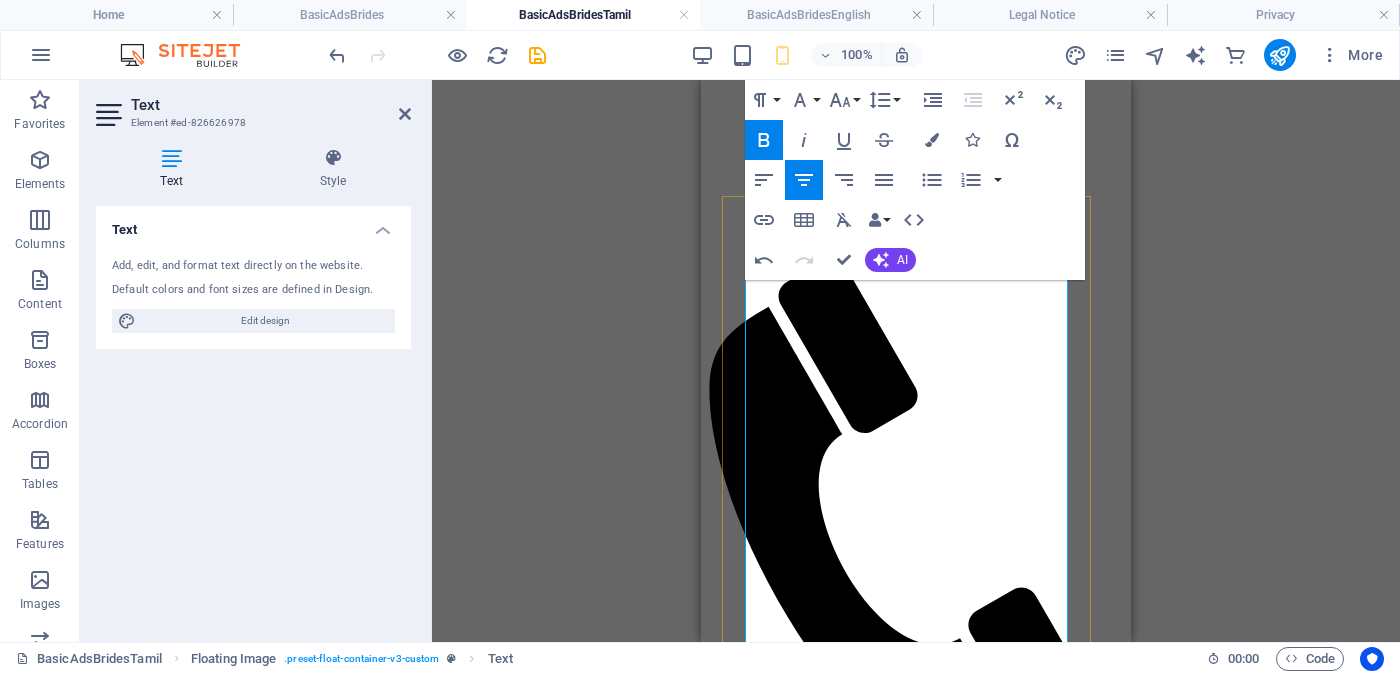 drag, startPoint x: 976, startPoint y: 532, endPoint x: 859, endPoint y: 525, distance: 117.20921 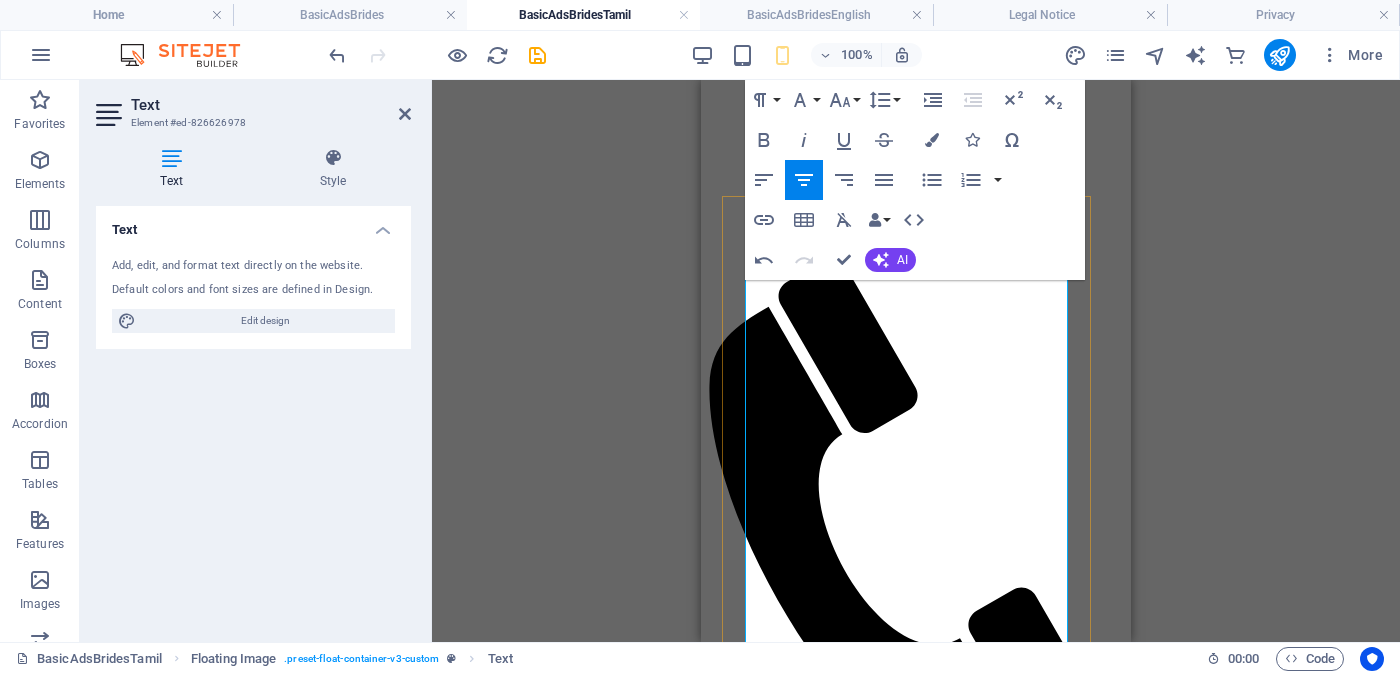 drag, startPoint x: 795, startPoint y: 544, endPoint x: 1035, endPoint y: 546, distance: 240.00833 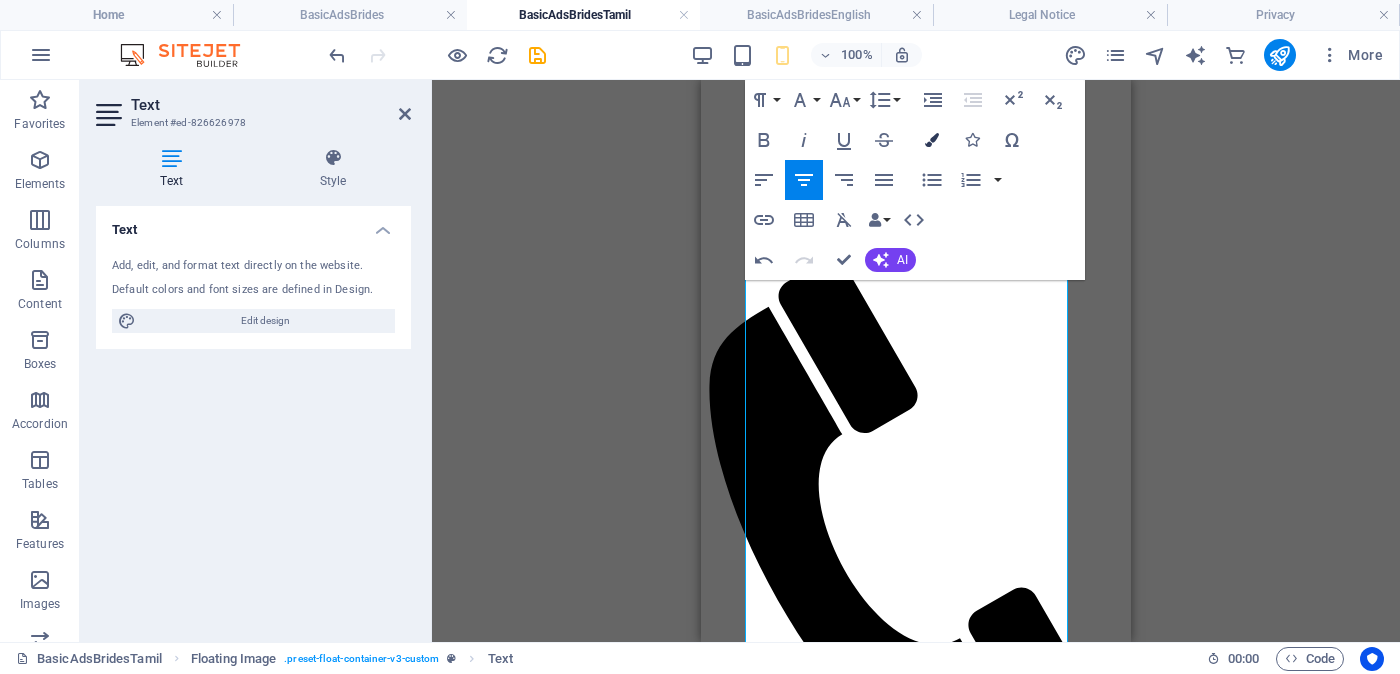 click at bounding box center (932, 140) 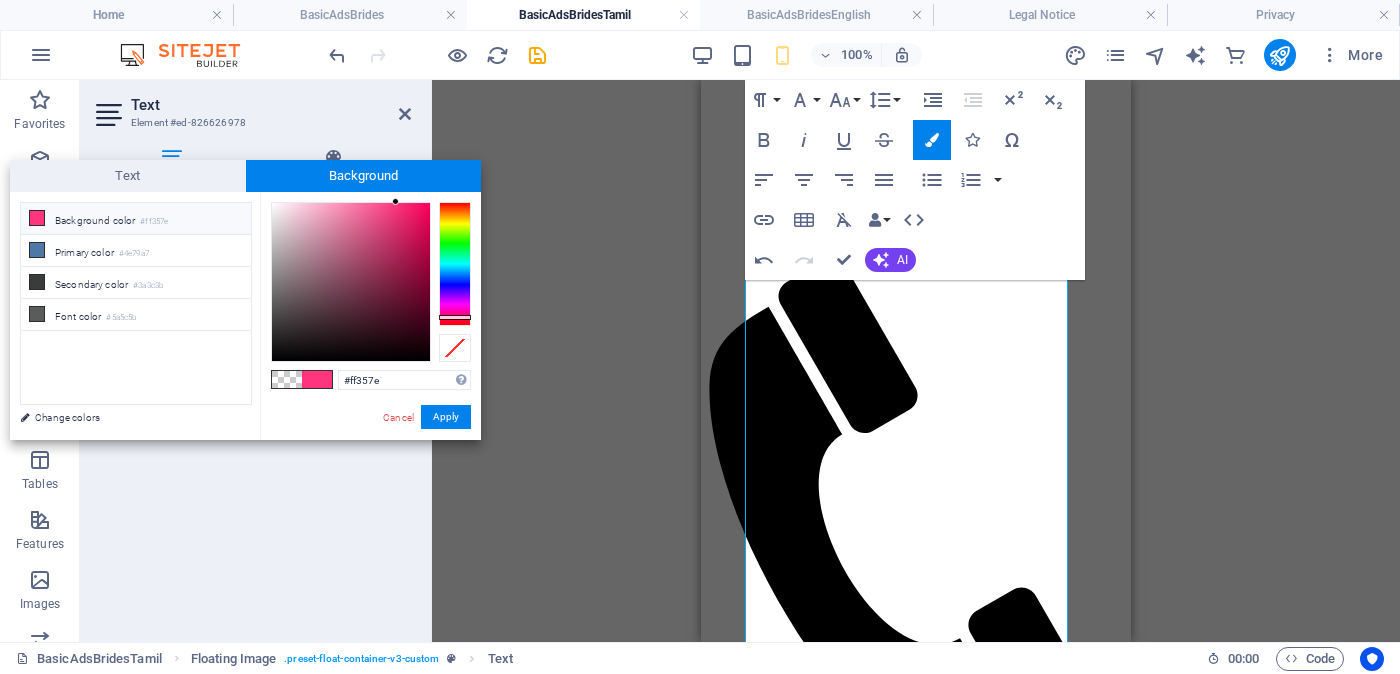 click on "Background color
#ff357e" at bounding box center [136, 219] 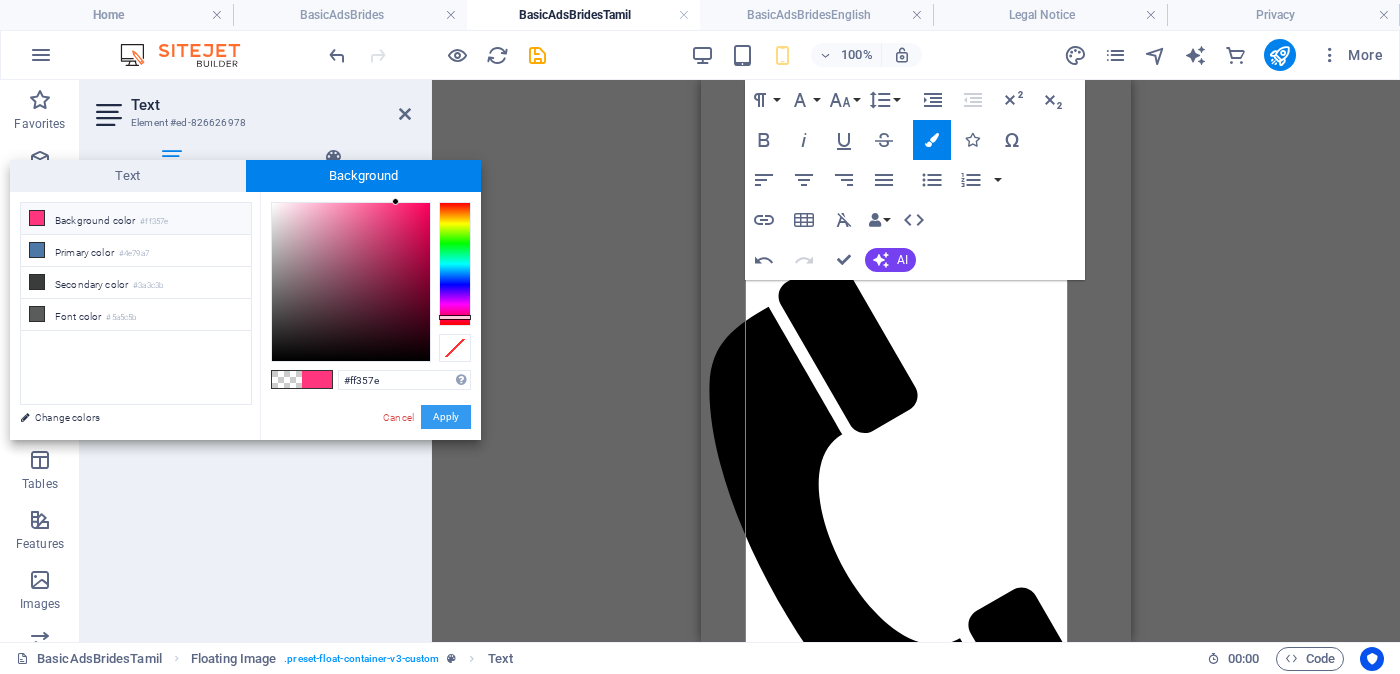 click on "Apply" at bounding box center (446, 417) 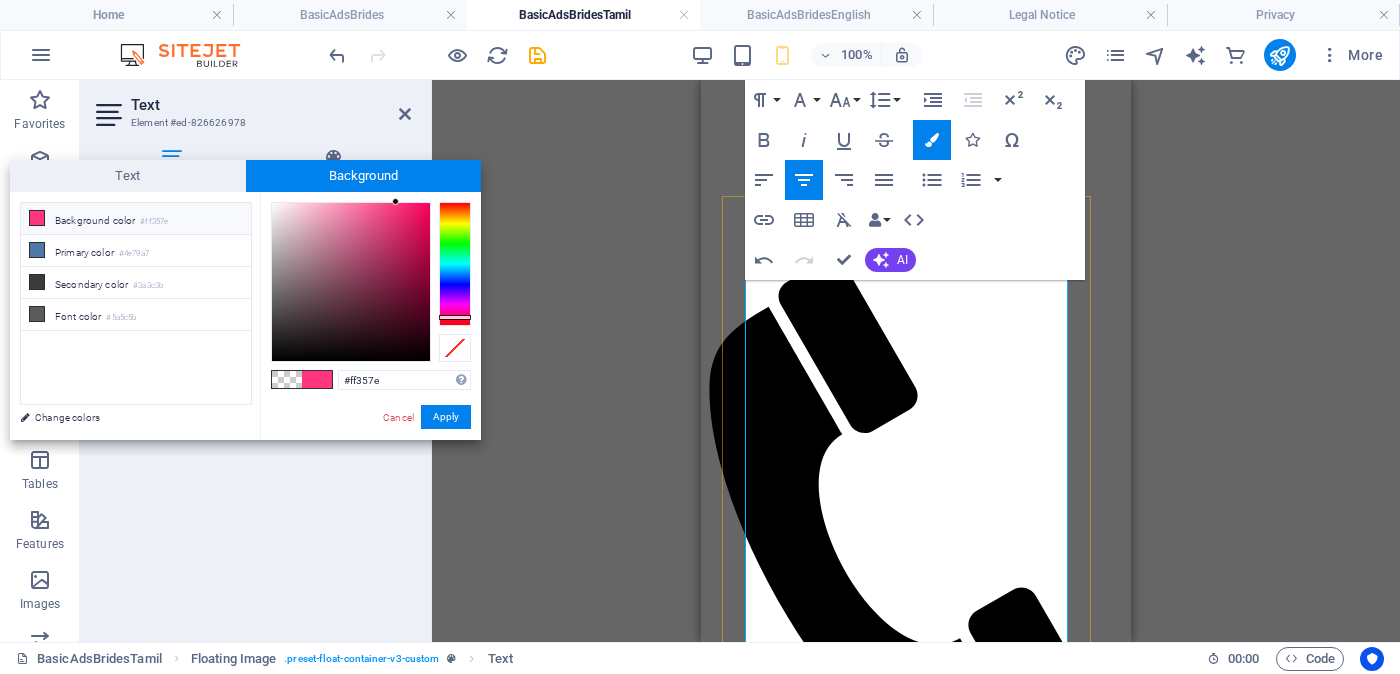 click on "Feet ( [FEET] ) . Inches ( [INCHES] )" at bounding box center (932, 2469) 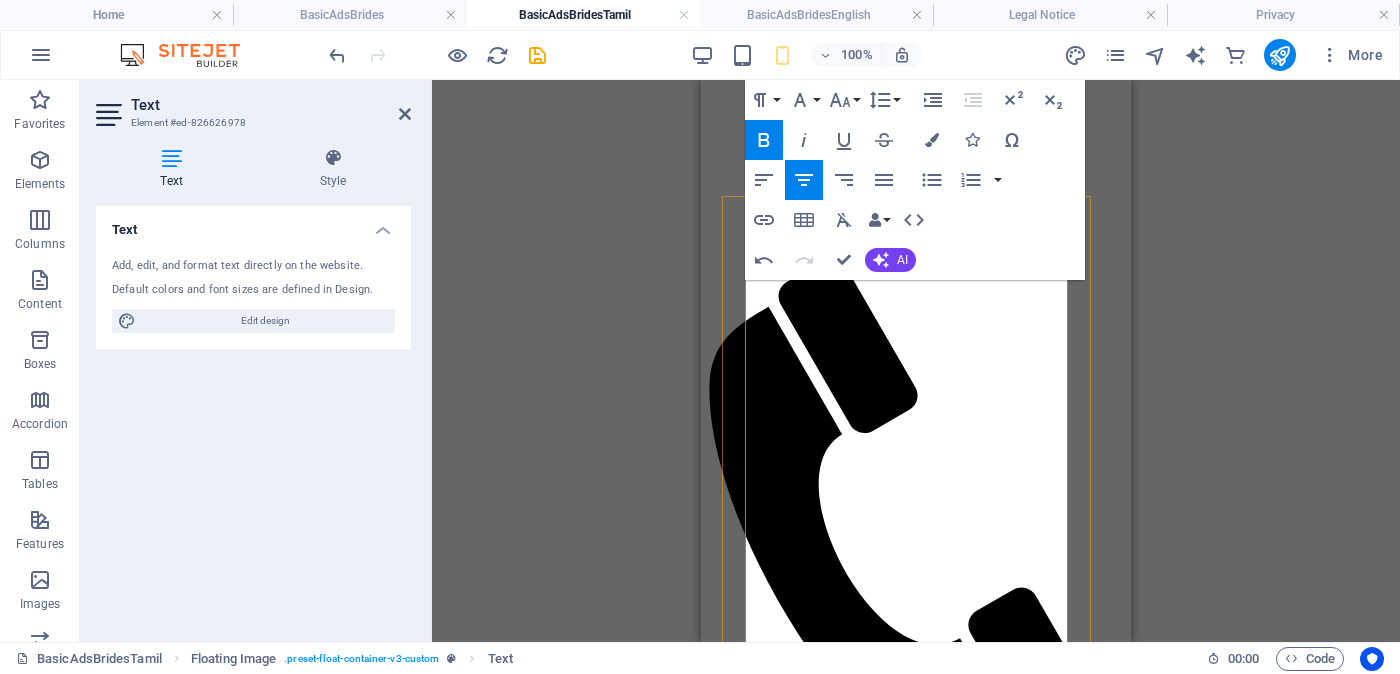 drag, startPoint x: 1018, startPoint y: 546, endPoint x: 760, endPoint y: 407, distance: 293.06143 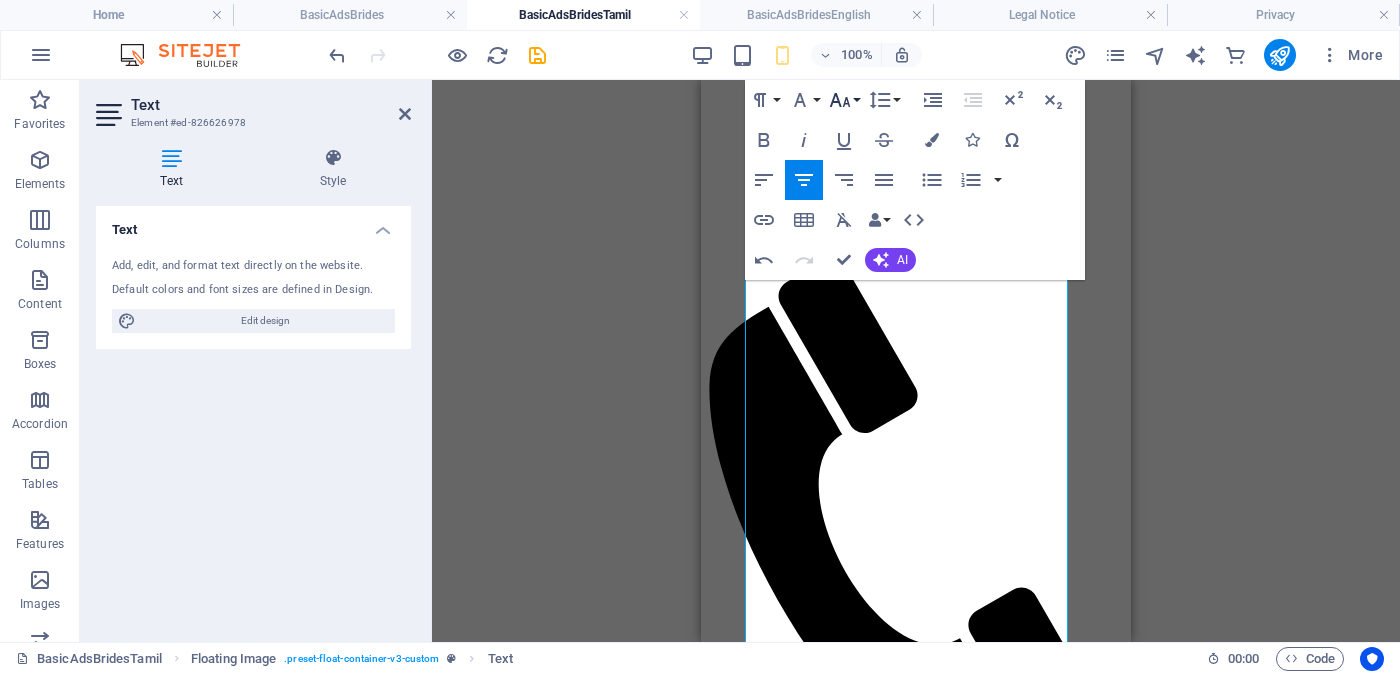 click on "Font Size" at bounding box center (844, 100) 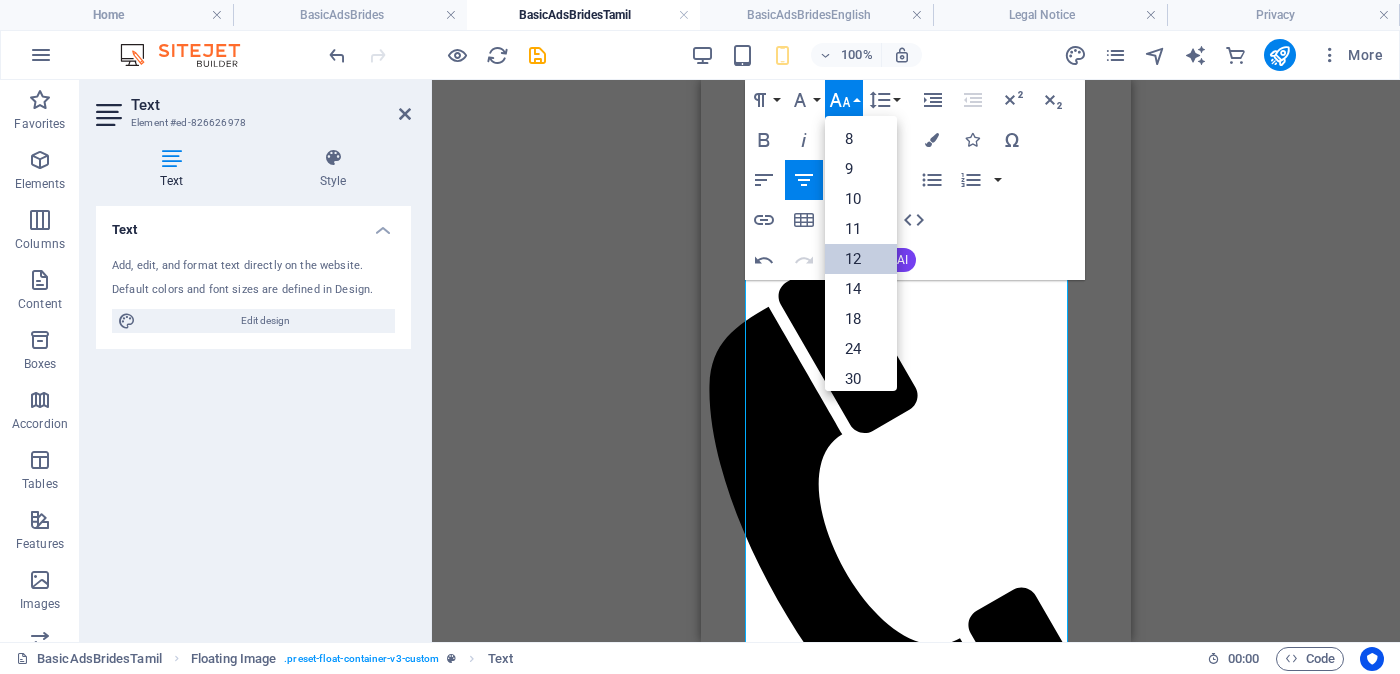 click on "12" at bounding box center [861, 259] 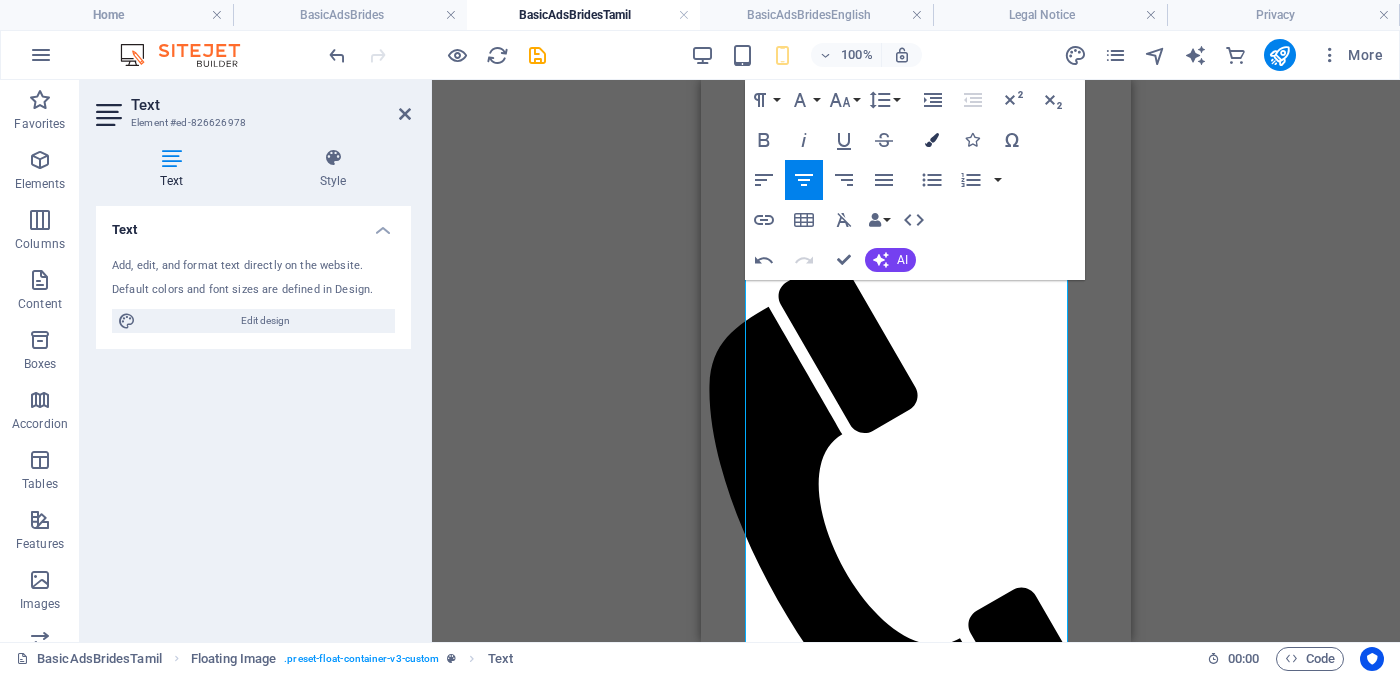 click at bounding box center (932, 140) 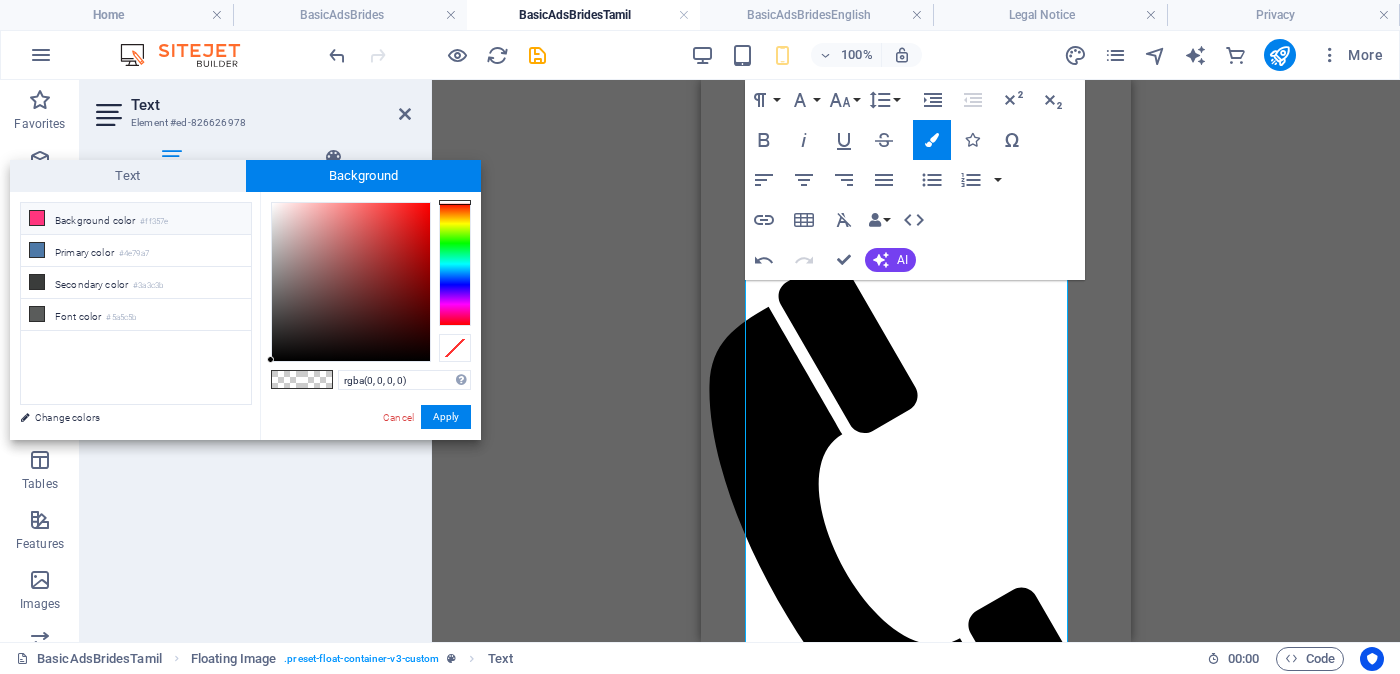 click on "Background color
#ff357e" at bounding box center (136, 219) 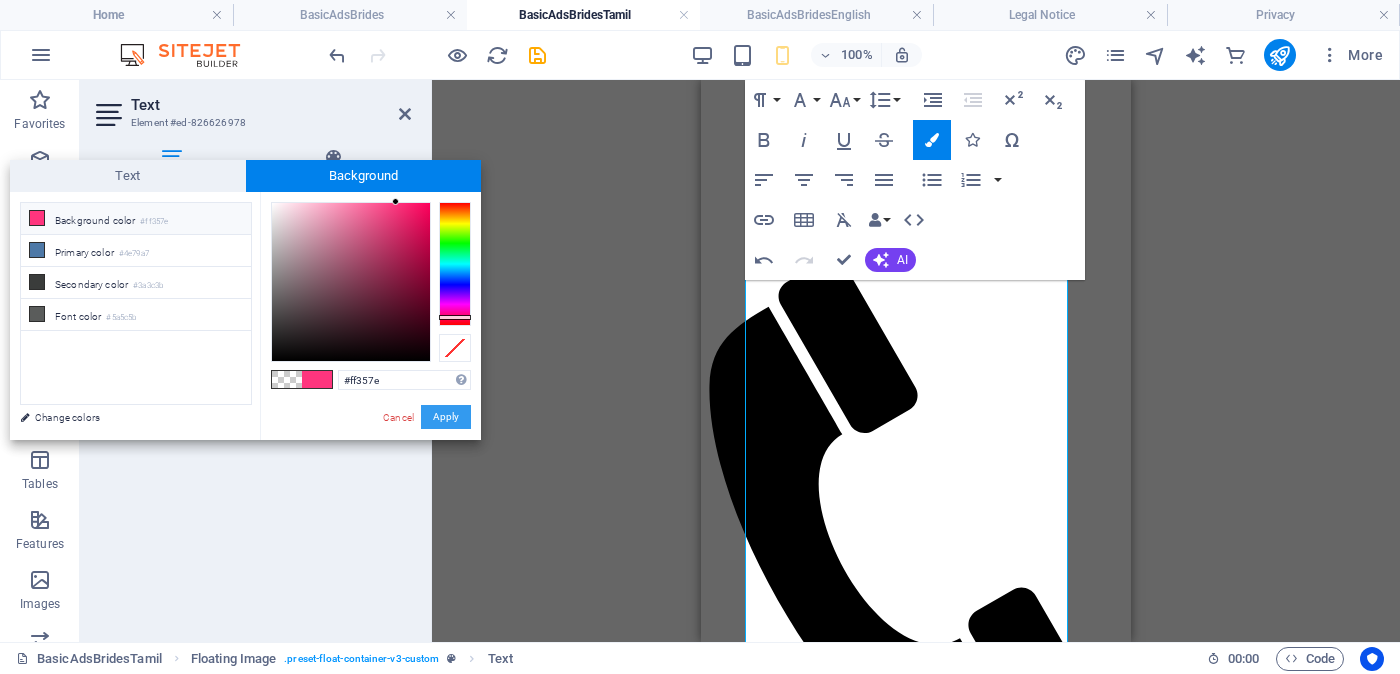 click on "Apply" at bounding box center (446, 417) 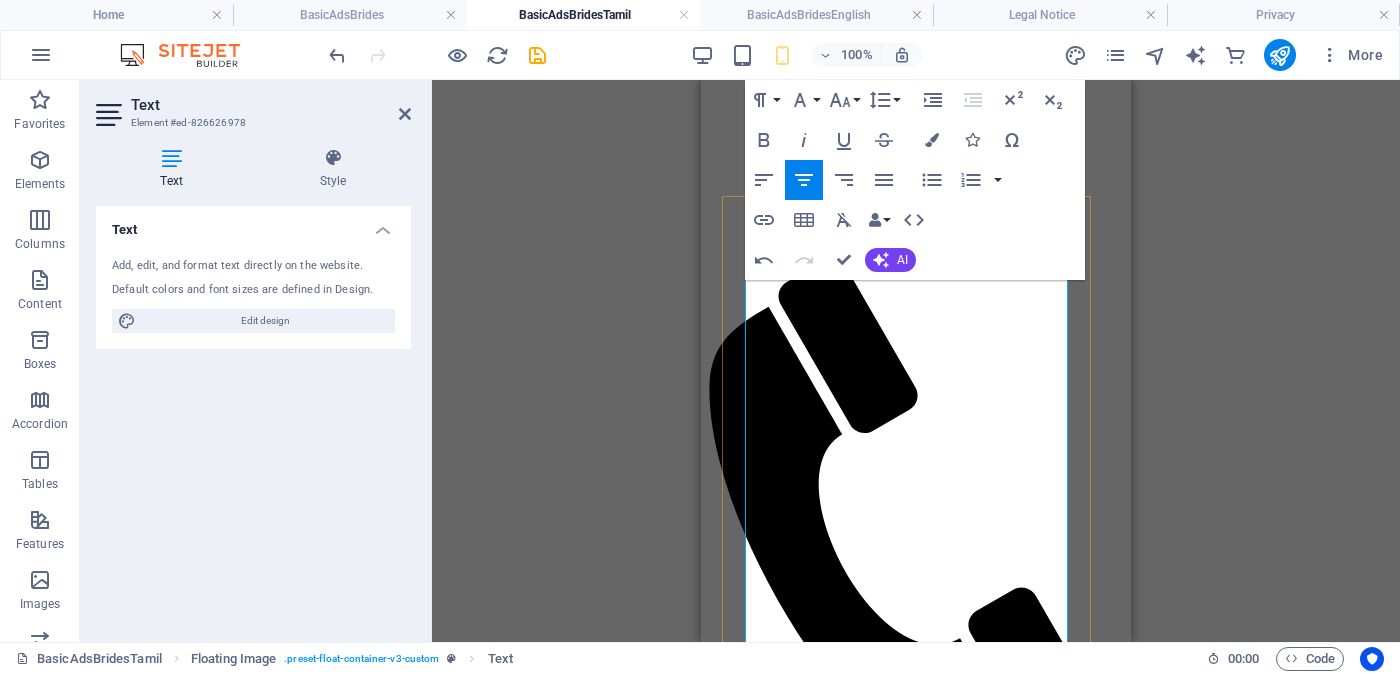 click on "Feet ( [FEET] ) . Inches ( [INCHES] )" at bounding box center [932, 2468] 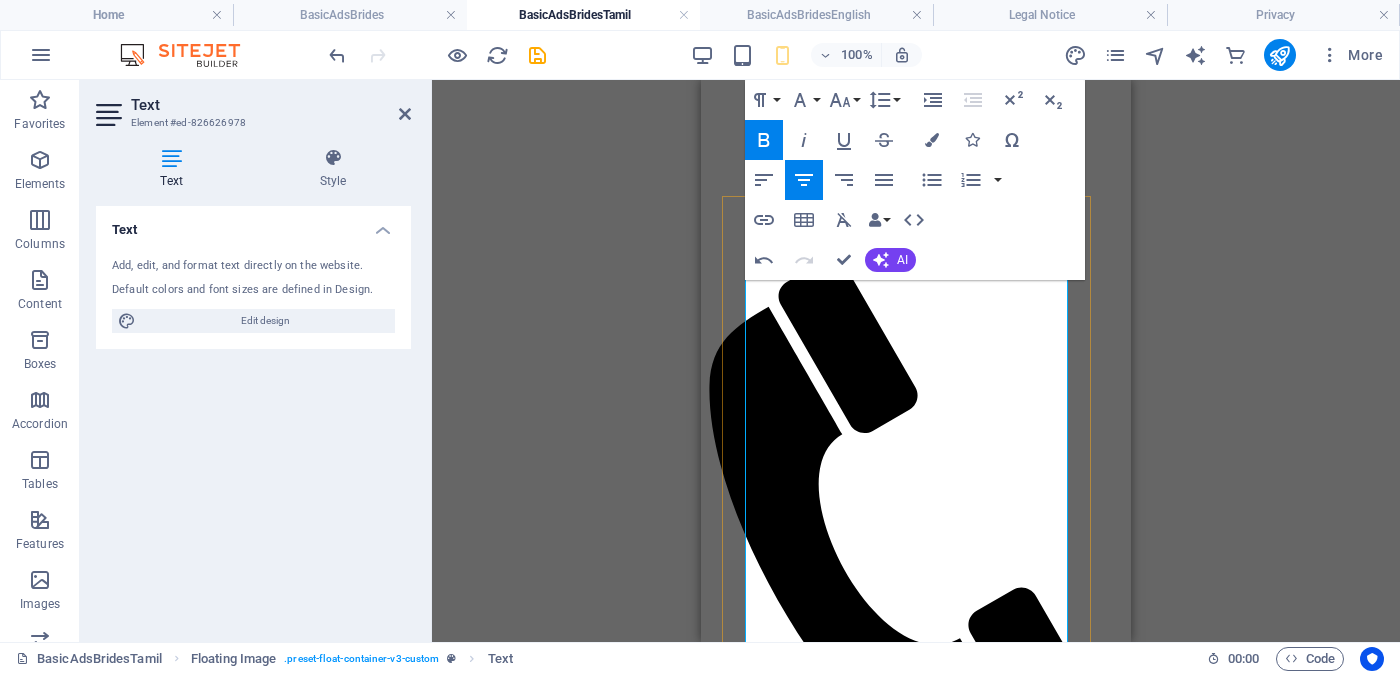 drag, startPoint x: 1015, startPoint y: 550, endPoint x: 795, endPoint y: 549, distance: 220.00227 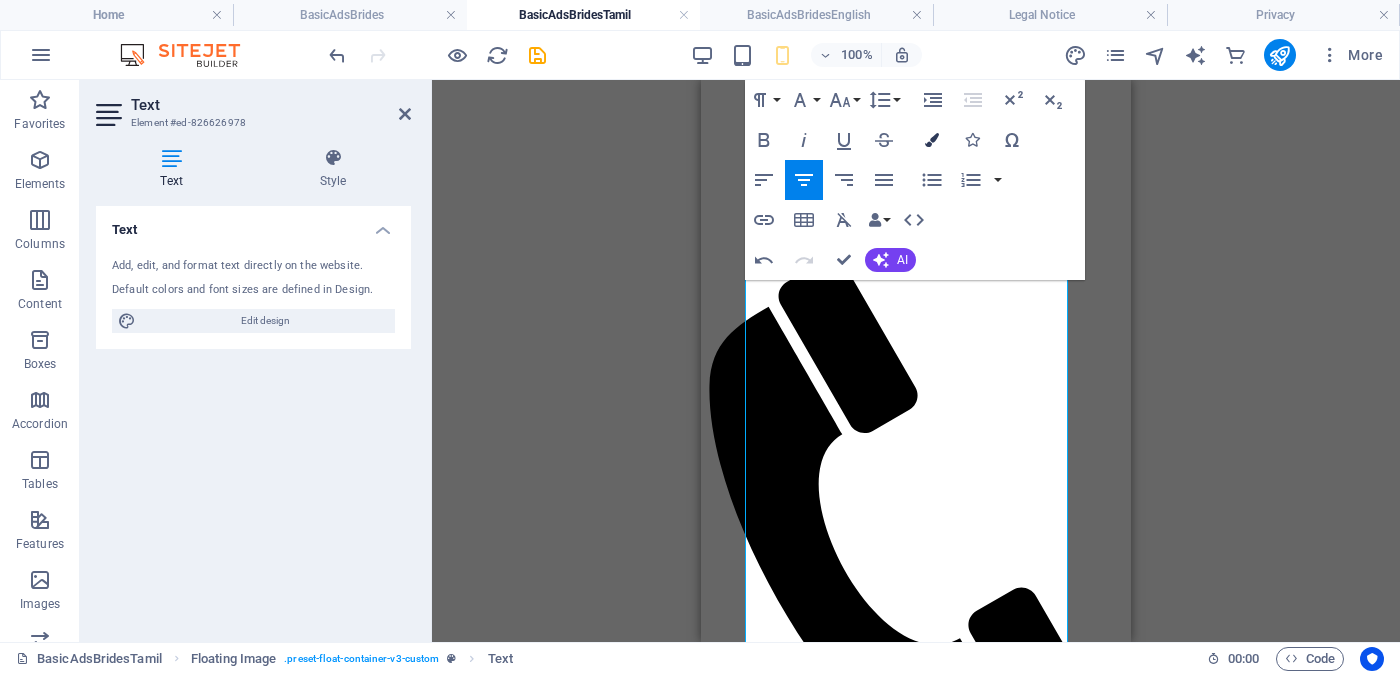 click on "Colors" at bounding box center [932, 140] 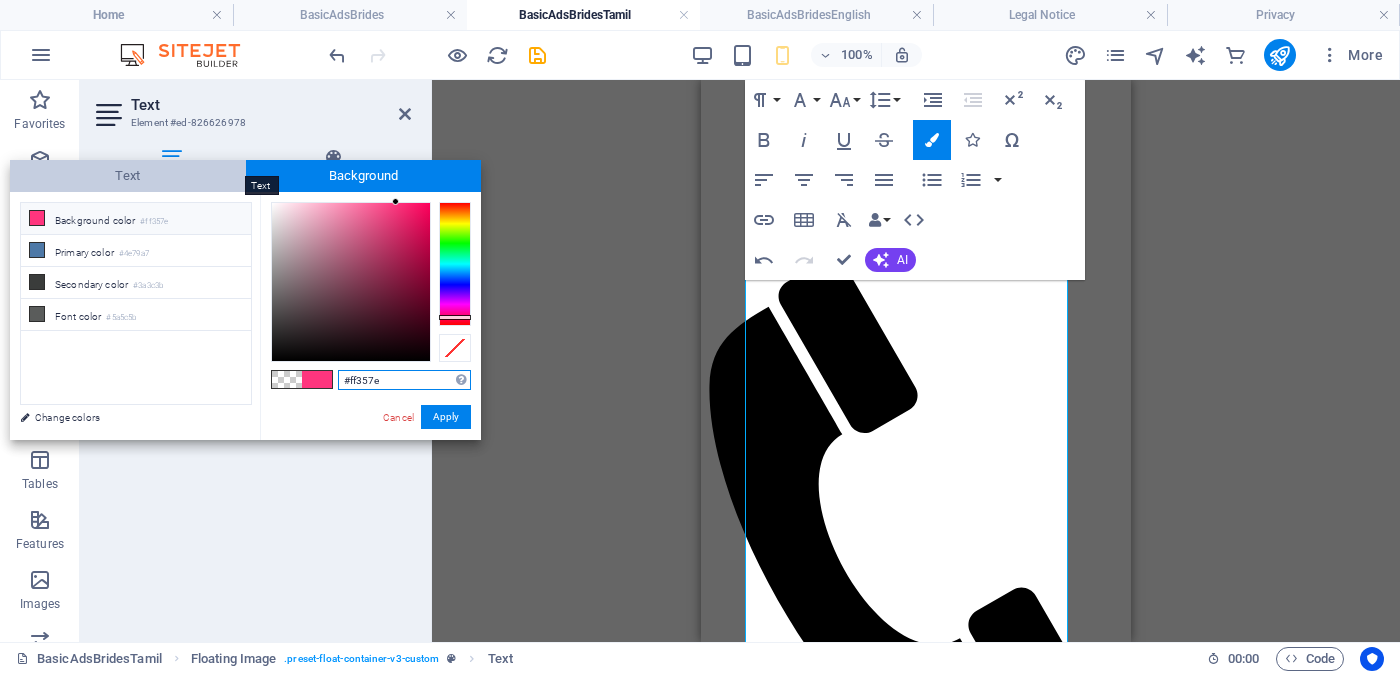 click on "Text" at bounding box center [128, 176] 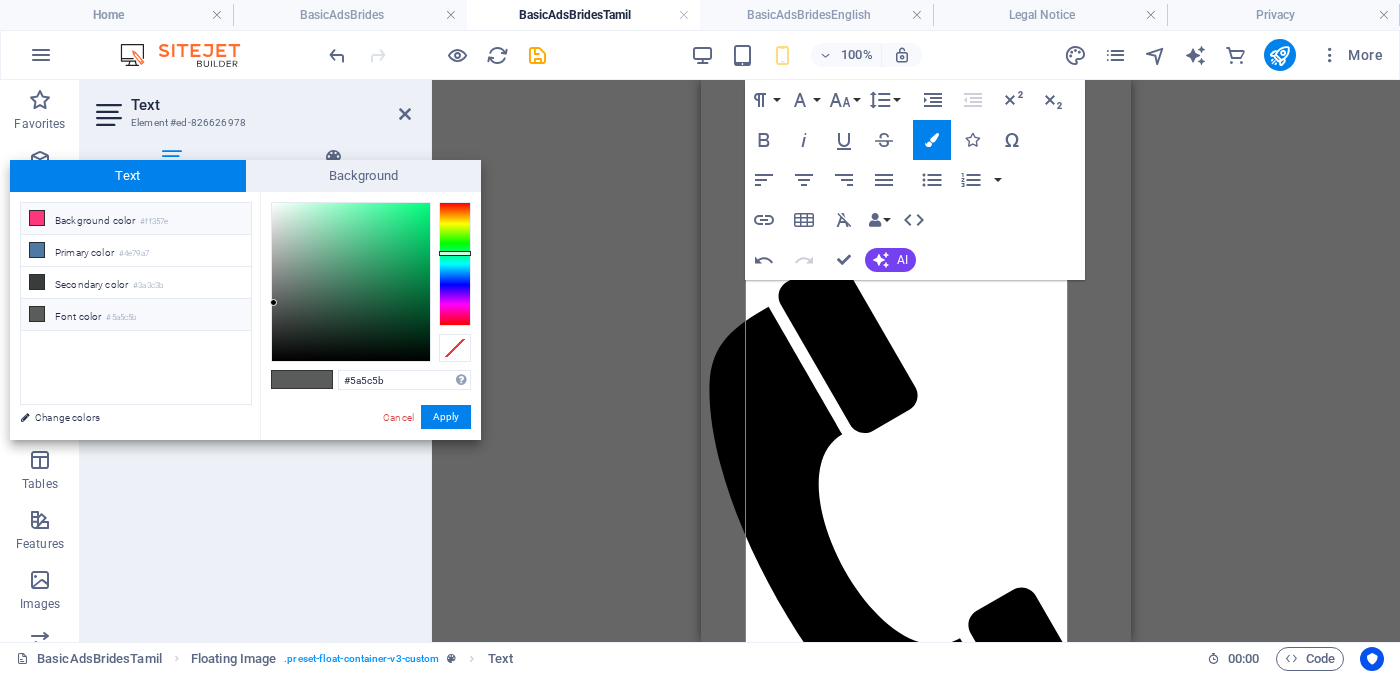 click on "#5a5c5b" at bounding box center [121, 318] 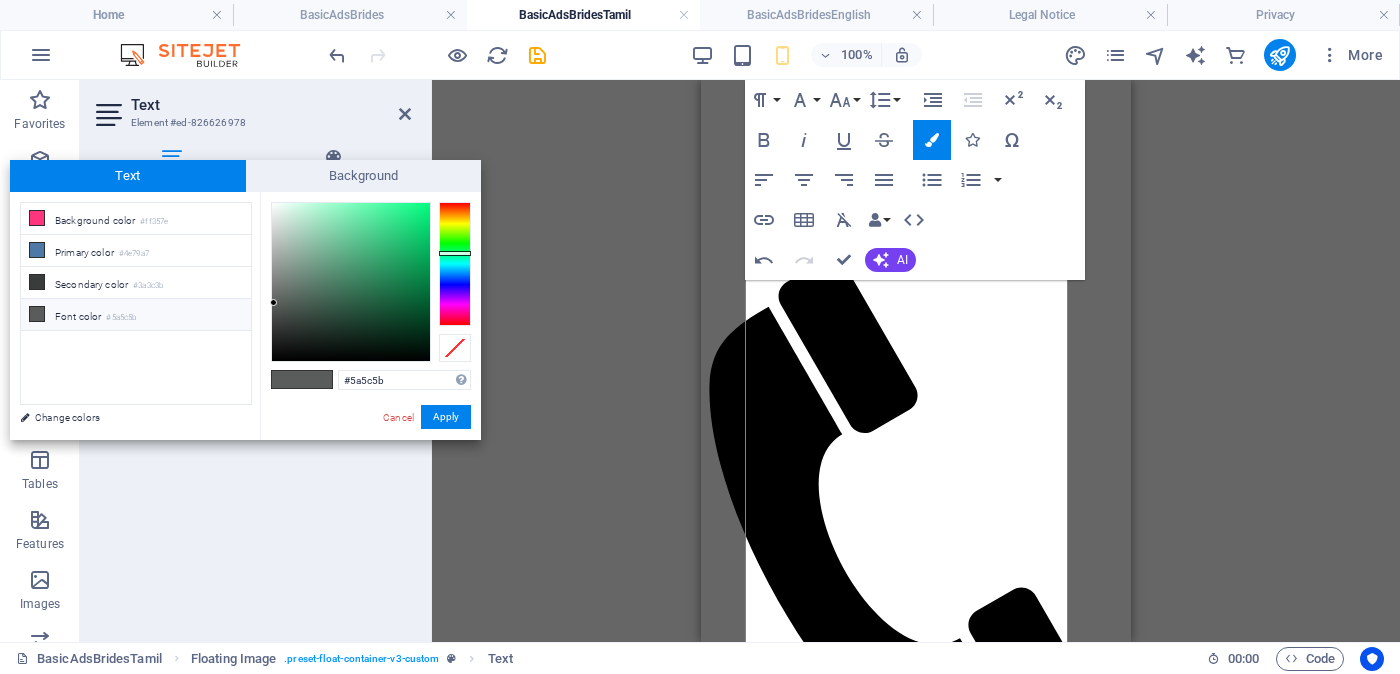 click on "Font color
#5a5c5b" at bounding box center [136, 315] 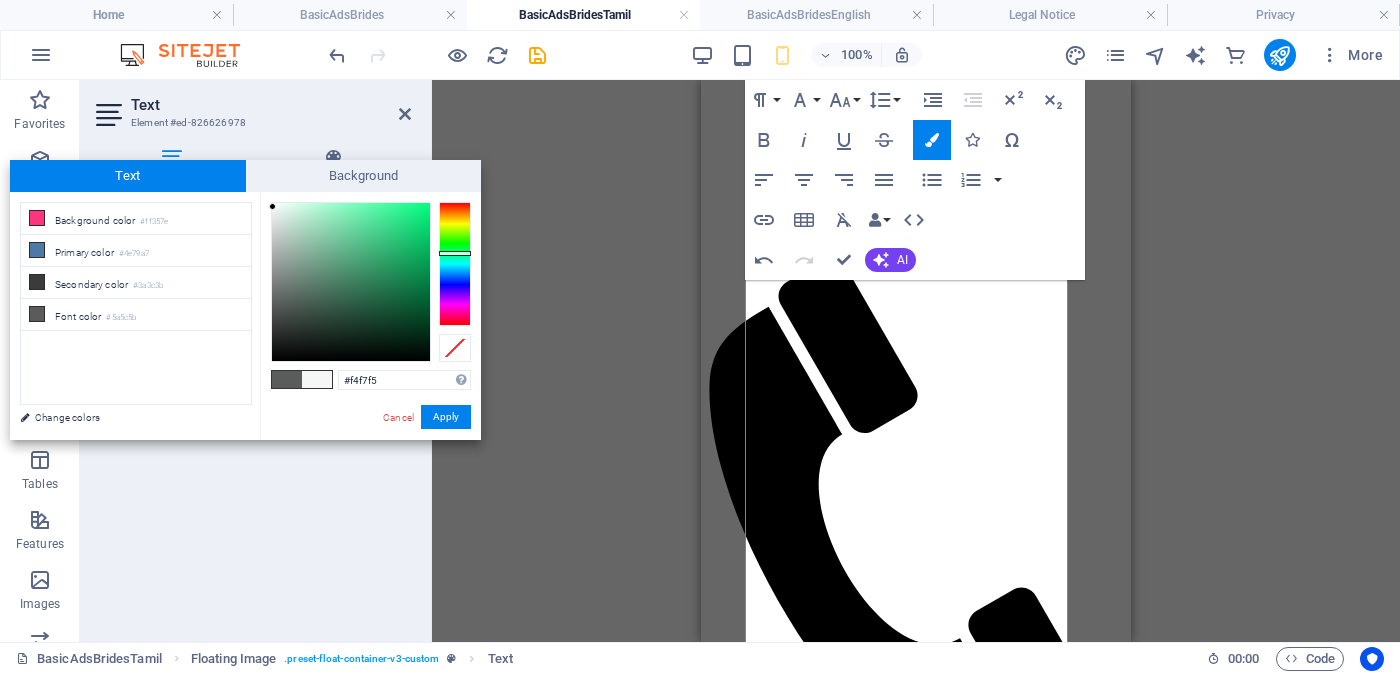 click at bounding box center [351, 282] 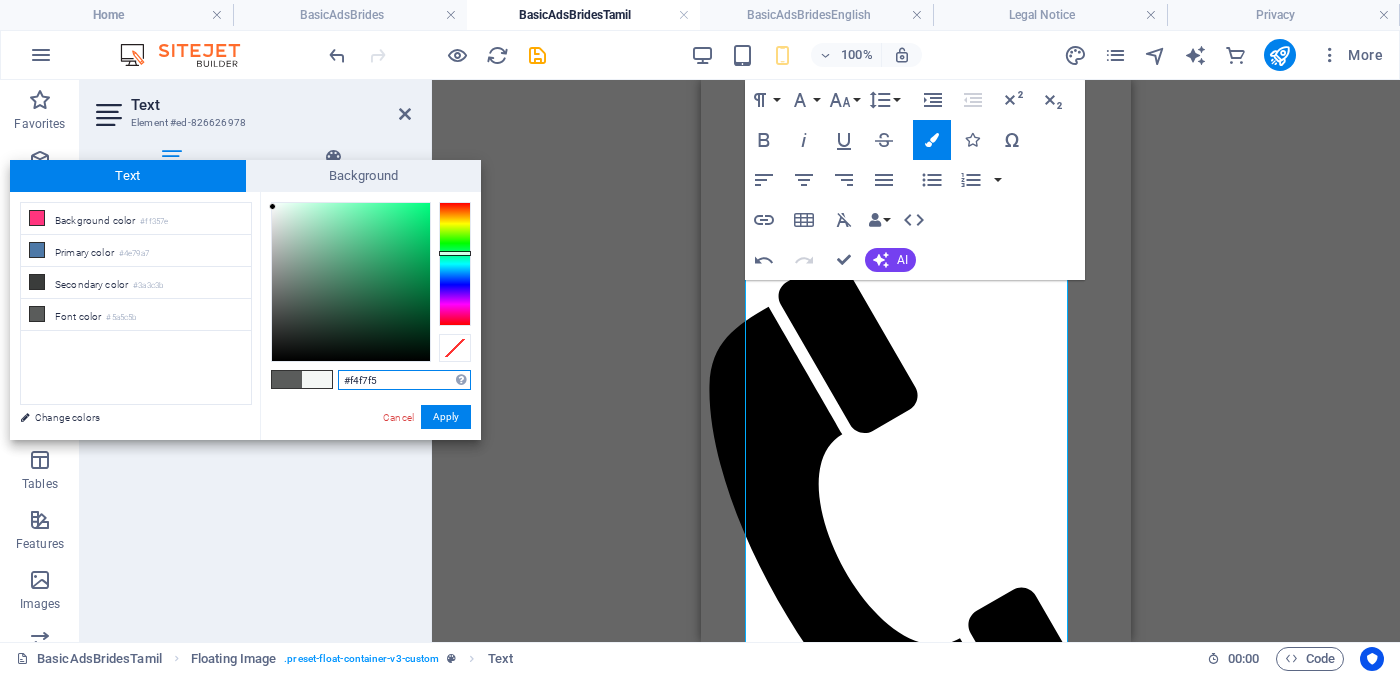 click on "#f4f7f5" at bounding box center [404, 380] 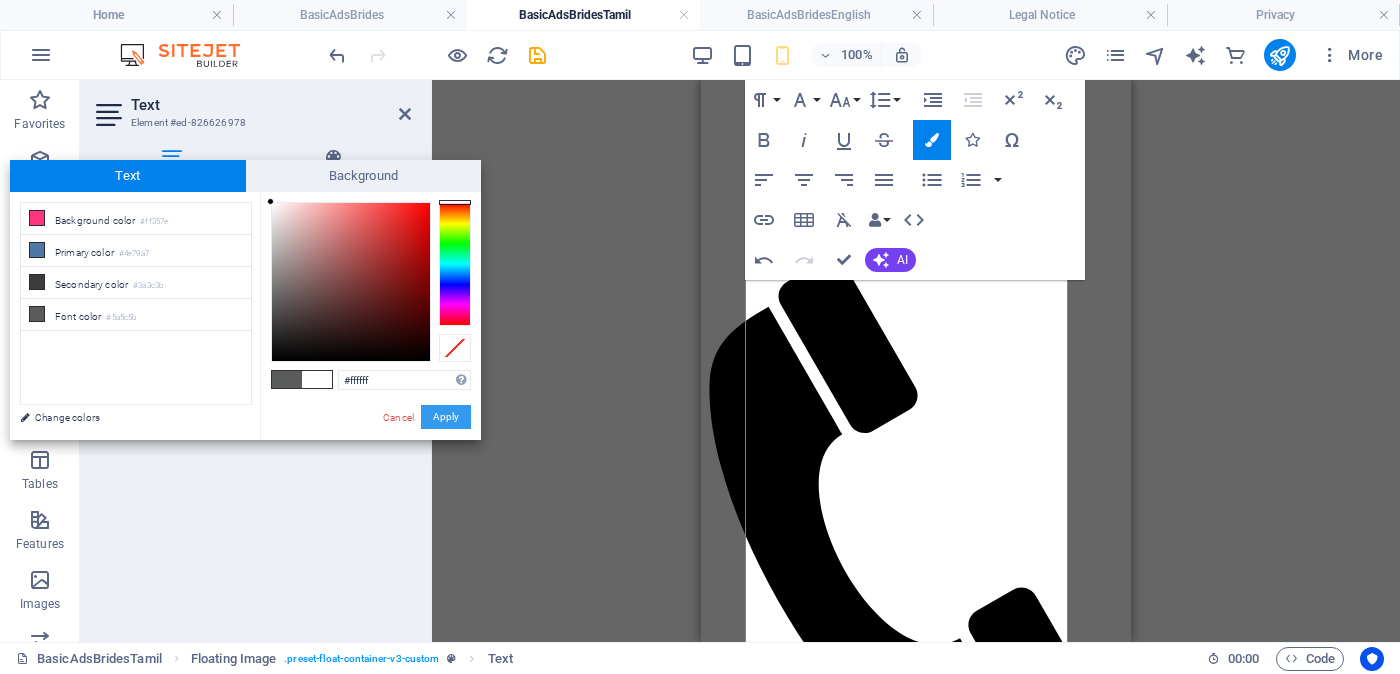 click on "Apply" at bounding box center [446, 417] 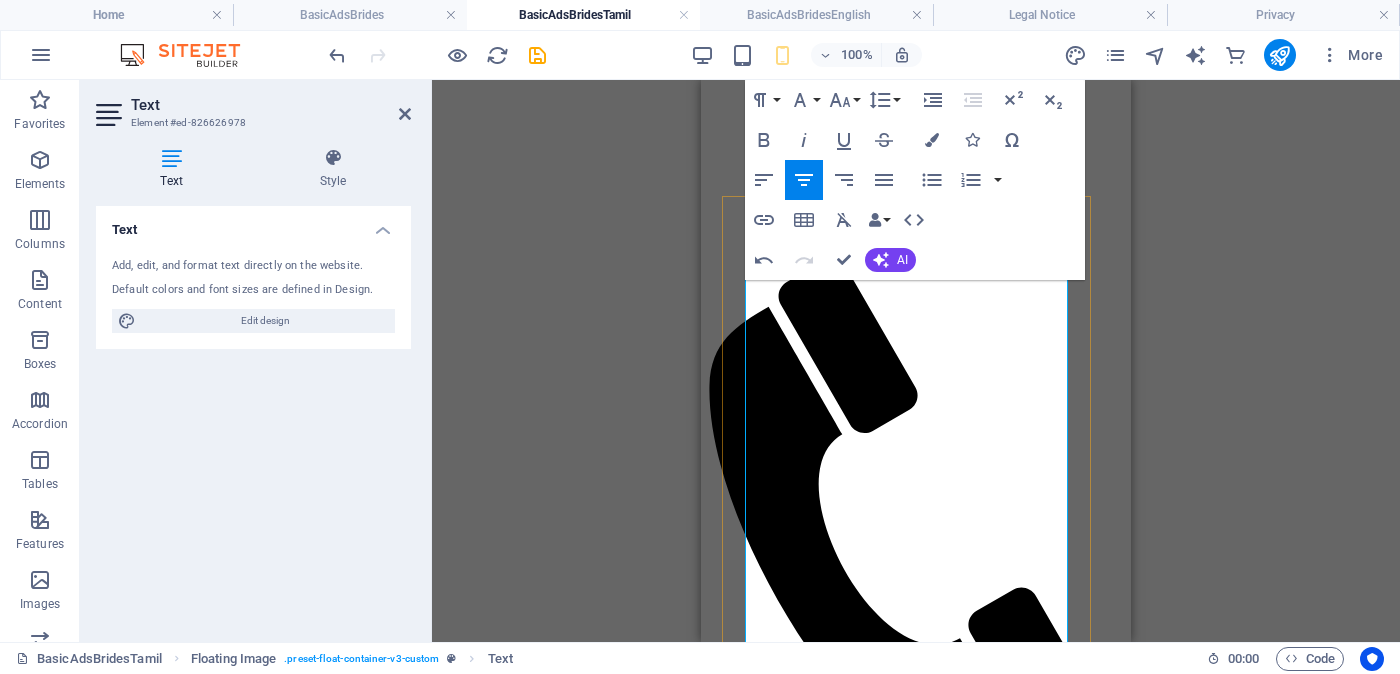 drag, startPoint x: 796, startPoint y: 550, endPoint x: 1016, endPoint y: 547, distance: 220.02045 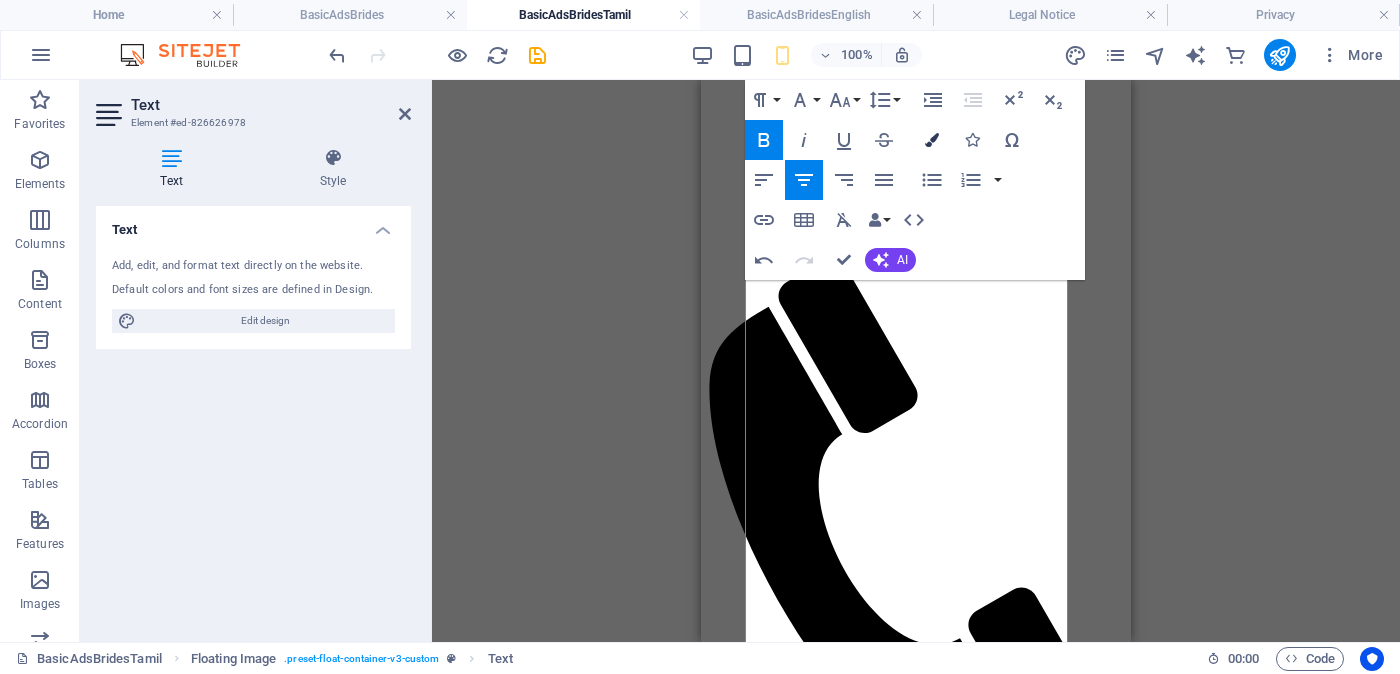 click at bounding box center (932, 140) 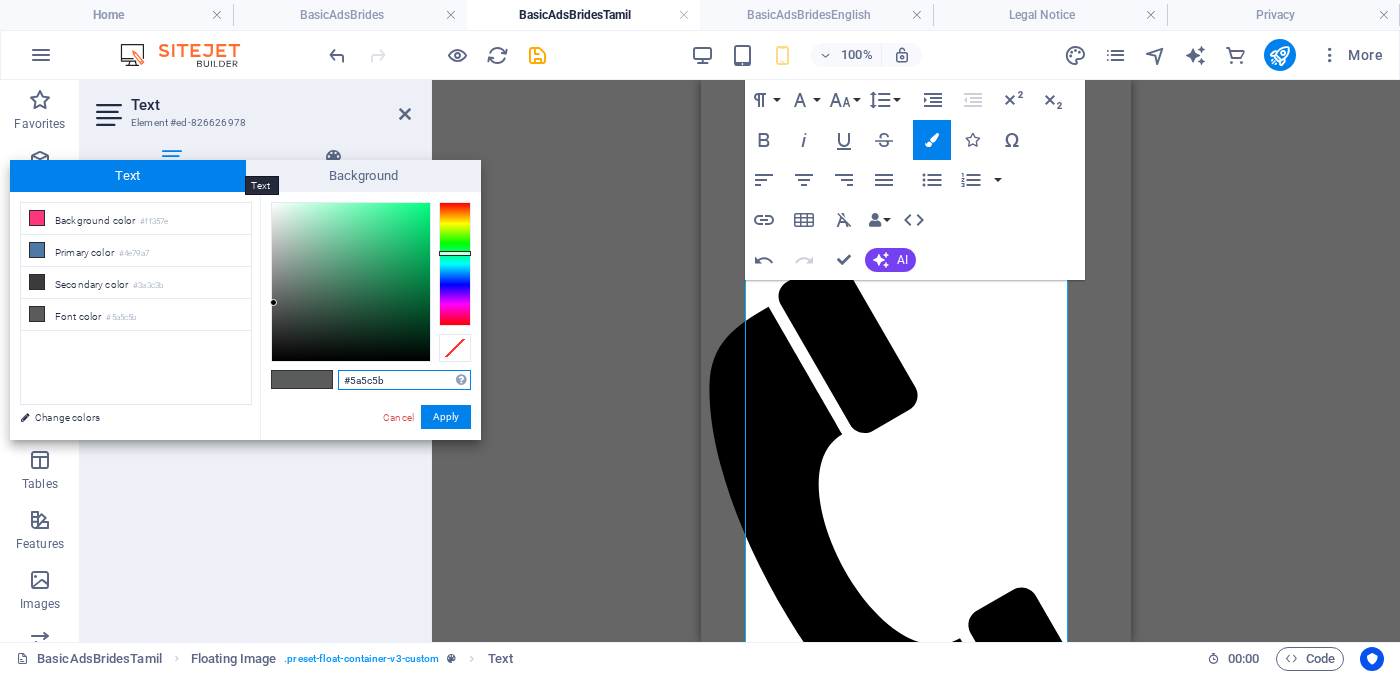 click on "Text" at bounding box center (128, 176) 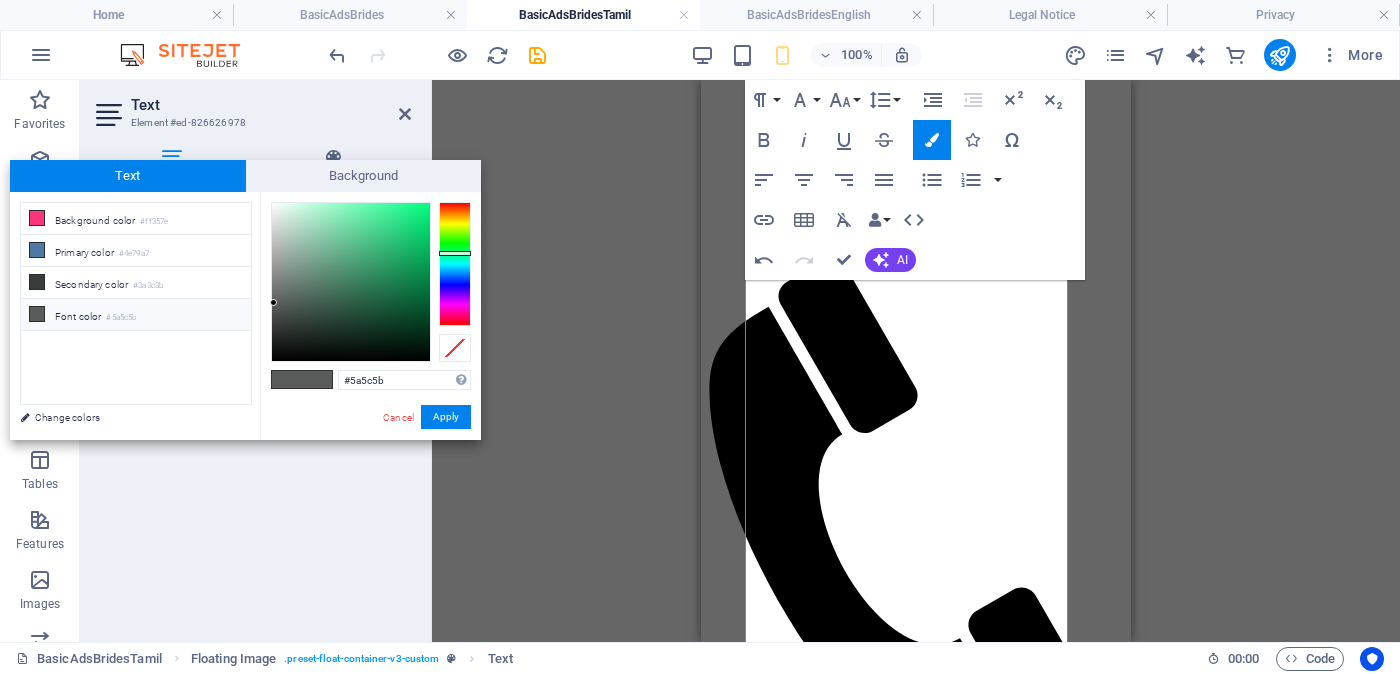 click on "Font color
#5a5c5b" at bounding box center (136, 315) 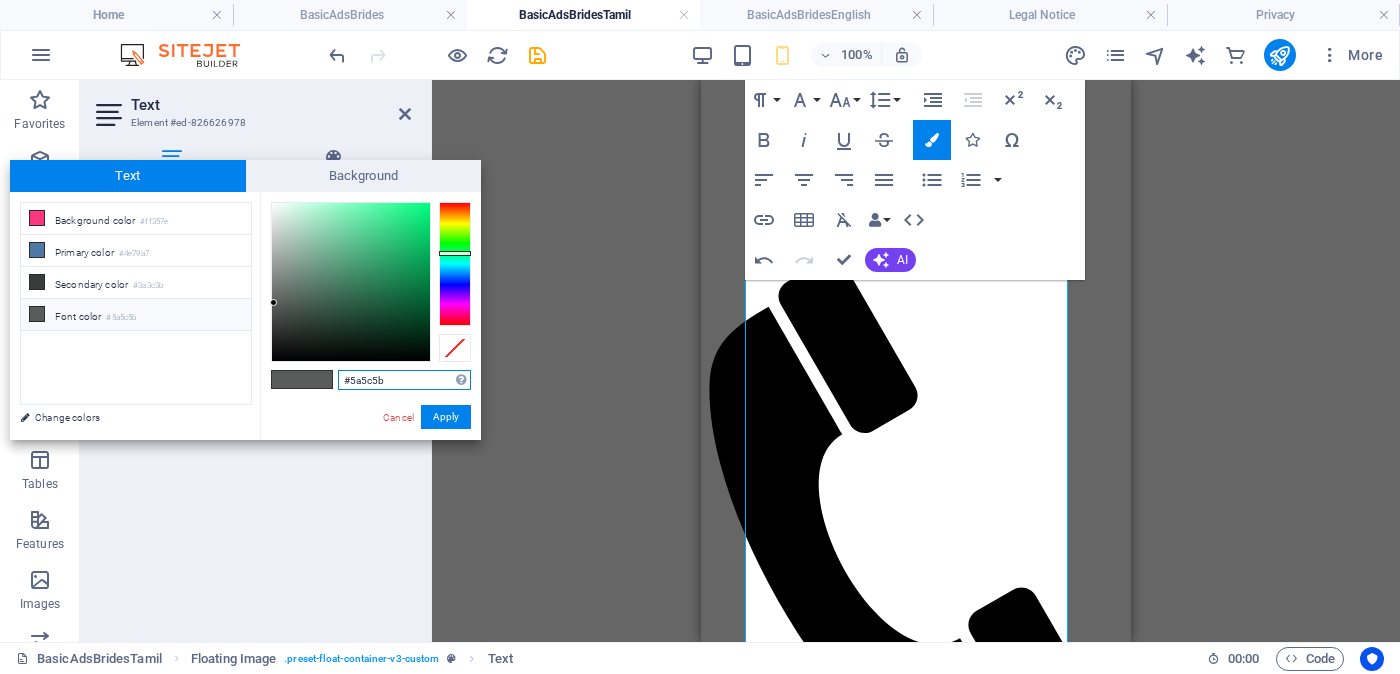 click on "#5a5c5b" at bounding box center [404, 380] 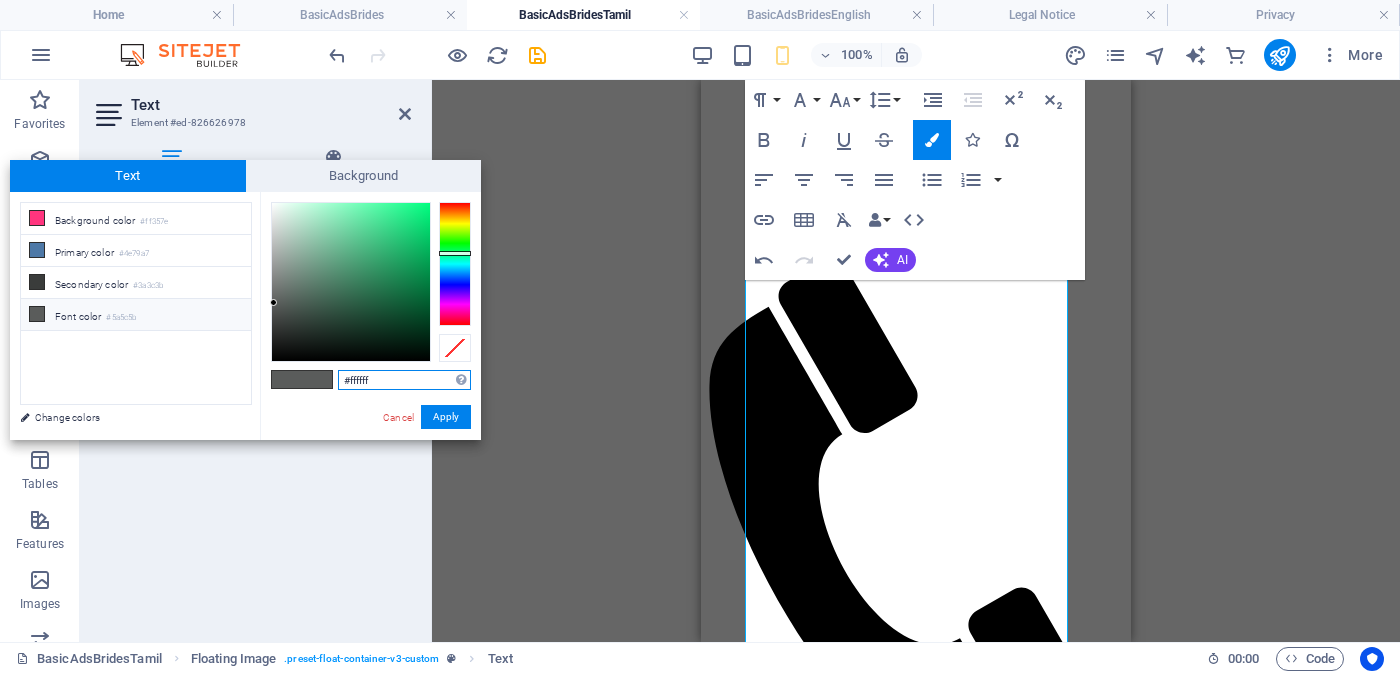 type on "#ffffff" 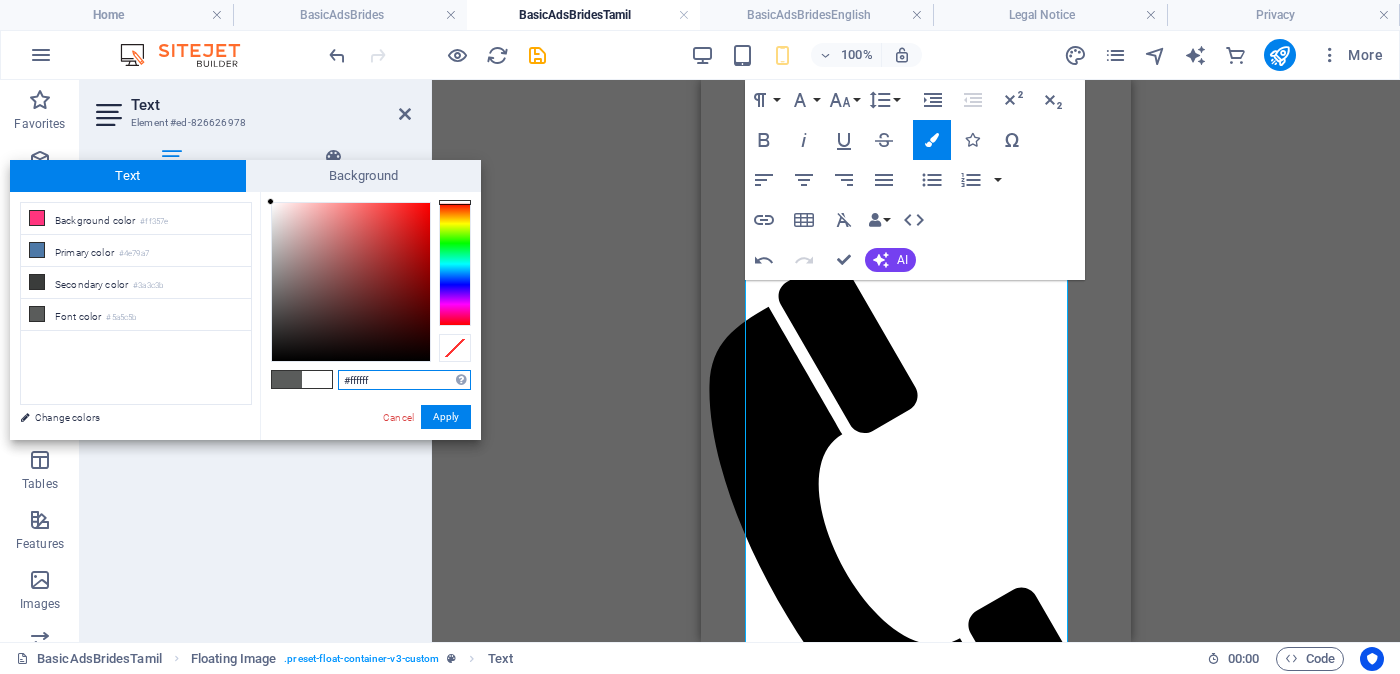click on "#ffffff" at bounding box center [404, 380] 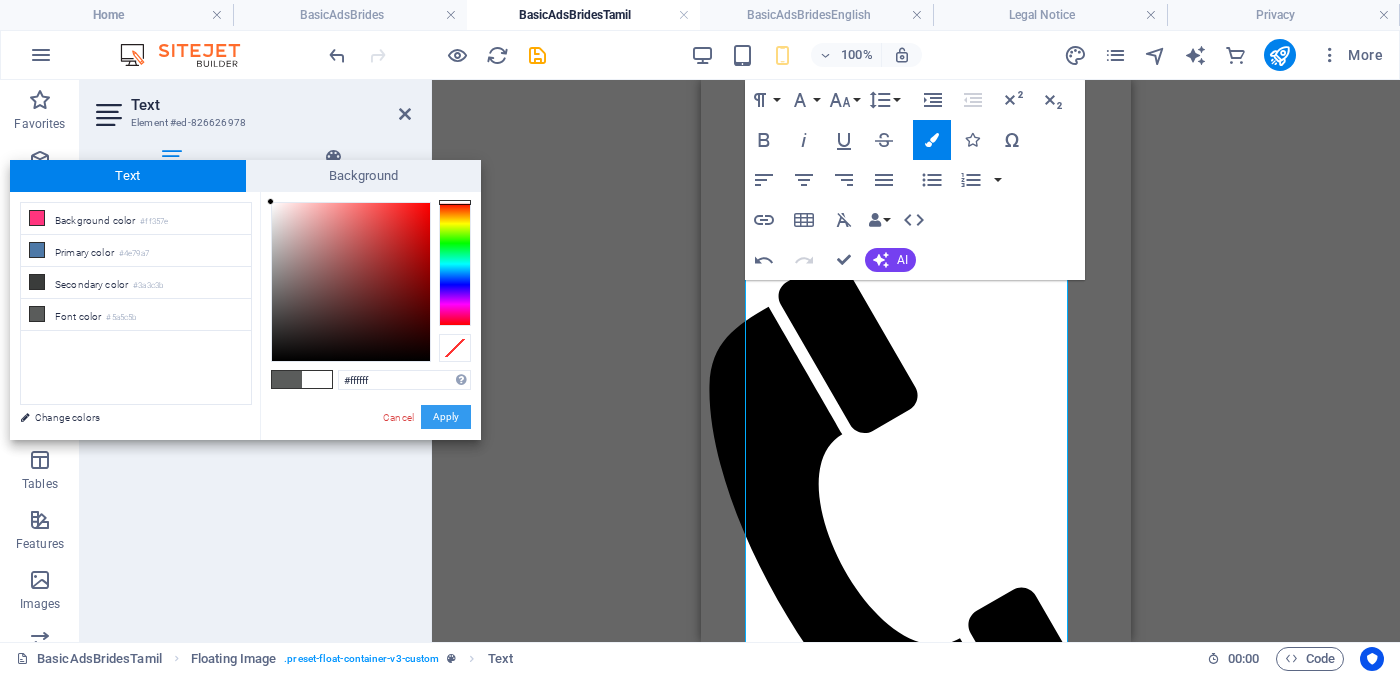 click on "Apply" at bounding box center (446, 417) 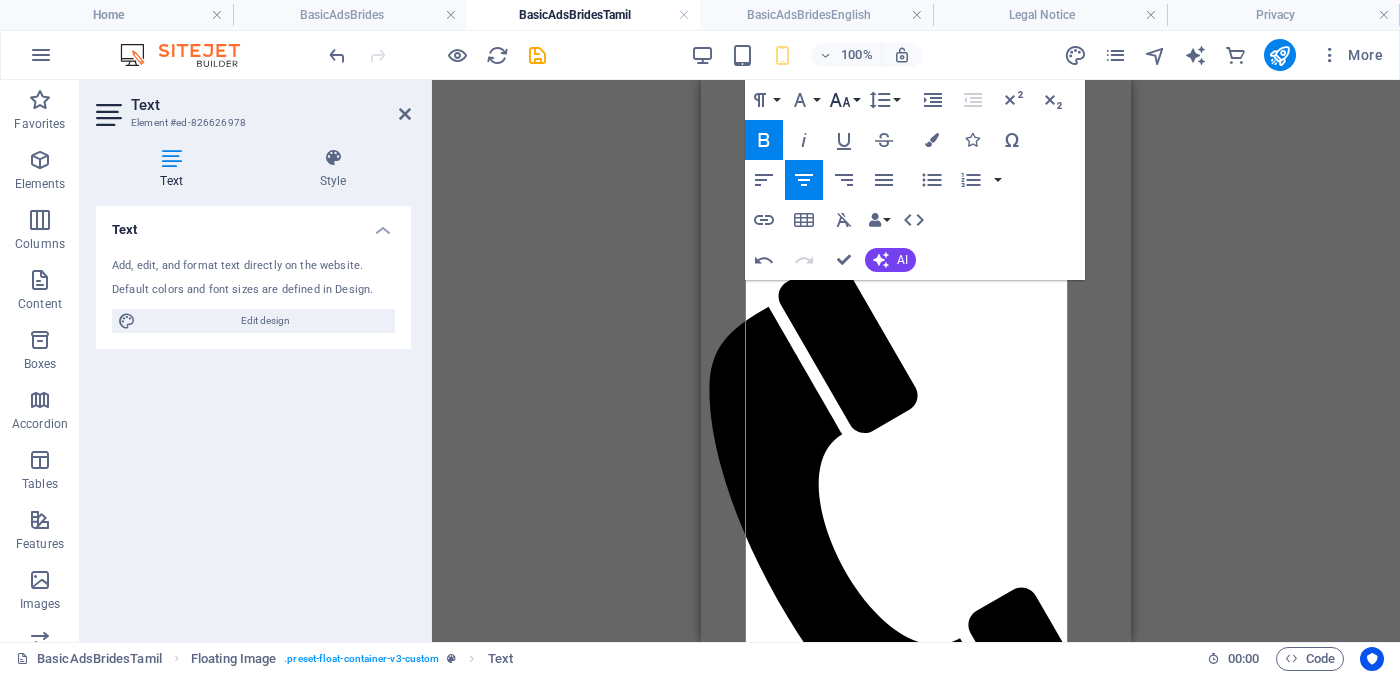 click on "Font Size" at bounding box center [844, 100] 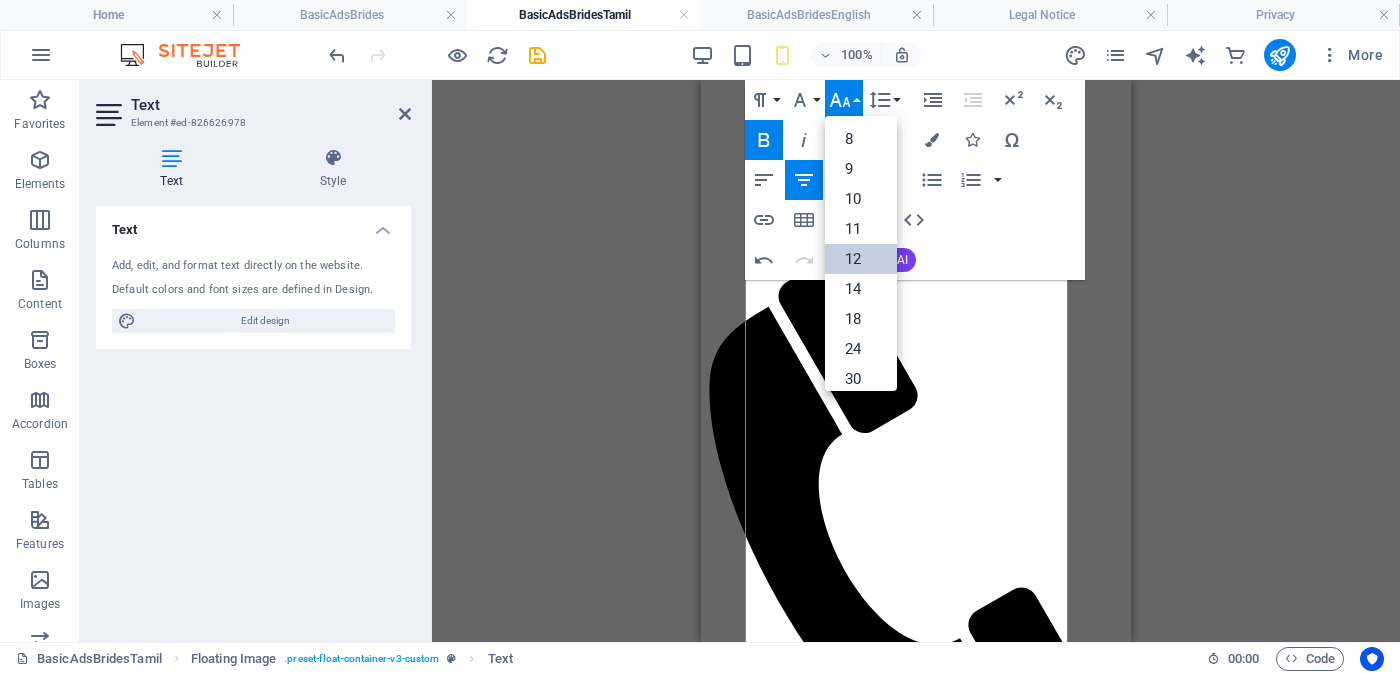 click on "12" at bounding box center [861, 259] 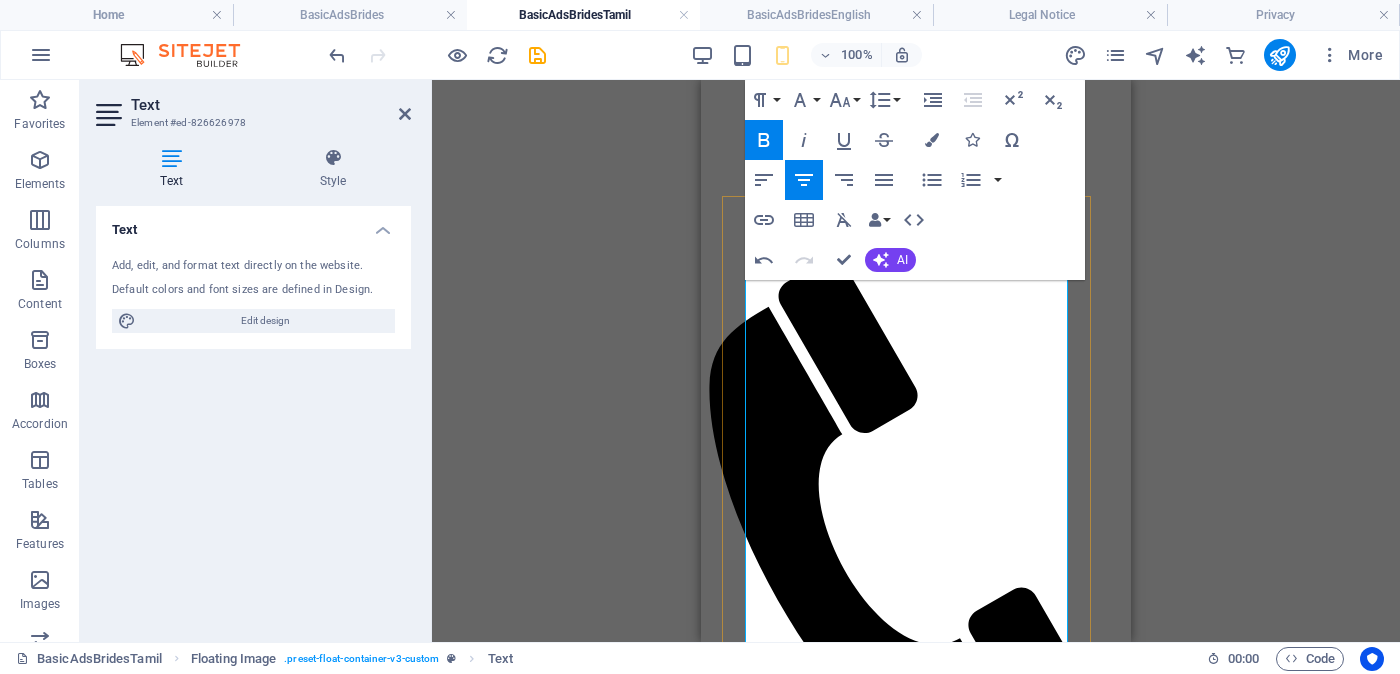 click on "வயது -     වයස -  [AGE] Unmarried - අවිවාහක - திருமணமாகாத ​ ​ ​​​​​​​​ ​ ​​​ உயரம் ​ - ​ Feet ( [FEET] ) . Inches ( [INCHES] ) ​​​​ රැකියාව- Privet Company - පුද්ගලික අංශයේ" at bounding box center [916, 2469] 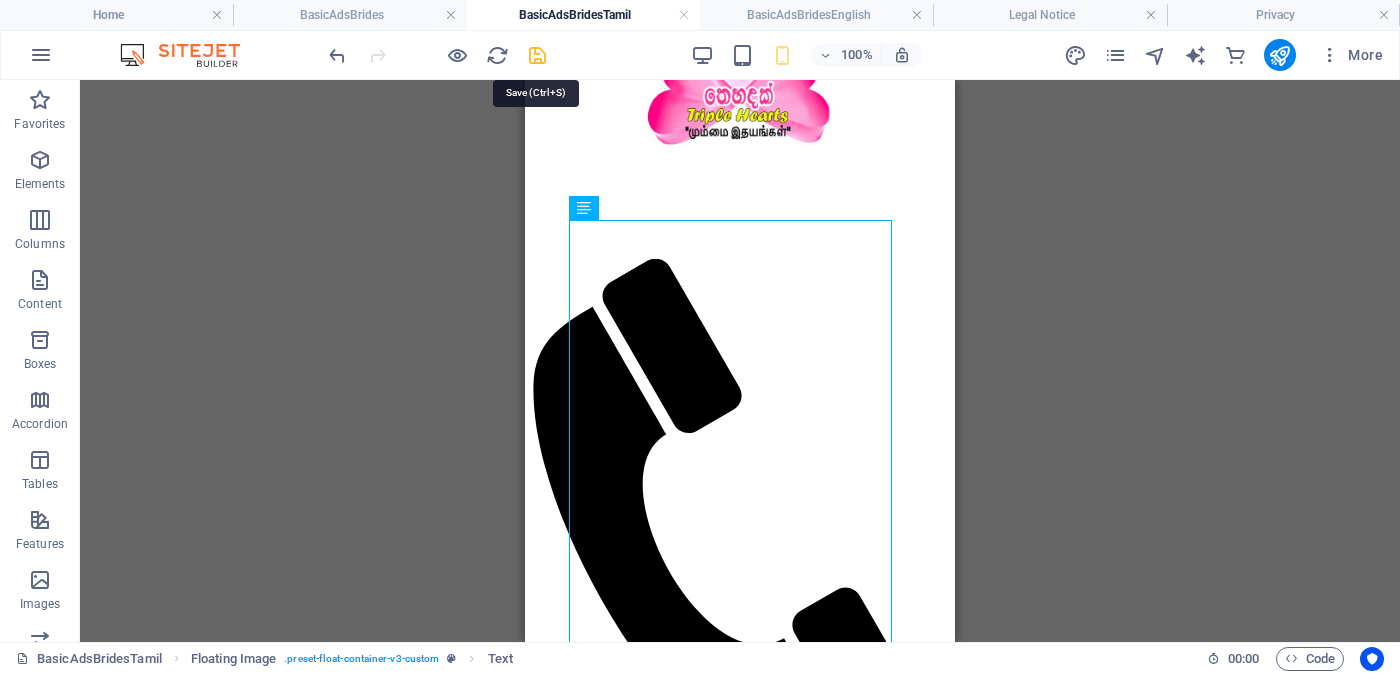 click at bounding box center (537, 55) 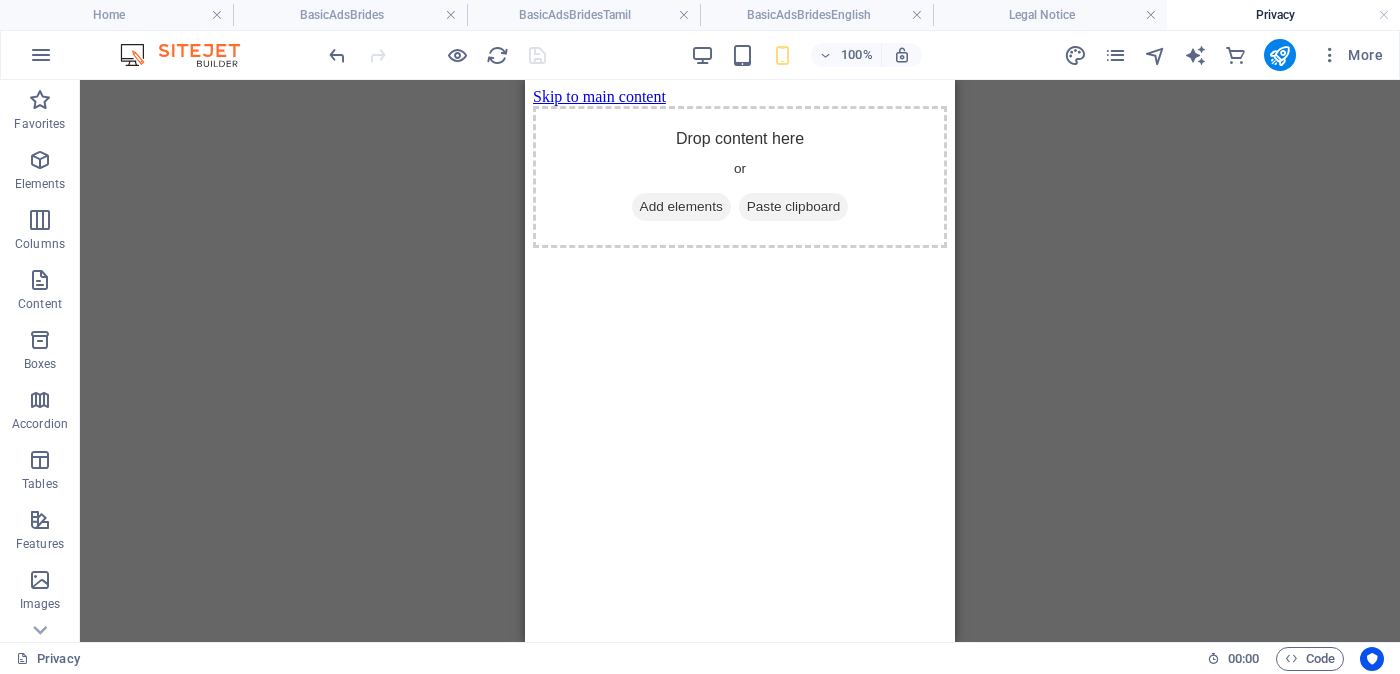 scroll, scrollTop: 0, scrollLeft: 0, axis: both 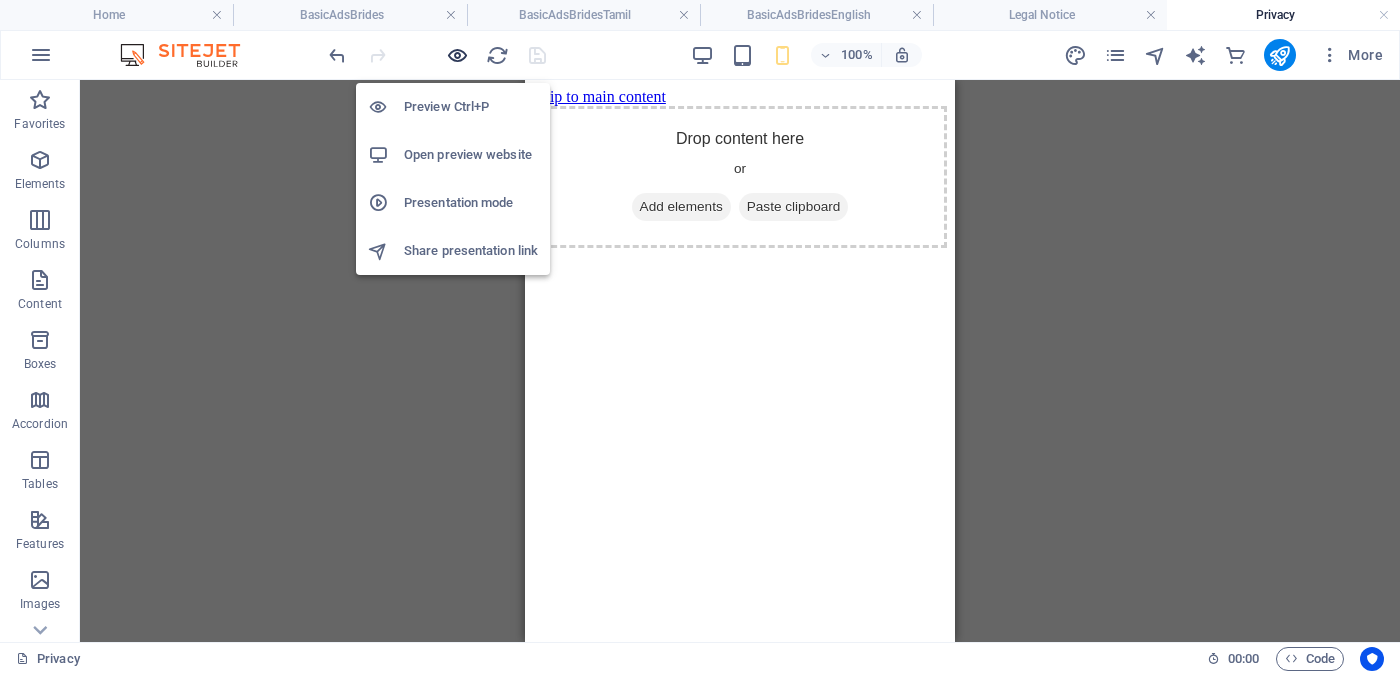 click at bounding box center (457, 55) 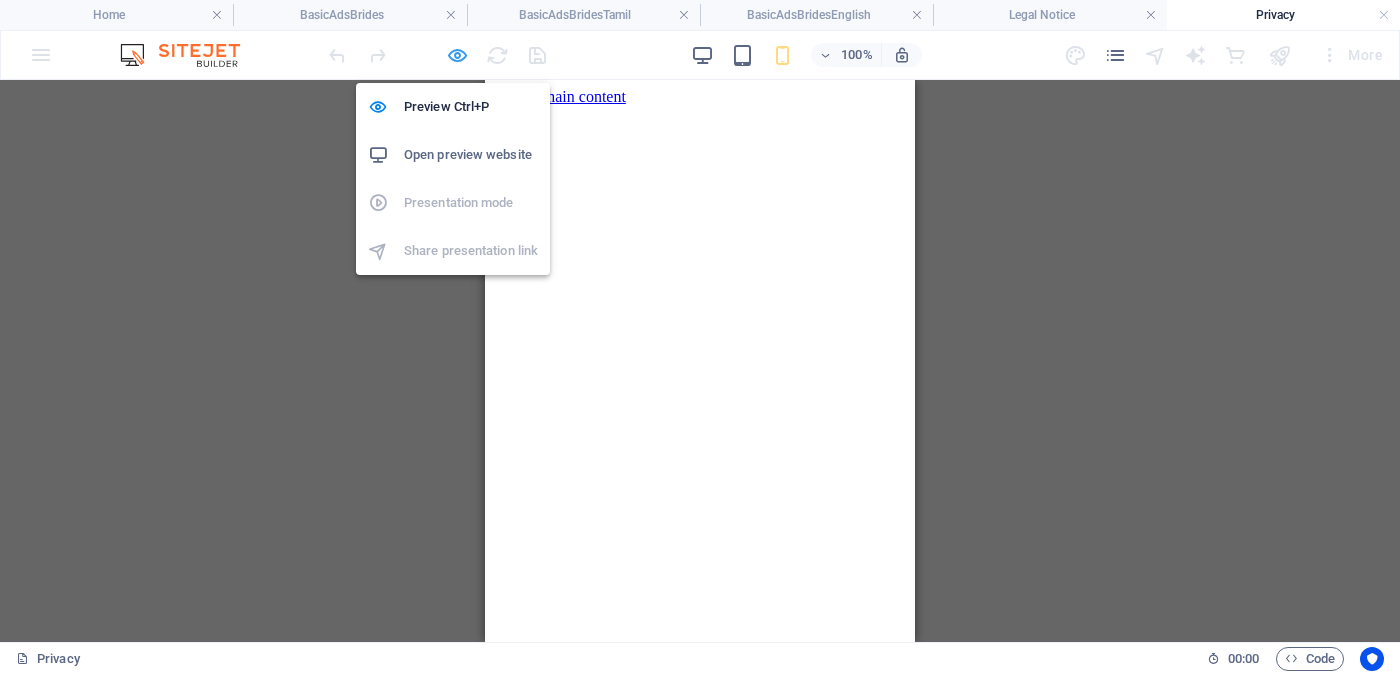click at bounding box center [457, 55] 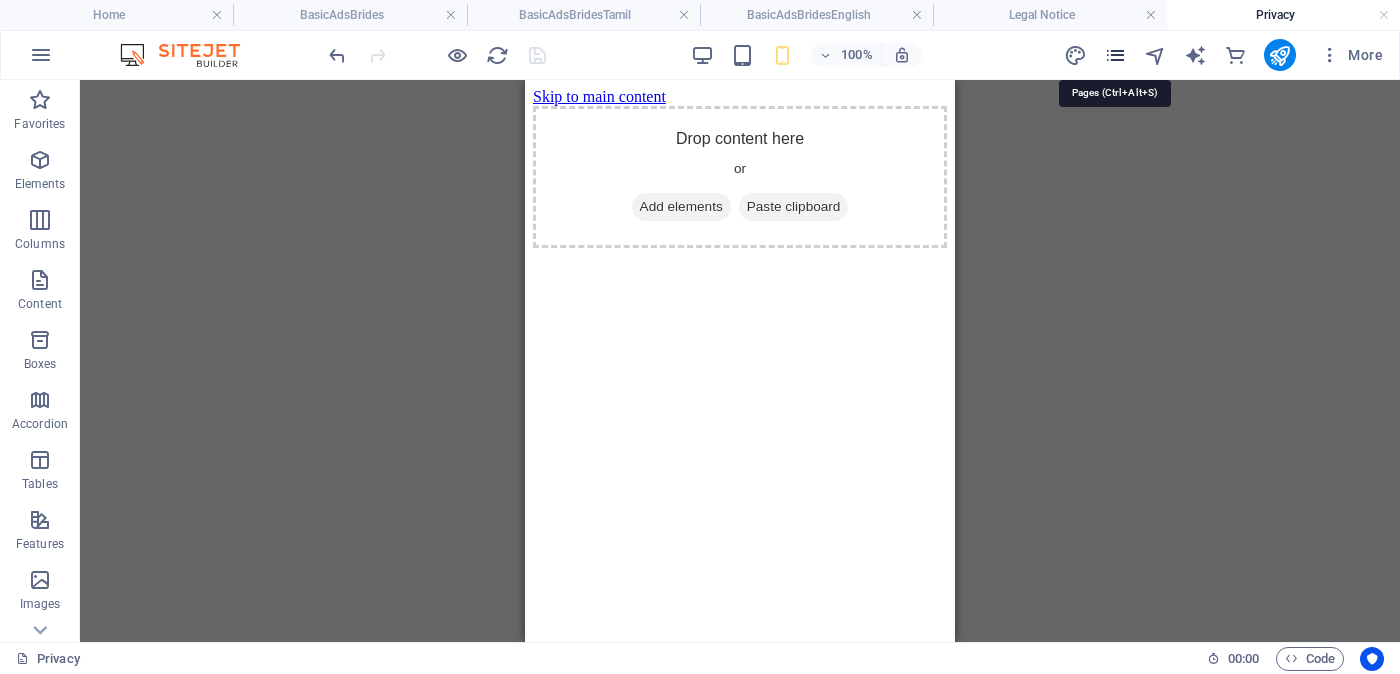 click at bounding box center [1115, 55] 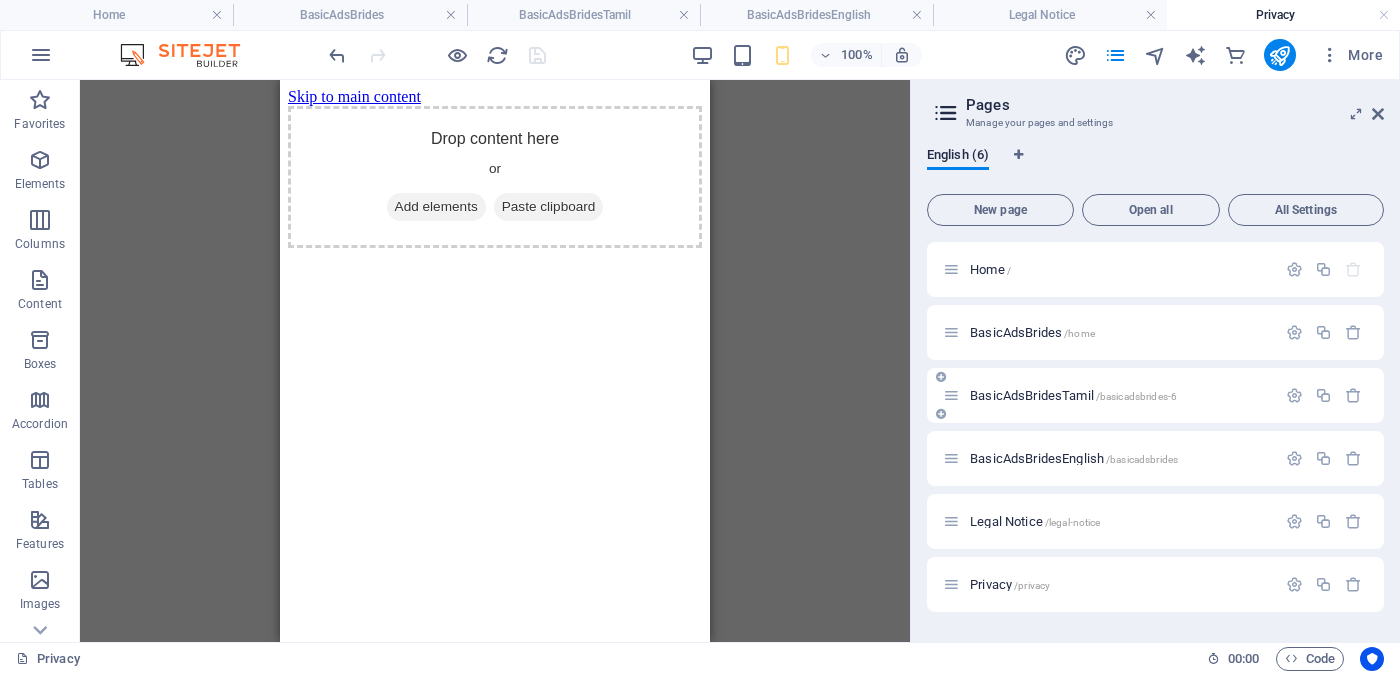 click on "BasicAdsBridesTamil /basicadsbrides-6" at bounding box center [1073, 395] 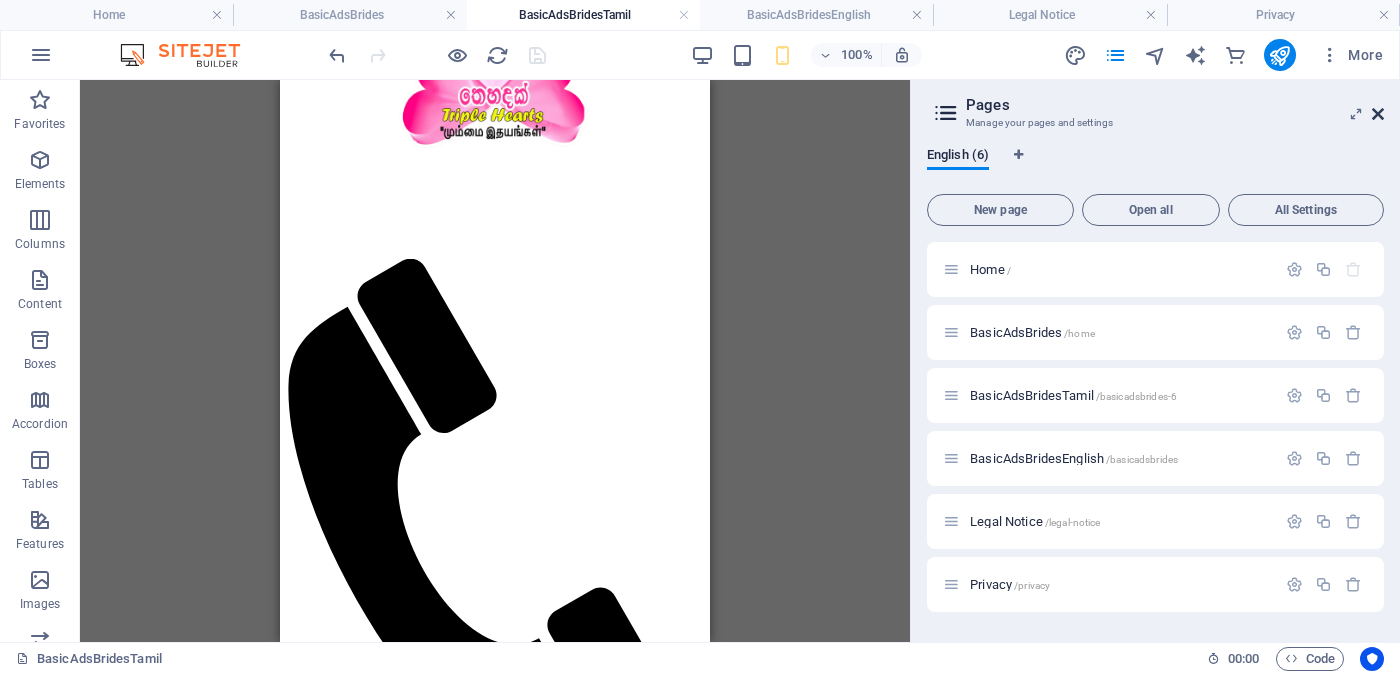 click at bounding box center [1378, 114] 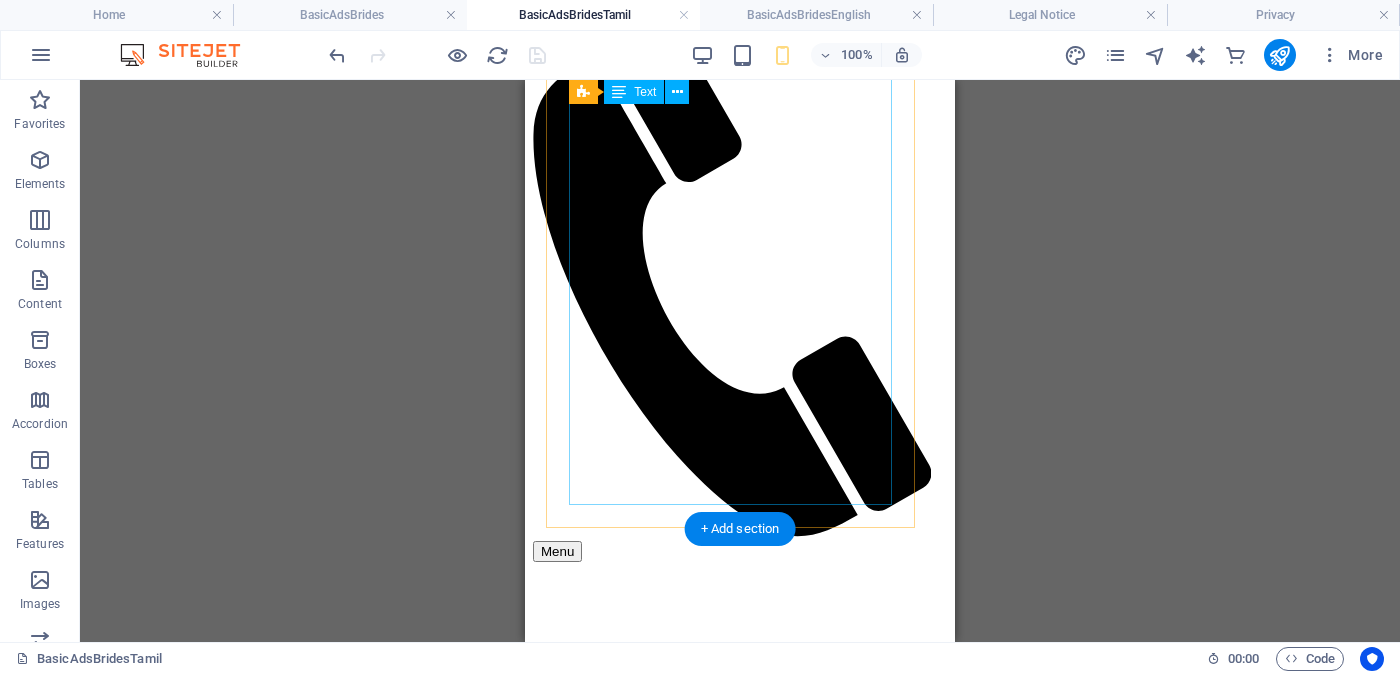 scroll, scrollTop: 249, scrollLeft: 0, axis: vertical 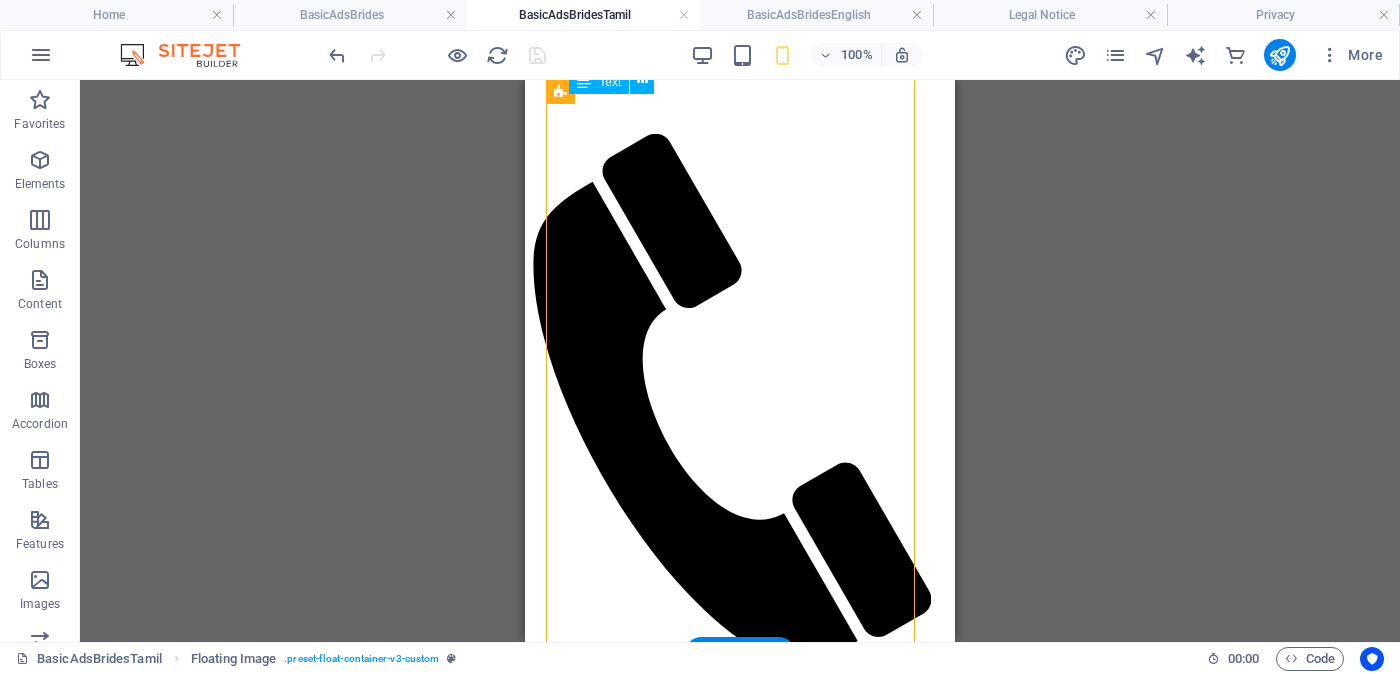 drag, startPoint x: 703, startPoint y: 447, endPoint x: 735, endPoint y: 447, distance: 32 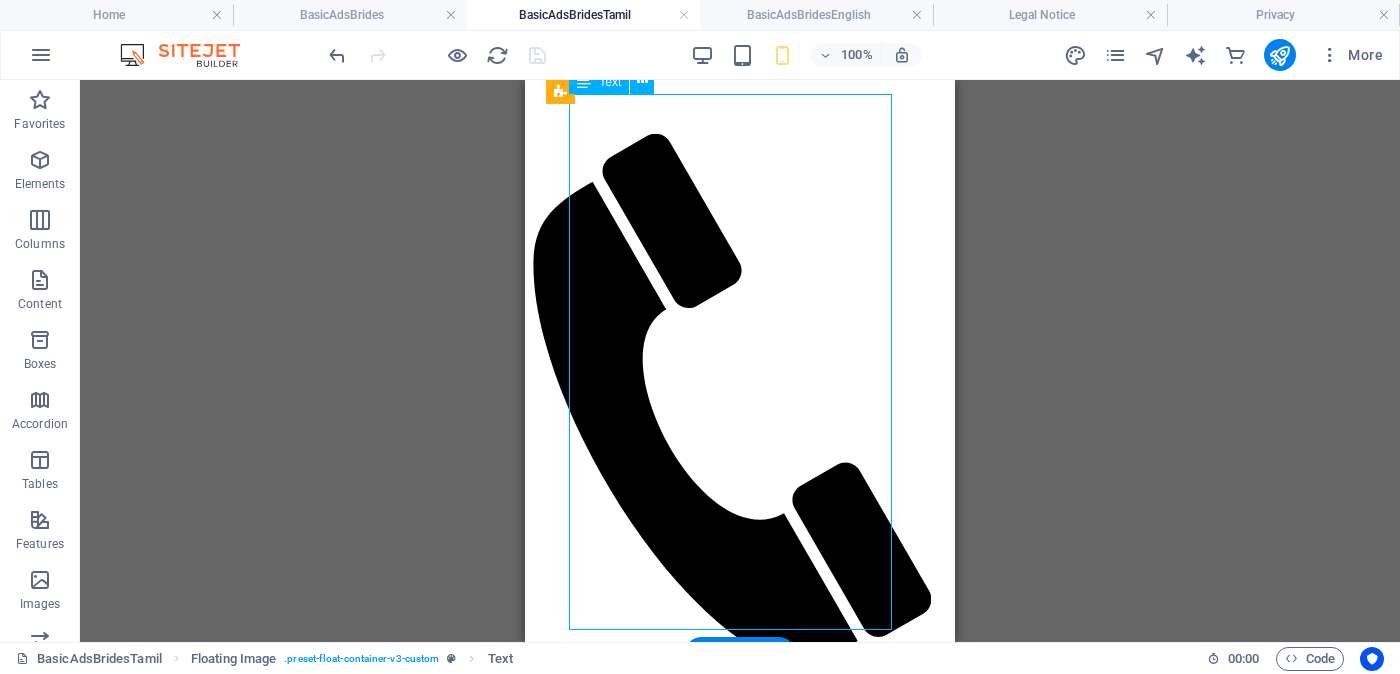 click on "Proposal ID >> [NUMBER] Nickname [NAME] ( [CITY] [CITY] [CITY] ) Independent Free churches - [ORGANIZATION] [ORGANIZATION] - சுதந்திர இலவச திருச்சபைகள் வயது - [AGE] Unmarried - [MARITAL_STATUS] - திருமணமாகாத உயரம் - Feet ( [FEET] ) . Inches ( [INCHES] ) රැකියාව- Privet Company - [OCCUPATION] [CURRENCY] [AMOUNT] - [CURRENCY] [AMOUNT] - අතර ---------------------------------------------------- << Full Ad view Link >> පැහැදිලි ජායාරූප සහ සම්පූර්ණ මංගල දැන්වීම ට ලින්ක් සබැඳිය" at bounding box center (740, 2315) 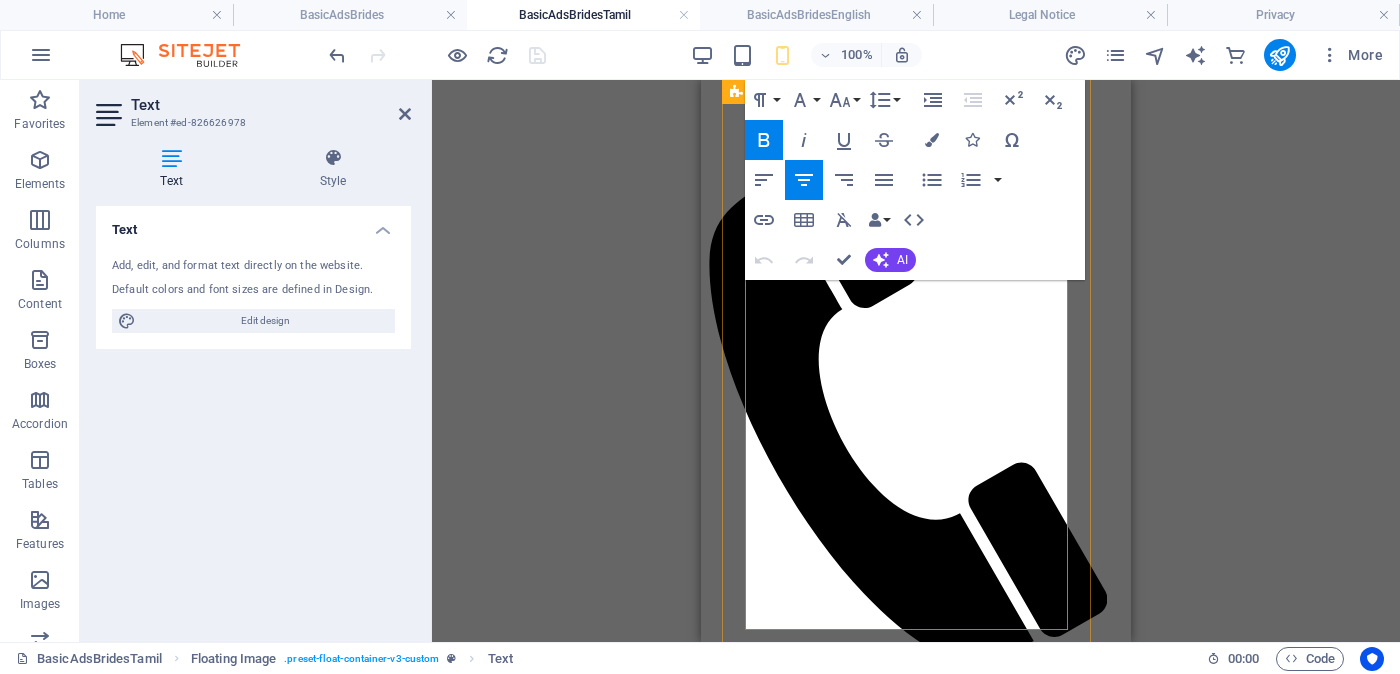 drag, startPoint x: 879, startPoint y: 448, endPoint x: 931, endPoint y: 447, distance: 52.009613 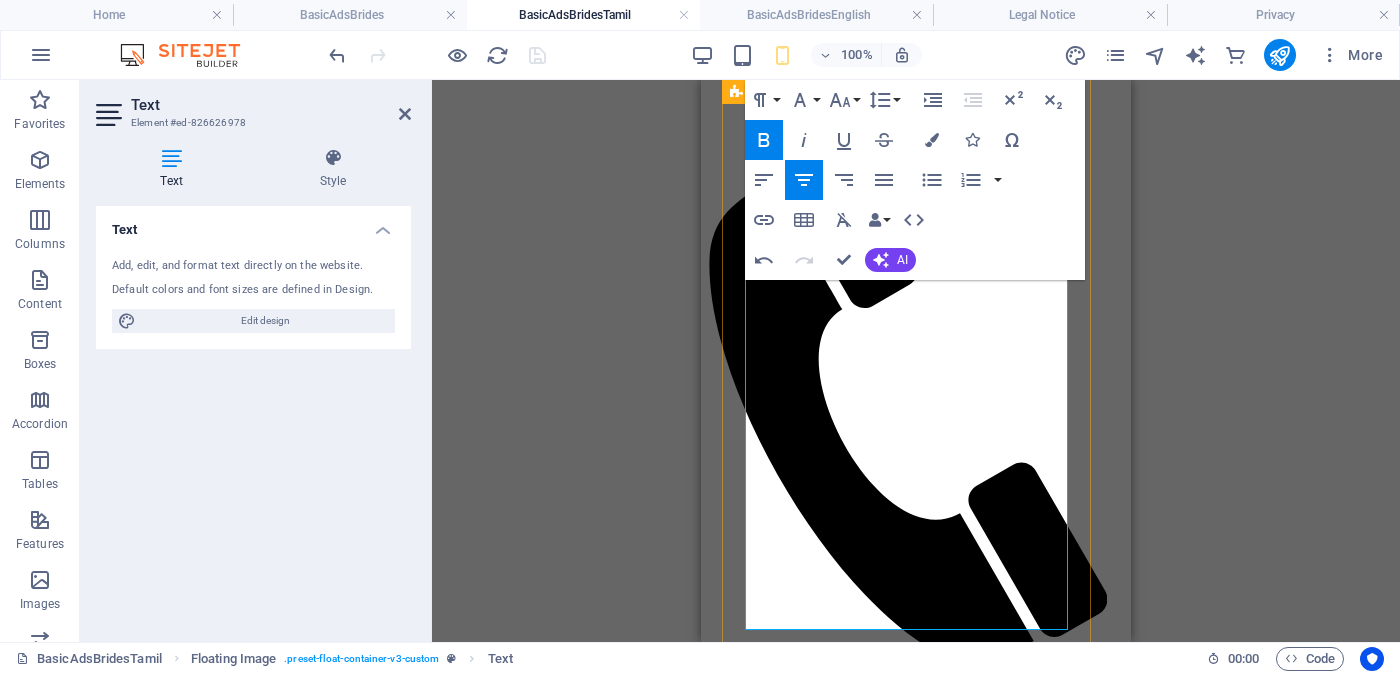 click on "வயது - >> >> [AGE] Unmarried - [MARITAL_STATUS] - [MARITAL_STATUS] உயரம் - Feet ( [FEET] ) . Inches ( [INCHES] ) රැකියාව- Occupation - >> Privet Company - [COMPANY_NAME] >> [COMPANY_NAME]" at bounding box center [916, 2344] 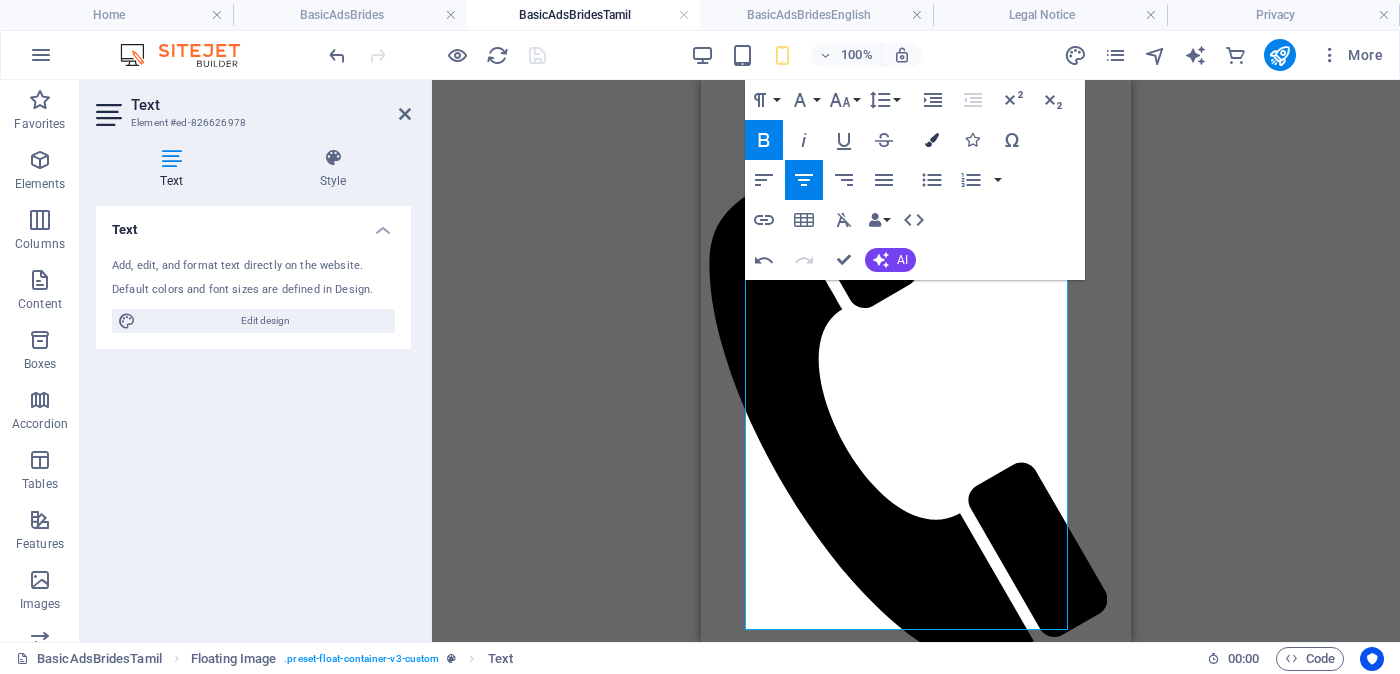 click at bounding box center (932, 140) 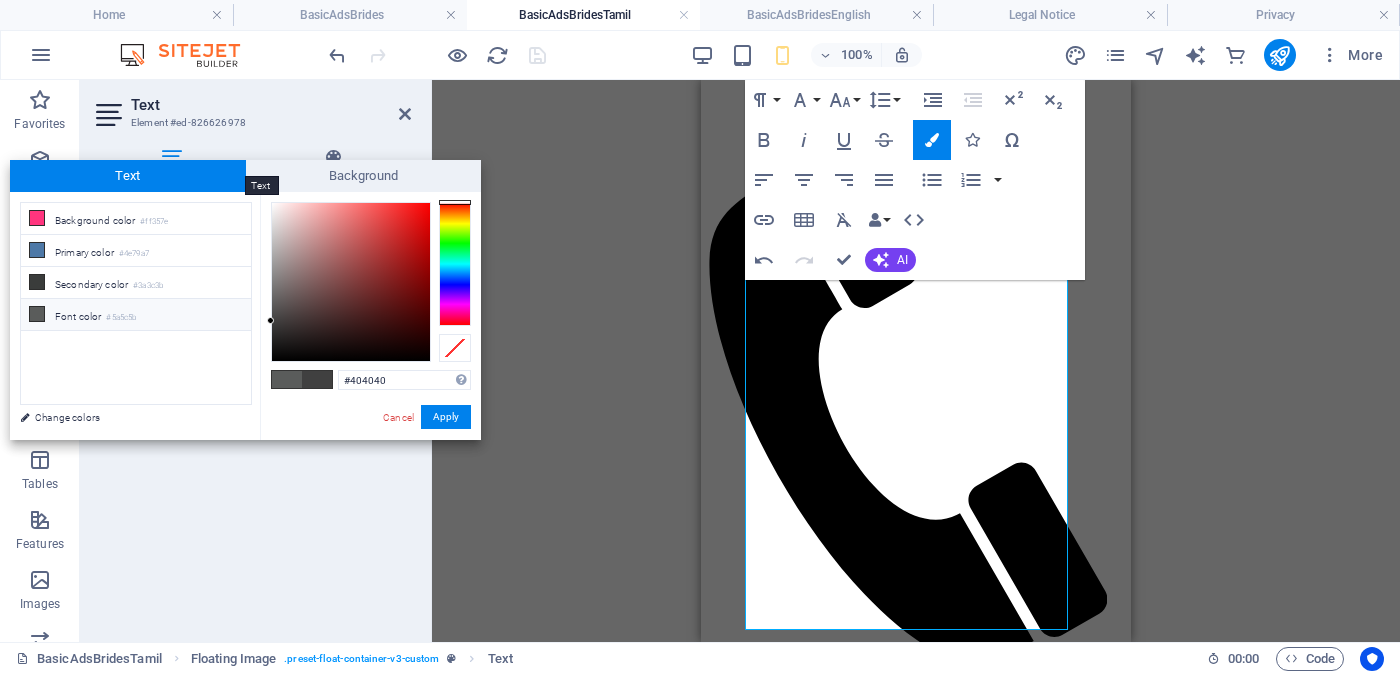 click on "Text" at bounding box center (128, 176) 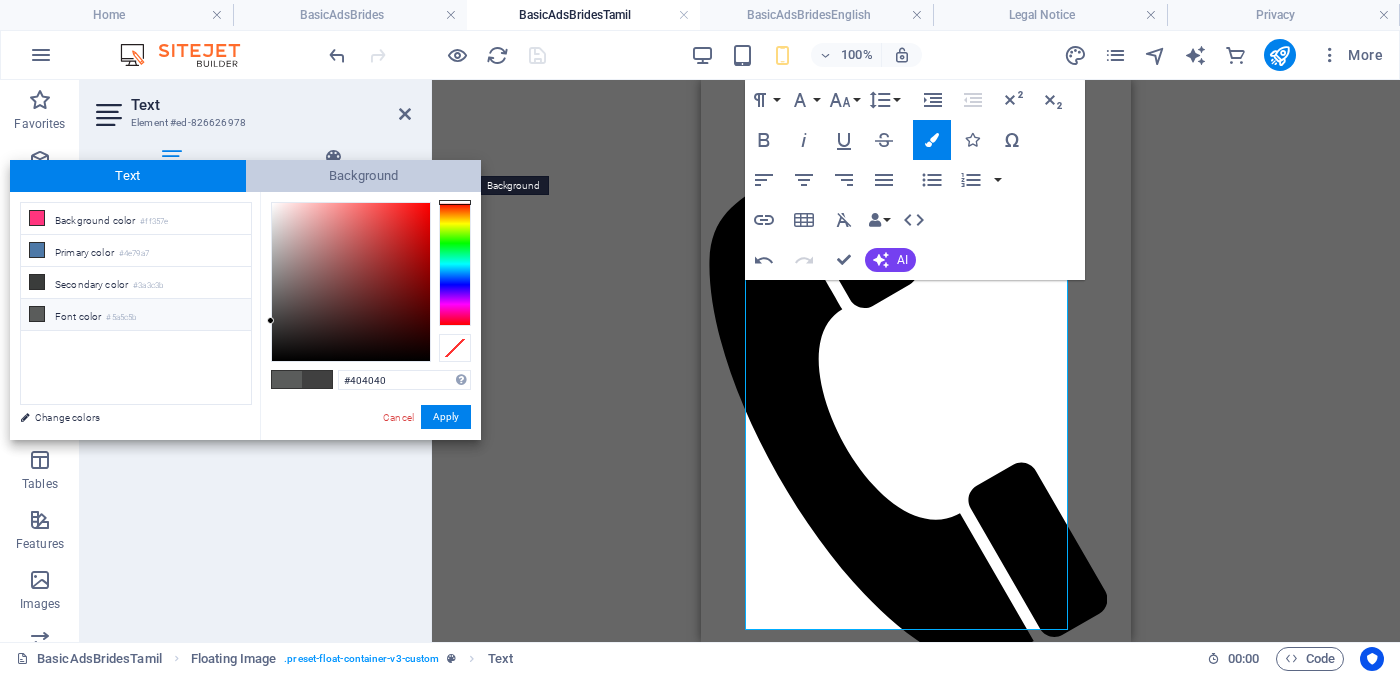 click on "Background" at bounding box center [364, 176] 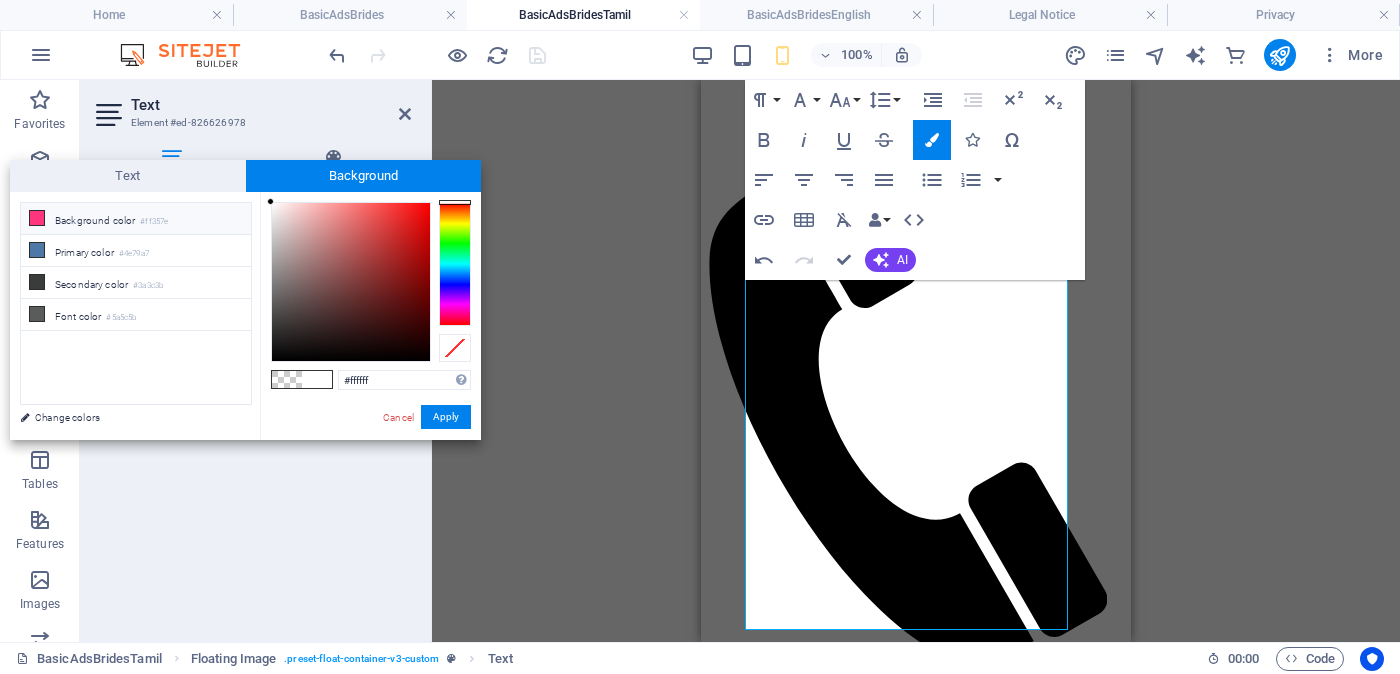 click on "Background color
#ff357e" at bounding box center (136, 219) 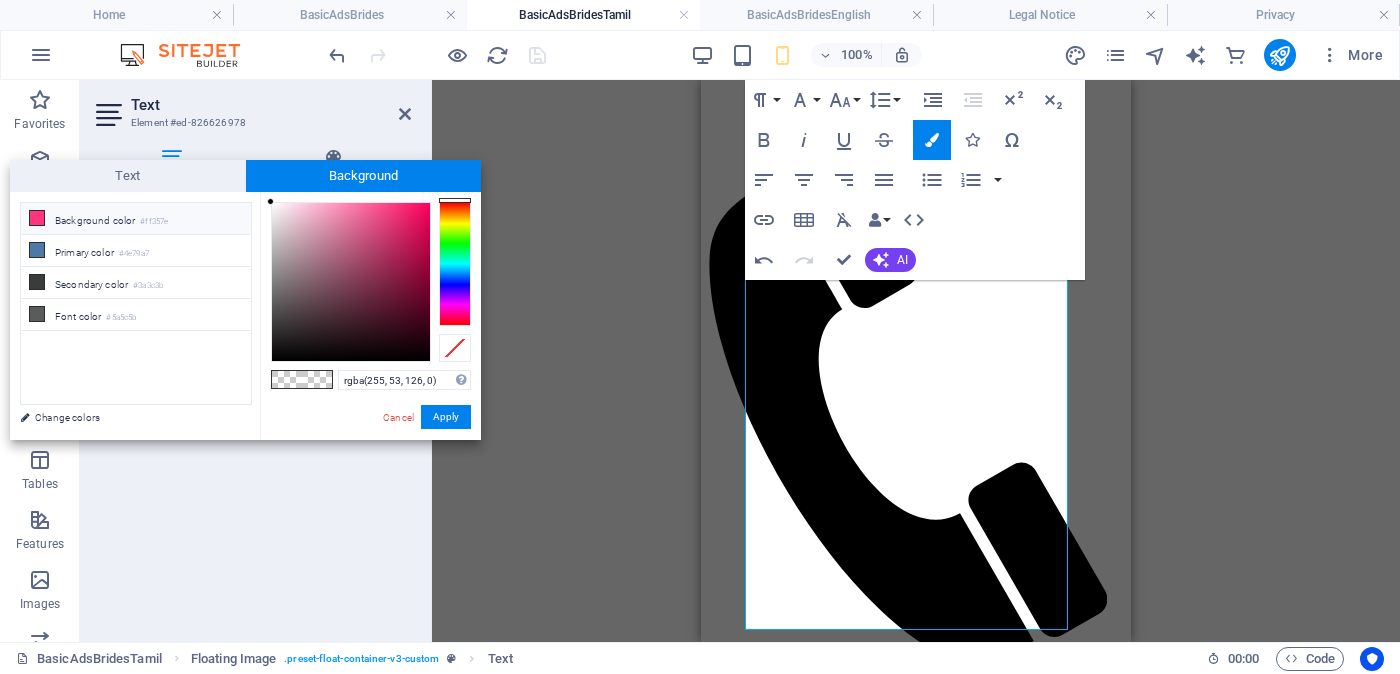 click on "Background color
#ff357e" at bounding box center (136, 219) 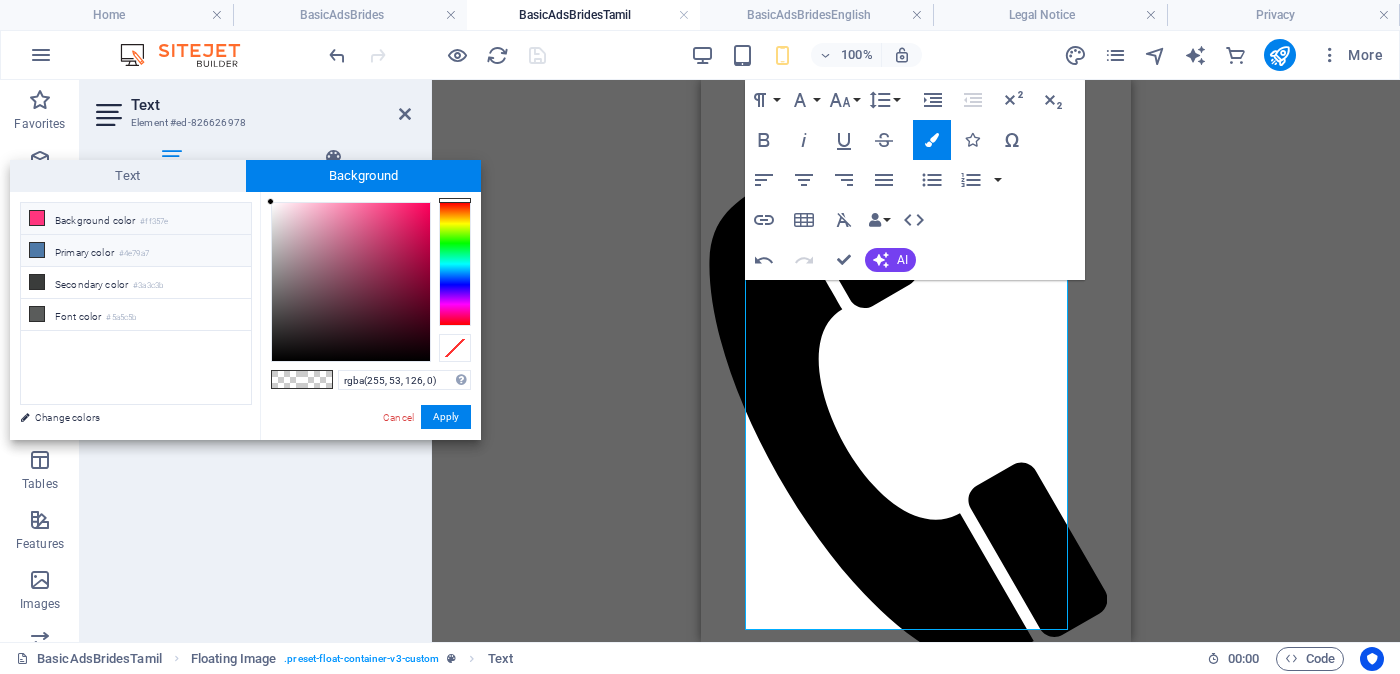 click on "Primary color
#4e79a7" at bounding box center [136, 251] 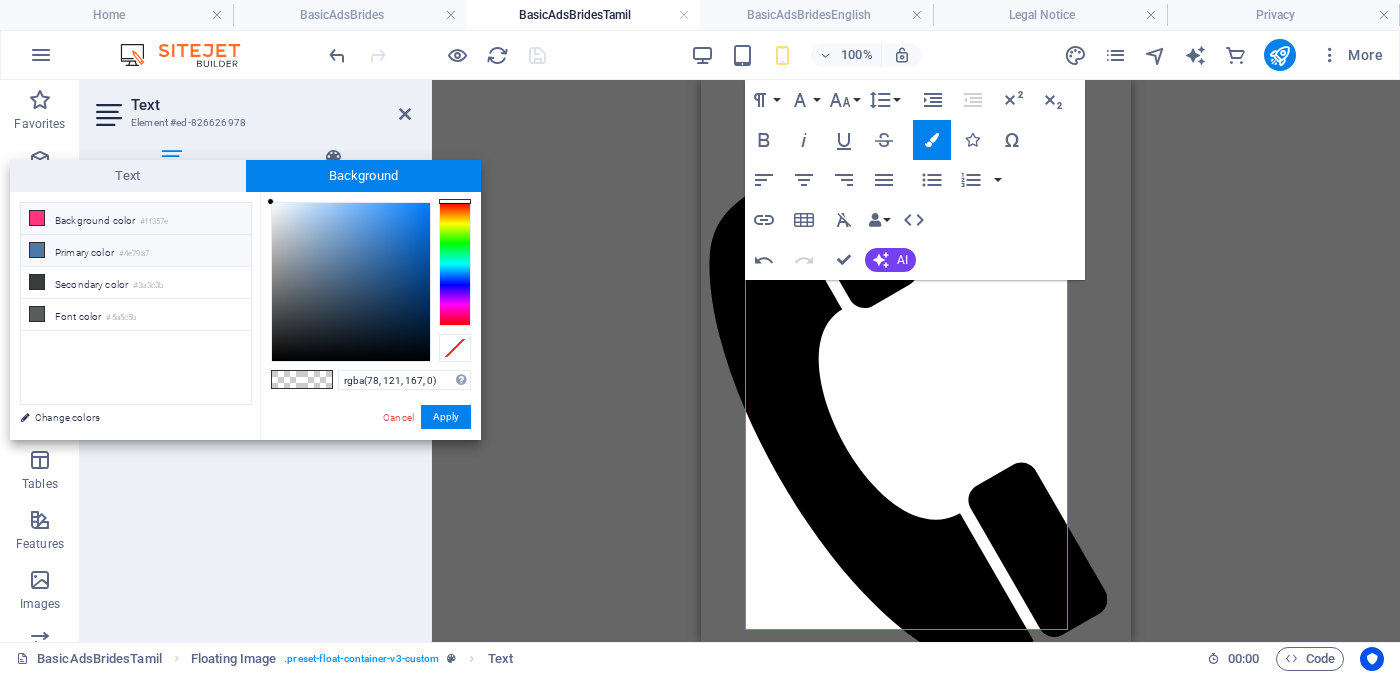click on "Background color
#ff357e" at bounding box center [136, 219] 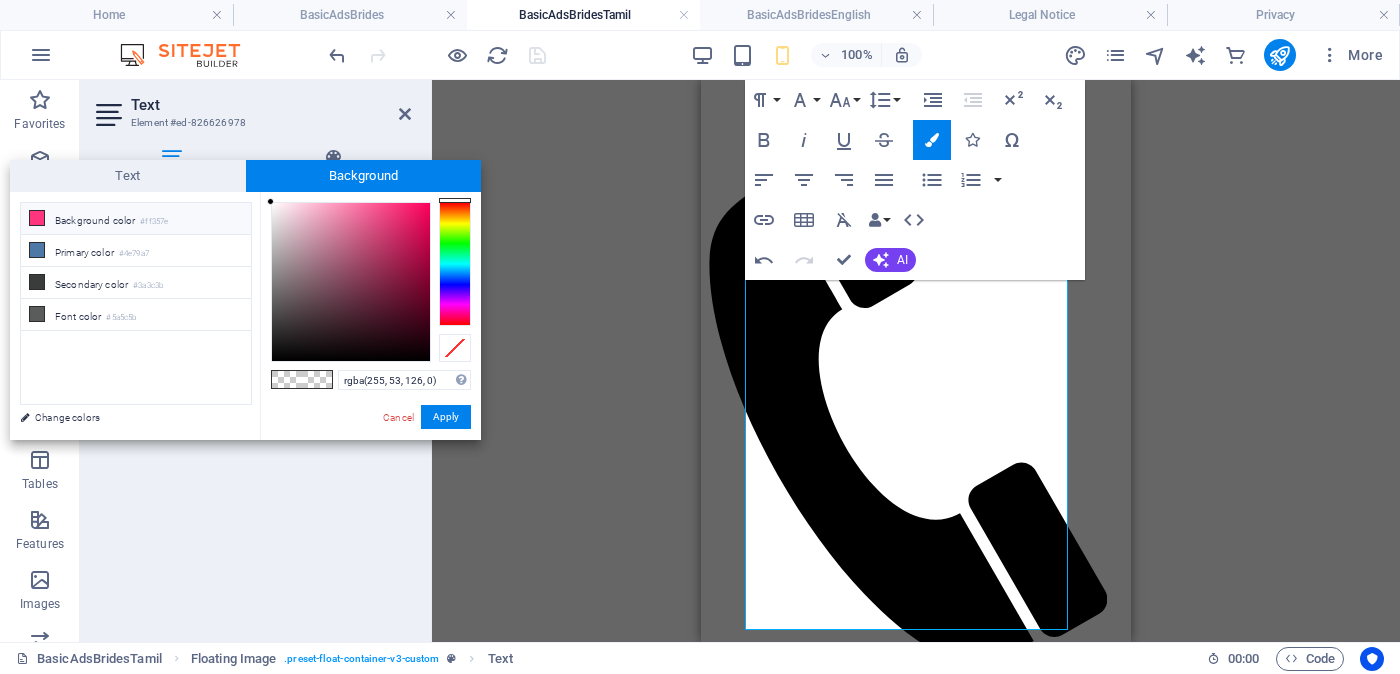 click at bounding box center (37, 218) 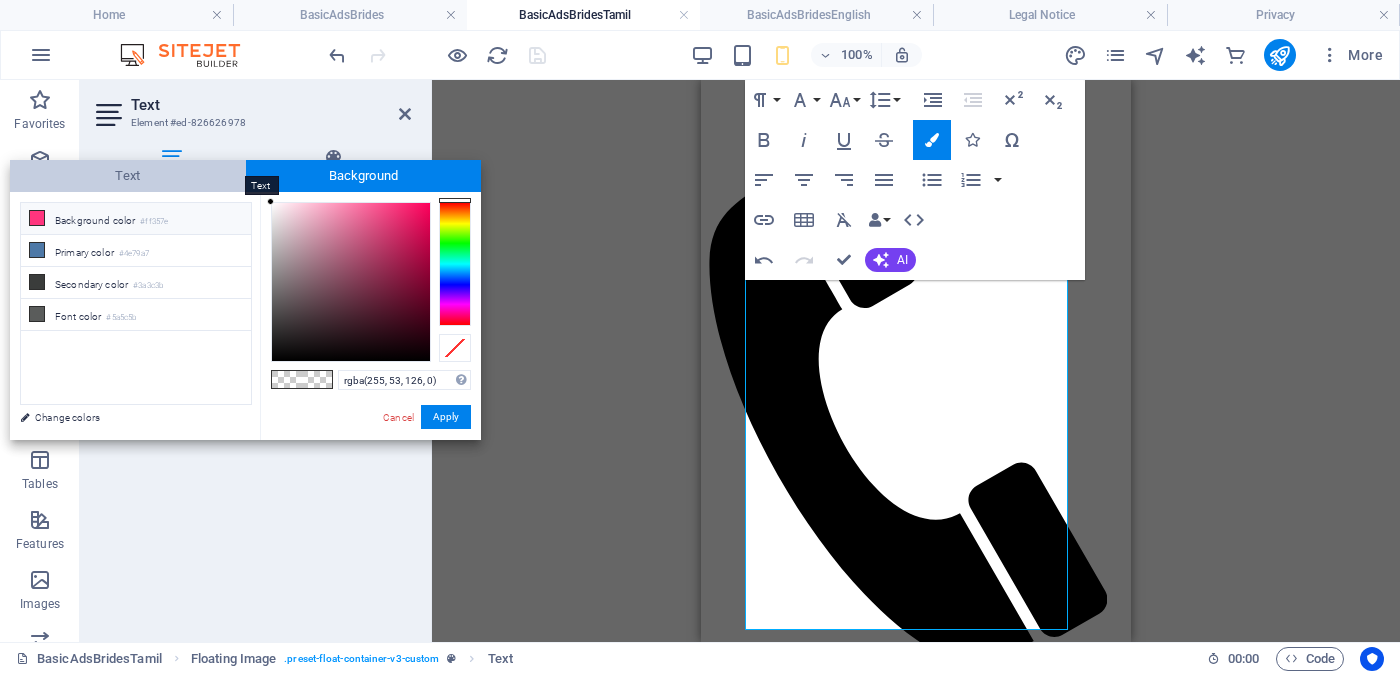 click on "Text" at bounding box center (128, 176) 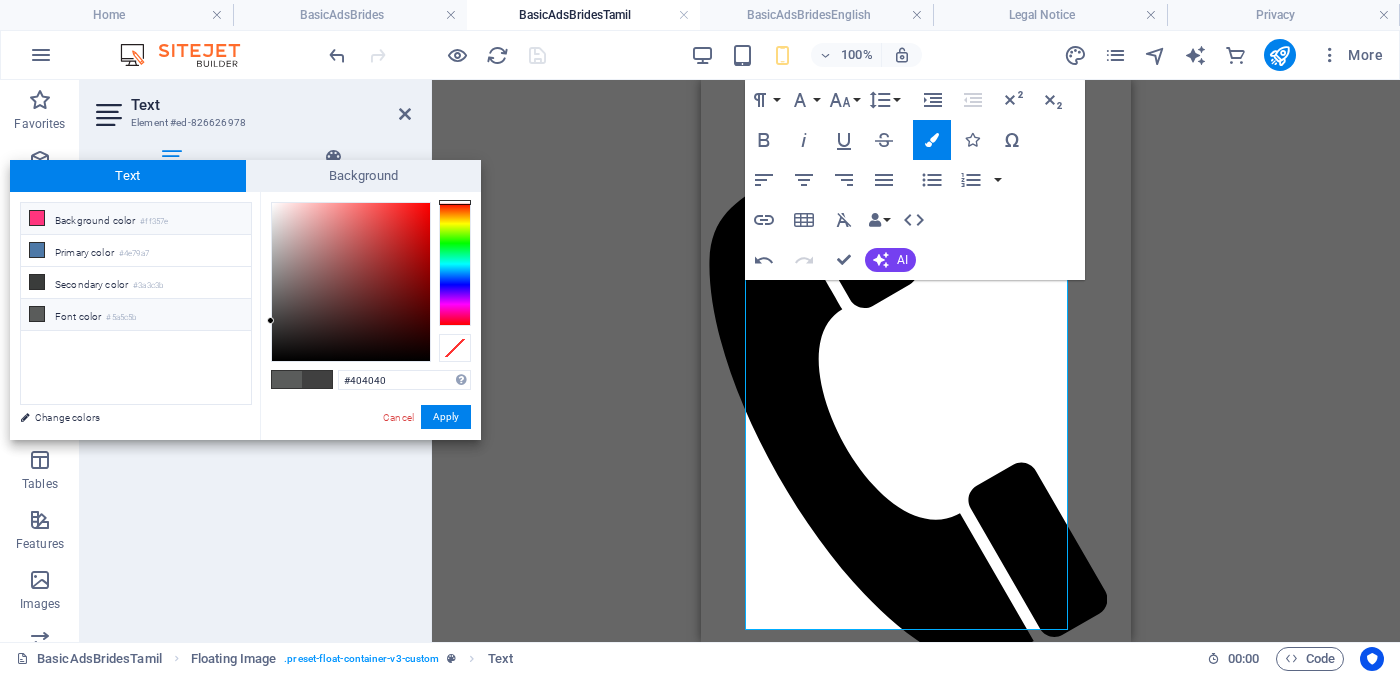 click on "Background color
#ff357e" at bounding box center [136, 219] 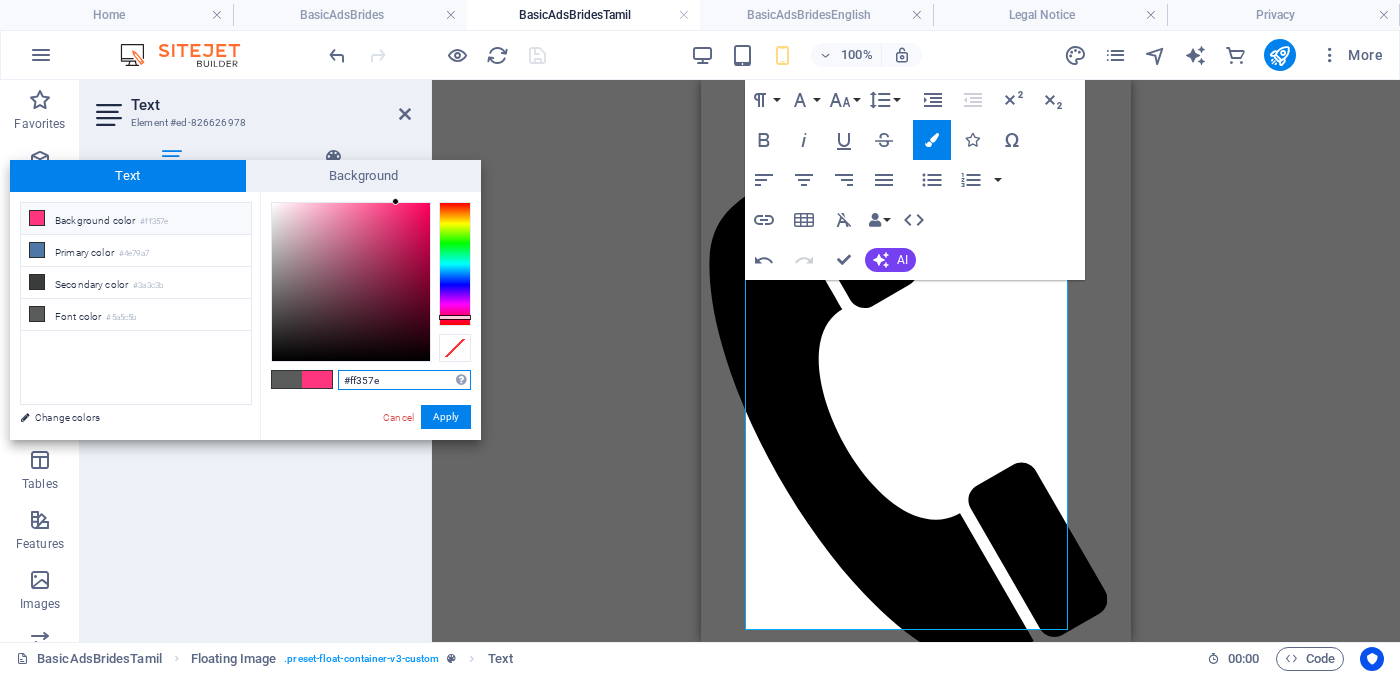 drag, startPoint x: 391, startPoint y: 377, endPoint x: 339, endPoint y: 406, distance: 59.5399 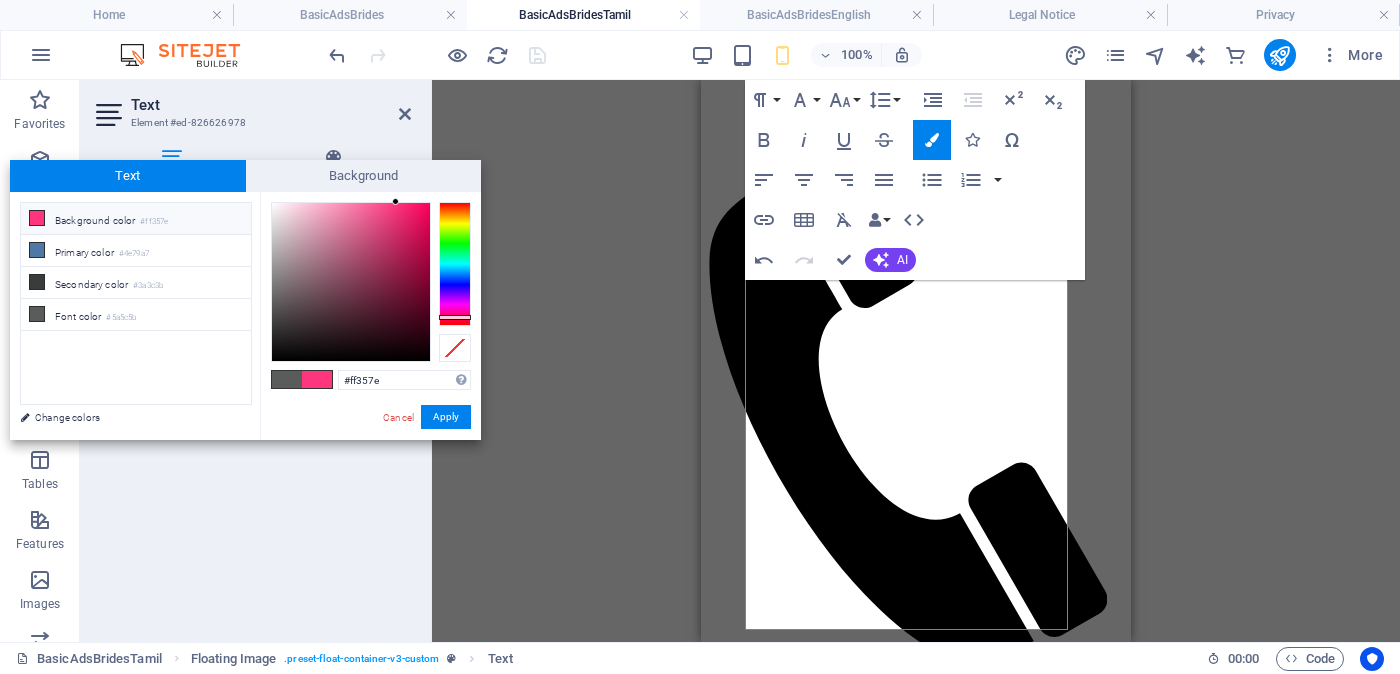 click on "Background color
#ff357e" at bounding box center [136, 219] 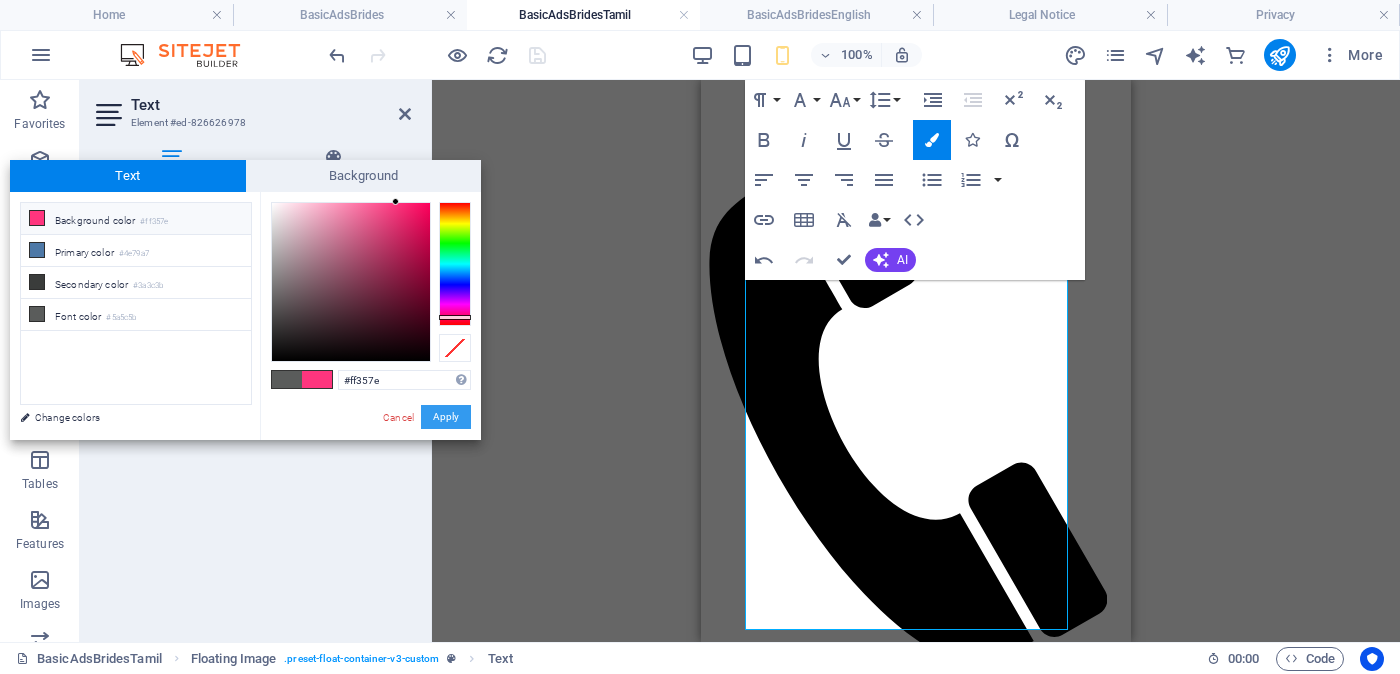 click on "Apply" at bounding box center (446, 417) 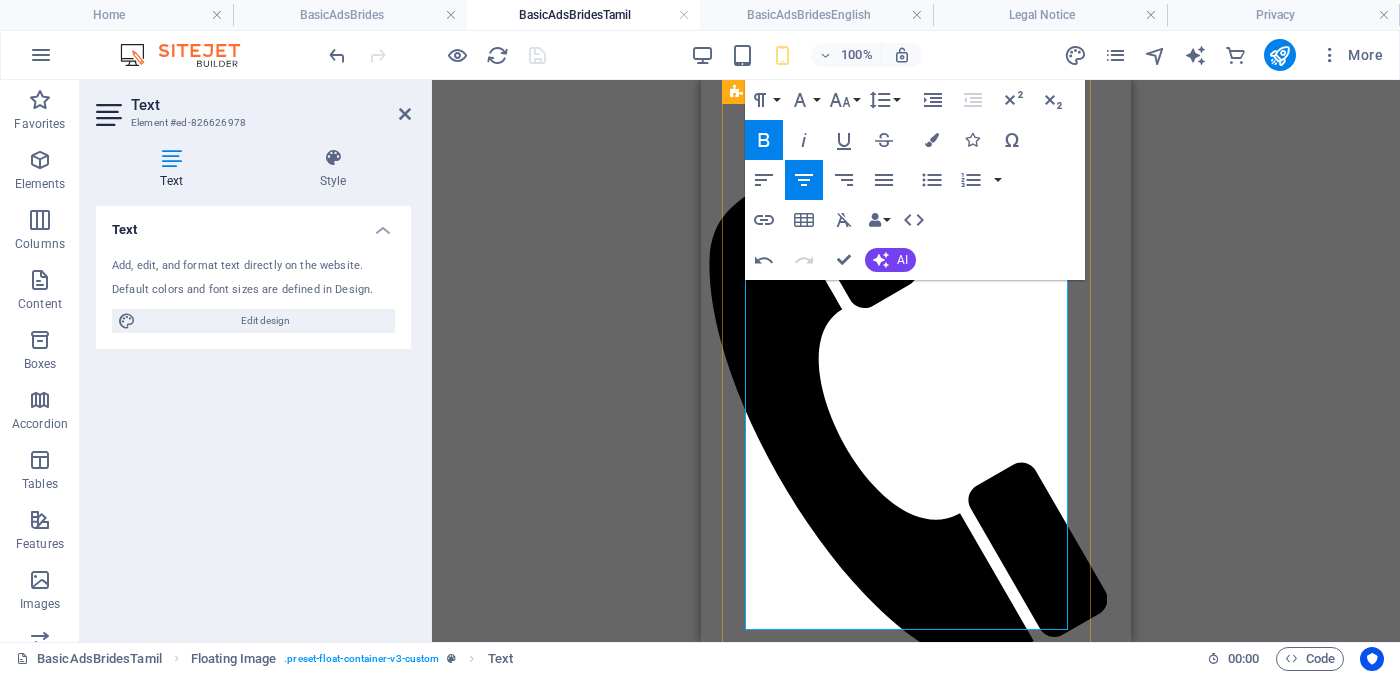 click on "வயது -     වයස -  [AGE] Unmarried - [MARITAL_STATUS] - [MARITAL_STATUS] உயரம் - Feet ( [FEET] ) . Inches ( [INCHES] ) රැකියාව- Occupation -  தொழில் Privet Company - [OCCUPATION]" at bounding box center (916, 2345) 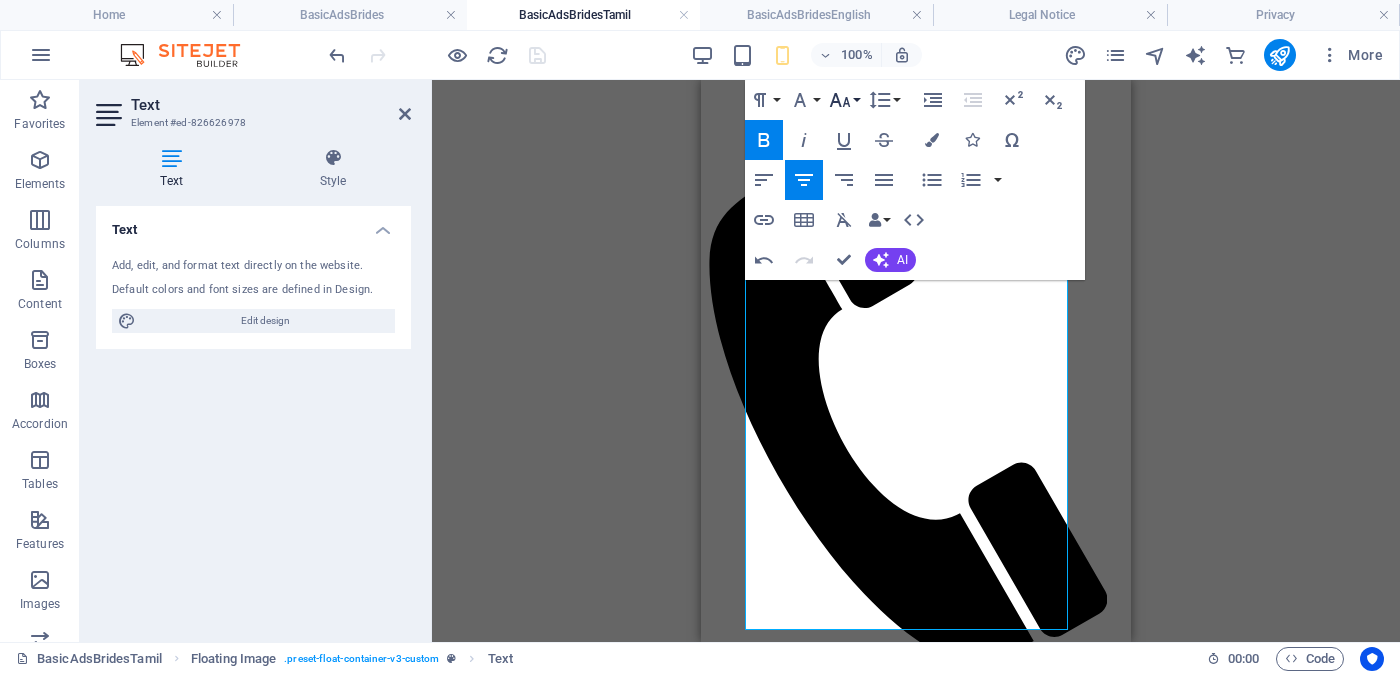 click on "Font Size" at bounding box center [844, 100] 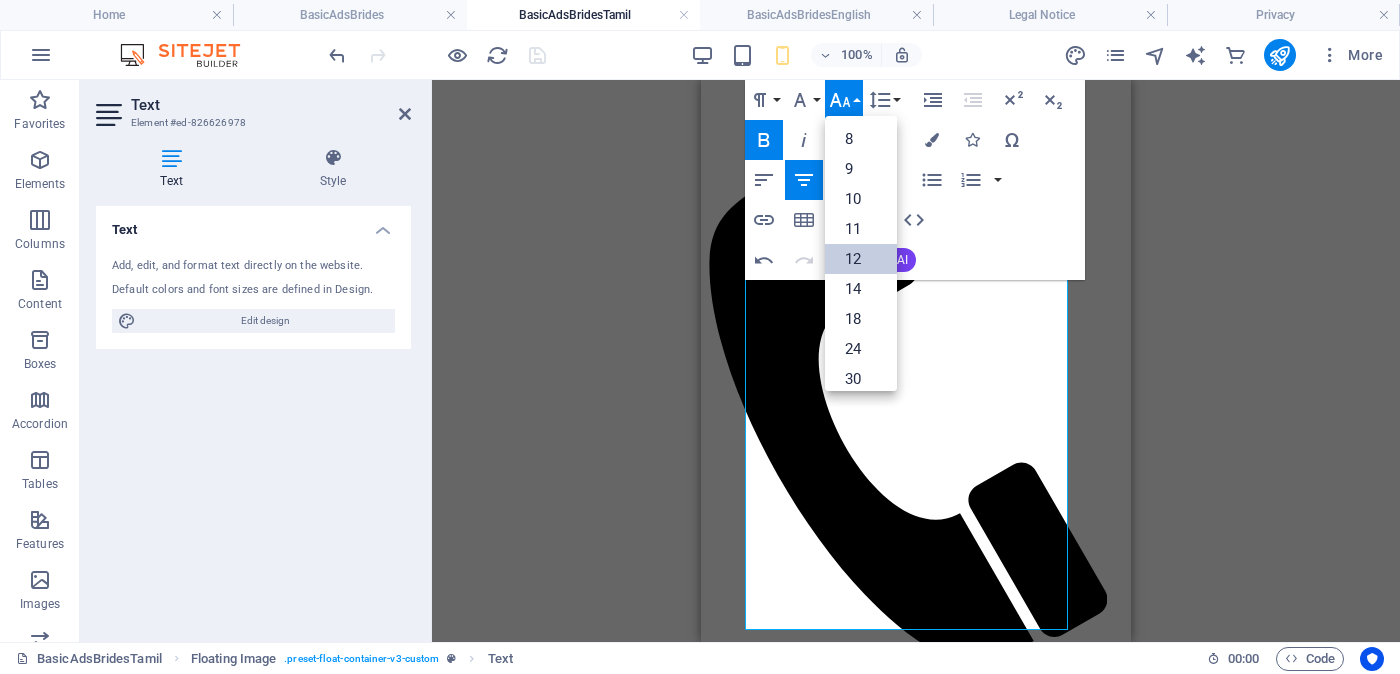 click on "12" at bounding box center (861, 259) 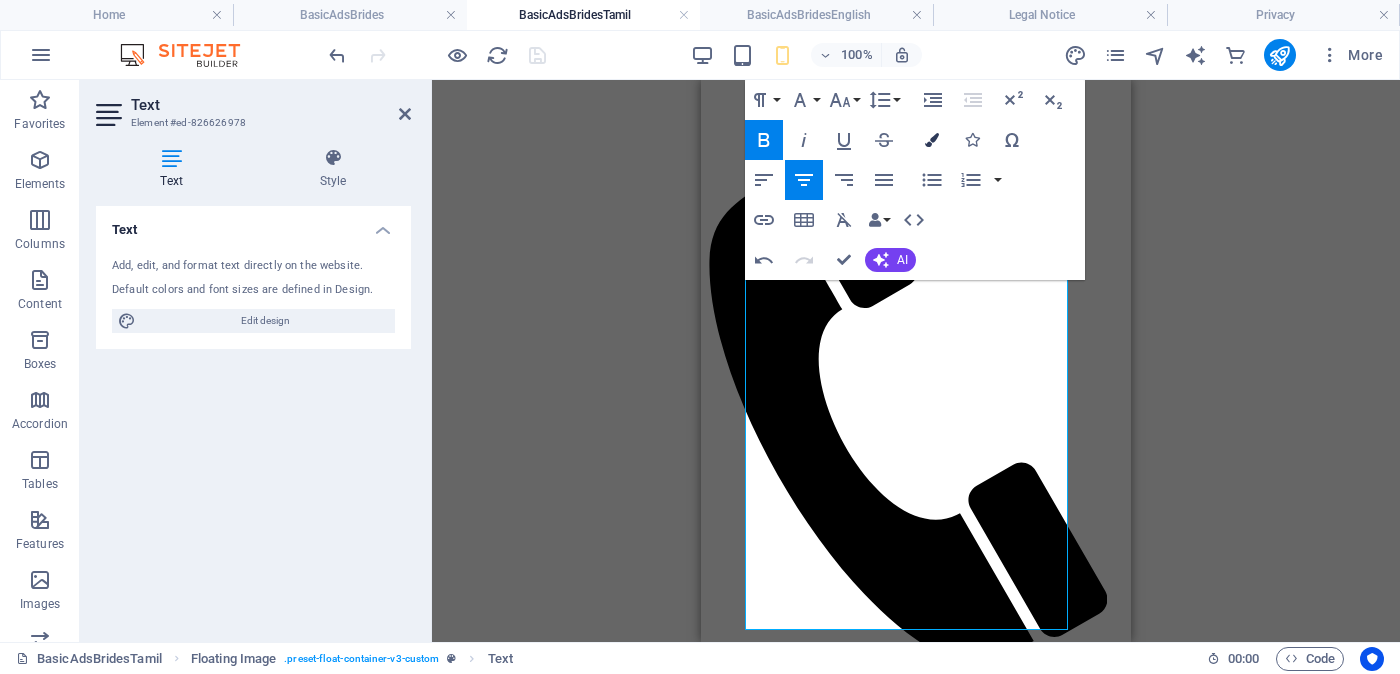 click at bounding box center (932, 140) 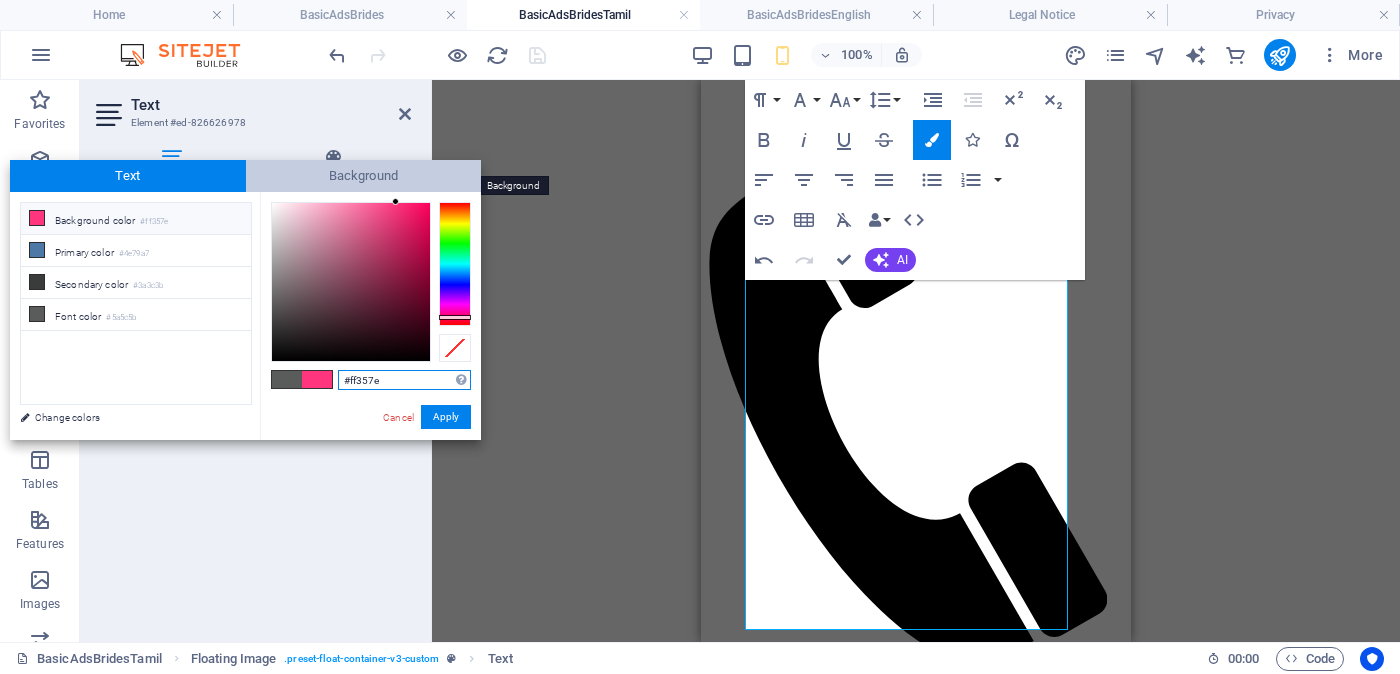 click on "Background" at bounding box center [364, 176] 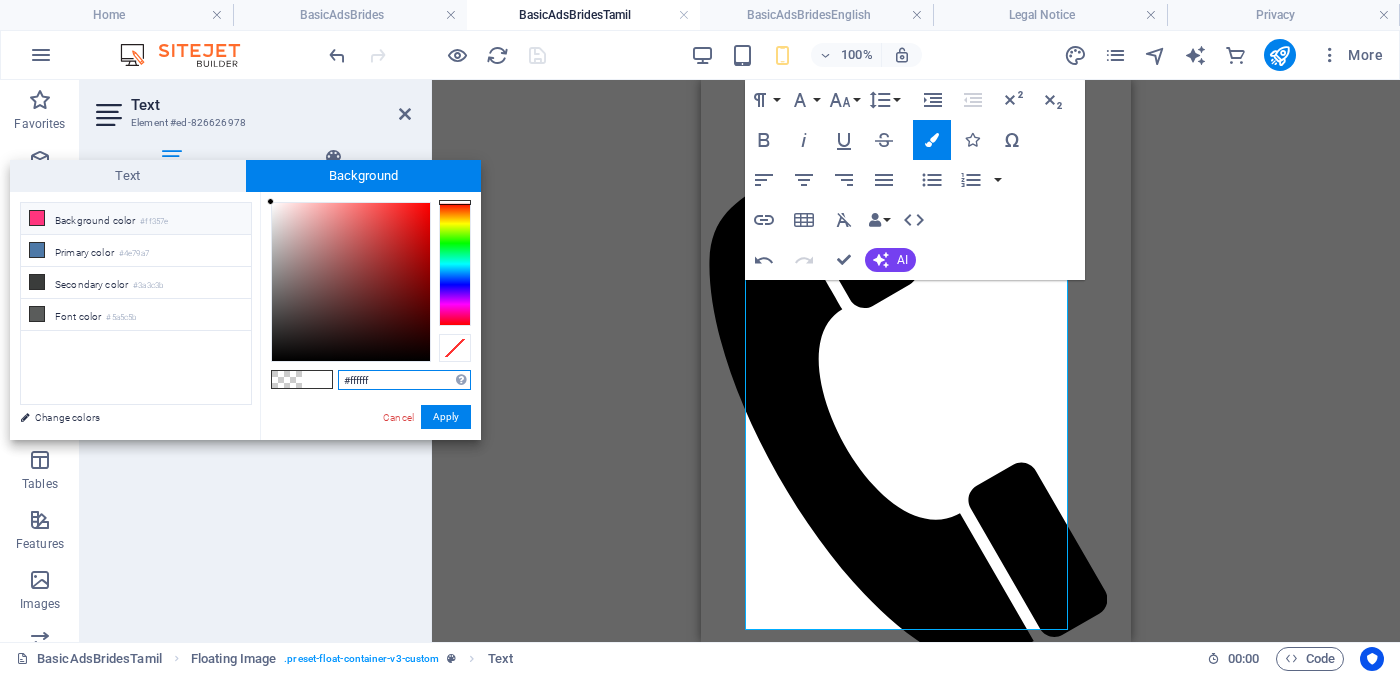 drag, startPoint x: 380, startPoint y: 377, endPoint x: 341, endPoint y: 376, distance: 39.012817 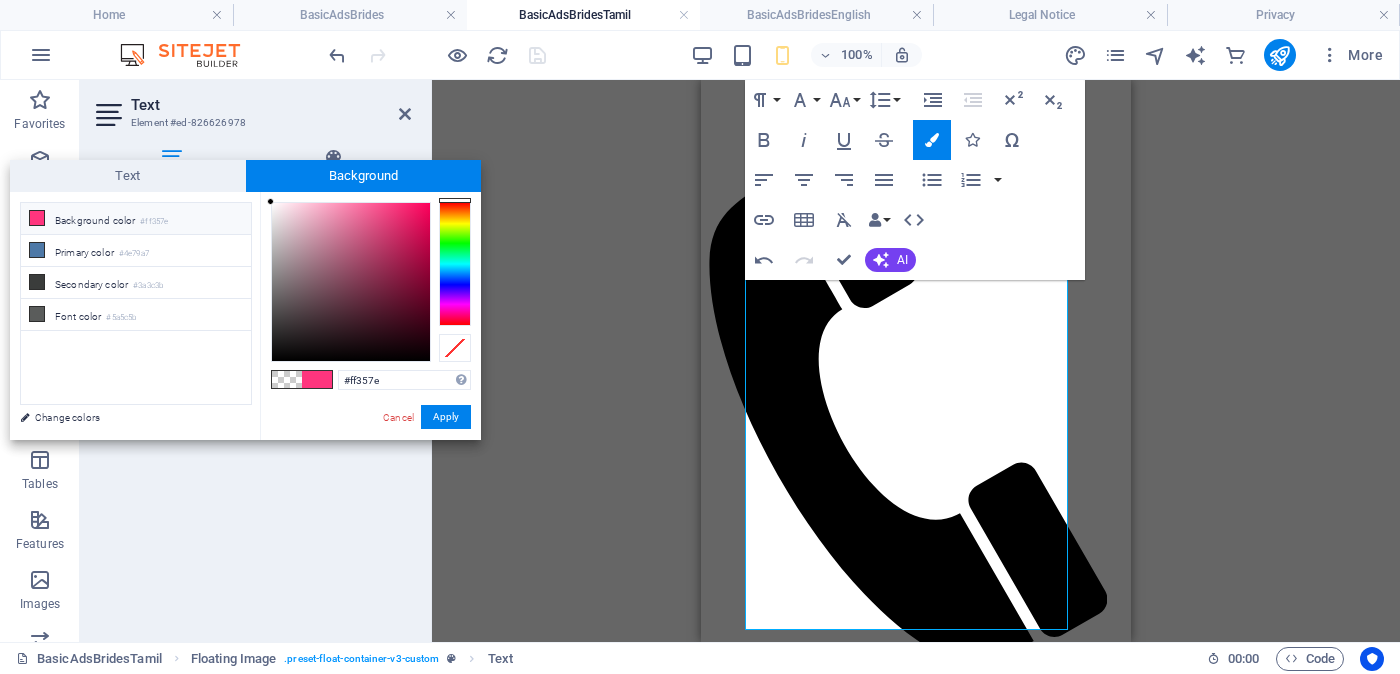 click on "Background color
#ff357e" at bounding box center [136, 219] 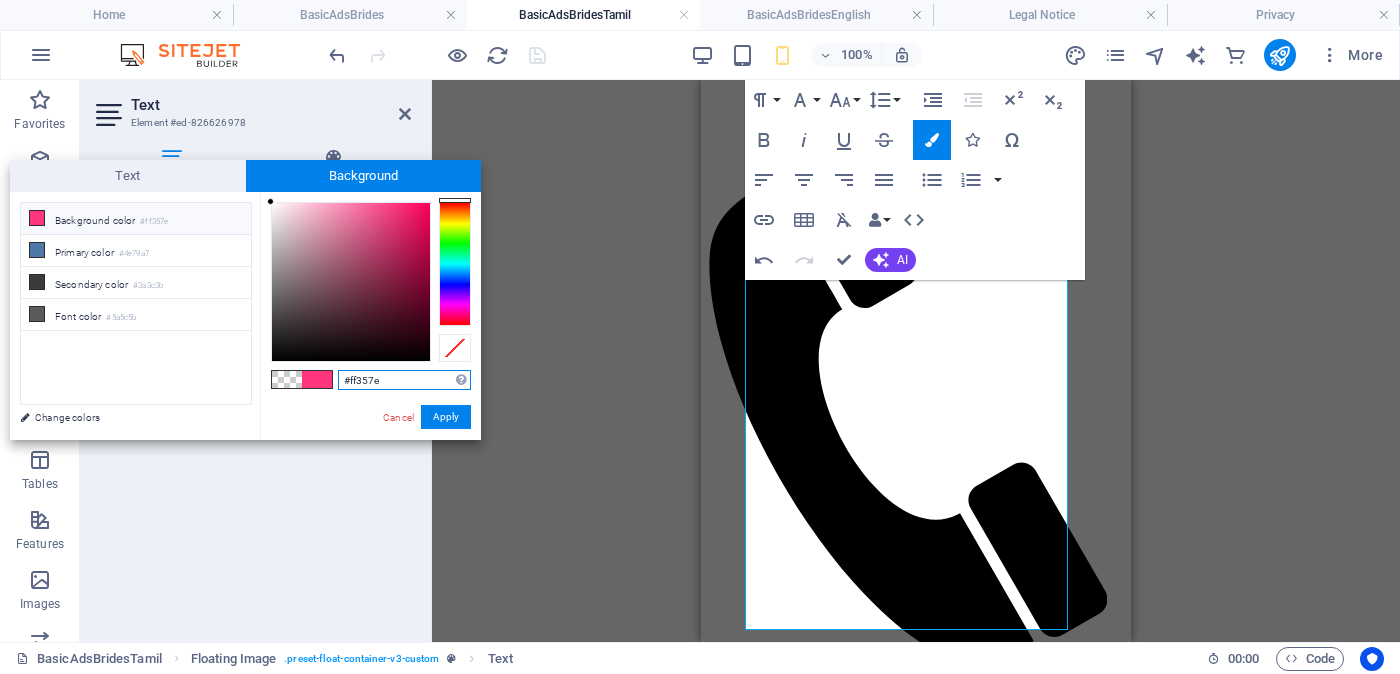 click on "#ff357e" at bounding box center [404, 380] 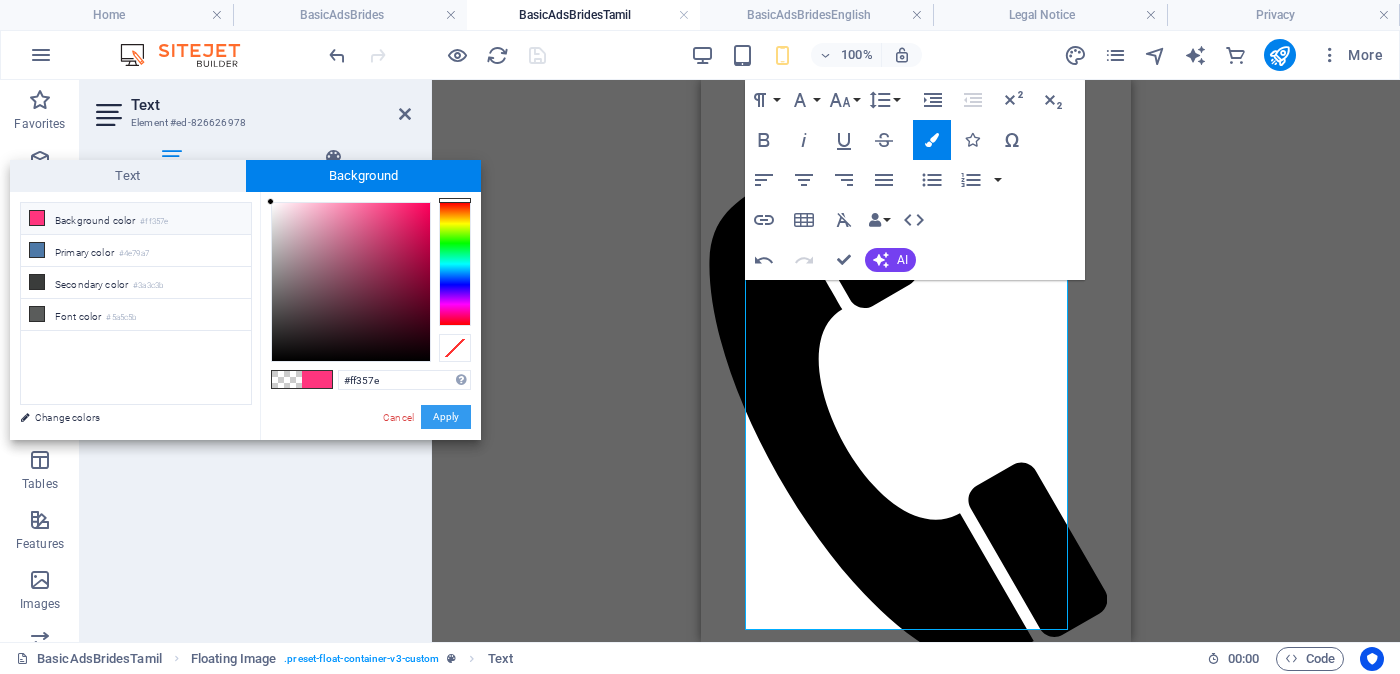 click on "Apply" at bounding box center [446, 417] 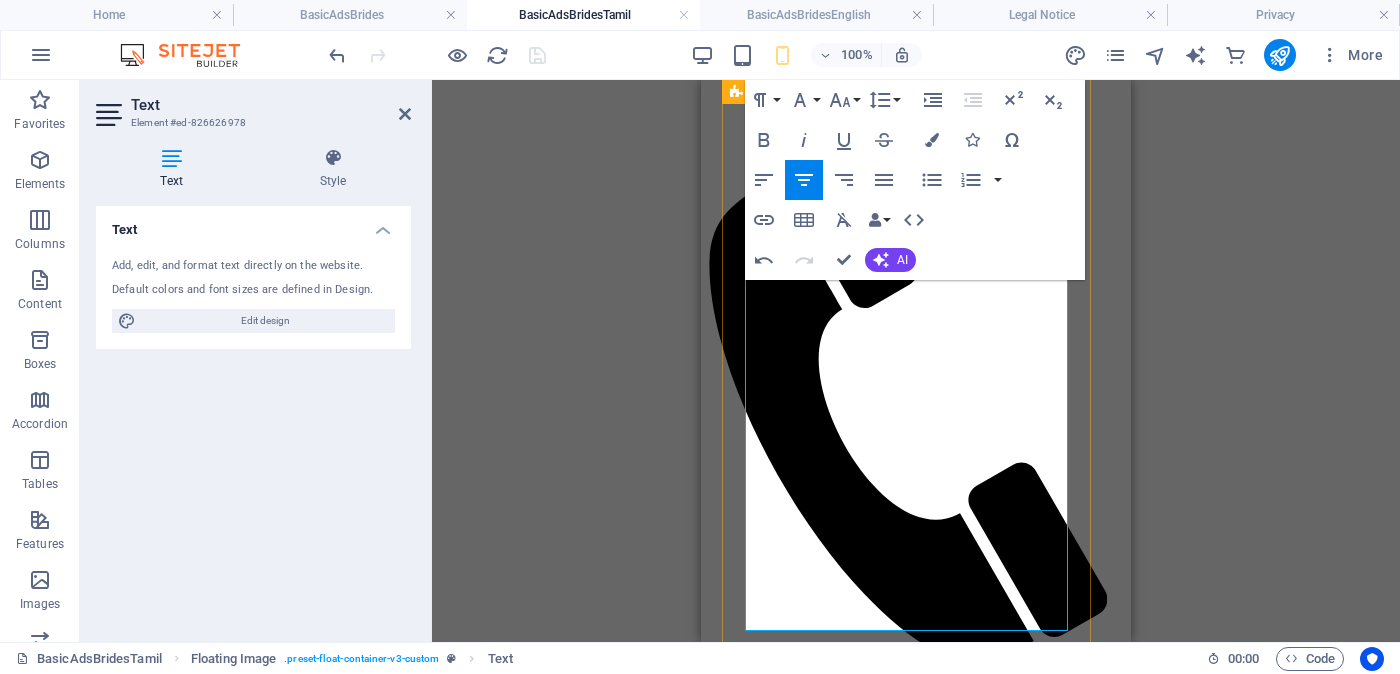drag, startPoint x: 1020, startPoint y: 443, endPoint x: 942, endPoint y: 443, distance: 78 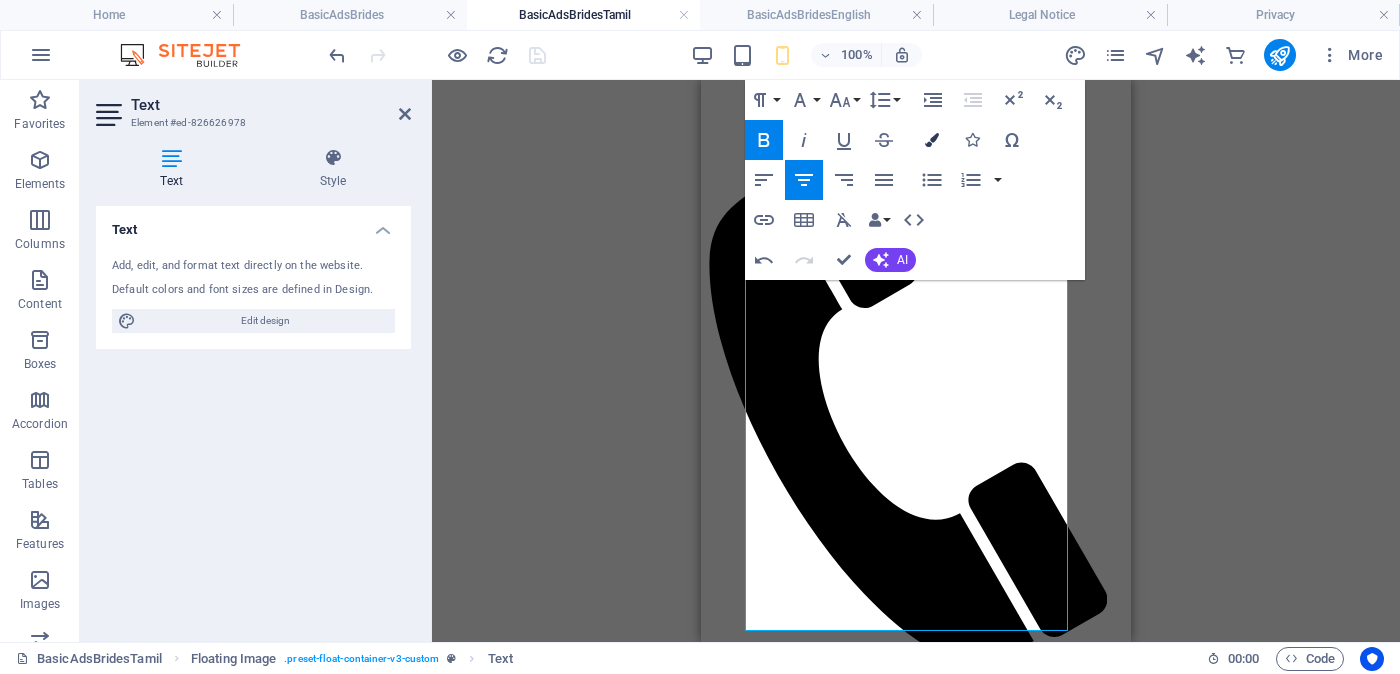 click at bounding box center (932, 140) 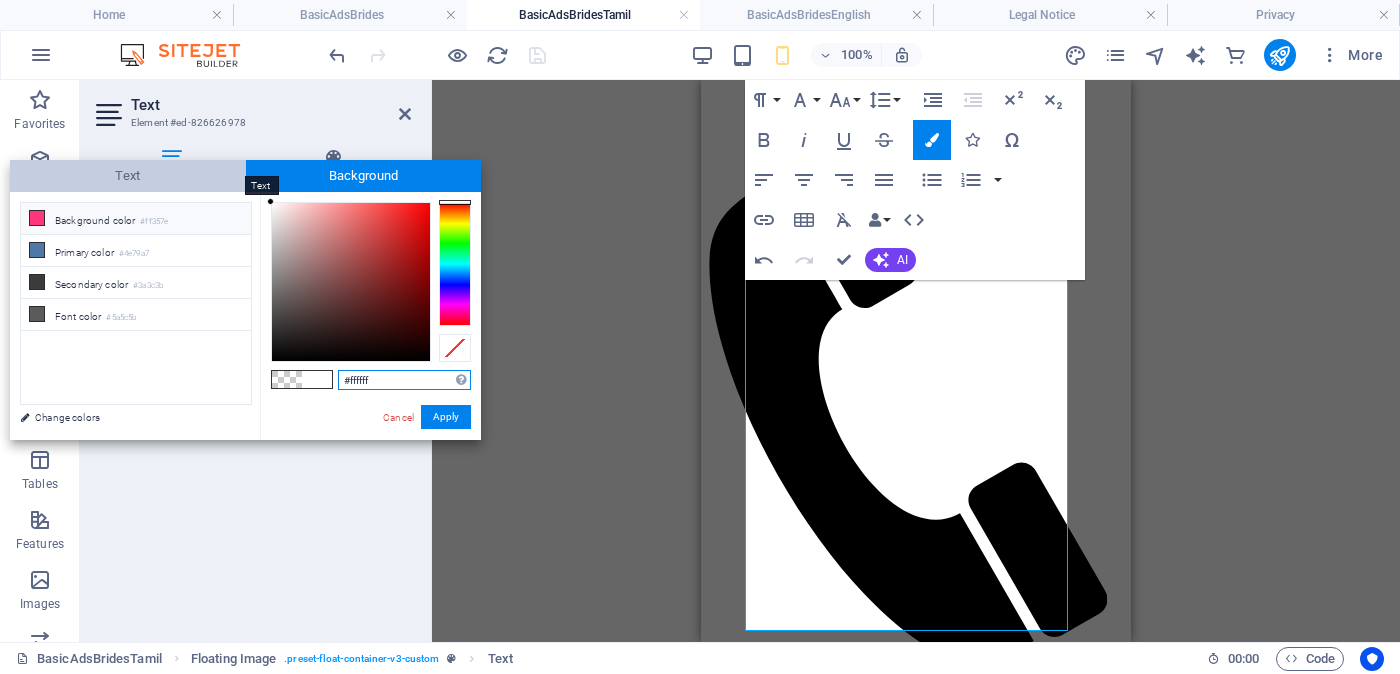 click on "Text" at bounding box center [128, 176] 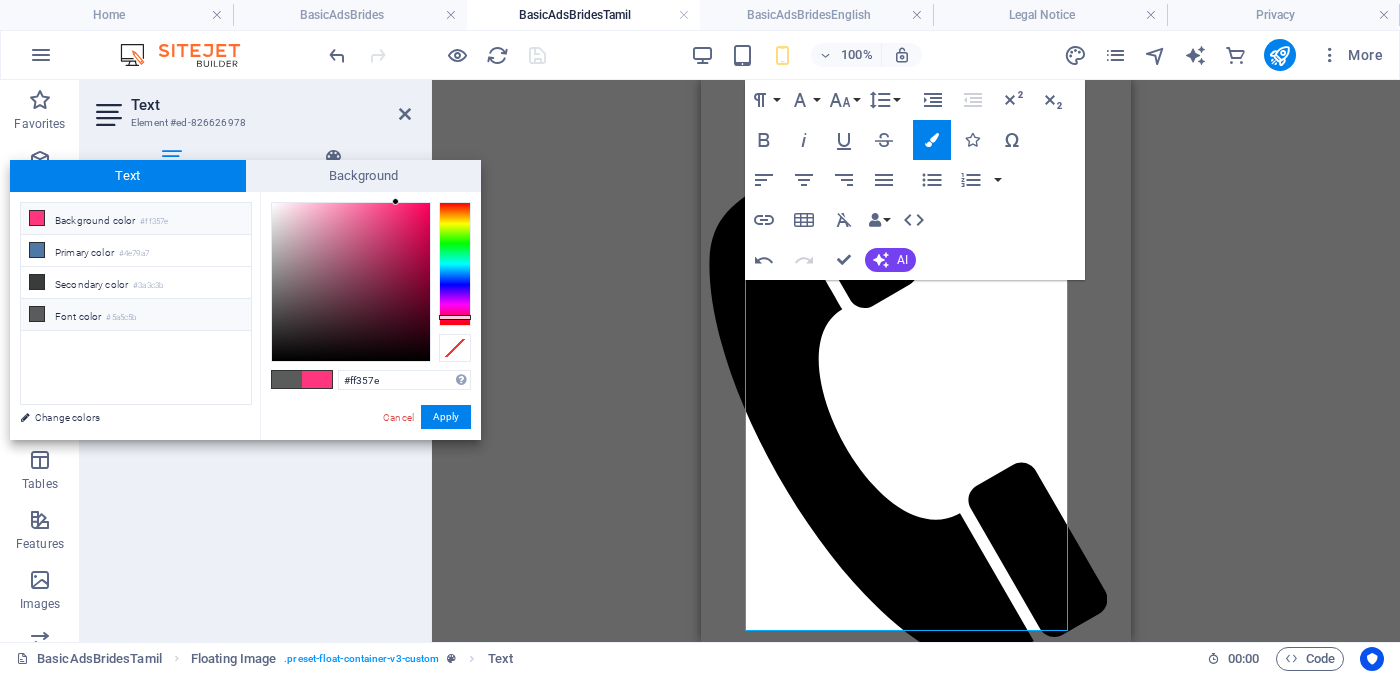 click on "Font color
#5a5c5b" at bounding box center [136, 315] 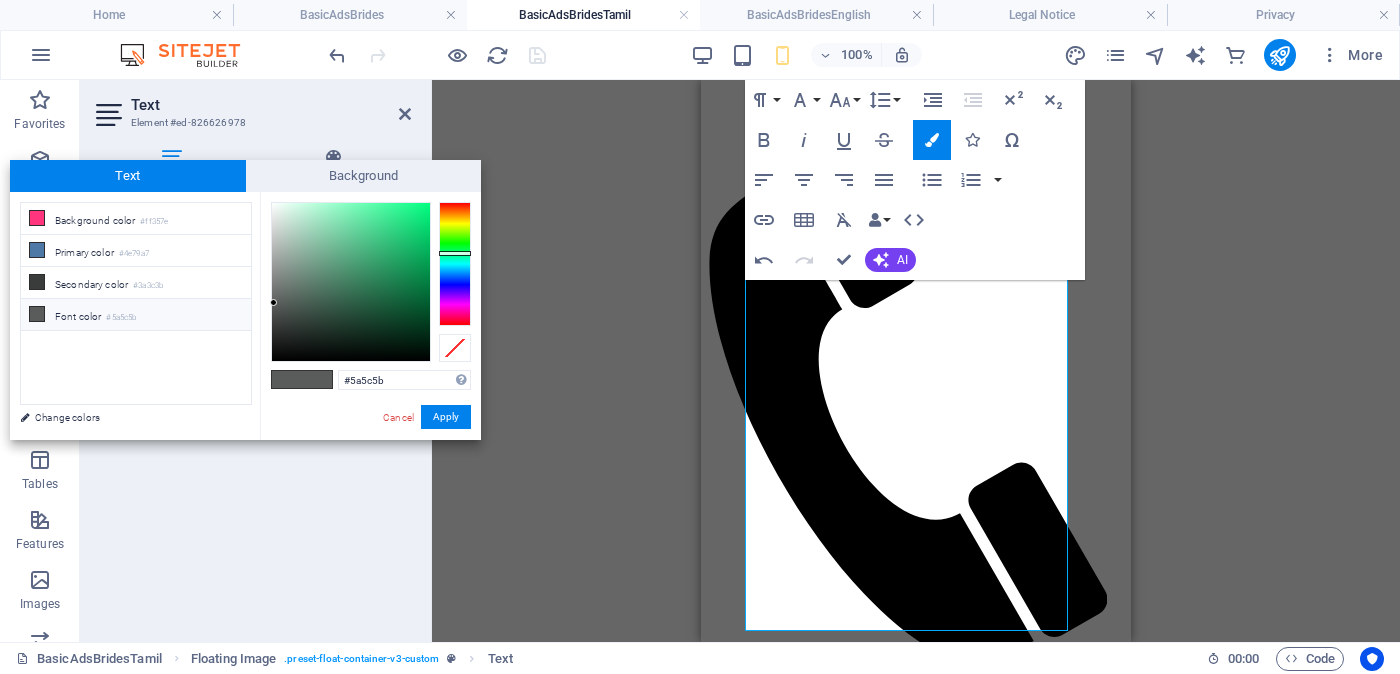 click on "Font color
#5a5c5b" at bounding box center (136, 315) 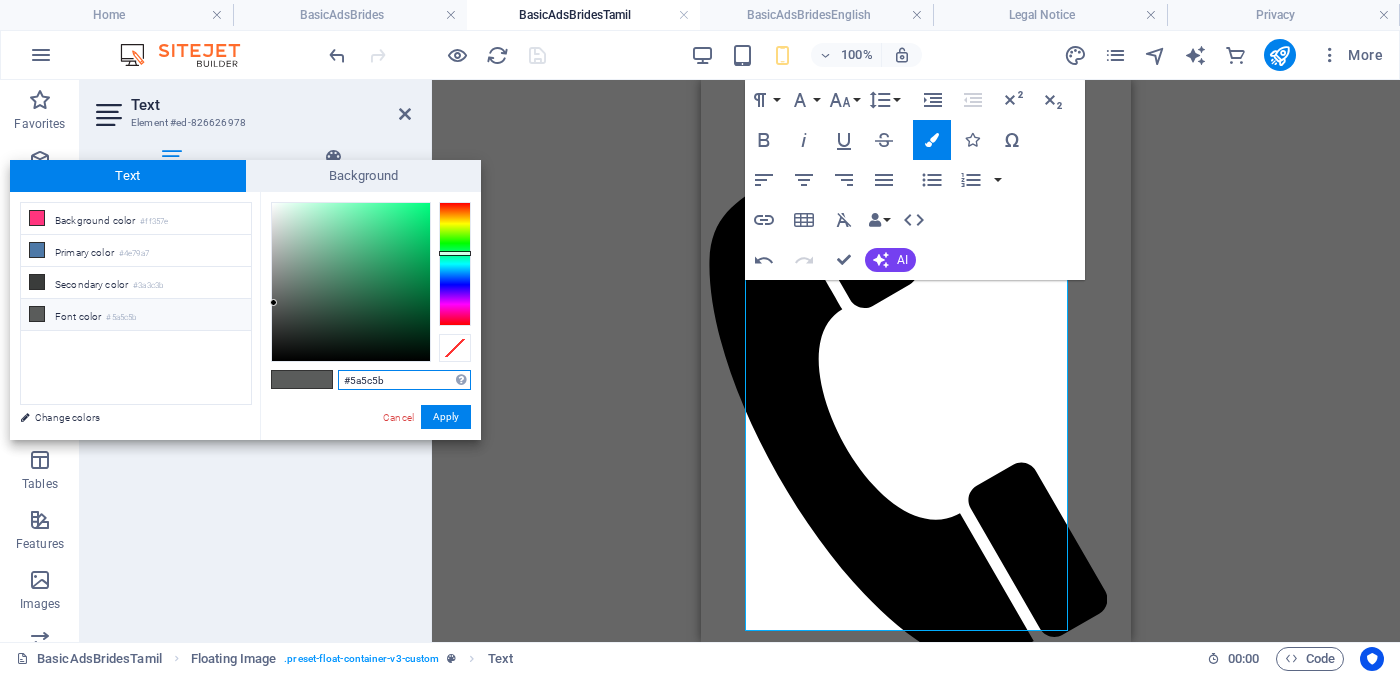 drag, startPoint x: 391, startPoint y: 379, endPoint x: 349, endPoint y: 377, distance: 42.047592 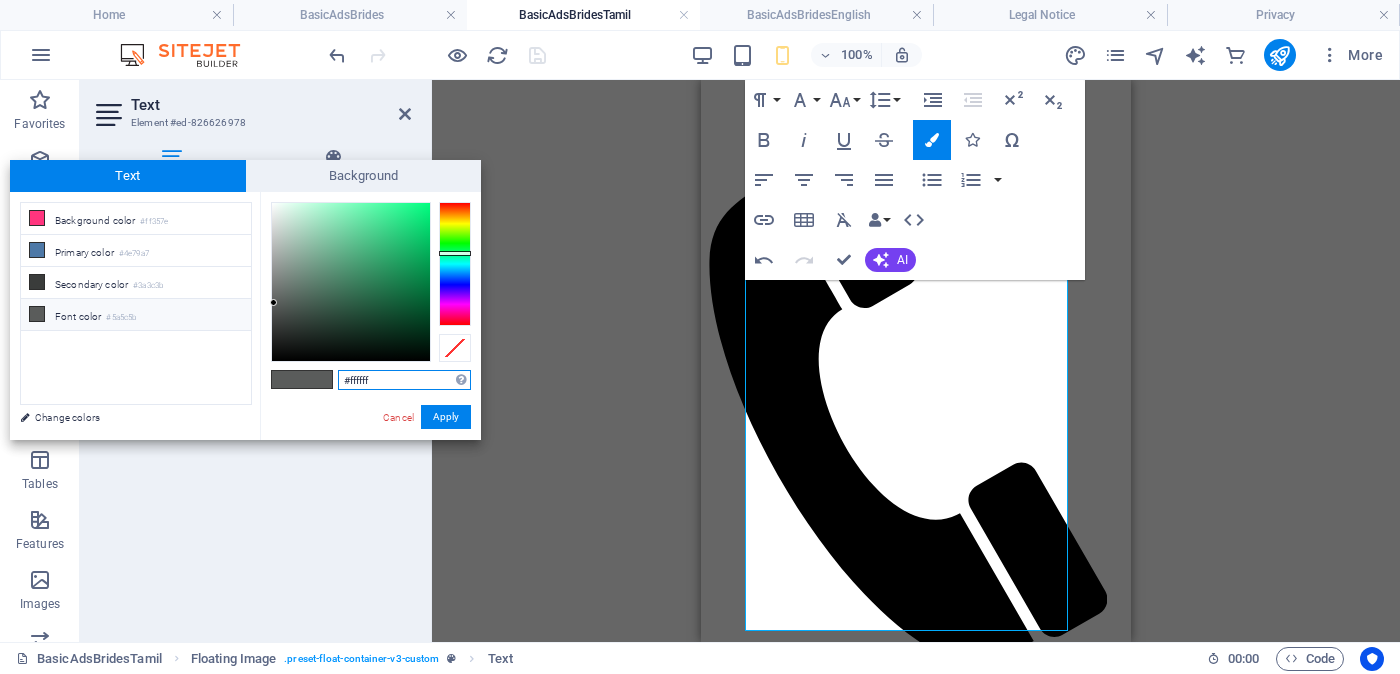 type on "#ffffff" 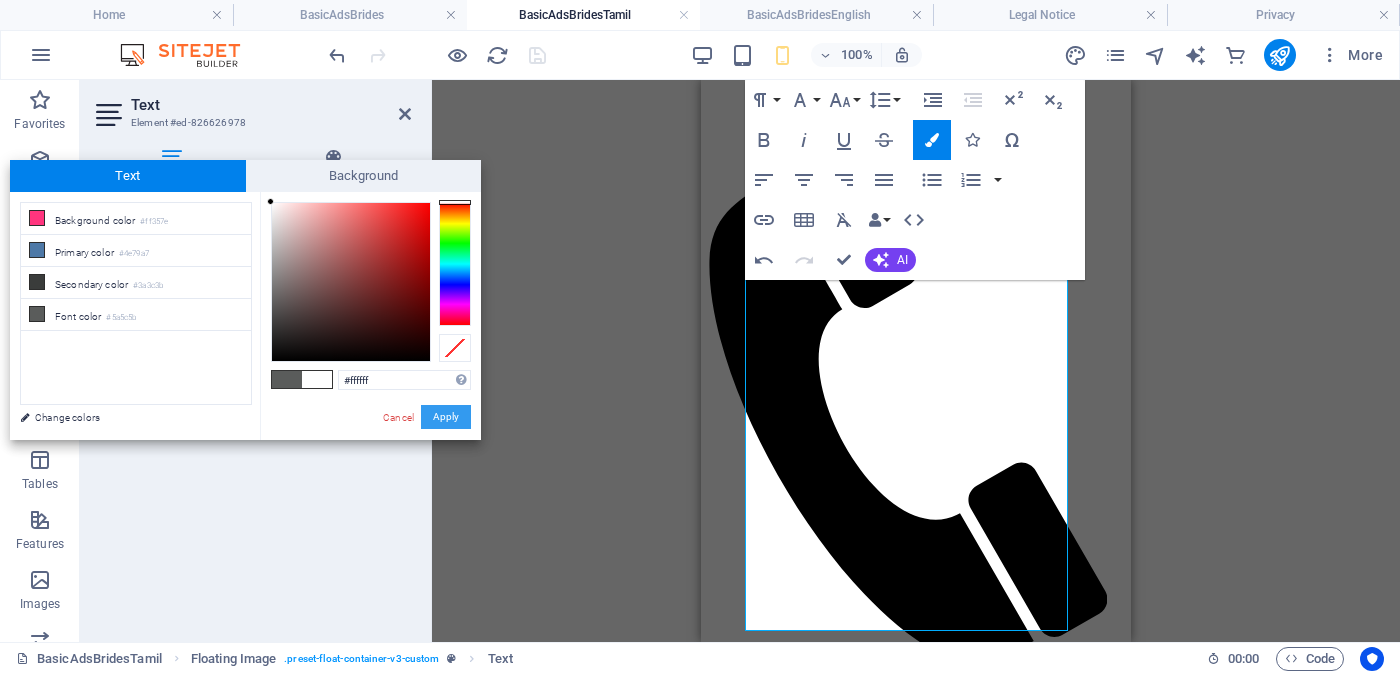click on "Apply" at bounding box center (446, 417) 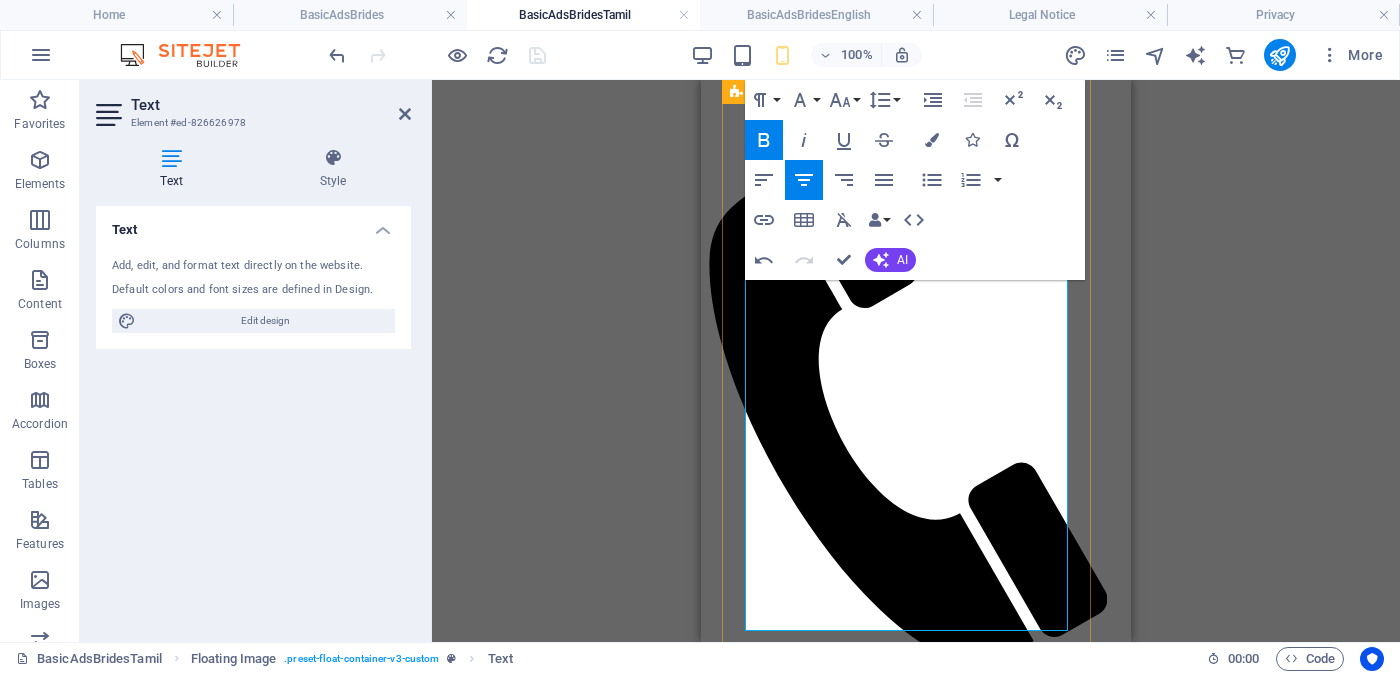 click on "வயது -     වයස -  [AGE] Unmarried - අවිවාහක - திருமணமாகாத உயரம் - Feet ( [FEET] ) . Inches ( [INCHES] ) රැකියාව- Occupation -  ​ ​ தொழில் ​ Privet Company - පුද්ගලික අංශයේ" at bounding box center (916, 2345) 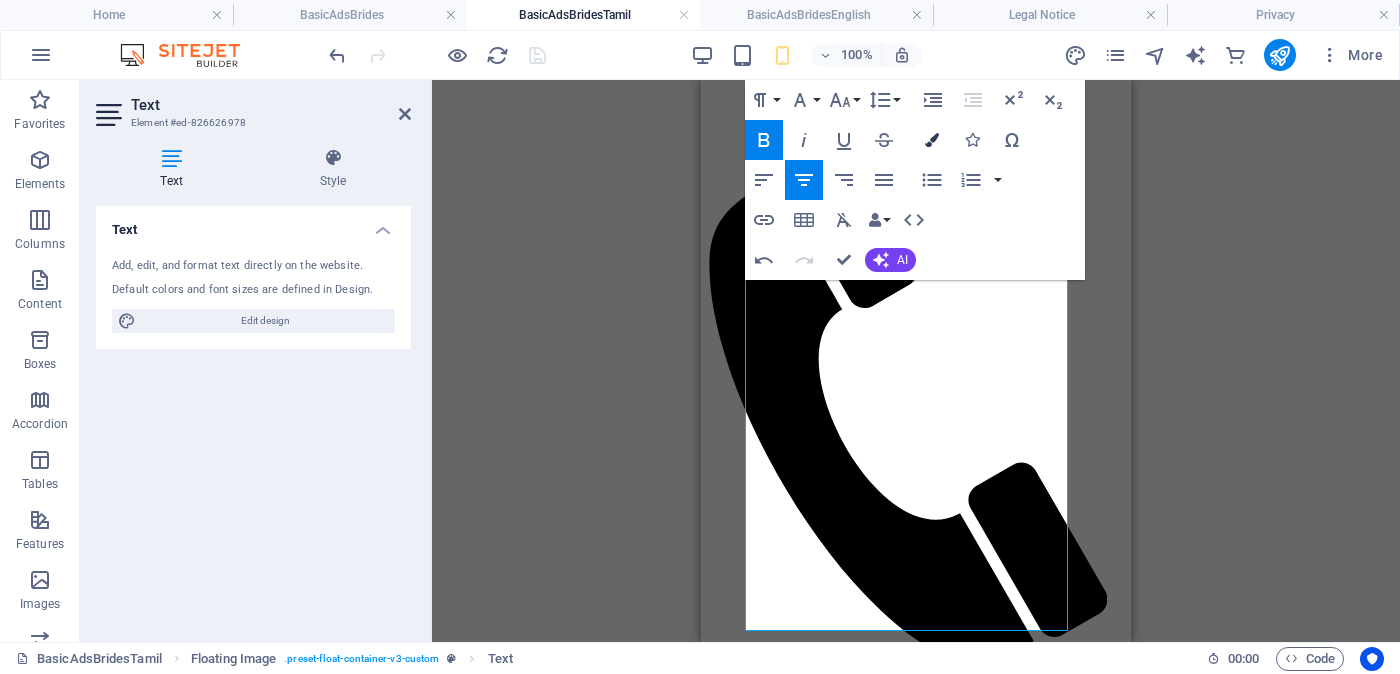 click at bounding box center [932, 140] 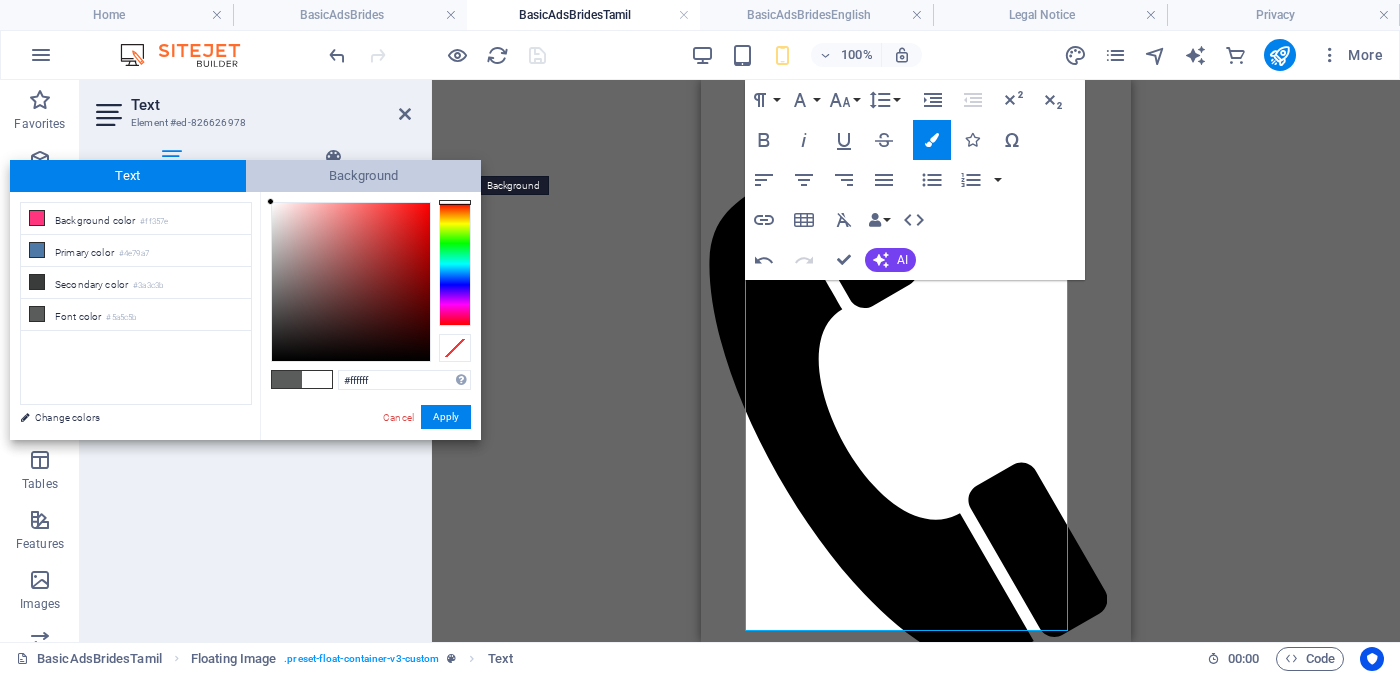 click on "Background" at bounding box center [364, 176] 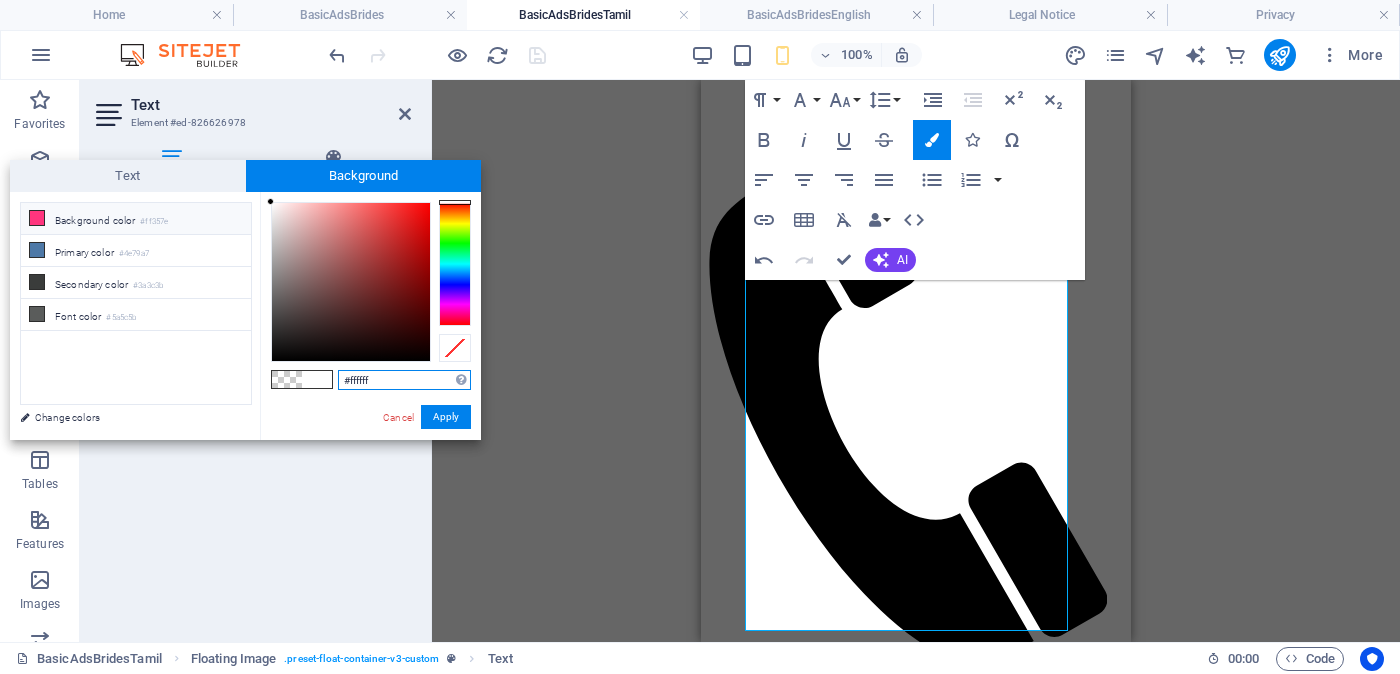 click on "#ffffff" at bounding box center (404, 380) 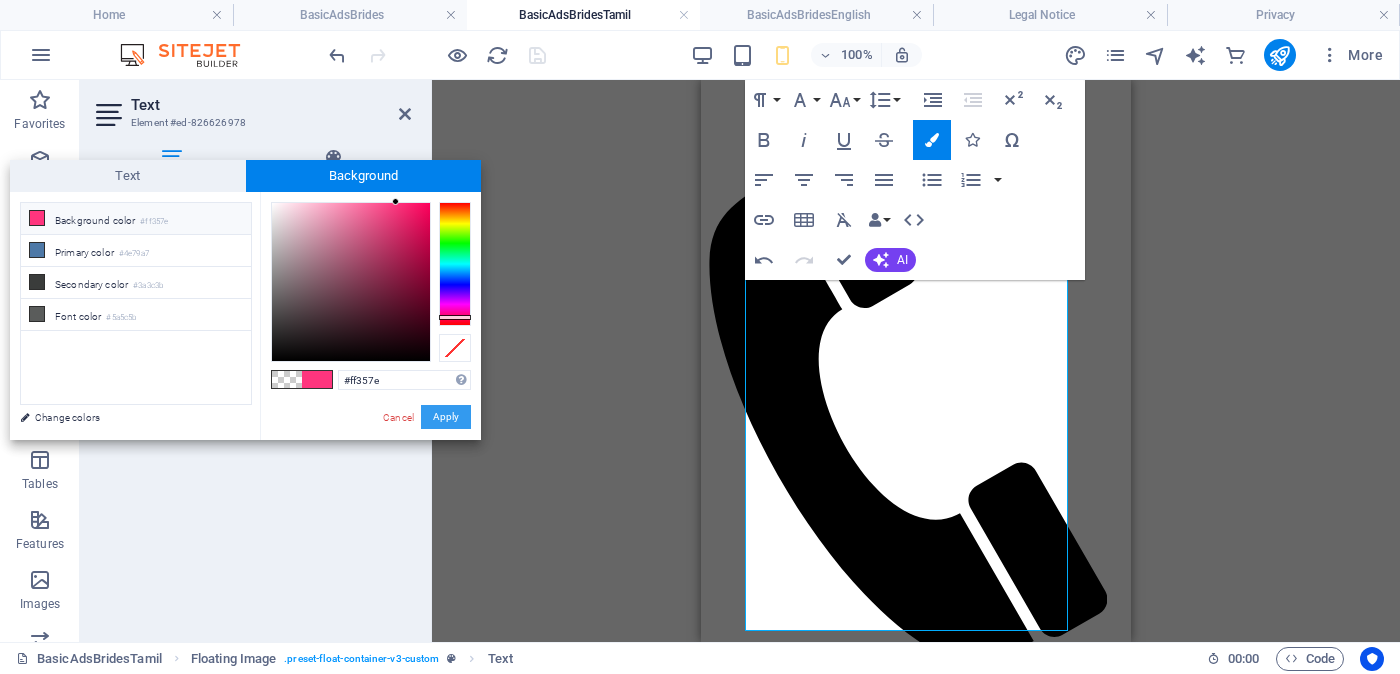 click on "Apply" at bounding box center [446, 417] 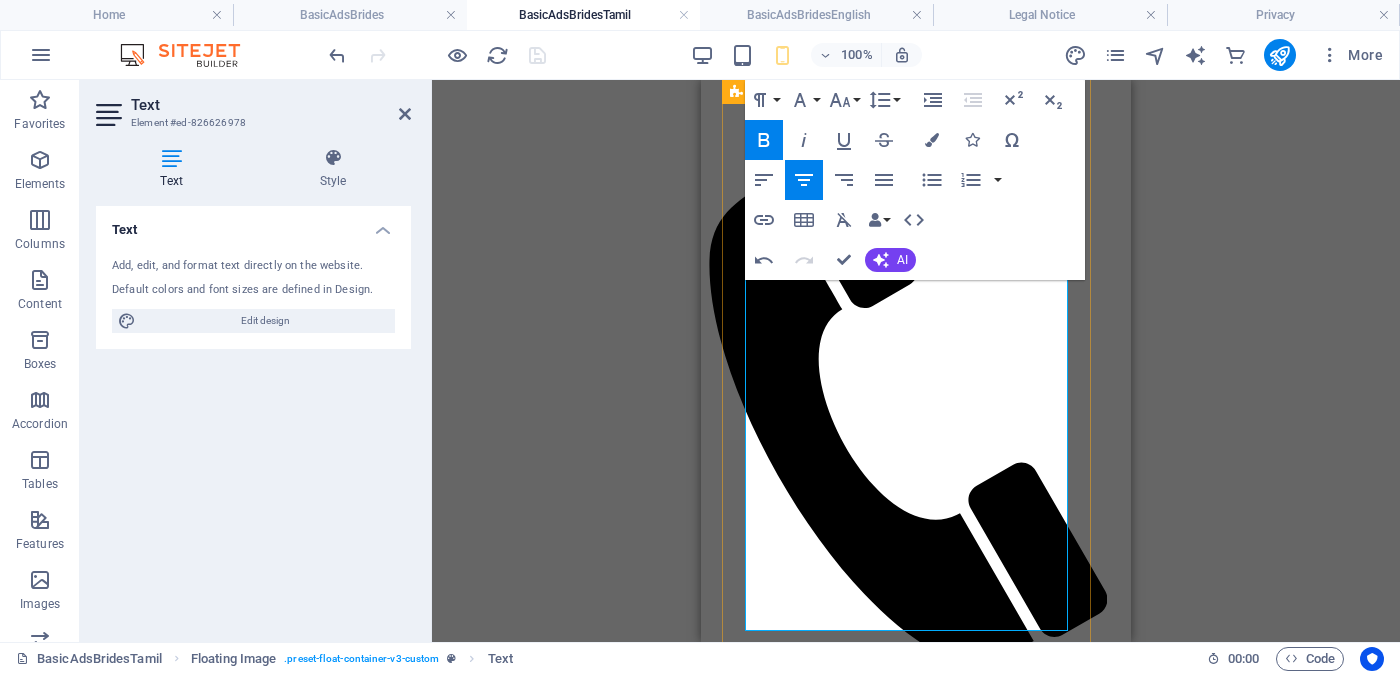 click on "வயது -     වයස -  [AGE] Unmarried - අවිවාහක - திருமணமாகாத உயரம் - Feet ( [FEET] ) . Inches ( [INCHES] ) රැකියාව- Occupation -  ​ ​ தொழில் ​ Privet Company - පුද්ගලික අංශයේ" at bounding box center [916, 2345] 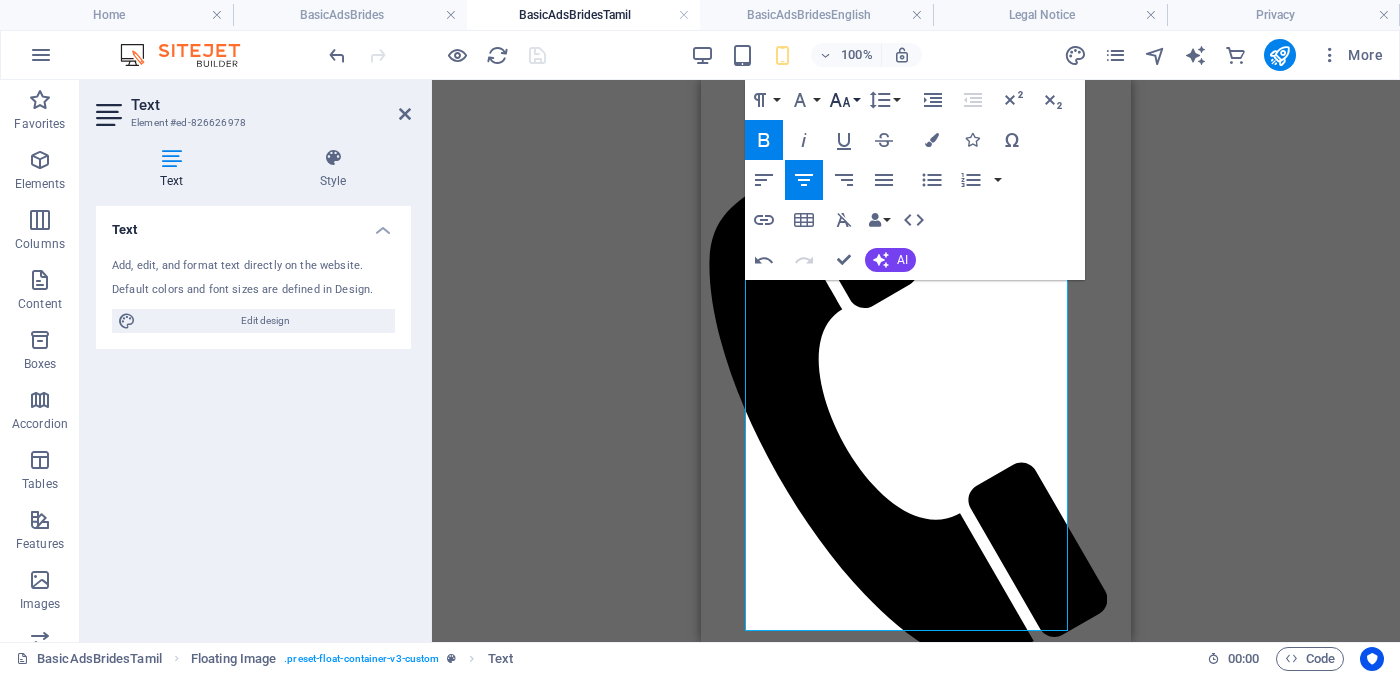 click on "Font Size" at bounding box center (844, 100) 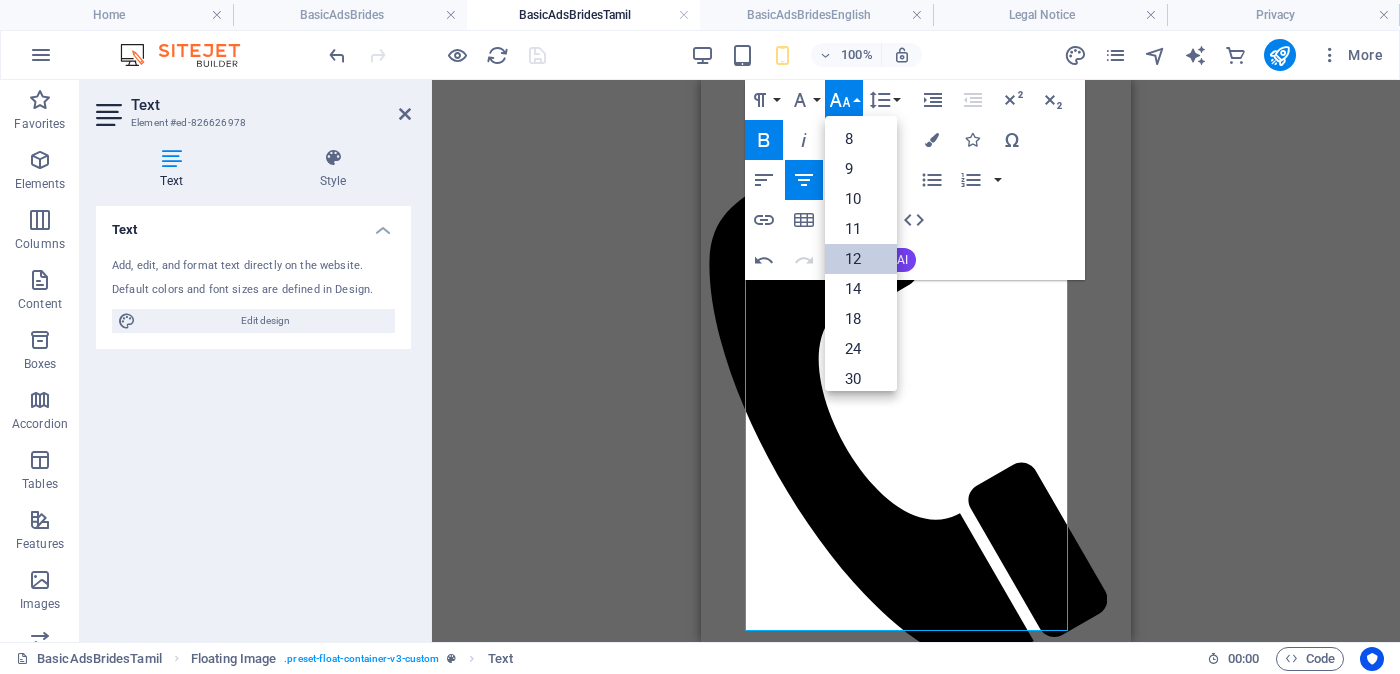 click on "12" at bounding box center (861, 259) 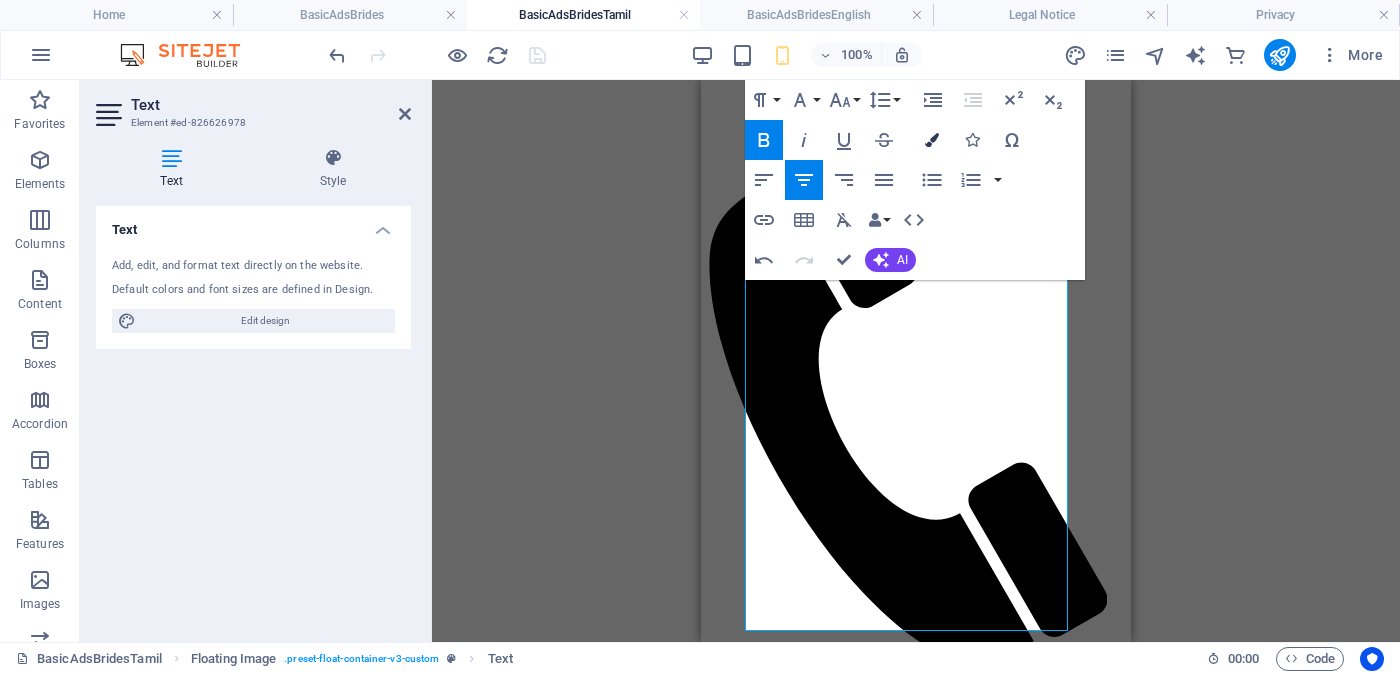 click at bounding box center [932, 140] 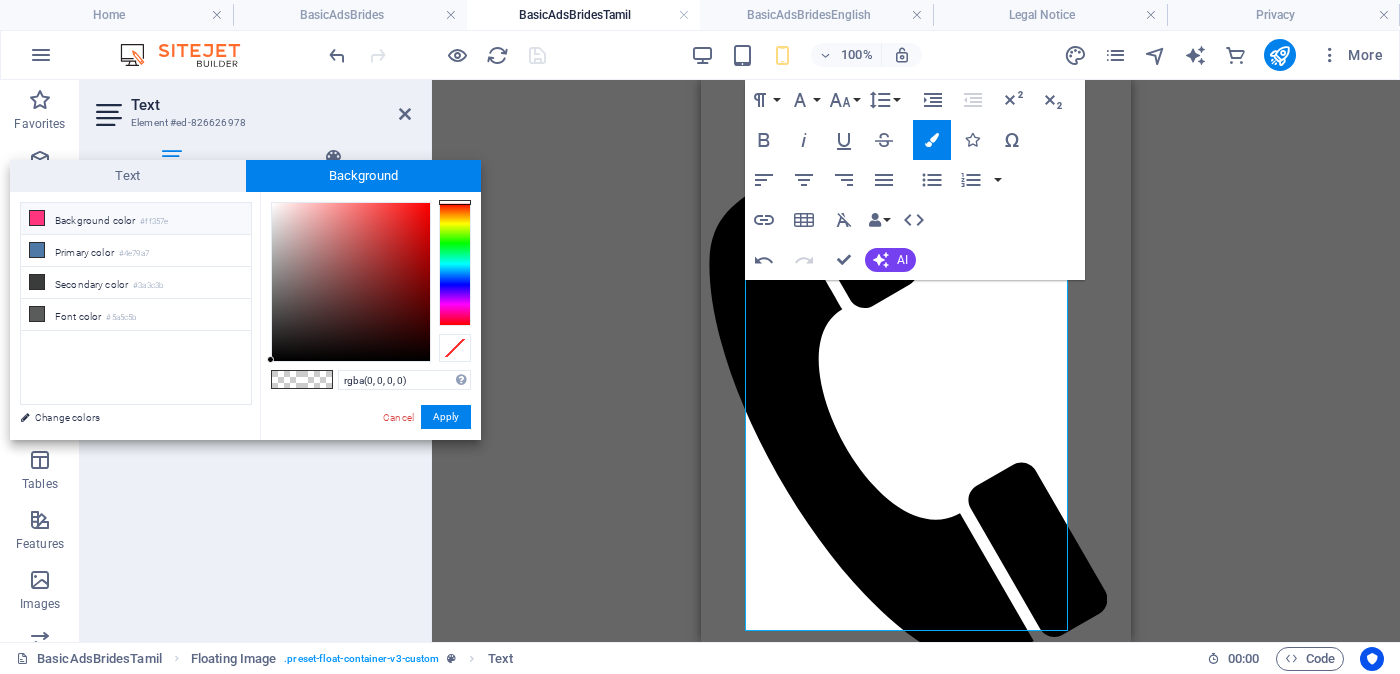 click on "Background color
#ff357e" at bounding box center [136, 219] 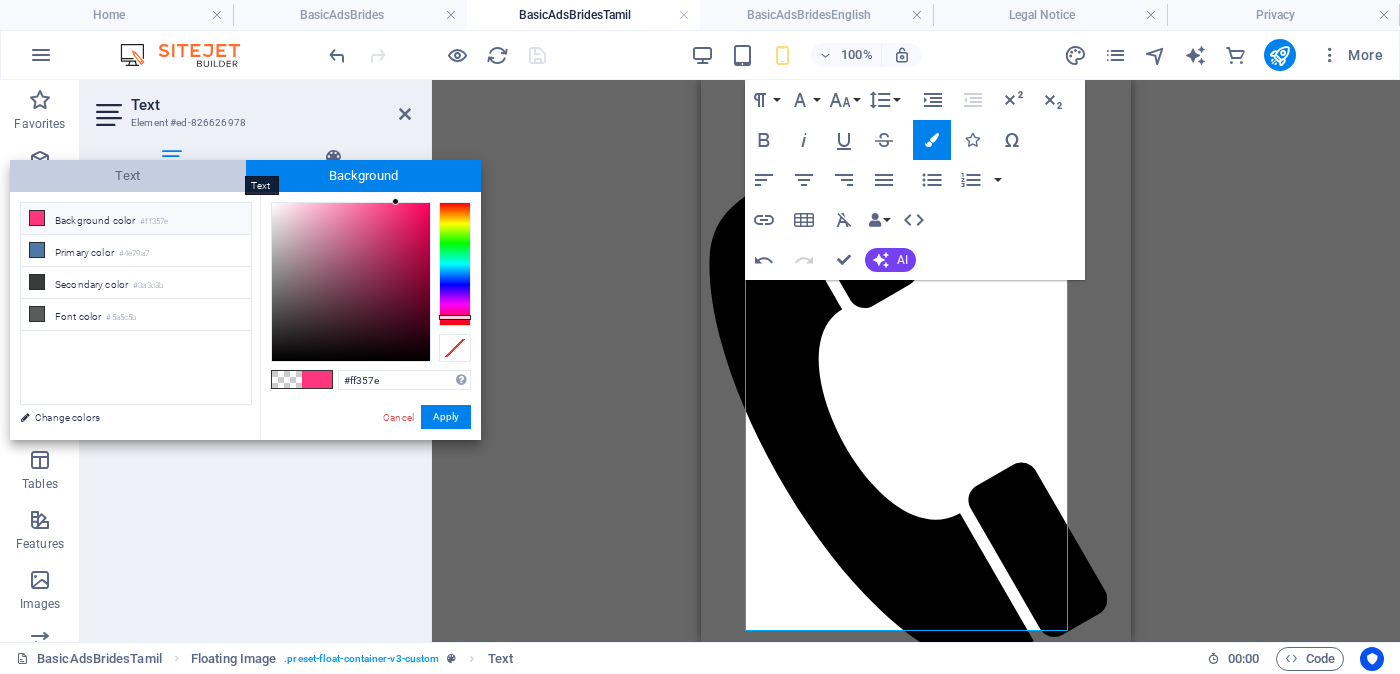 click on "Text" at bounding box center (128, 176) 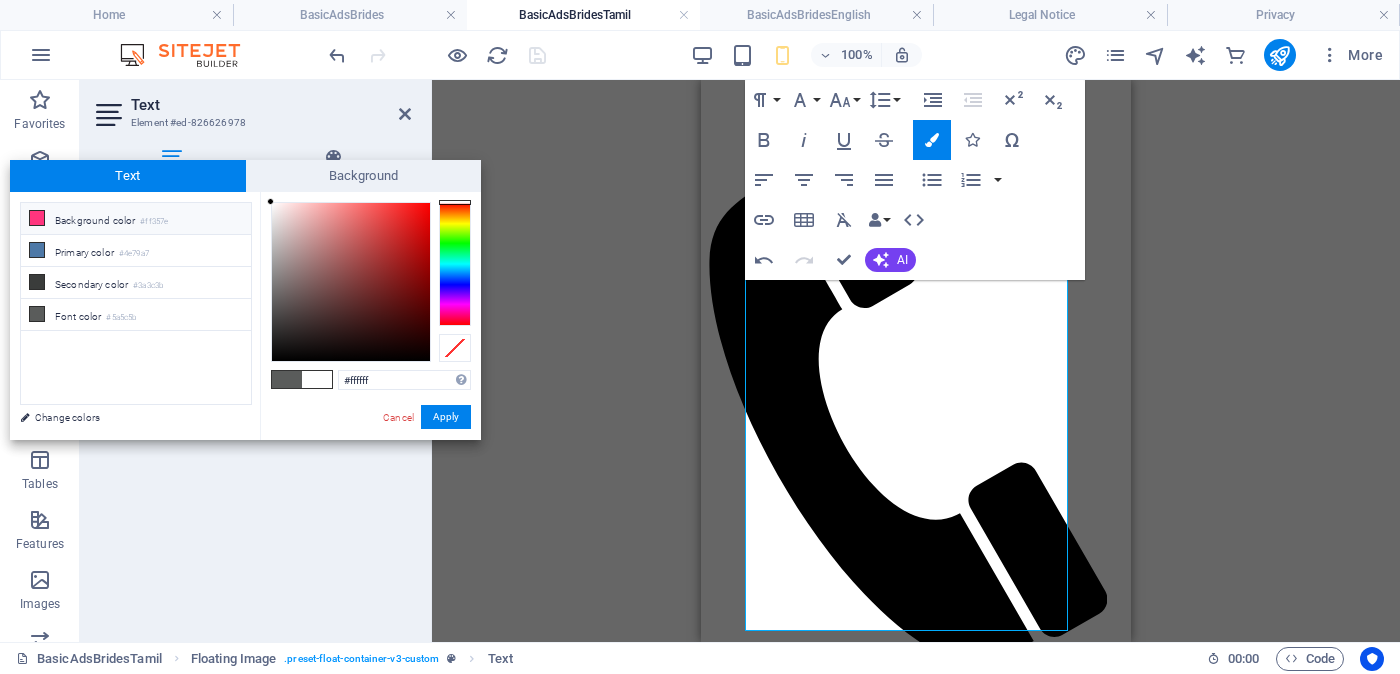 click on "Background color
#ff357e" at bounding box center [136, 219] 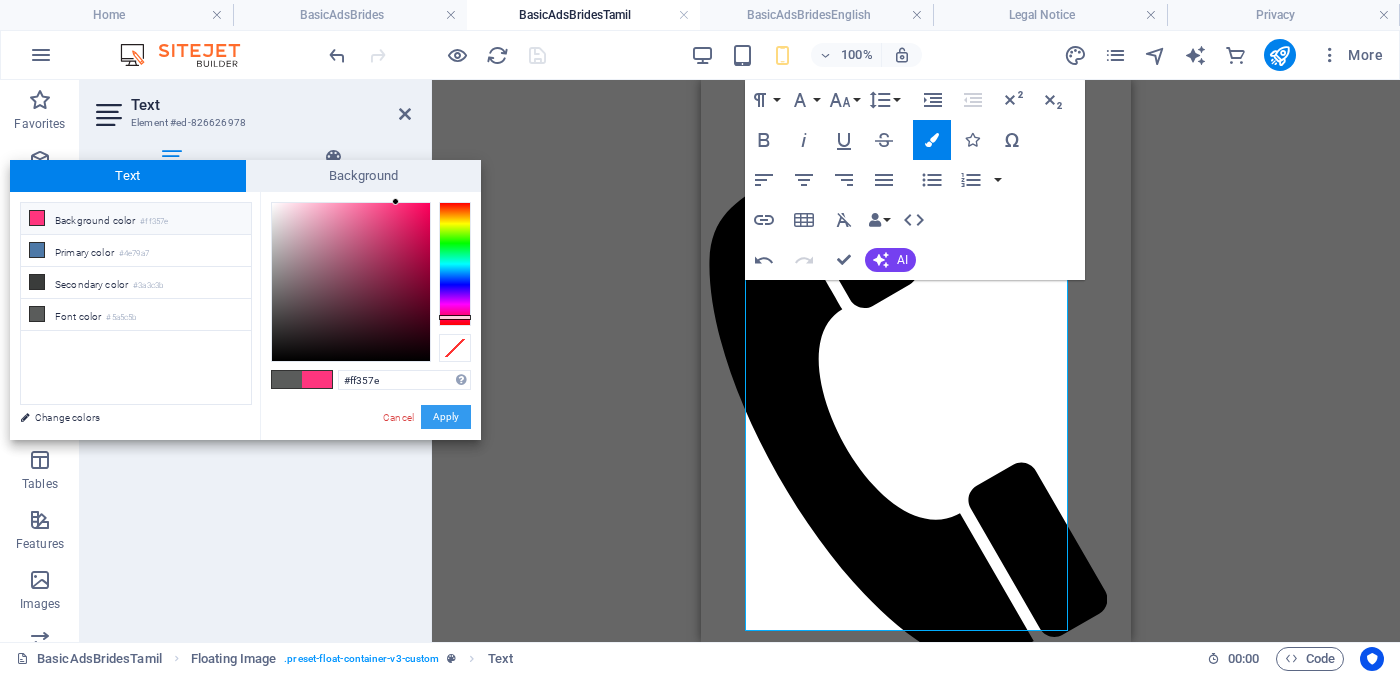 click on "Apply" at bounding box center [446, 417] 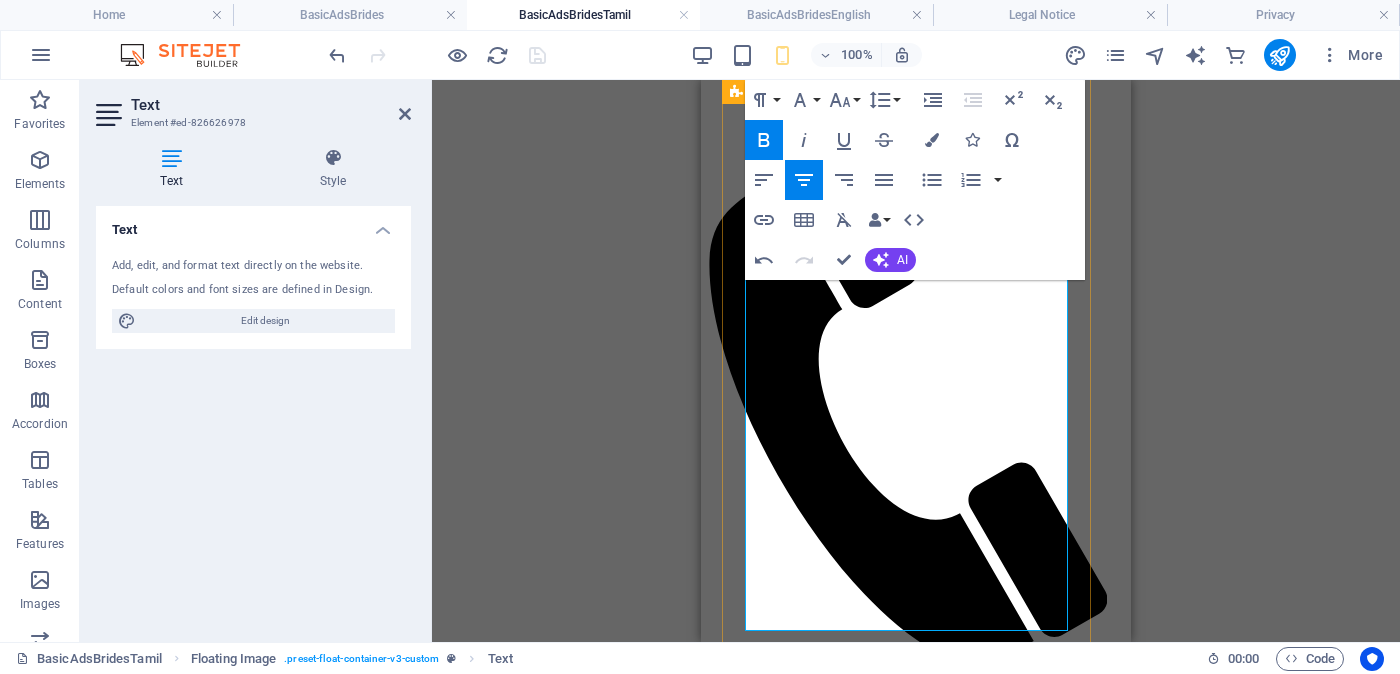 click on "Rs. 30,000  -  Rs. 40,000 - අතර" at bounding box center (916, 2420) 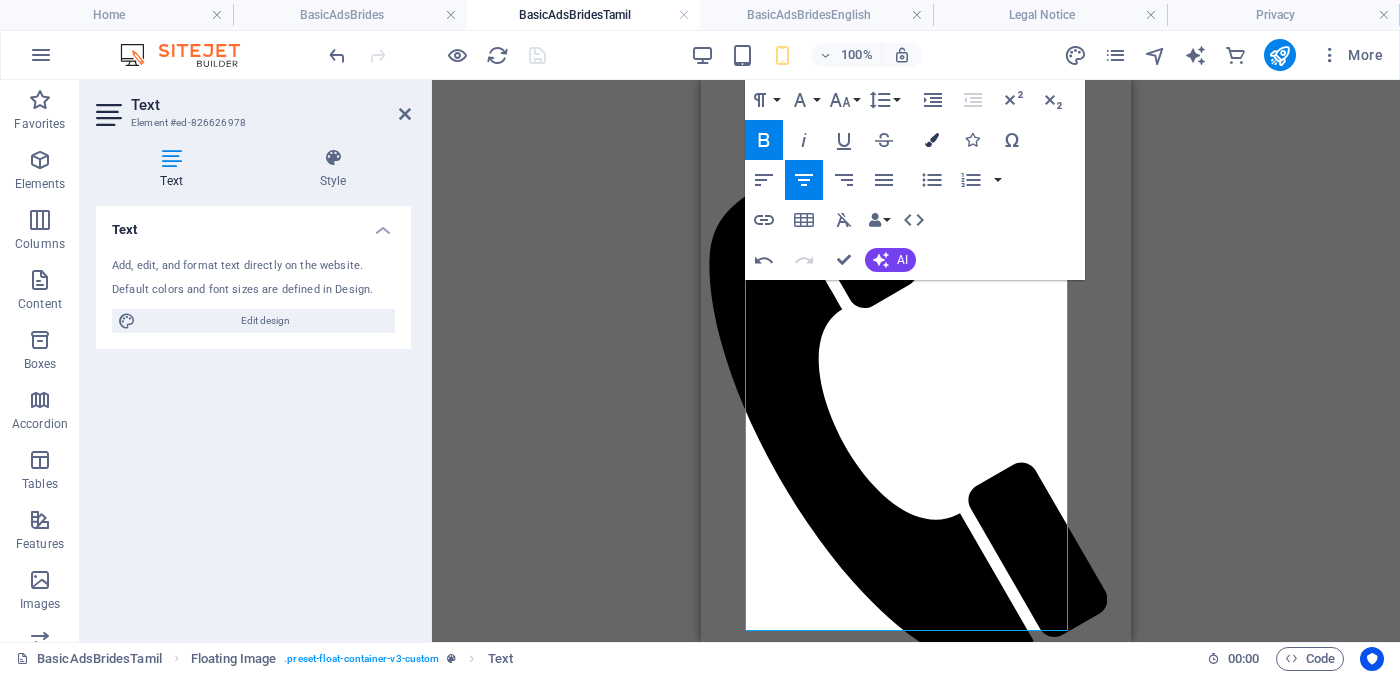 click at bounding box center [932, 140] 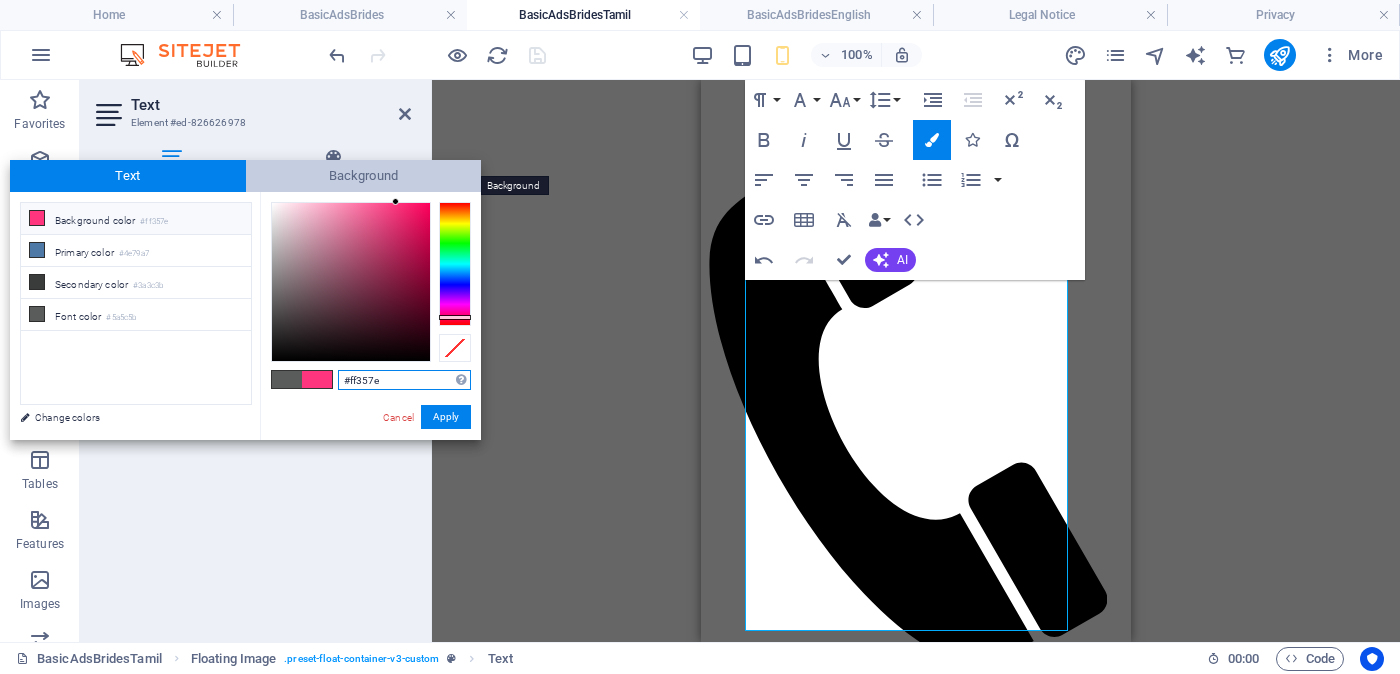 click on "Background" at bounding box center [364, 176] 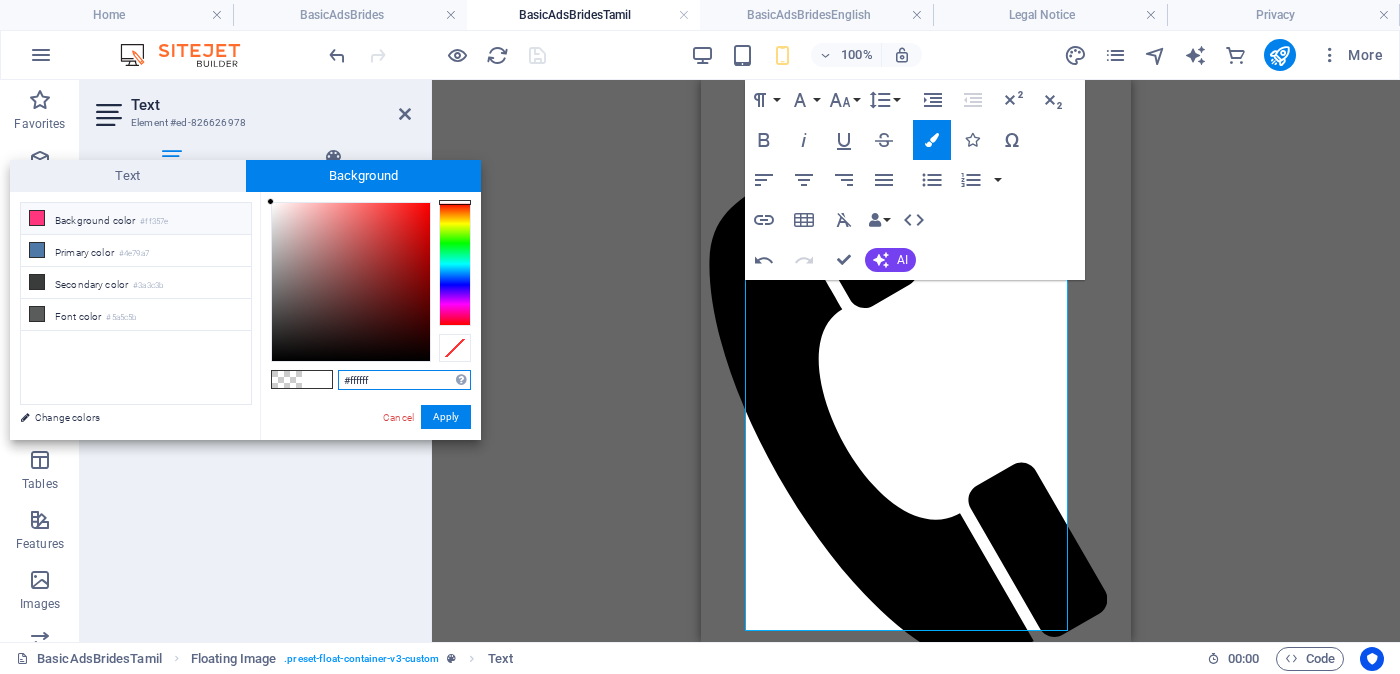 drag, startPoint x: 380, startPoint y: 378, endPoint x: 336, endPoint y: 374, distance: 44.181442 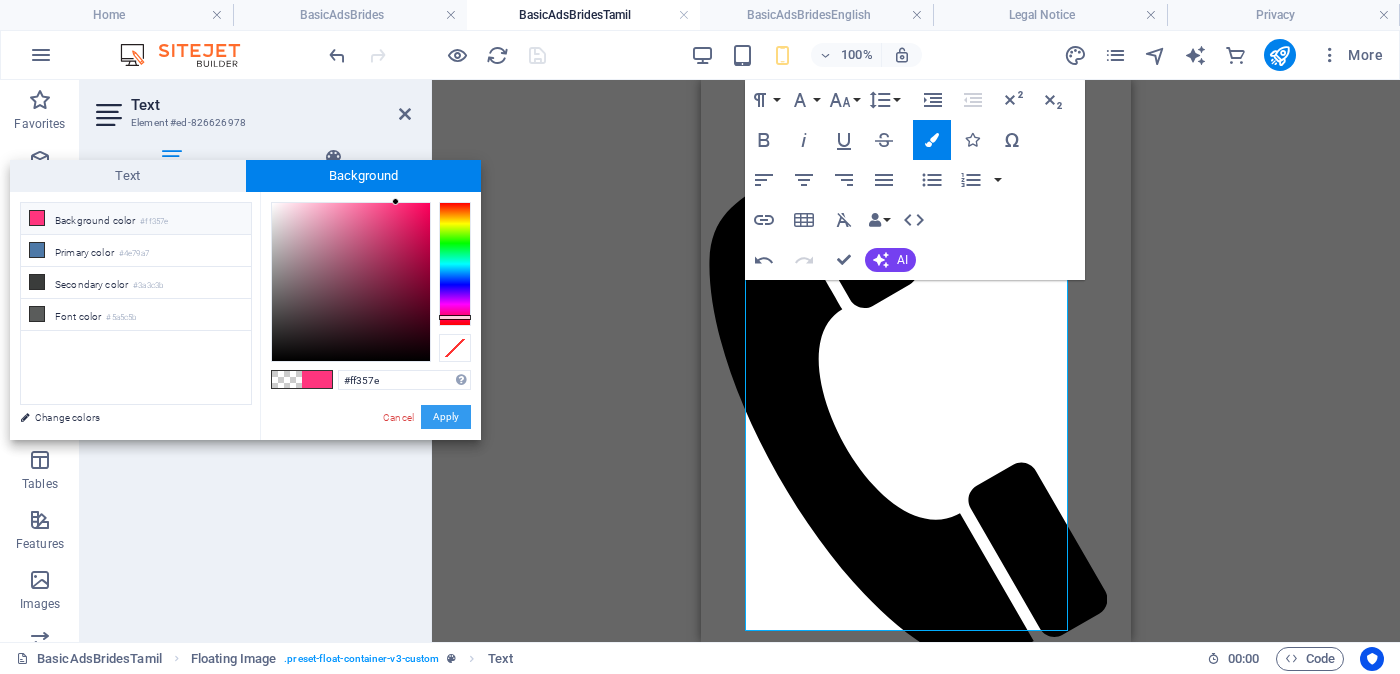 click on "Apply" at bounding box center (446, 417) 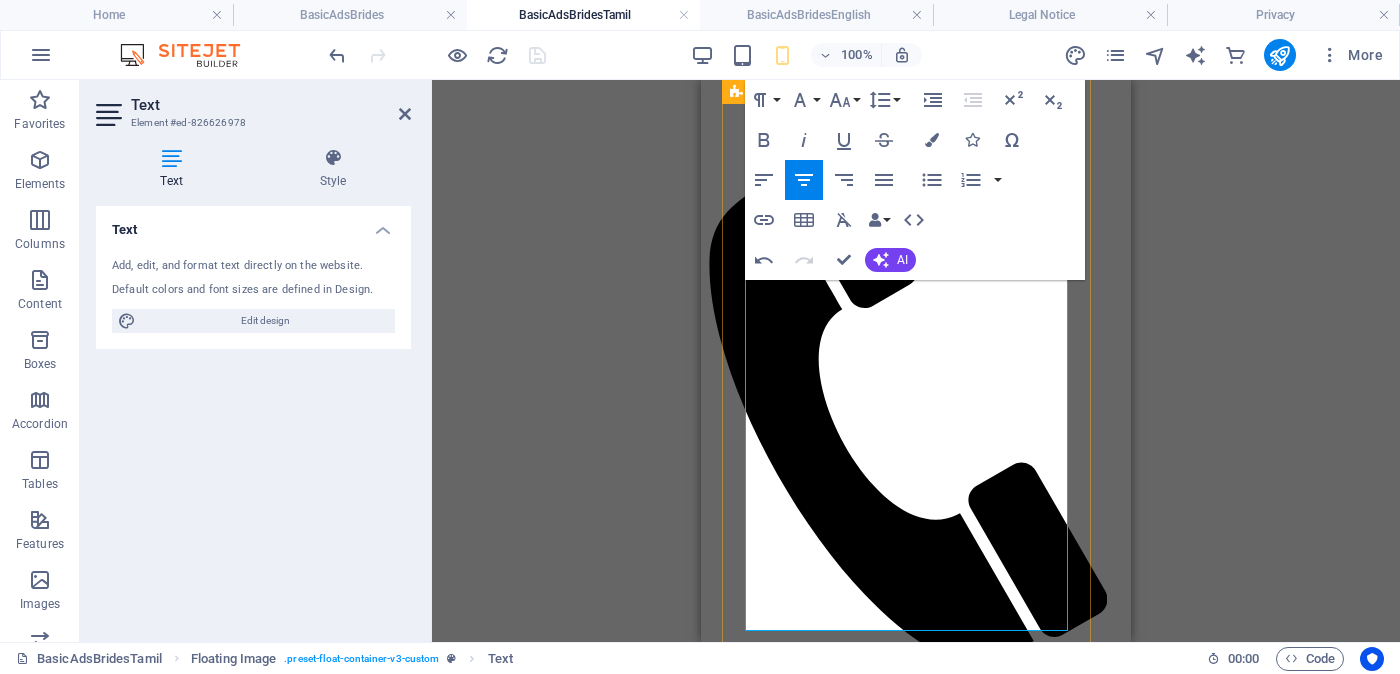 drag, startPoint x: 988, startPoint y: 445, endPoint x: 953, endPoint y: 445, distance: 35 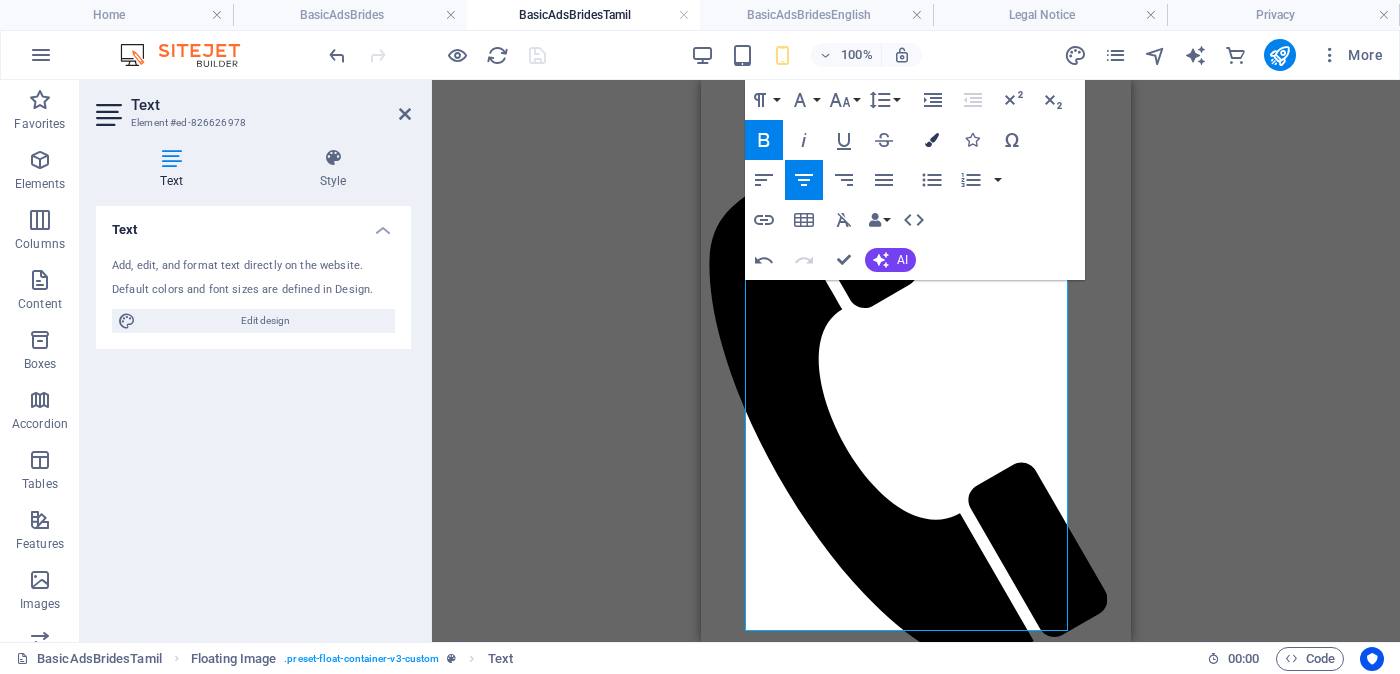 click at bounding box center [932, 140] 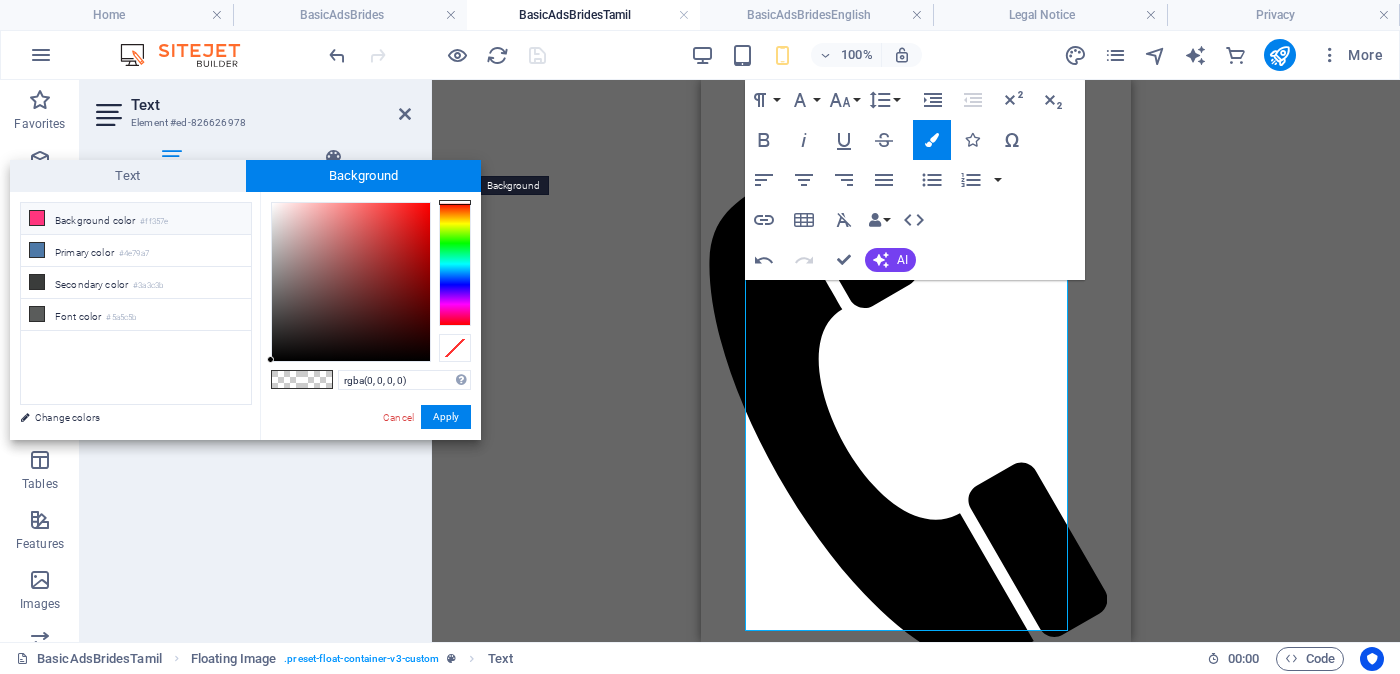 click on "Background" at bounding box center [364, 176] 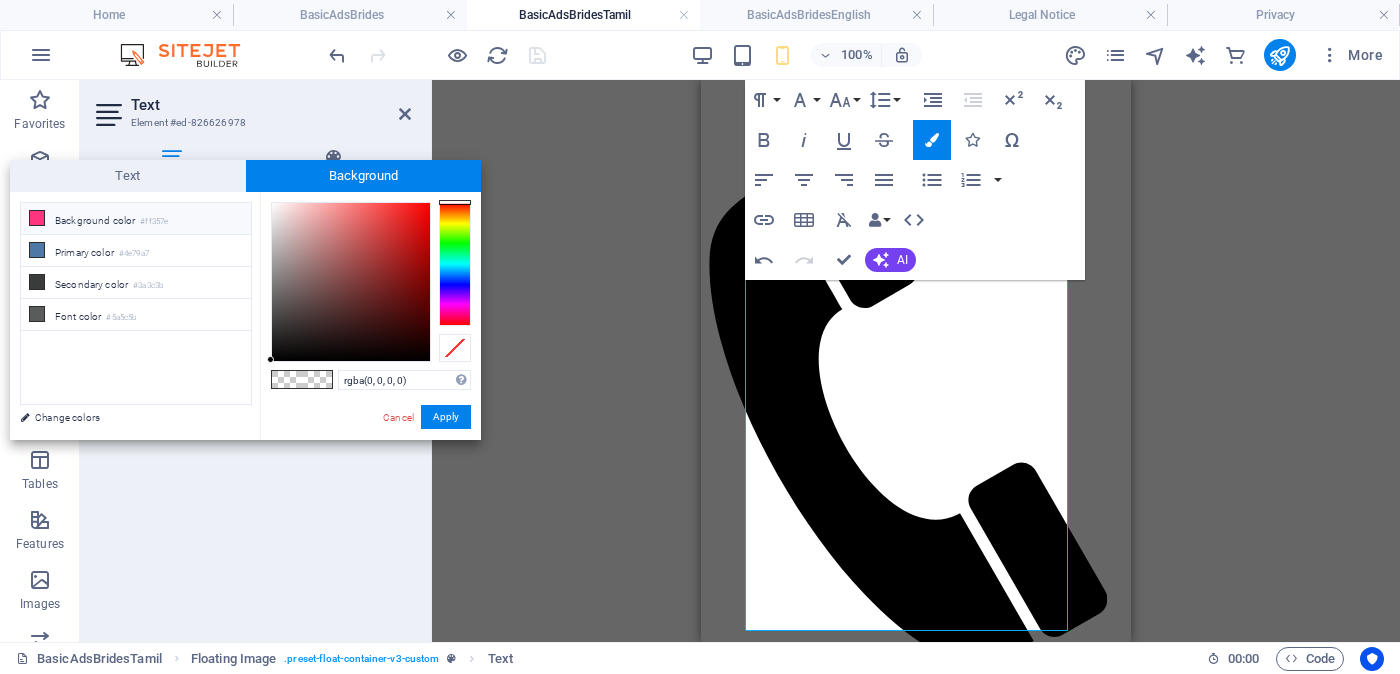 click on "#ff357e" at bounding box center (154, 222) 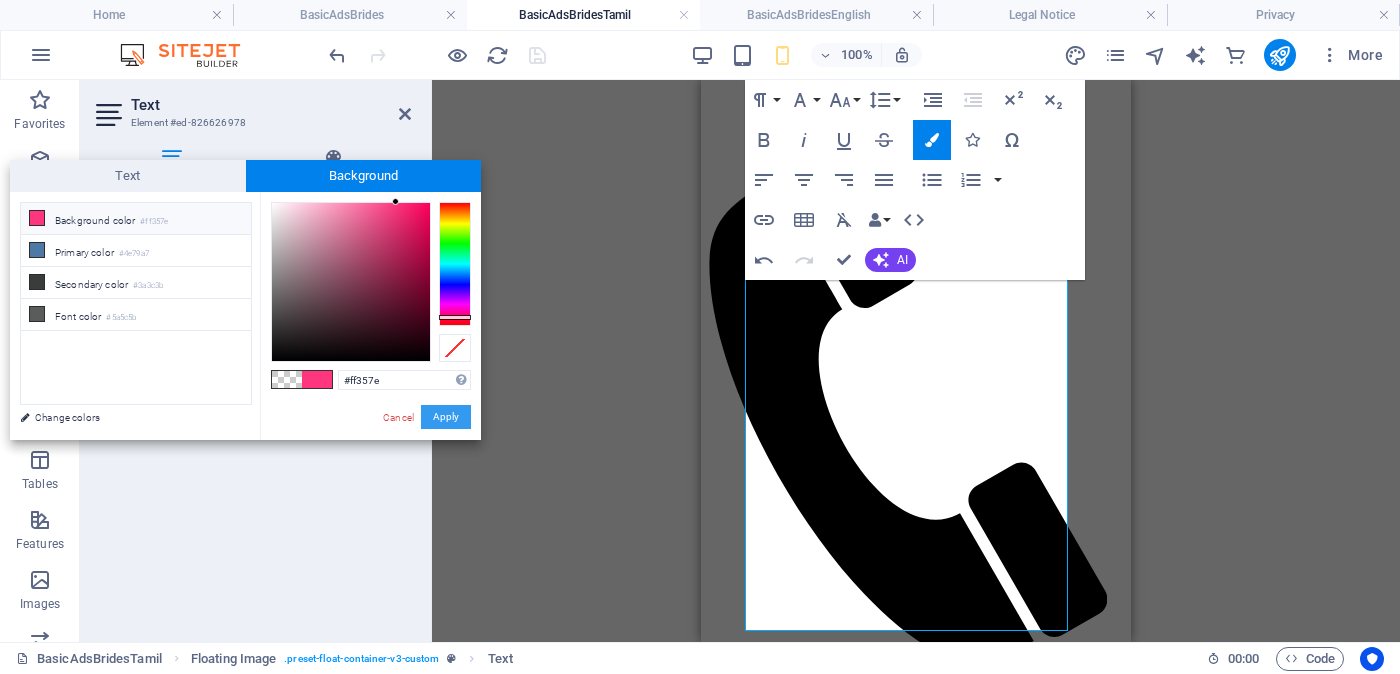 click on "Apply" at bounding box center [446, 417] 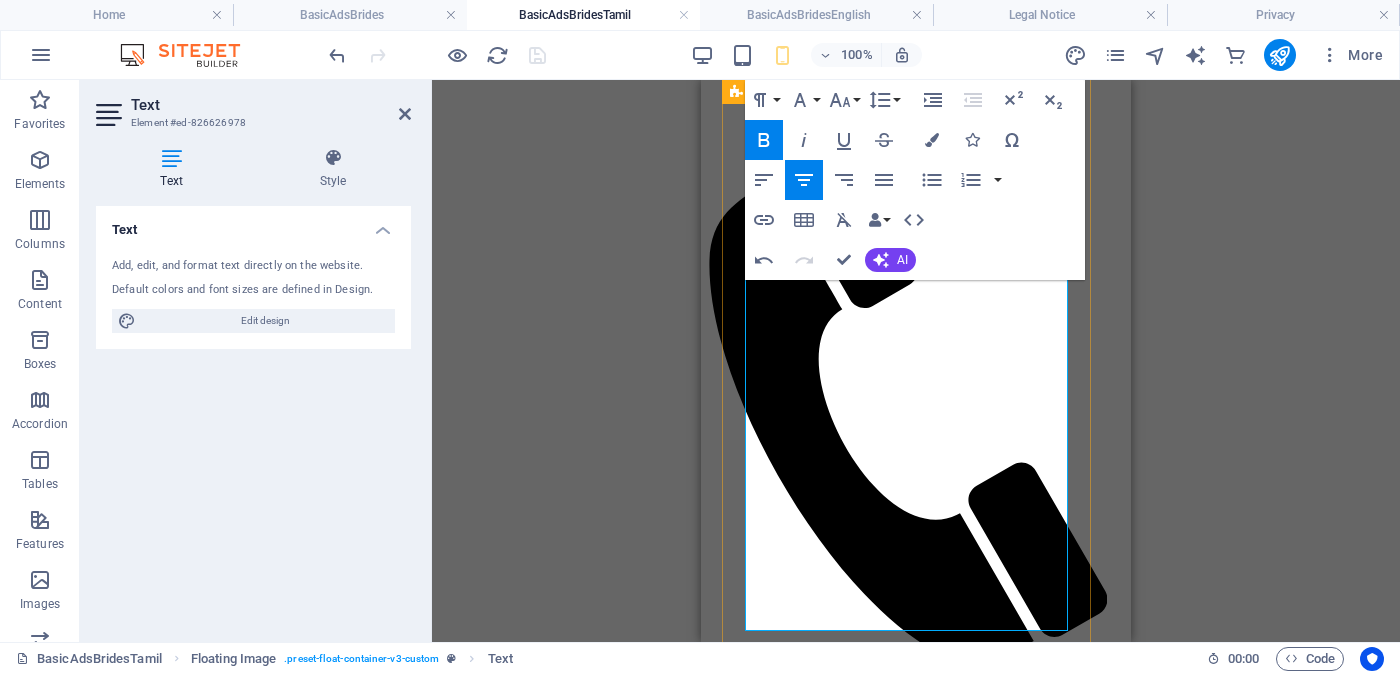 click on "මාසික ආදායම Rs. 30,000  -  Rs. 40,000 - අතර" at bounding box center (916, 2410) 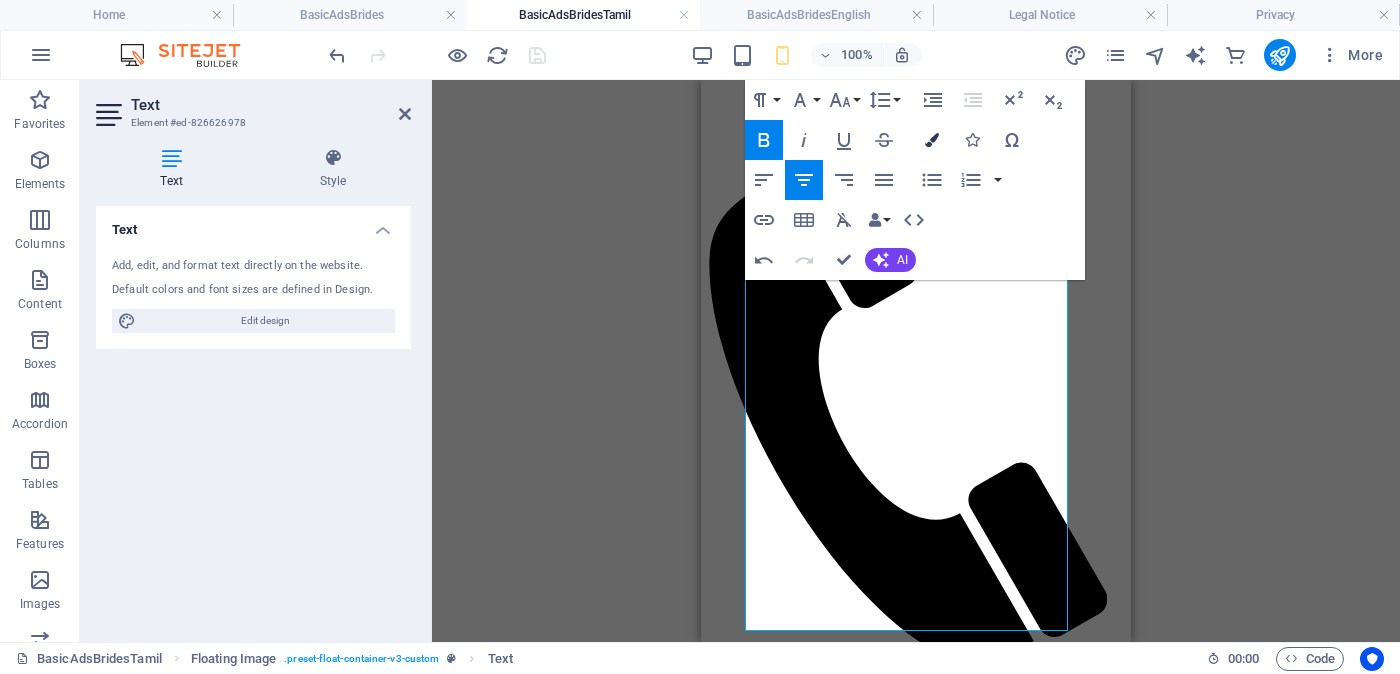 click at bounding box center (932, 140) 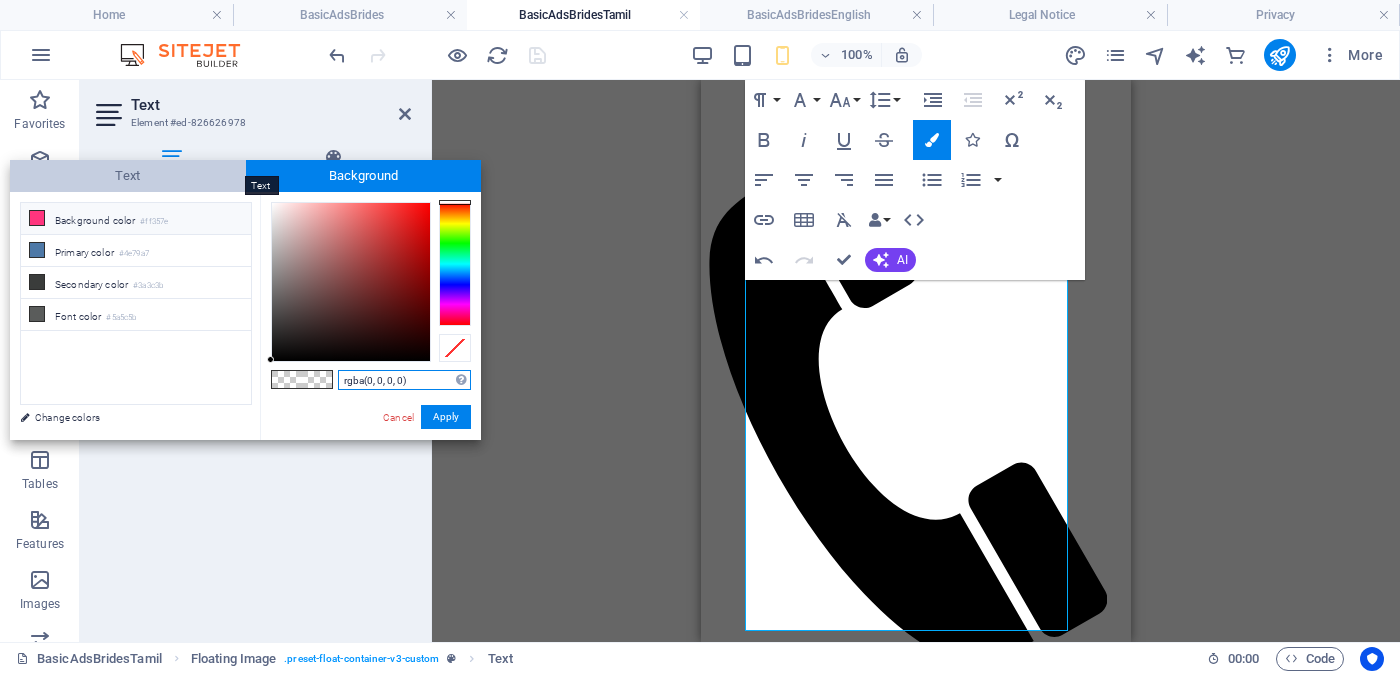click on "Text" at bounding box center (128, 176) 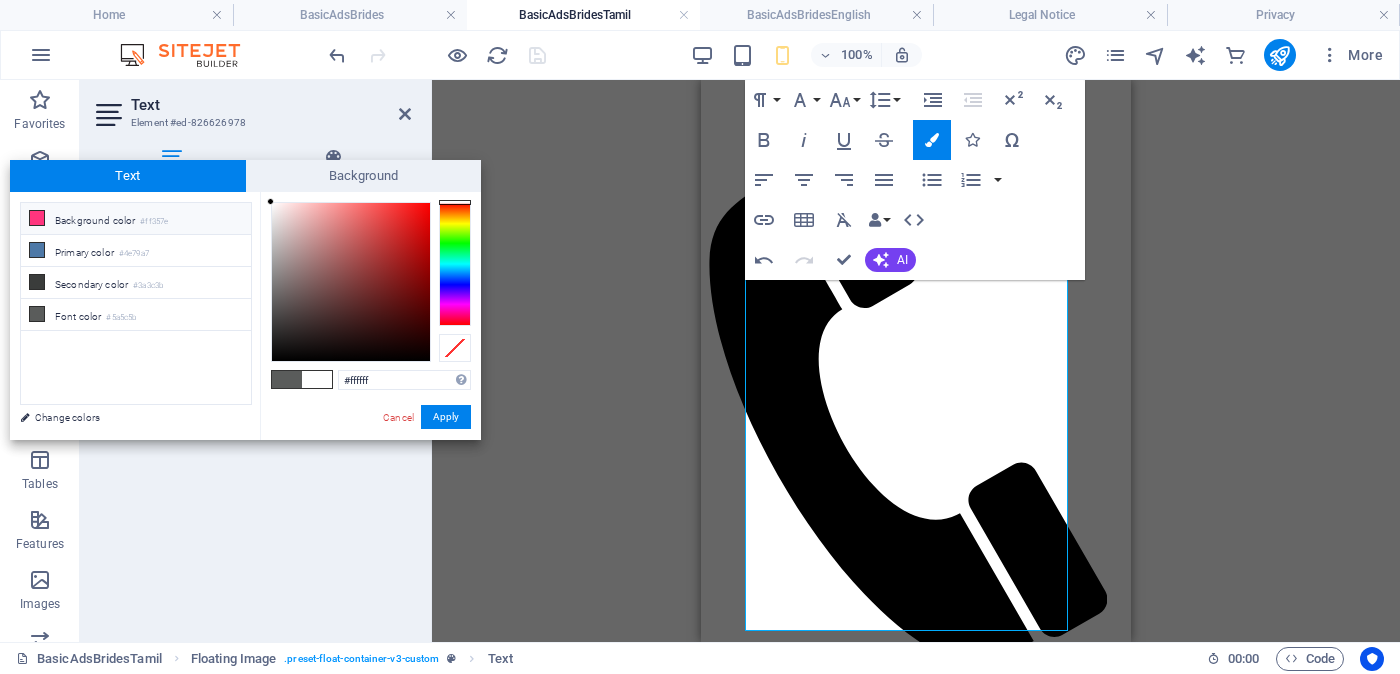 click at bounding box center (317, 379) 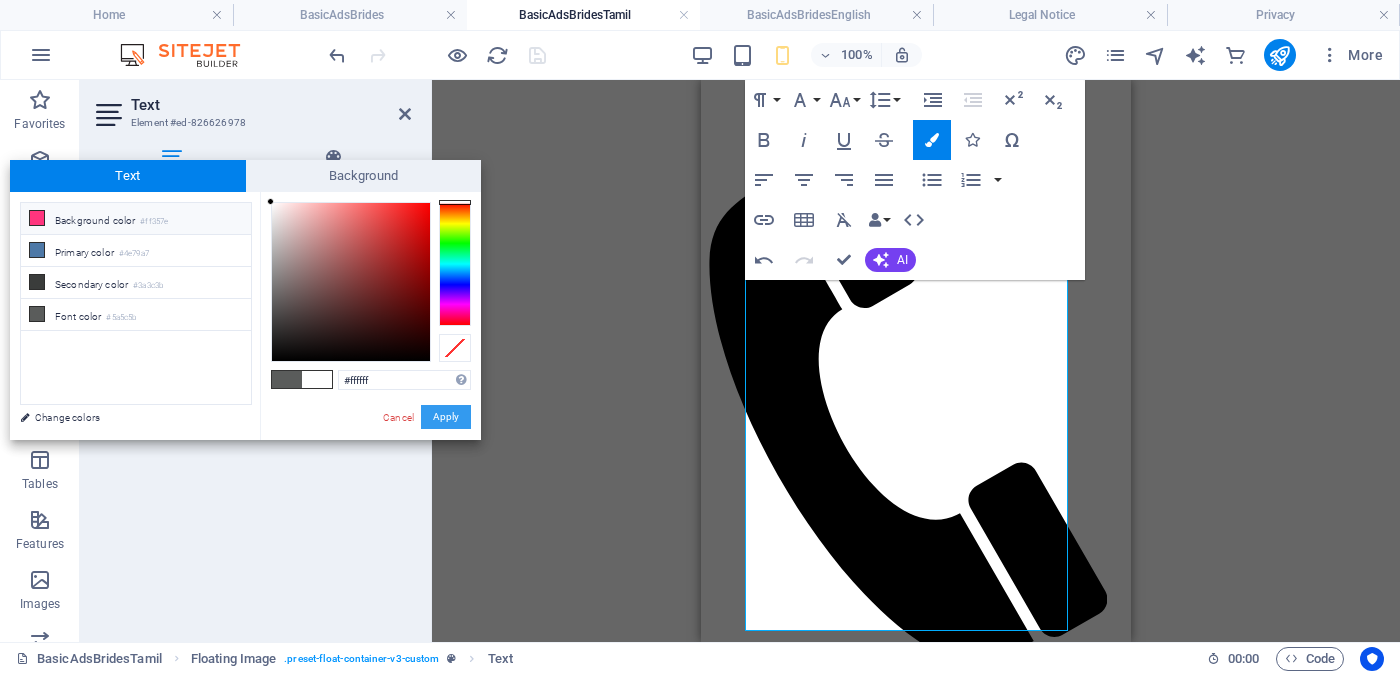 click on "Apply" at bounding box center (446, 417) 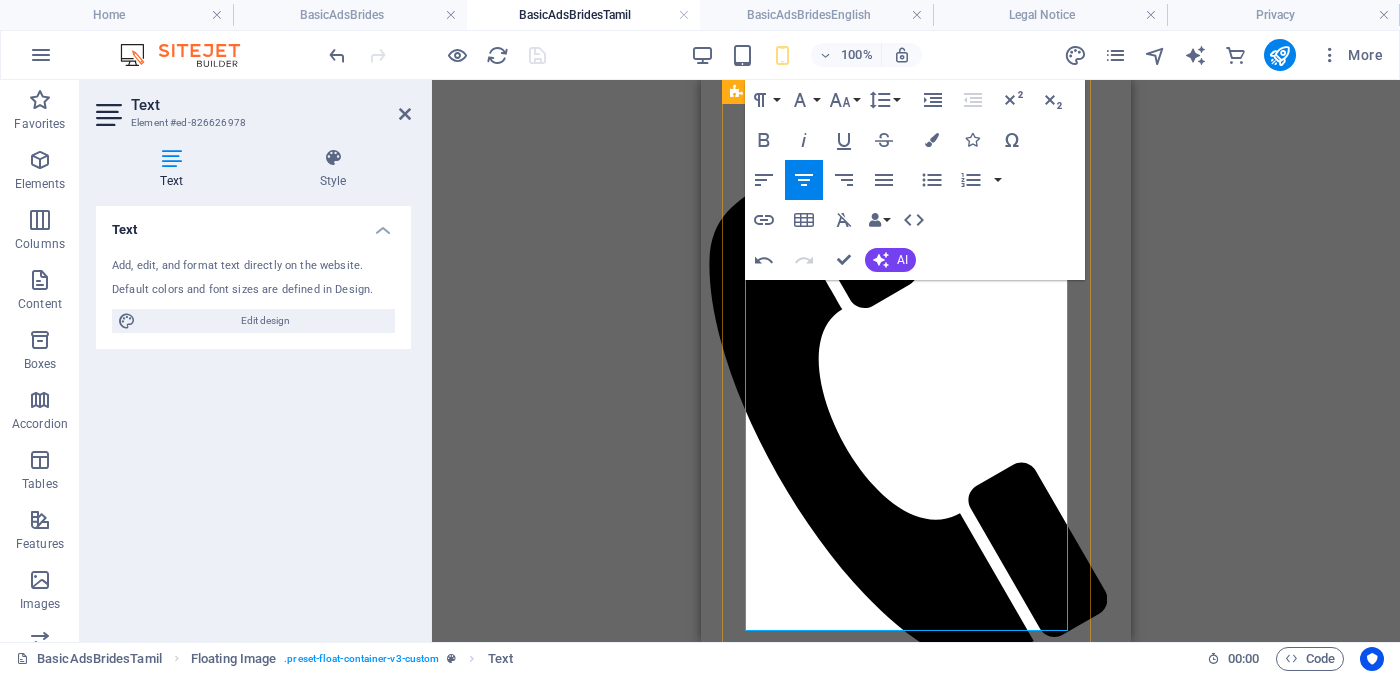 click on "வயது -     වයස -  [AGE] Unmarried - අවිවාහක - திருமணமாகாத உயரம் - Feet ( 4 ) . Inches ( 10 ) ​ රැකියාව- Occupation -  ​​​​ தொழில் ​​​ Privet Company - පුද්ගලික අංශයේ" at bounding box center [916, 2345] 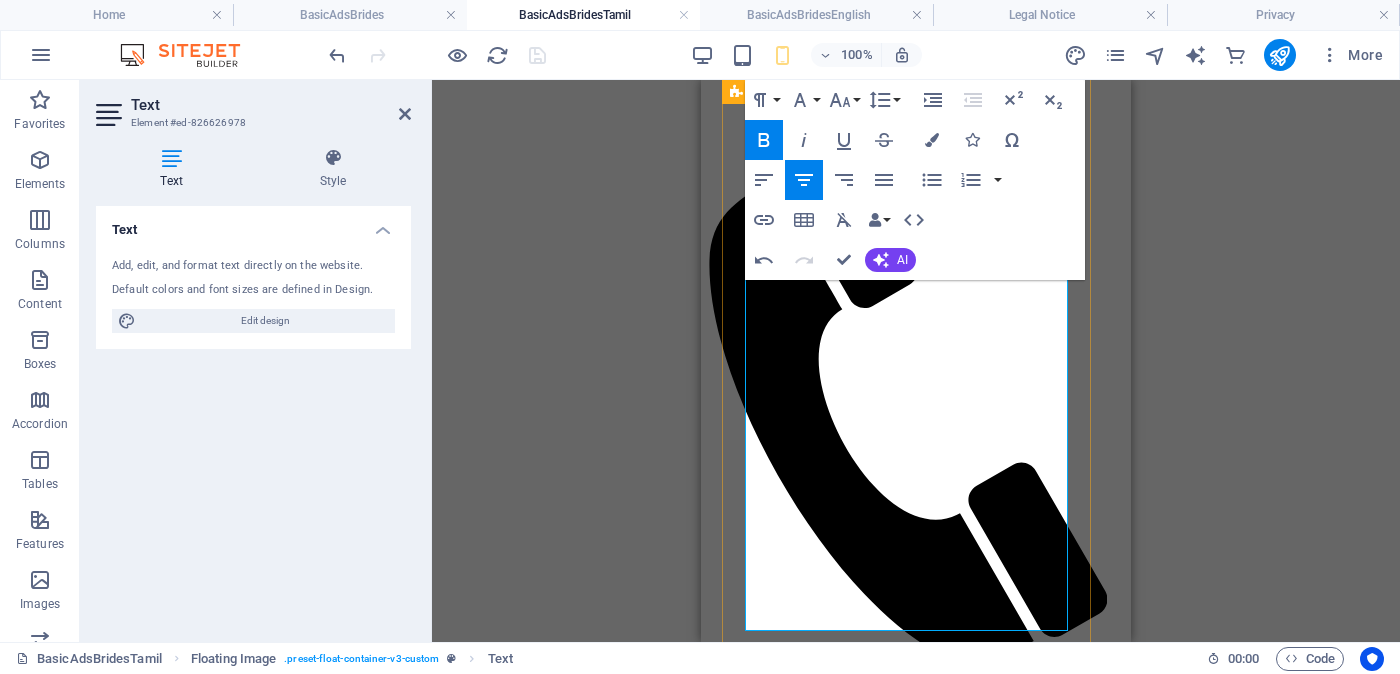 drag, startPoint x: 786, startPoint y: 449, endPoint x: 1038, endPoint y: 452, distance: 252.01785 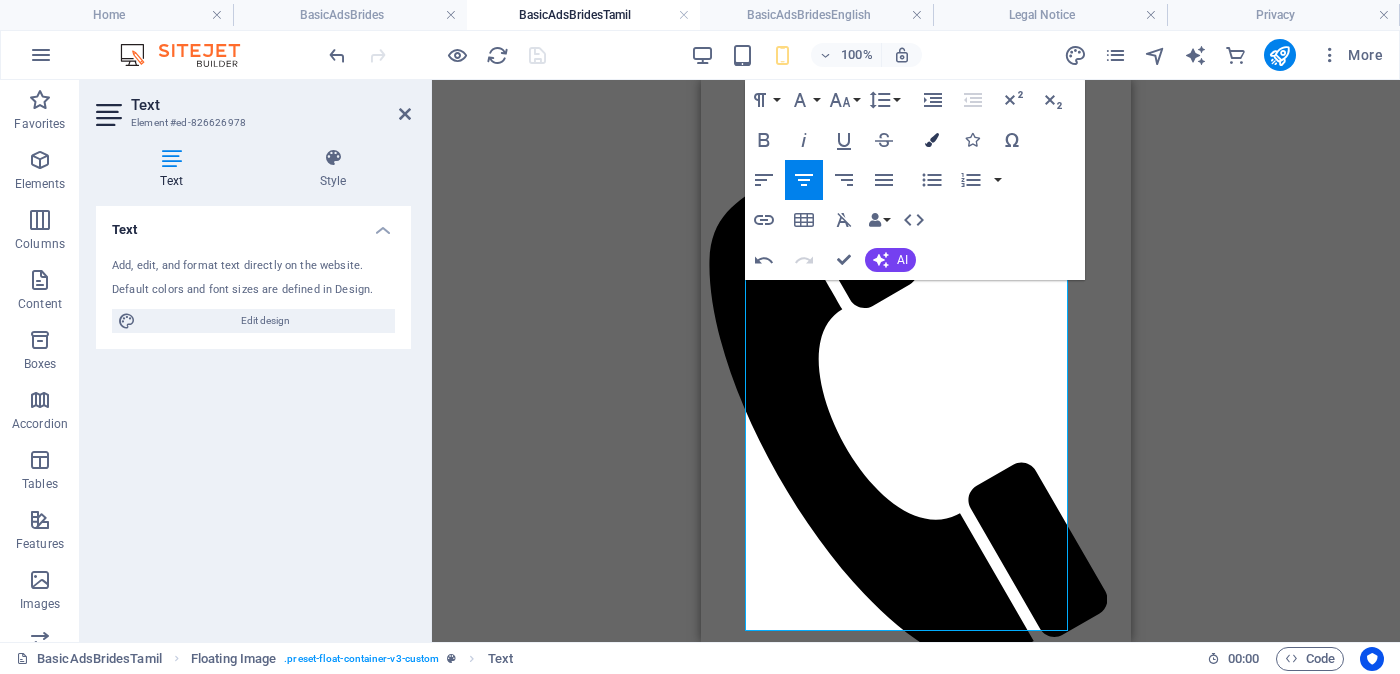 click on "Colors" at bounding box center [932, 140] 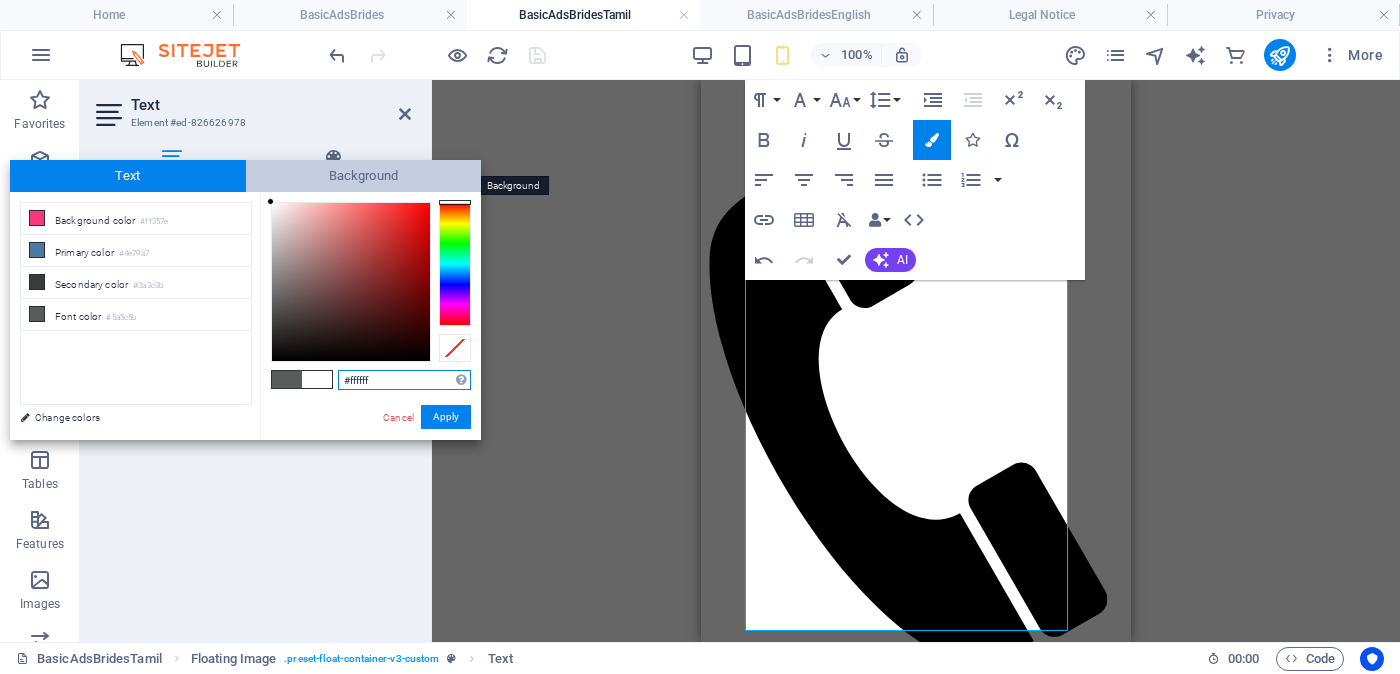 click on "Background" at bounding box center (364, 176) 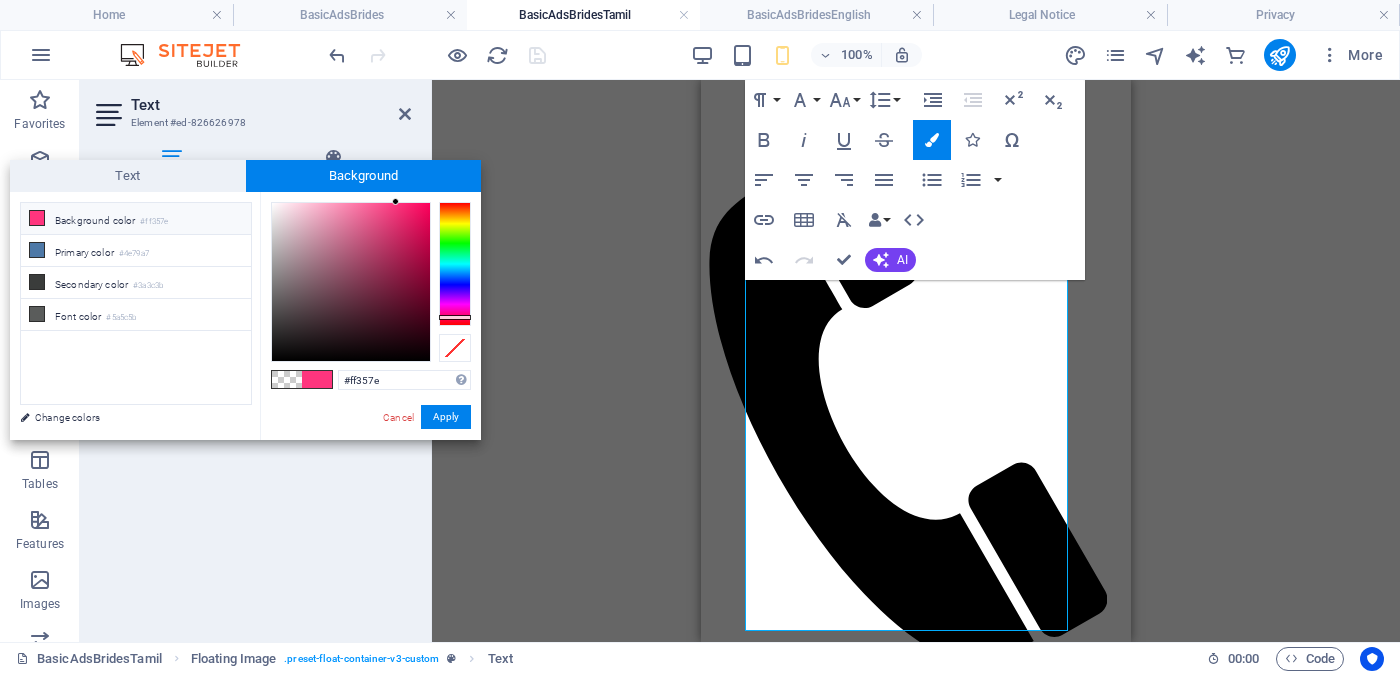 click on "#ff357e" at bounding box center (154, 222) 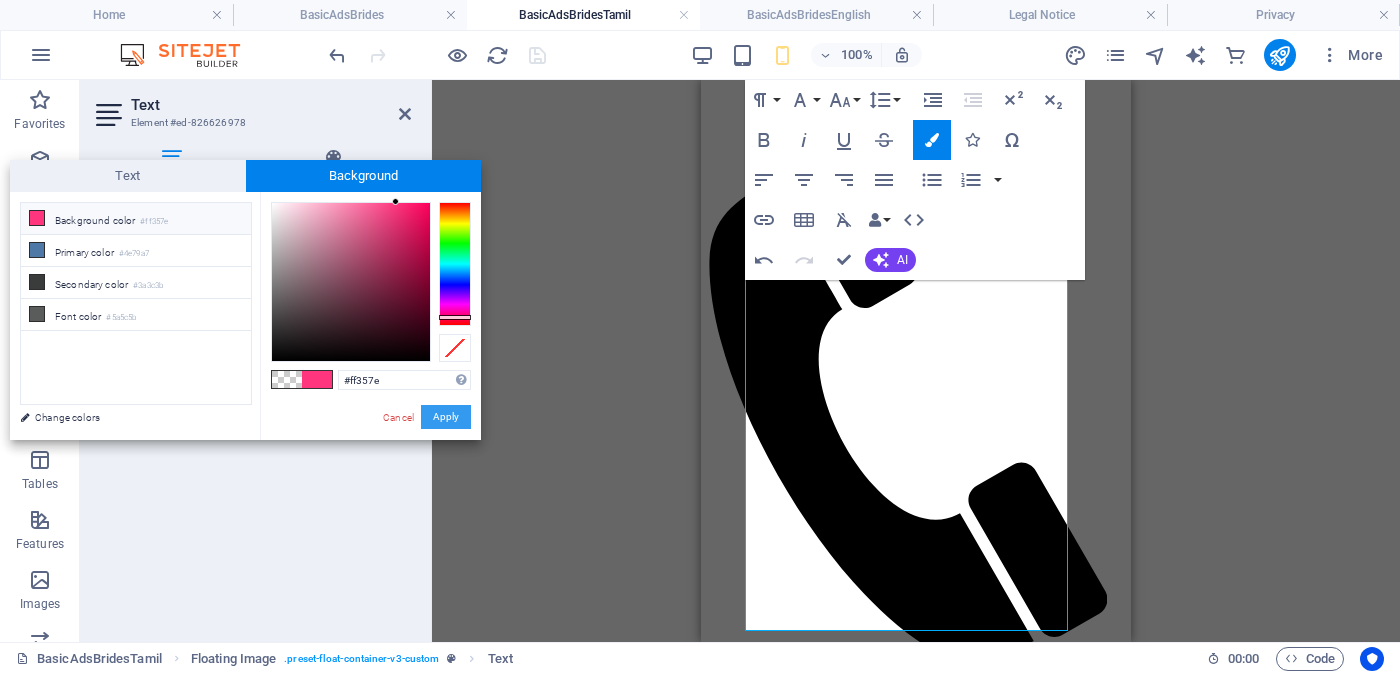 click on "Apply" at bounding box center (446, 417) 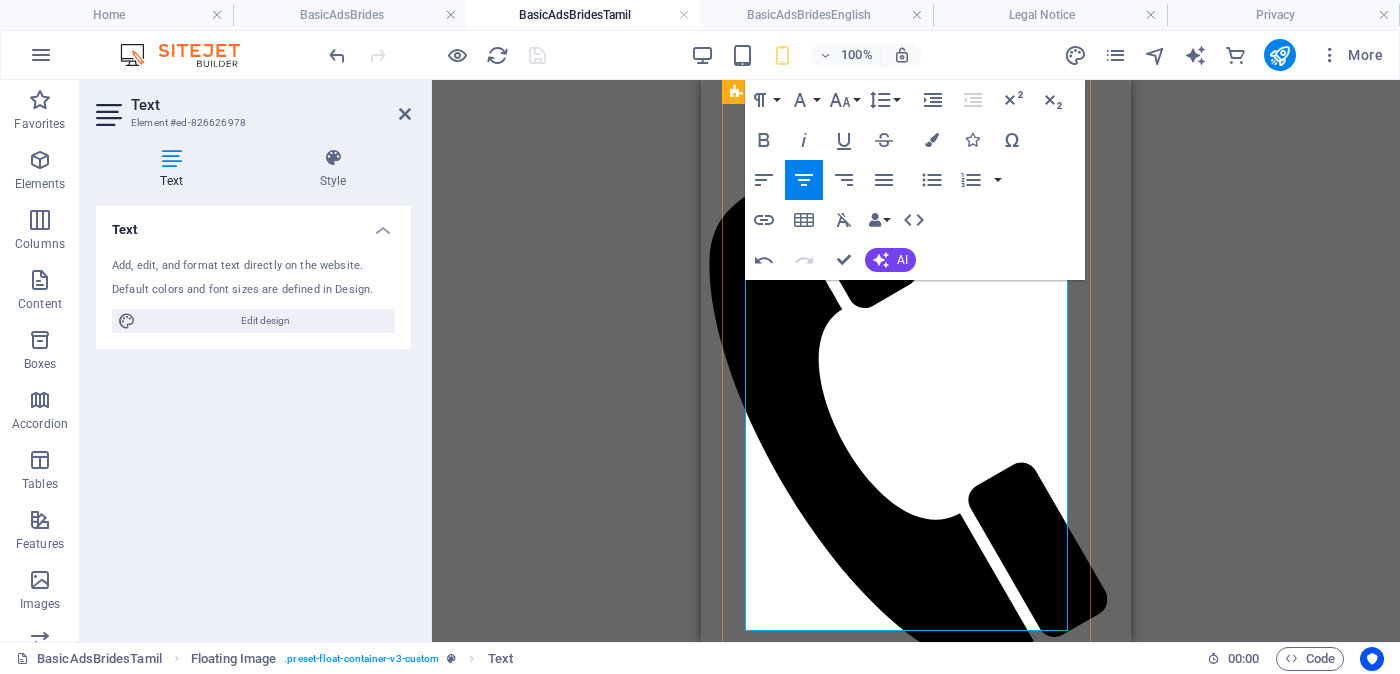 drag, startPoint x: 788, startPoint y: 444, endPoint x: 1023, endPoint y: 446, distance: 235.00851 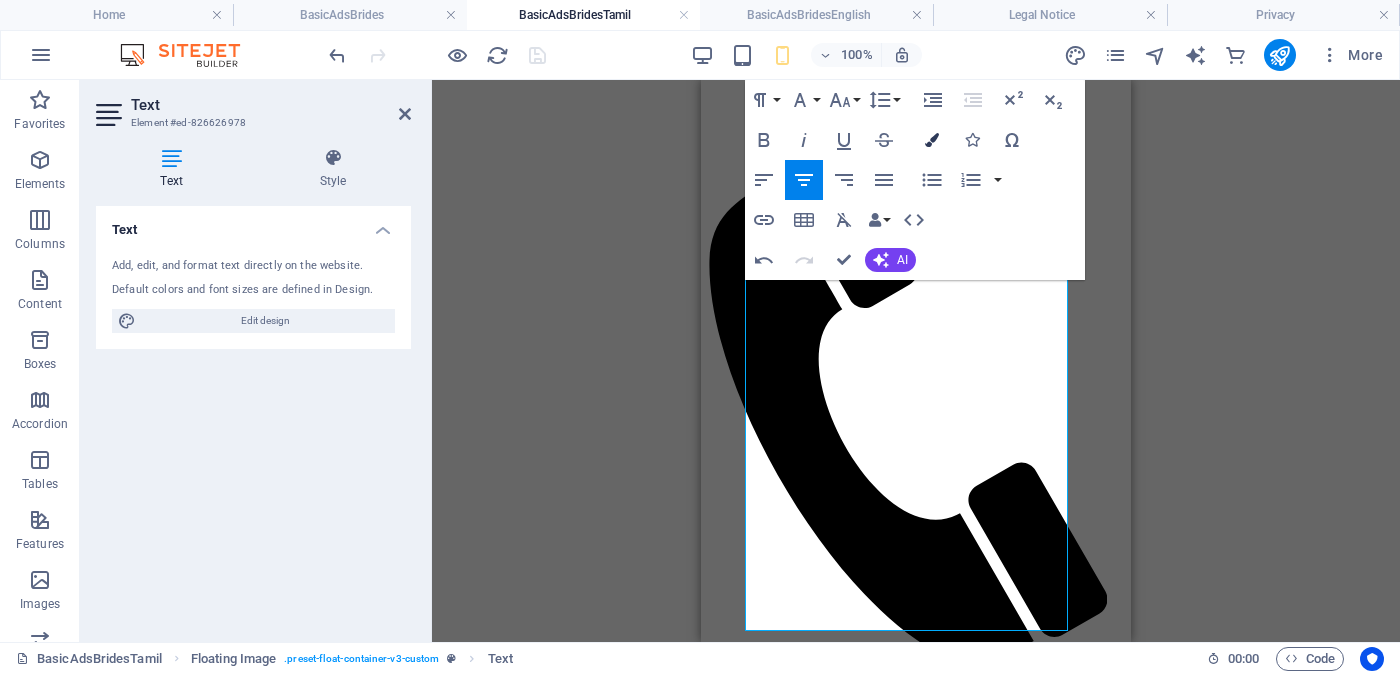 click at bounding box center (932, 140) 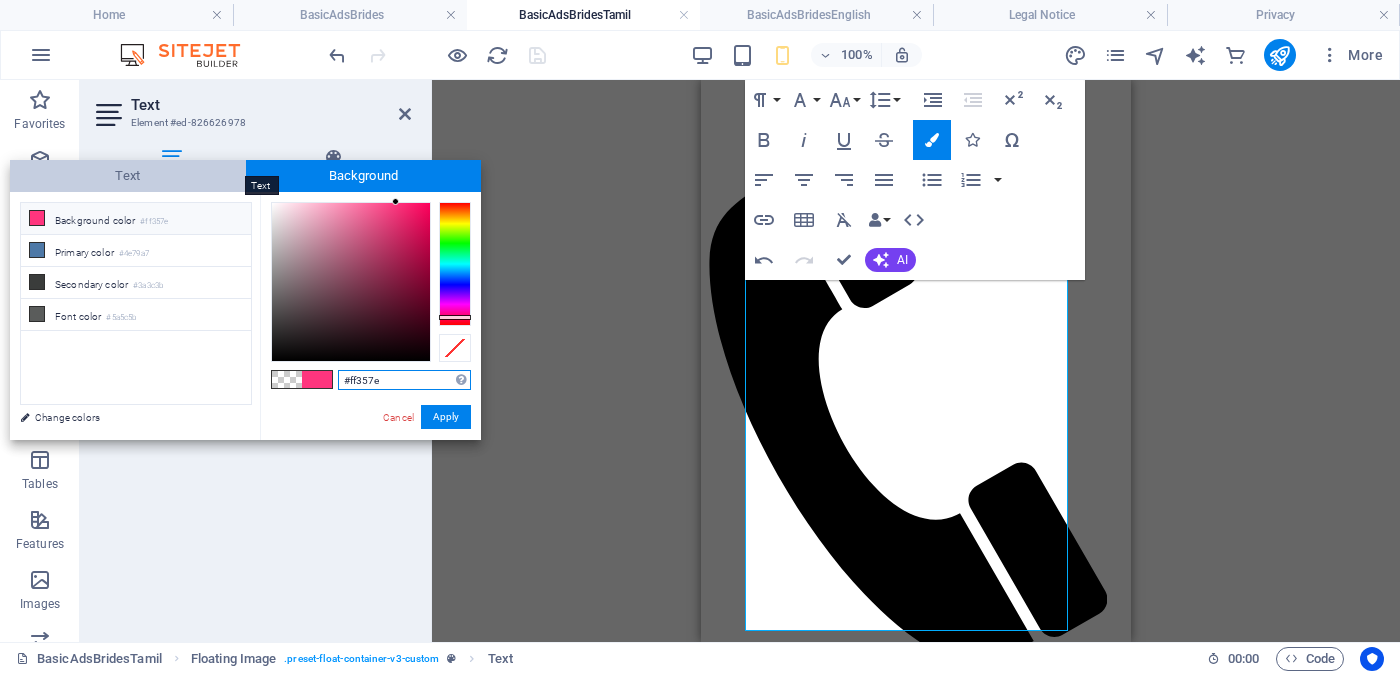 click on "Text" at bounding box center [128, 176] 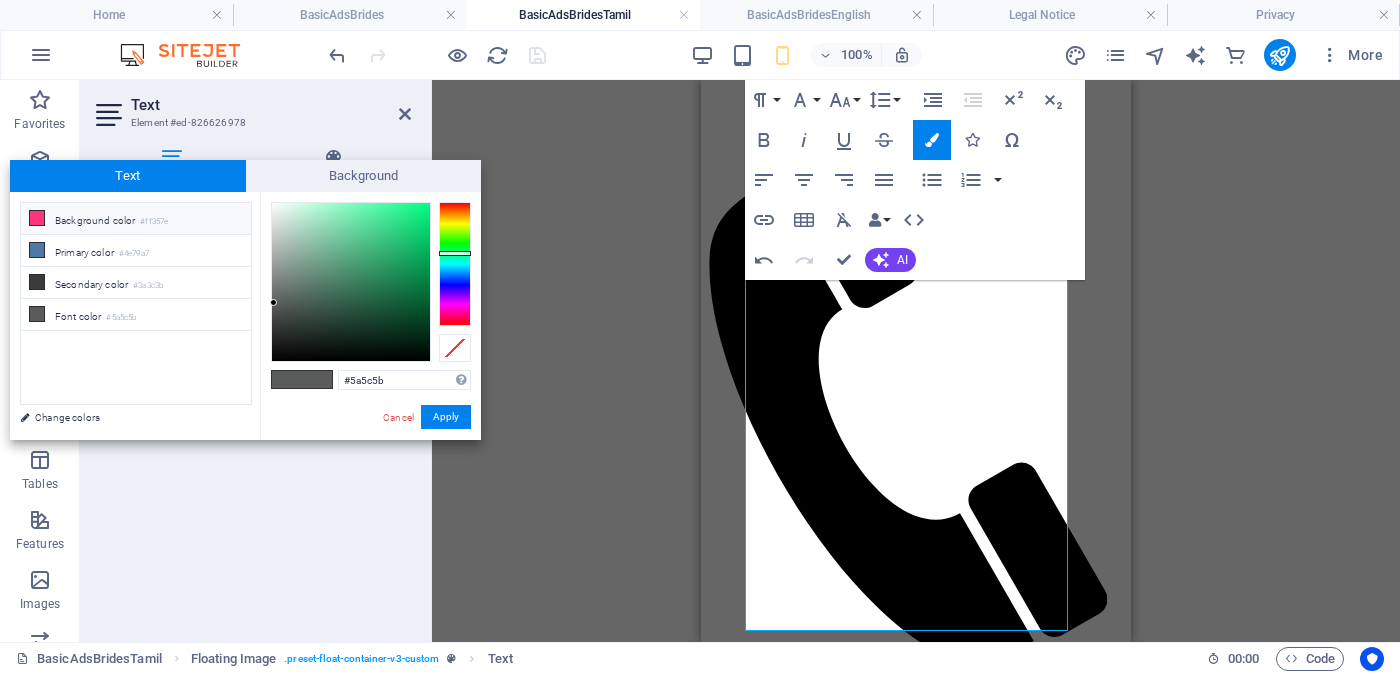 click on "Background color
#ff357e" at bounding box center (136, 219) 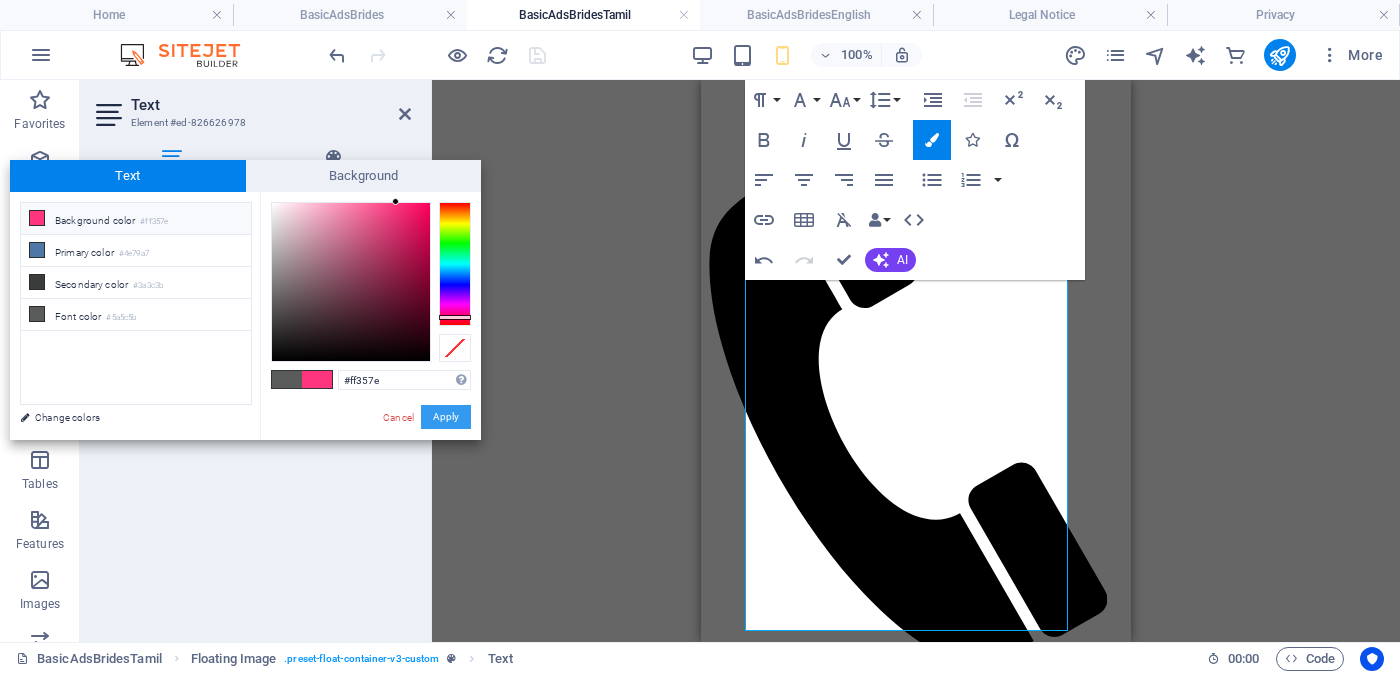 click on "Apply" at bounding box center (446, 417) 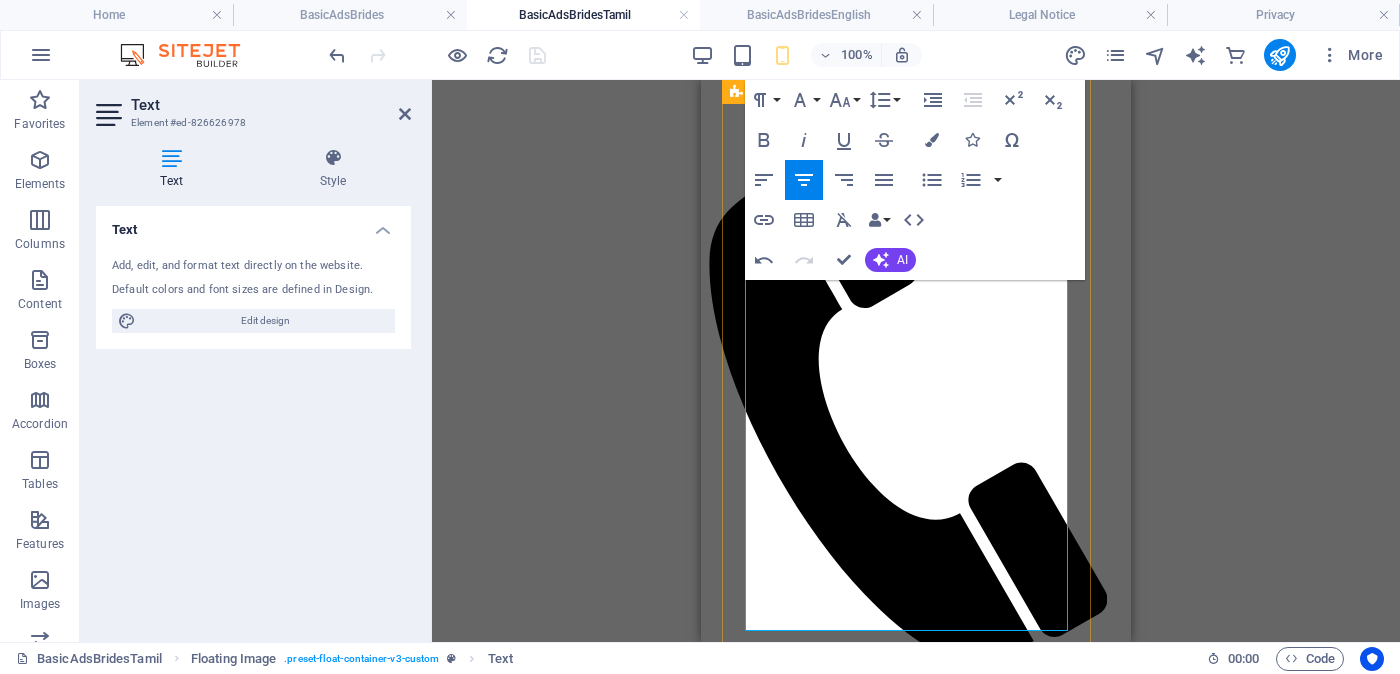click on "தொழில்" at bounding box center (997, 2364) 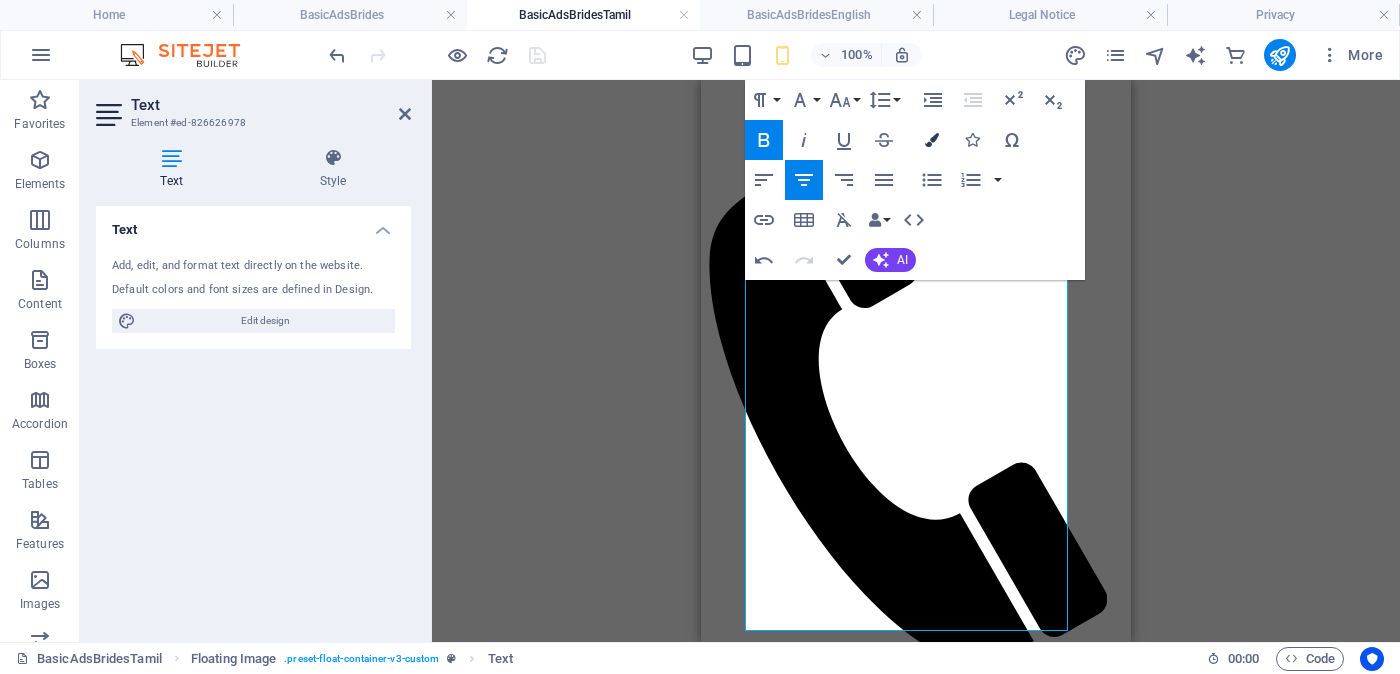 click at bounding box center (932, 140) 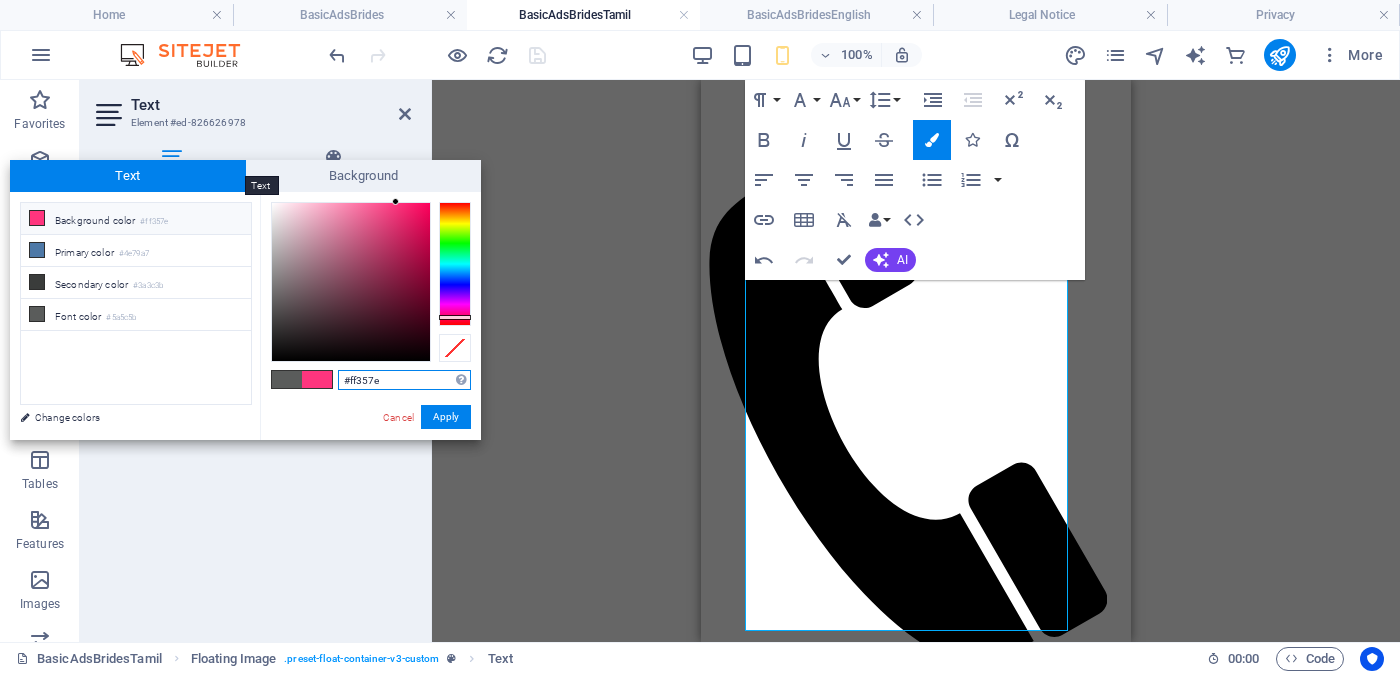 click on "Text" at bounding box center [128, 176] 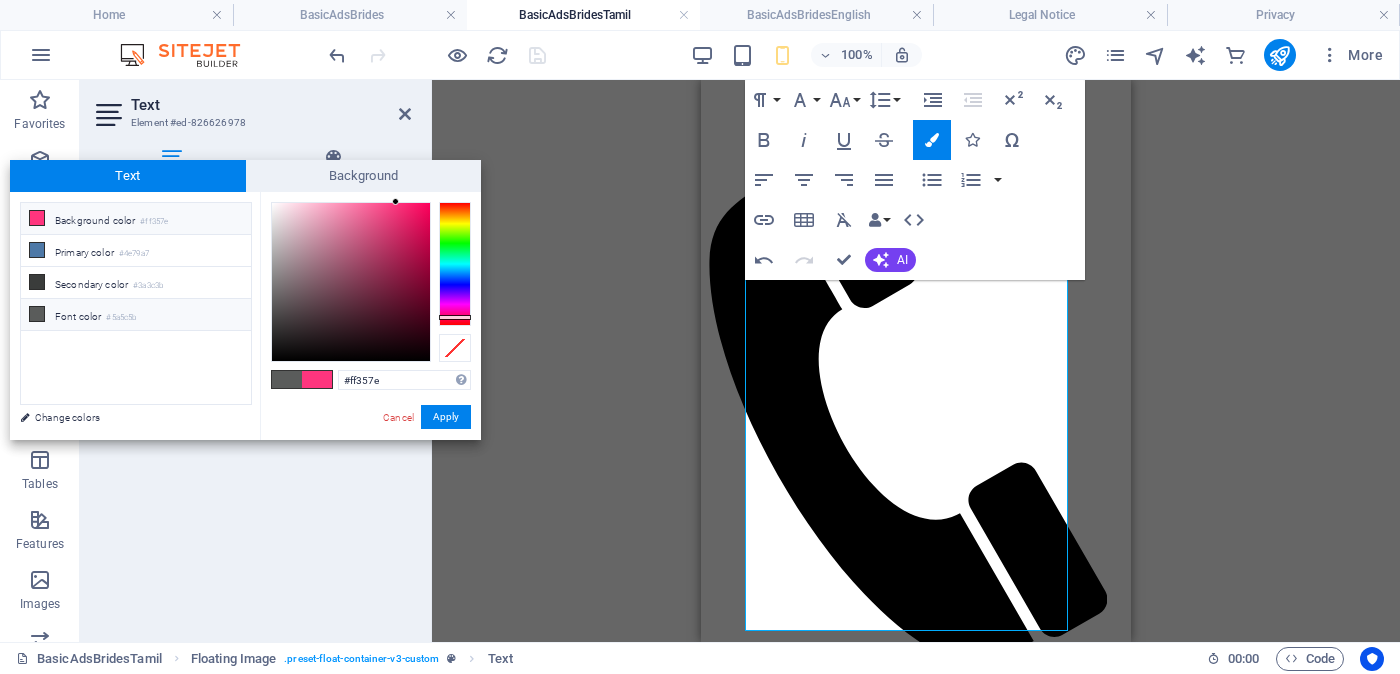 click on "Font color
#5a5c5b" at bounding box center (136, 315) 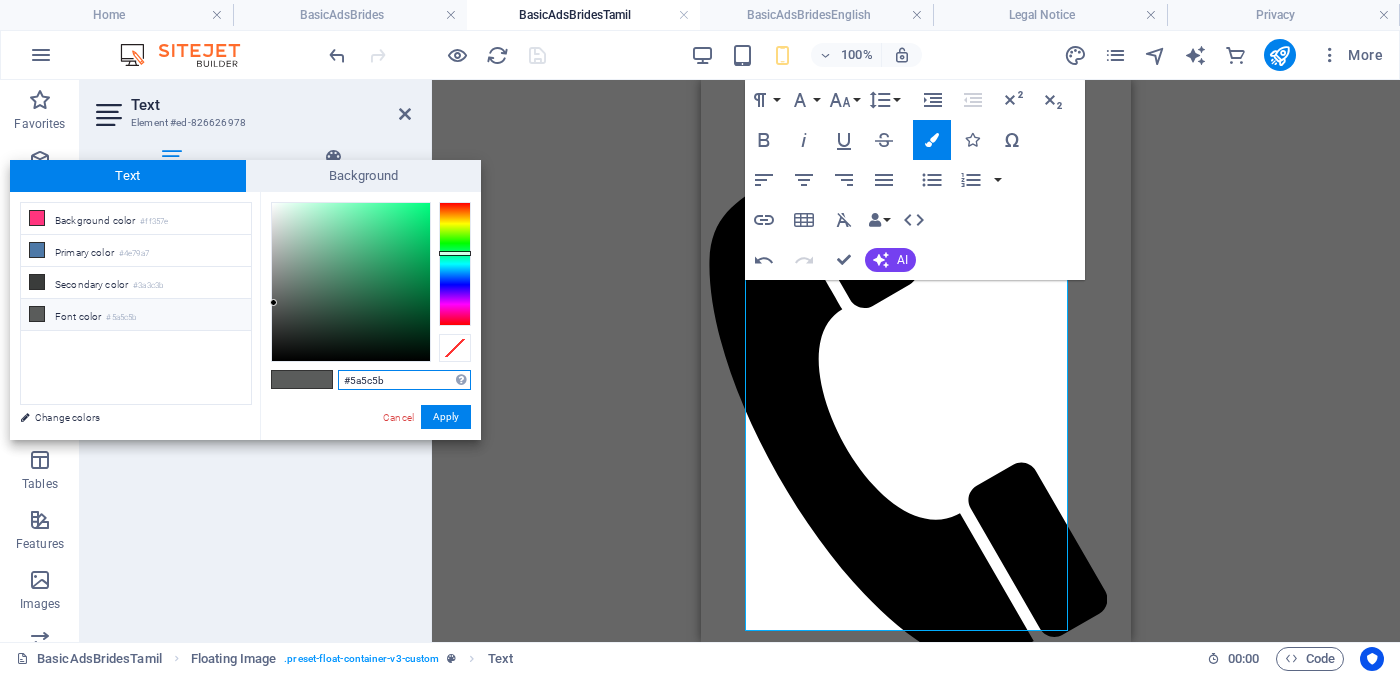 click on "#5a5c5b" at bounding box center (404, 380) 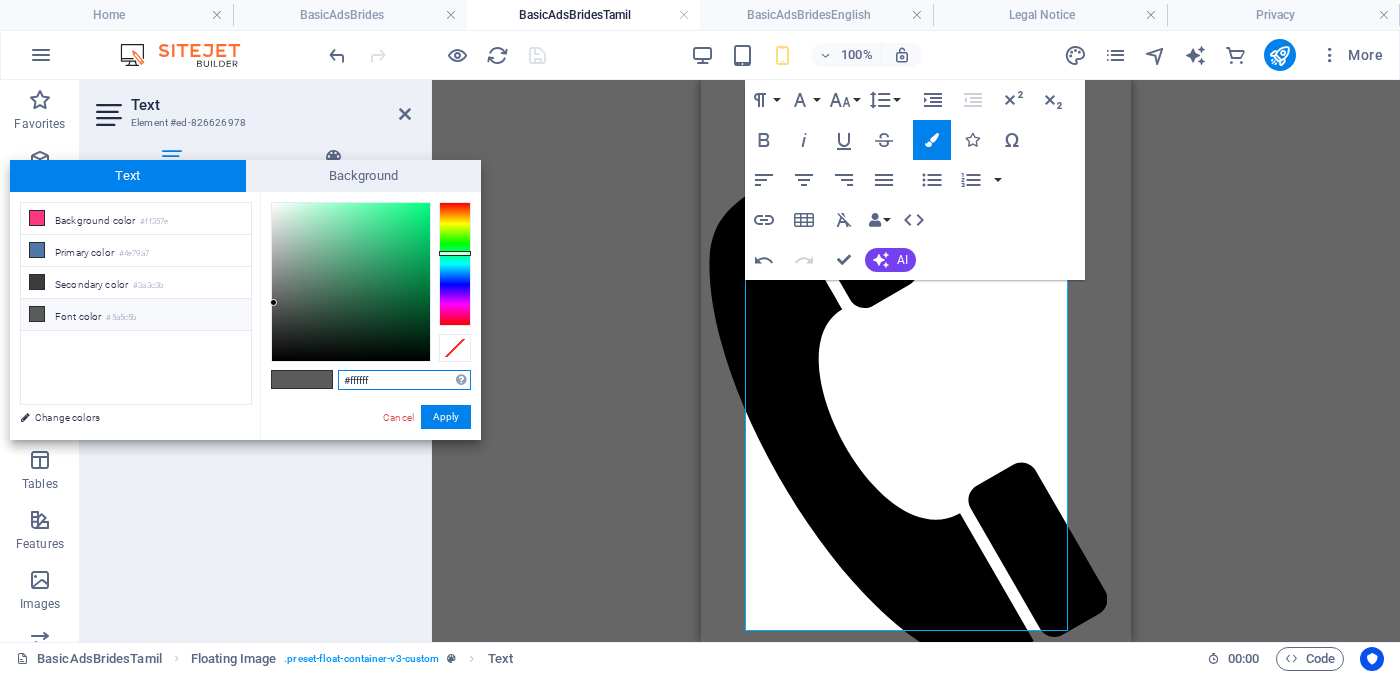 type on "#ffffff" 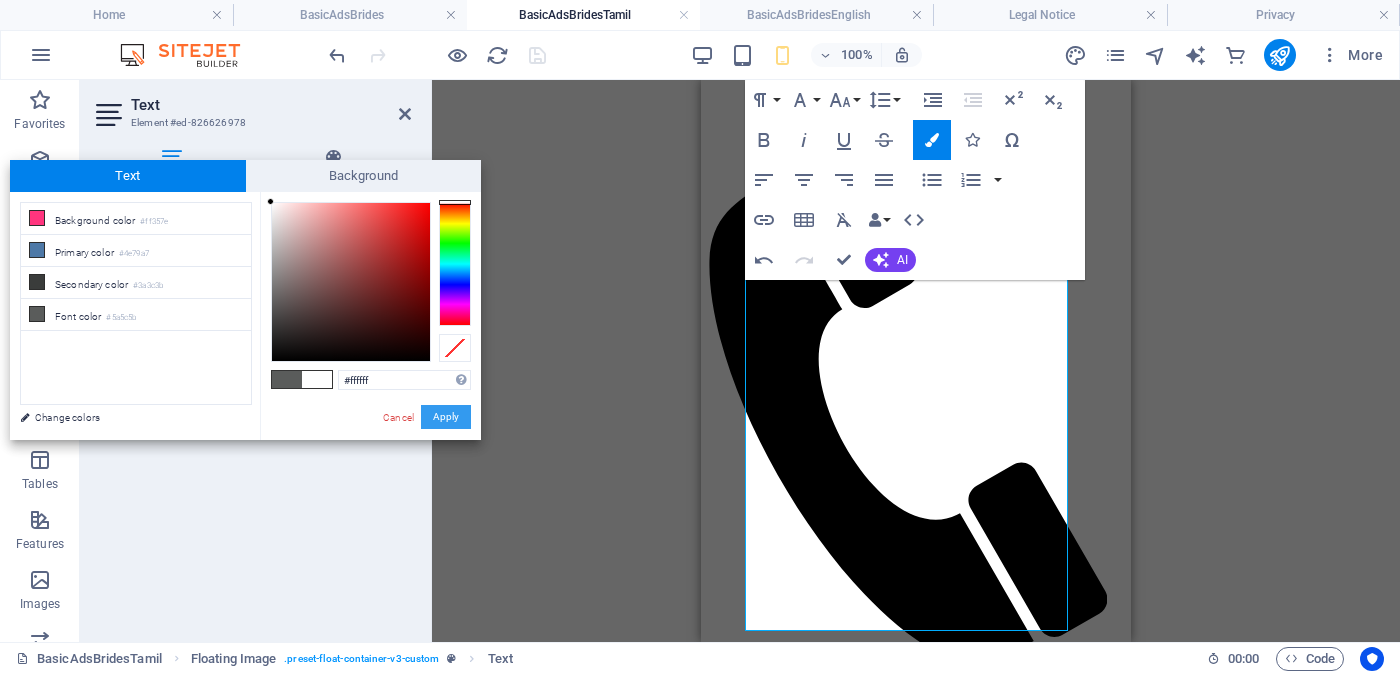 click on "Apply" at bounding box center [446, 417] 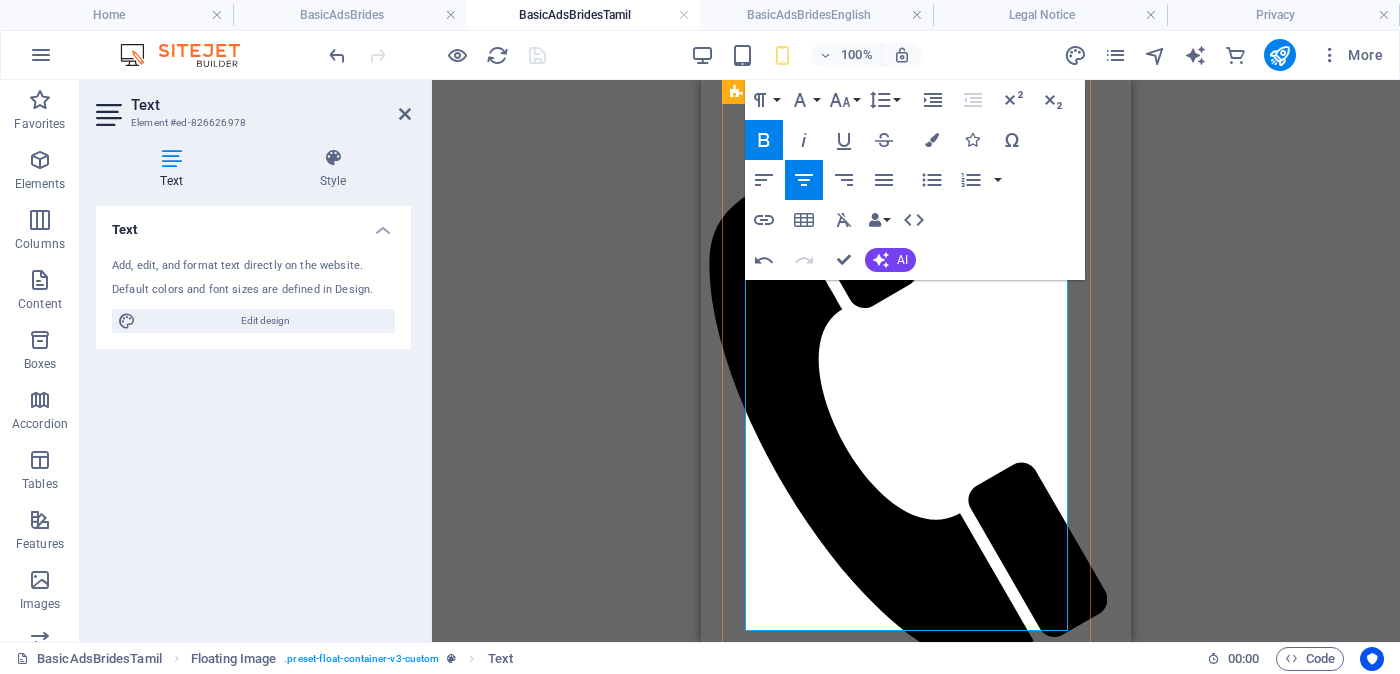 click on "வயது - වයස - [AGE] Unmarried - අවිවාහක - திருமணமாகாத உயரம் - Feet ( [FEET] ) . Inches ( [INCHES] ) ​ ​ ​​ රැකියාව- Occupation - ​​​​ தொழில் ​​​​ Privet Company - [ORGANIZATION]" at bounding box center (916, 2345) 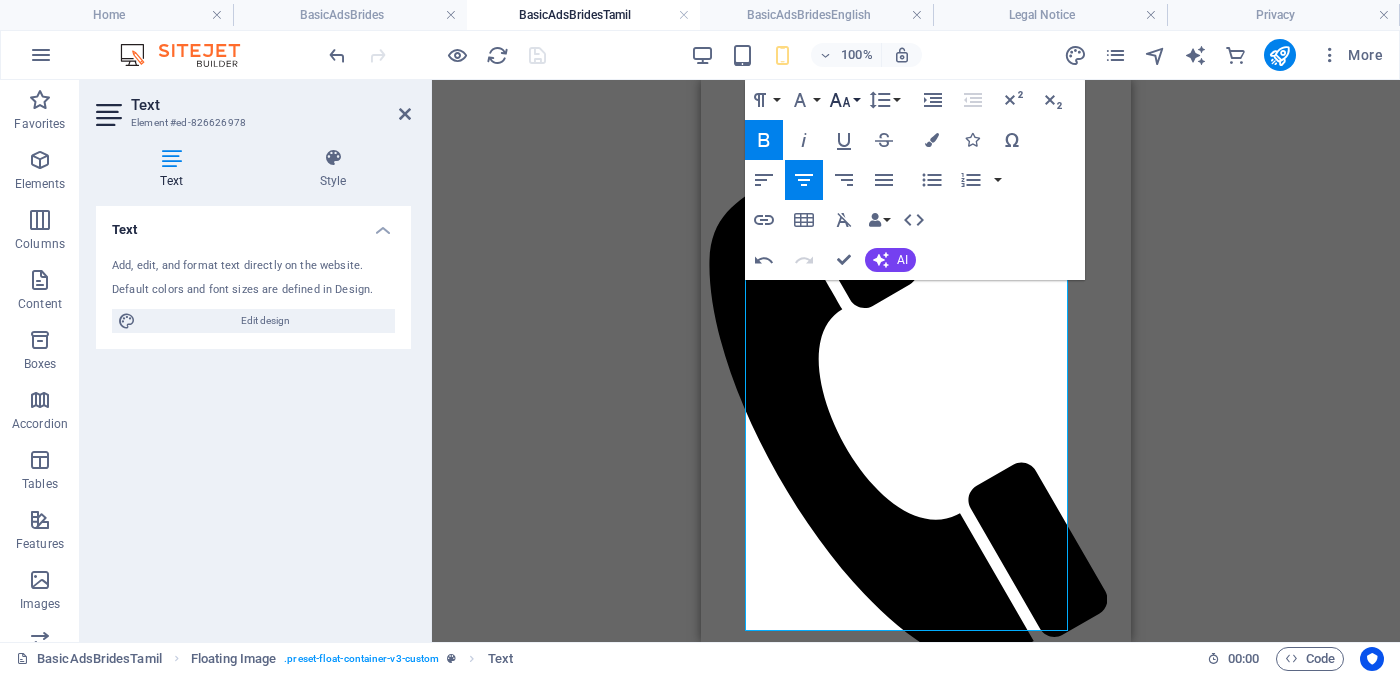 click on "Font Size" at bounding box center [844, 100] 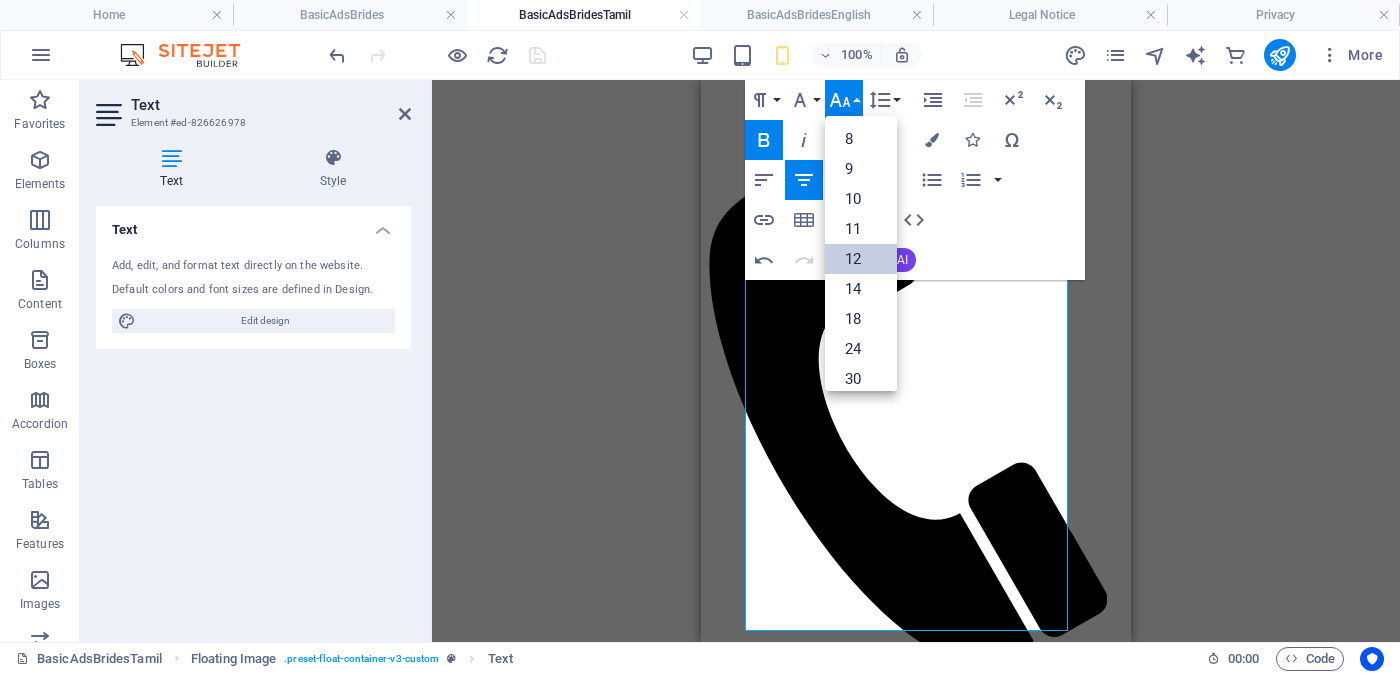 click on "12" at bounding box center [861, 259] 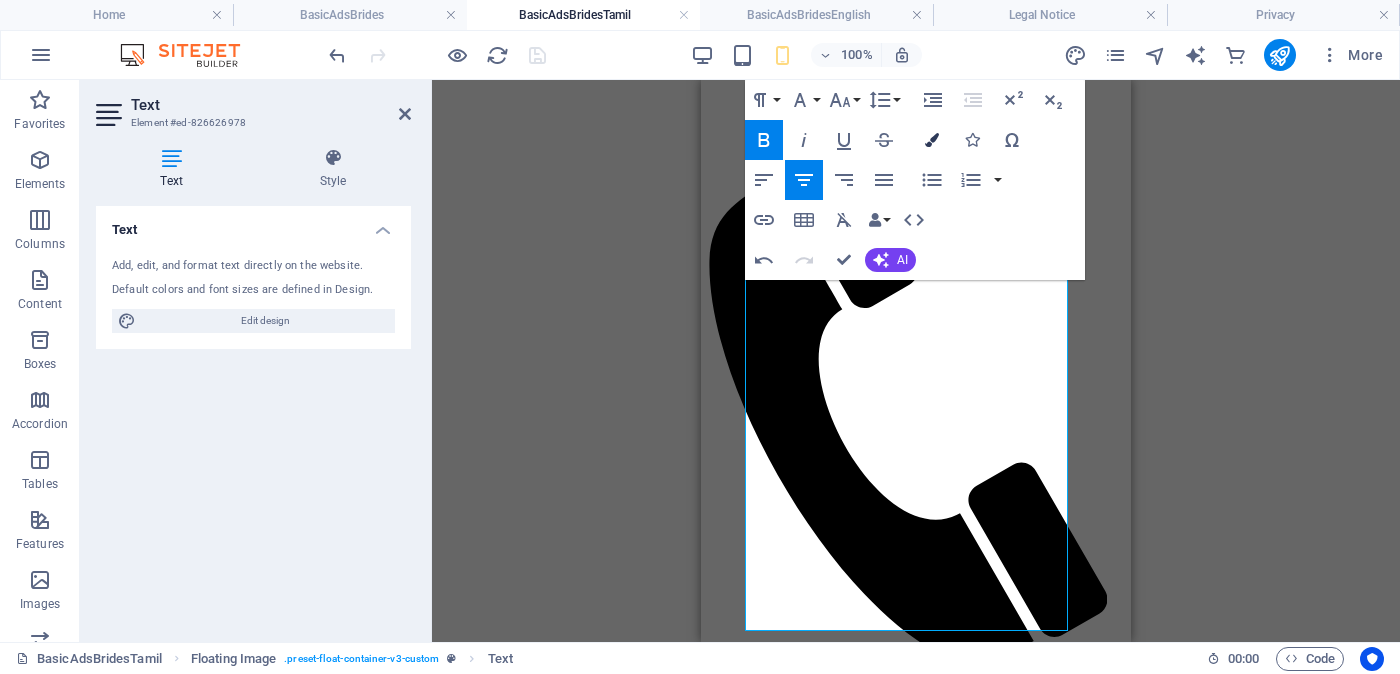 click at bounding box center (932, 140) 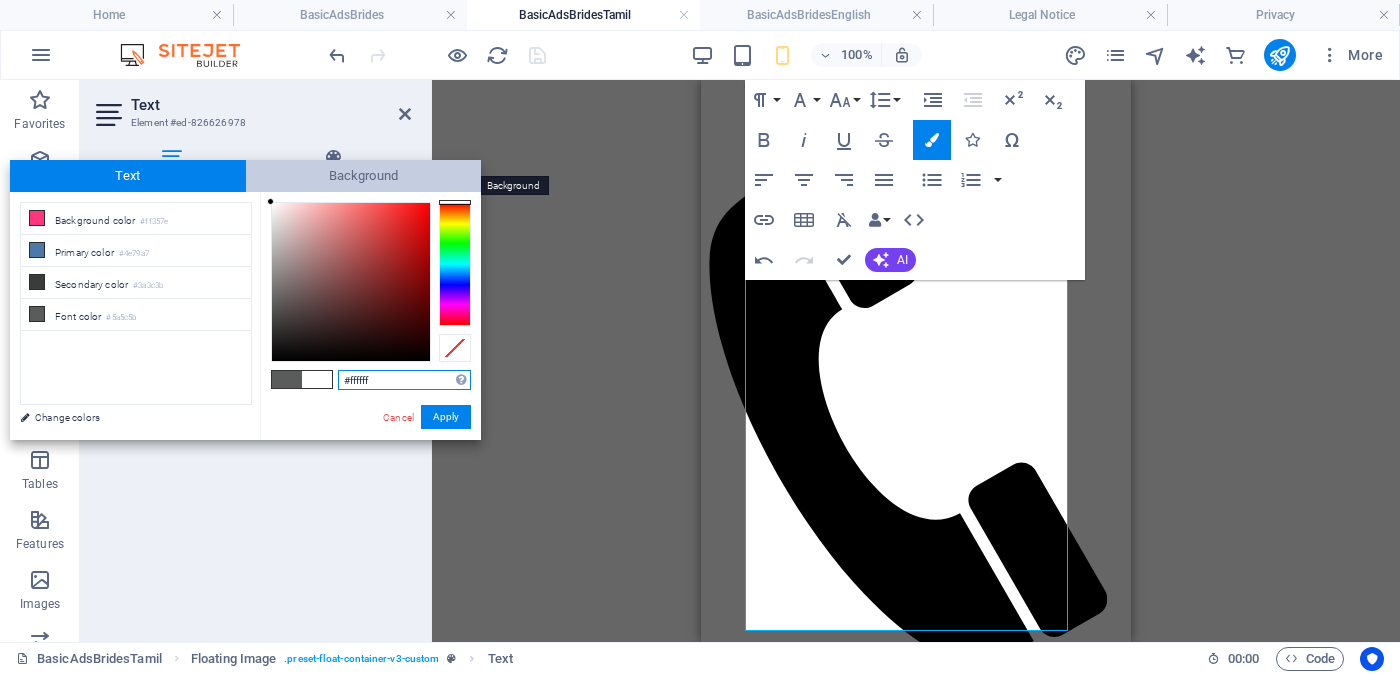click on "Background" at bounding box center (364, 176) 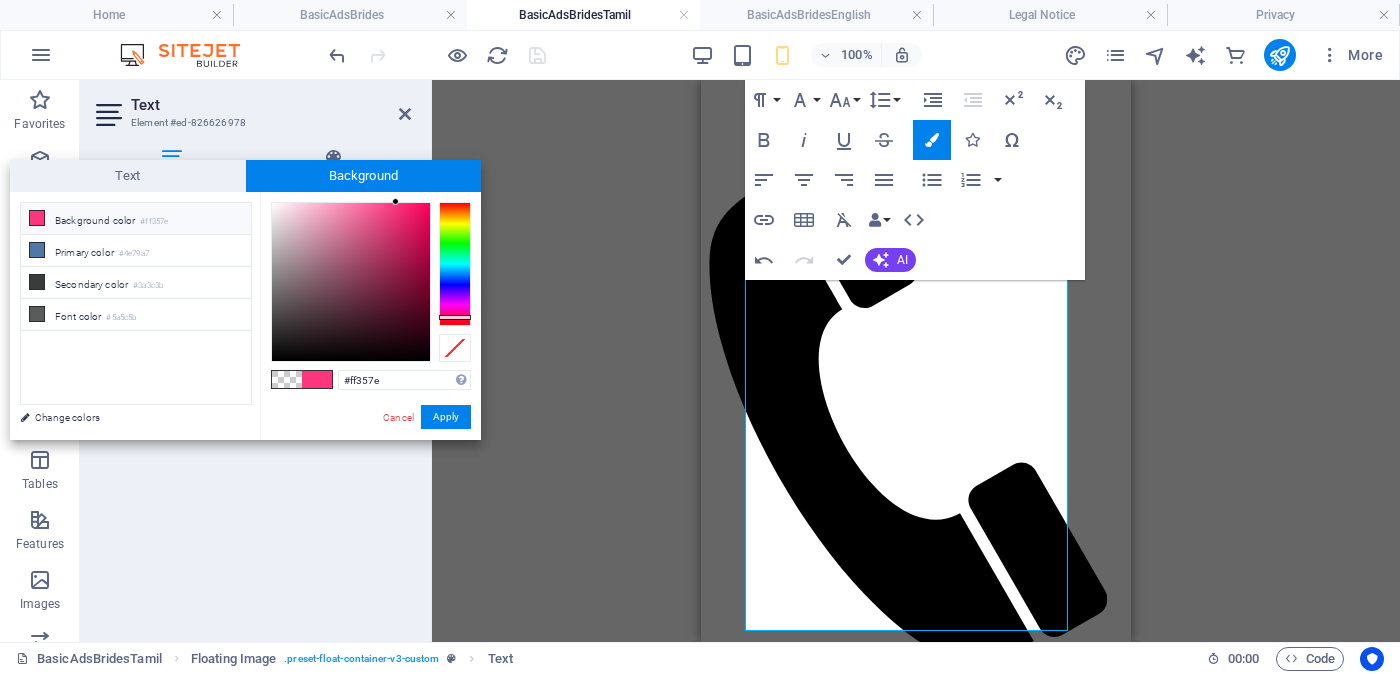 click on "Apply" at bounding box center (446, 417) 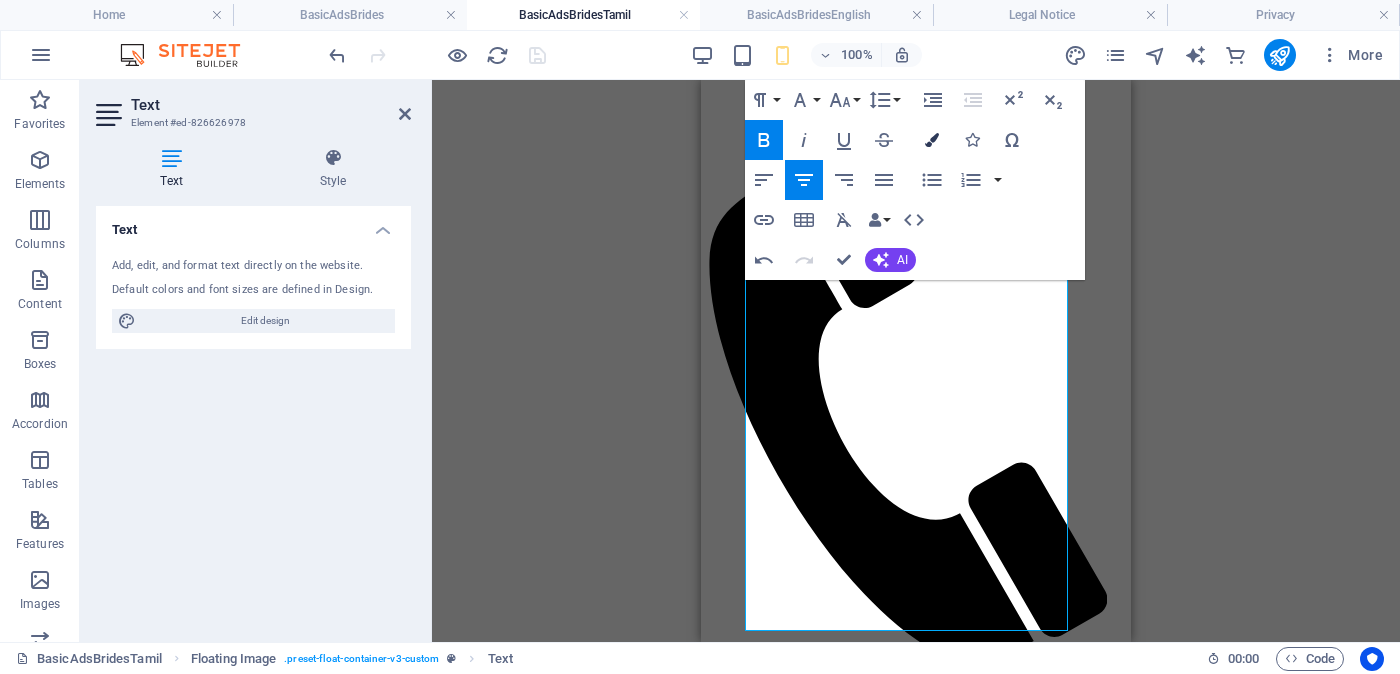 click at bounding box center (932, 140) 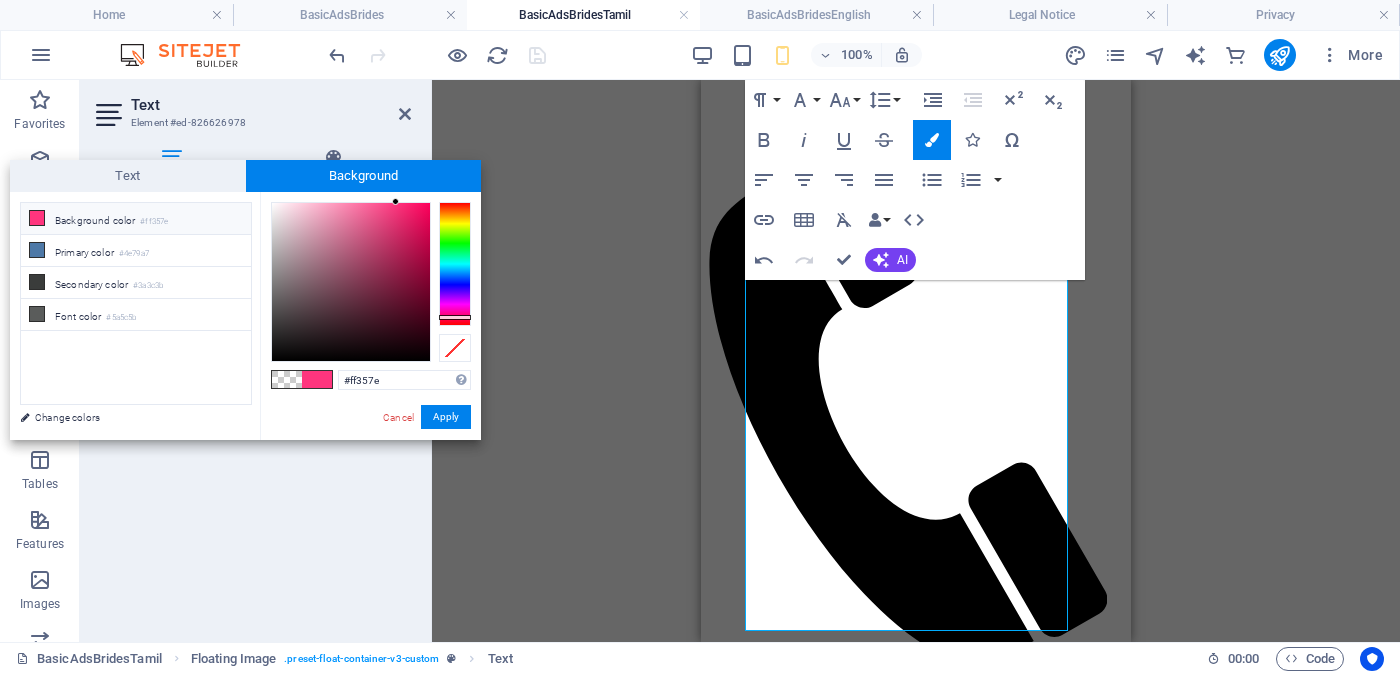 click on "Background color
#ff357e" at bounding box center (136, 219) 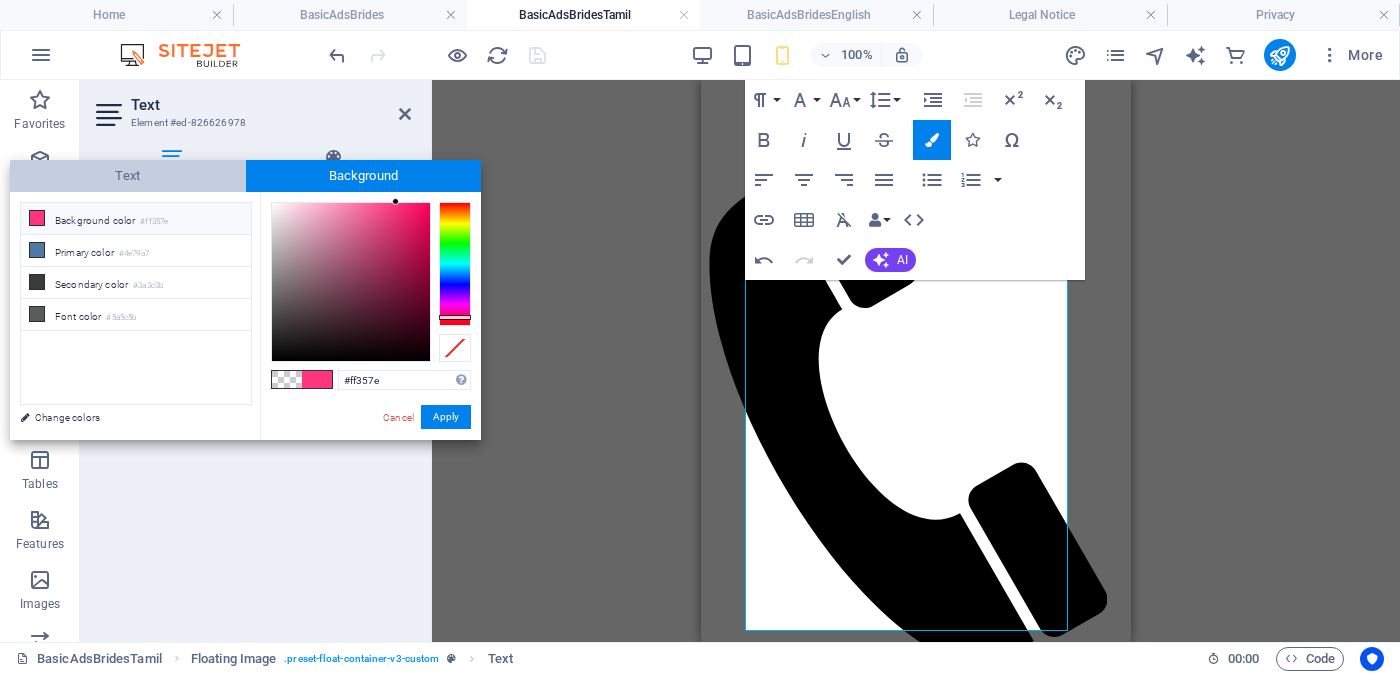 click on "Text" at bounding box center [128, 176] 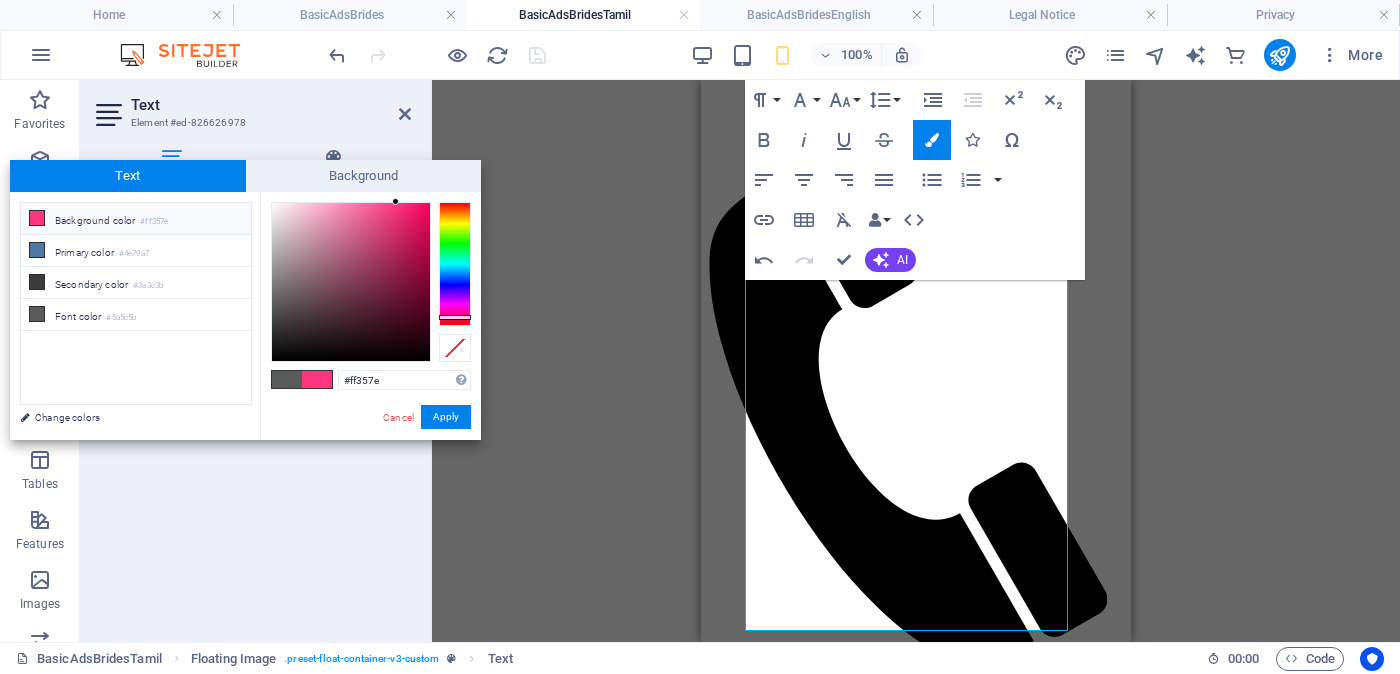click on "Background color
#ff357e" at bounding box center [136, 219] 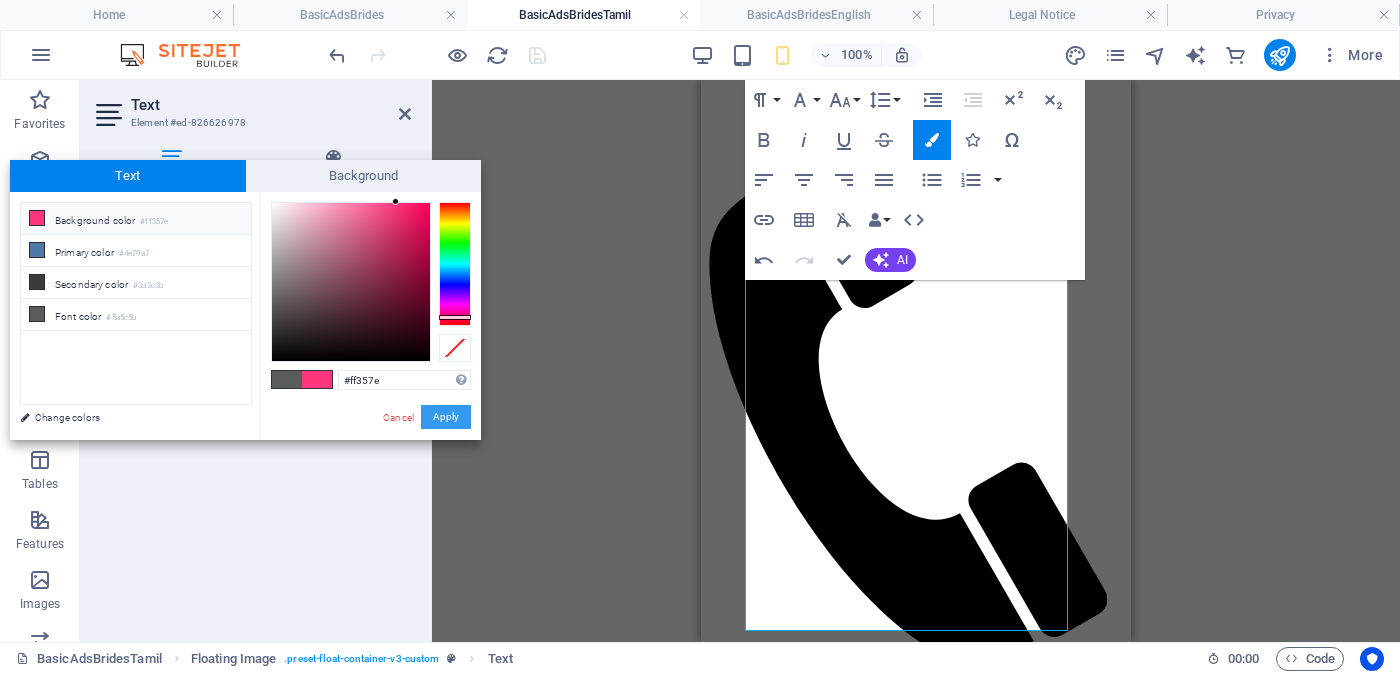 click on "Apply" at bounding box center (446, 417) 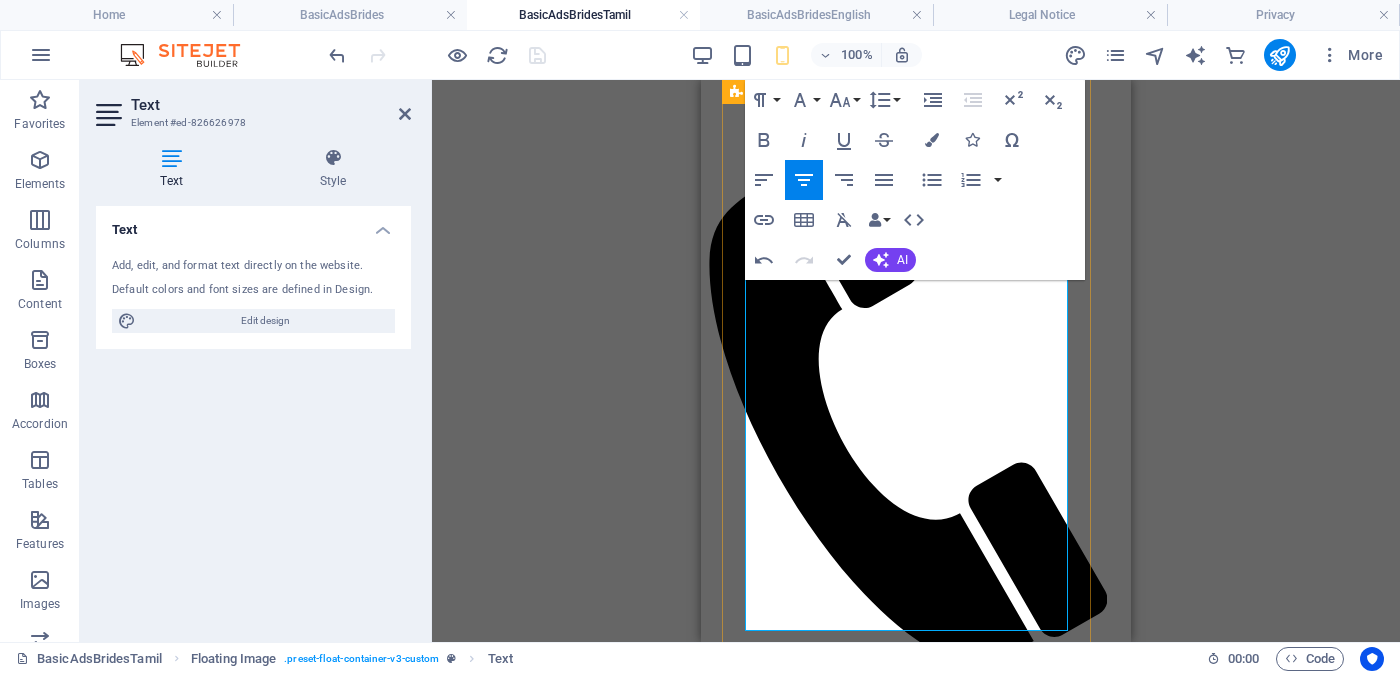 click on "வயது - வயස -[AGE] Unmarried - අවිවාහක - திருமணமாகாத உயரம் - Feet ( [NUMBER] ) . Inches ( [NUMBER] ) ​ ​ ​ ​​​ රැකියාව- Occupation - ​​​​ தொழில் ​​​​​ Privet Company - පුද්ගලික අංශයේ" at bounding box center (916, 2345) 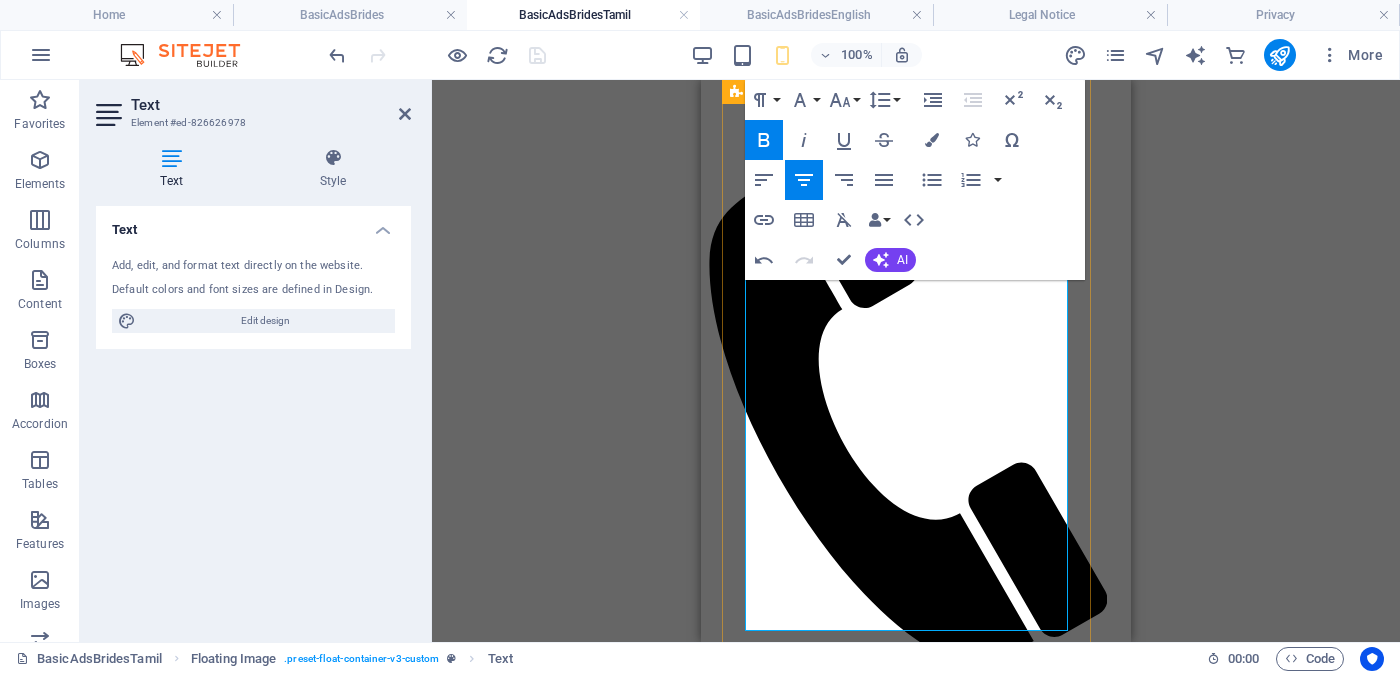 drag, startPoint x: 1004, startPoint y: 447, endPoint x: 810, endPoint y: 440, distance: 194.12625 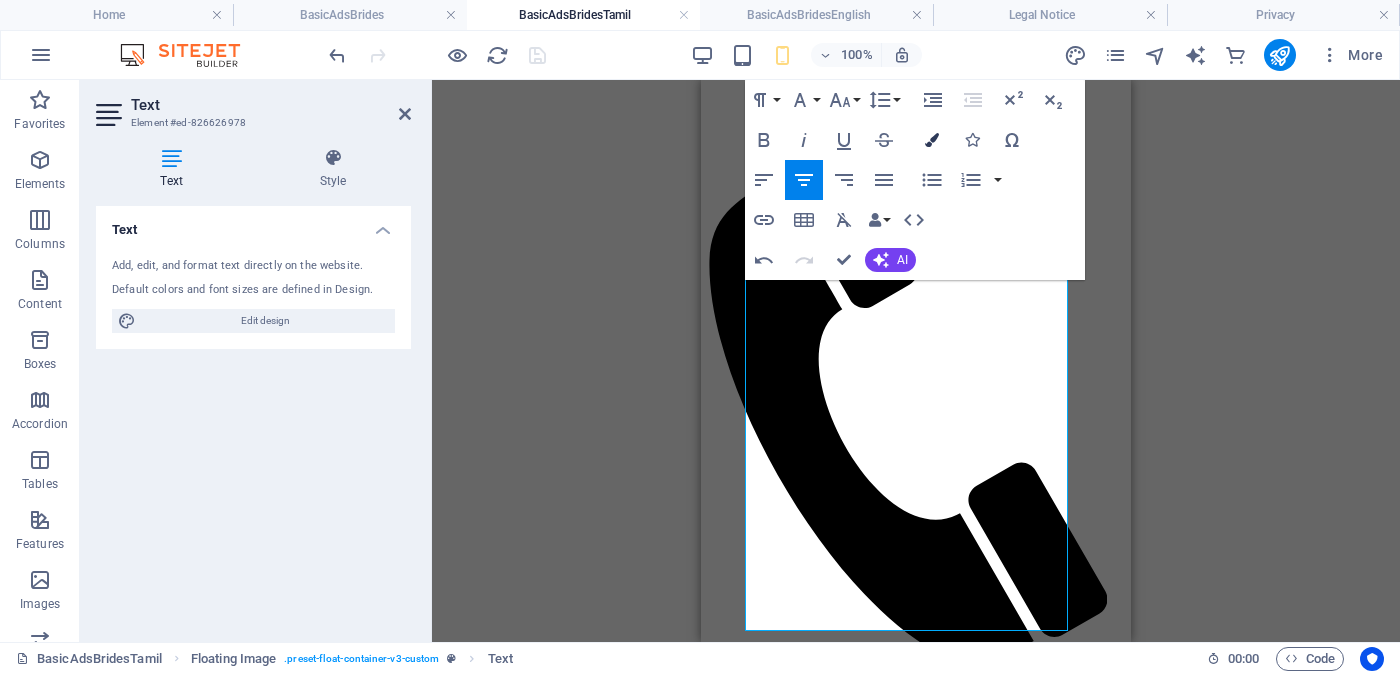 click at bounding box center (932, 140) 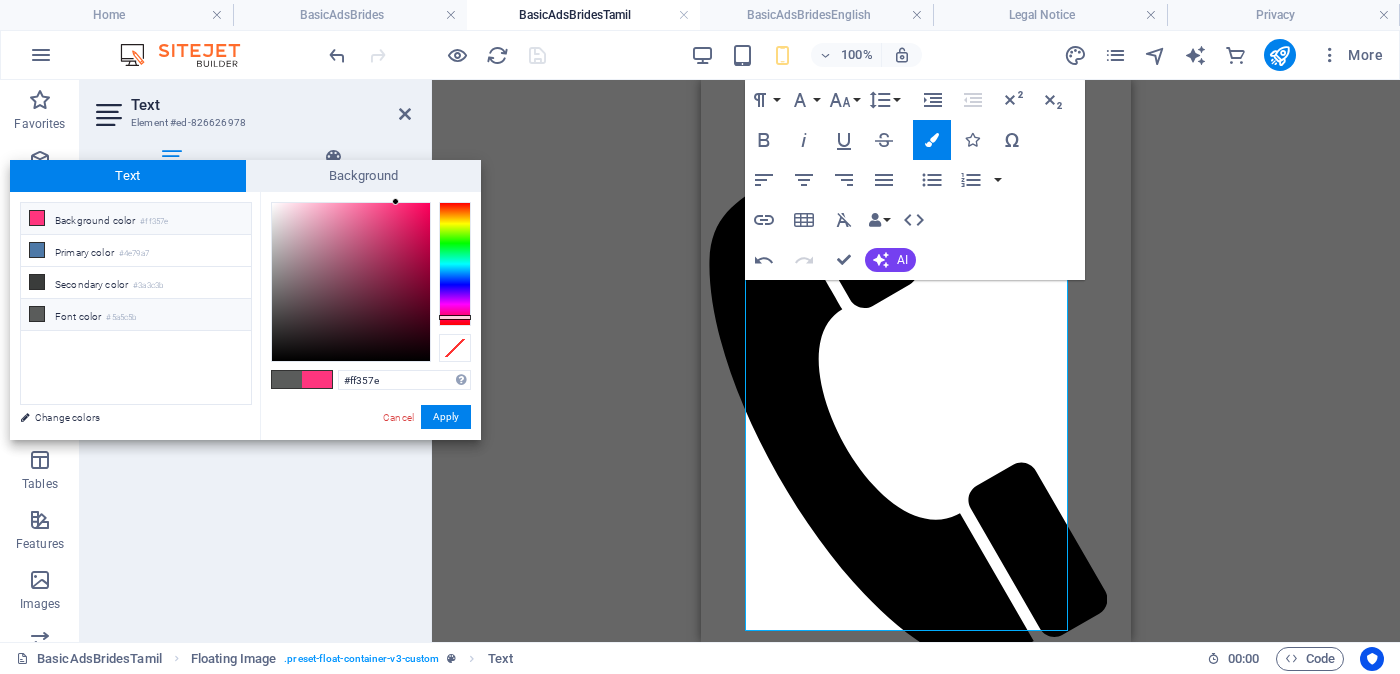 click on "Font color
#5a5c5b" at bounding box center (136, 315) 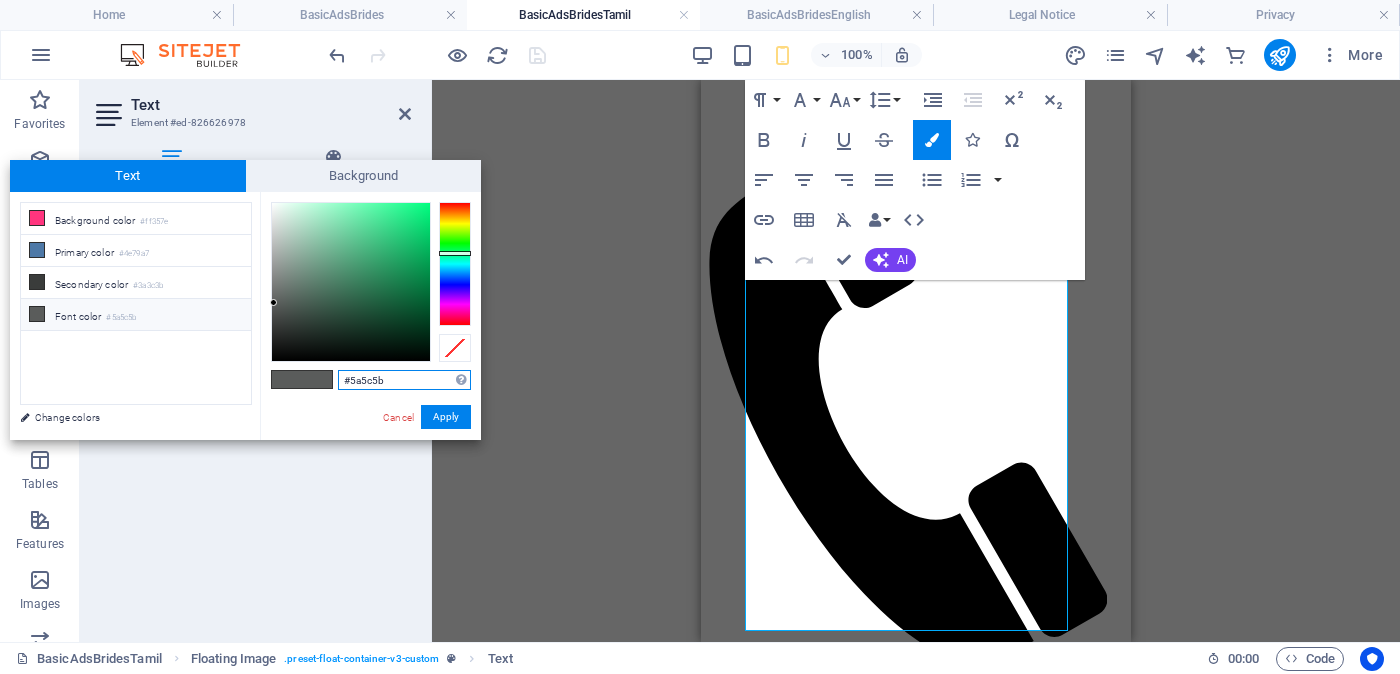 click on "#5a5c5b" at bounding box center [404, 380] 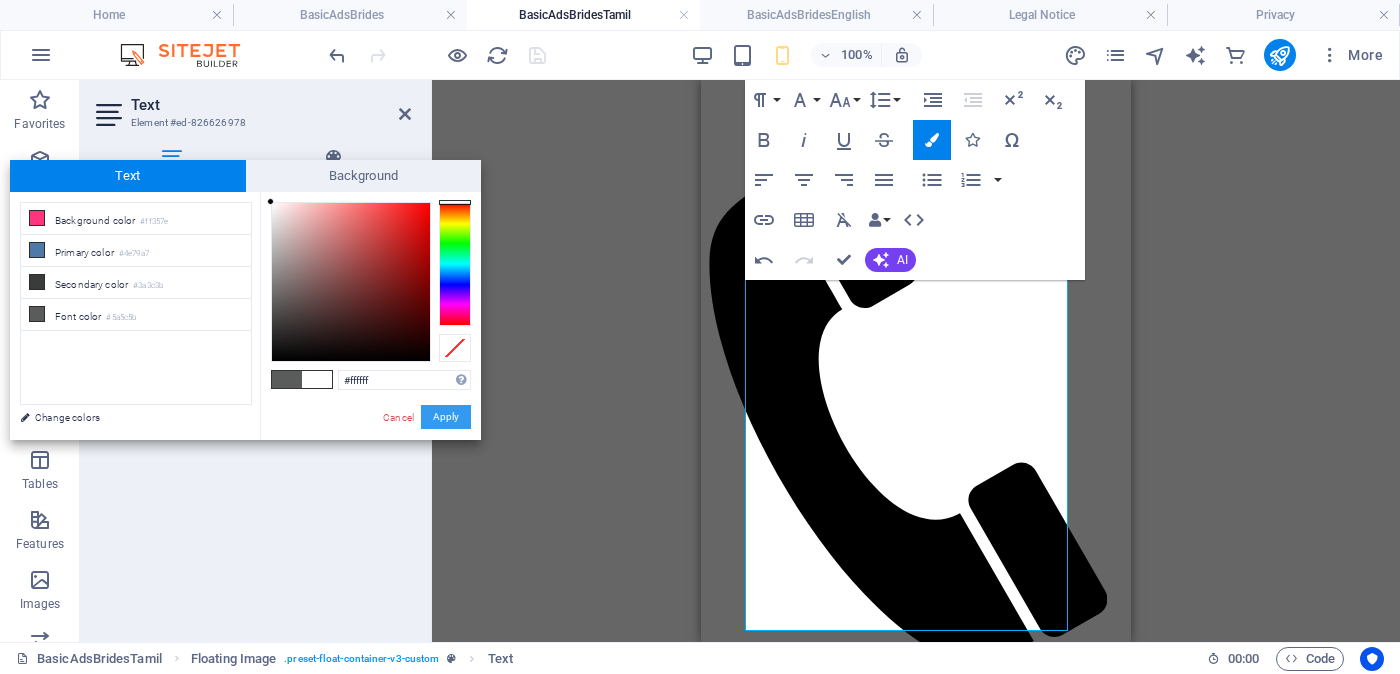 click on "Apply" at bounding box center (446, 417) 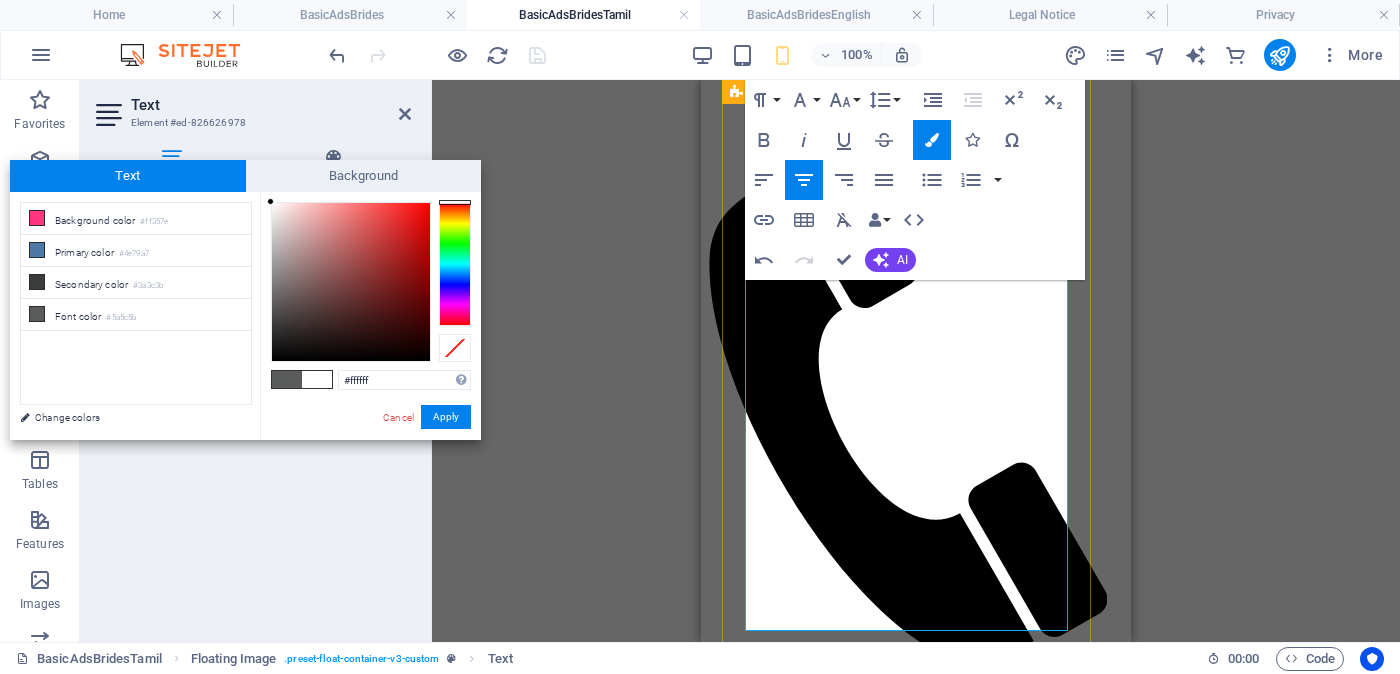 drag, startPoint x: 813, startPoint y: 445, endPoint x: 997, endPoint y: 441, distance: 184.04347 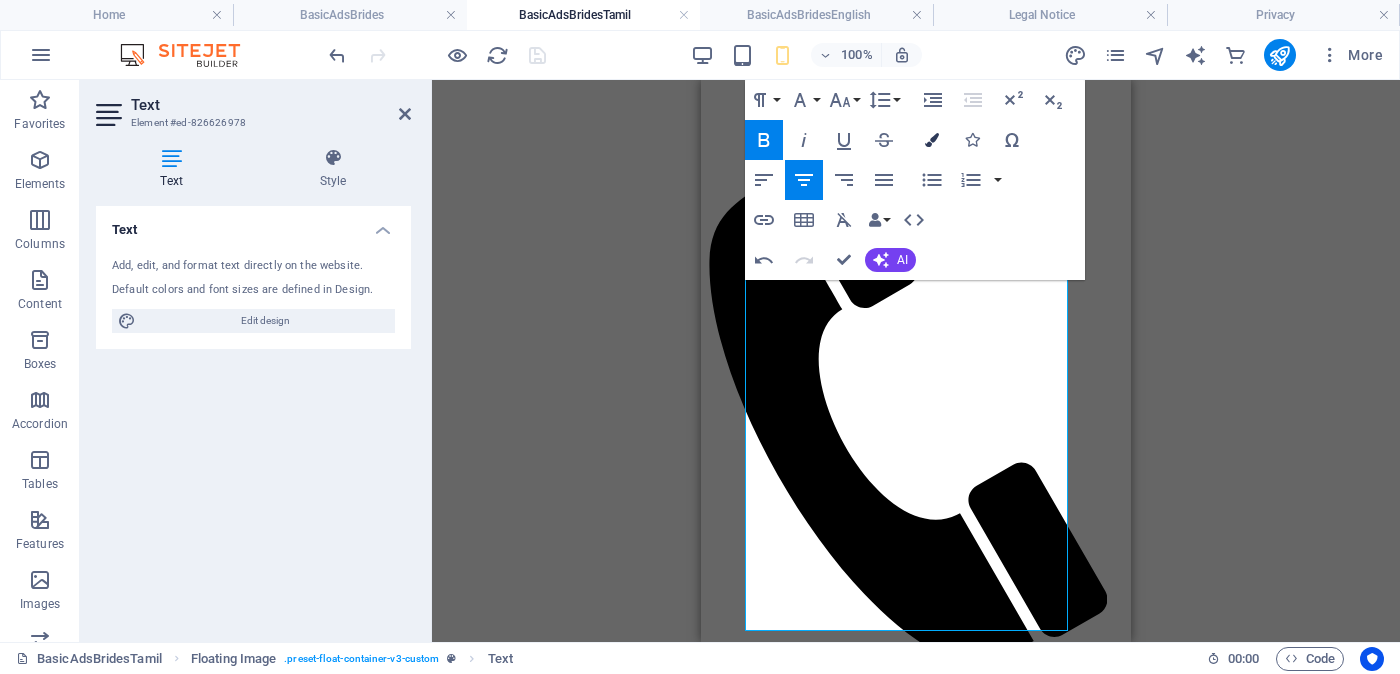 click at bounding box center [932, 140] 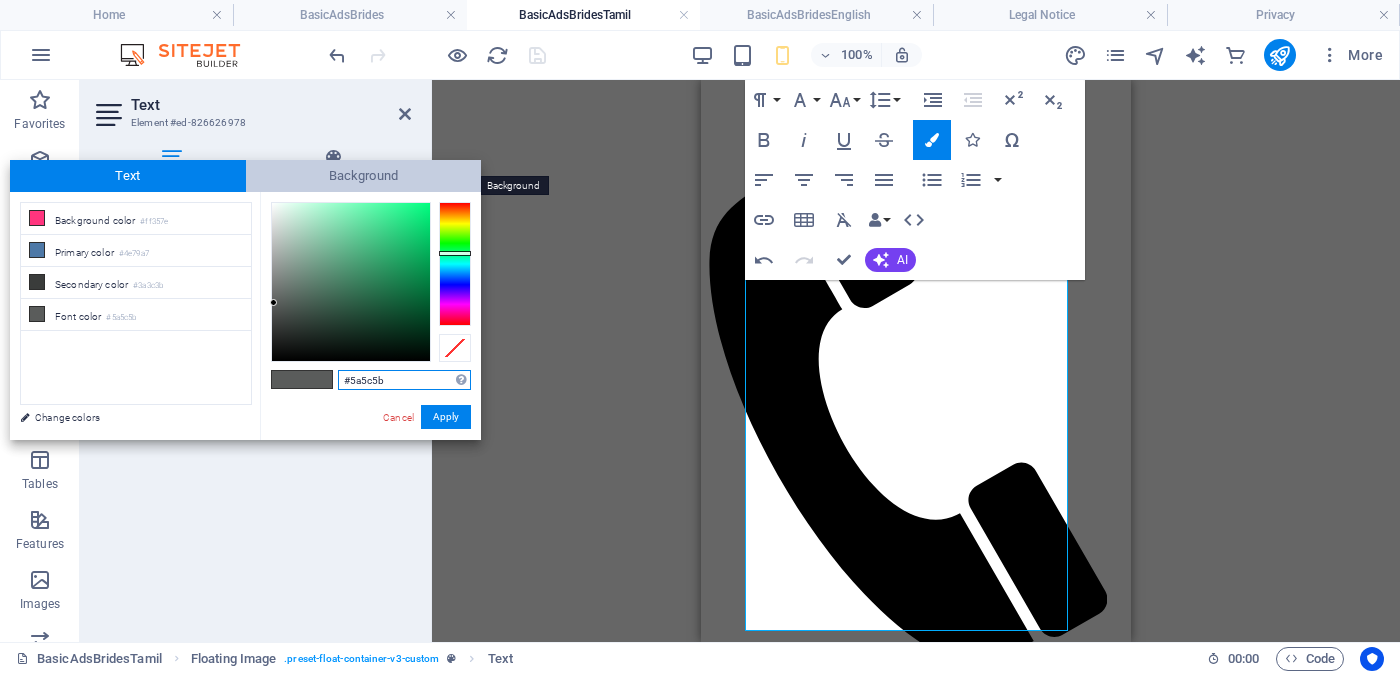 click on "Background" at bounding box center (364, 176) 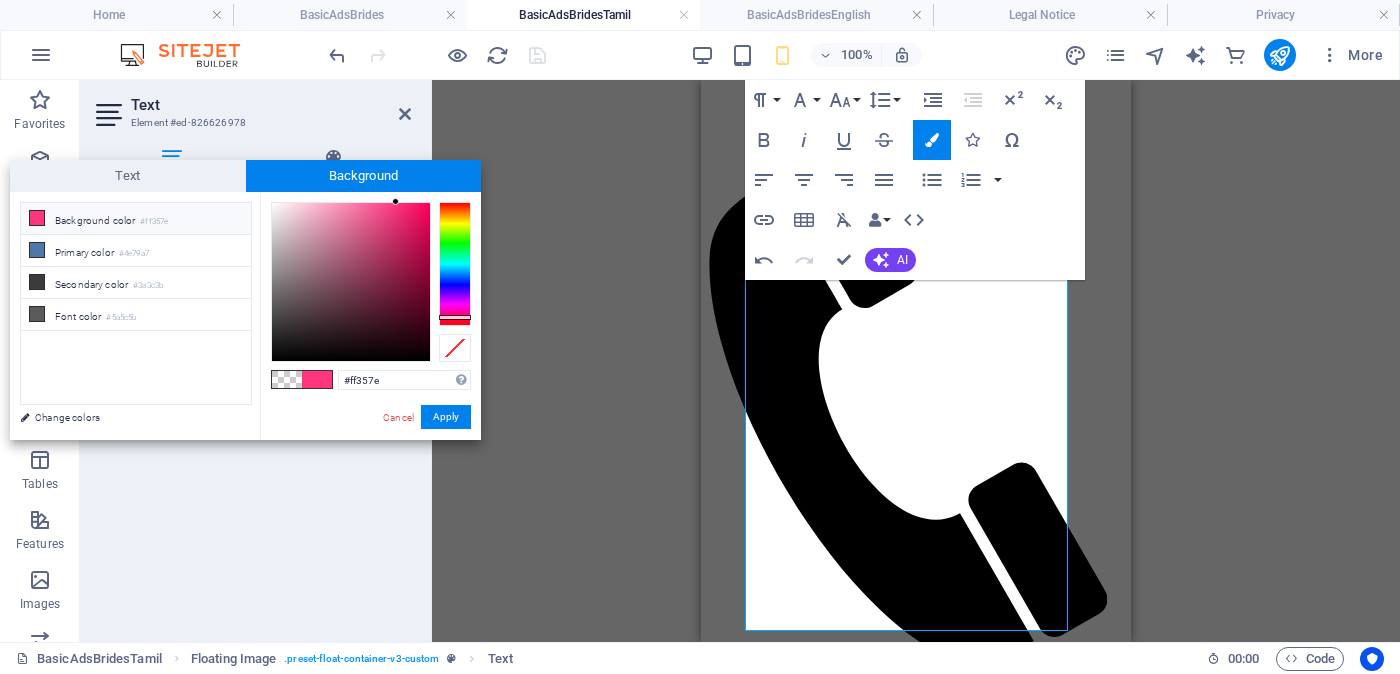 click on "#ff357e" at bounding box center (154, 222) 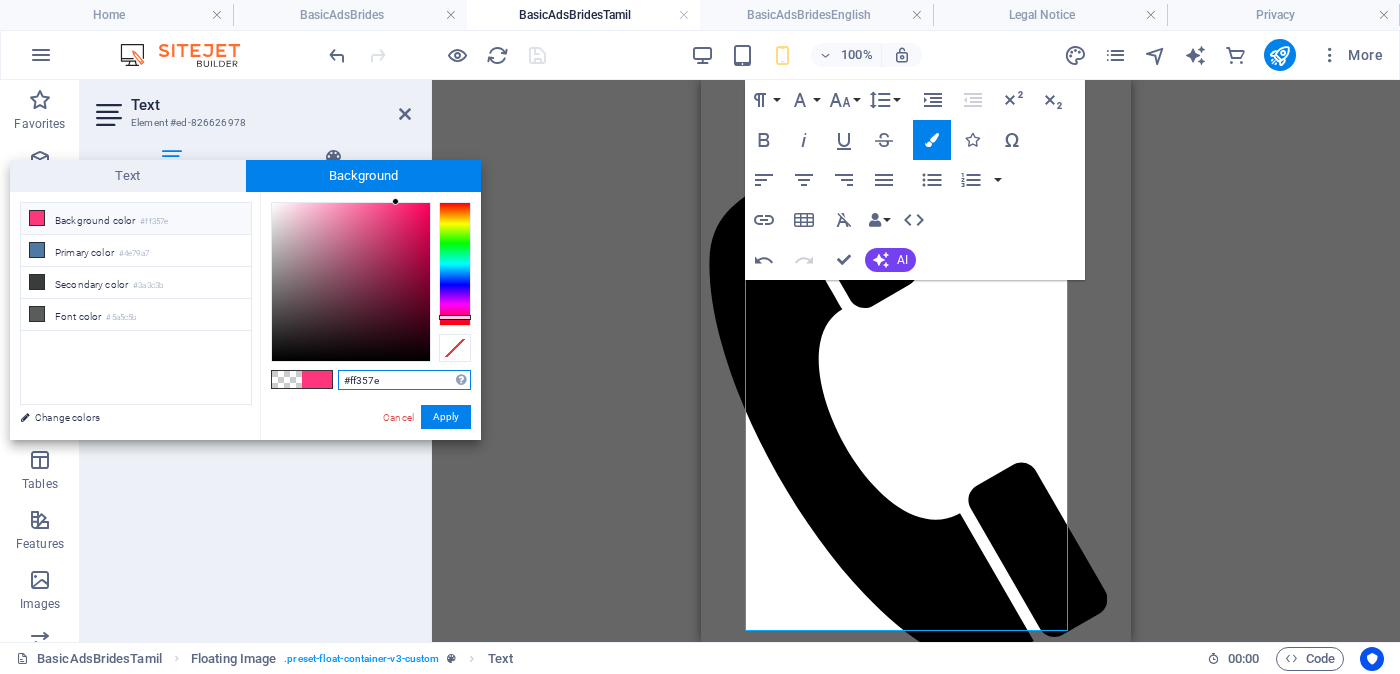 click on "#ff357e" at bounding box center [404, 380] 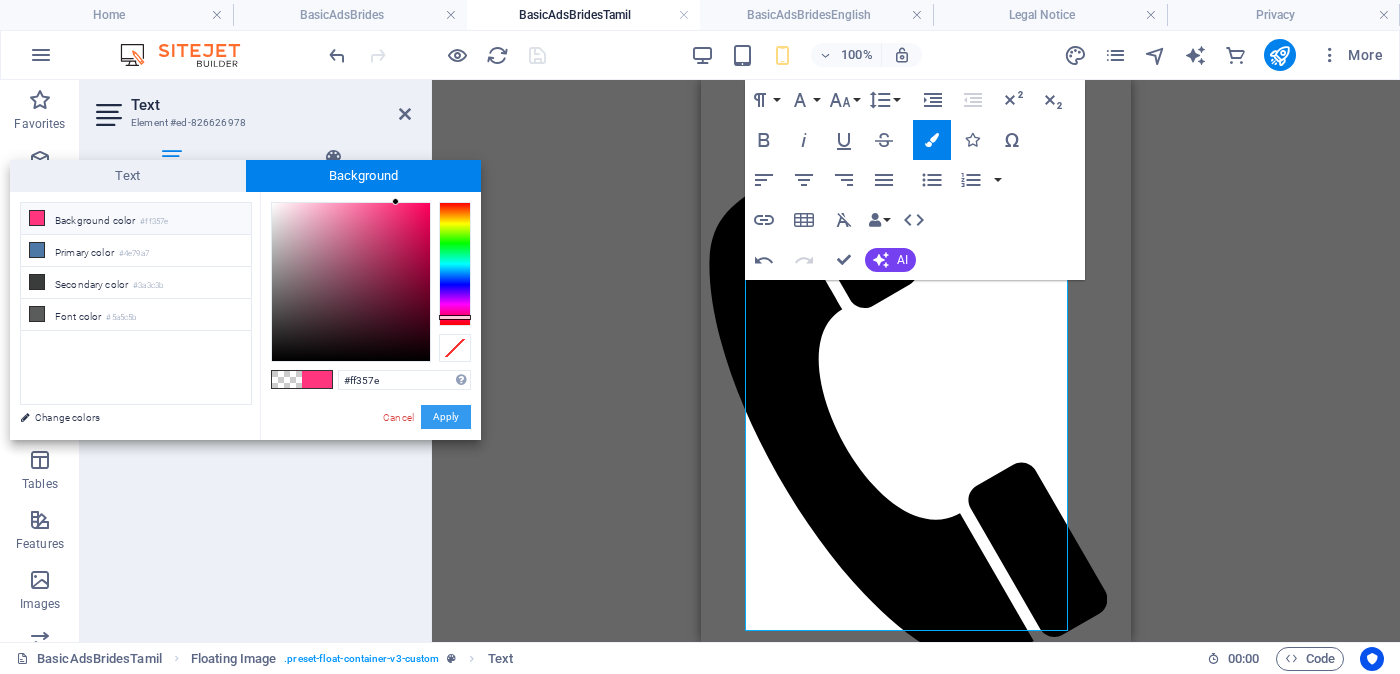 click on "Apply" at bounding box center [446, 417] 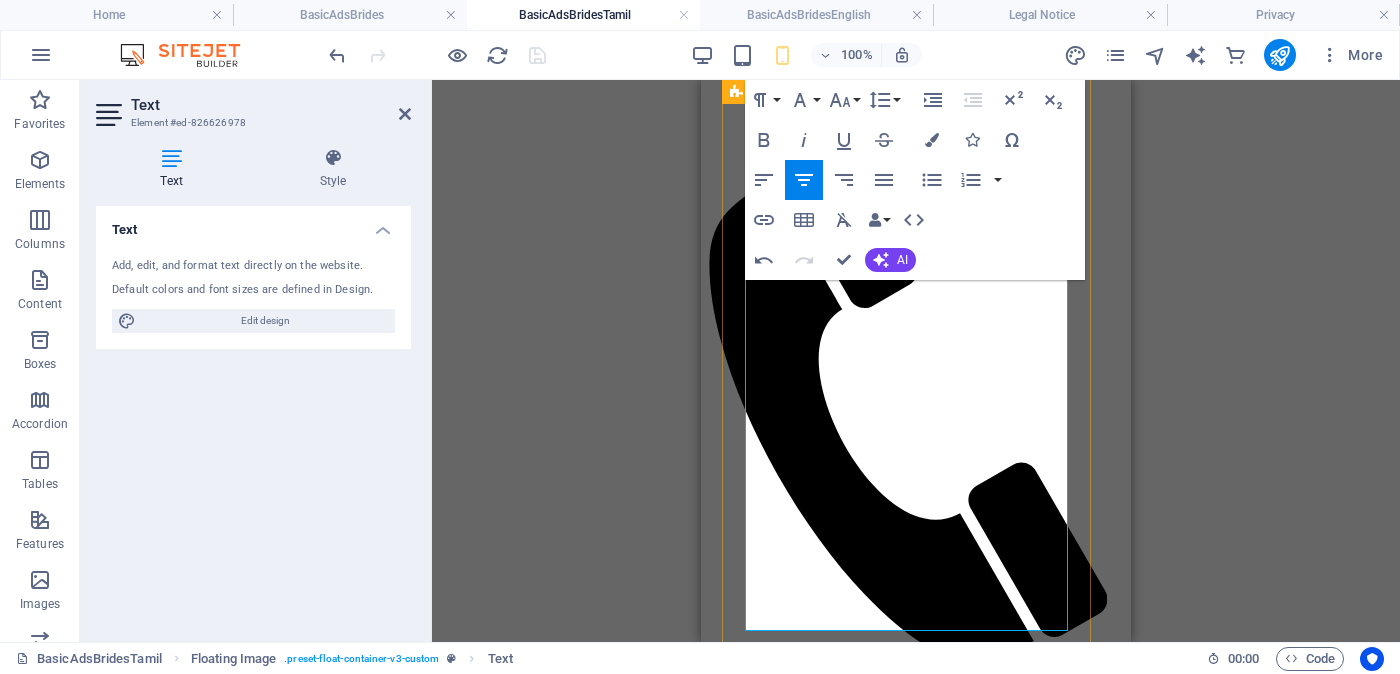 drag, startPoint x: 1005, startPoint y: 445, endPoint x: 942, endPoint y: 437, distance: 63.505905 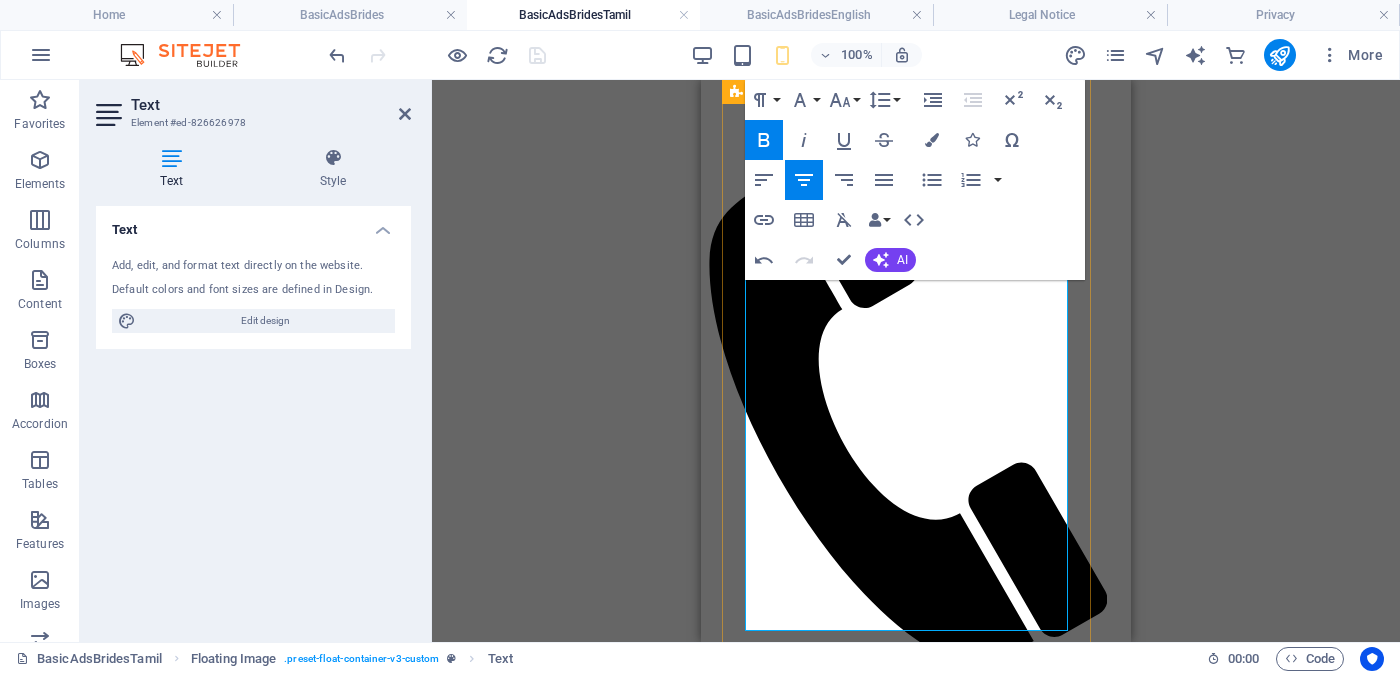 click on "வயது - වයස - [AGE] Unmarried - අවිවාහක - திருமணமாகாத உயரம் - Feet ( [FEET] ) . Inches ( [INCHES] ) ​ ​ ​​ ​ ​​​​ රැකියාව- Occupation - ​​​​ தொழில் ​​​​​​ Privet Company - [ORGANIZATION]" at bounding box center (916, 2345) 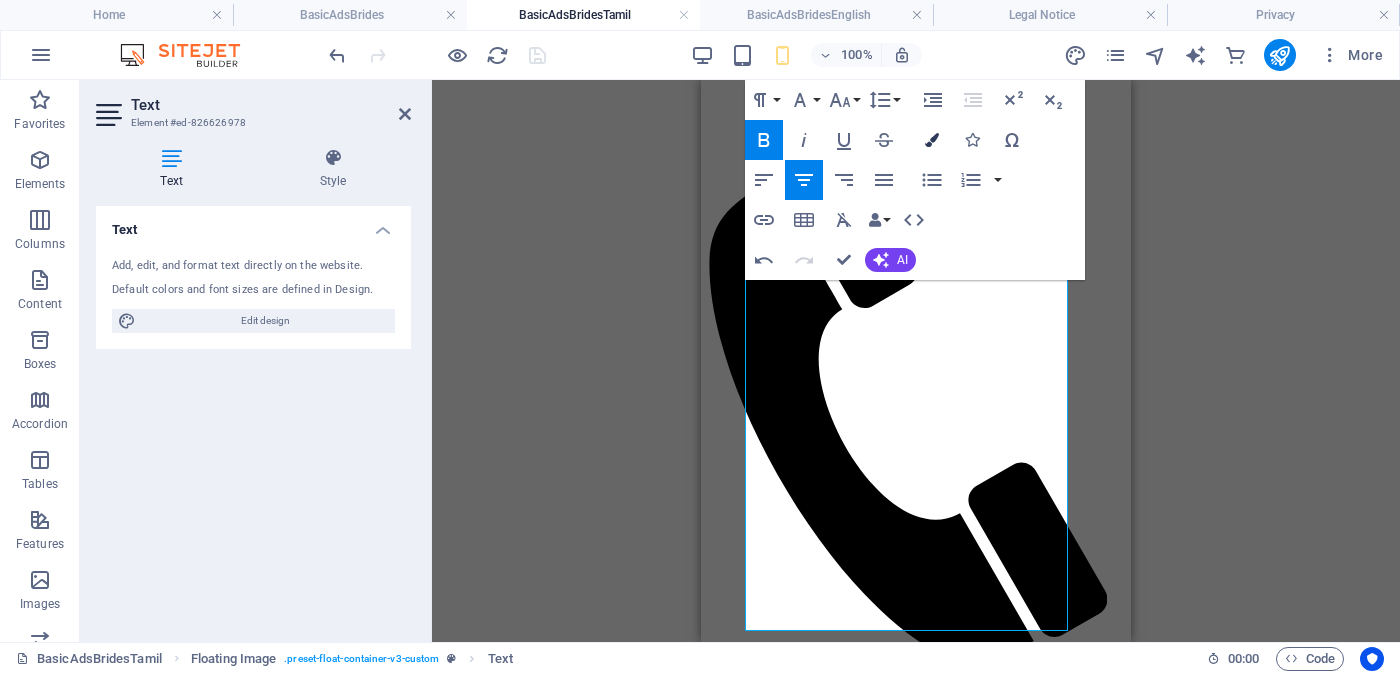 click at bounding box center (932, 140) 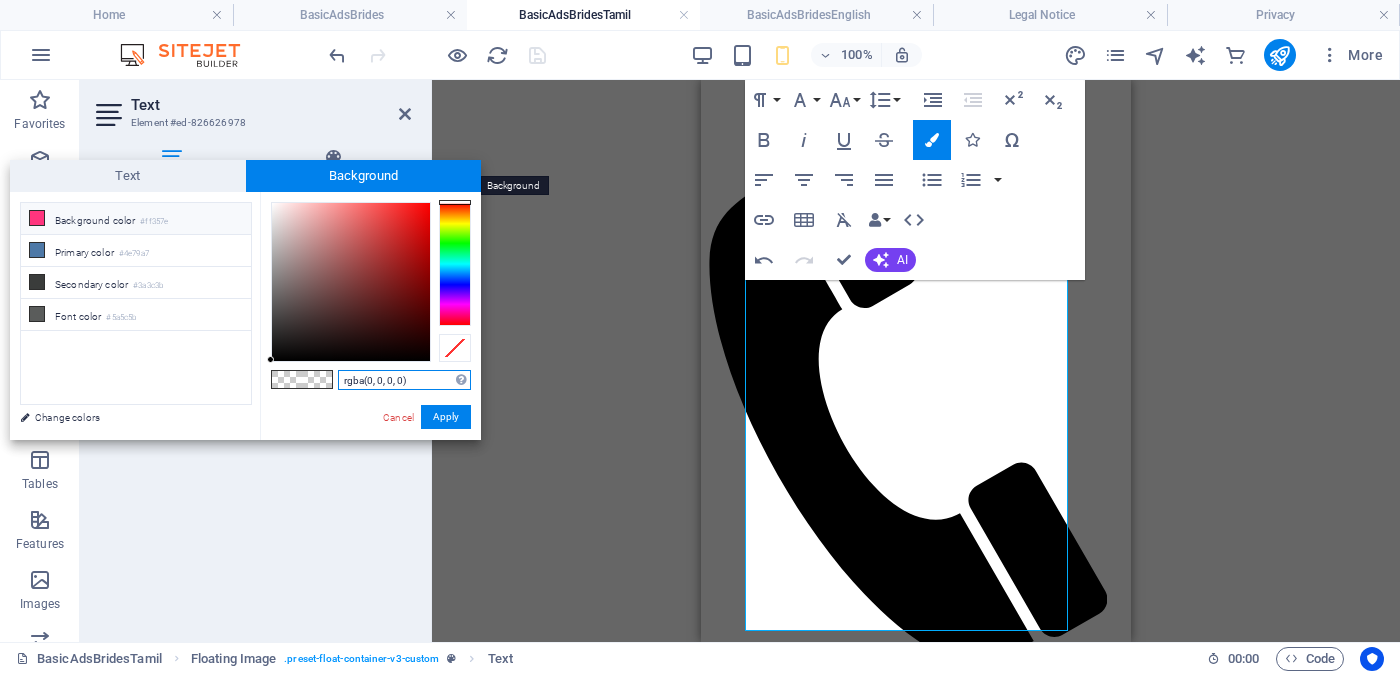 click on "Background" at bounding box center [364, 176] 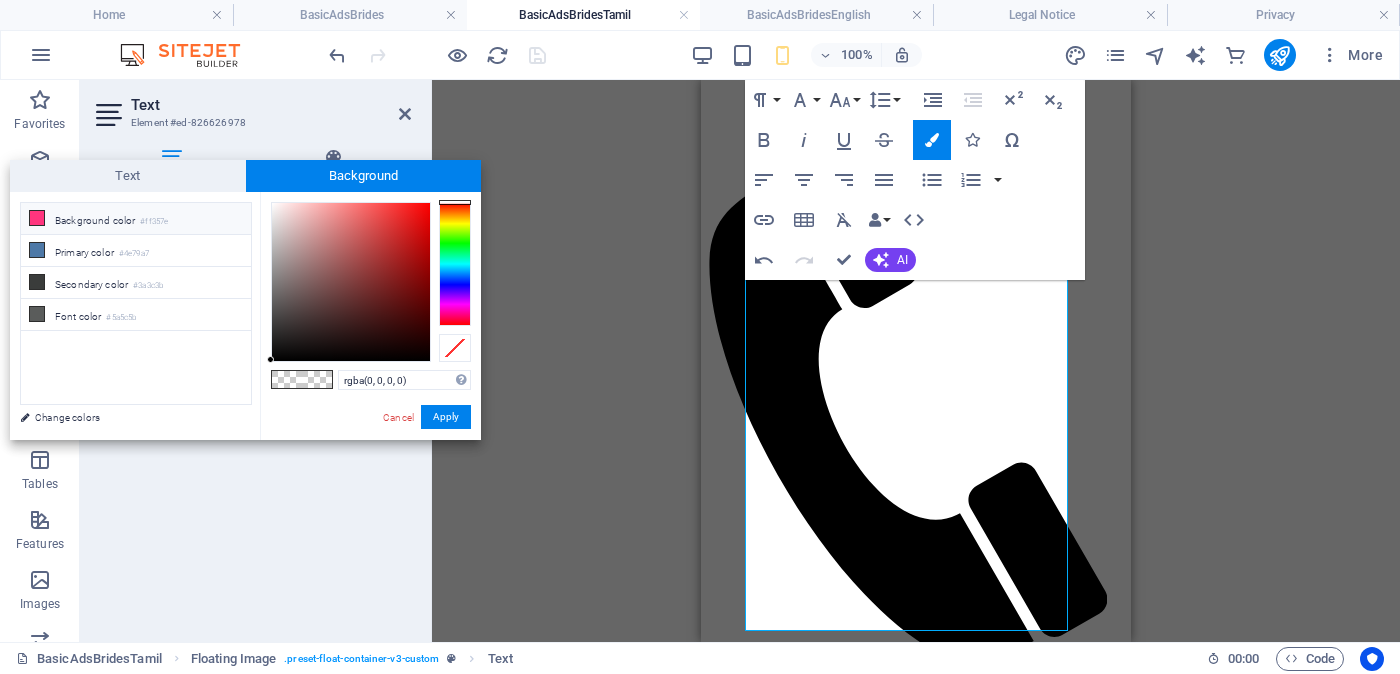 click on "Background color
#ff357e" at bounding box center [136, 219] 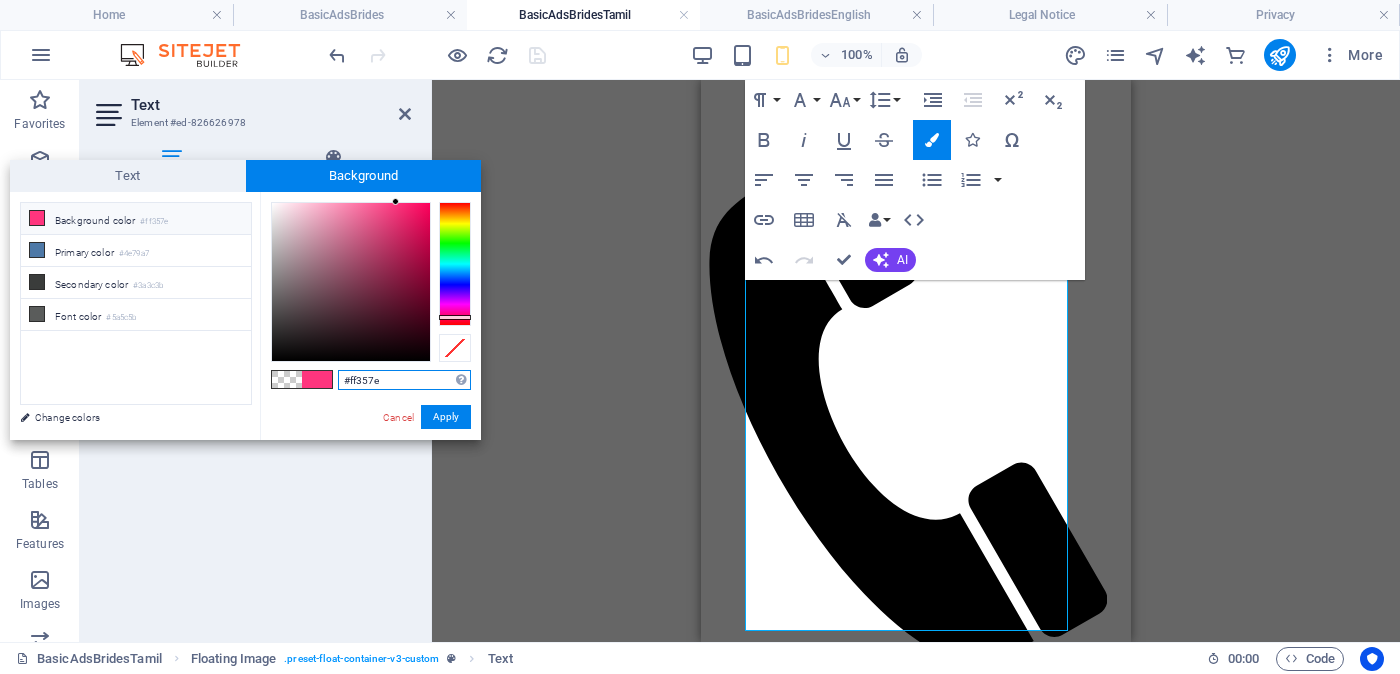 click on "#ff357e" at bounding box center [404, 380] 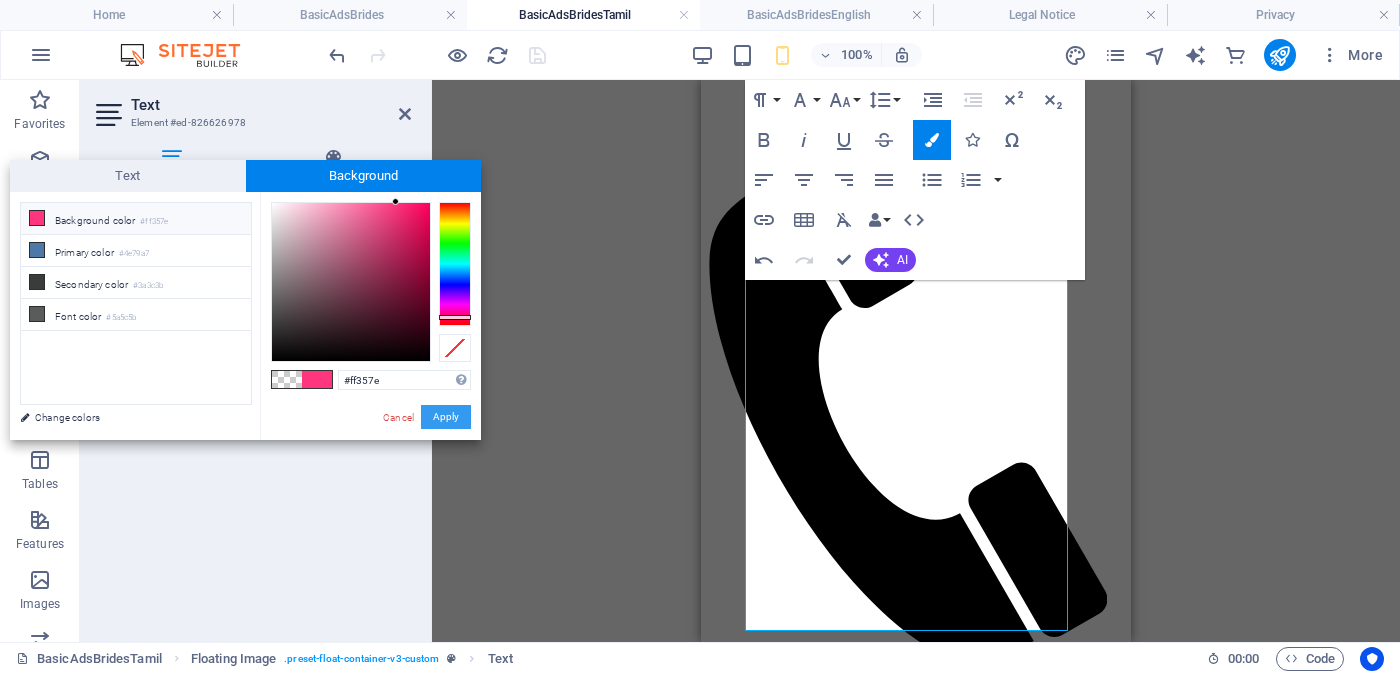 click on "Apply" at bounding box center [446, 417] 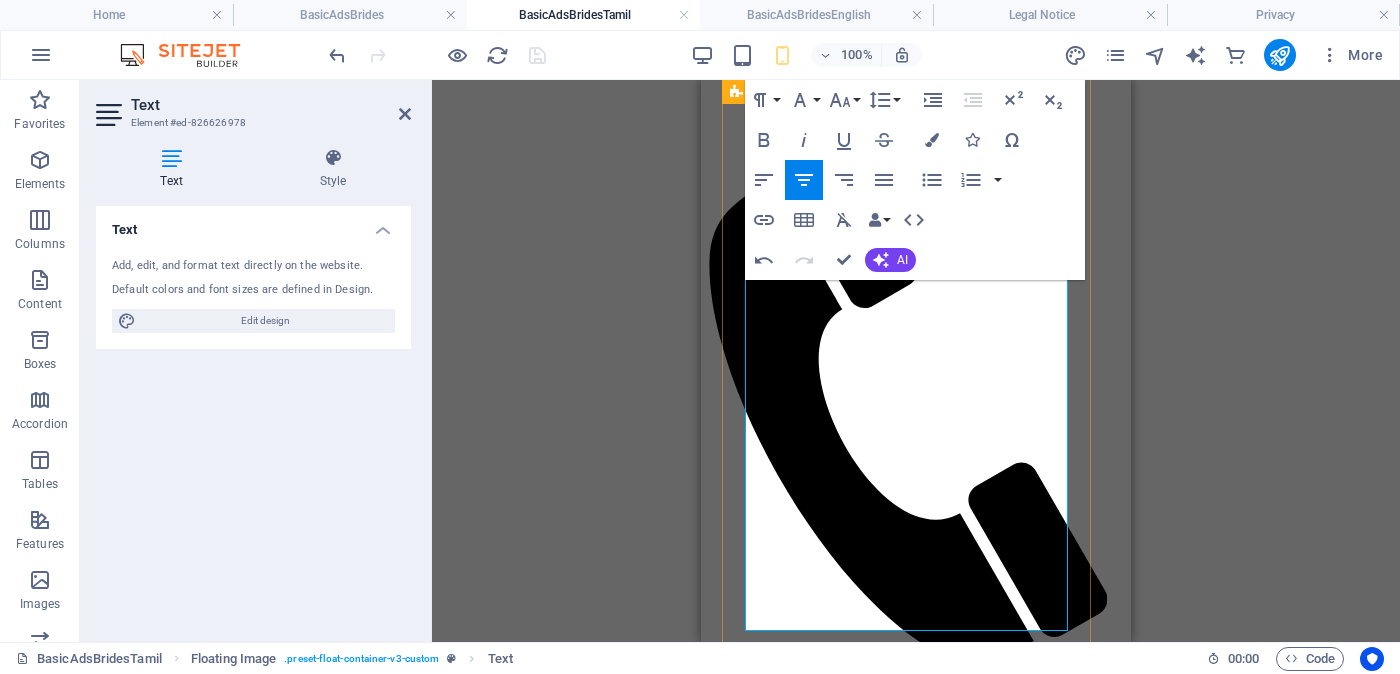 click on "வயது -     වයස -  [AGE] Unmarried - අවිවාහක - திருமணமாகாத உயரம் - Feet ( 4 ) . Inches ( 10 ) ​ ​ ​​​ ​ ​​​​​ රැකියාව- Occupation - ​​​​ தொழில் ​​​​​​​ Privet Company - පුද්ගලික අංශයේ" at bounding box center (916, 2345) 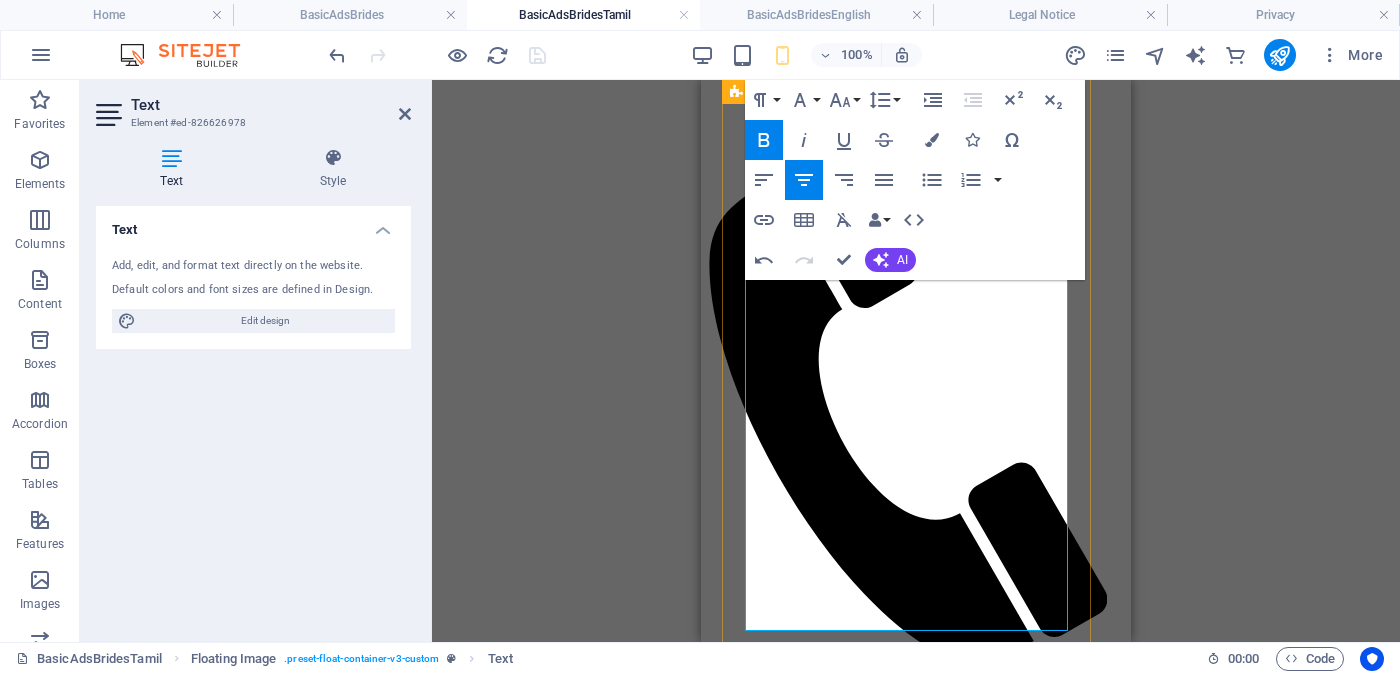 drag, startPoint x: 811, startPoint y: 447, endPoint x: 1002, endPoint y: 447, distance: 191 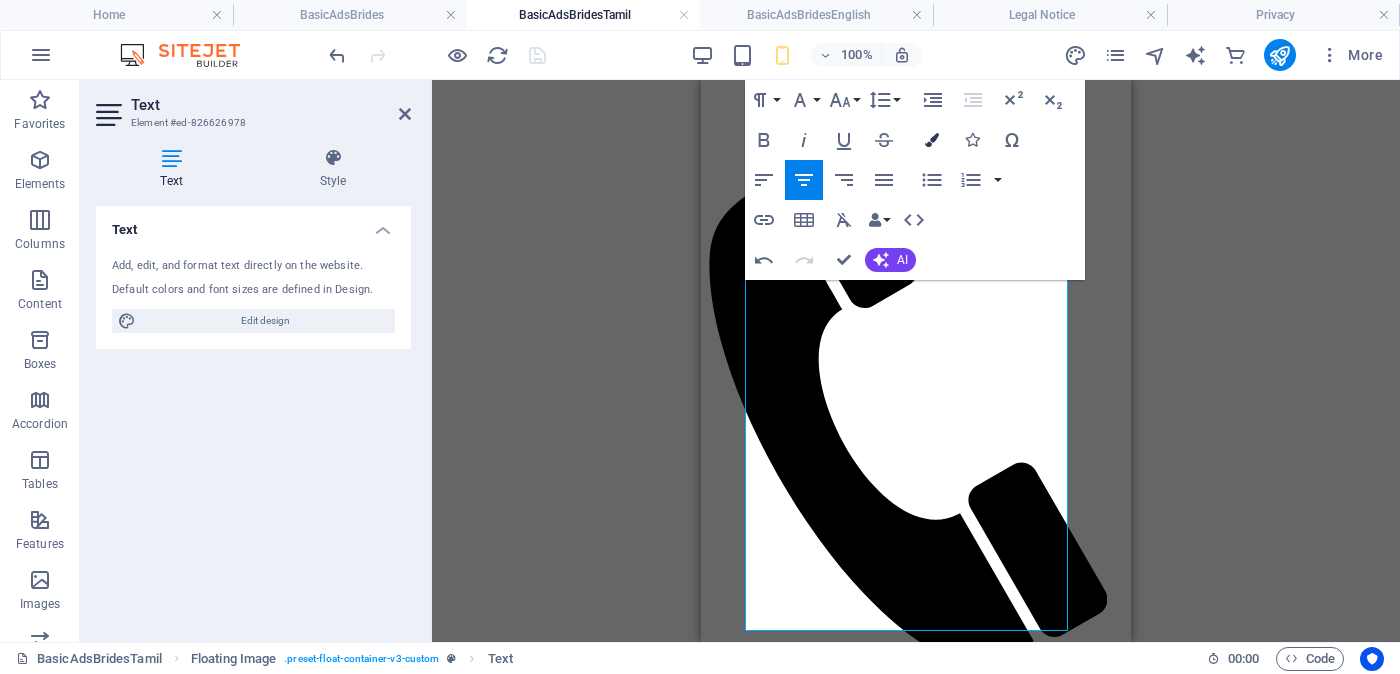 click at bounding box center [932, 140] 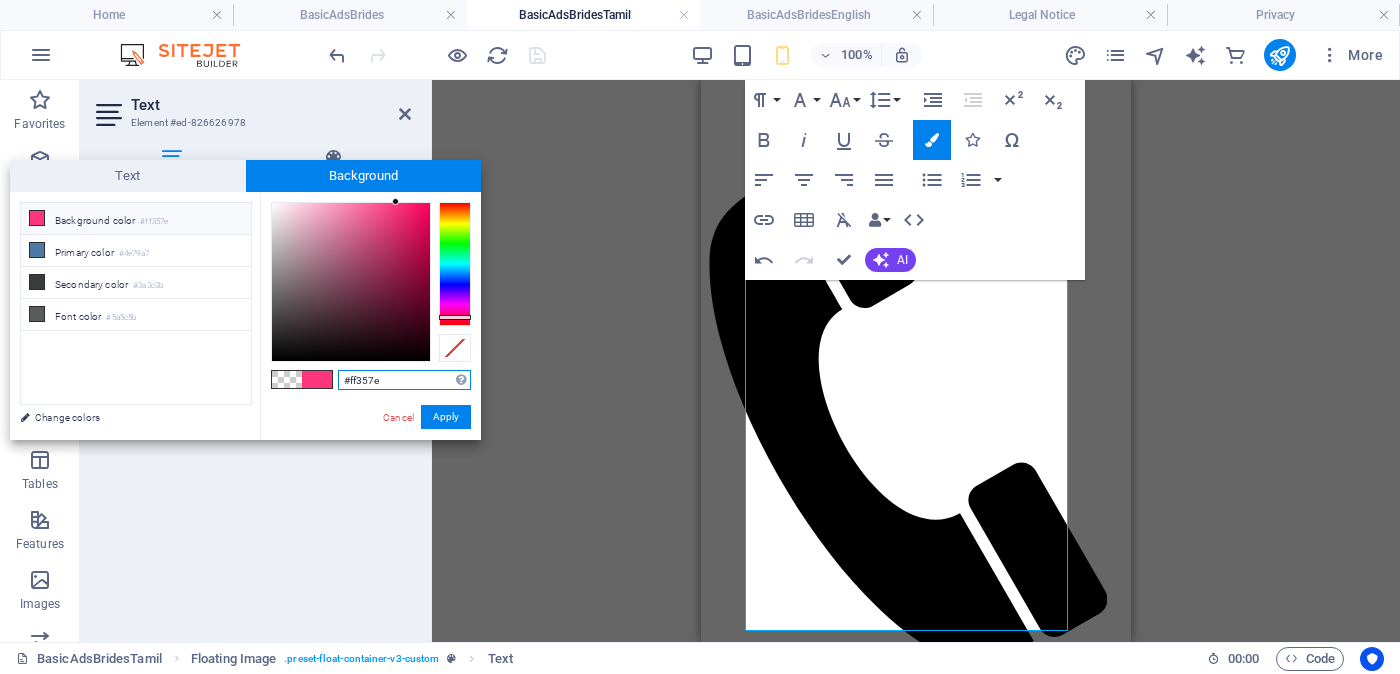 click on "#ff357e" at bounding box center [404, 380] 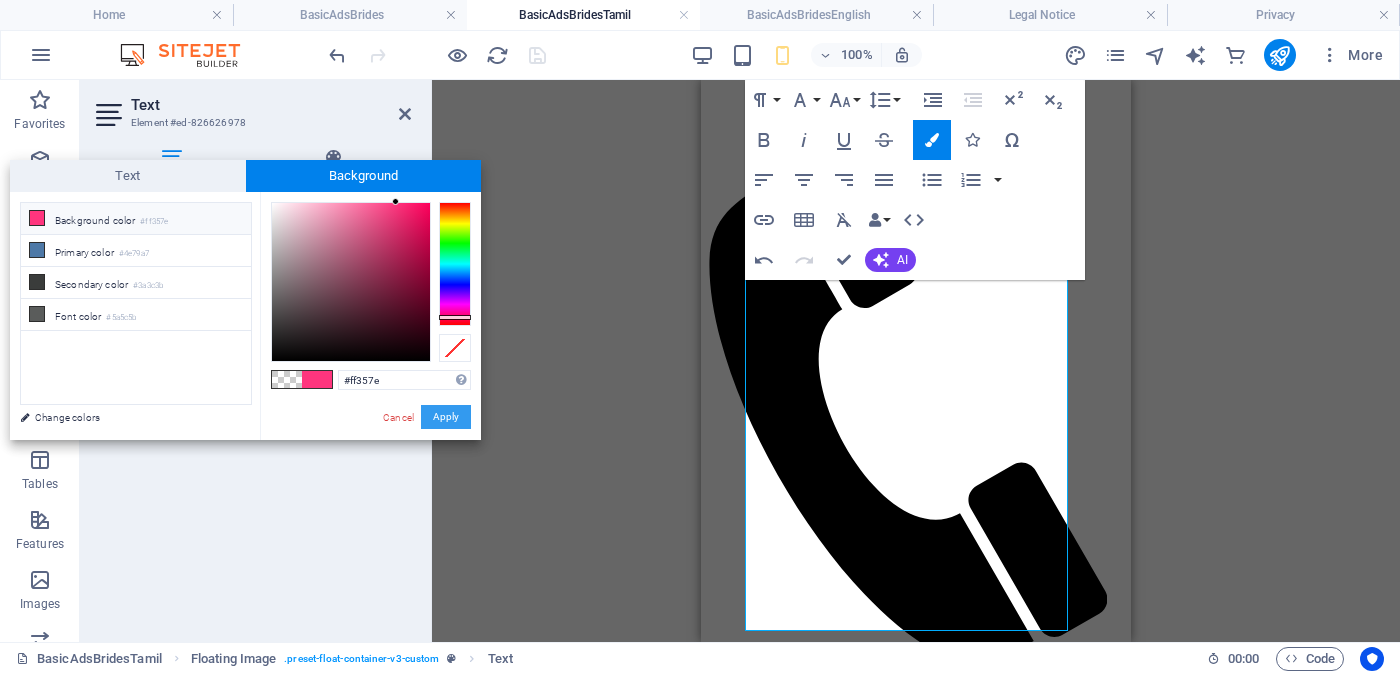 click on "Apply" at bounding box center (446, 417) 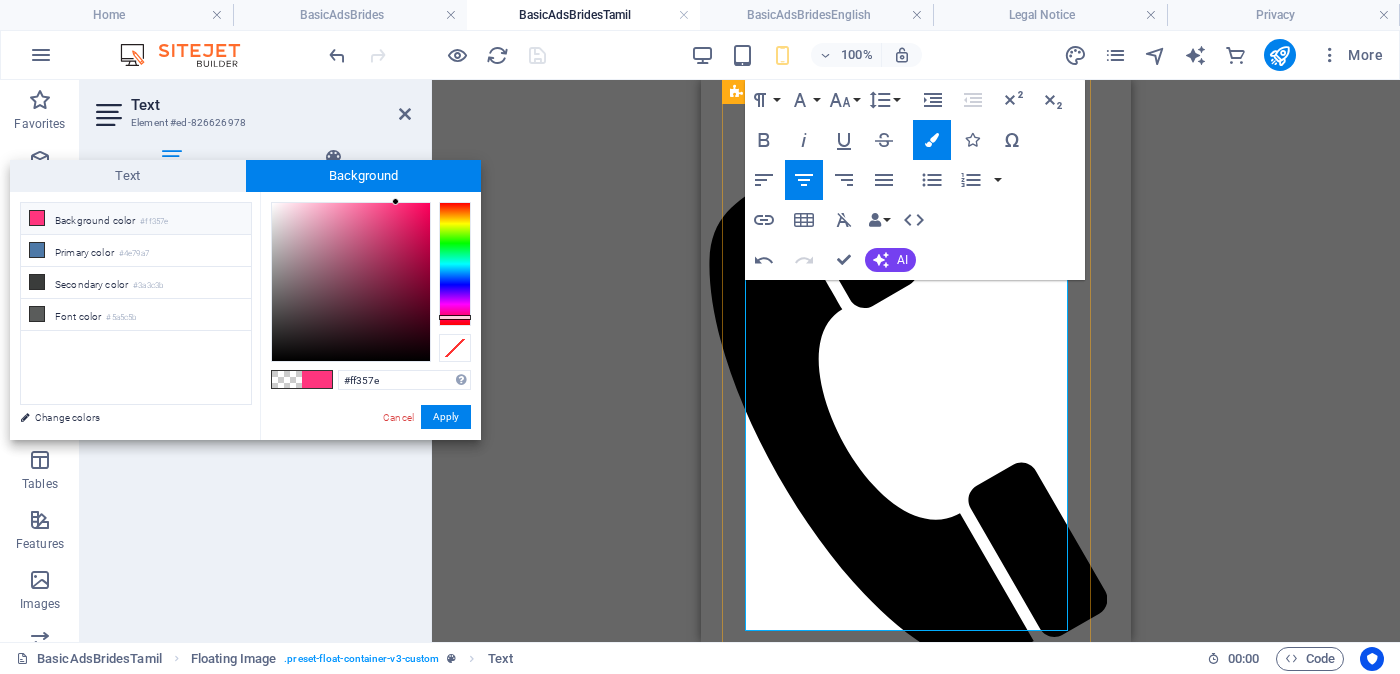 click on "தொழில்" at bounding box center (977, 2364) 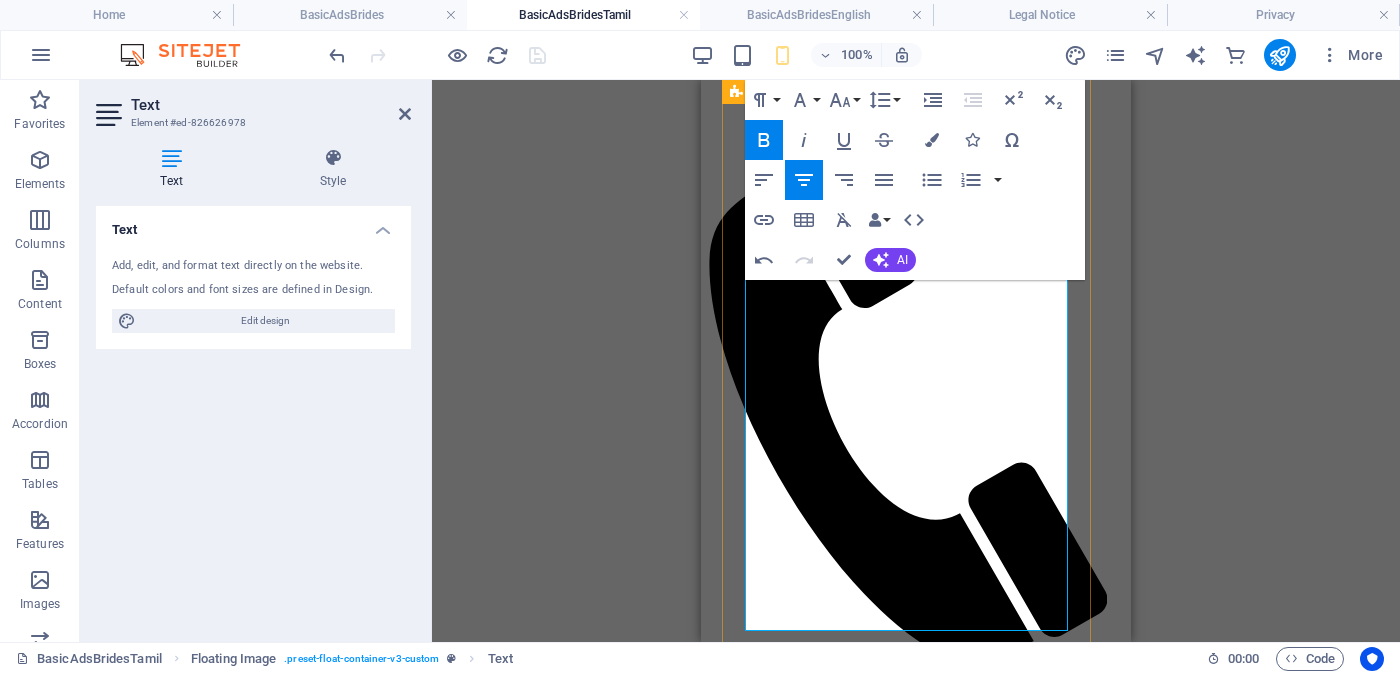 drag, startPoint x: 999, startPoint y: 442, endPoint x: 804, endPoint y: 446, distance: 195.04102 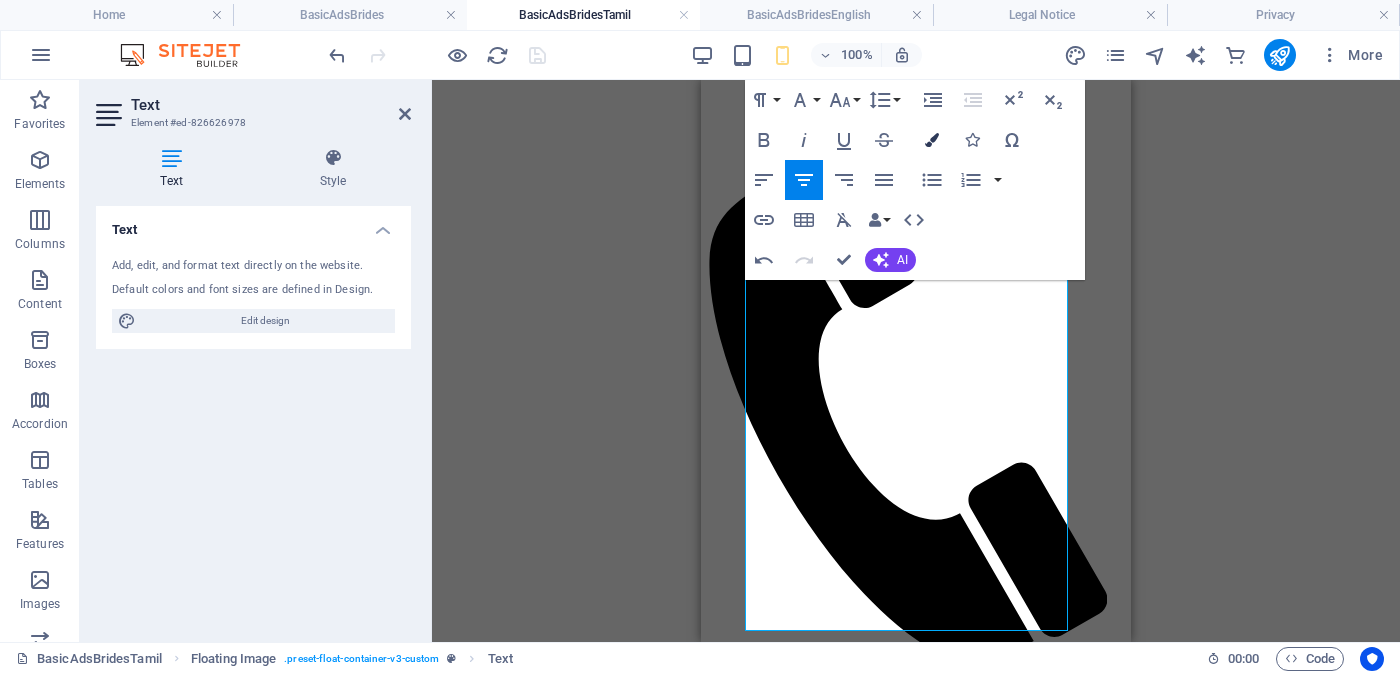 click at bounding box center (932, 140) 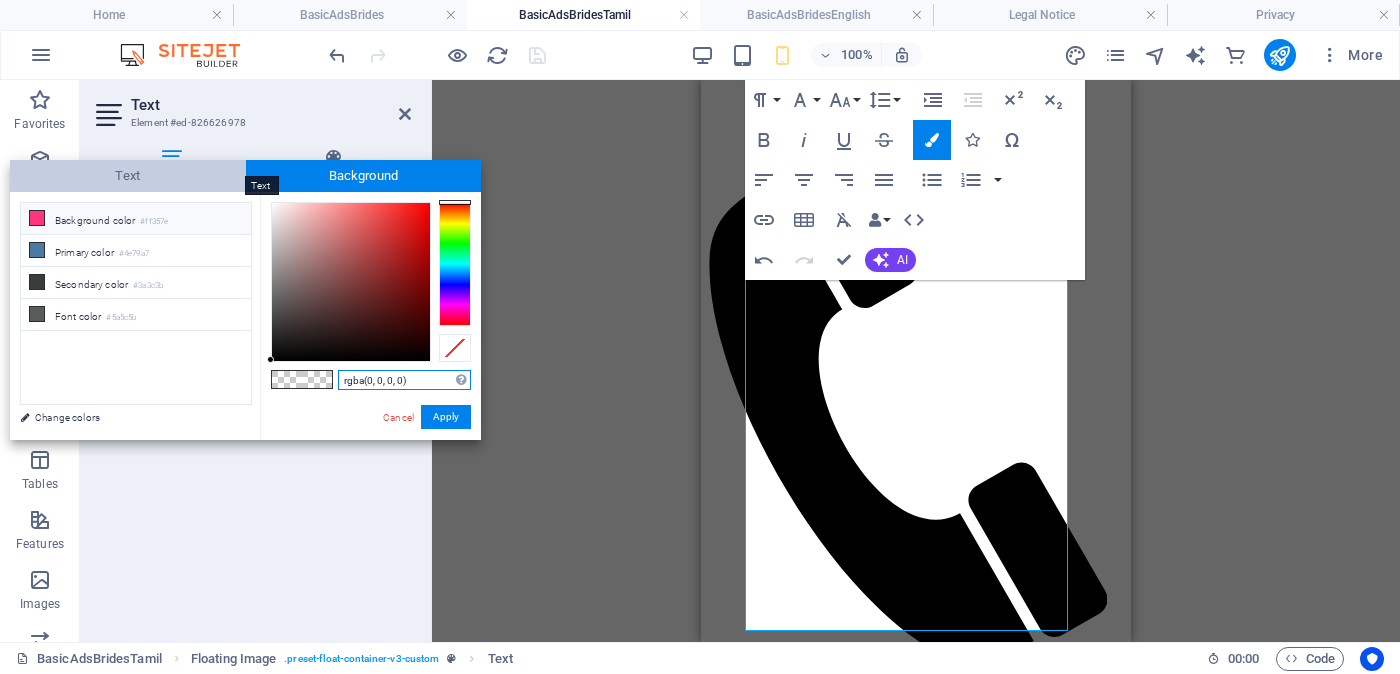 click on "Text" at bounding box center [128, 176] 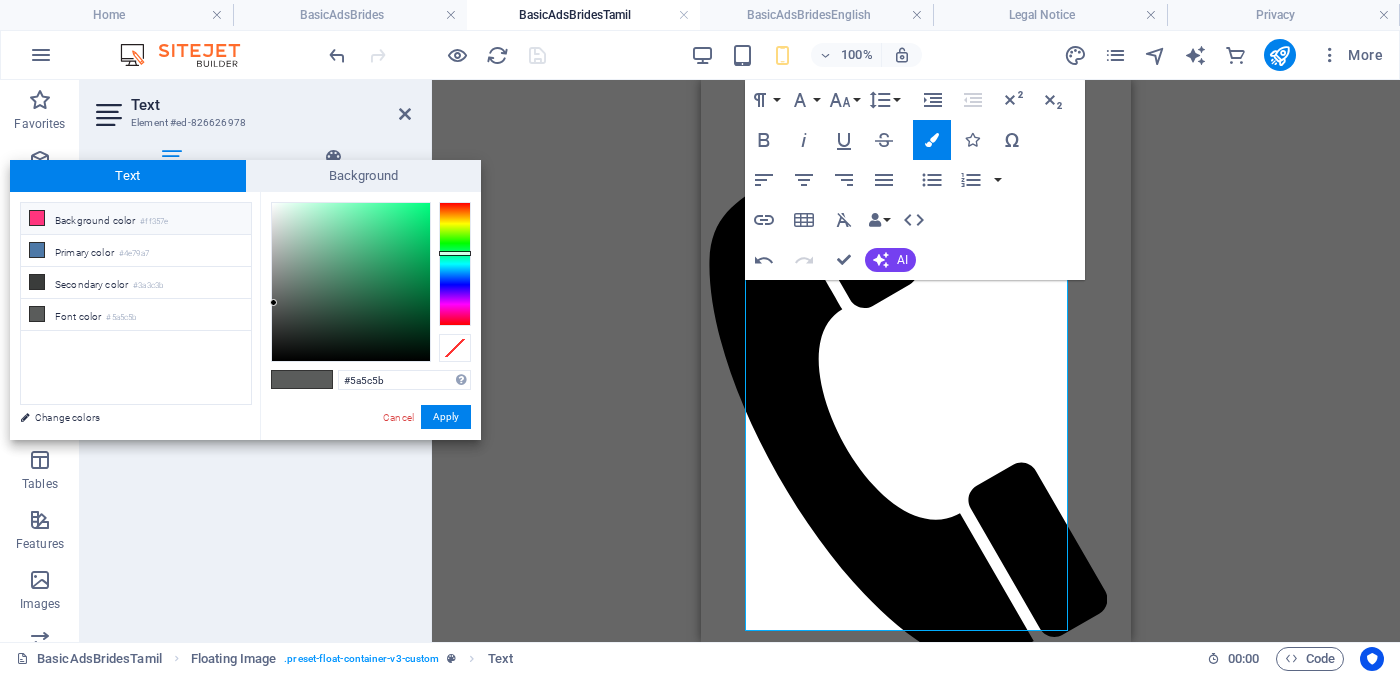 click on "#ff357e" at bounding box center [154, 222] 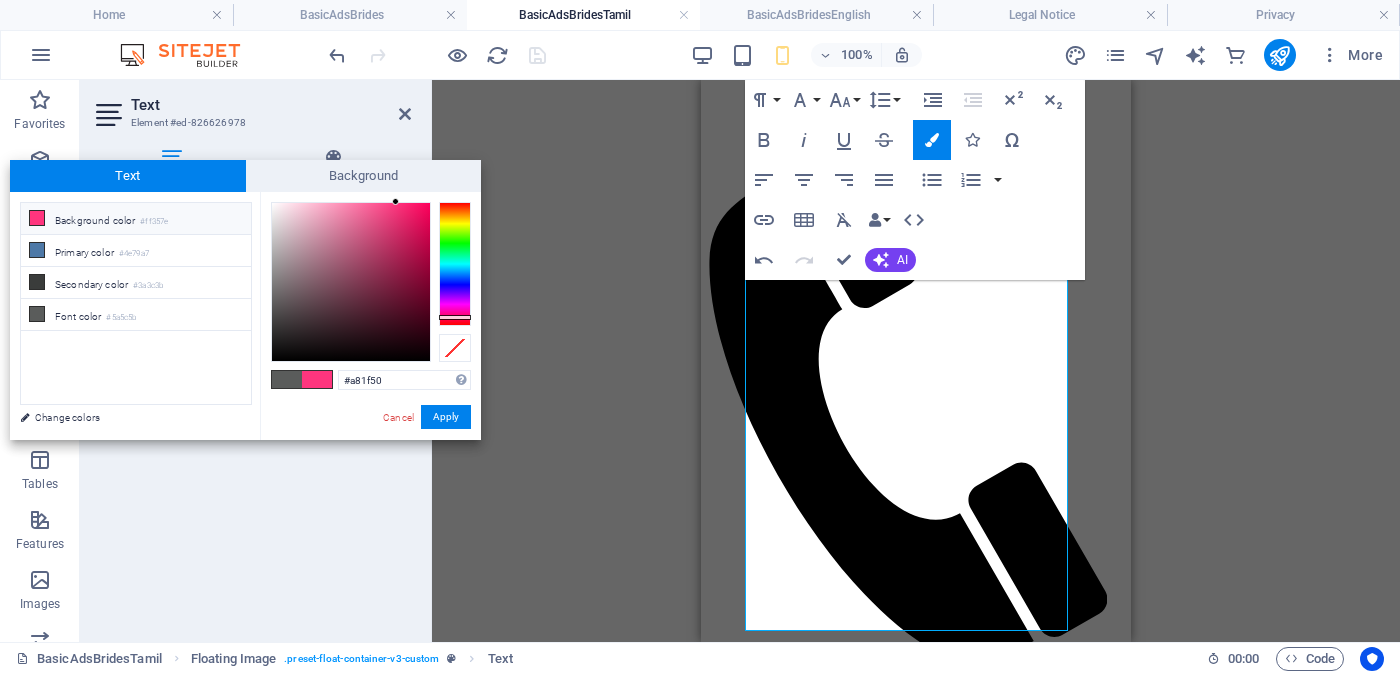 click at bounding box center (351, 282) 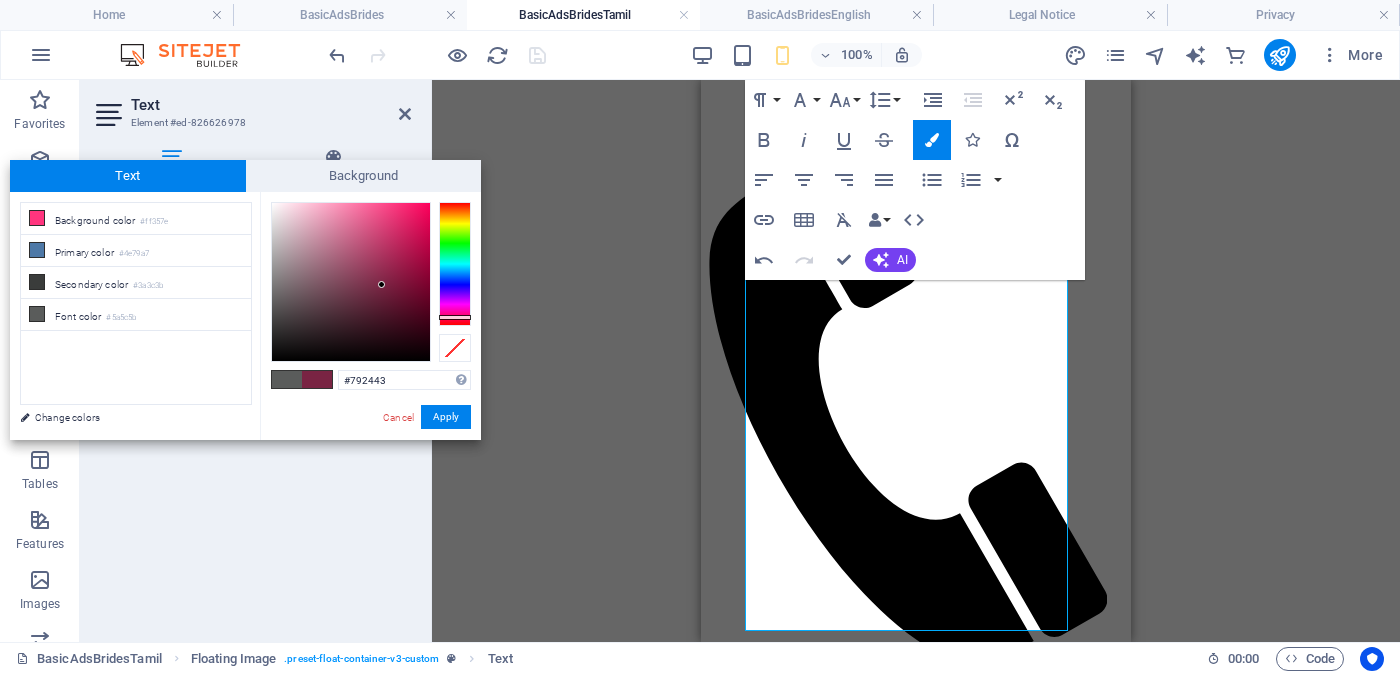 click at bounding box center (351, 282) 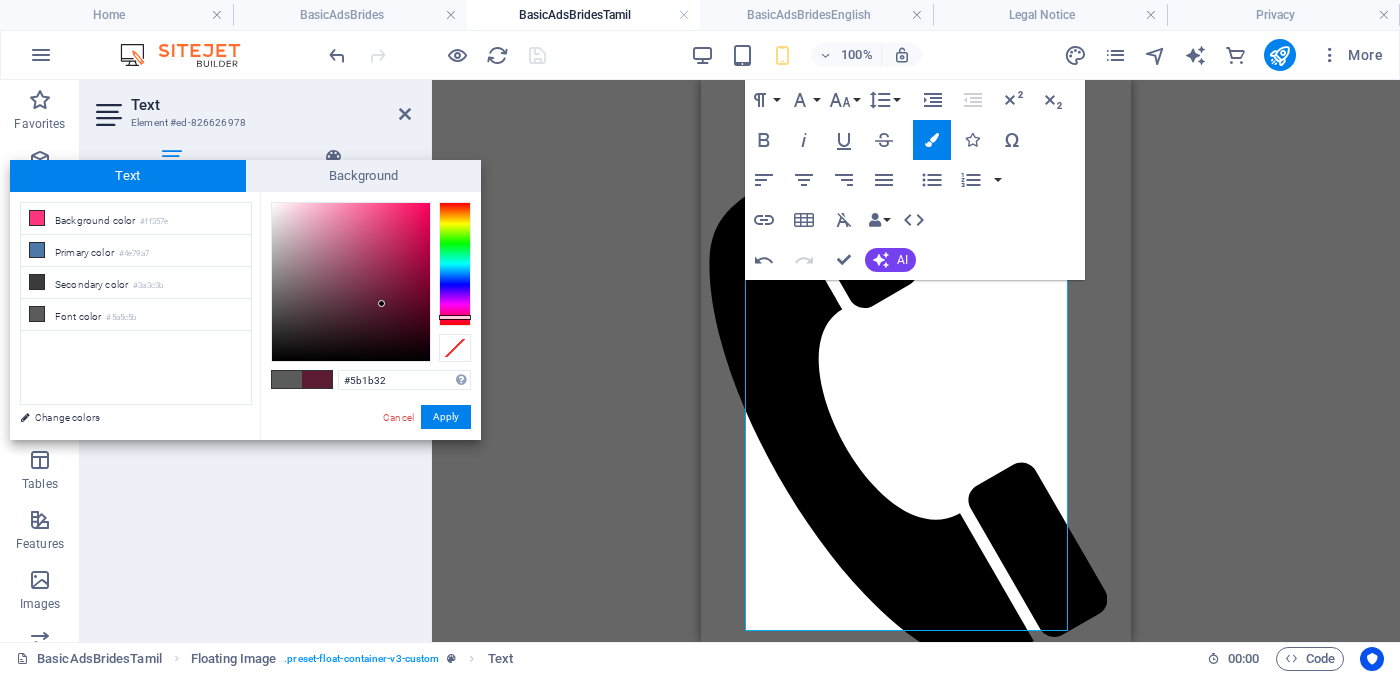 click at bounding box center (351, 282) 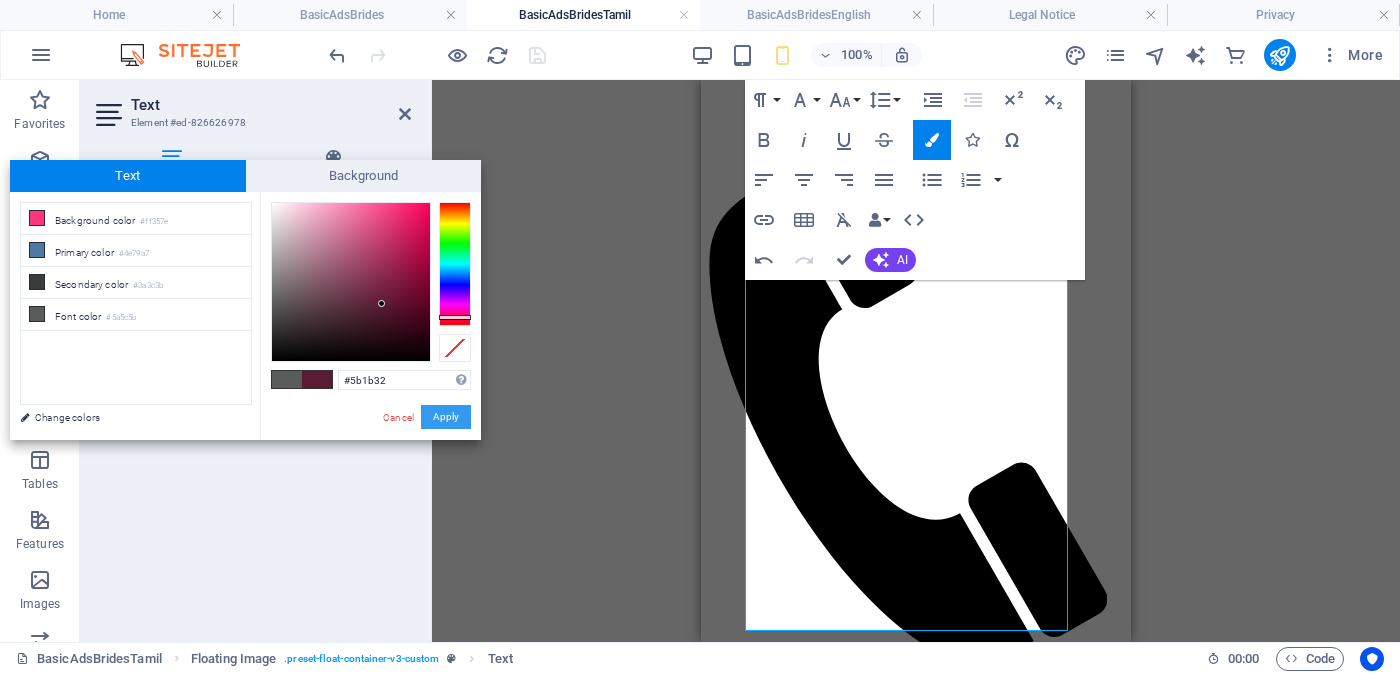 click on "Apply" at bounding box center [446, 417] 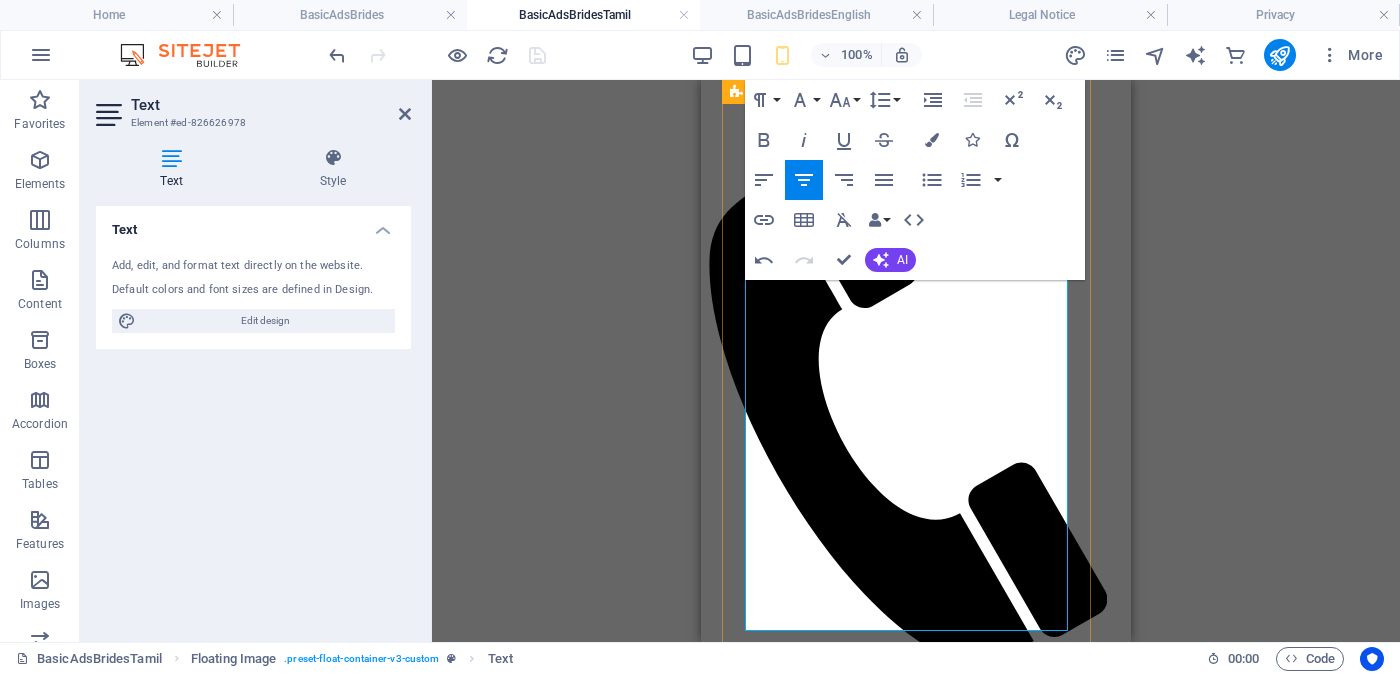 click on "தொழில்" at bounding box center [977, 2364] 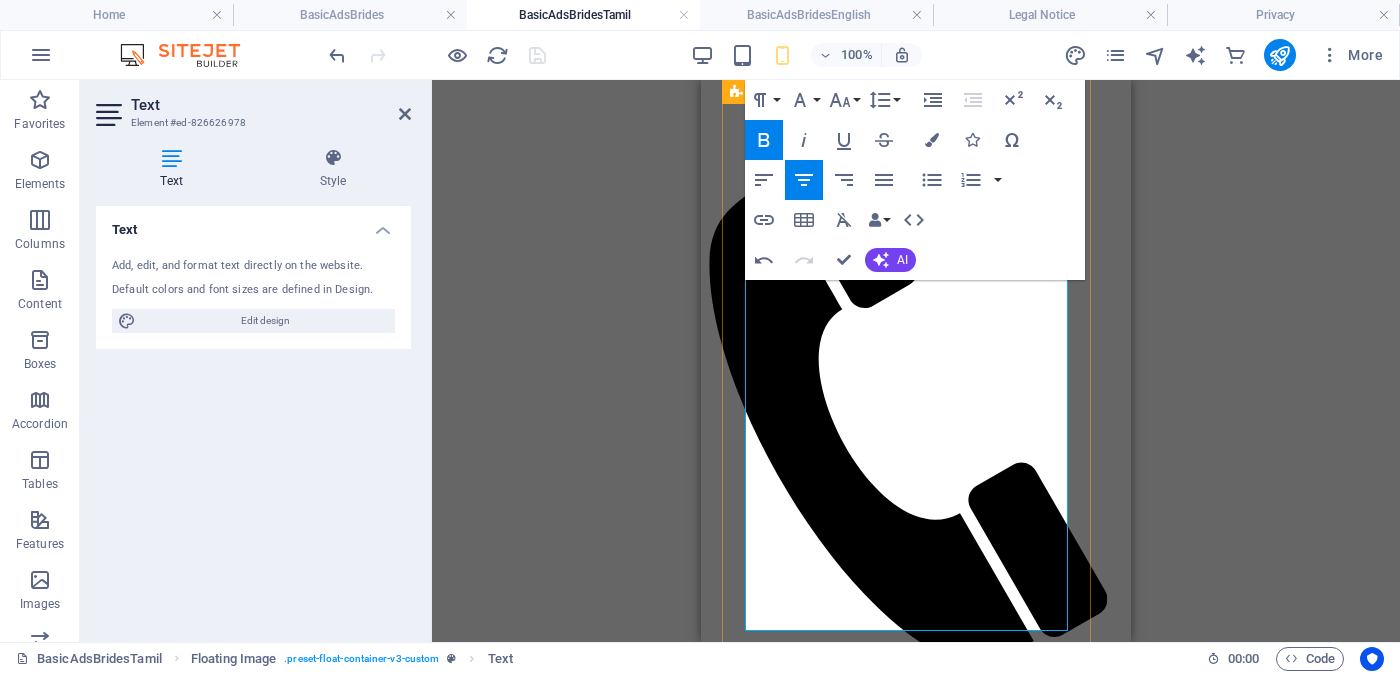 drag, startPoint x: 810, startPoint y: 445, endPoint x: 1007, endPoint y: 444, distance: 197.00253 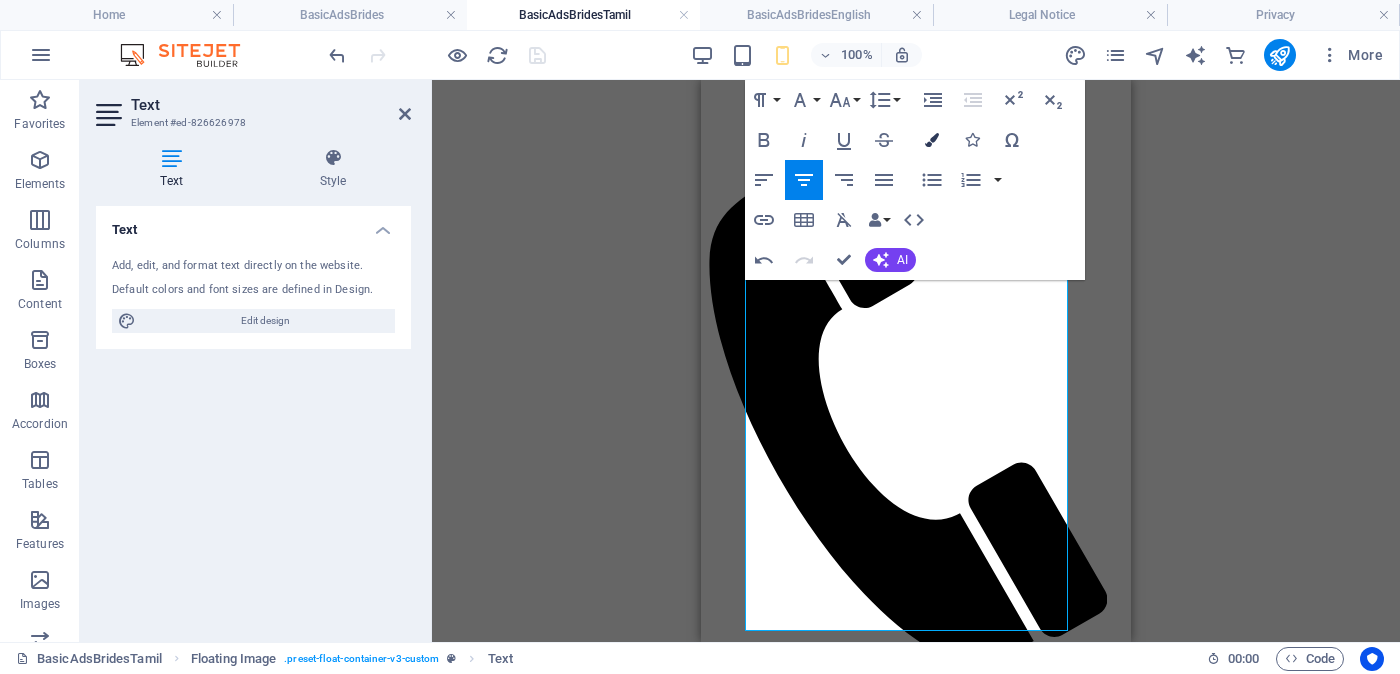 click at bounding box center [932, 140] 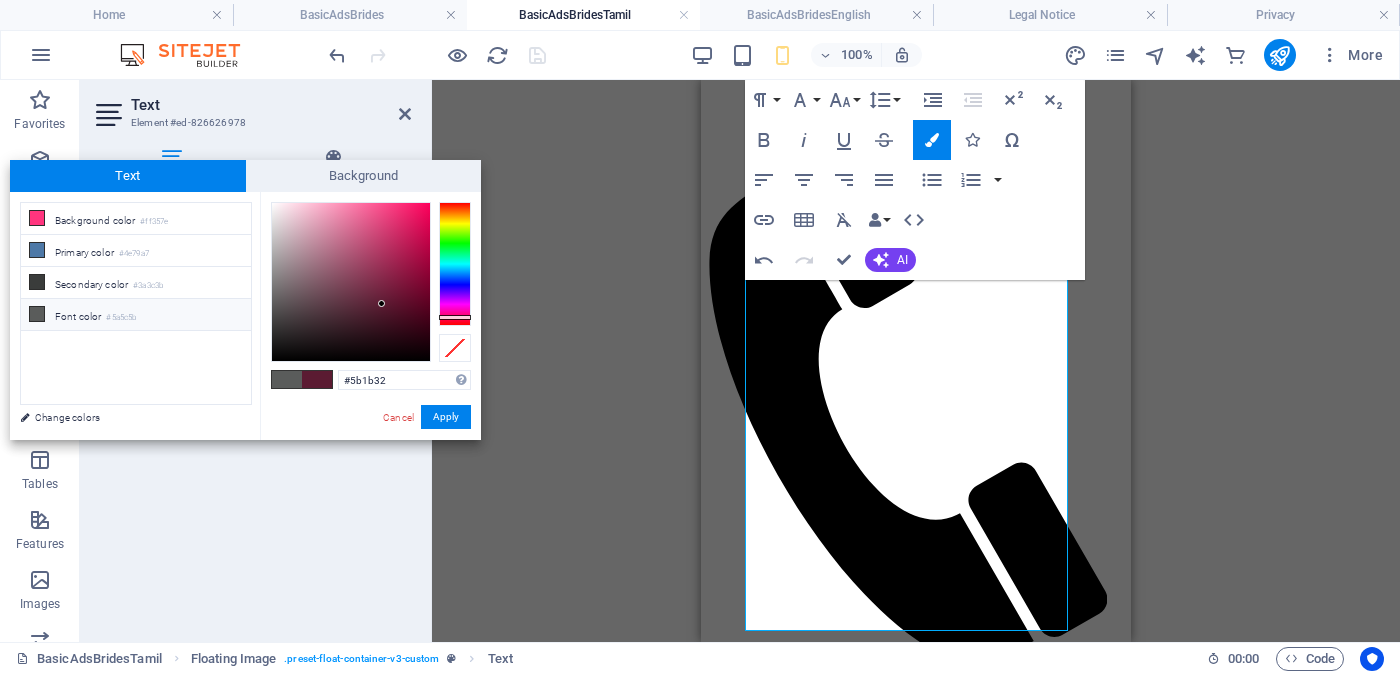 click on "Font color
#5a5c5b" at bounding box center [136, 315] 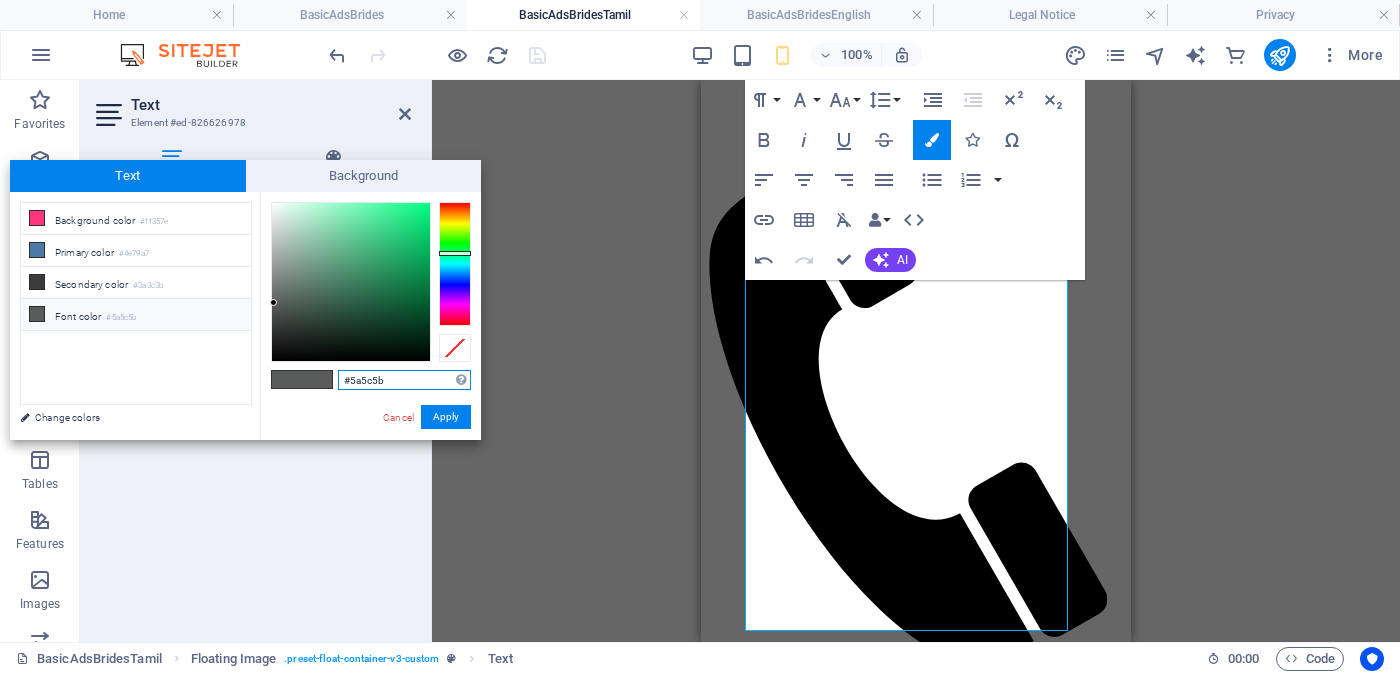 drag, startPoint x: 390, startPoint y: 377, endPoint x: 350, endPoint y: 379, distance: 40.04997 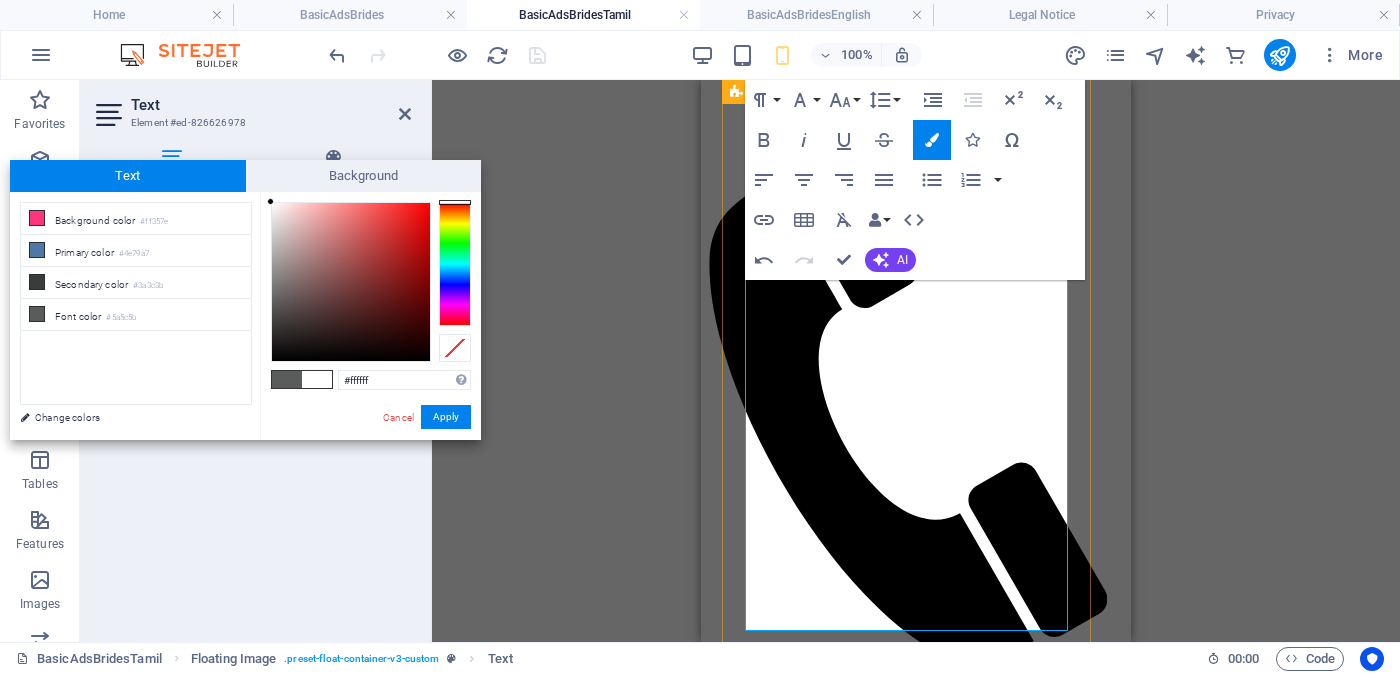 click on "தொழில் ​" at bounding box center [977, 2364] 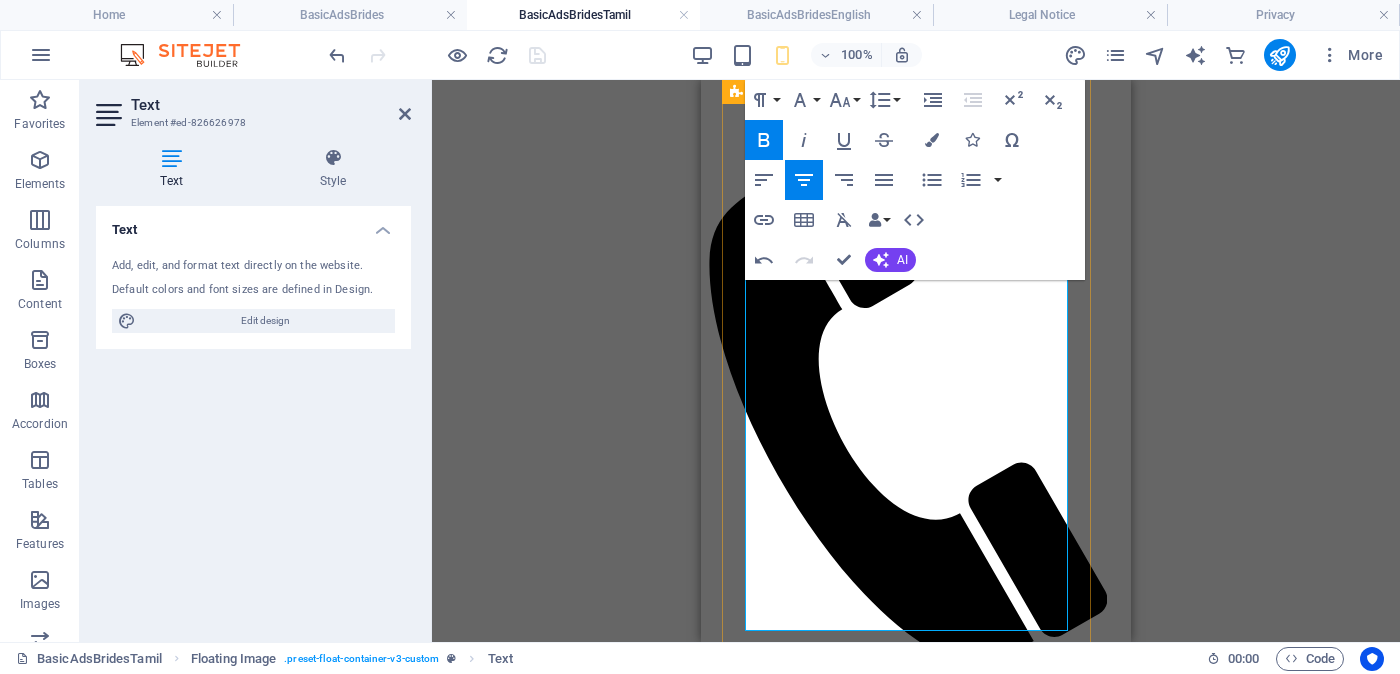 drag, startPoint x: 812, startPoint y: 448, endPoint x: 1002, endPoint y: 442, distance: 190.09471 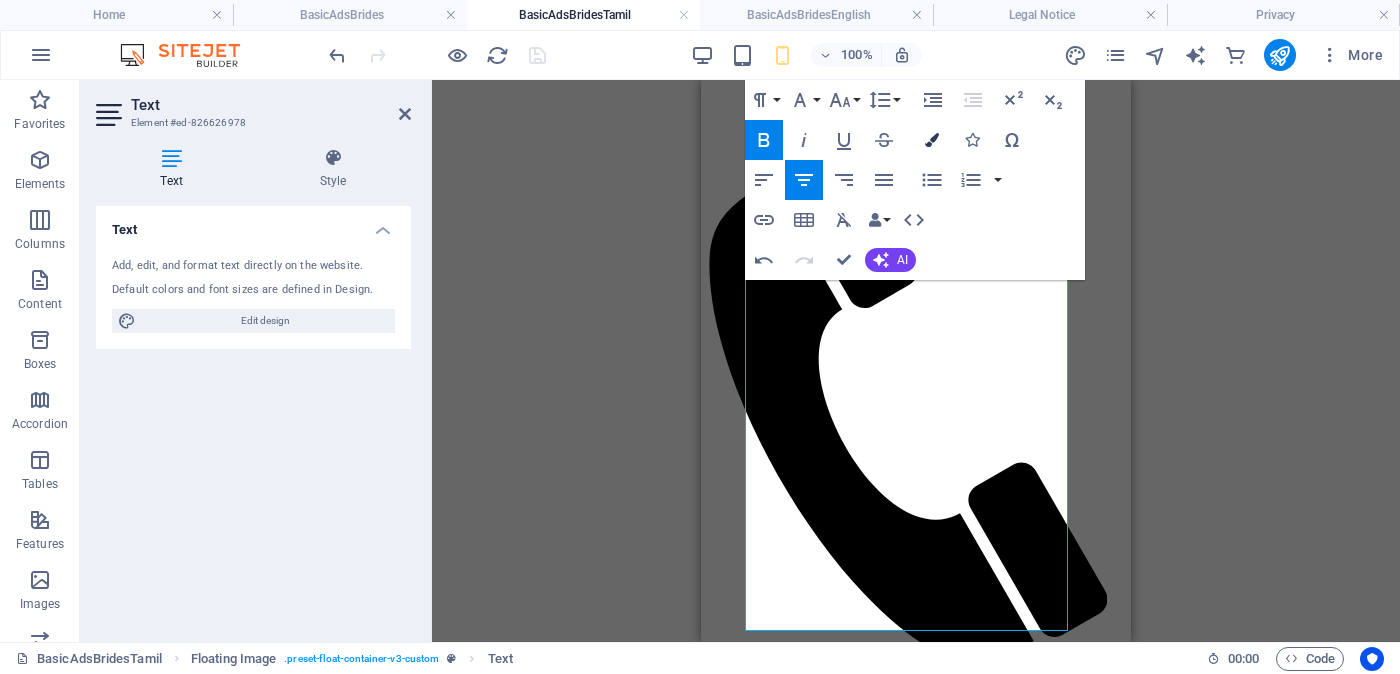 click at bounding box center [932, 140] 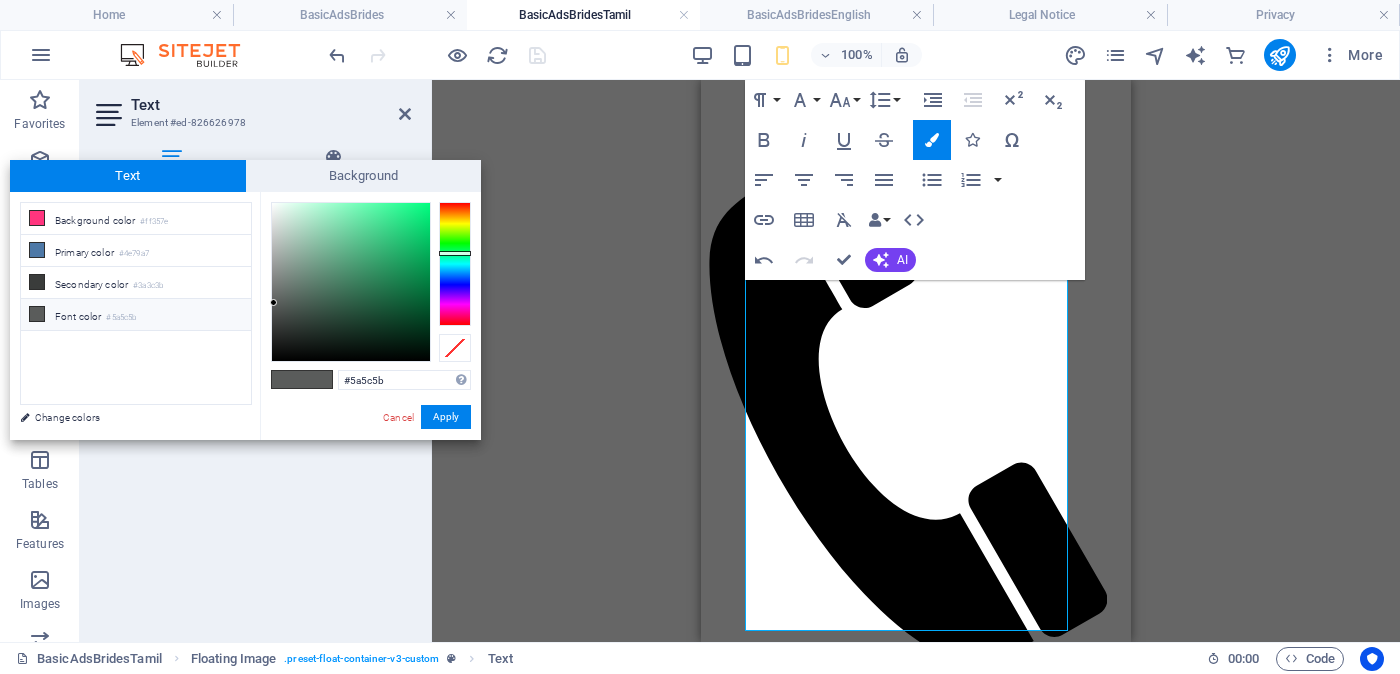 click on "Font color
#5a5c5b" at bounding box center [136, 315] 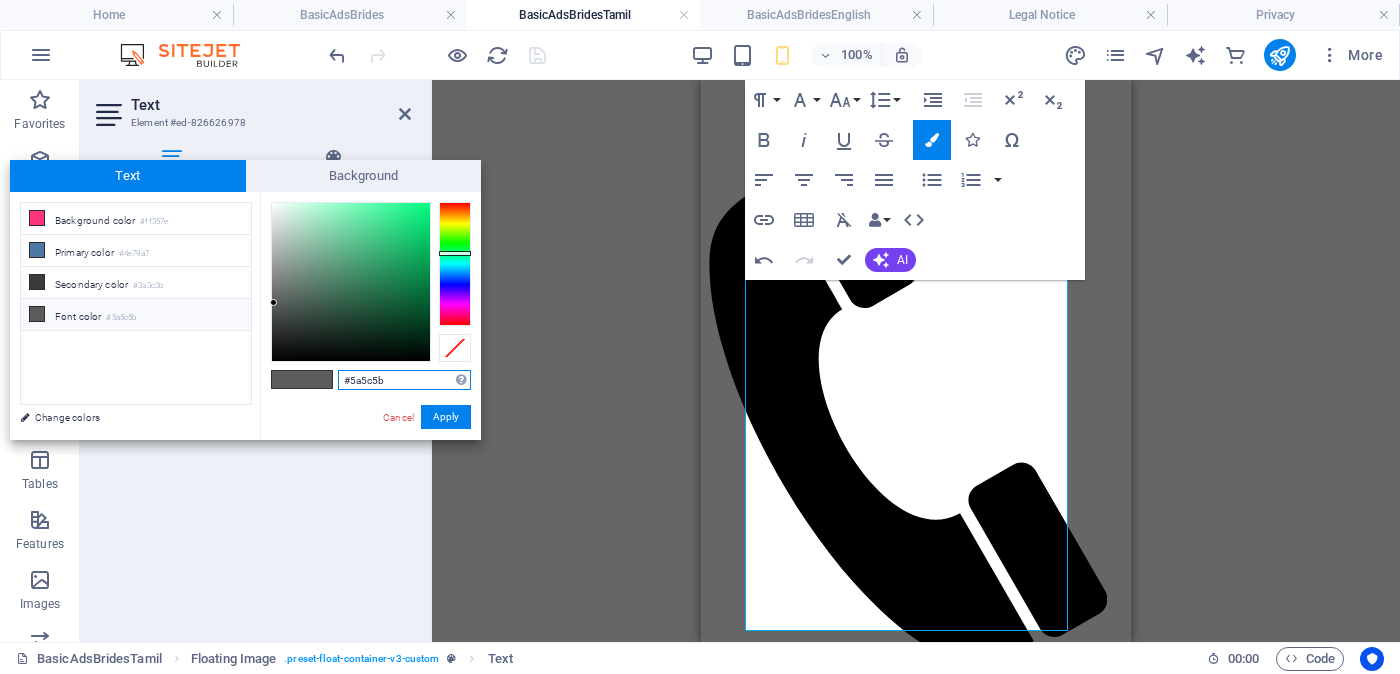 click on "#5a5c5b" at bounding box center (404, 380) 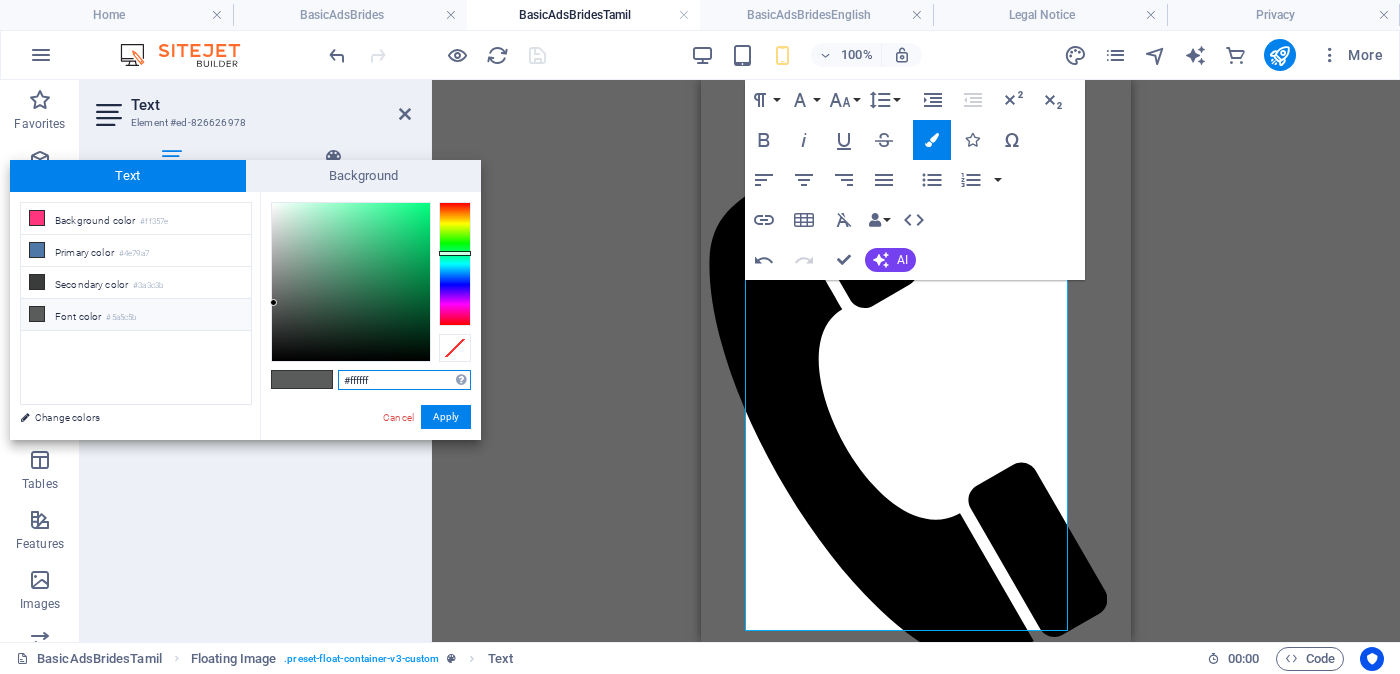 type on "#ffffff" 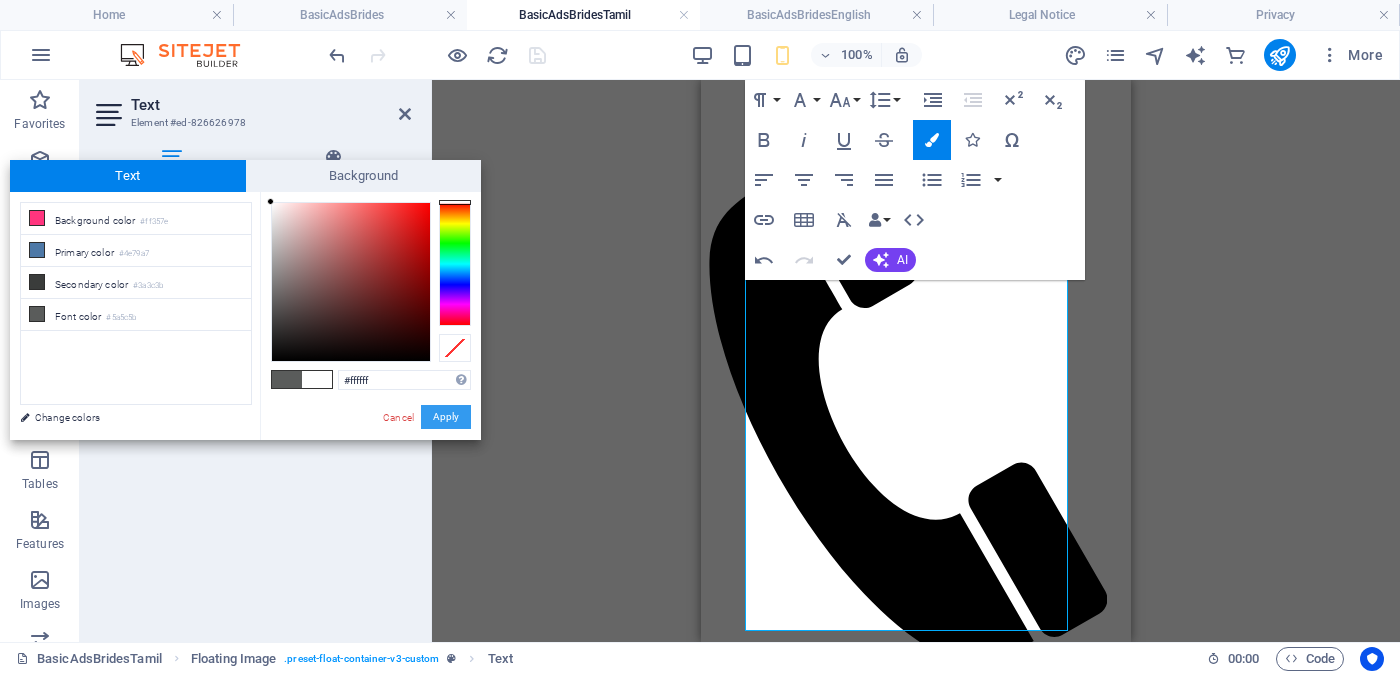 click on "Apply" at bounding box center [446, 417] 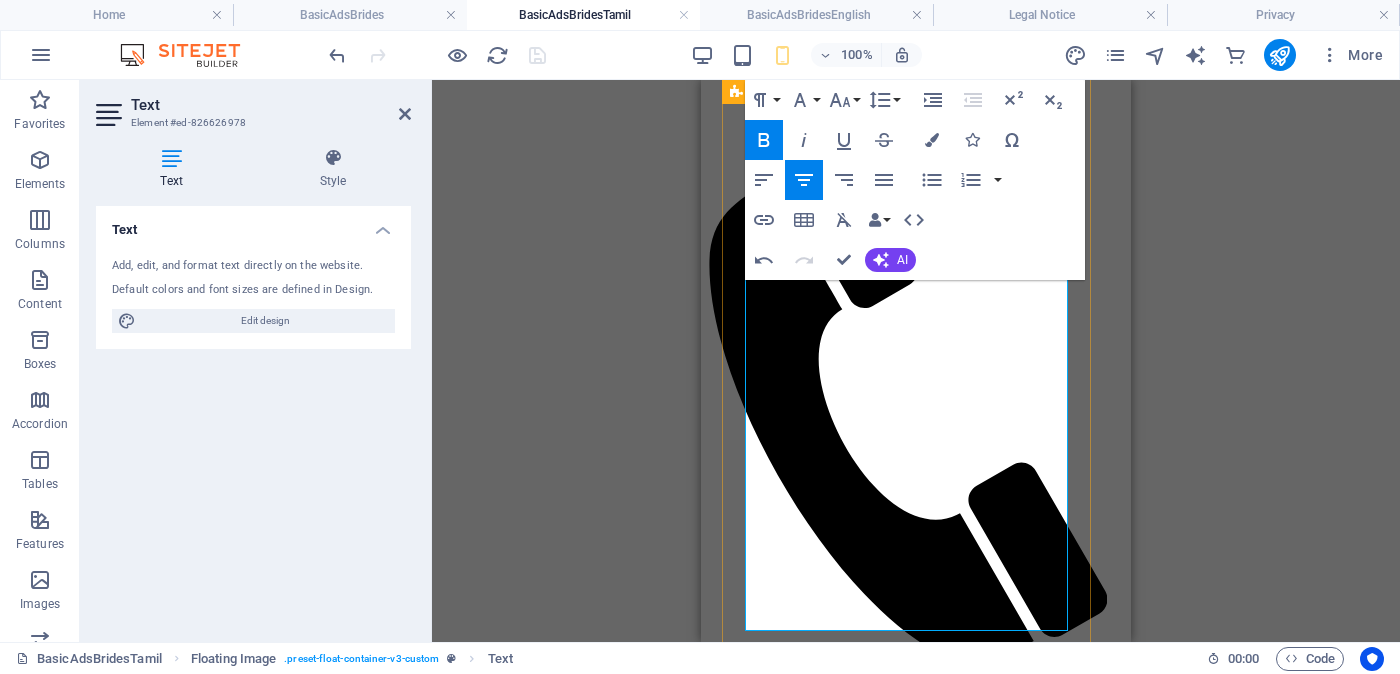 click on "வயது -     වයස -  [AGE] Unmarried - අවිවාහක - திருமணமாகாத உயரம் - Feet ( [FEET] ) . Inches ( [INCHES] ) ​ ​ ​​​​​​​​​​​​ රැකියාව- Occupation -  ​​​​ தொழில் ​​​​​​​​ Privet Company - පුද්ගලික අංශයේ" at bounding box center (916, 2345) 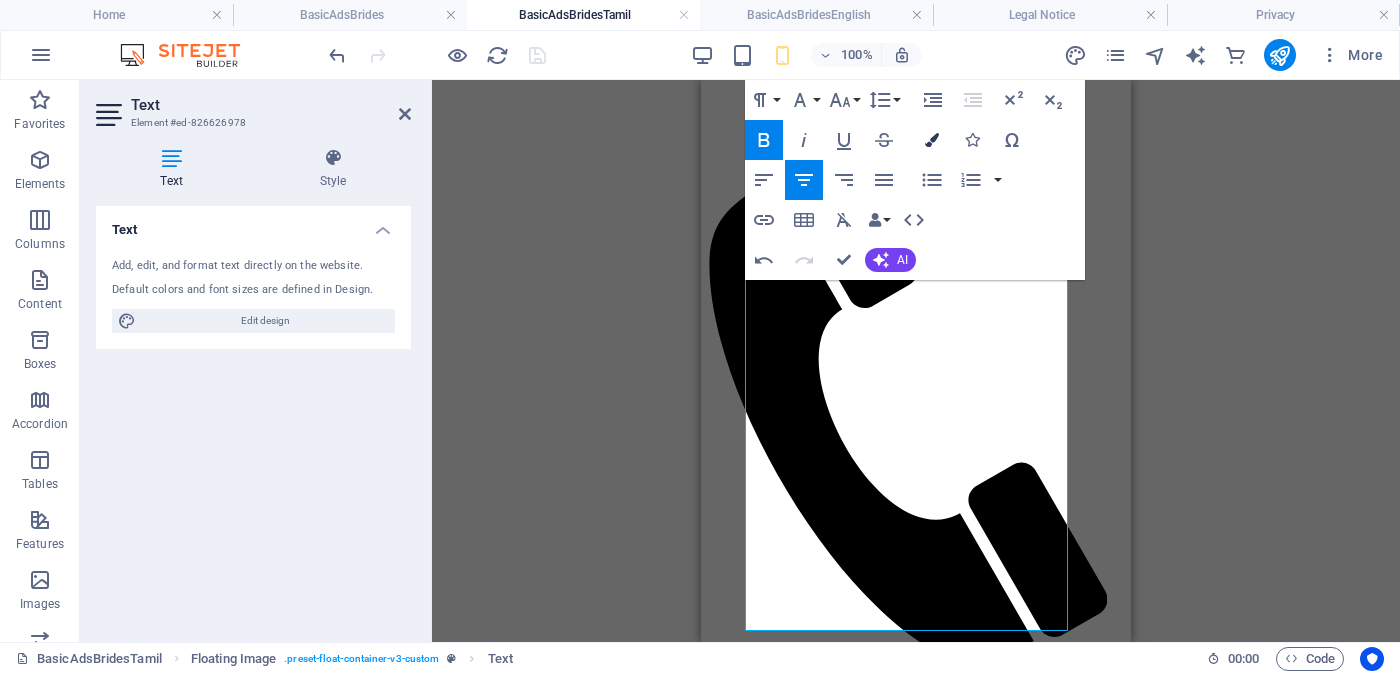 click at bounding box center [932, 140] 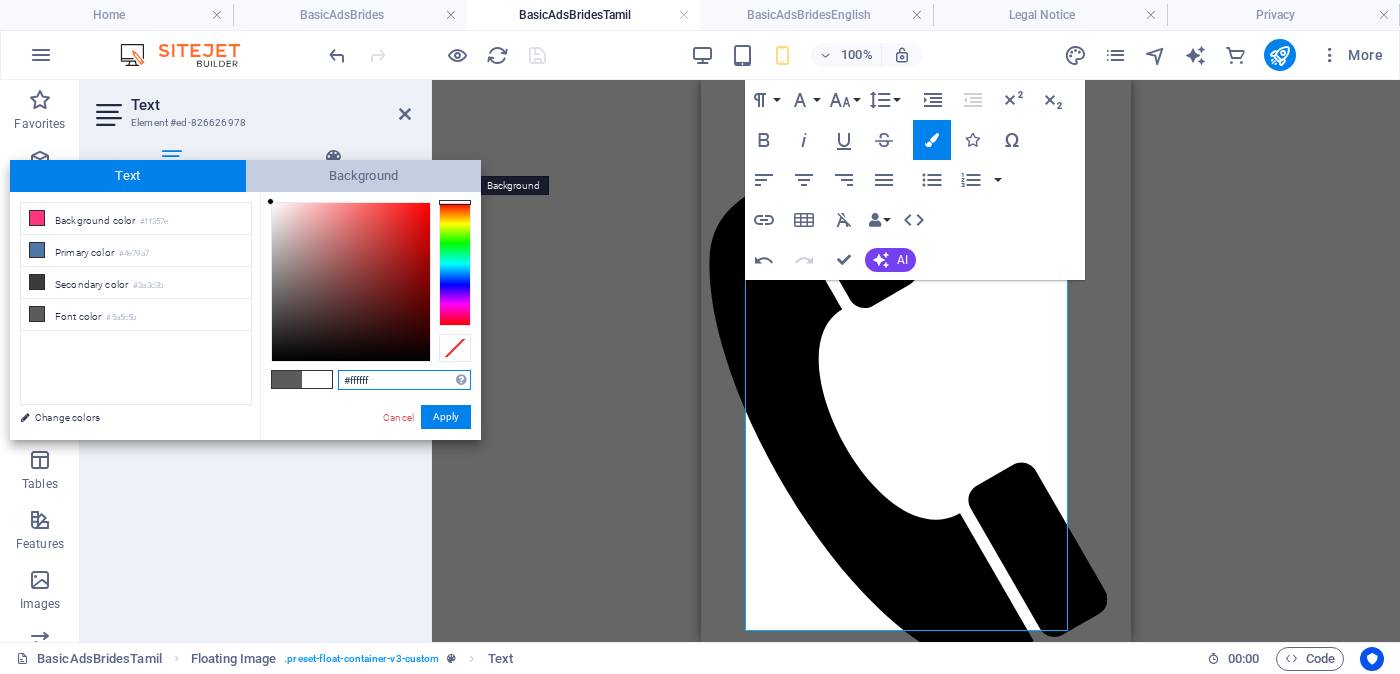 click on "Background" at bounding box center [364, 176] 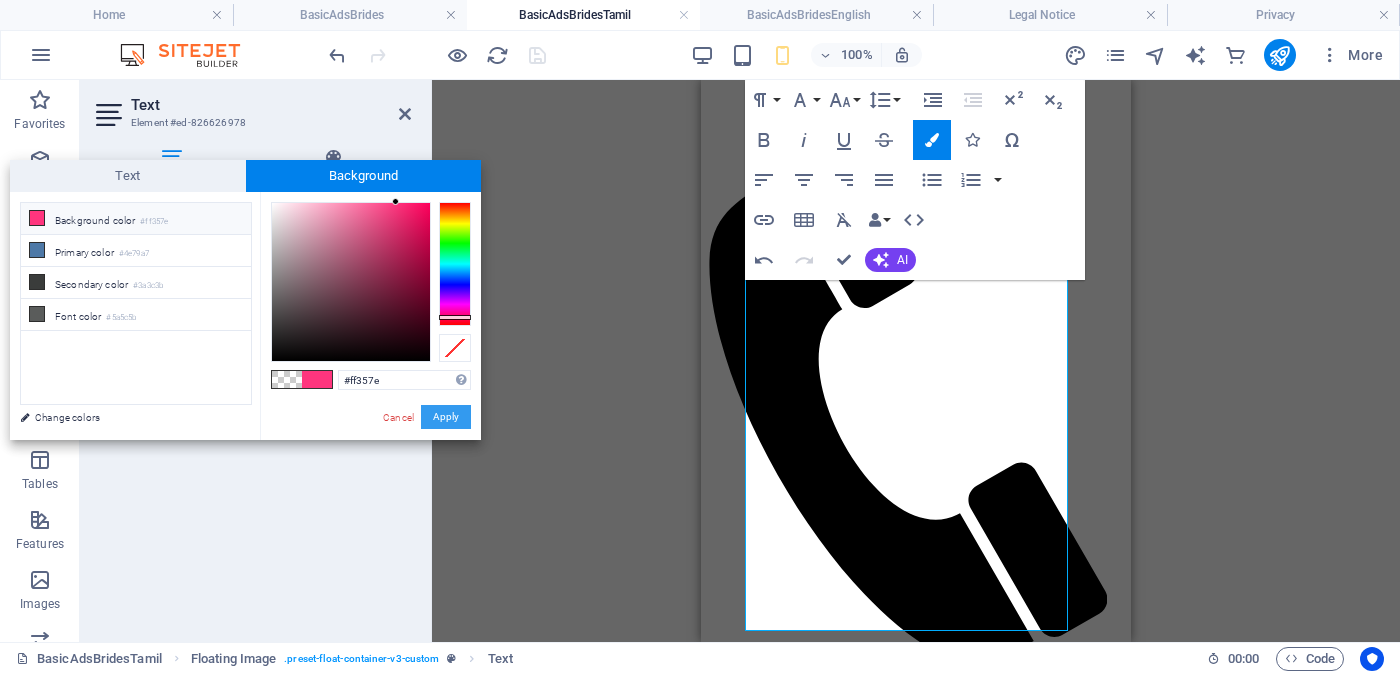 click on "Apply" at bounding box center [446, 417] 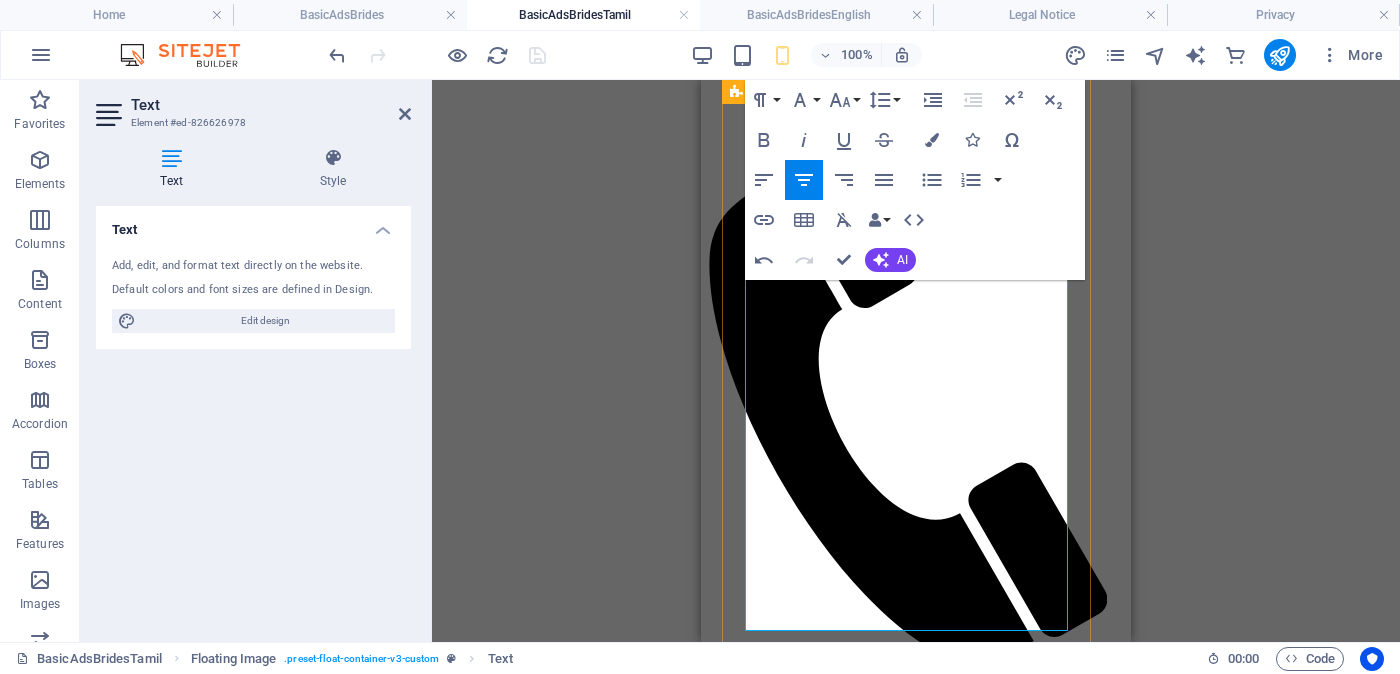 click on "வயது -     වයස -  [AGE] Unmarried - [STATUS] - [STATUS] உயரம் - Feet ( 4 ) . Inches ( 10 ) ​ ​ ​​​​​​​​​​​​​​ රැකියාව- Occupation -  ​​​​ தொழில் ​​​​​​​​​ Privet Company - [ORGANIZATION]" at bounding box center [916, 2345] 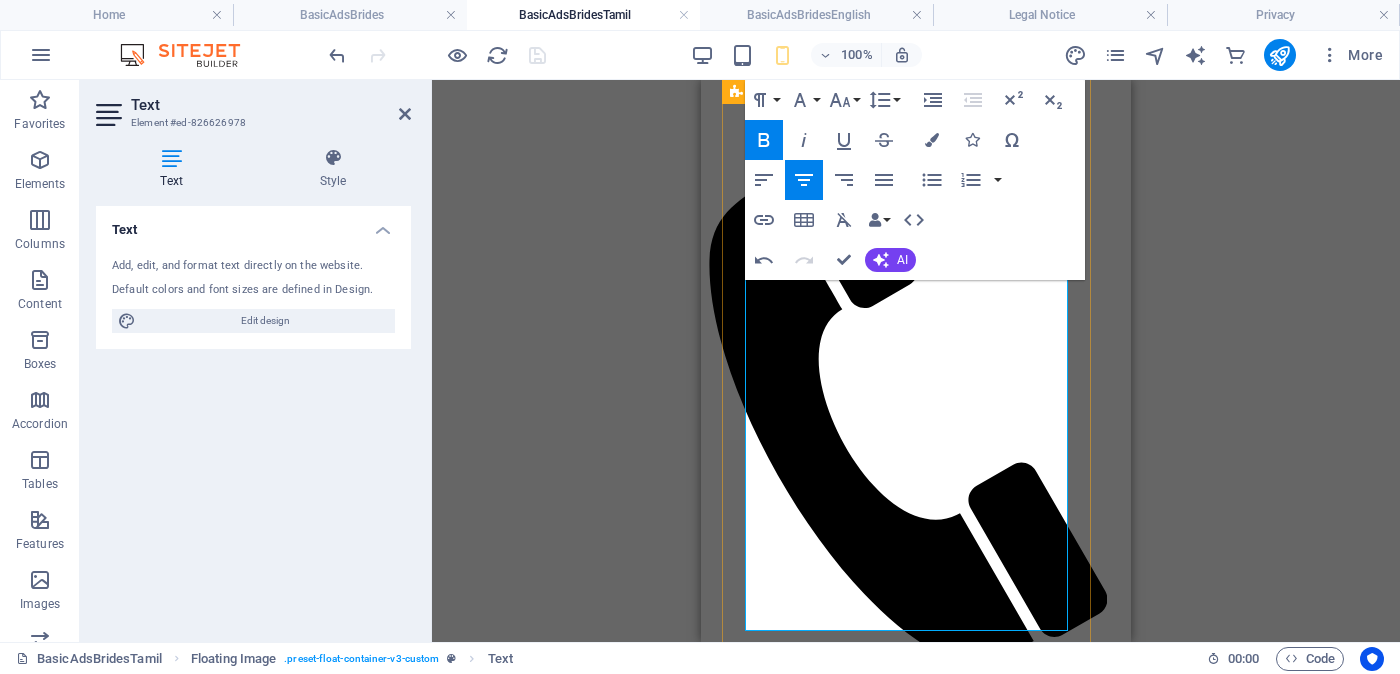 drag, startPoint x: 1005, startPoint y: 445, endPoint x: 946, endPoint y: 447, distance: 59.03389 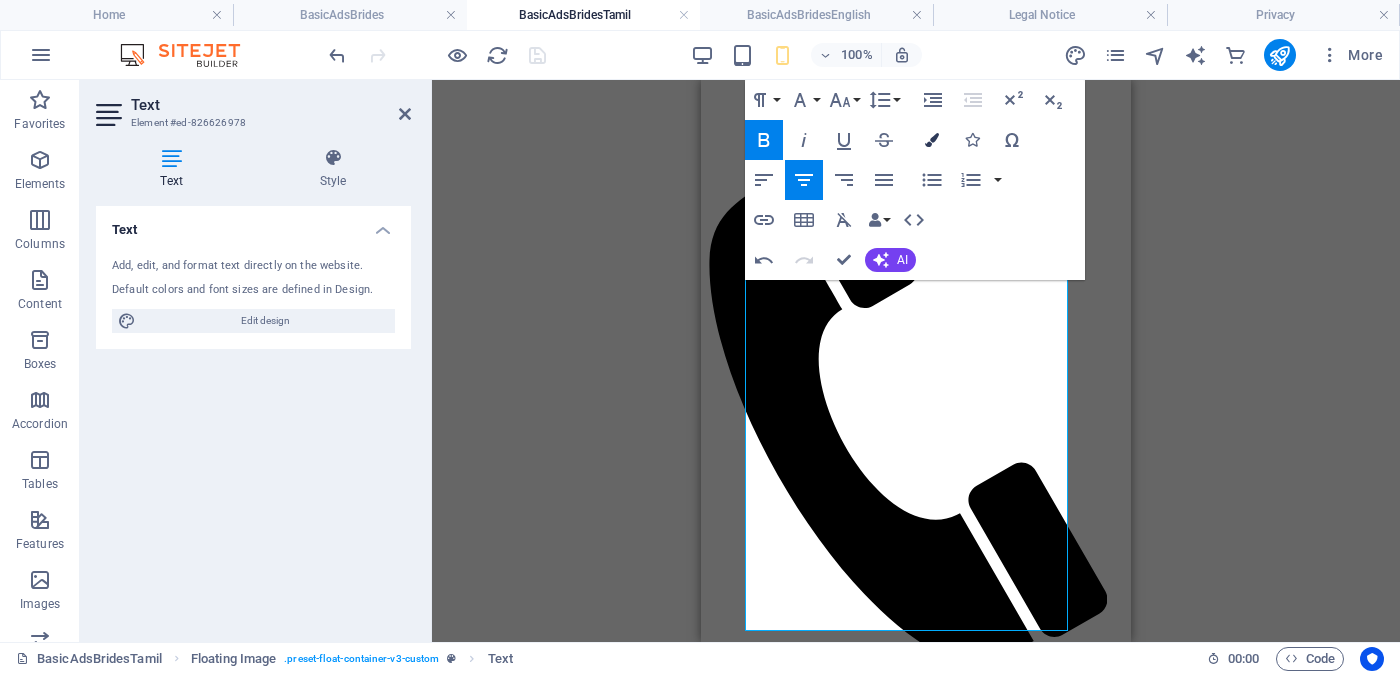 click at bounding box center (932, 140) 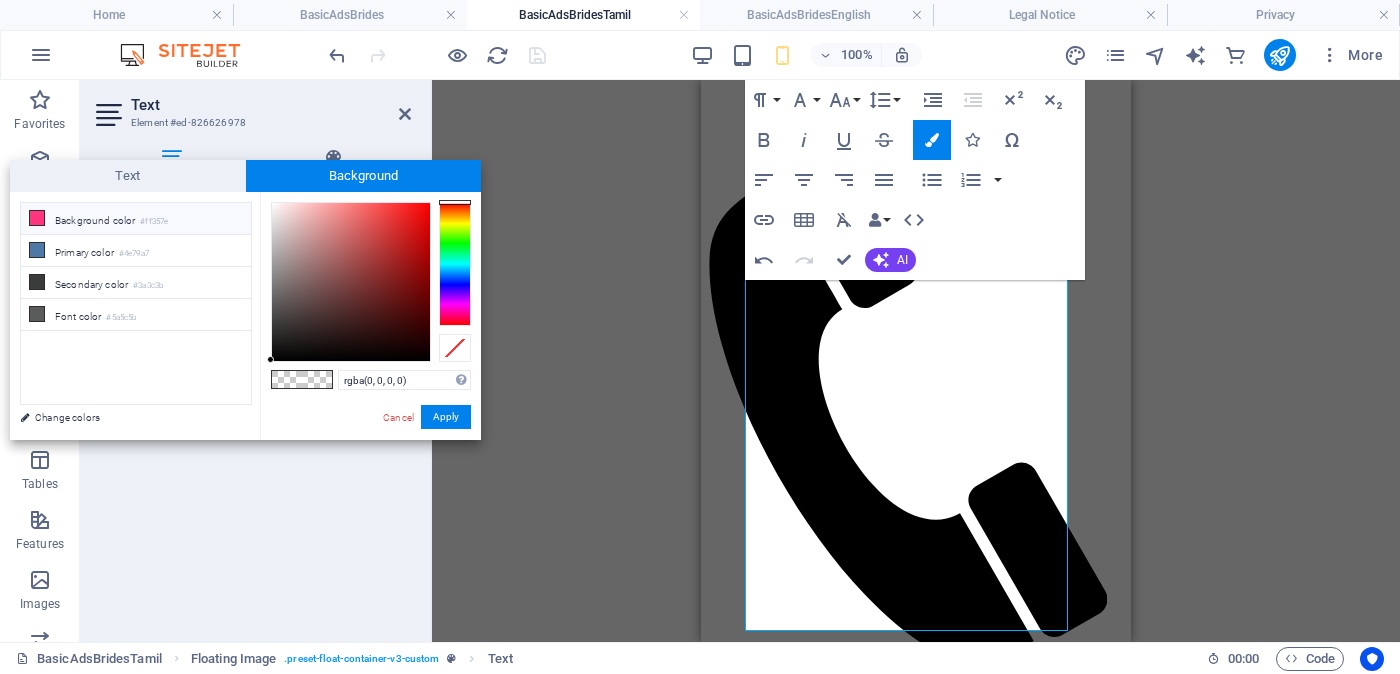click on "Background color
#ff357e" at bounding box center (136, 219) 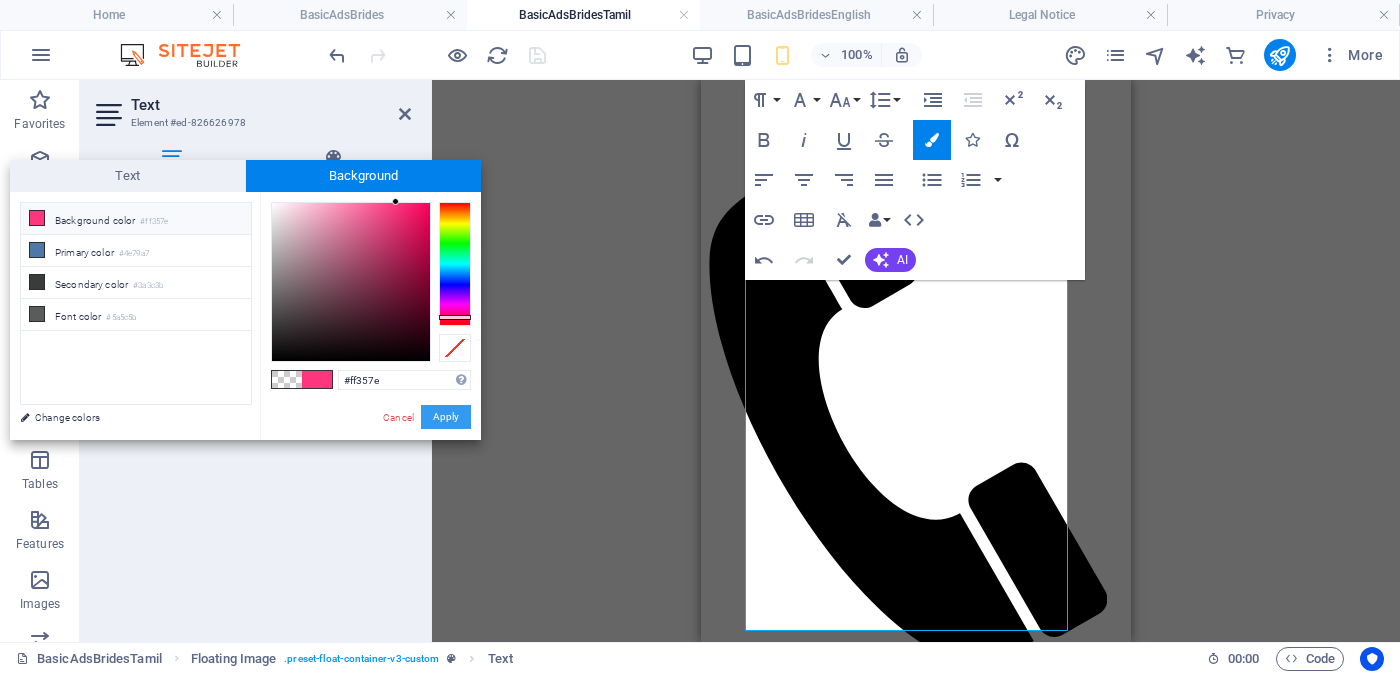 click on "Apply" at bounding box center (446, 417) 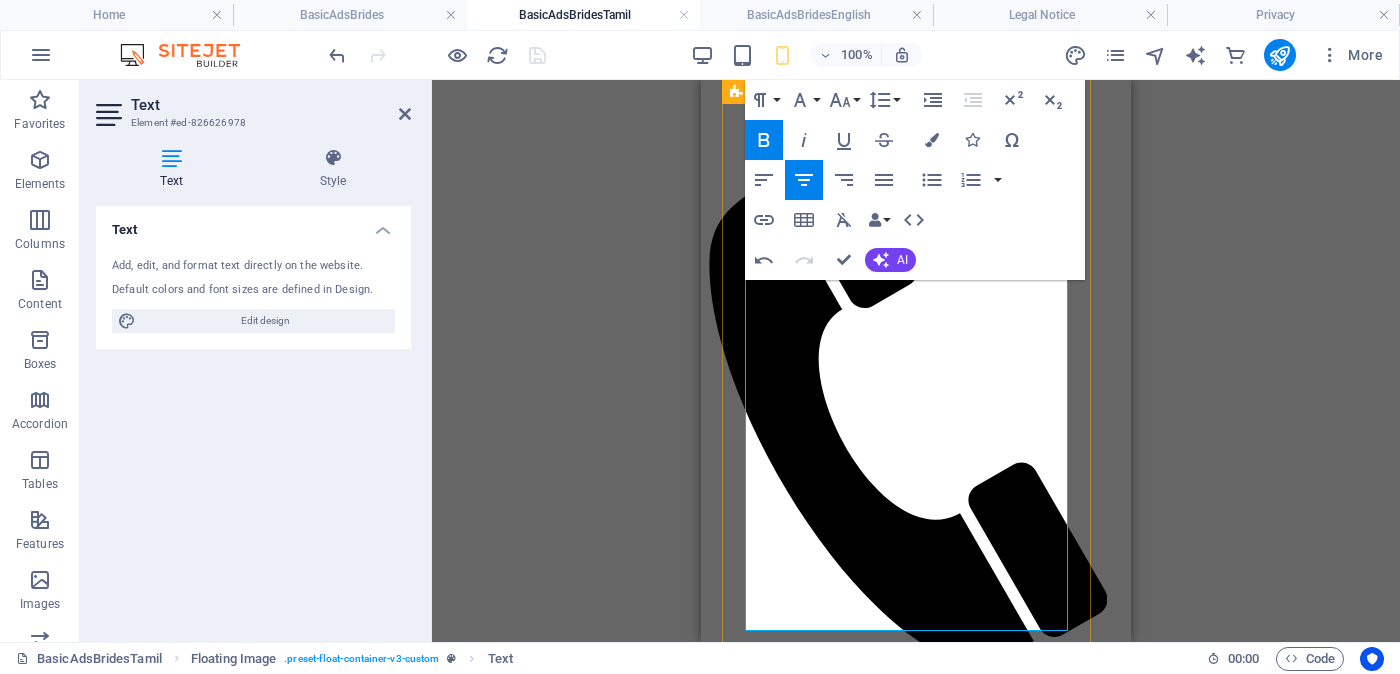 click on "வயது -     වයස -  [AGE] Unmarried - [STATUS] - [STATUS] உயரம் - Feet ( 4 ) . Inches ( 10 ) ​ ​ ​​​​​​​​​​​​​​ රැකියාව- Occupation -  ​​​​ தொழில் ​​​​​​​​​ Privet Company - [ORGANIZATION]" at bounding box center (916, 2345) 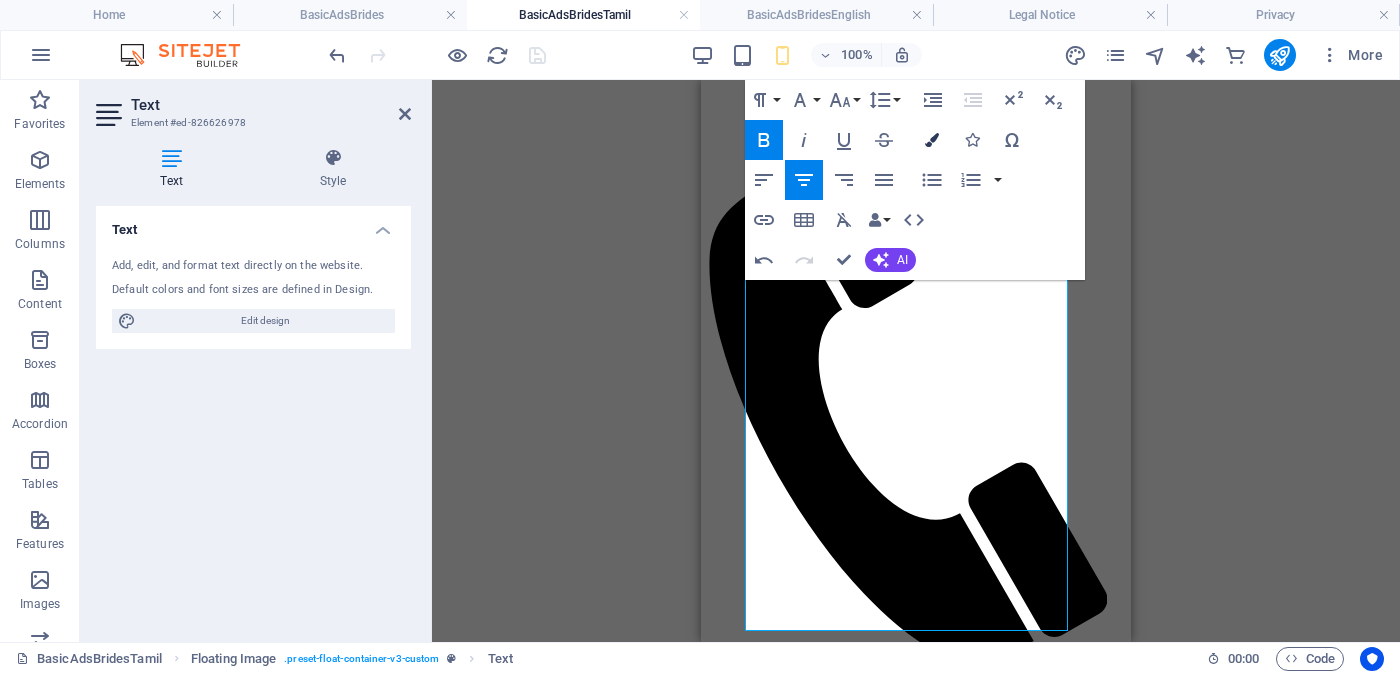 click on "Colors" at bounding box center [932, 140] 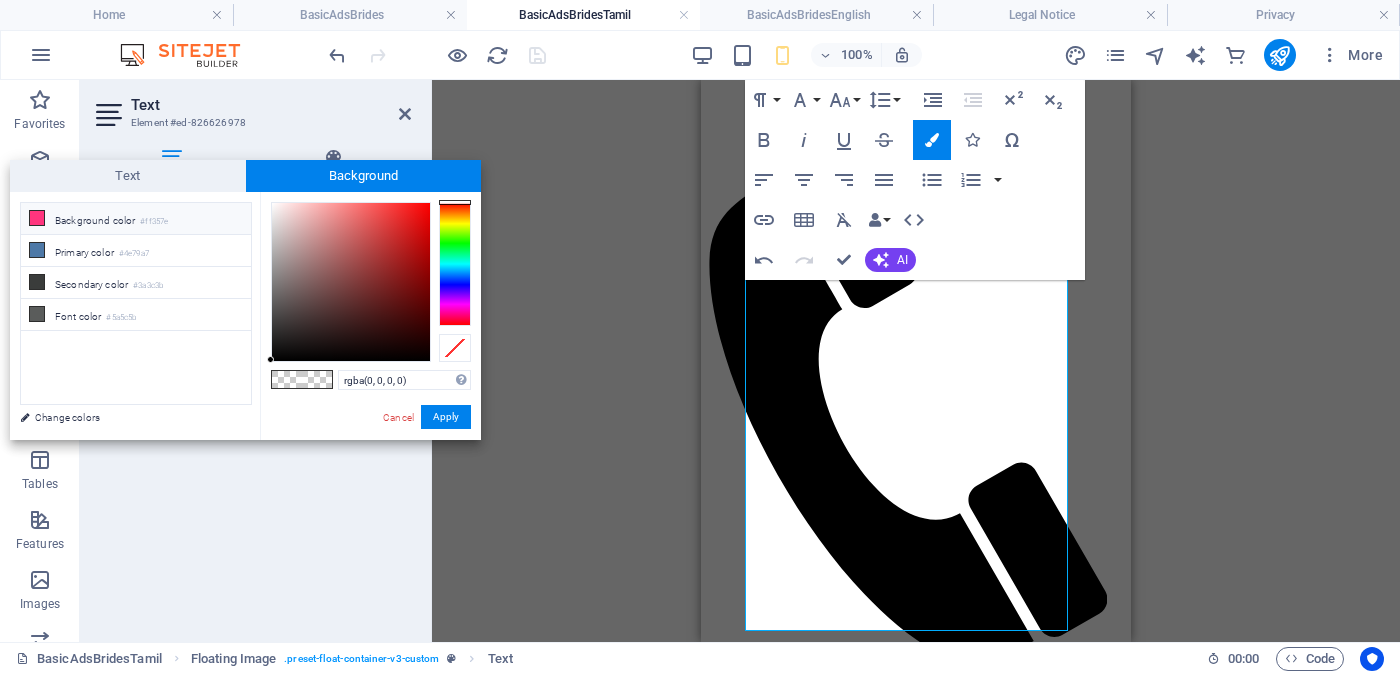 click on "Background color
#ff357e" at bounding box center (136, 219) 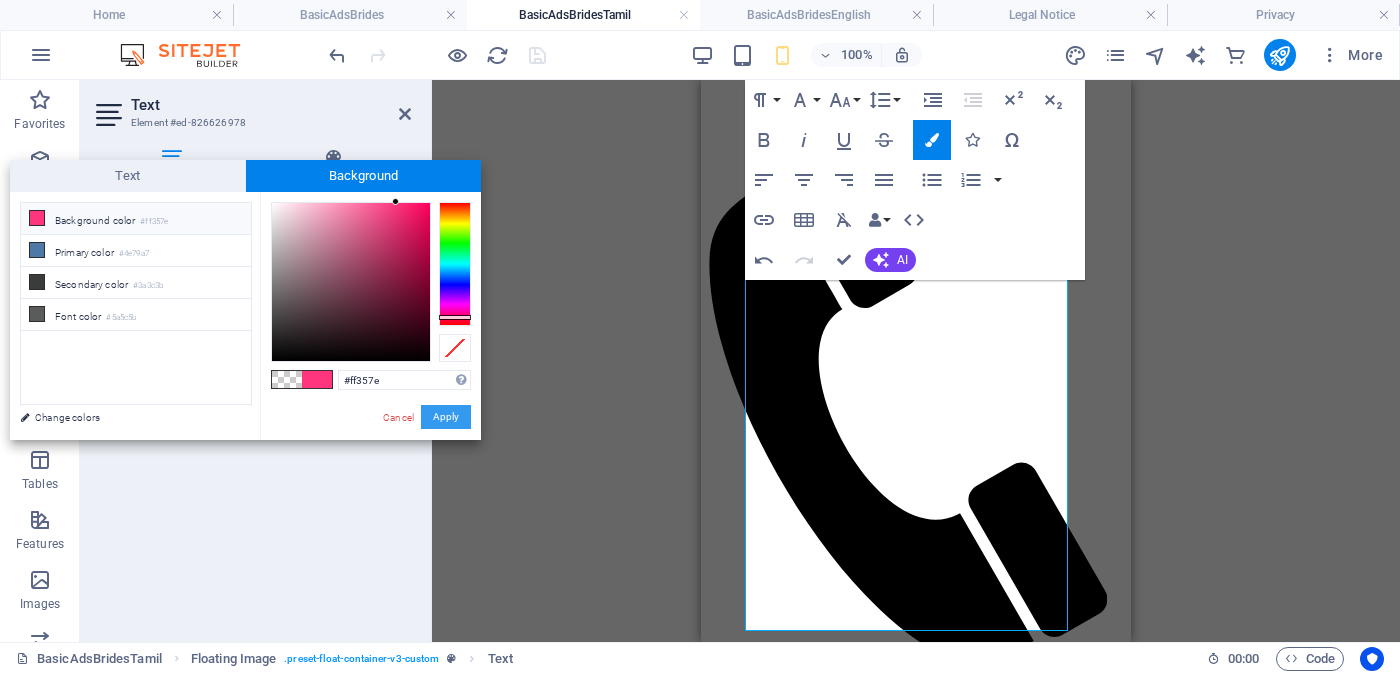 click on "Apply" at bounding box center [446, 417] 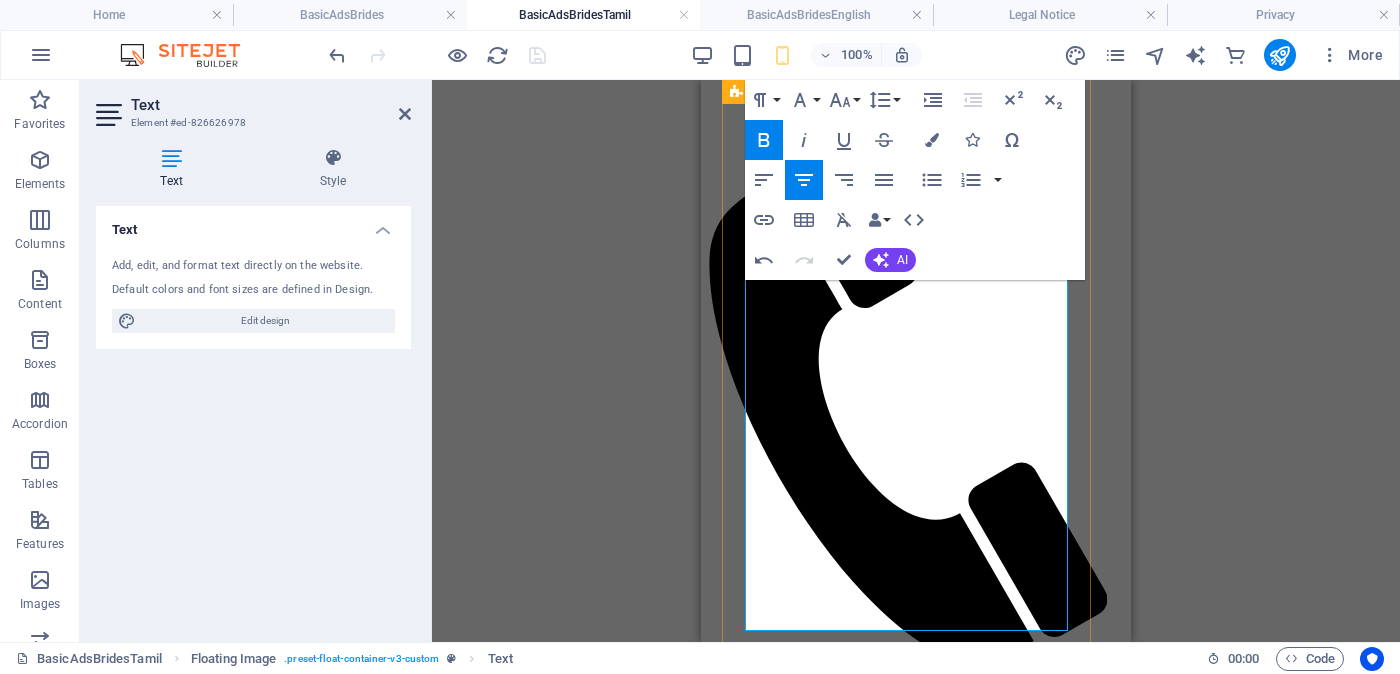 click on "வயது -     වයස -  [AGE] Unmarried - [STATUS] - [STATUS] உயரம் - Feet ( 4 ) . Inches ( 10 ) ​ ​ ​​​​​​​​​​​​​​ රැකියාව- Occupation -  ​​​​ தொழில் ​​​​​​​​​ Privet Company - [ORGANIZATION]" at bounding box center [916, 2345] 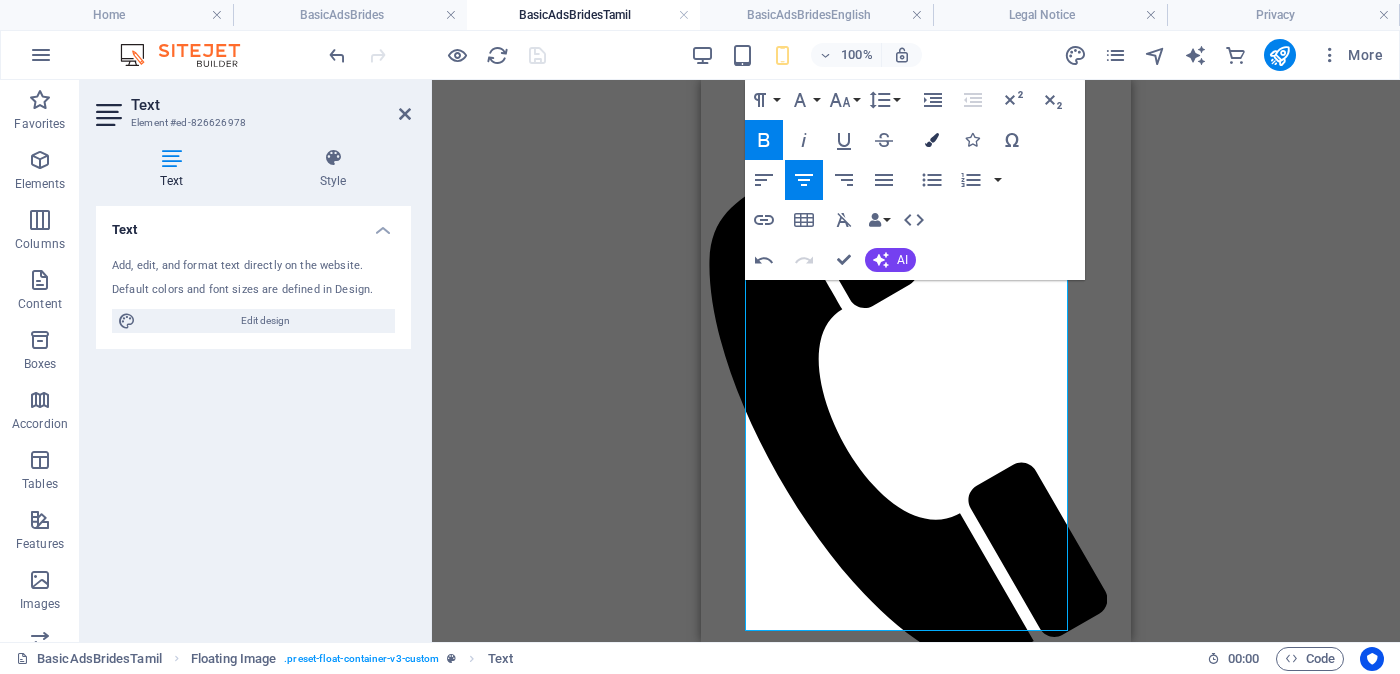 click on "Colors" at bounding box center [932, 140] 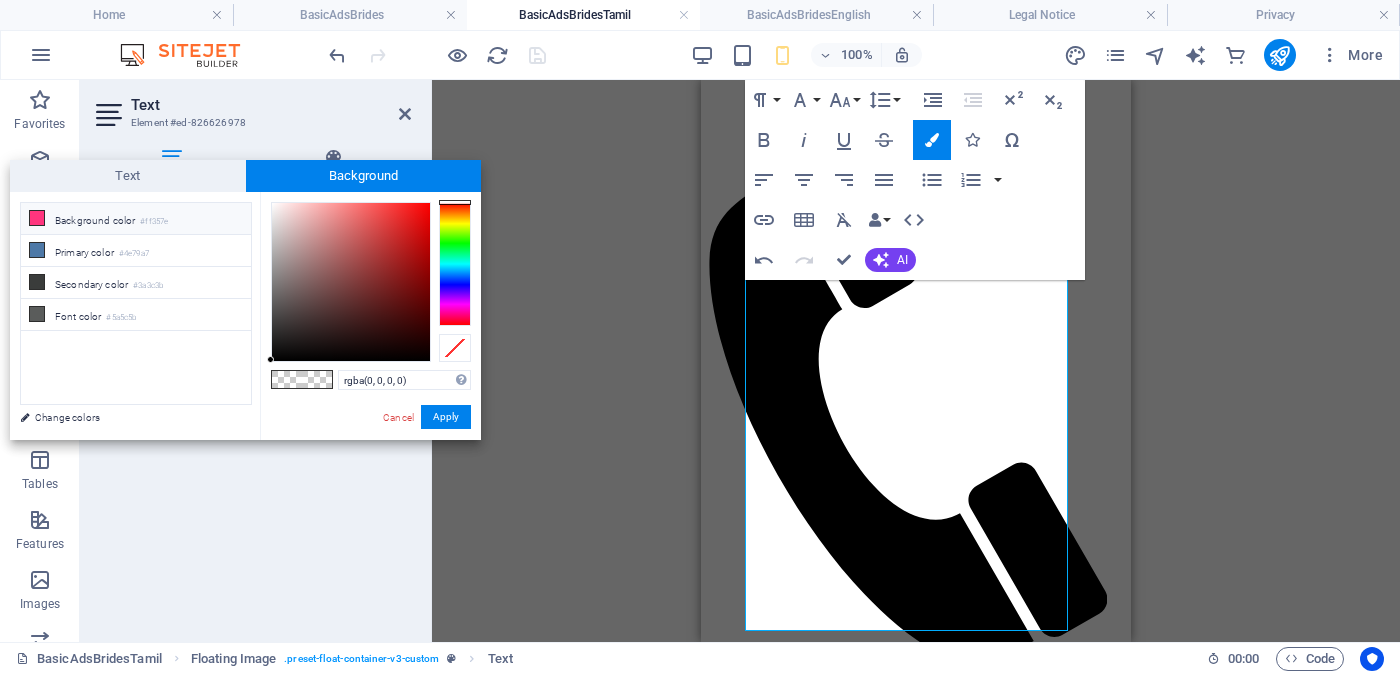 click on "Background color
#ff357e" at bounding box center (136, 219) 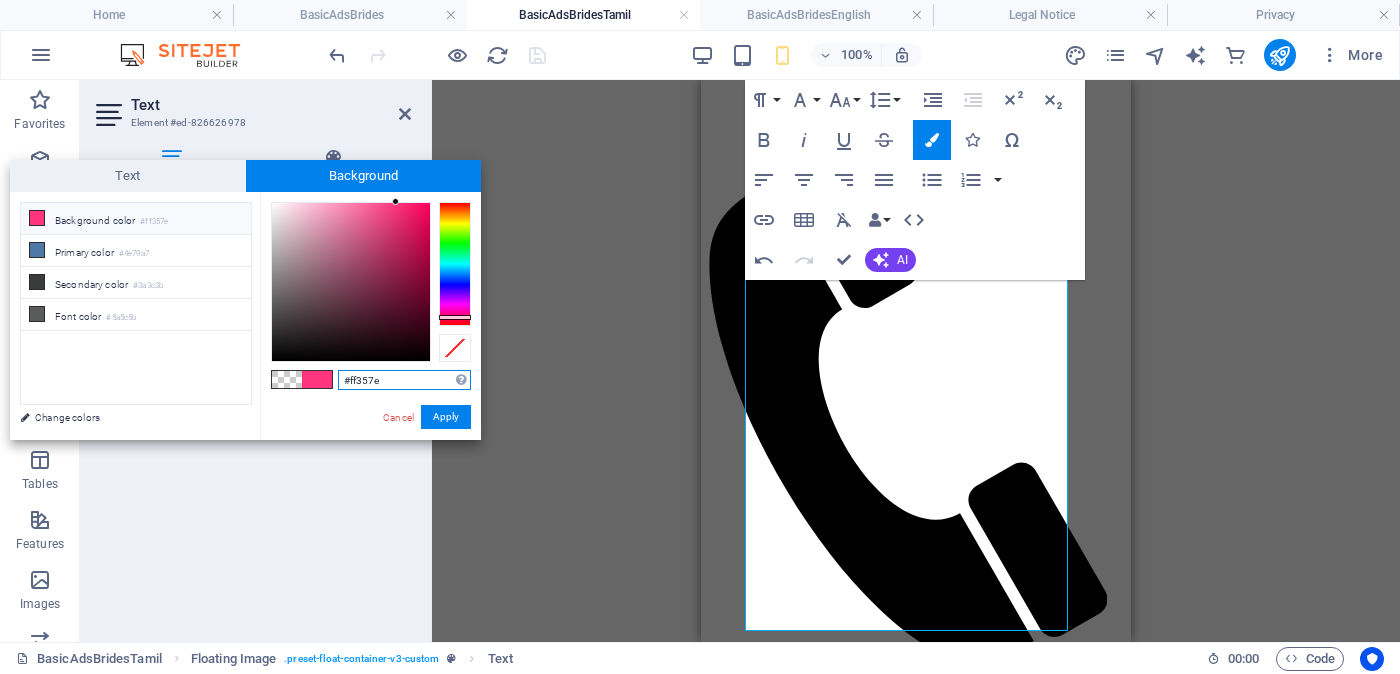 drag, startPoint x: 390, startPoint y: 379, endPoint x: 314, endPoint y: 356, distance: 79.40403 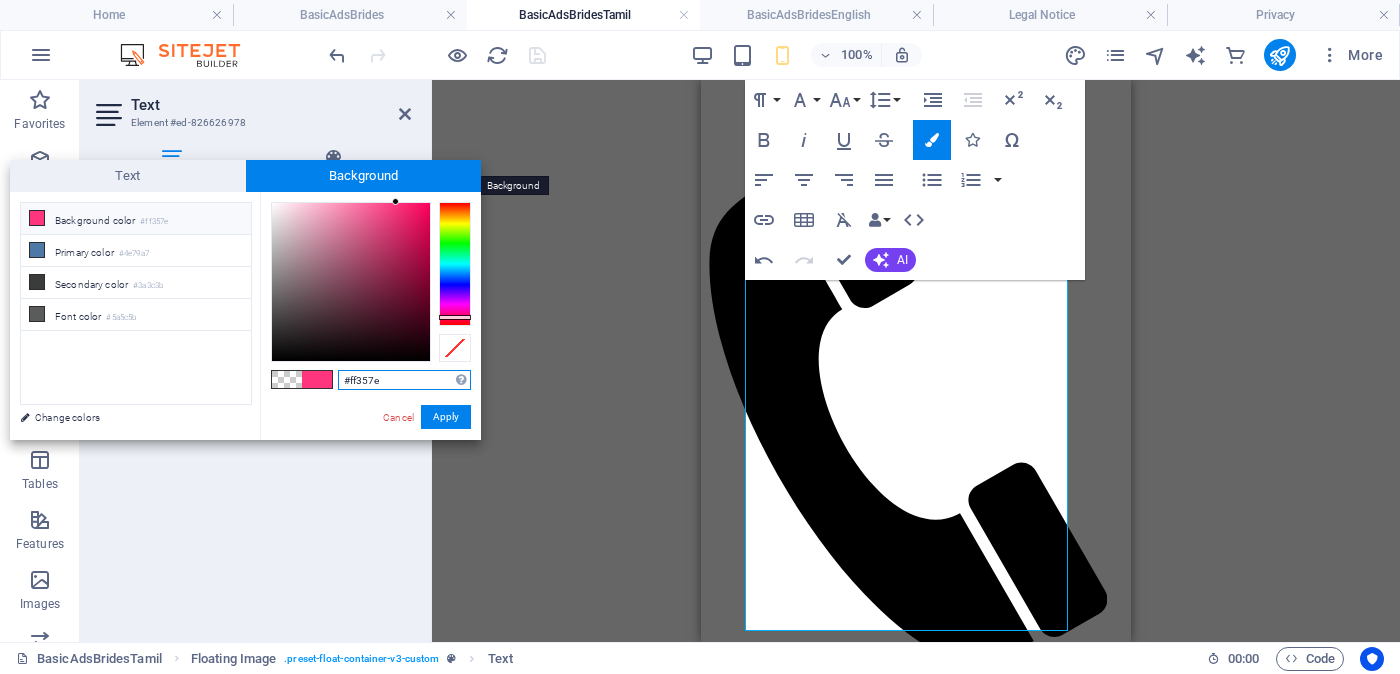 click on "Background" at bounding box center [364, 176] 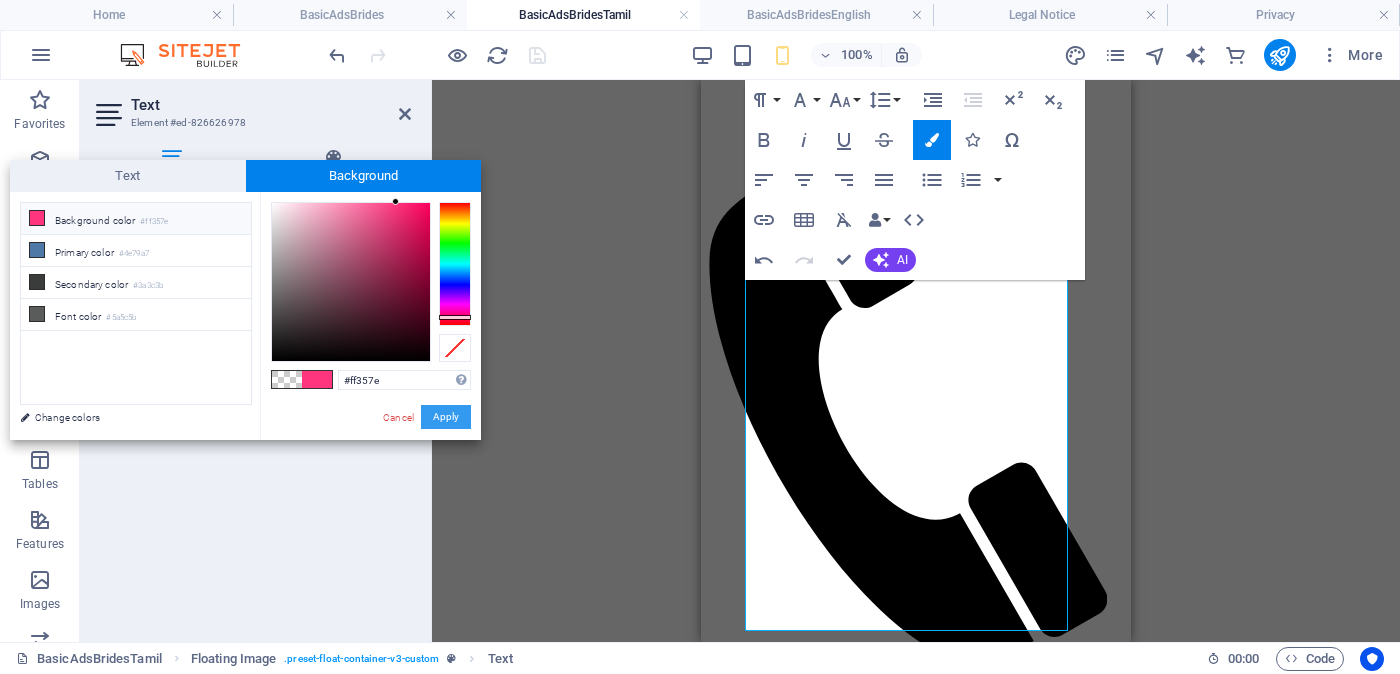 click on "Apply" at bounding box center (446, 417) 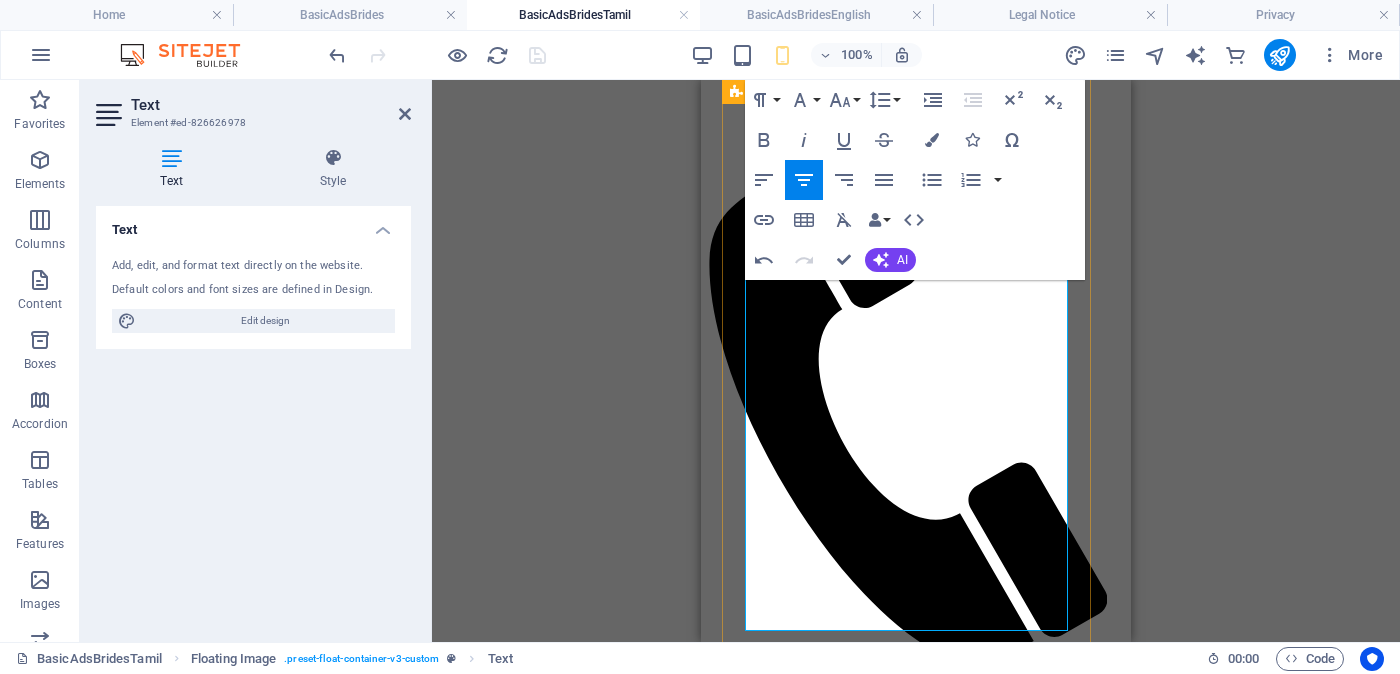drag, startPoint x: 1002, startPoint y: 446, endPoint x: 815, endPoint y: 447, distance: 187.00267 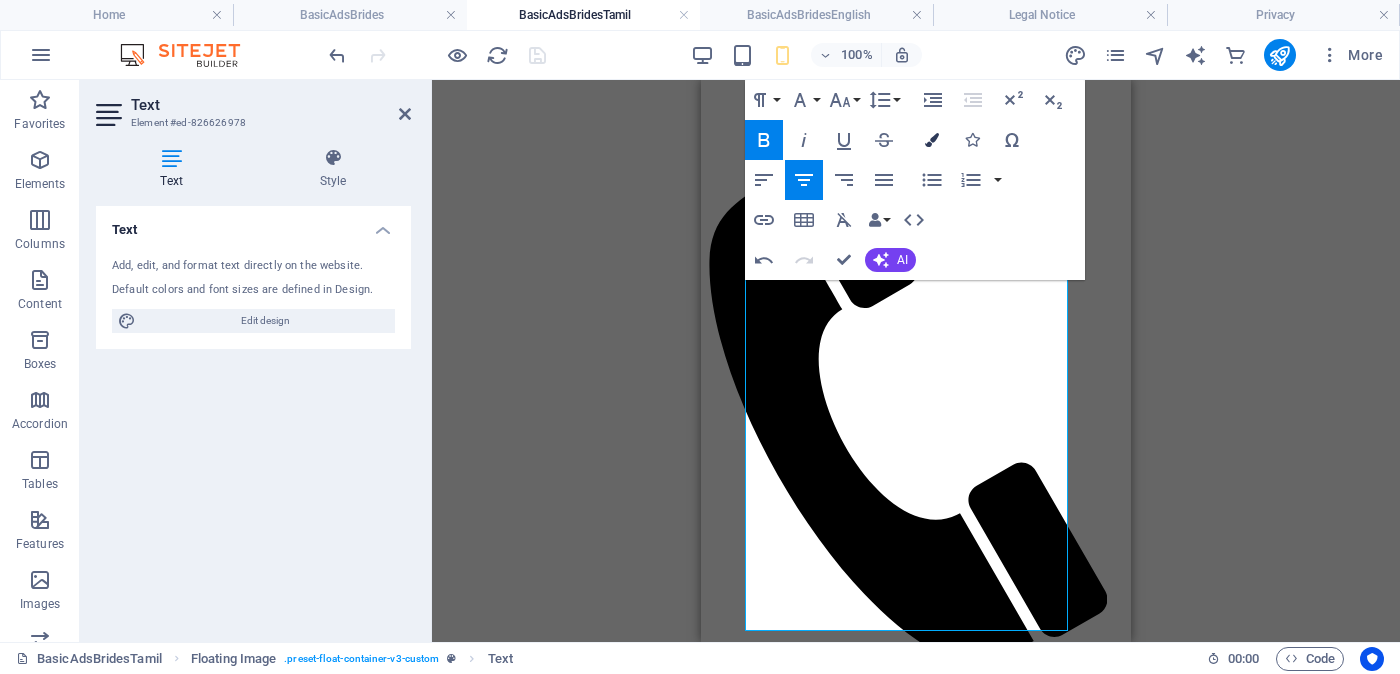 click on "Colors" at bounding box center (932, 140) 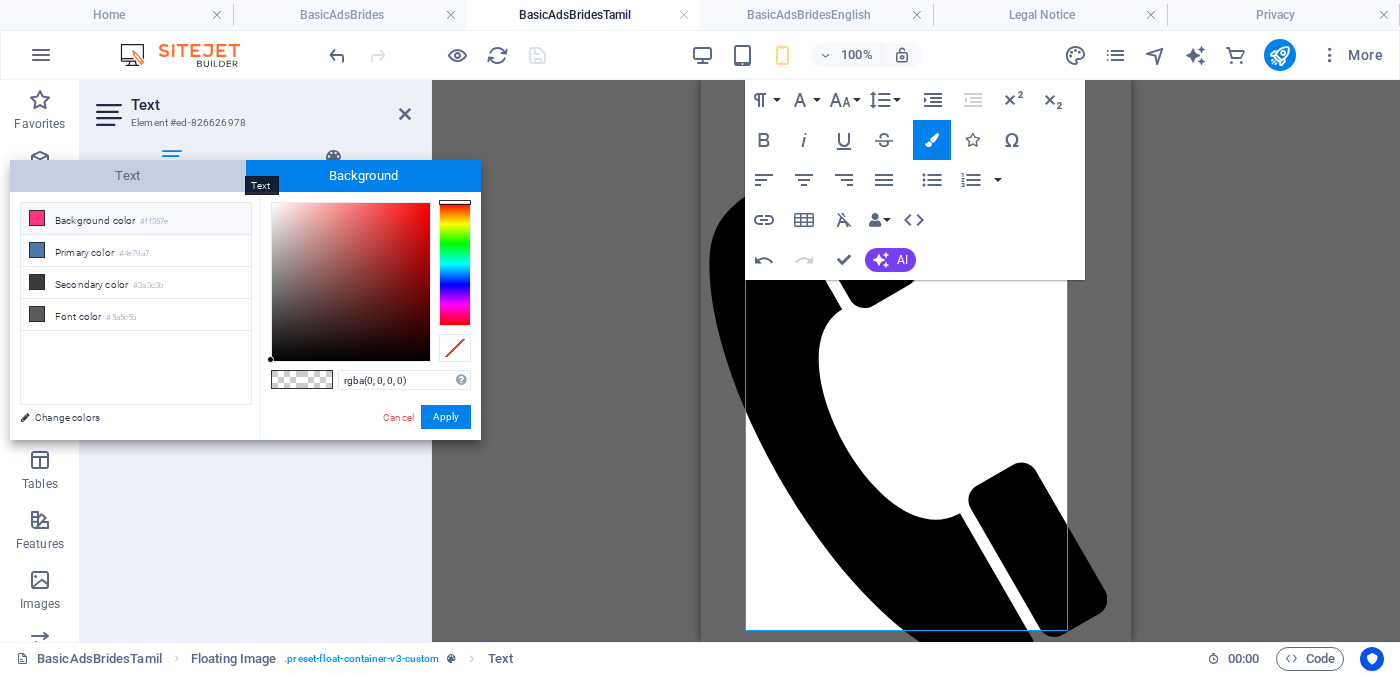 click on "Text" at bounding box center [128, 176] 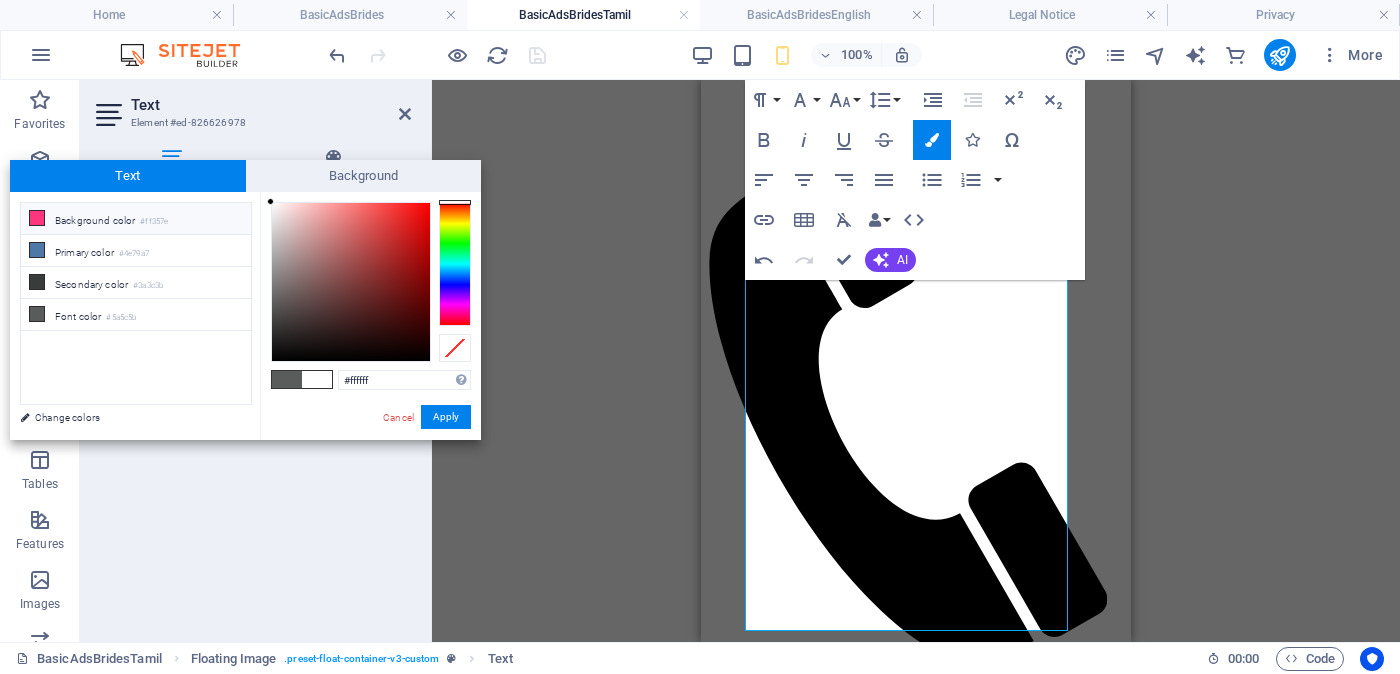 click on "Background color
#ff357e" at bounding box center (136, 219) 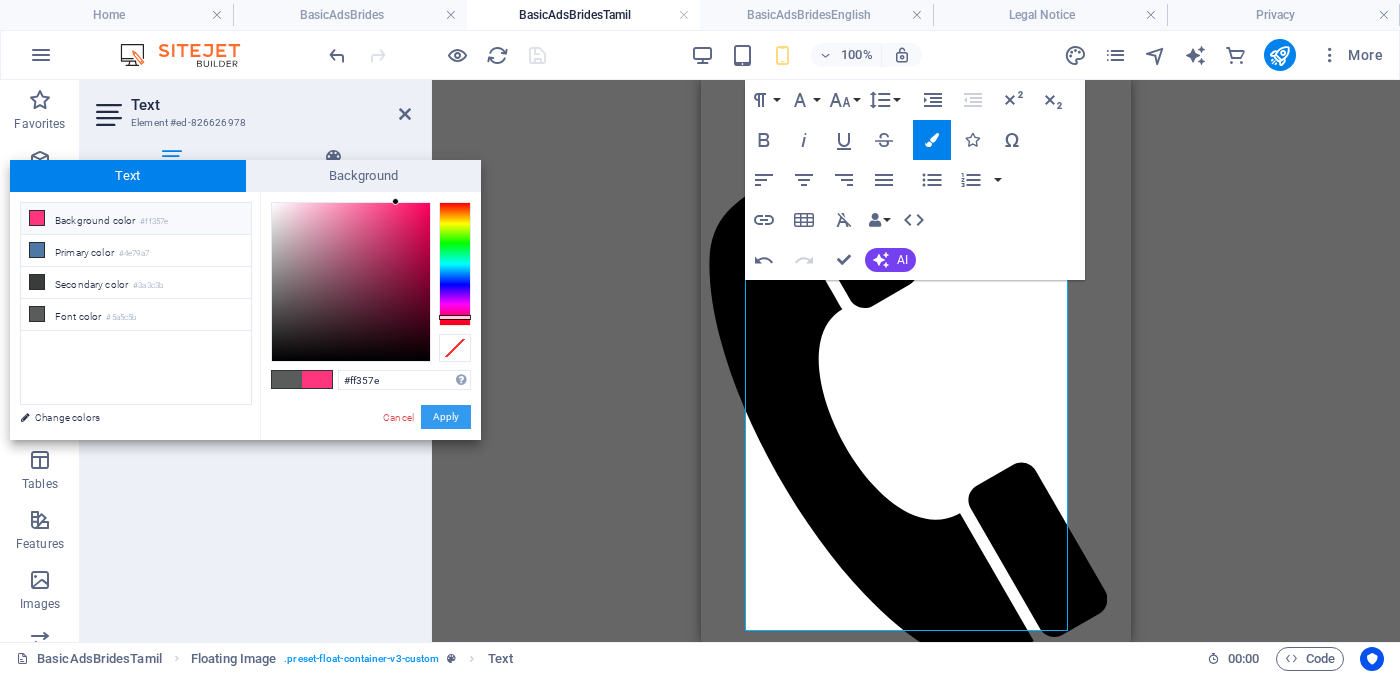 click on "Apply" at bounding box center (446, 417) 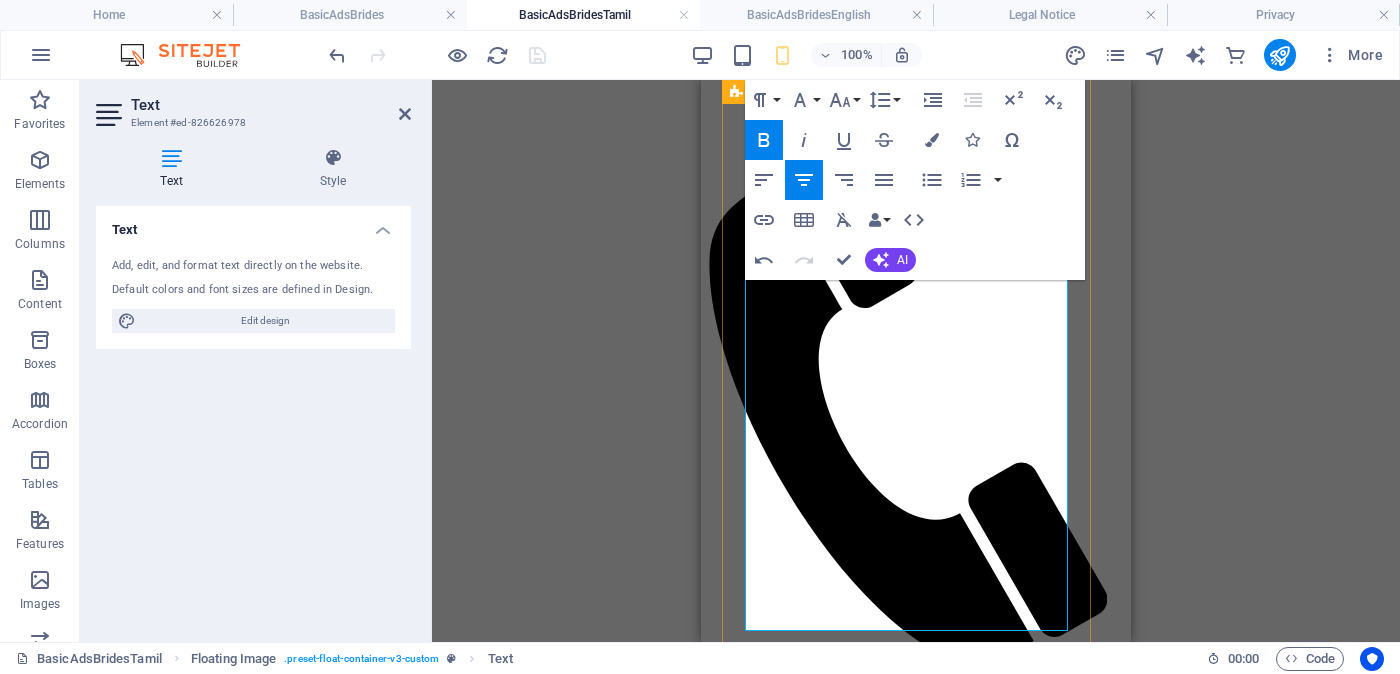 click on "வயது -     වයස -  [AGE] Unmarried - [MARITAL_STATUS] - [MARITAL_STATUS] உயரம் - Feet ( [FEET] ) . Inches ( [INCHES] ) ​ ​ ​​​​​​​​​​​​​​ රැකියාව- Occupation -  ​​​​ தொழில் ​​​​​​​​​​ Privet Company - [OCCUPATION]" at bounding box center (916, 2345) 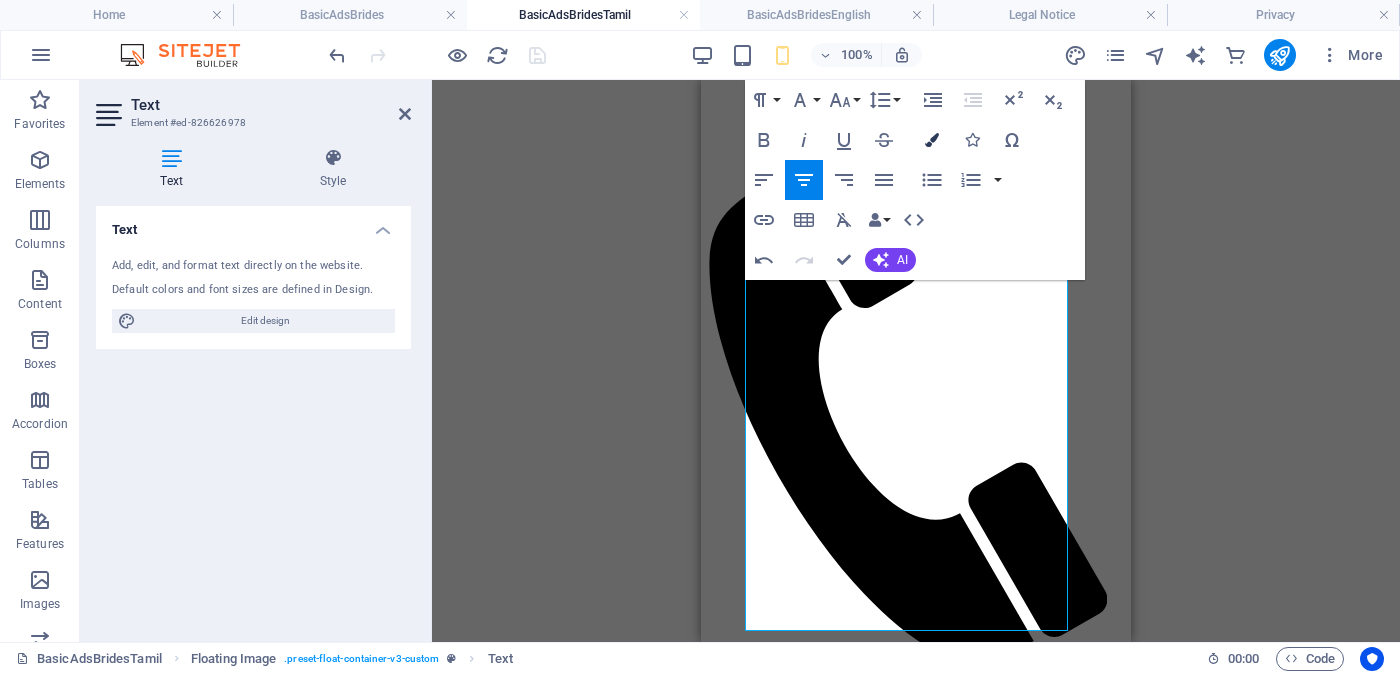 click at bounding box center [932, 140] 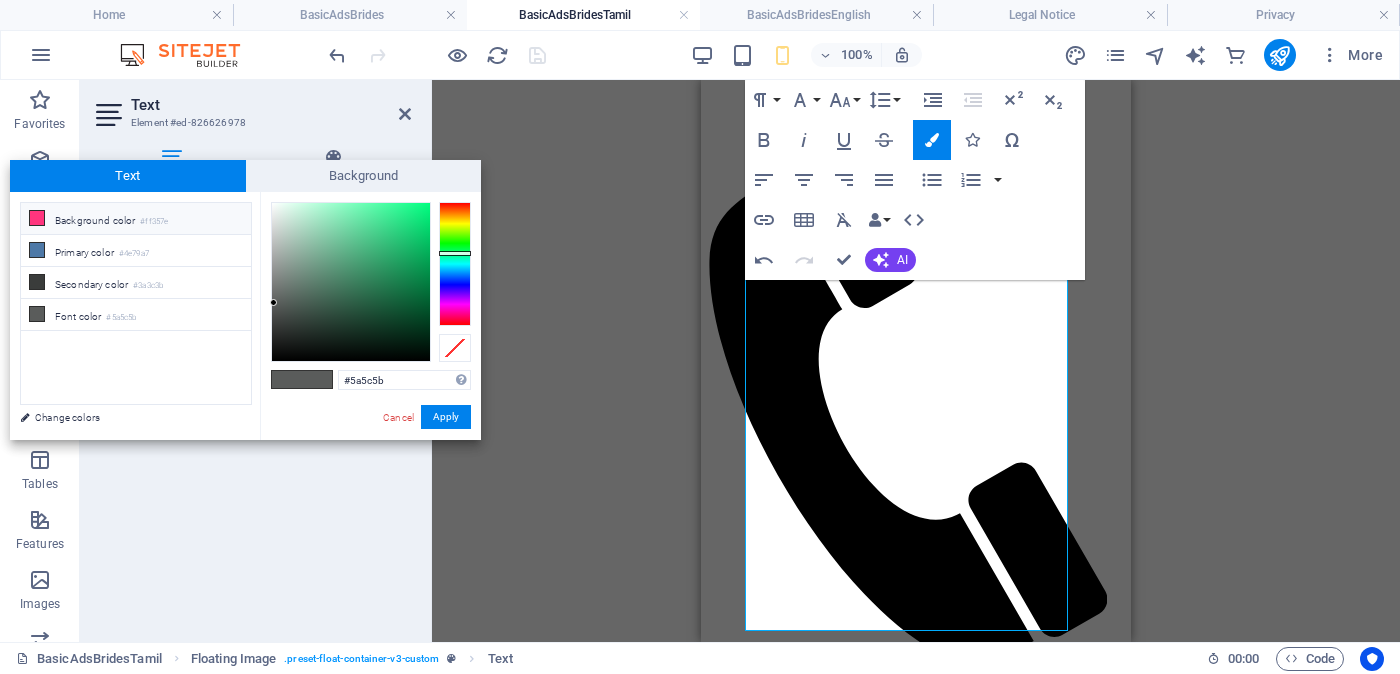 click on "Background color
#ff357e" at bounding box center [136, 219] 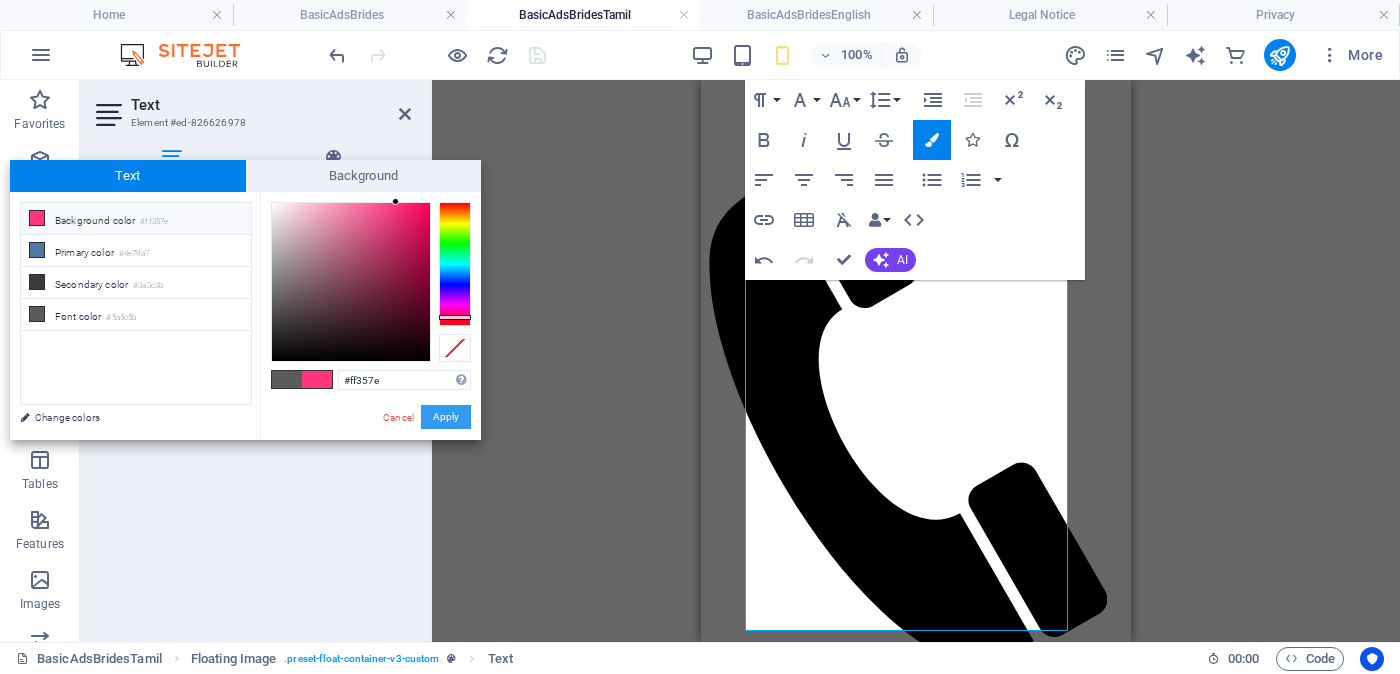 click on "Apply" at bounding box center (446, 417) 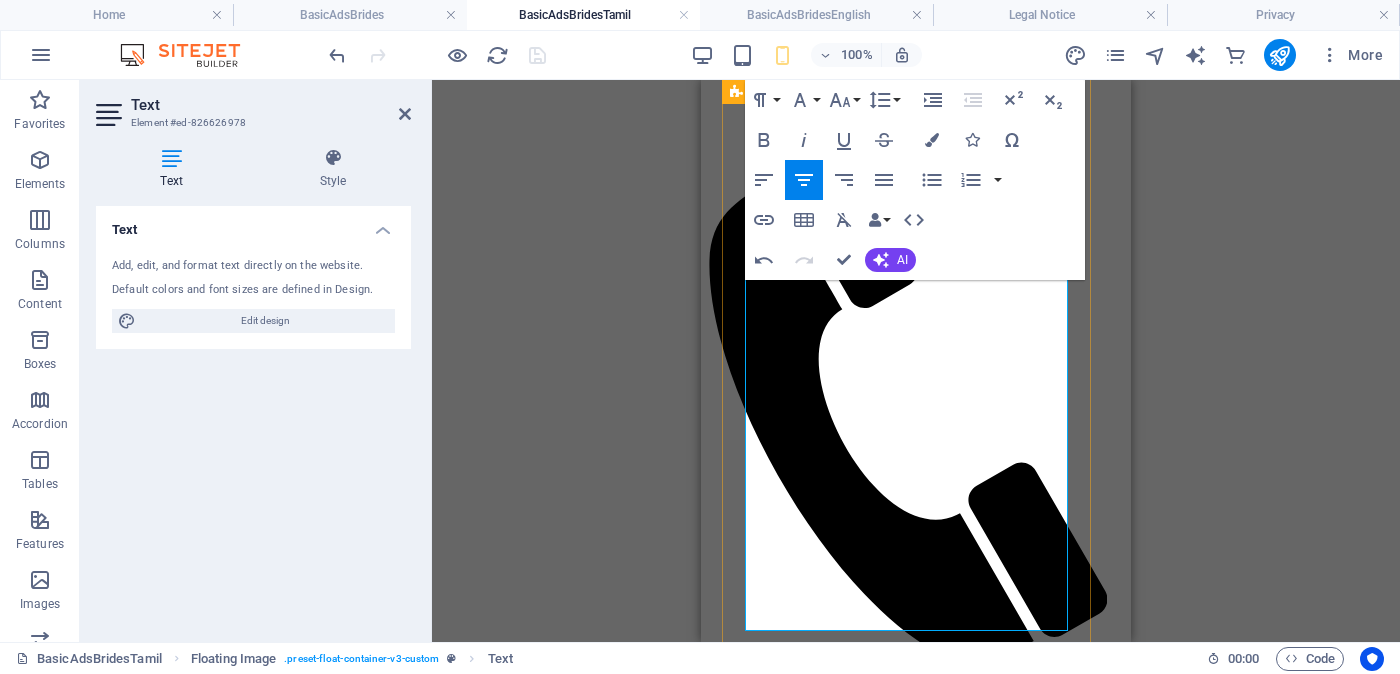 click on "வயது -     වයස -  [AGE] Unmarried - [MARITAL_STATUS] - [MARITAL_STATUS] உயரம் - Feet ( [FEET] ) . Inches ( [INCHES] ) ​ ​ ​​​​​​​​​​​​​​​​ රැකියාව- Occupation -  ​​​​ தொழில் ​​​​​​​​​​​ Privet Company - [OCCUPATION]" at bounding box center [916, 2345] 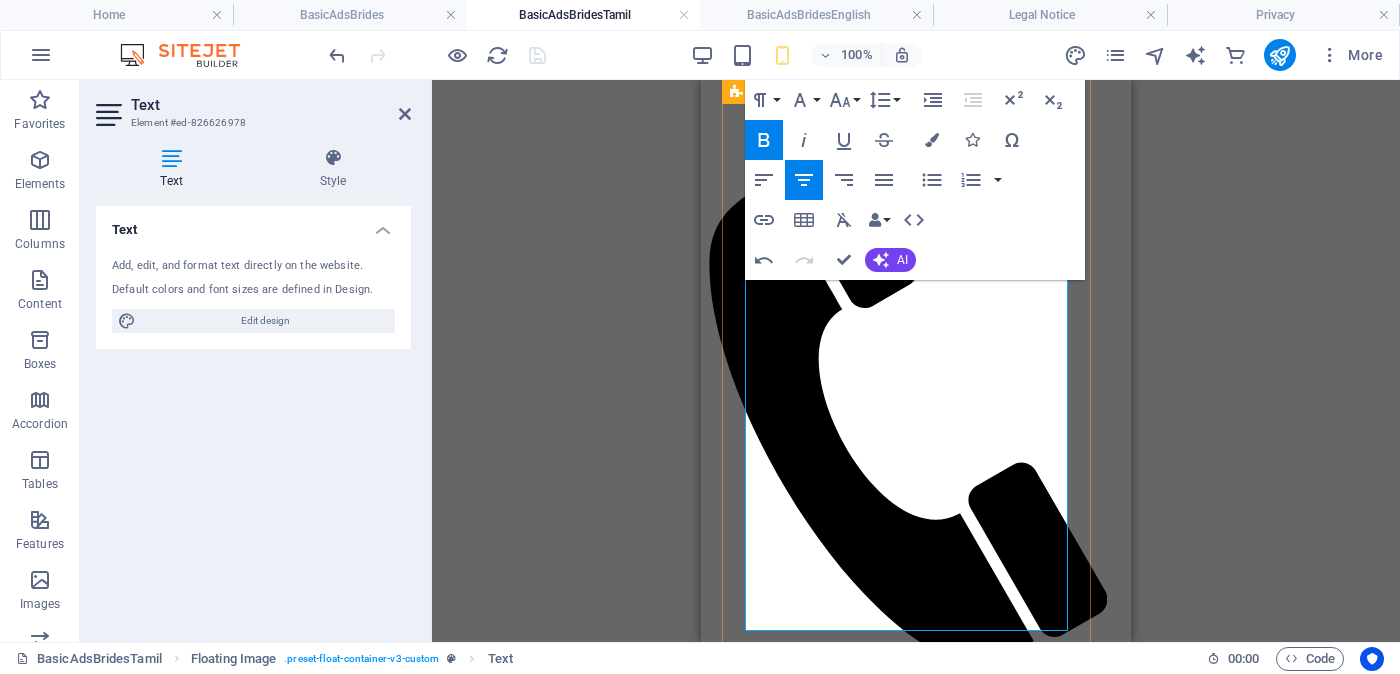 drag, startPoint x: 986, startPoint y: 446, endPoint x: 810, endPoint y: 446, distance: 176 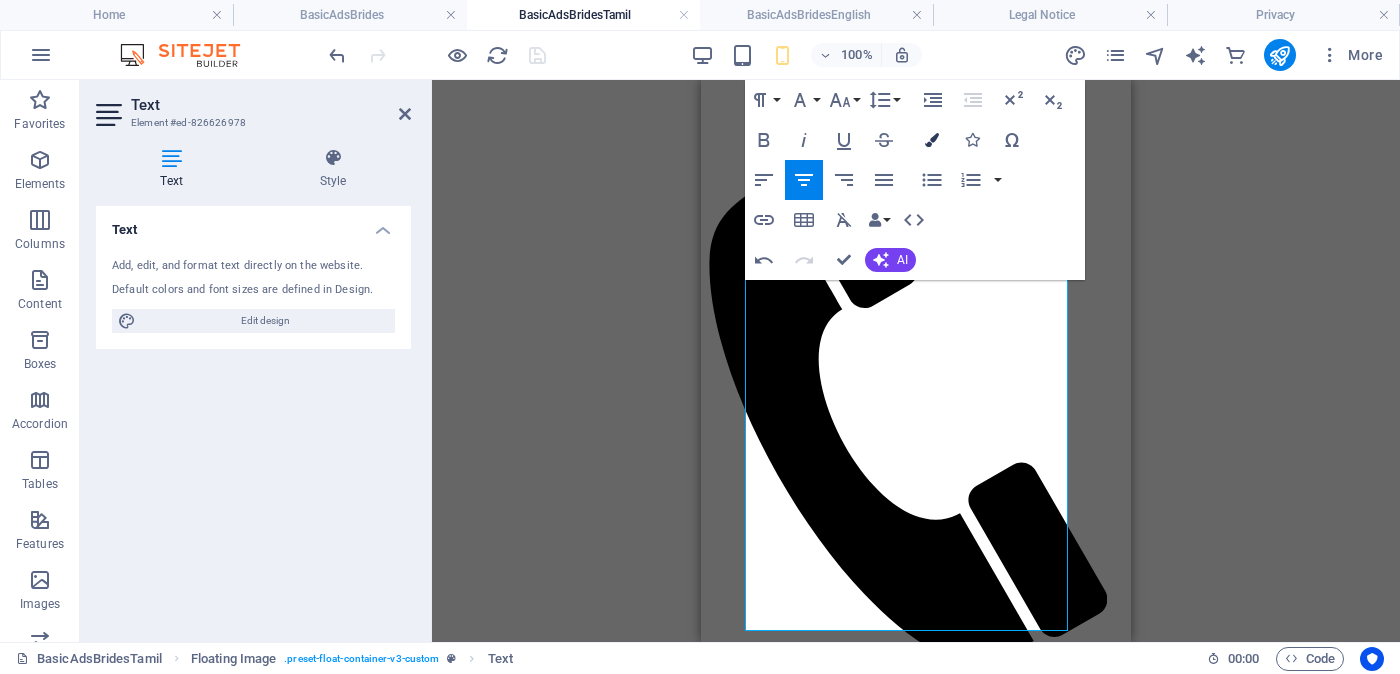 click at bounding box center [932, 140] 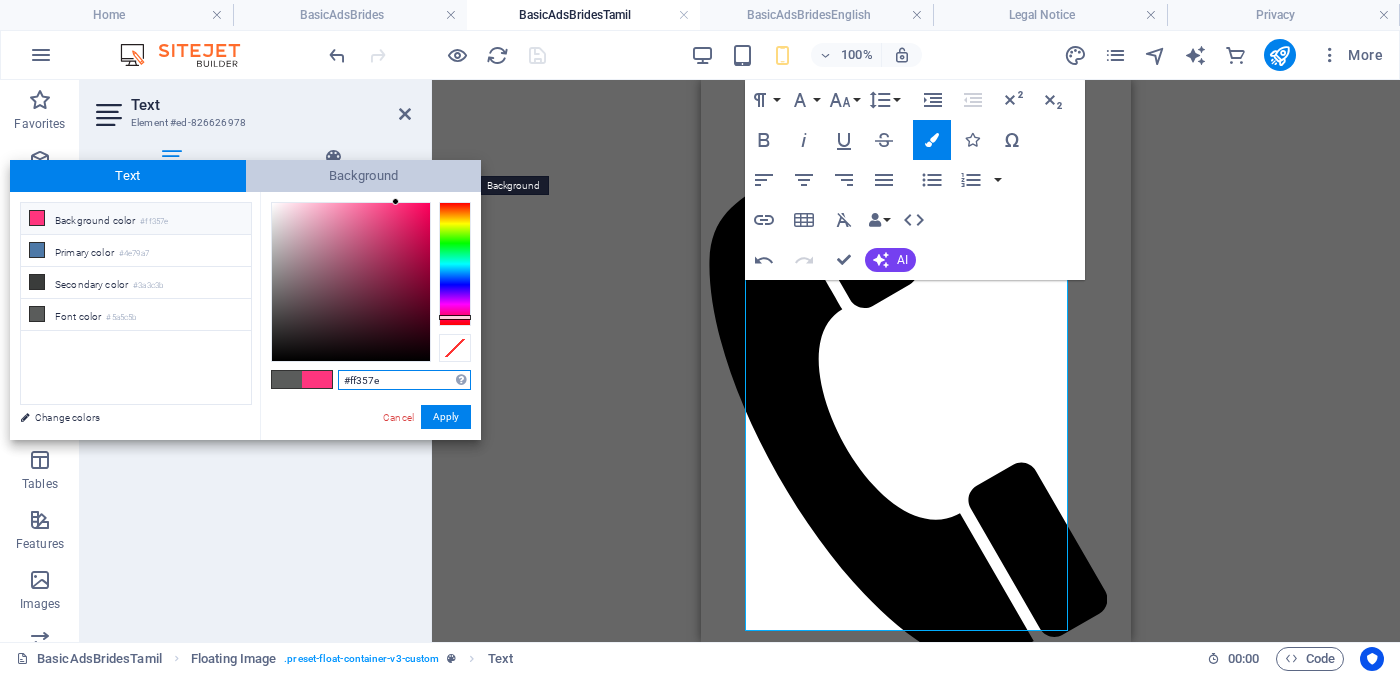 click on "Background" at bounding box center [364, 176] 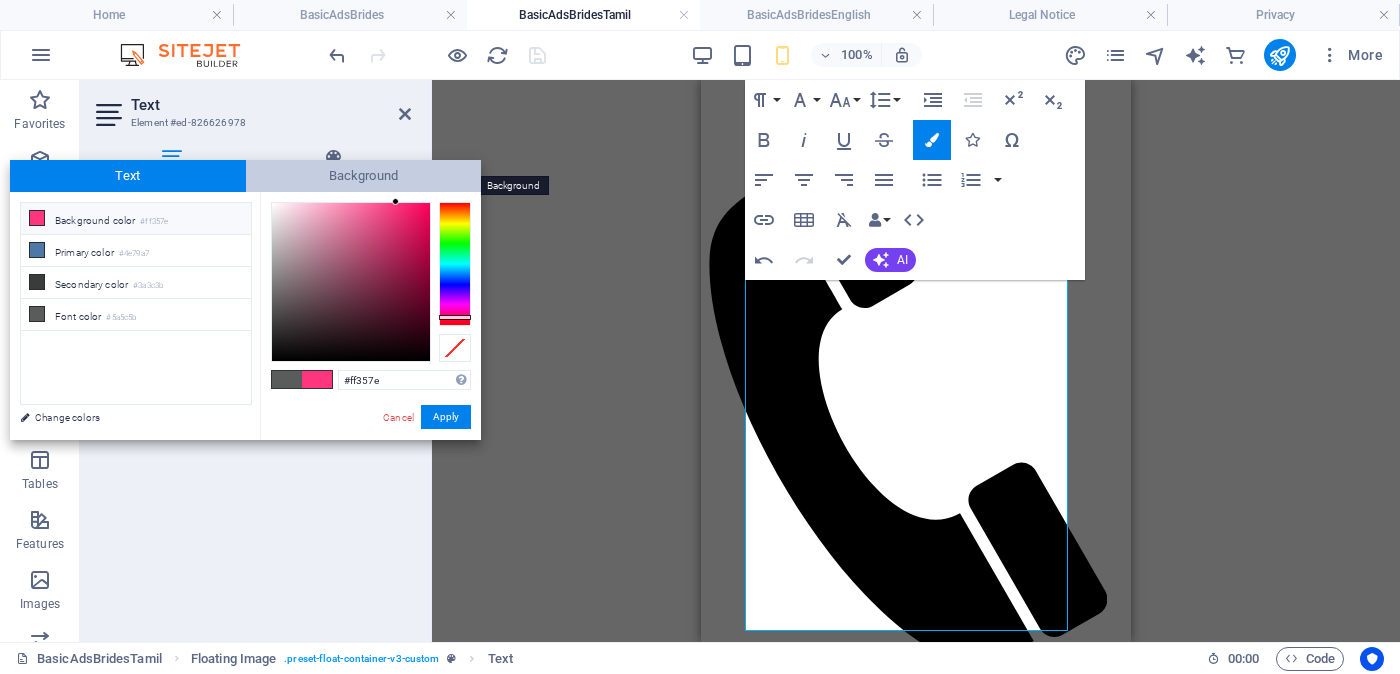 type on "#ff357e" 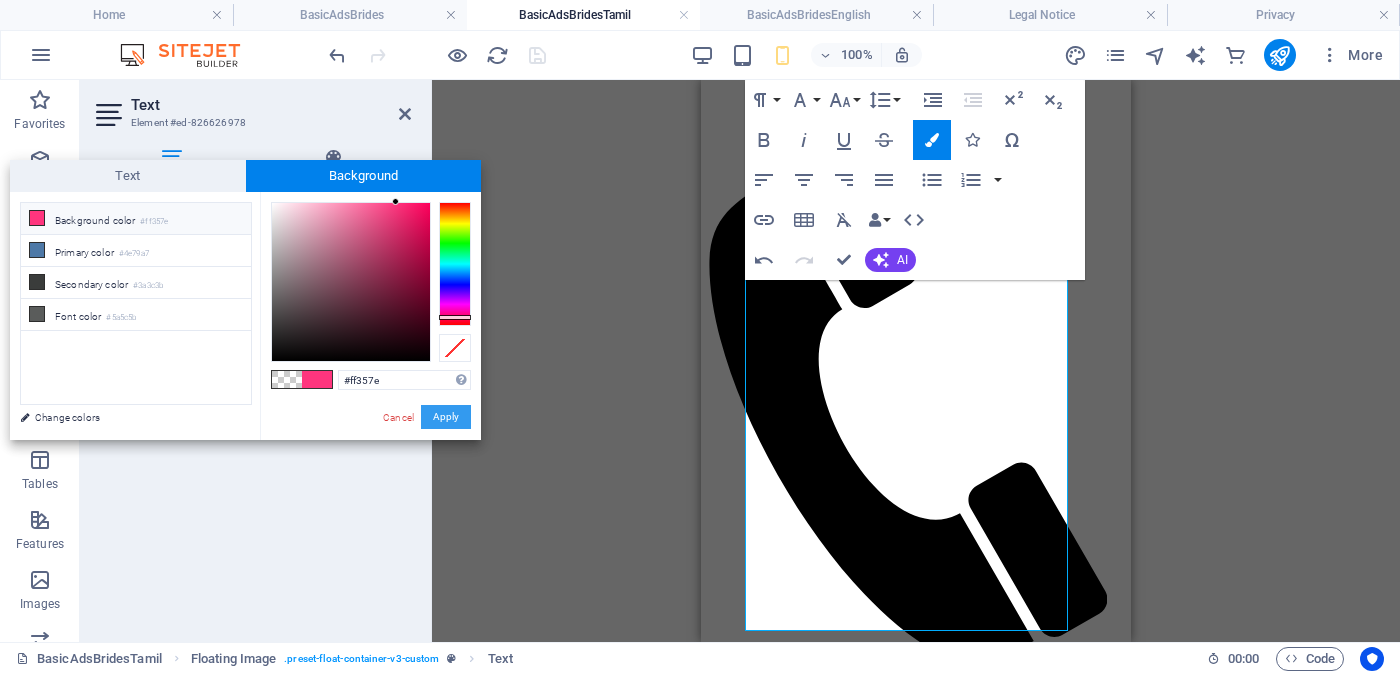 click on "Apply" at bounding box center [446, 417] 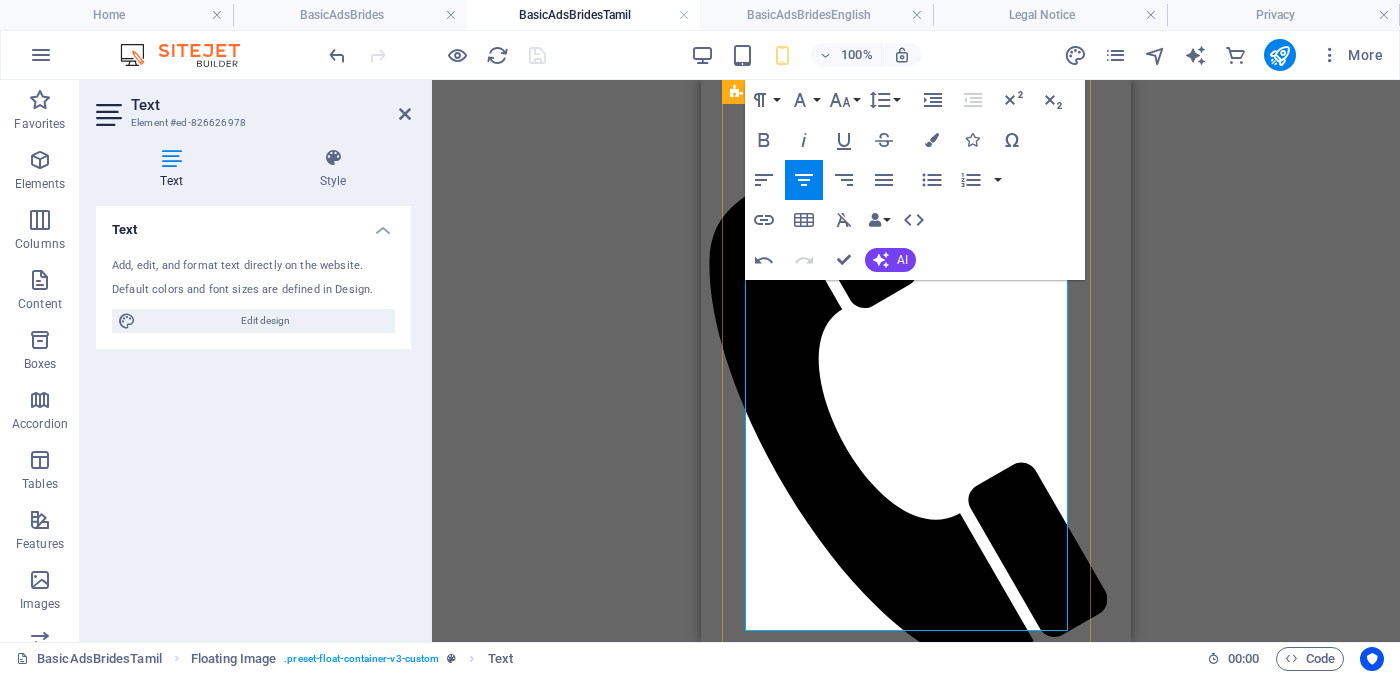 drag, startPoint x: 1002, startPoint y: 449, endPoint x: 780, endPoint y: 369, distance: 235.97458 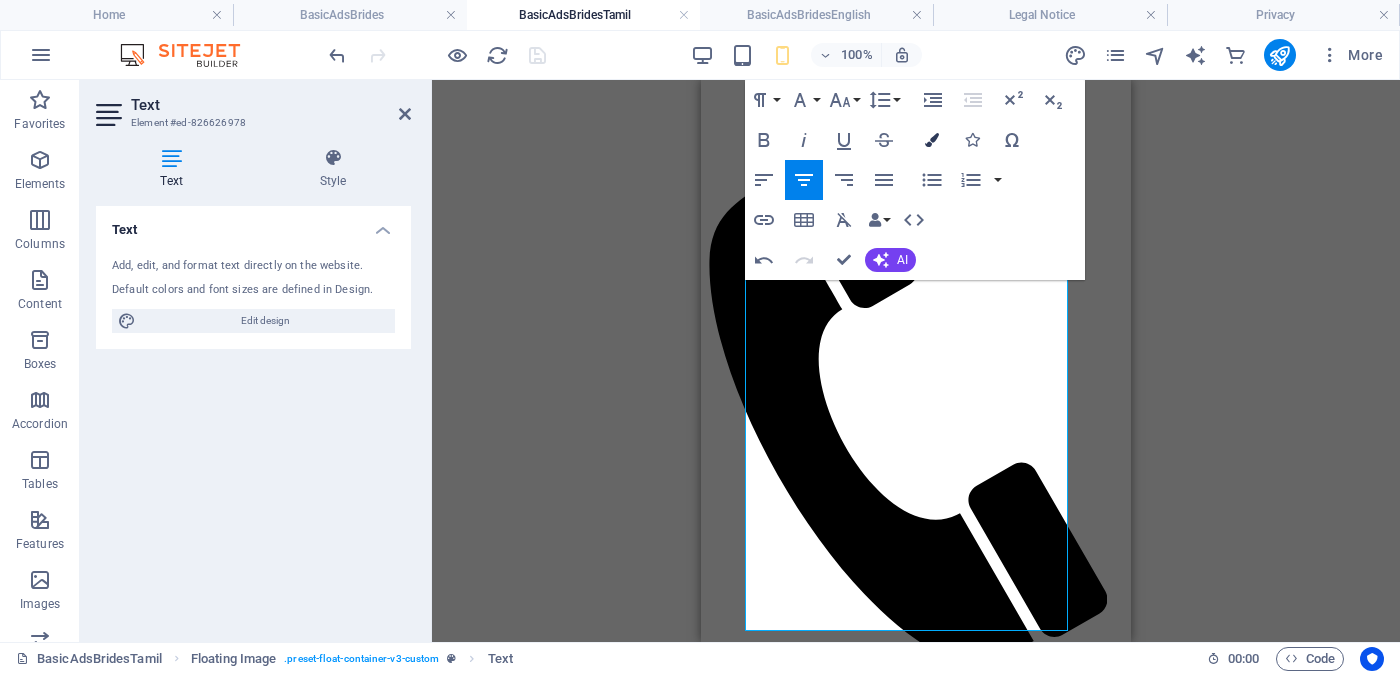 click at bounding box center [932, 140] 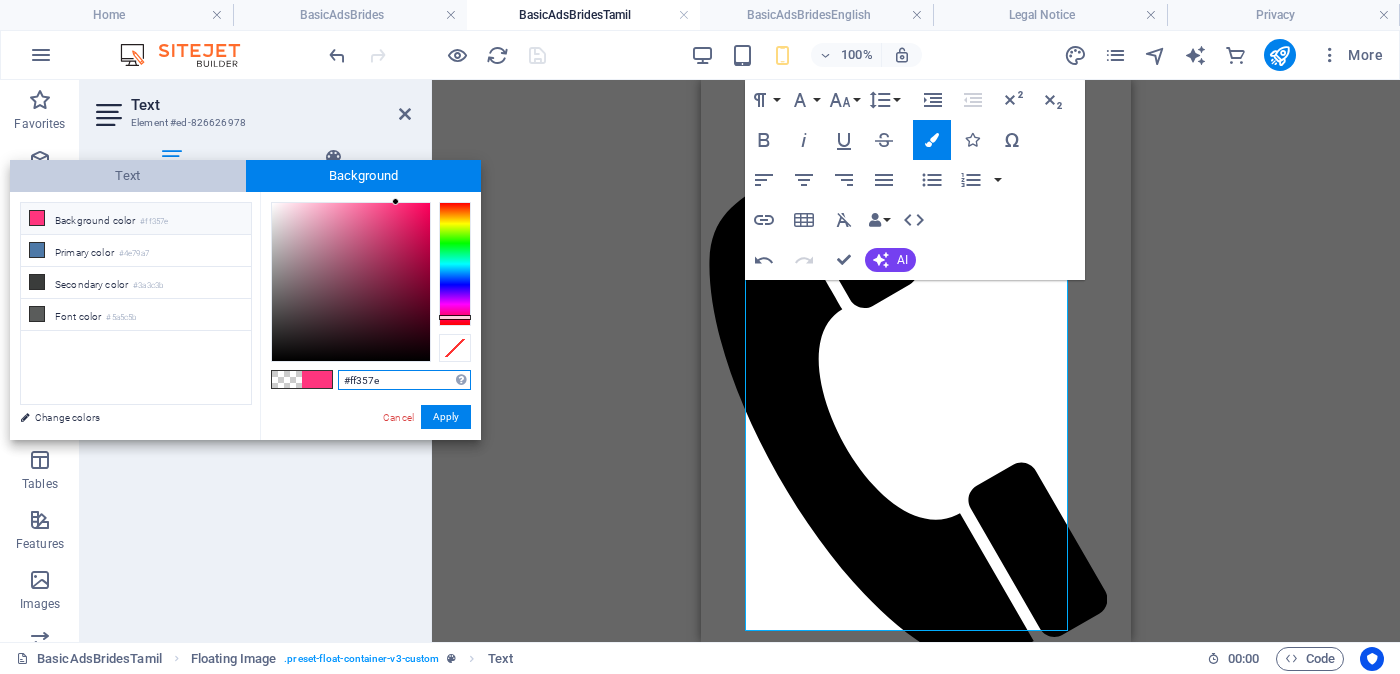 click on "Text" at bounding box center [128, 176] 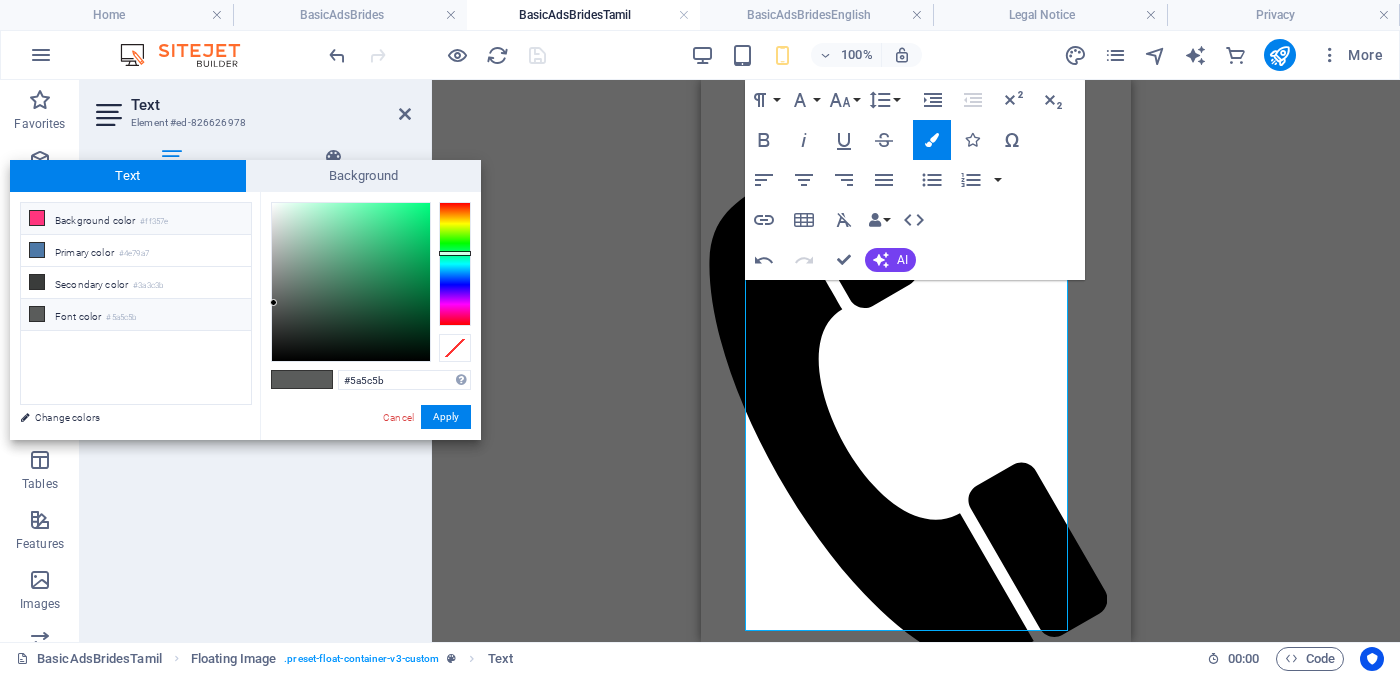 click on "#5a5c5b" at bounding box center (121, 318) 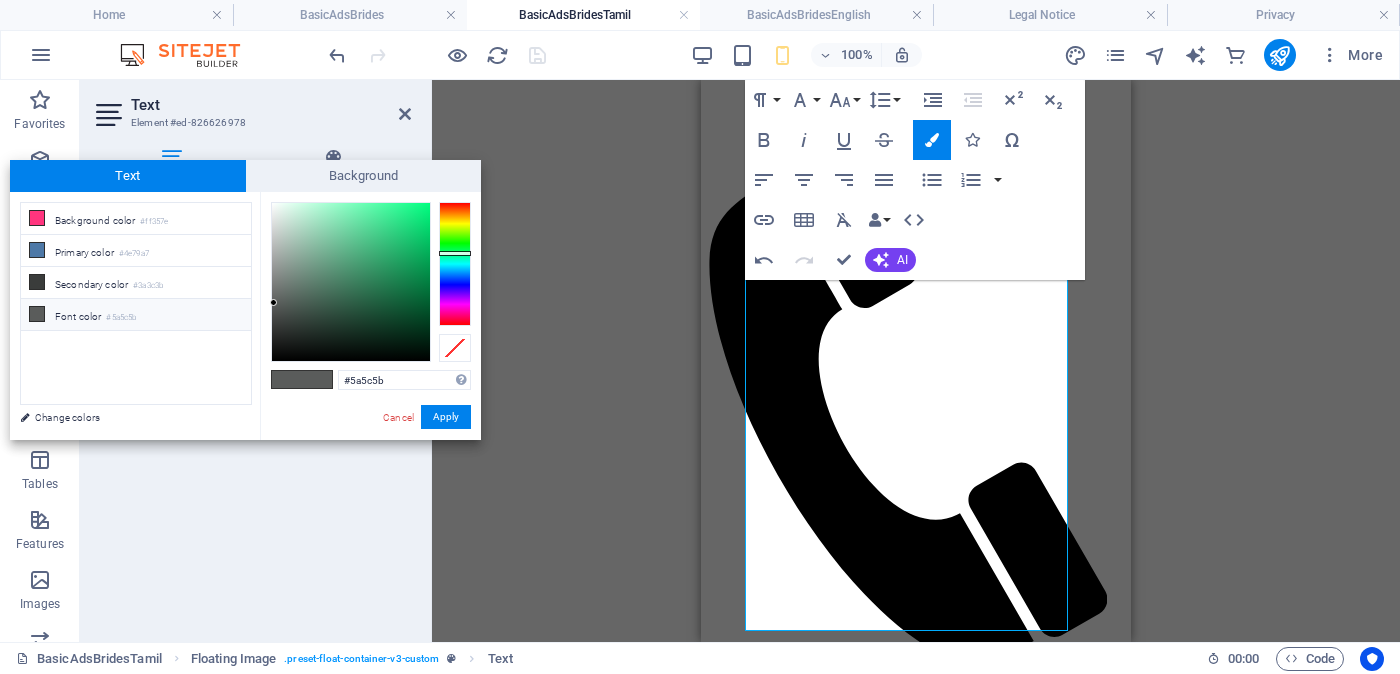 click on "Font color
#5a5c5b" at bounding box center (136, 315) 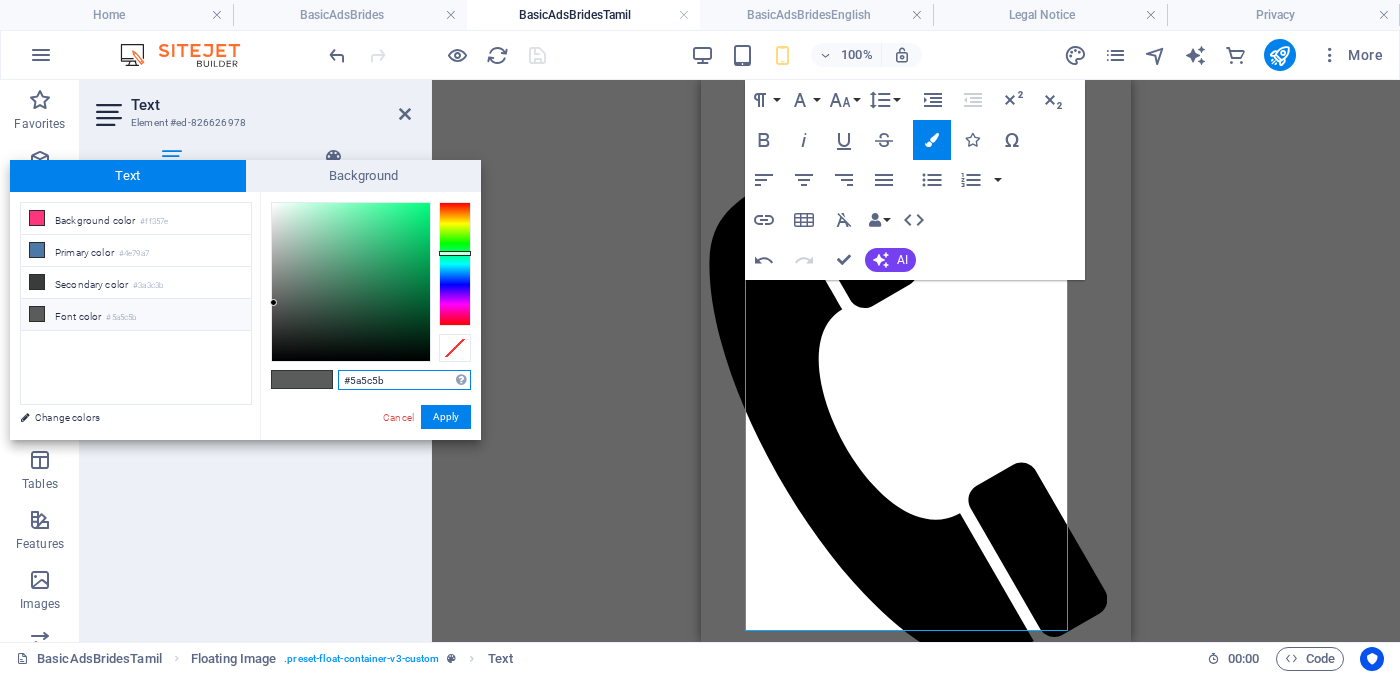 drag, startPoint x: 405, startPoint y: 377, endPoint x: 351, endPoint y: 380, distance: 54.08327 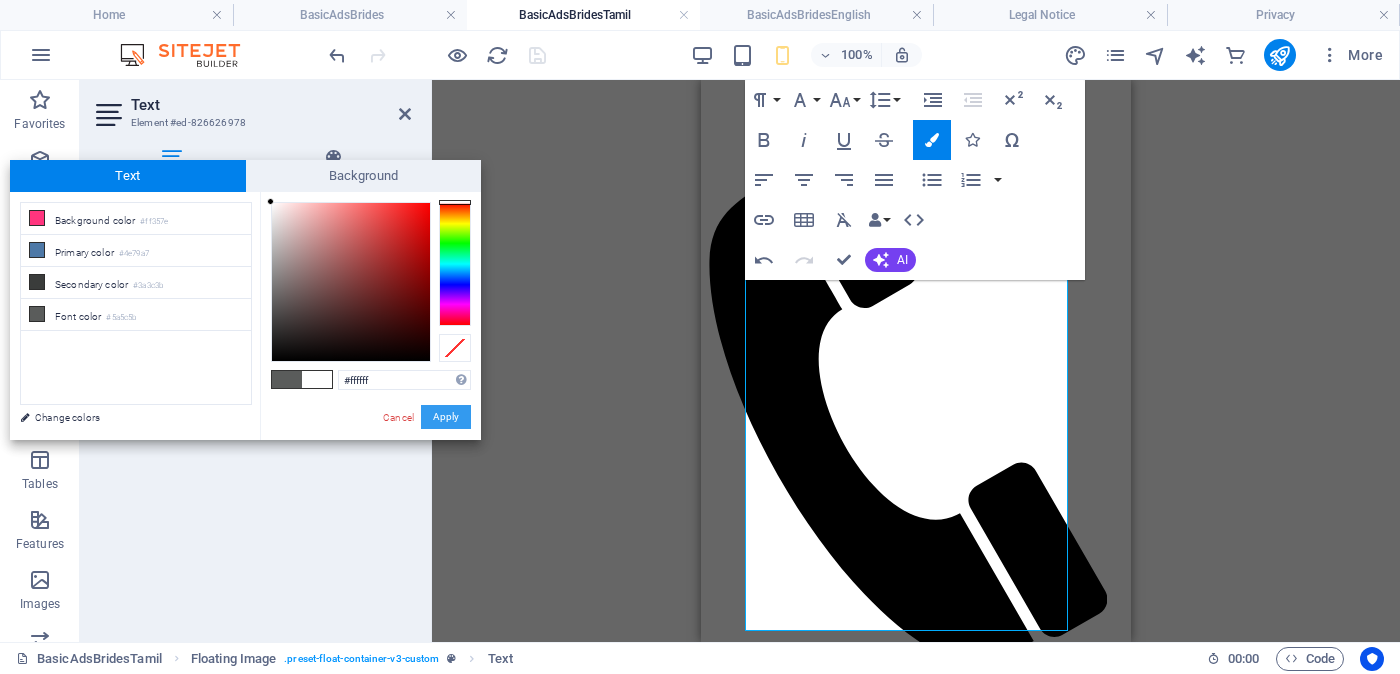 click on "Apply" at bounding box center [446, 417] 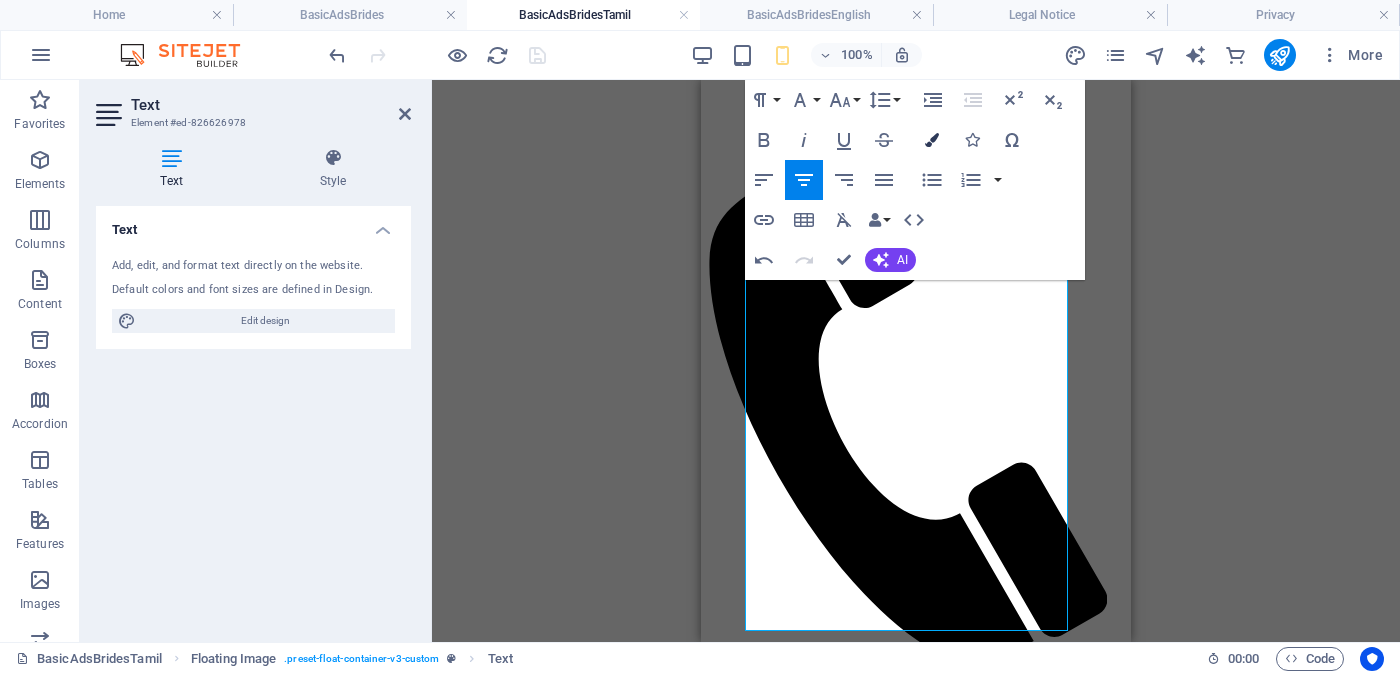 click at bounding box center (932, 140) 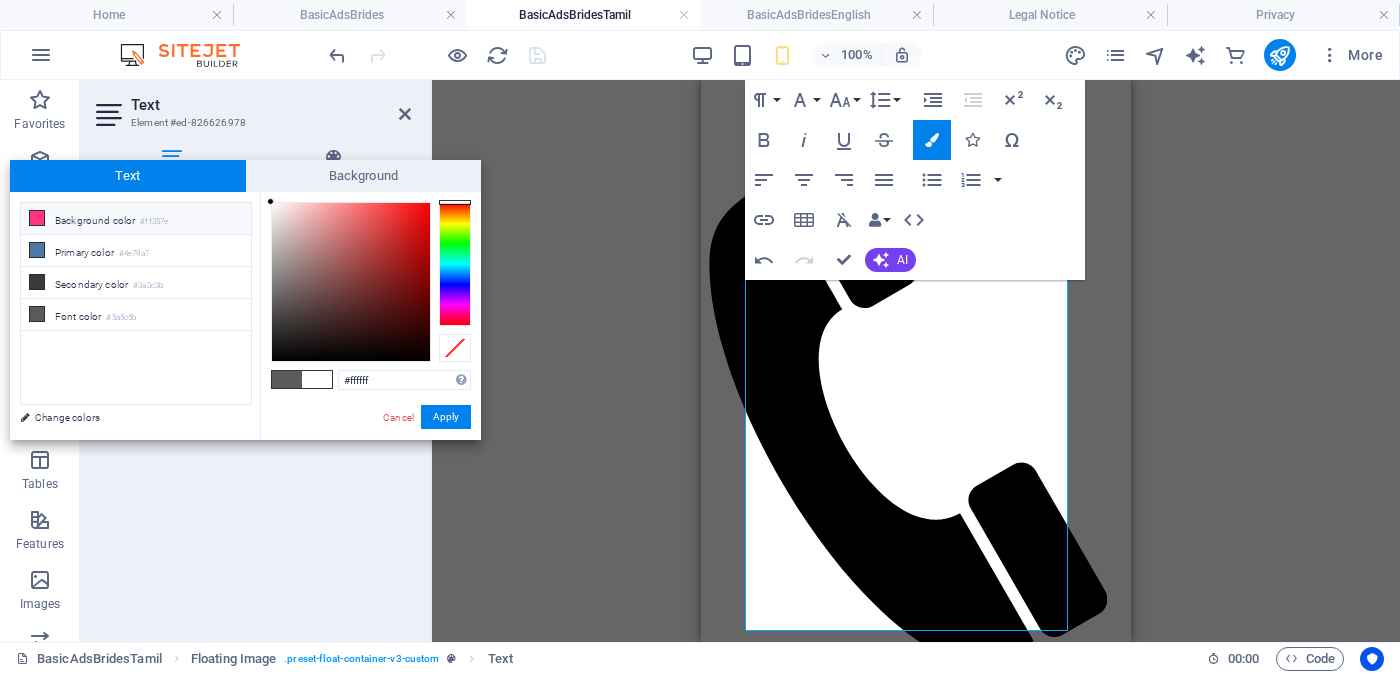 click on "Background color
#ff357e" at bounding box center (136, 219) 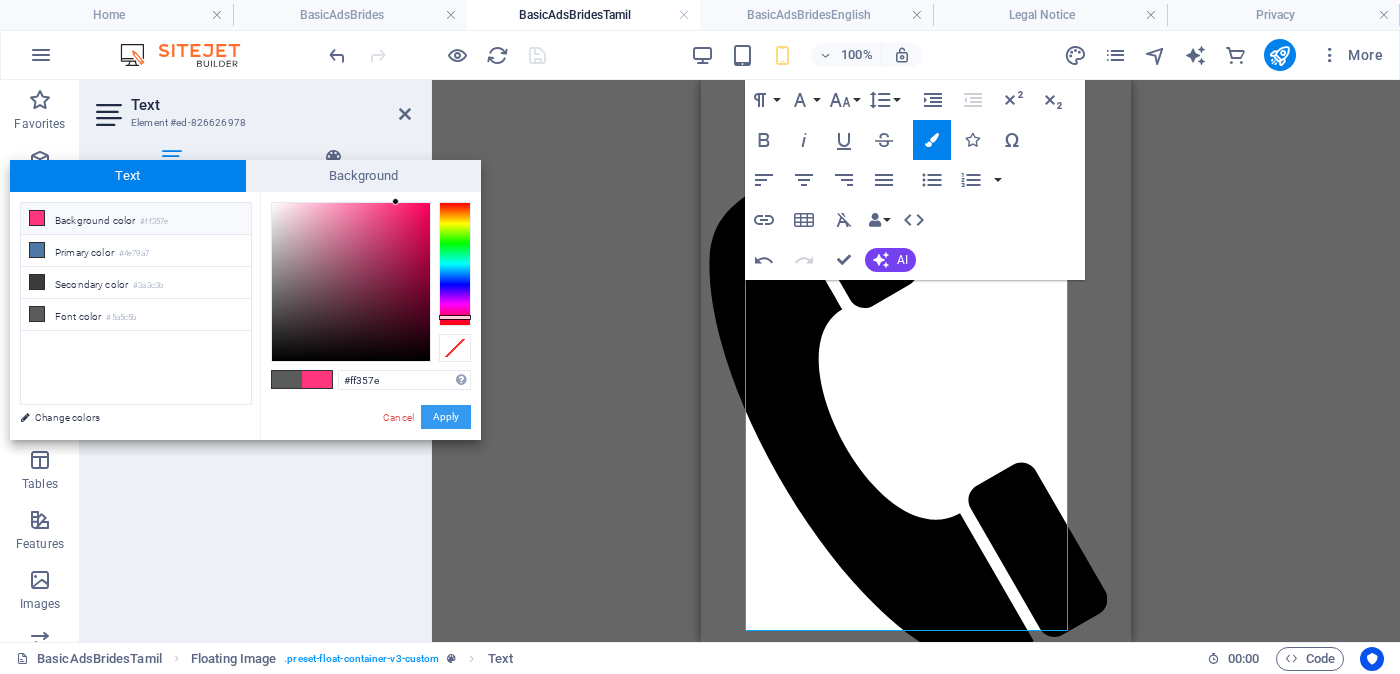 click on "Apply" at bounding box center (446, 417) 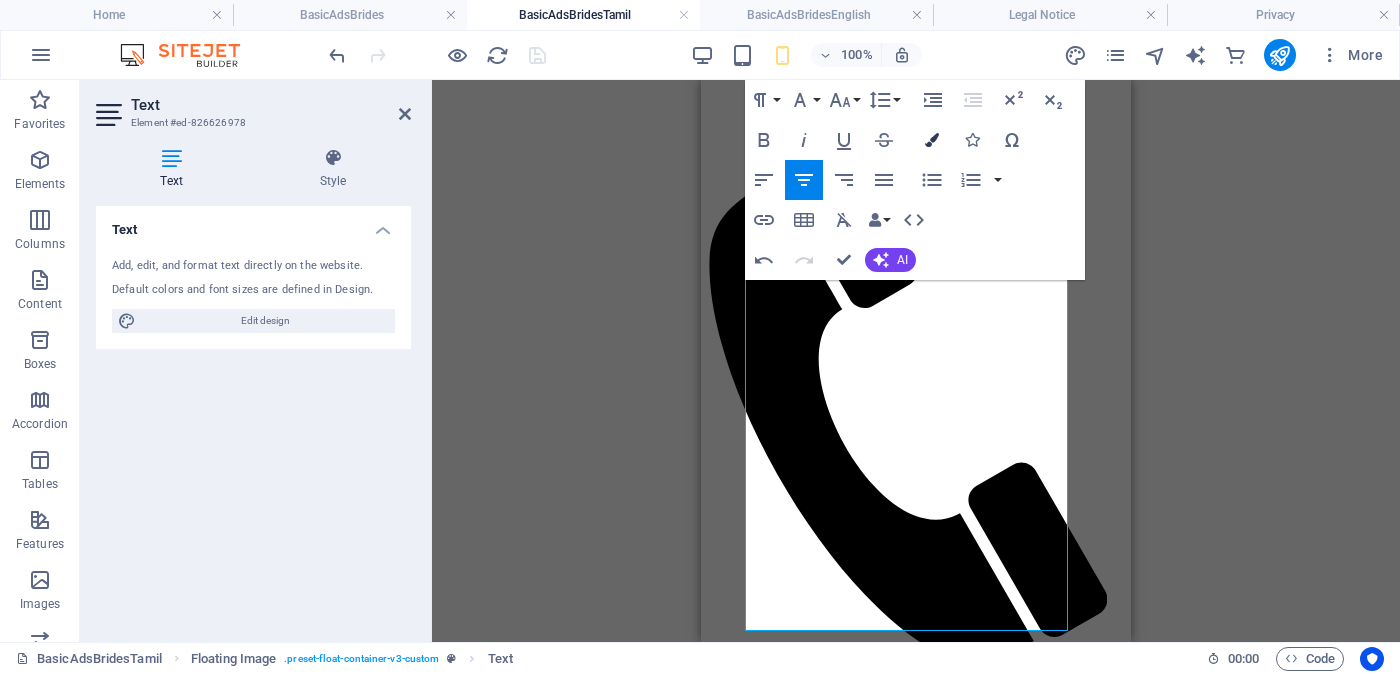 click at bounding box center (932, 140) 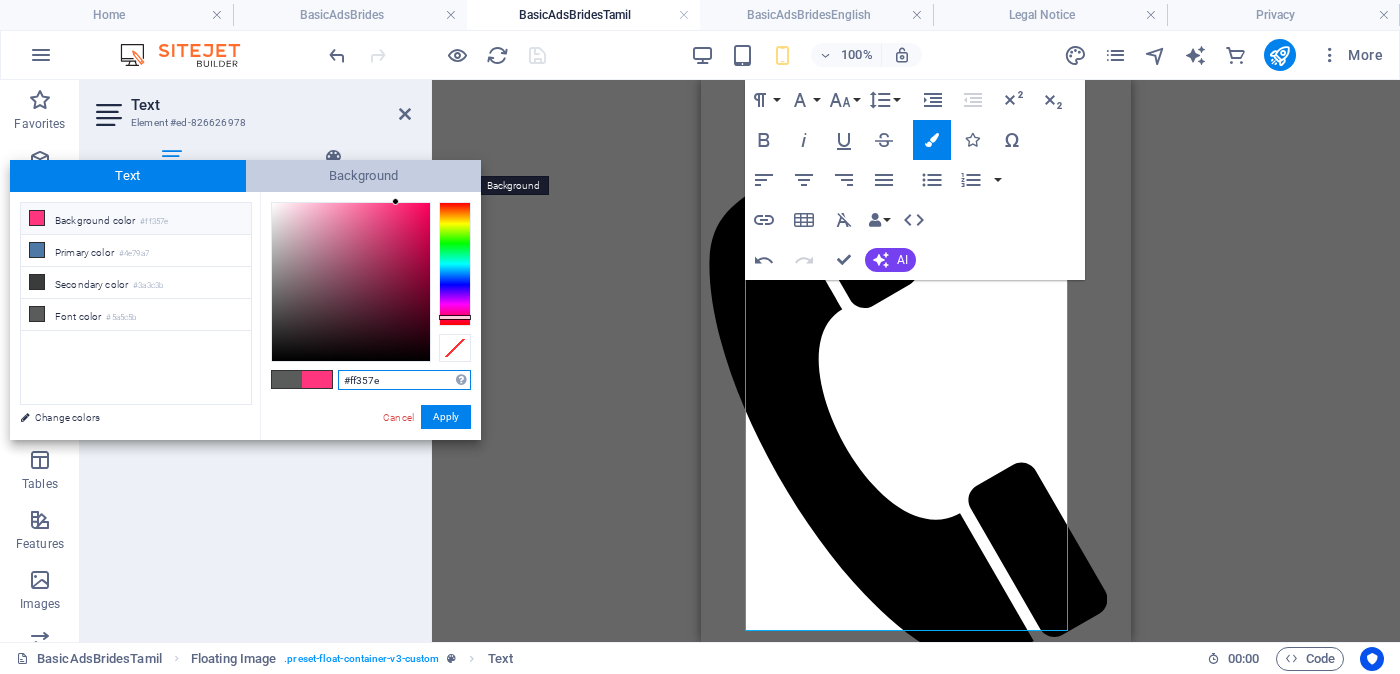 click on "Background" at bounding box center [364, 176] 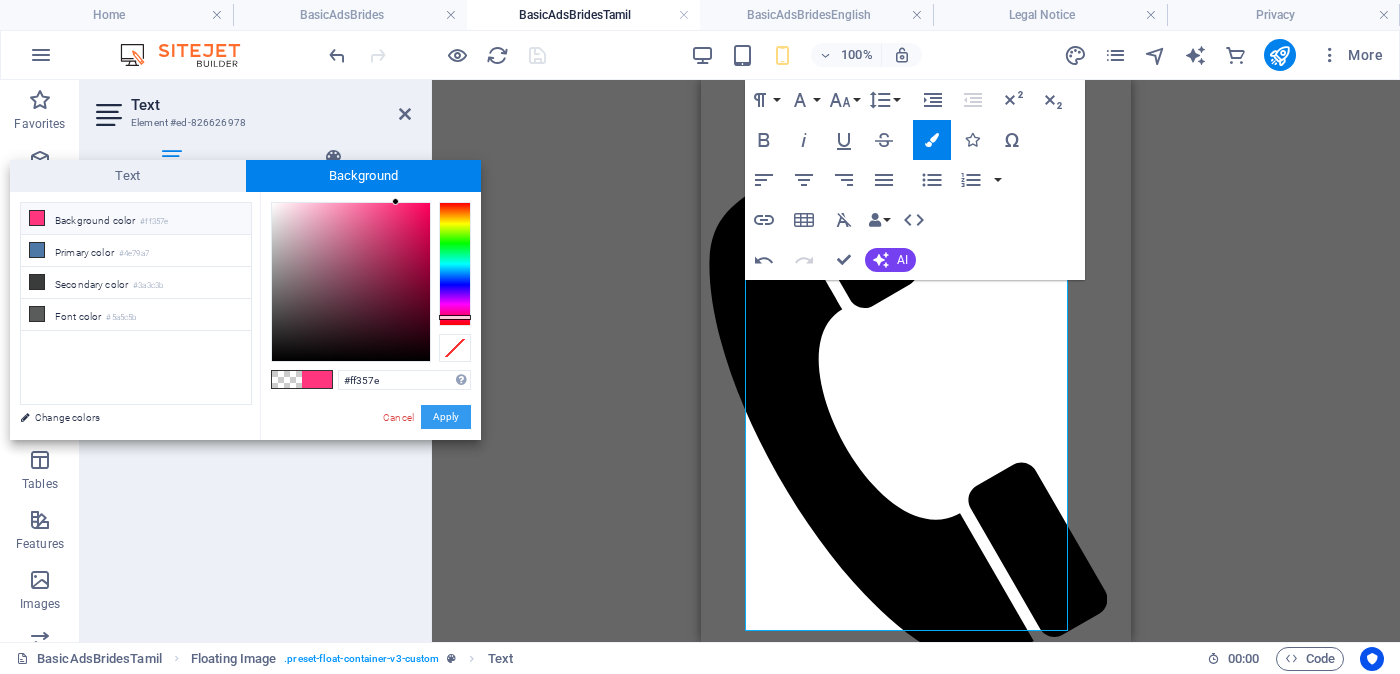 click on "Apply" at bounding box center [446, 417] 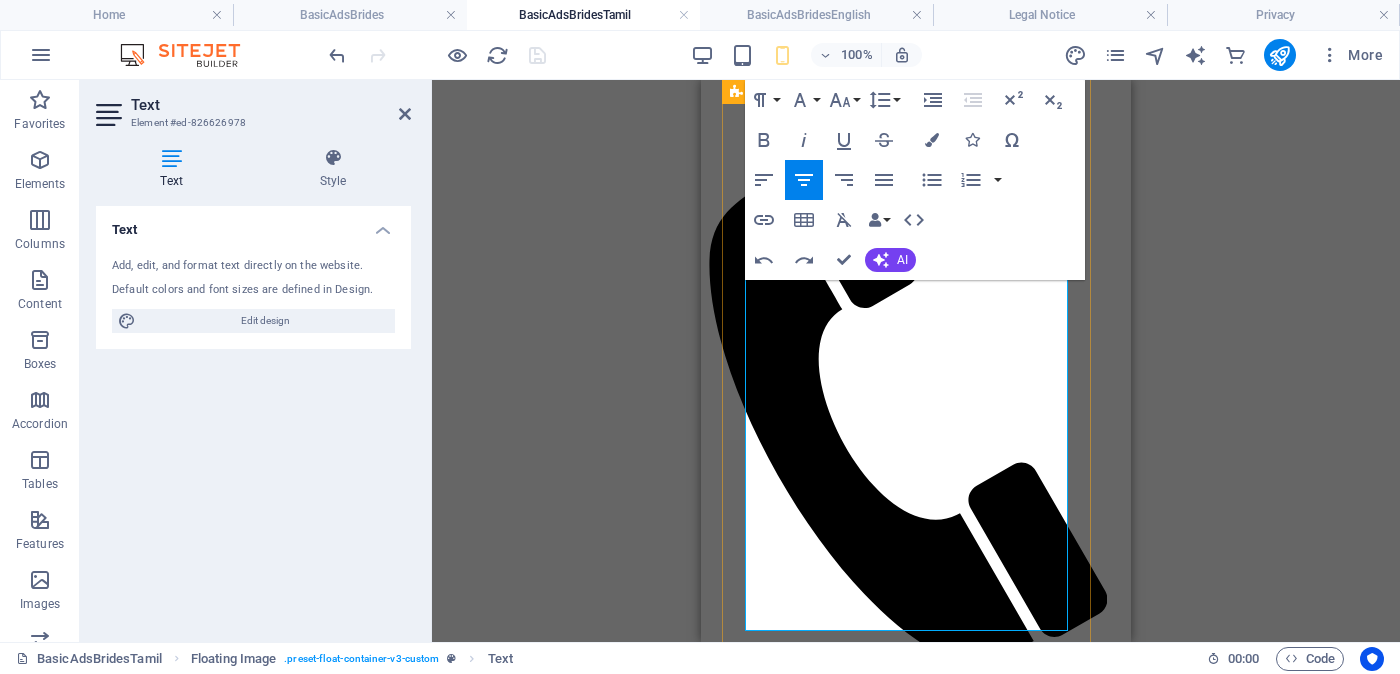 click on "வயது -     වයස -  24 Unmarried - අවිවාහක - திருமணமாகாத உயரம் - Feet ( 4 ) . Inches ( 10 ) ​ ​ ​​​​​​​​​​​​​​​​​​​​ රැකියාව- Occupation -  ​​​​ தொழில் ​​​​​​​​​​​​ Privet Company - පුද්ගලික අංශයේ" at bounding box center (916, 2345) 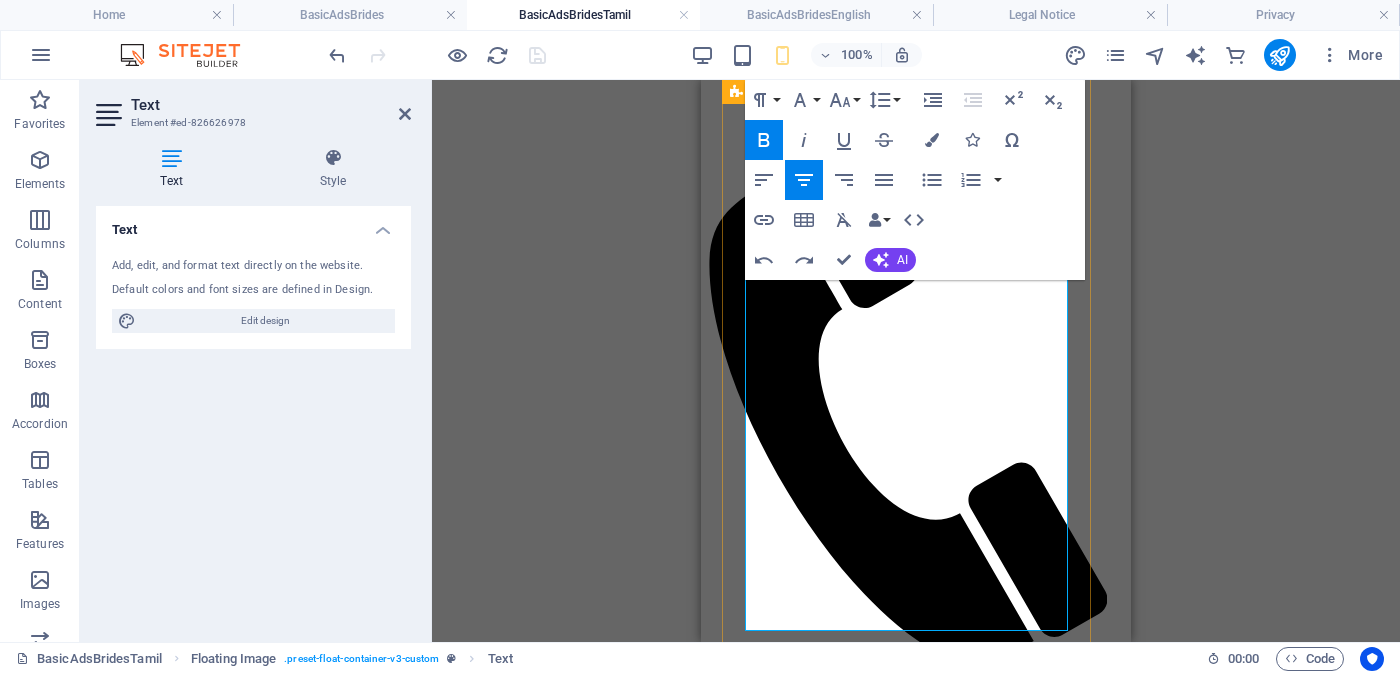 drag, startPoint x: 1011, startPoint y: 444, endPoint x: 946, endPoint y: 444, distance: 65 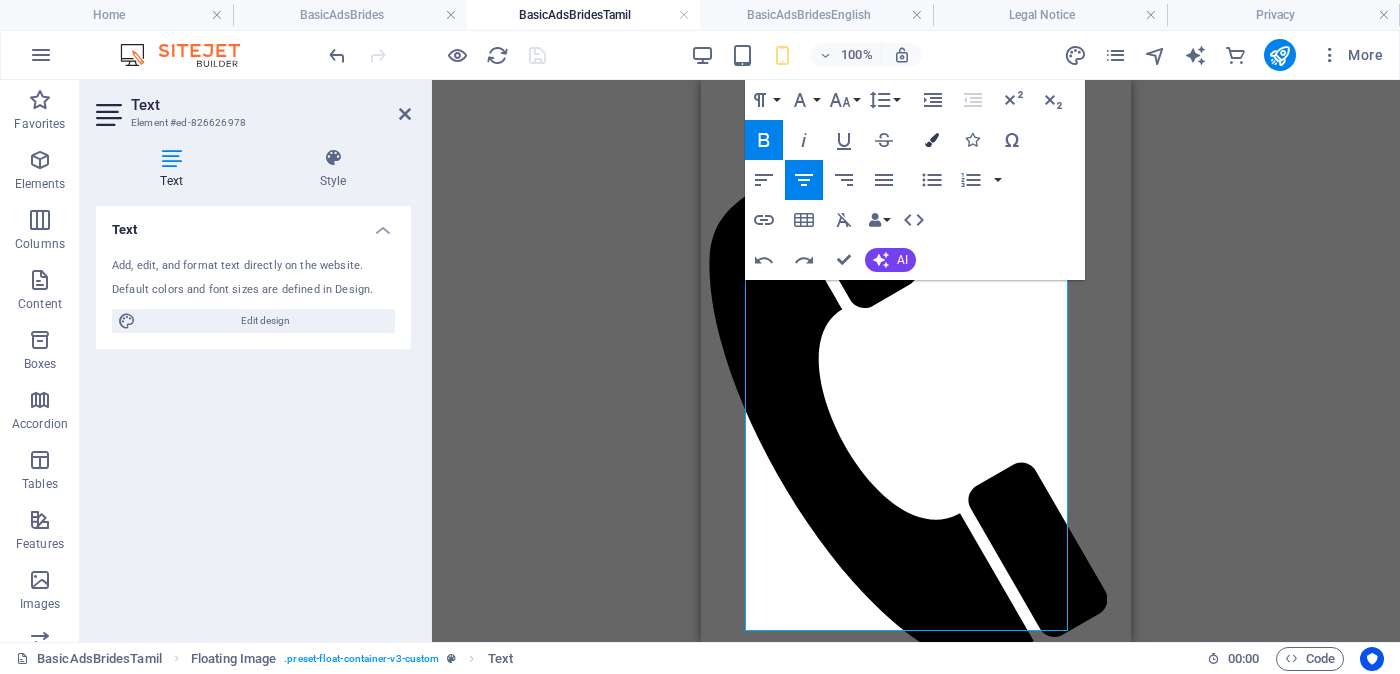 click at bounding box center [932, 140] 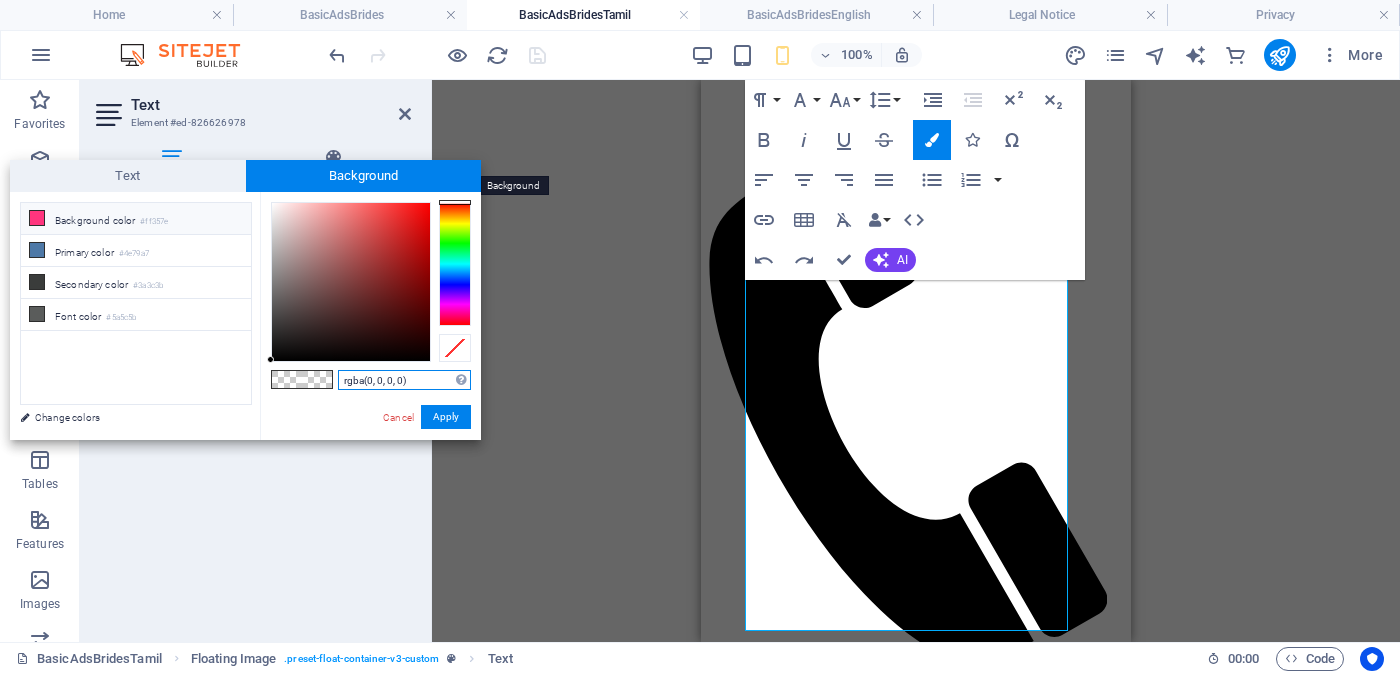 click on "Background" at bounding box center (364, 176) 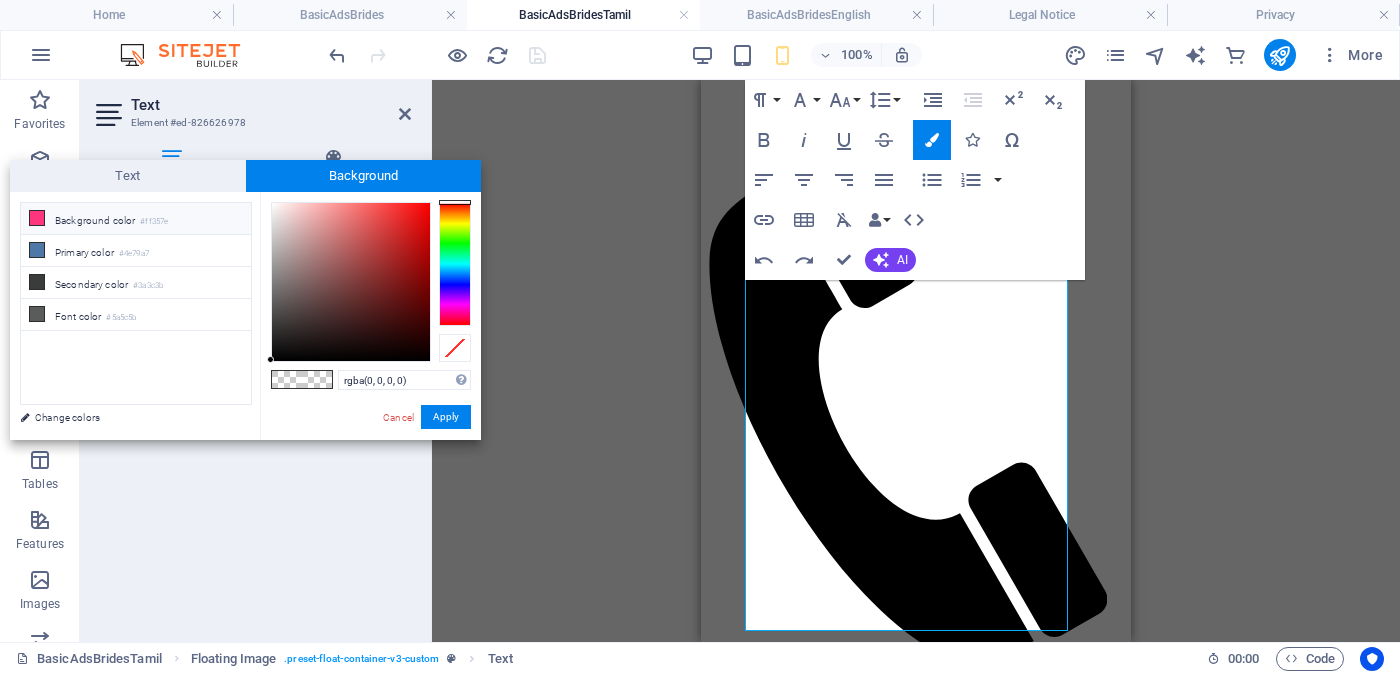 click on "Background color
#ff357e" at bounding box center [136, 219] 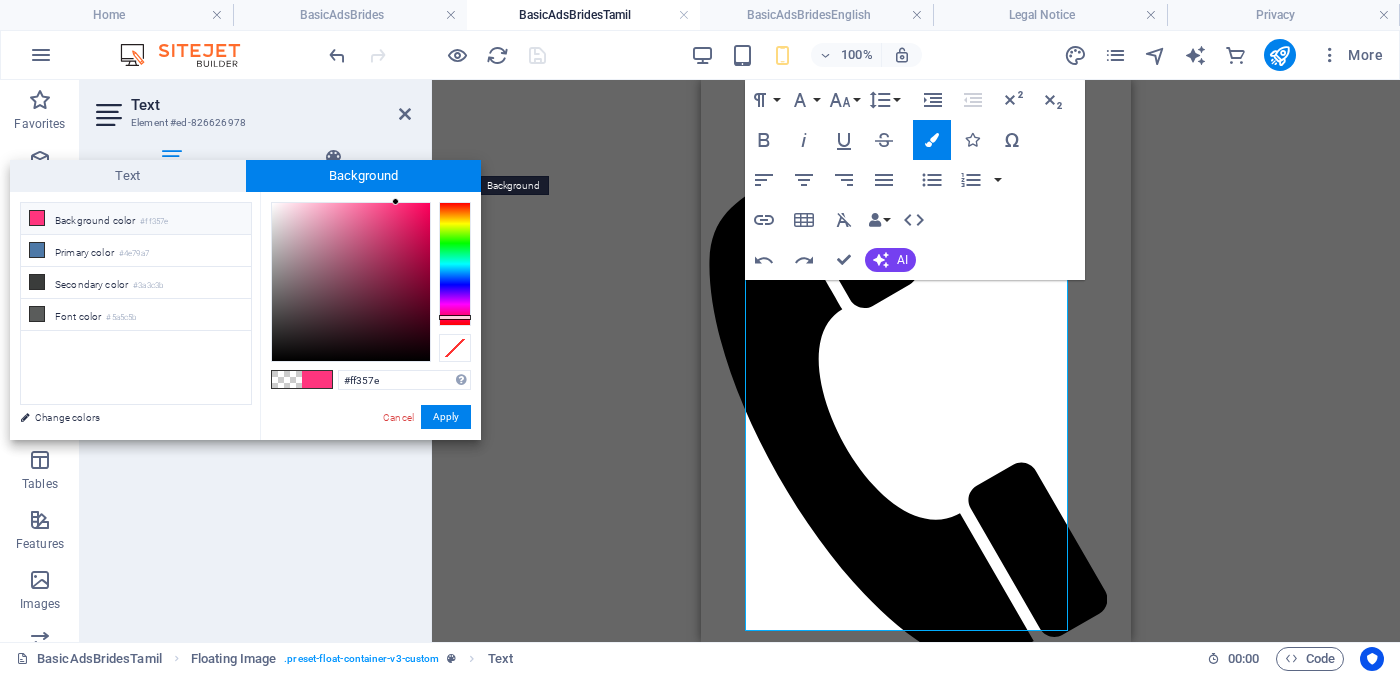 click on "Background" at bounding box center (364, 176) 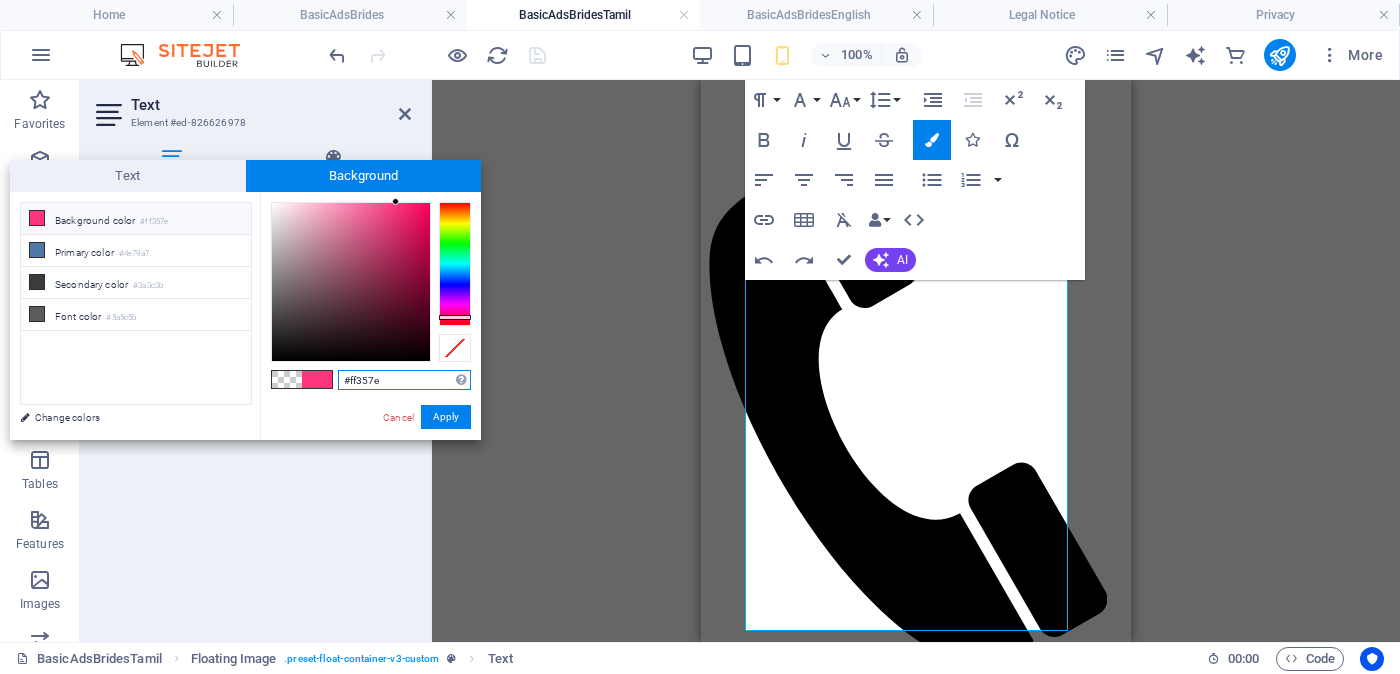 click on "#ff357e" at bounding box center [404, 380] 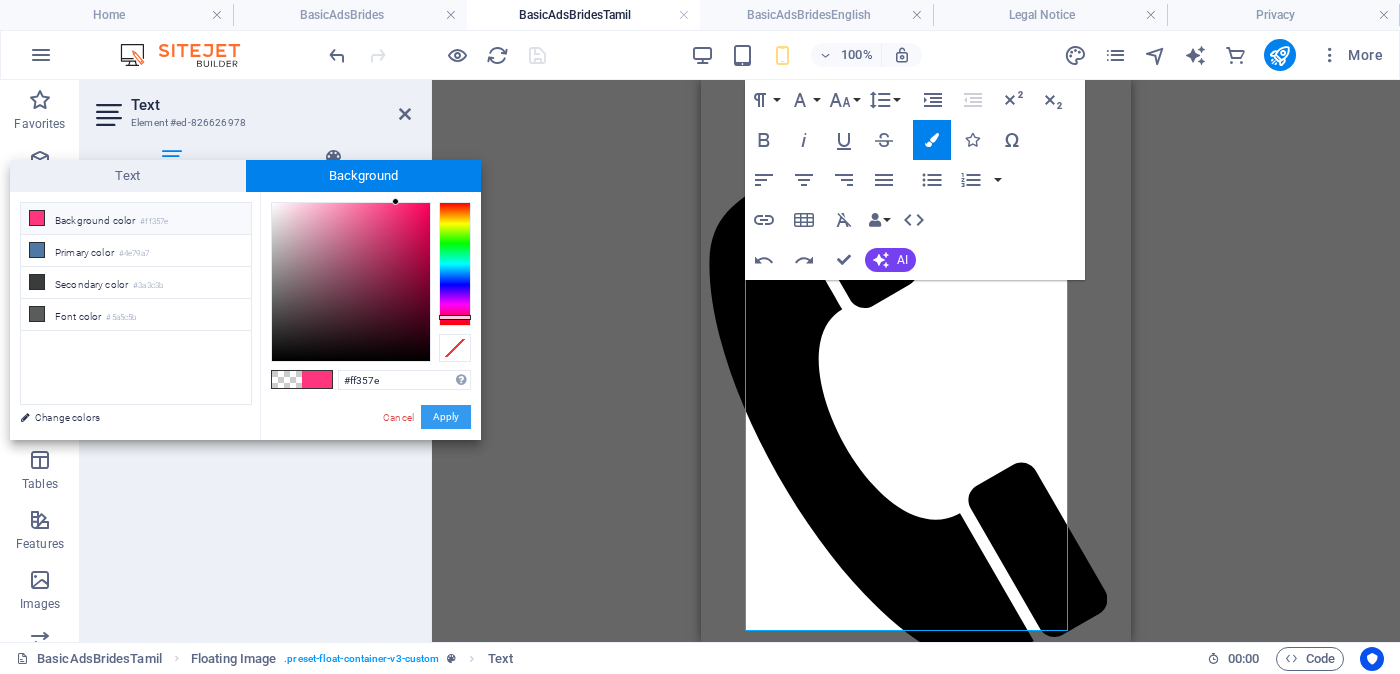 click on "Apply" at bounding box center [446, 417] 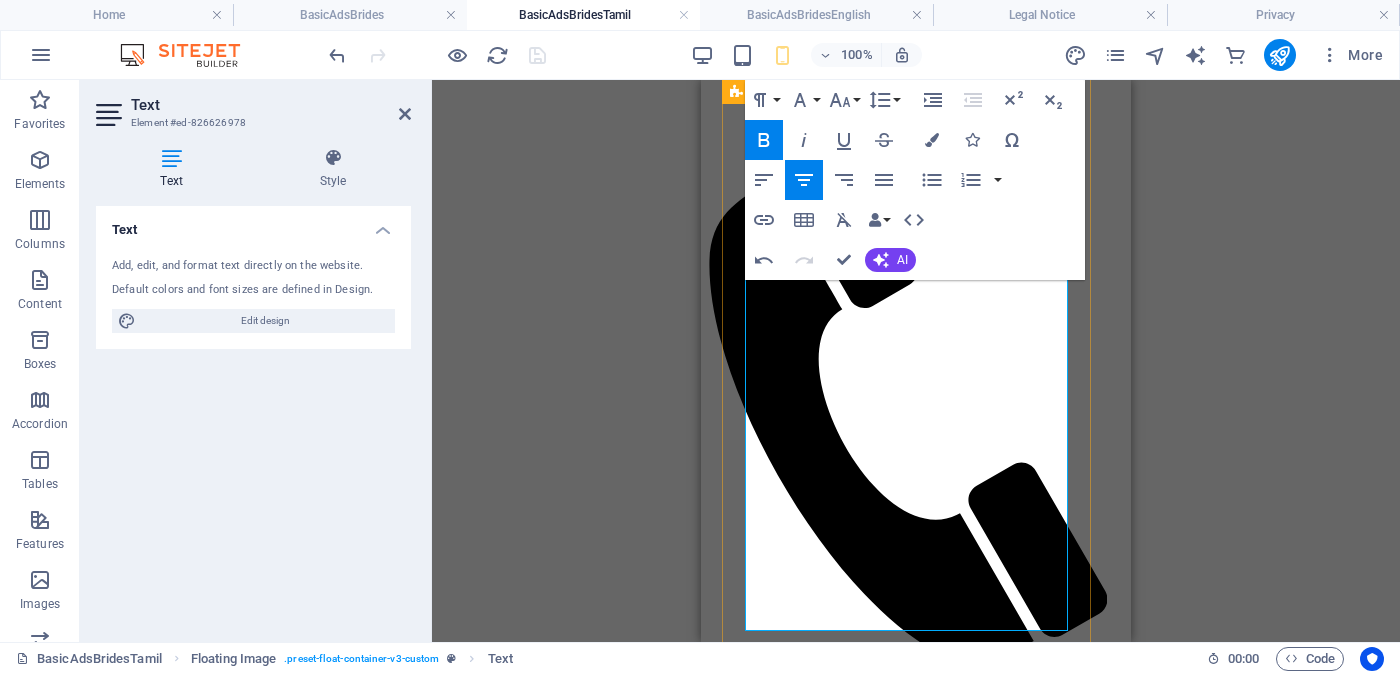 click on "வயது -     වයස -  24 Unmarried - අවිවාහක - திருமணமாகாத உயரம் - Feet ( 4 ) . Inches ( 10 ) ​ ​ ​​​​​​​​​​​​​​​​​​​​ රැකියාව- Occupation -  ​​​​ தொழில் ​​​​​​​​​​​​ Privet Company - පුද්ගලික අංශයේ" at bounding box center (916, 2345) 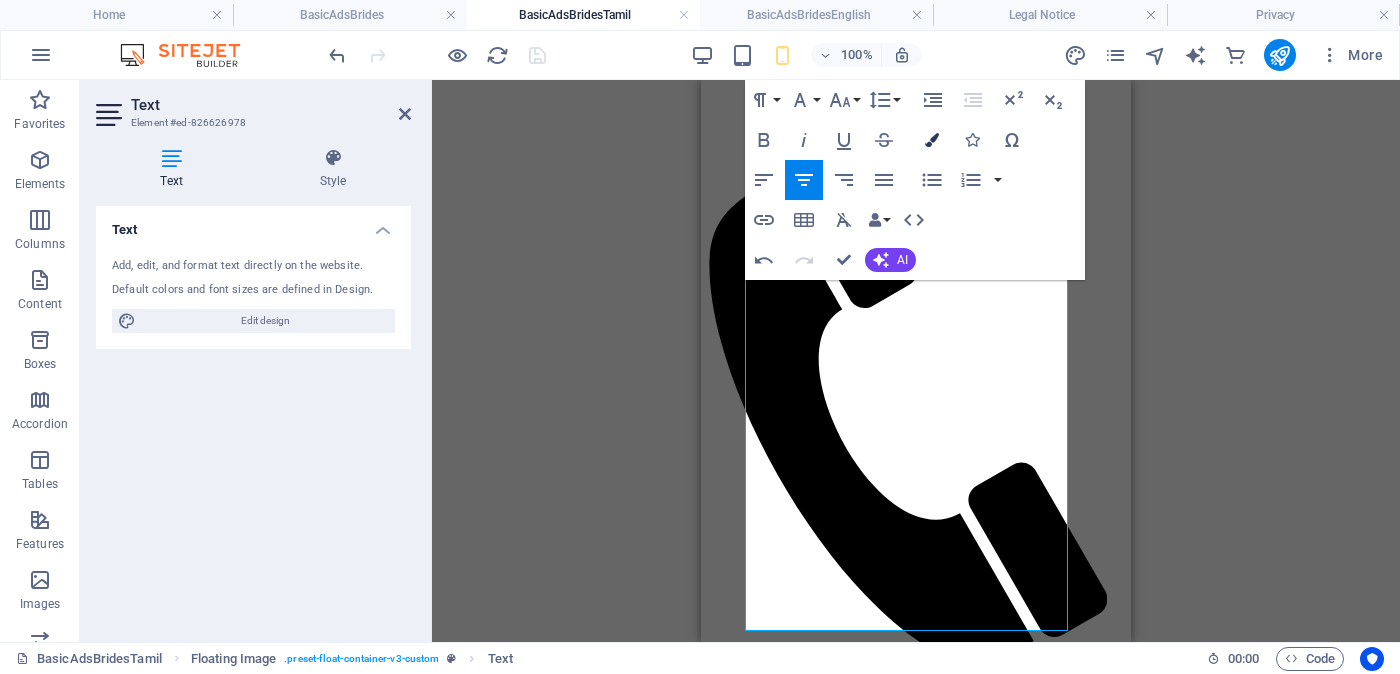 click at bounding box center [932, 140] 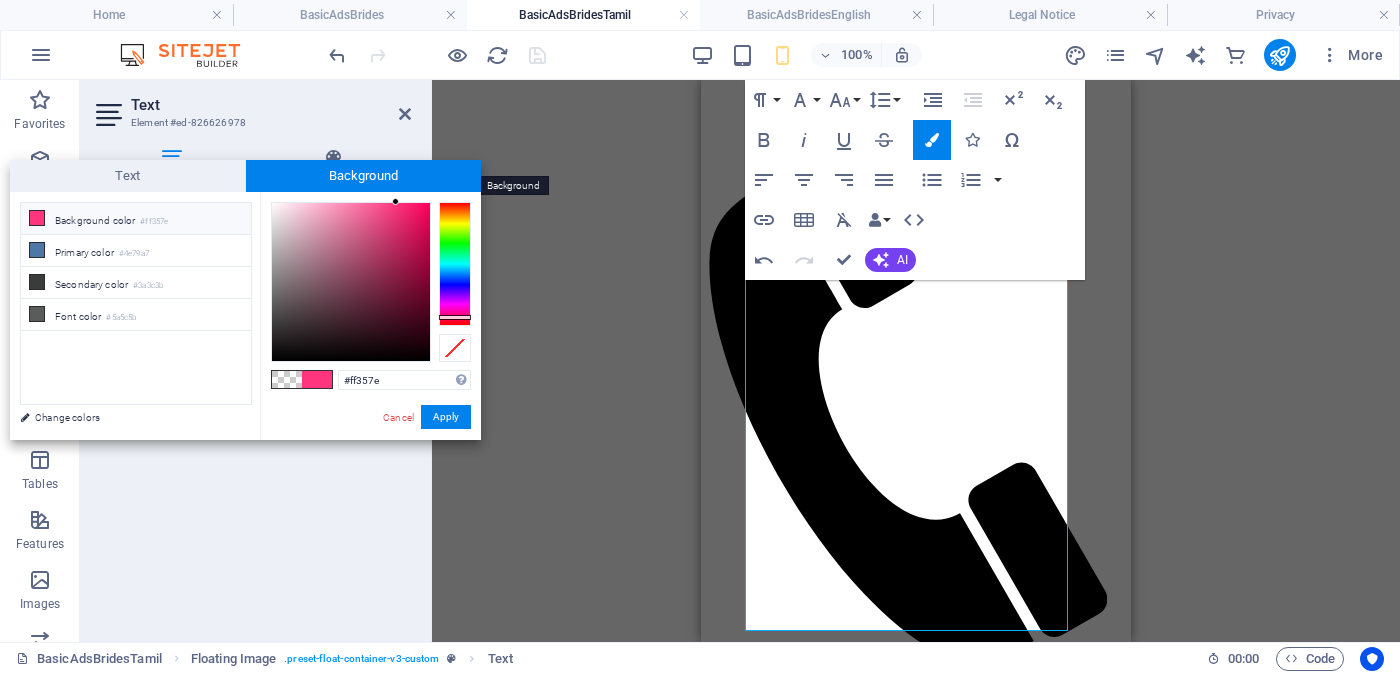click on "Background" at bounding box center (364, 176) 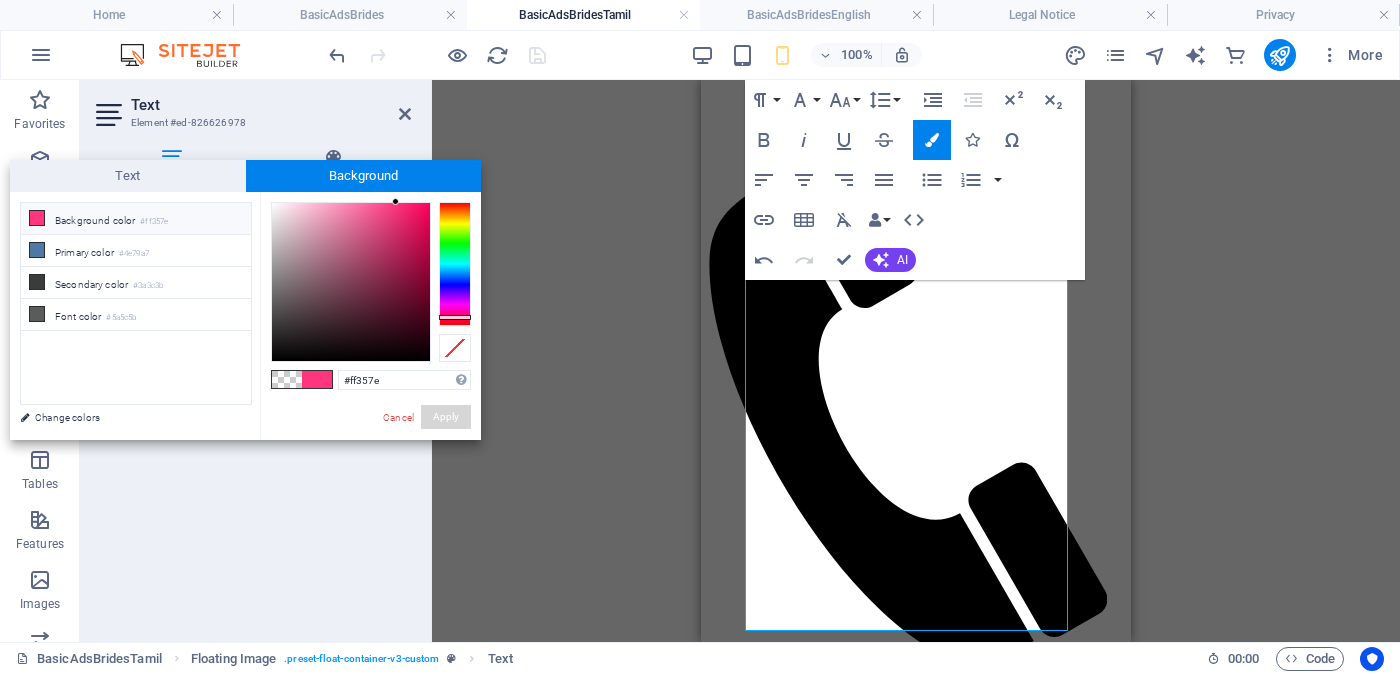 click on "Apply" at bounding box center [446, 417] 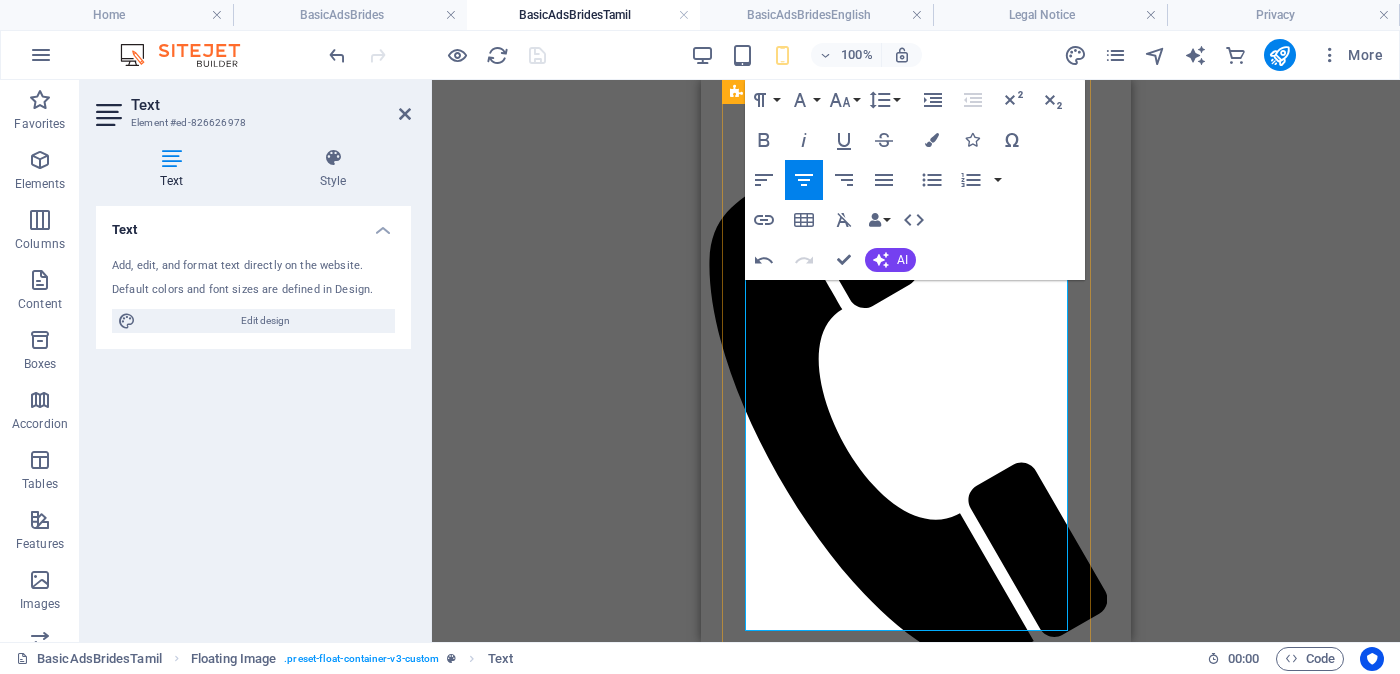 drag, startPoint x: 1002, startPoint y: 446, endPoint x: 945, endPoint y: 446, distance: 57 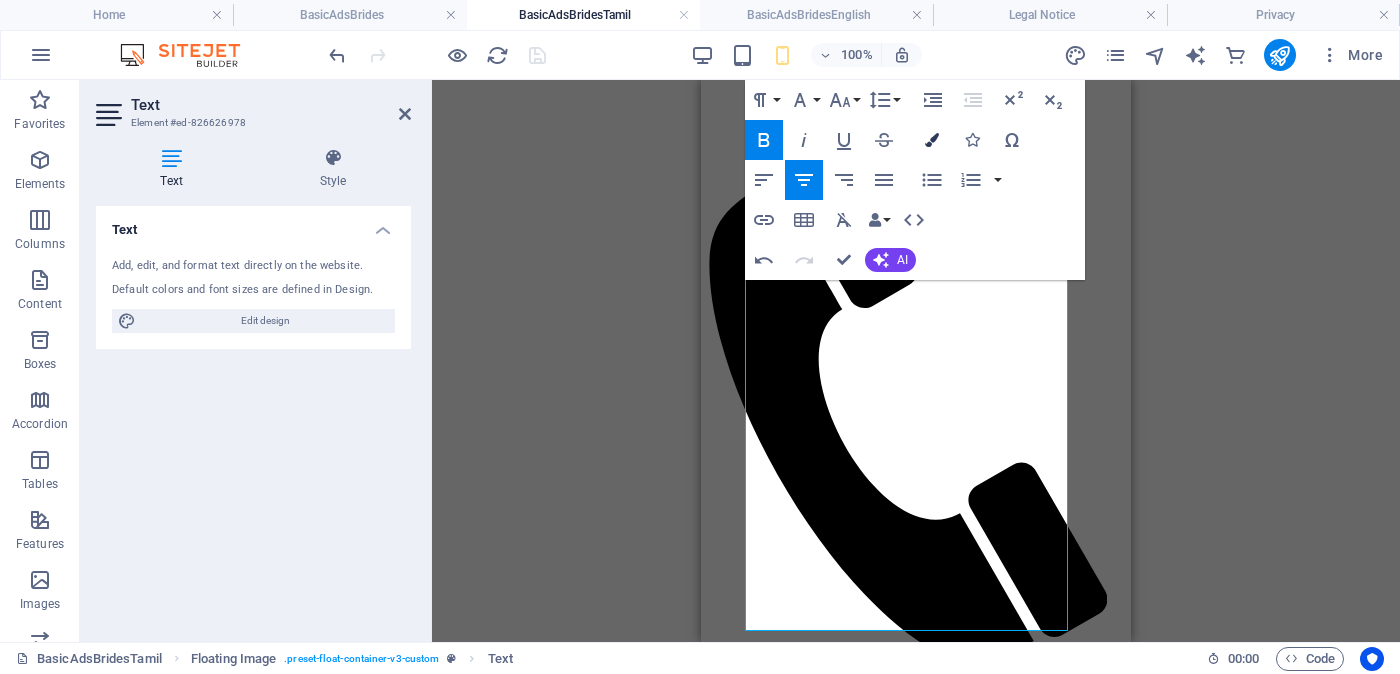 click at bounding box center [932, 140] 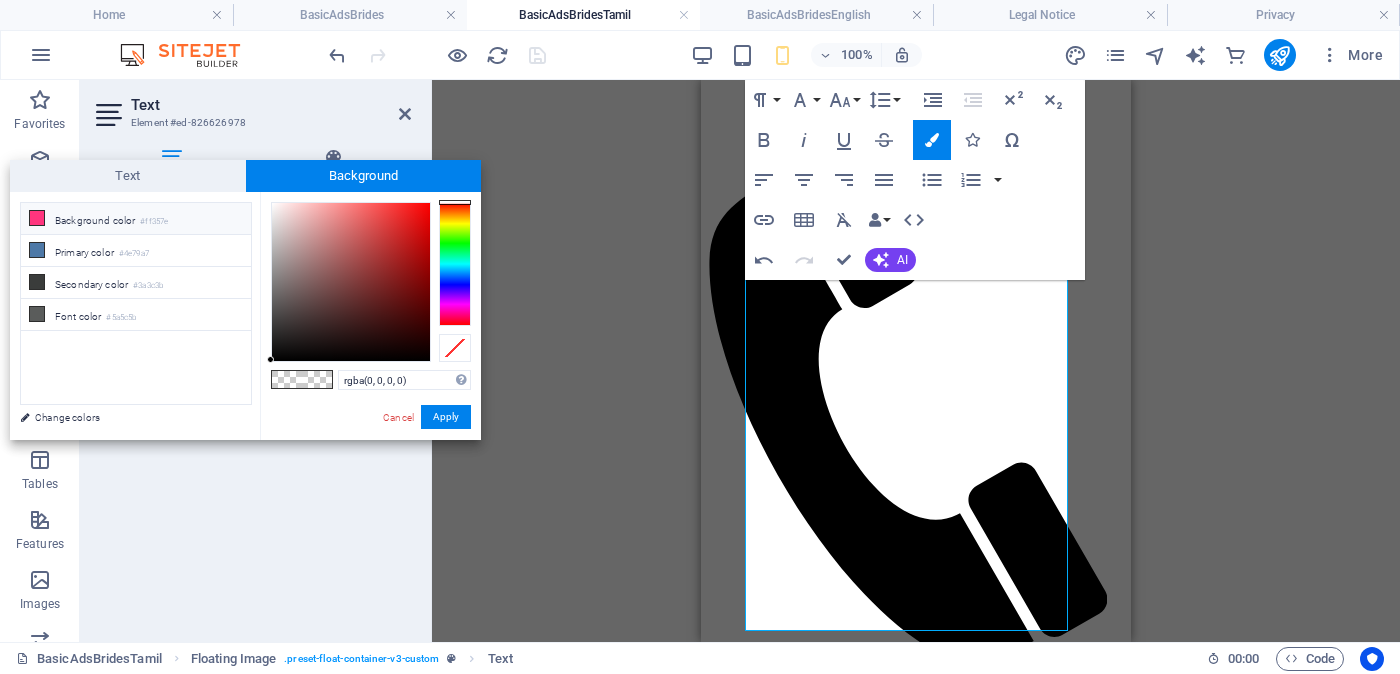 click on "Background color
#ff357e" at bounding box center (136, 219) 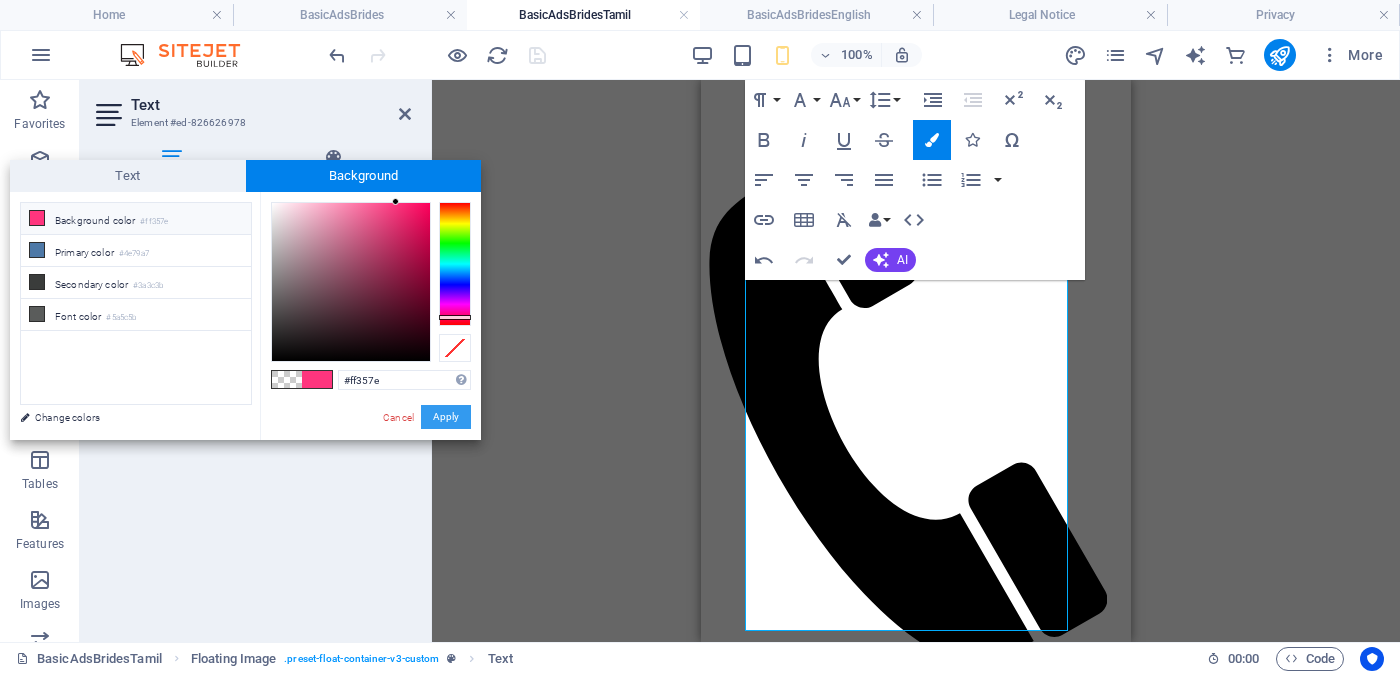 click on "Apply" at bounding box center (446, 417) 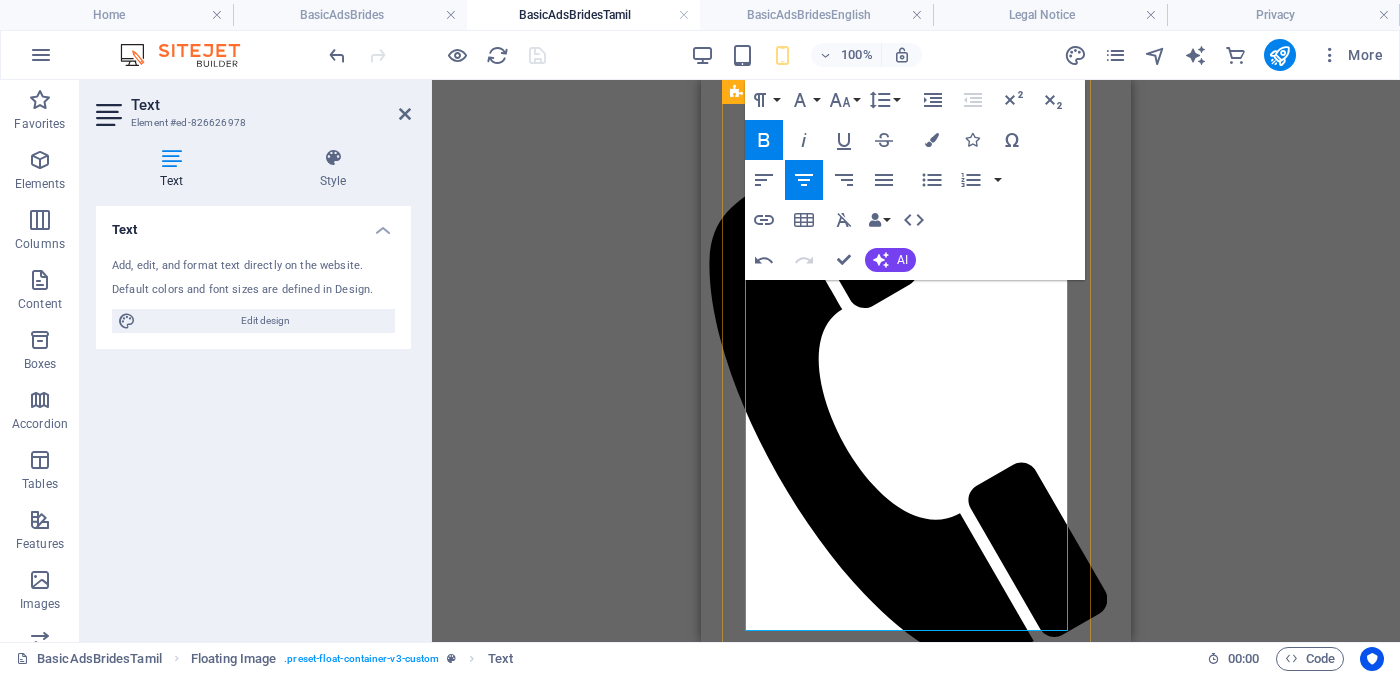 click on "வயது - வயස -[AGE] Unmarried - අවිවාහක - திருமணமாகாத ​ ​ ​​​​​​​​​​​​​​​​​​​​ රැකියාව- Occupation - ​ ​ ​ ​​​ தொழில் ​ Privet Company - පුද්ගලික අංශයේ" at bounding box center (916, 2345) 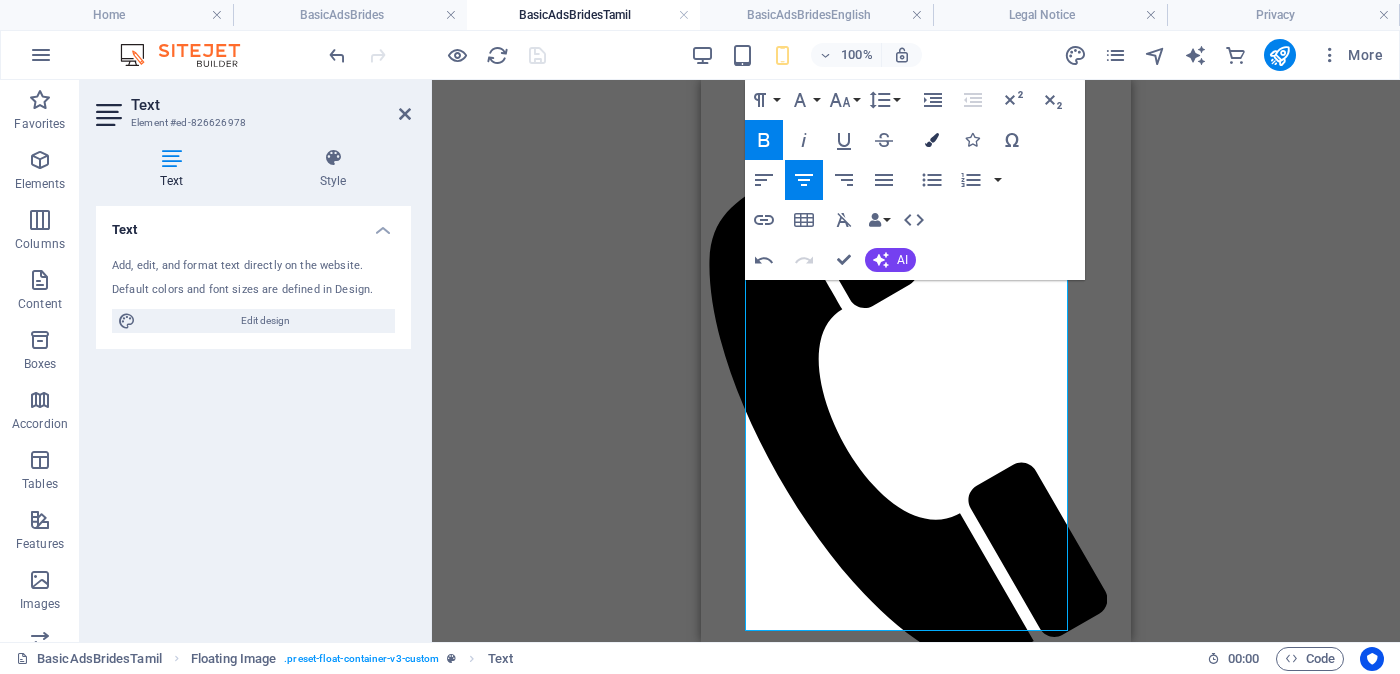 click at bounding box center [932, 140] 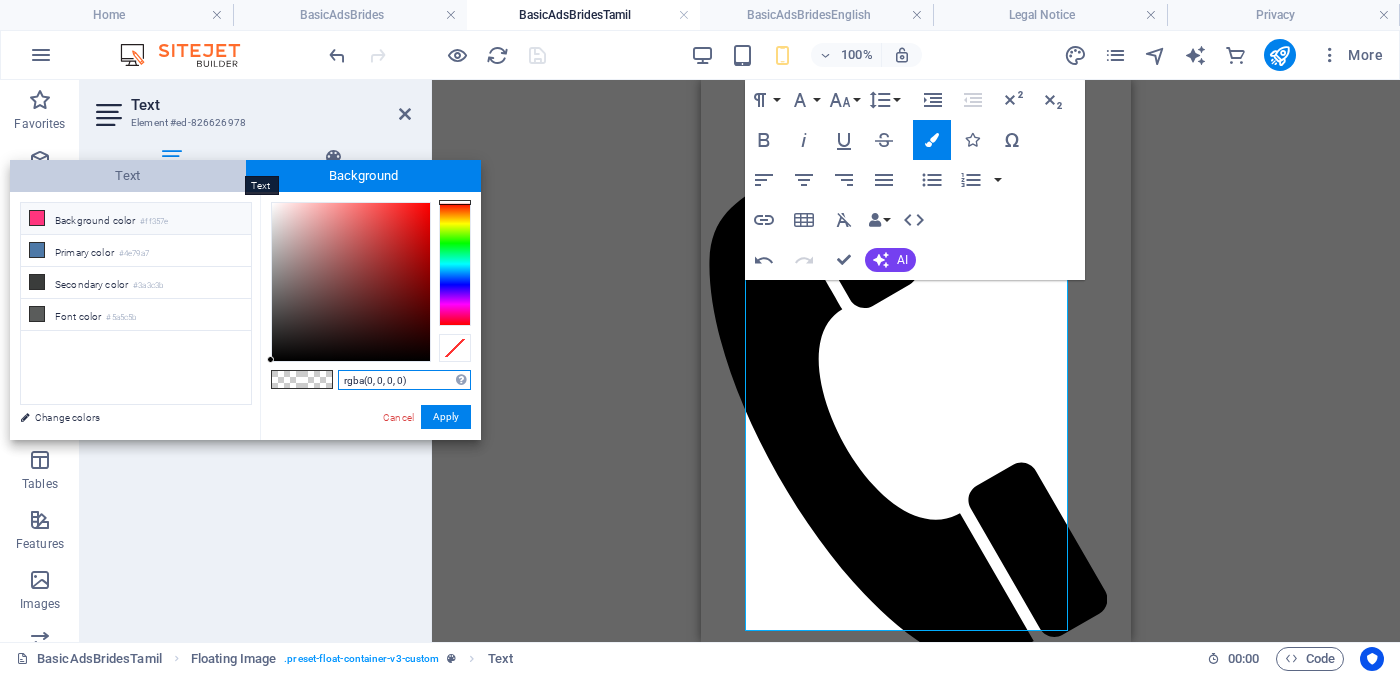 click on "Text" at bounding box center [128, 176] 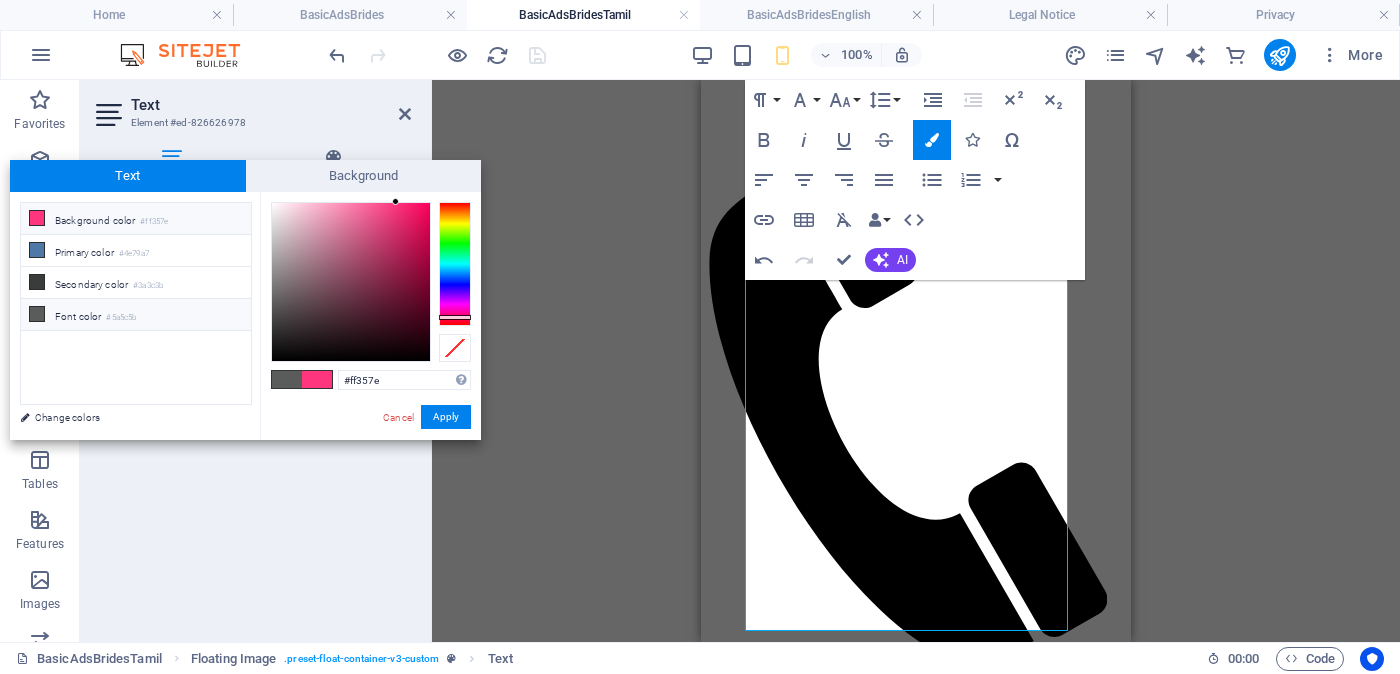 click on "Font color
#5a5c5b" at bounding box center (136, 315) 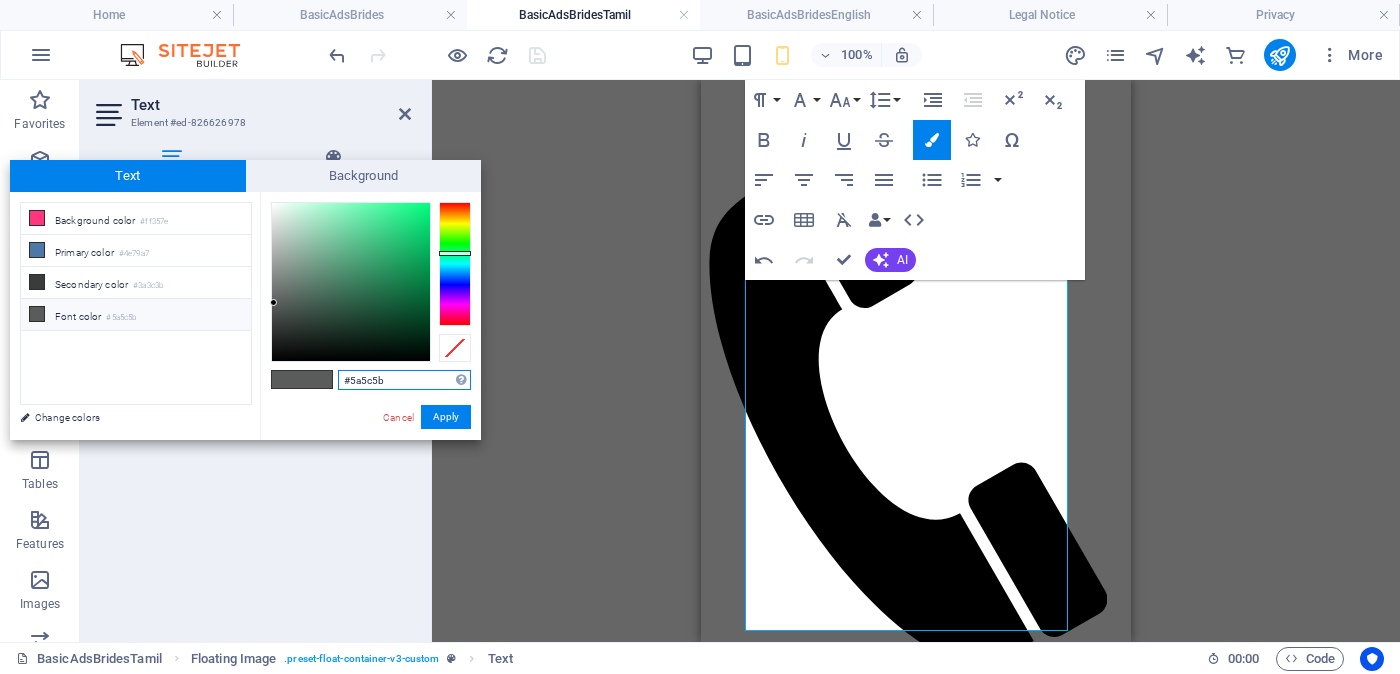 click on "#5a5c5b" at bounding box center (404, 380) 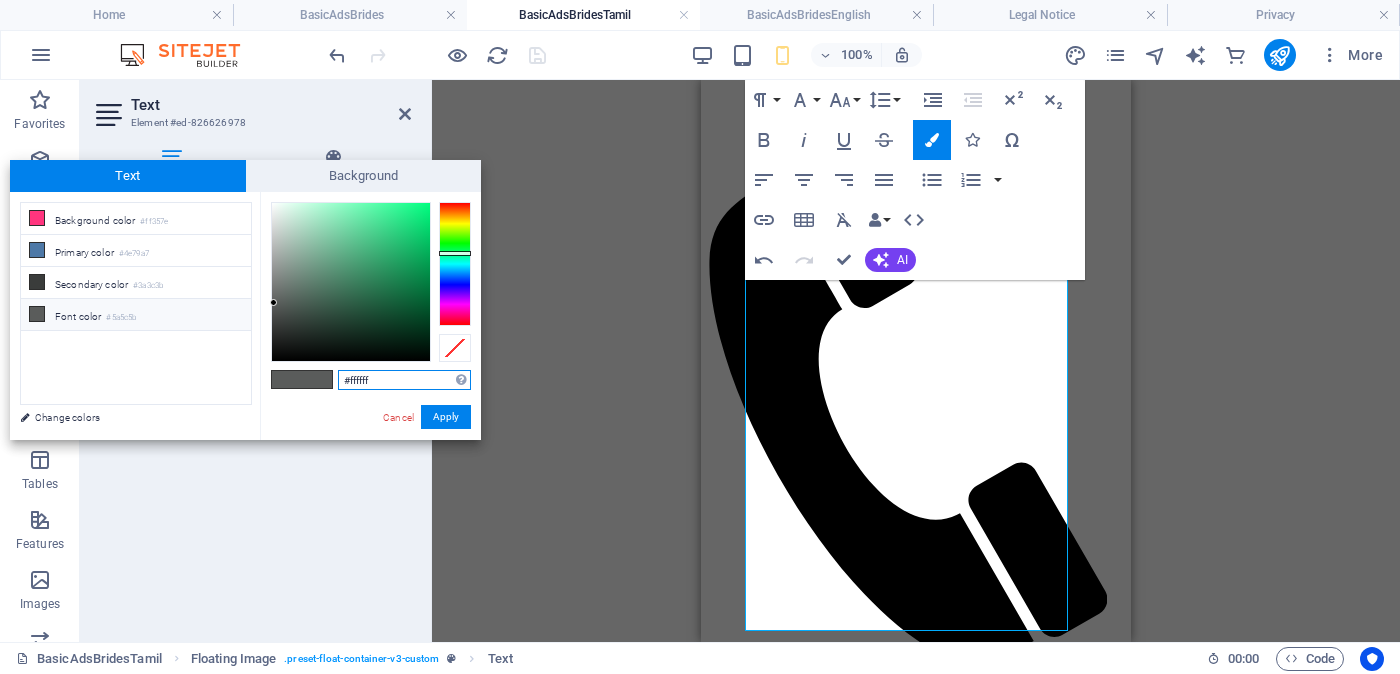 type on "#ffffff" 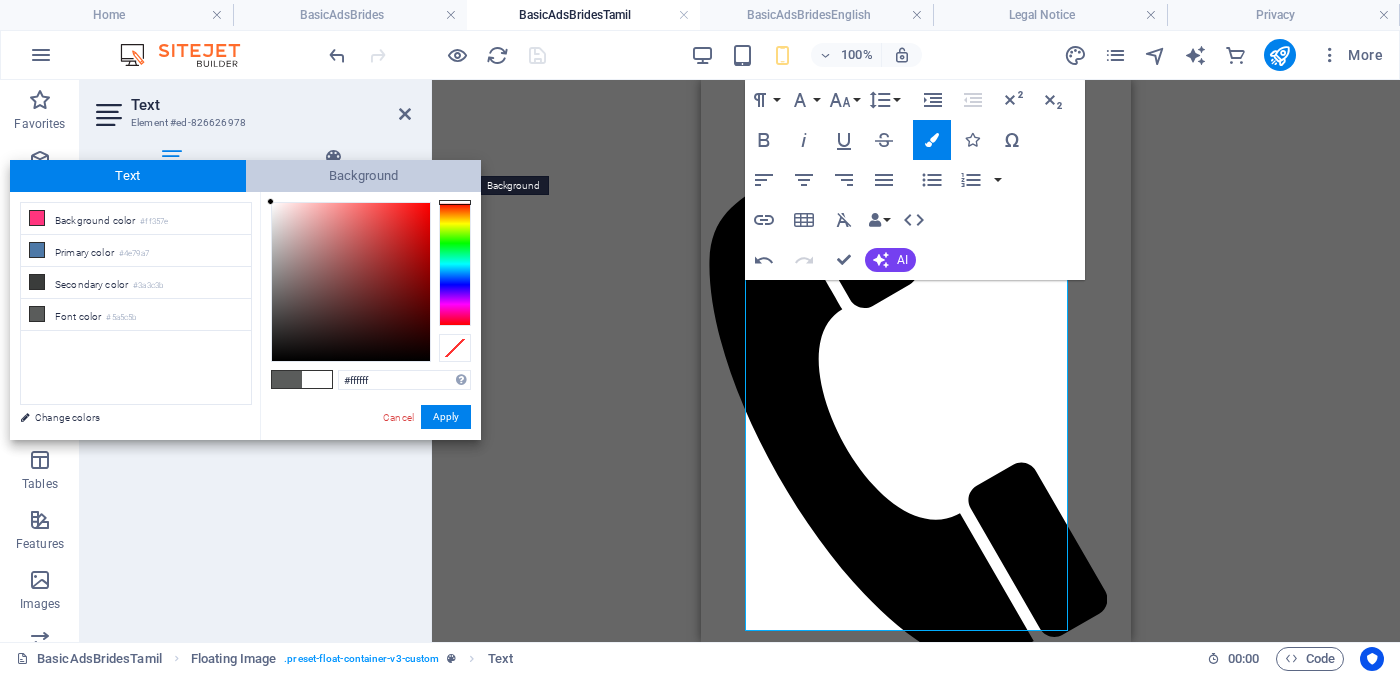 click on "Background" at bounding box center [364, 176] 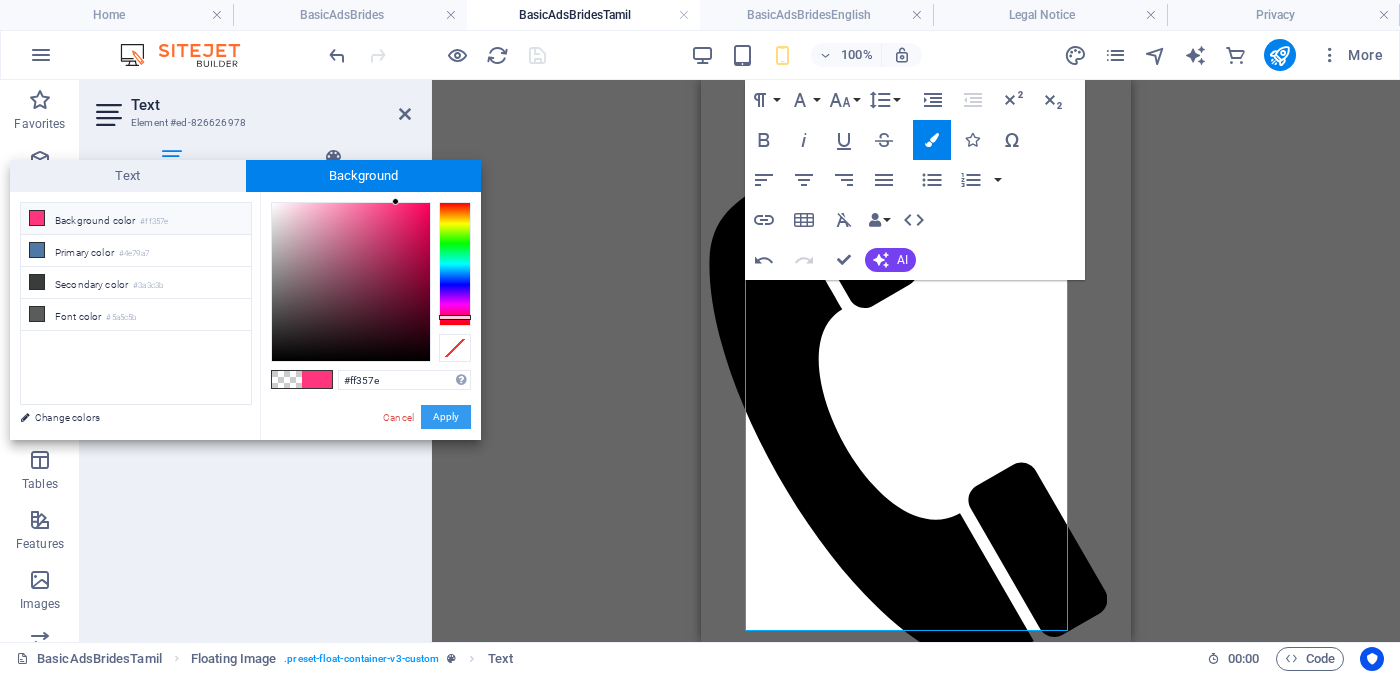 click on "Apply" at bounding box center (446, 417) 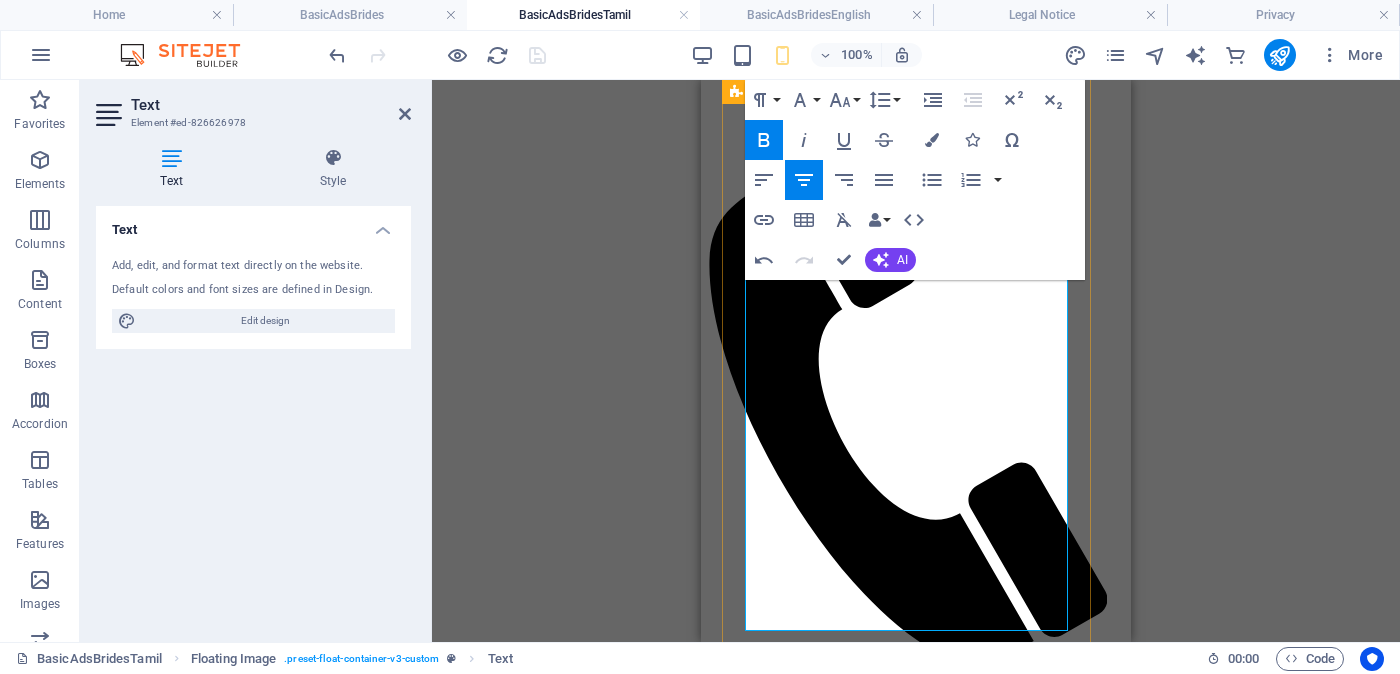 click on "வயது -     වයස -  [AGE] Unmarried - අවිවාහක - திருமணமாகாத உயரம் - Feet ( 4 ) . Inches ( 10 ) ​ ​ ​​​​​​​​​​​​​​​​​​​​ රැකියාව- Occupation - ​ ​ ​ ​​​ தொழில் ​ Privet Company - පුද්ගලික අංශයේ" at bounding box center [916, 2345] 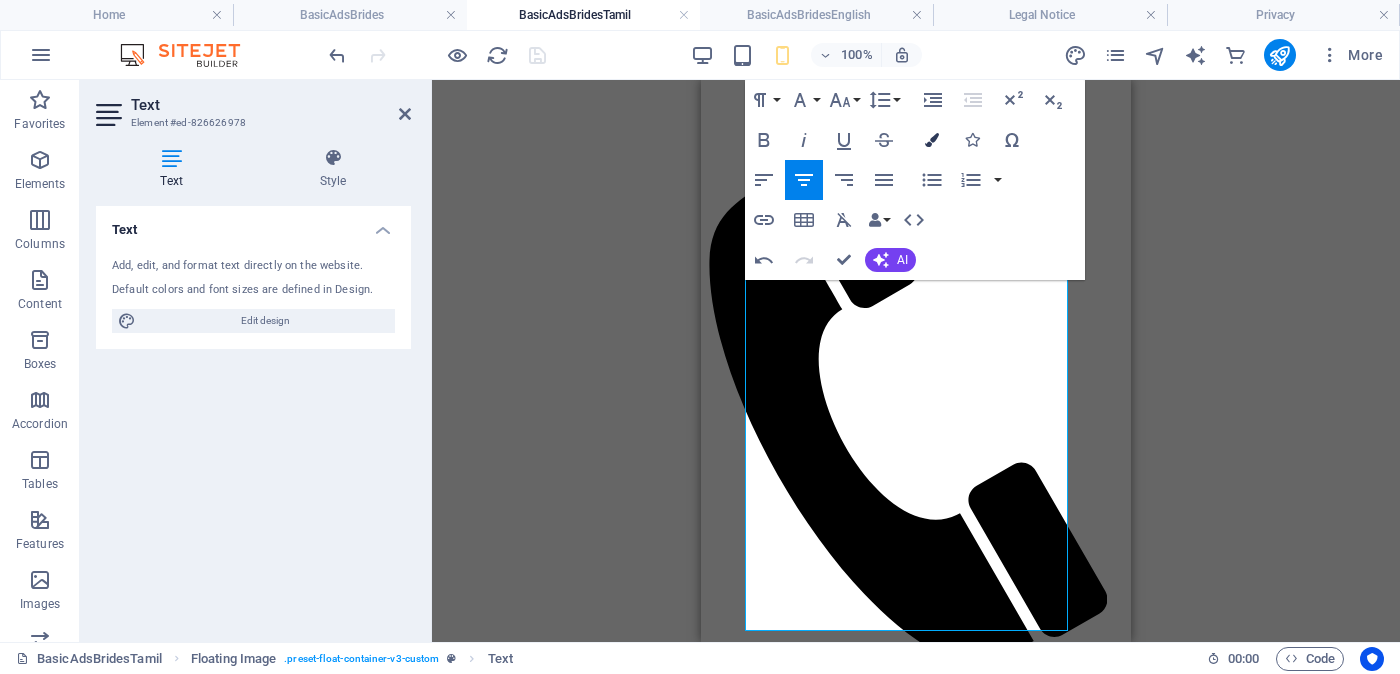 click at bounding box center [932, 140] 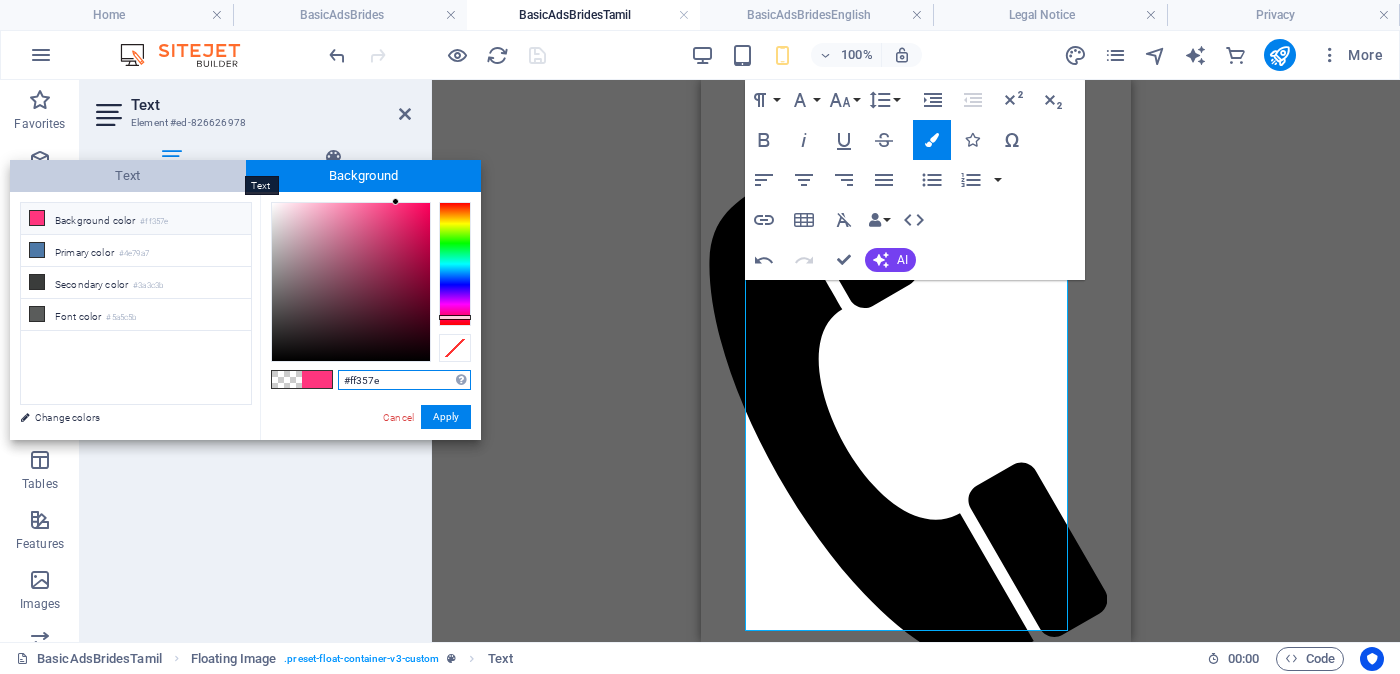 click on "Text" at bounding box center (128, 176) 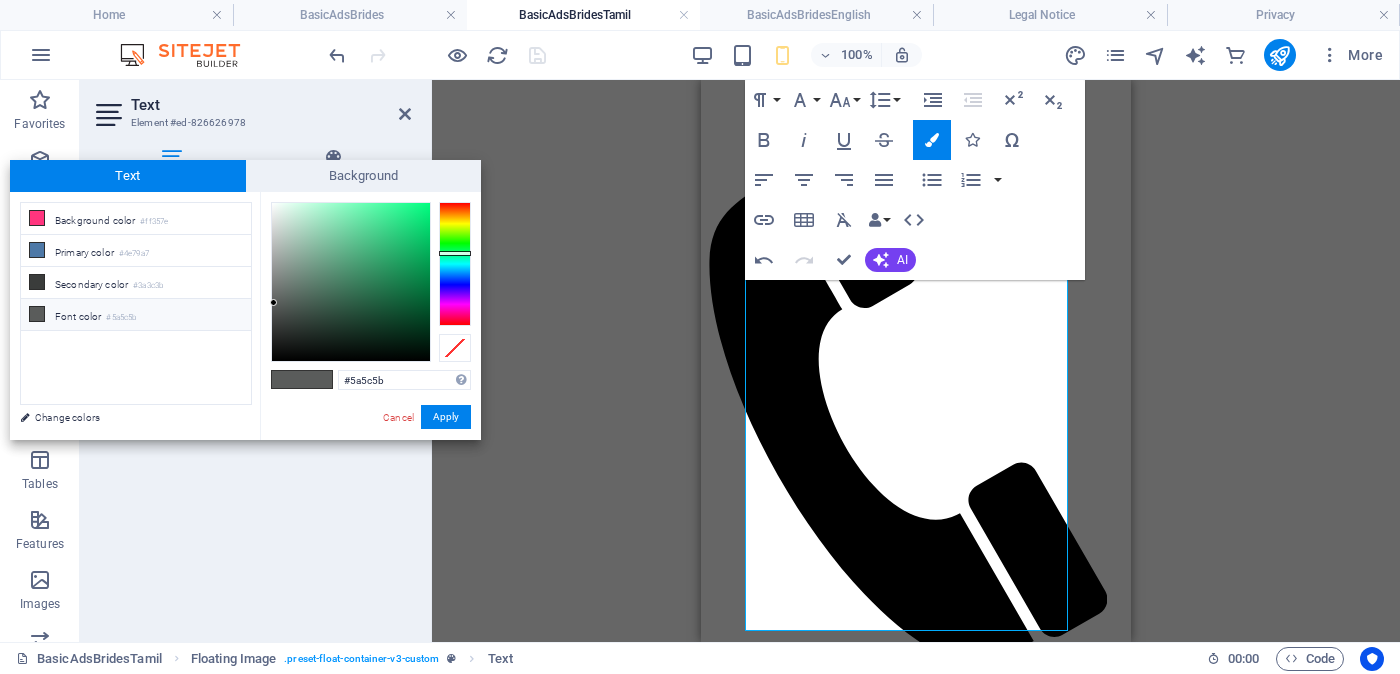 click on "Font color
#5a5c5b" at bounding box center (136, 315) 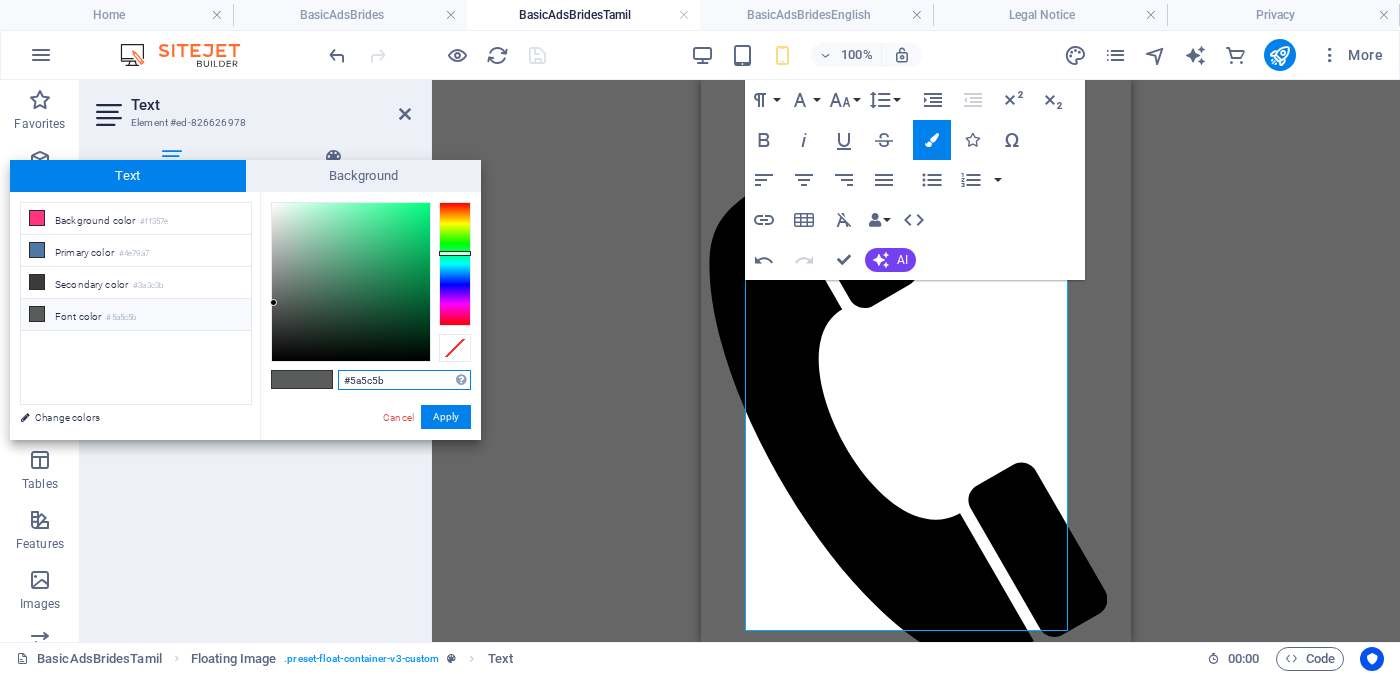 click on "#5a5c5b" at bounding box center (404, 380) 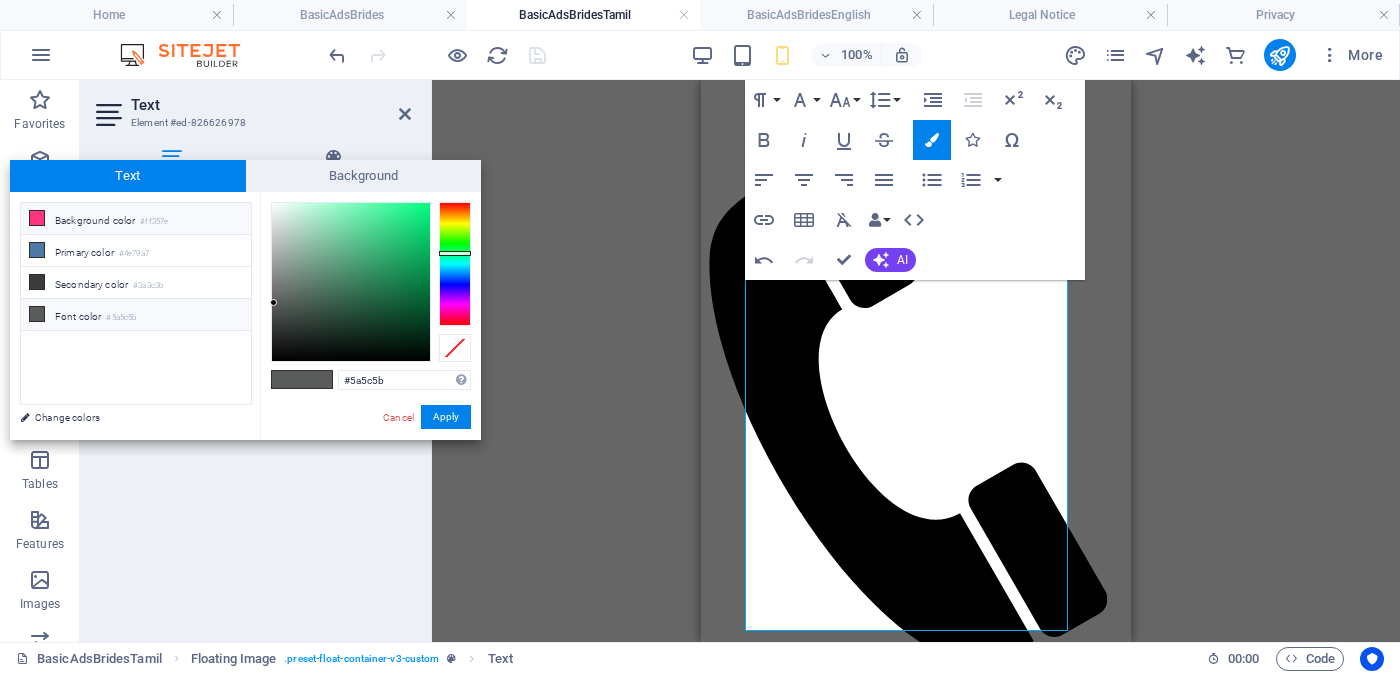 click on "Background color
#ff357e" at bounding box center [136, 219] 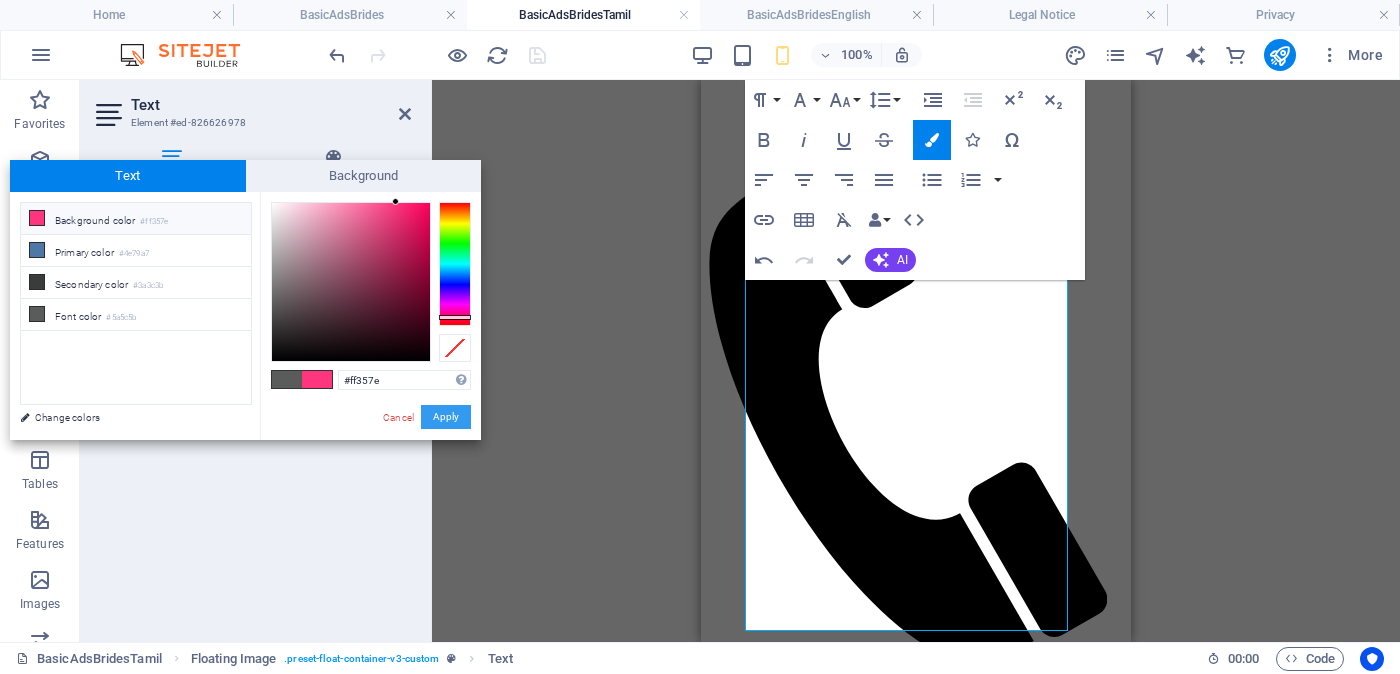 click on "Apply" at bounding box center [446, 417] 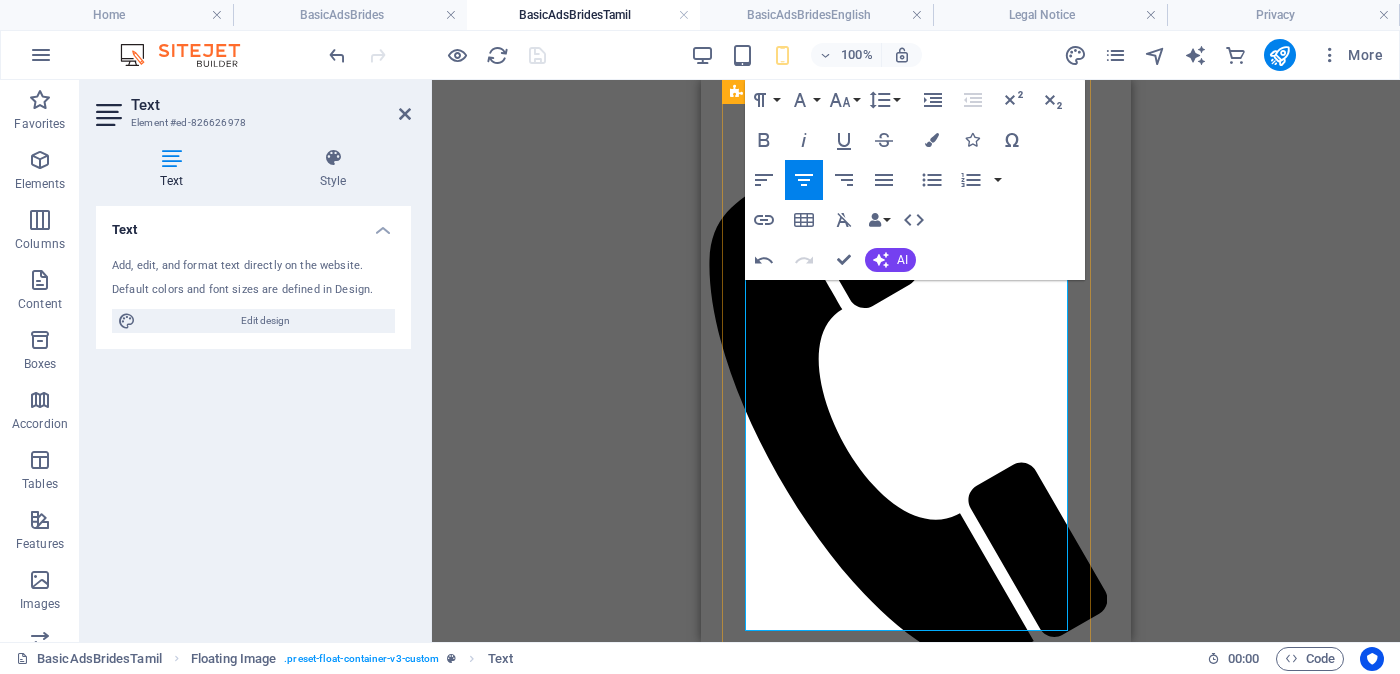 drag, startPoint x: 1004, startPoint y: 446, endPoint x: 815, endPoint y: 447, distance: 189.00264 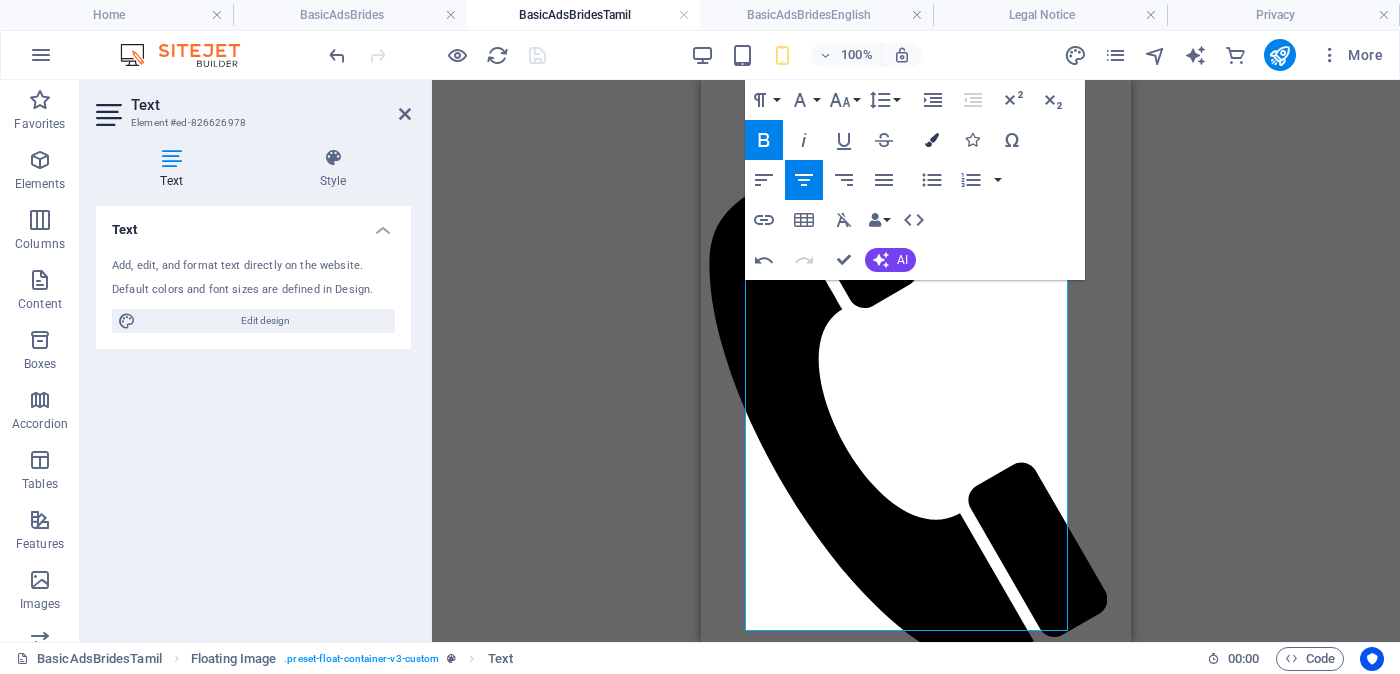 click at bounding box center (932, 140) 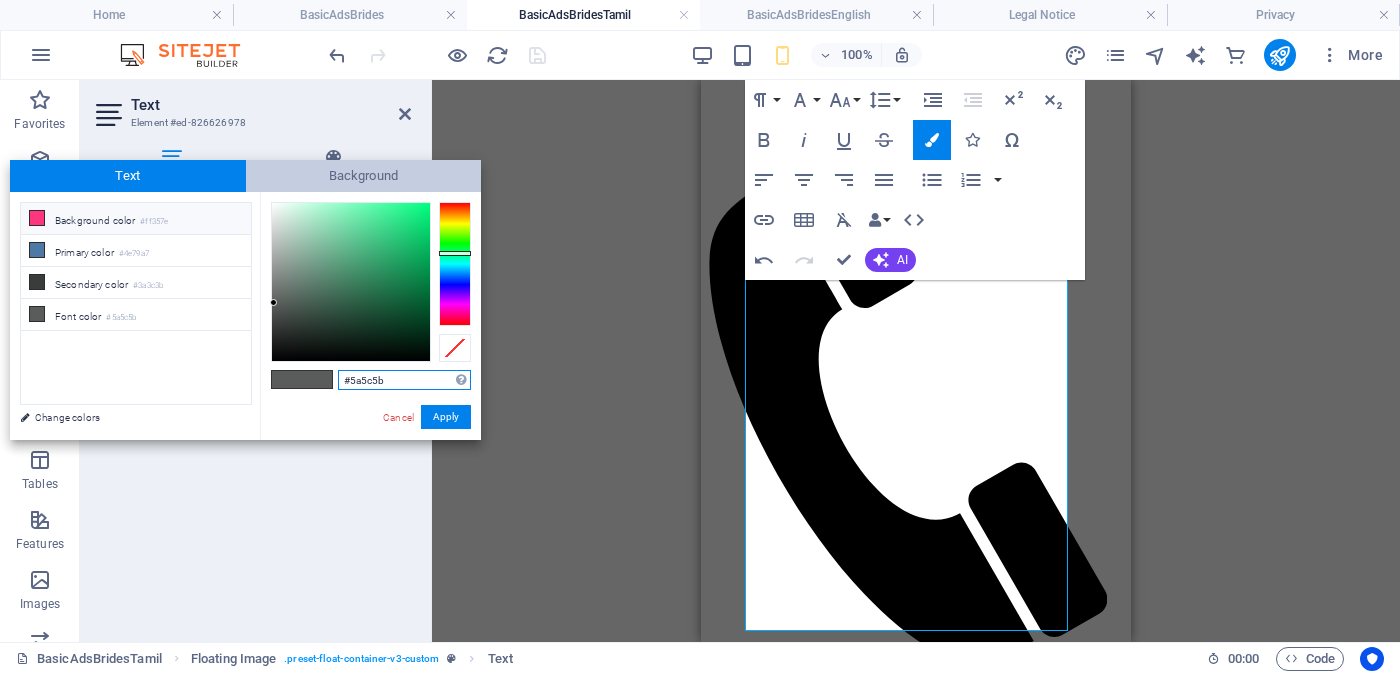 click on "Background" at bounding box center (364, 176) 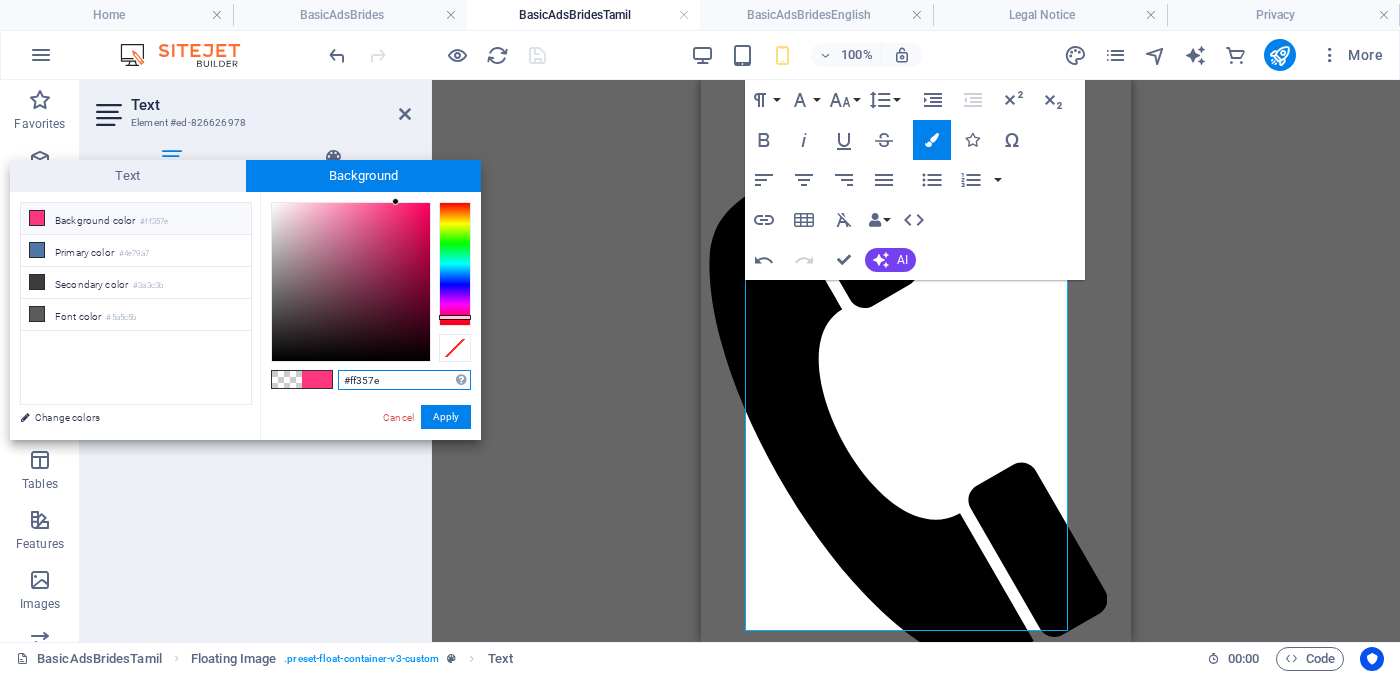 click on "#ff357e" at bounding box center (404, 380) 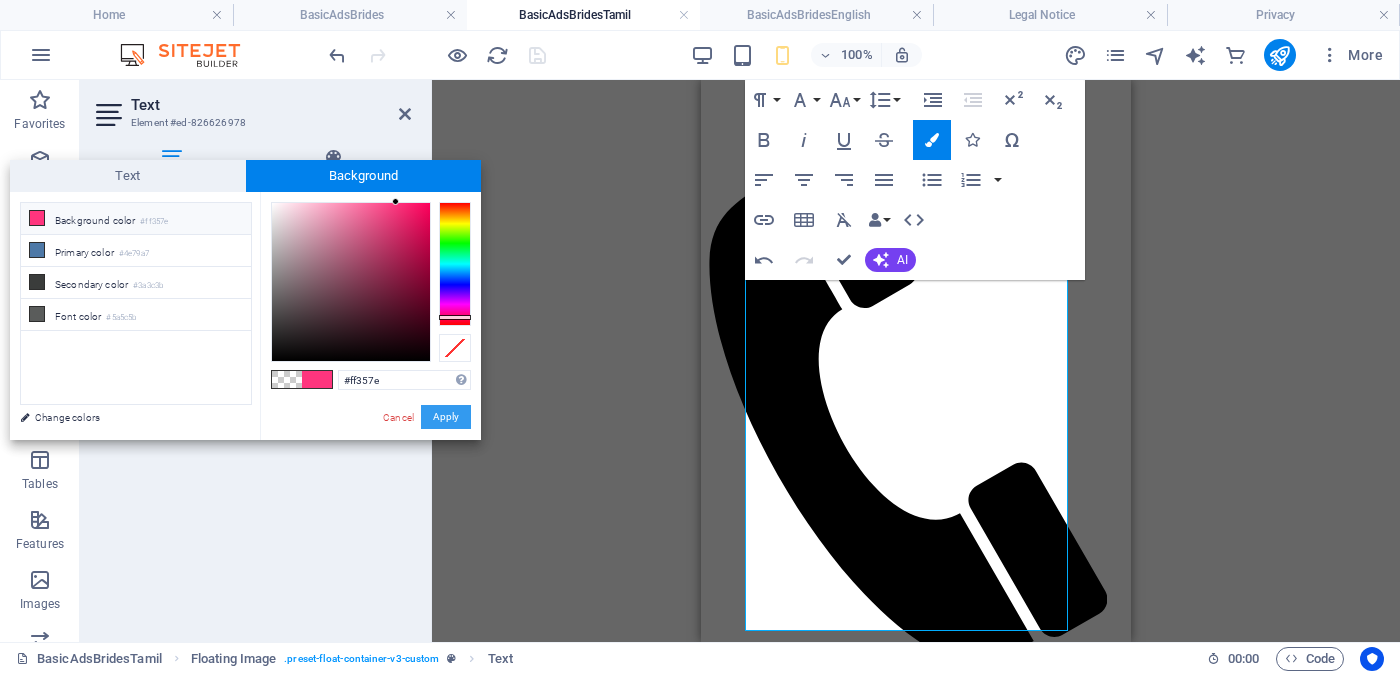 click on "Apply" at bounding box center [446, 417] 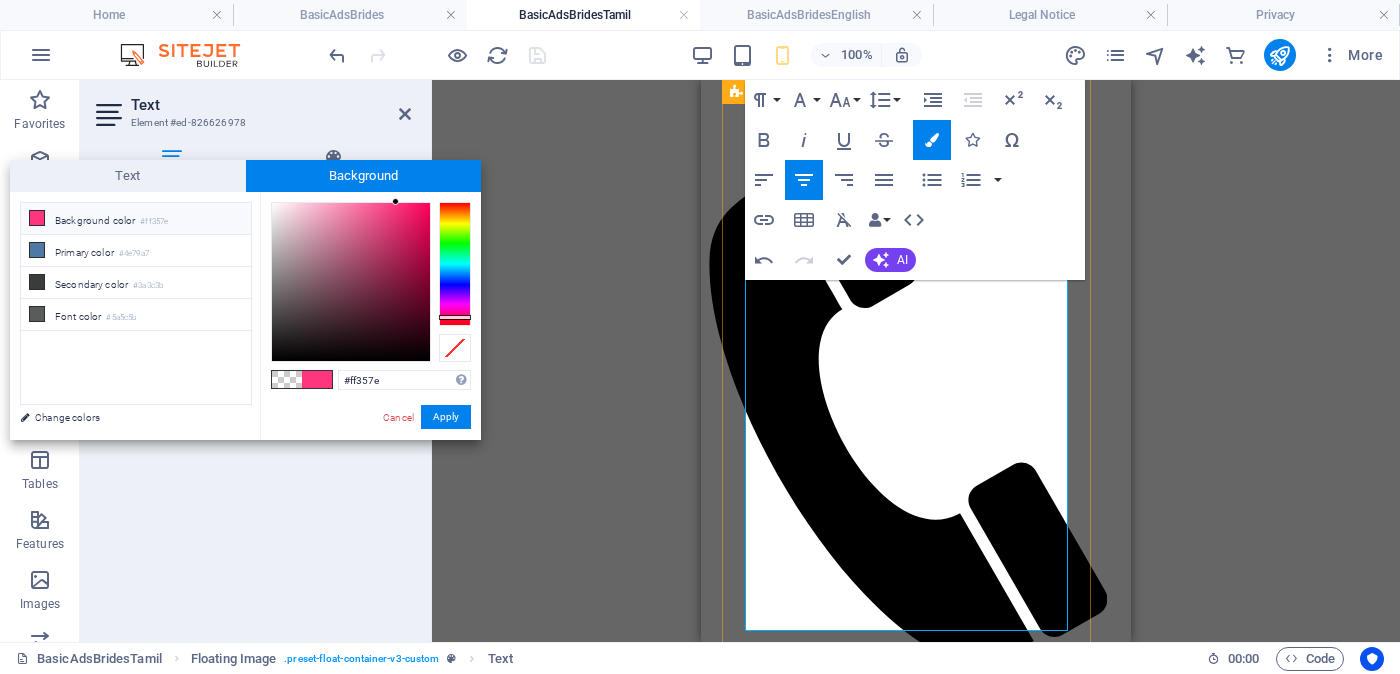 click on "வயது -     වයස -  [AGE] Unmarried - අවිවාහක - திருமணமாகாத உயரம் - Feet ( 4 ) . Inches ( 10 ) ​​​​​​​​​​​​​​​​​​​​​​​​​ රැකියාව- Occupation -  ​​​​​​ தொழில் ​ ​​ Privet Company - පුද්ගලික අංශයේ" at bounding box center (916, 2345) 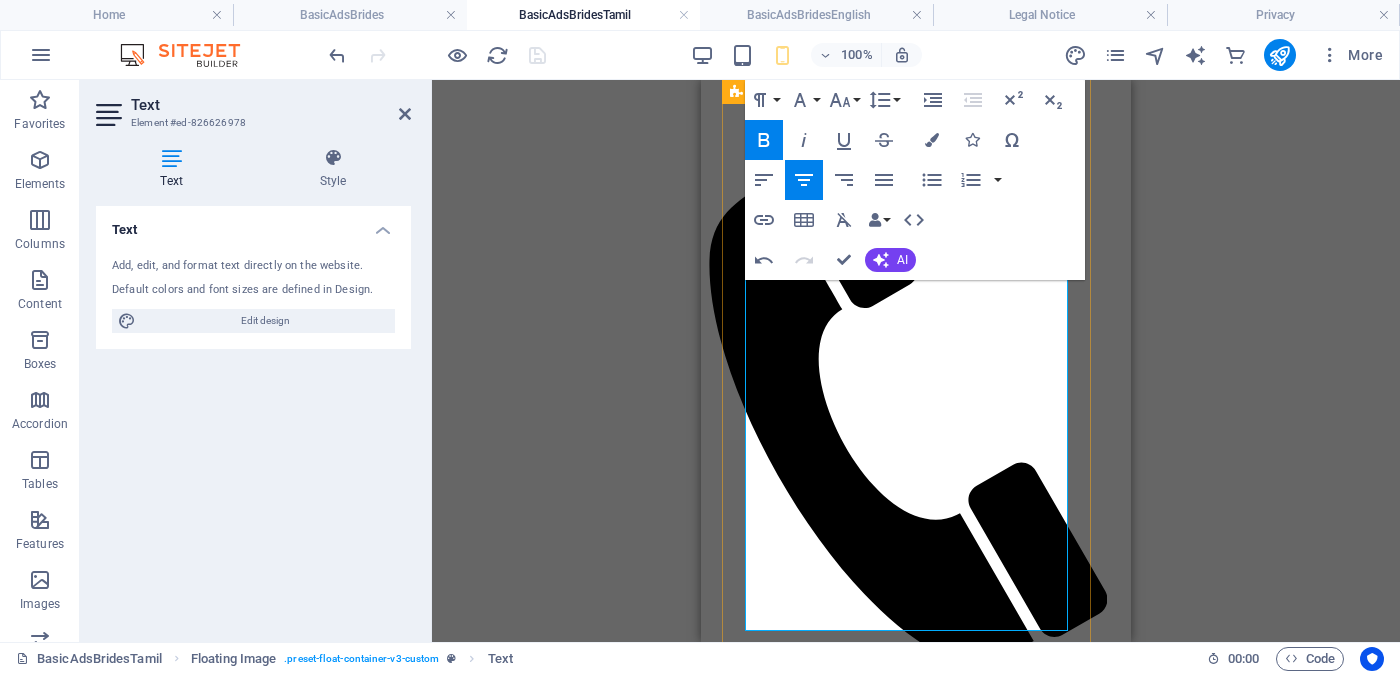 drag, startPoint x: 1002, startPoint y: 447, endPoint x: 814, endPoint y: 442, distance: 188.06648 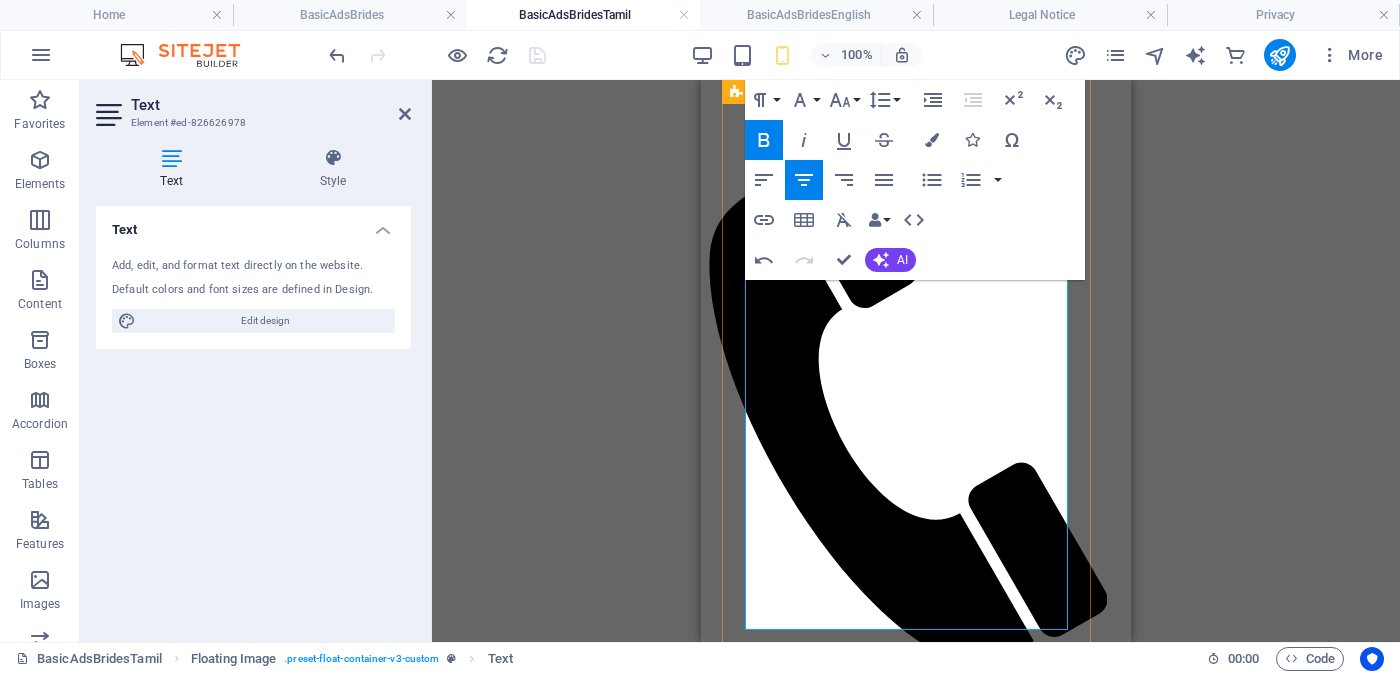 click on "வயது -     වයස -  [AGE] Unmarried - [MARITAL_STATUS] - [MARITAL_STATUS] உயரம் - Feet ( [FEET] ) . Inches ( [INCHES] ) Privet Company - [OCCUPATION]" at bounding box center [916, 2344] 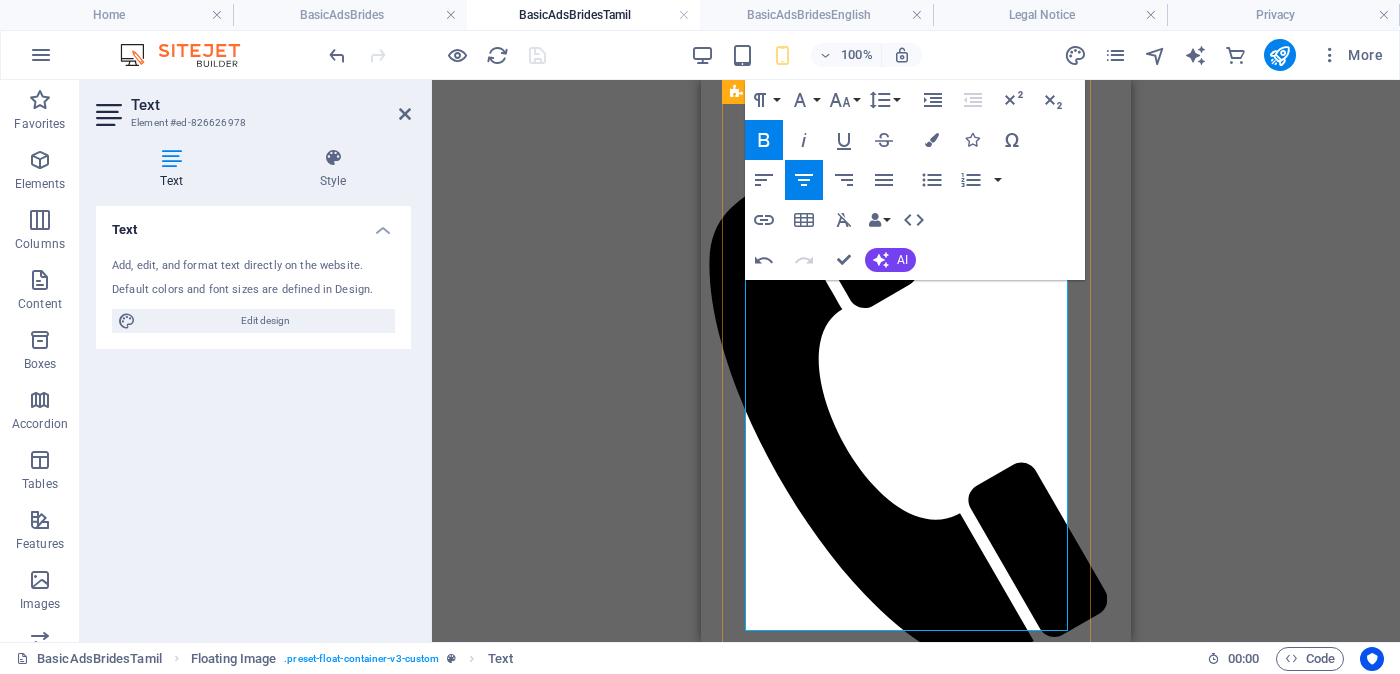 drag, startPoint x: 1005, startPoint y: 445, endPoint x: 810, endPoint y: 448, distance: 195.02307 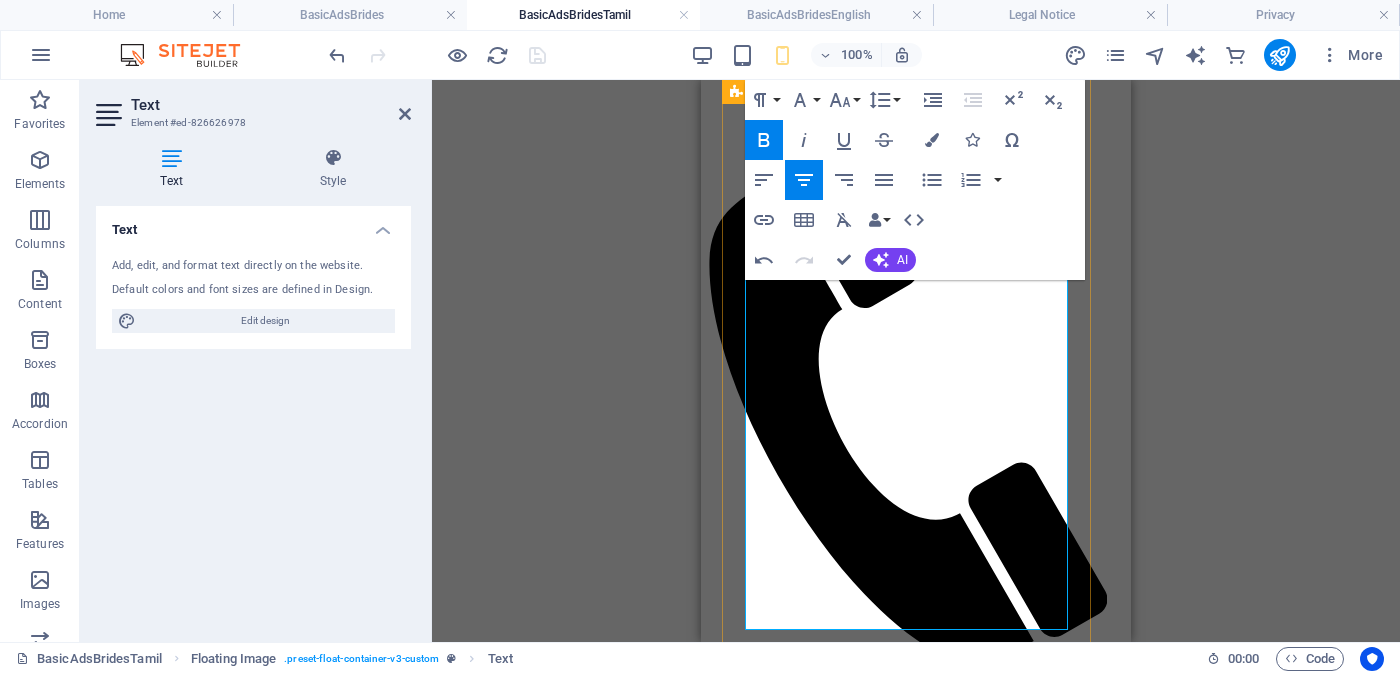 click on "வயது -     වයස -  [AGE] Unmarried - [MARITAL_STATUS] - [MARITAL_STATUS] உயரம் - Feet ( [FEET] ) . Inches ( [INCHES] ) Privet Company - [OCCUPATION]" at bounding box center (916, 2344) 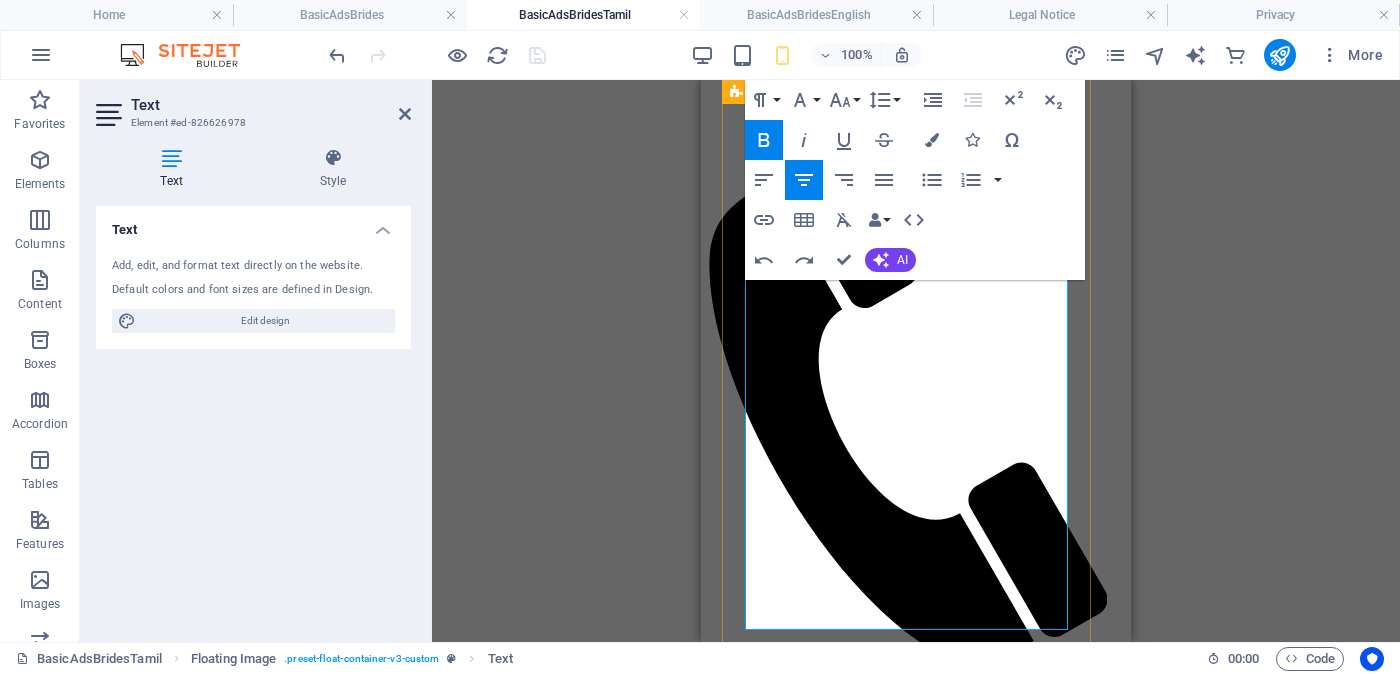 click on "வயது -     වයස -  [AGE] Unmarried - [MARITAL_STATUS] - [MARITAL_STATUS] உயரம் - Feet ( [FEET] ) . Inches ( [INCHES] ) Privet Company - [OCCUPATION]" at bounding box center [916, 2344] 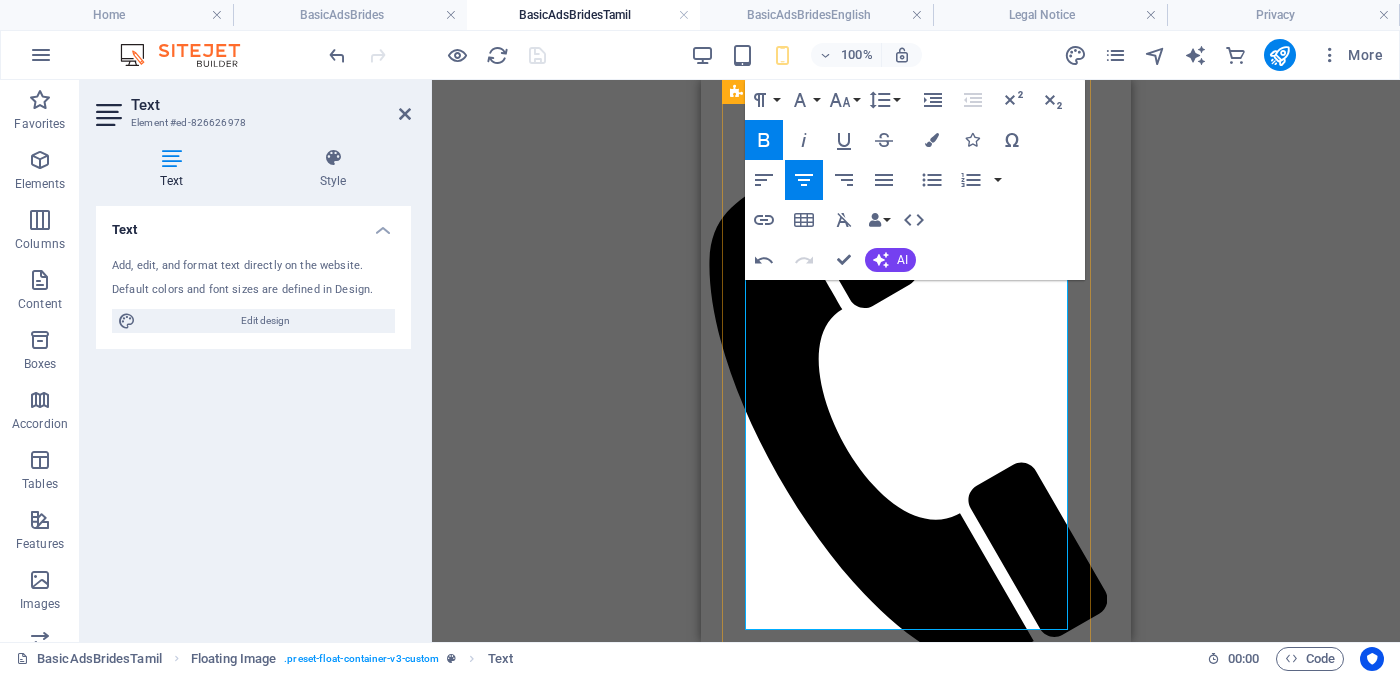 click on "வயது -     වයස -  [AGE] Unmarried - අවිවාහක - திருமணமாகாத உயரம் - Feet ( 4 ) . Inches ( 10 ) රැකියාව- Occupation -  ​​​​​​ தொழில் Privet Company - පුද්ගලික අංශයේ" at bounding box center (916, 2345) 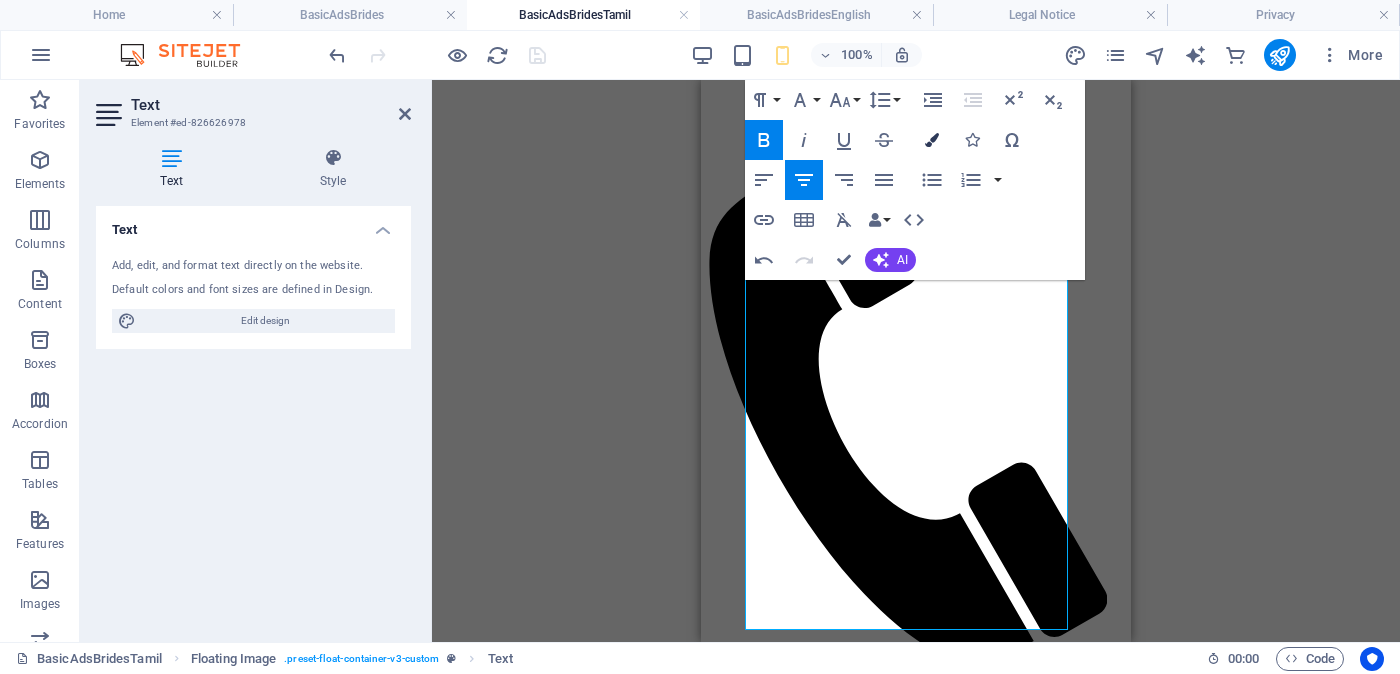click at bounding box center [932, 140] 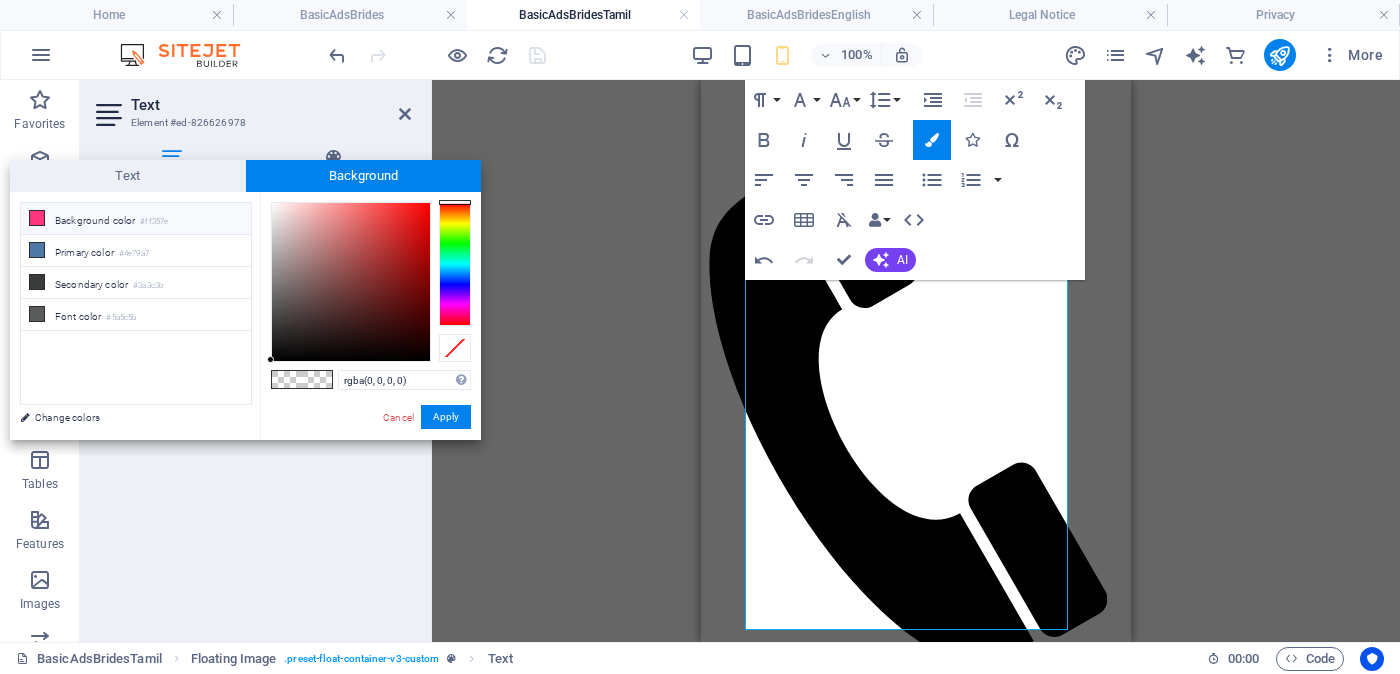 click on "Background color
#ff357e" at bounding box center (136, 219) 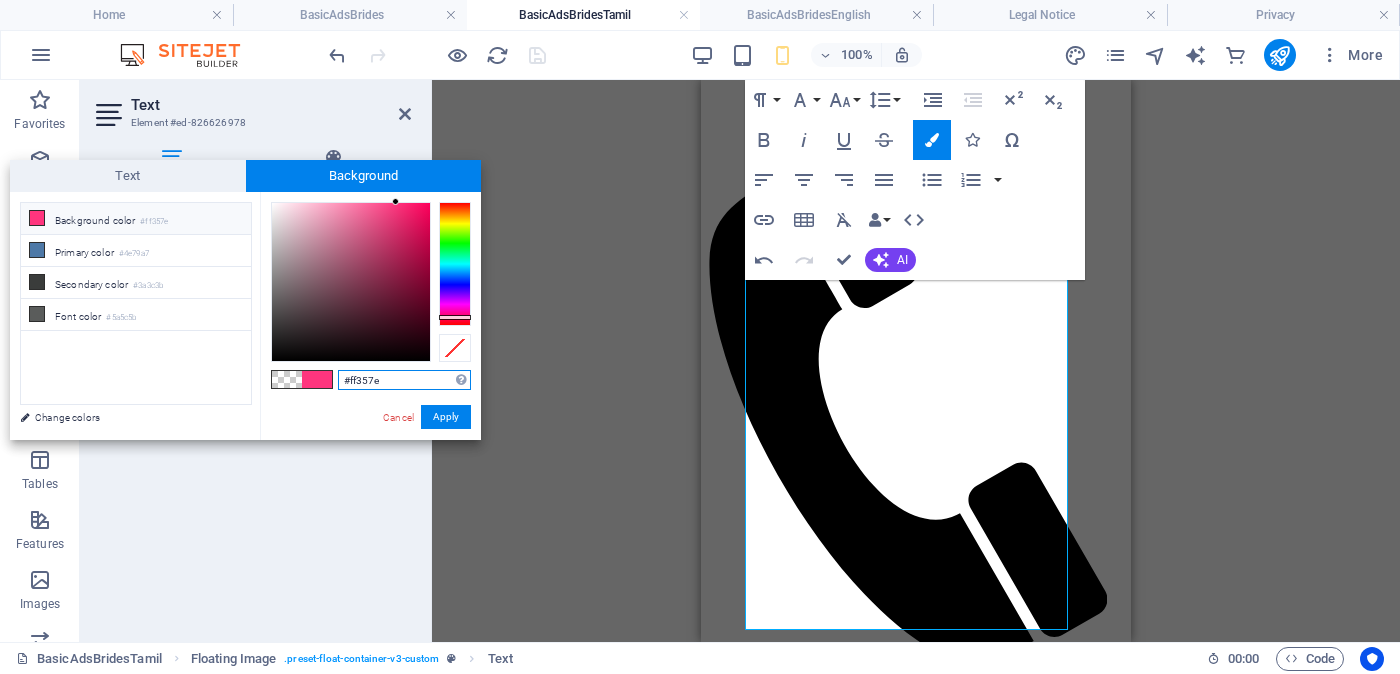 drag, startPoint x: 384, startPoint y: 378, endPoint x: 340, endPoint y: 386, distance: 44.72136 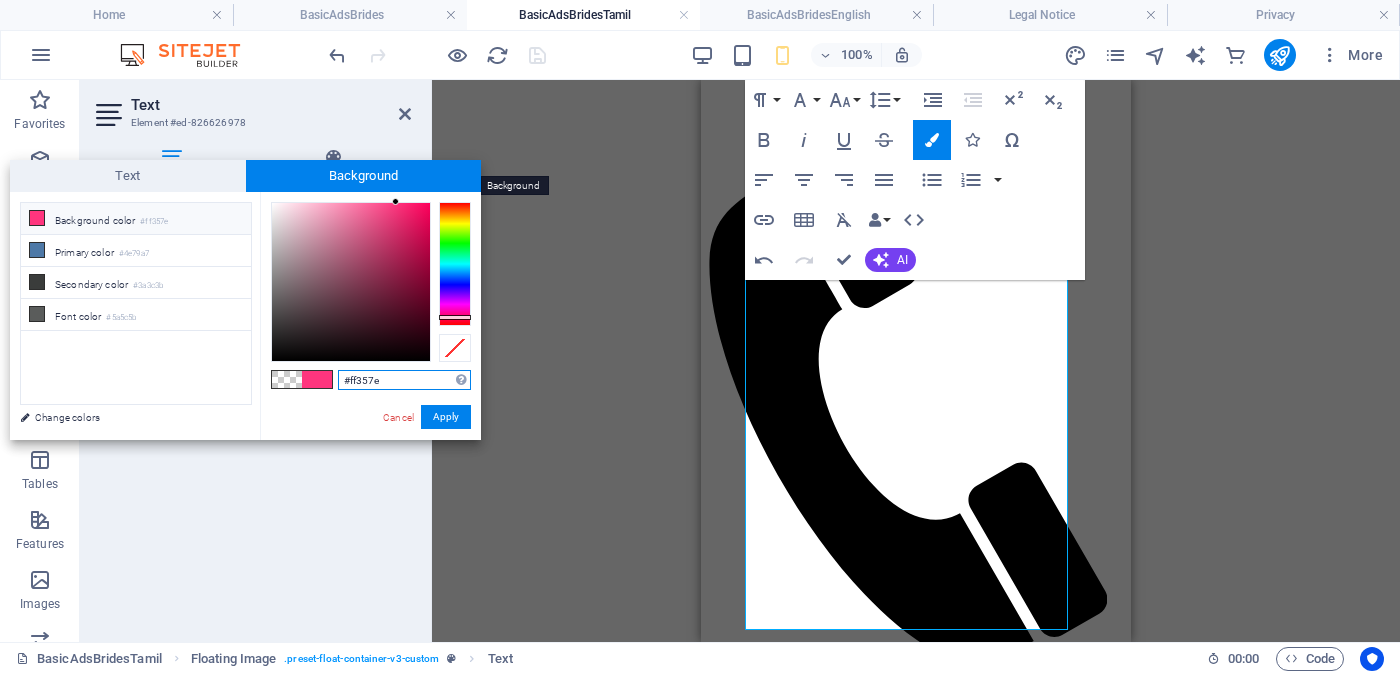click on "Background" at bounding box center [364, 176] 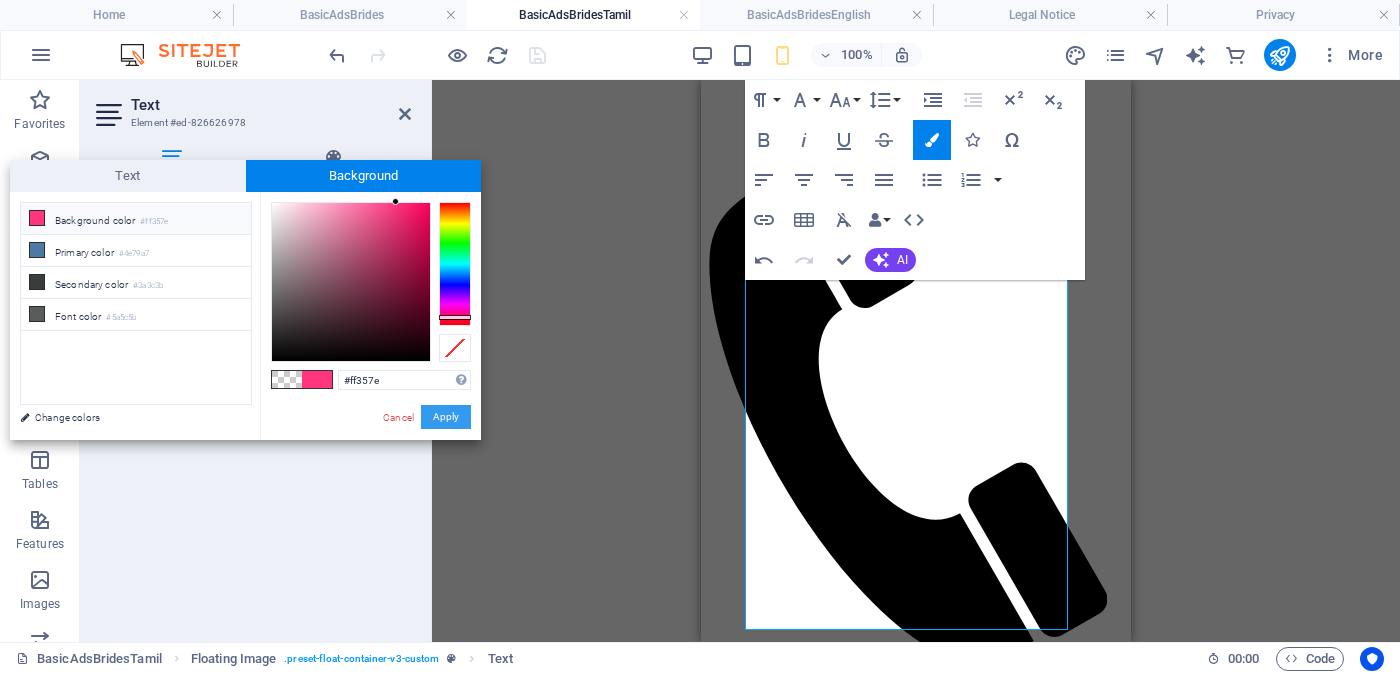 click on "Apply" at bounding box center [446, 417] 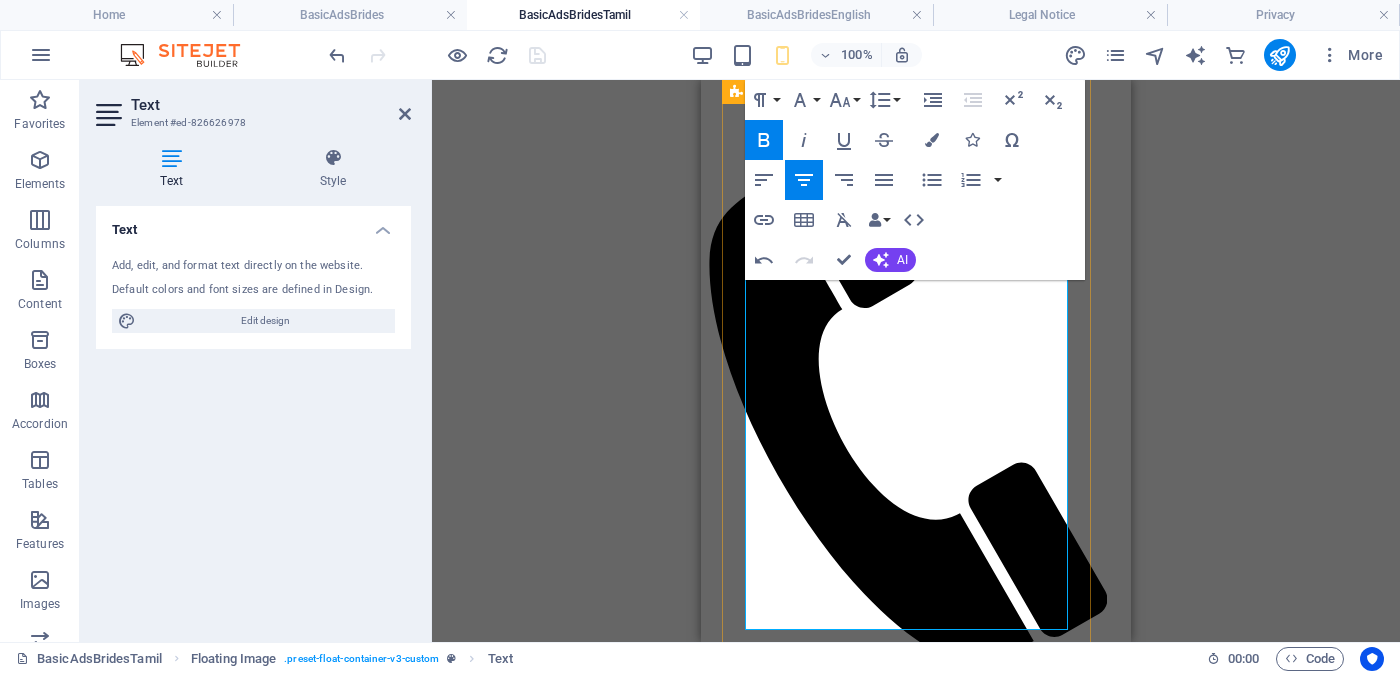 click on "வயது -     වයස -  [AGE] Unmarried - අවිවාහක - திருமணமாகாத உயரம் - Feet ( 4 ) . Inches ( 10 ) රැකියාව- Occupation -  ​​​​​​ தொழில் Privet Company - පුද්ගලික අංශයේ" at bounding box center (916, 2345) 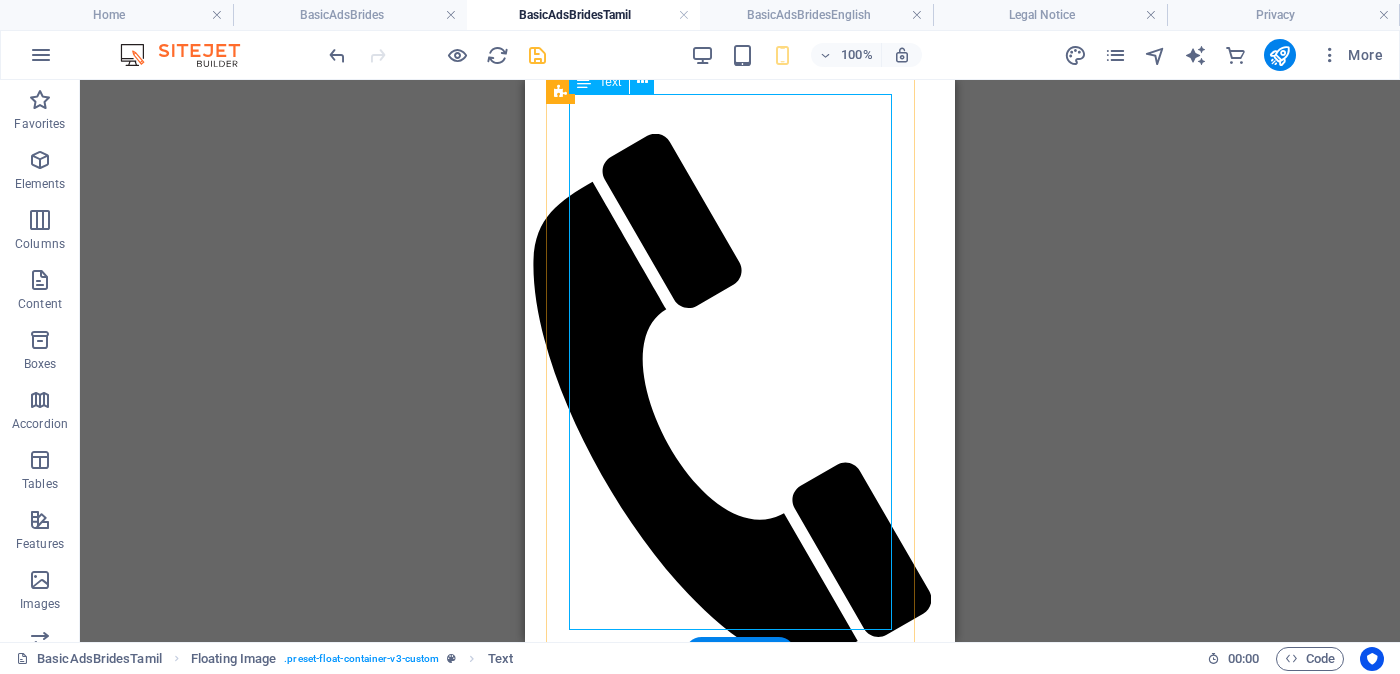click on "Proposal ID >> [NUMBER] Nickname [NAME] ( [CITY] [CITY] [CITY] ) Independent Free churches - [ORGANIZATION] [ORGANIZATION] - சுதந்திர இலவச திருச்சபைகள் வயது - [AGE] Unmarried - [MARITAL_STATUS] - திருமணமாகாத உயரம் - Feet ( [FEET] ) . Inches ( [INCHES] ) රැකියාව- Occupation - ​ தொழில் Privet Company - [OCCUPATION] [CURRENCY] [AMOUNT] - [CURRENCY] [AMOUNT] - අතර ---------------------------------------------------- << Full Ad view Link >> පැහැදිලි ජායාරූප සහ සම්පූර්ණ මංගල දැන්වීම ට ලින්ක් සබැඳිය" at bounding box center (740, 2317) 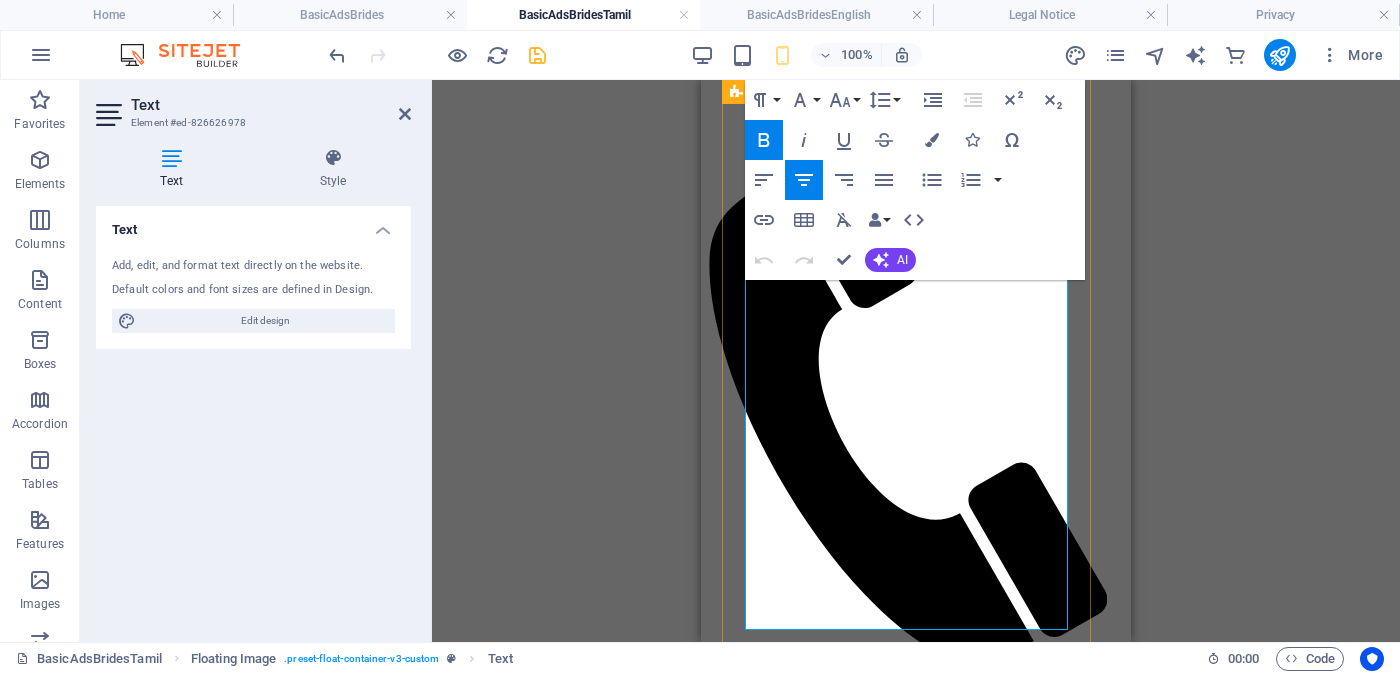 drag, startPoint x: 1003, startPoint y: 450, endPoint x: 943, endPoint y: 450, distance: 60 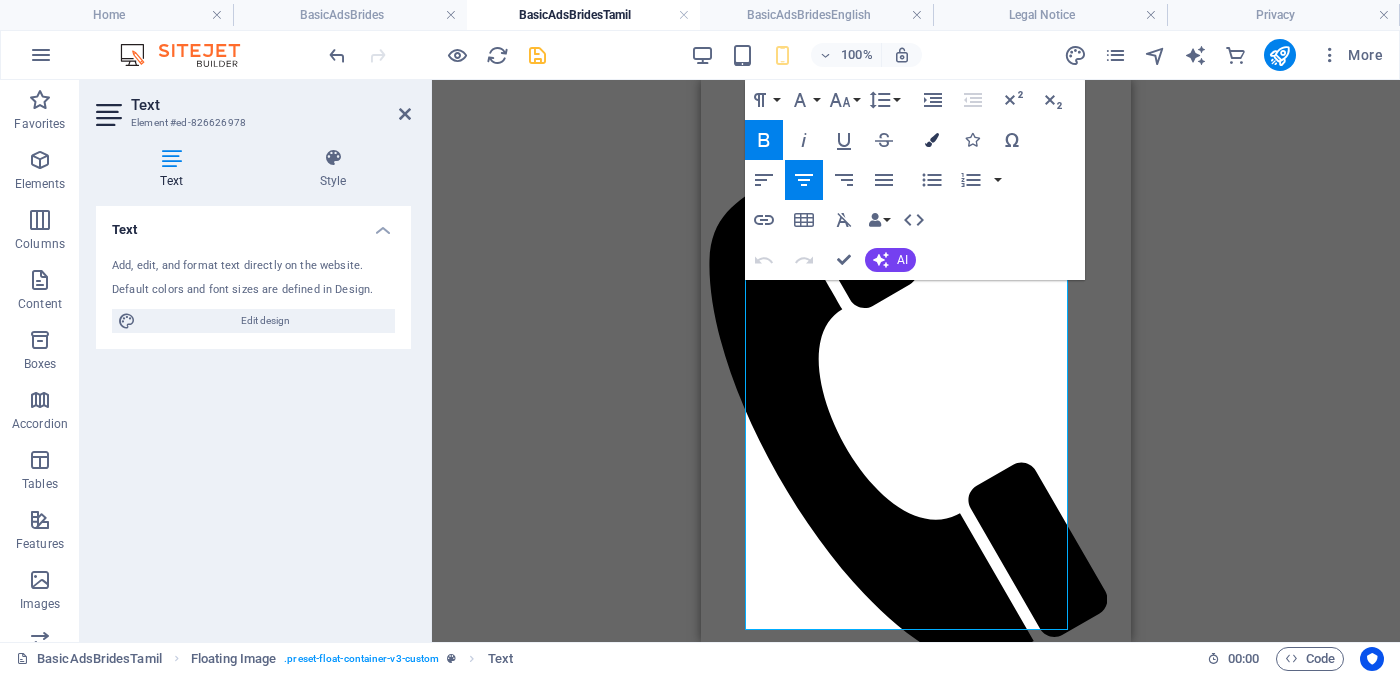 click on "Colors" at bounding box center (932, 140) 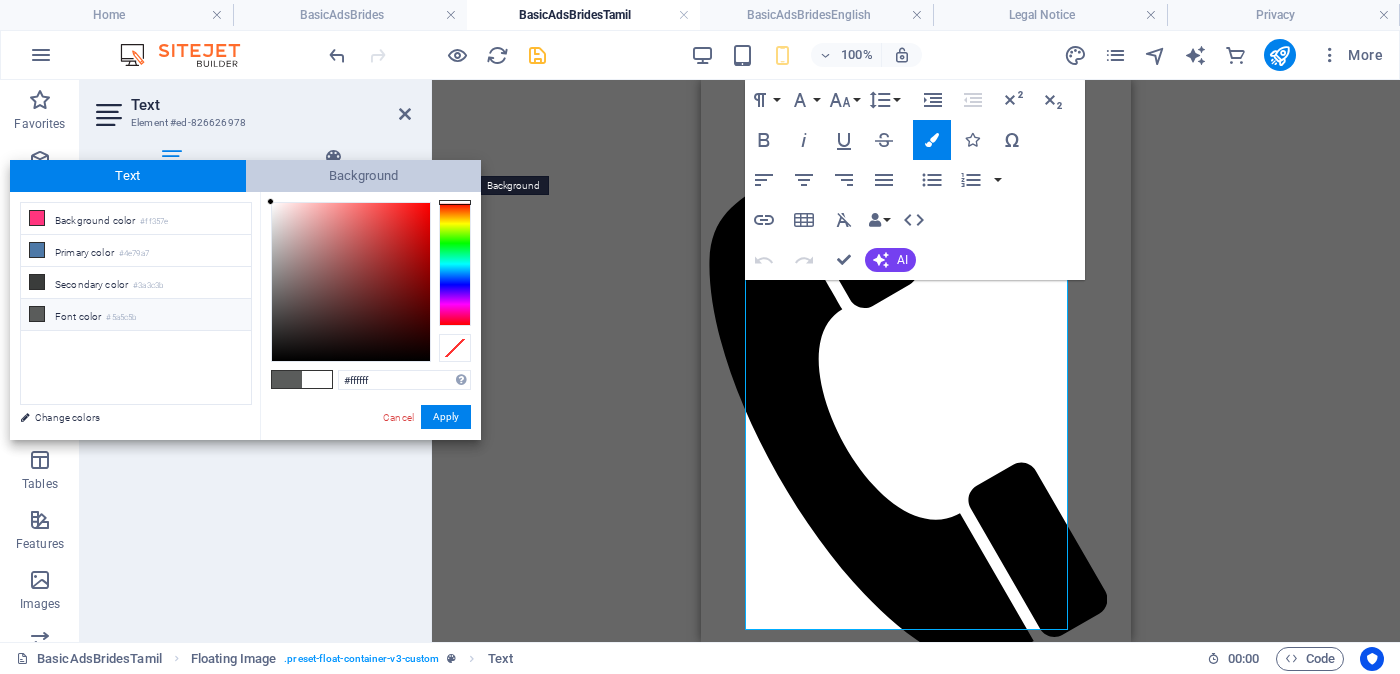 click on "Background" at bounding box center (364, 176) 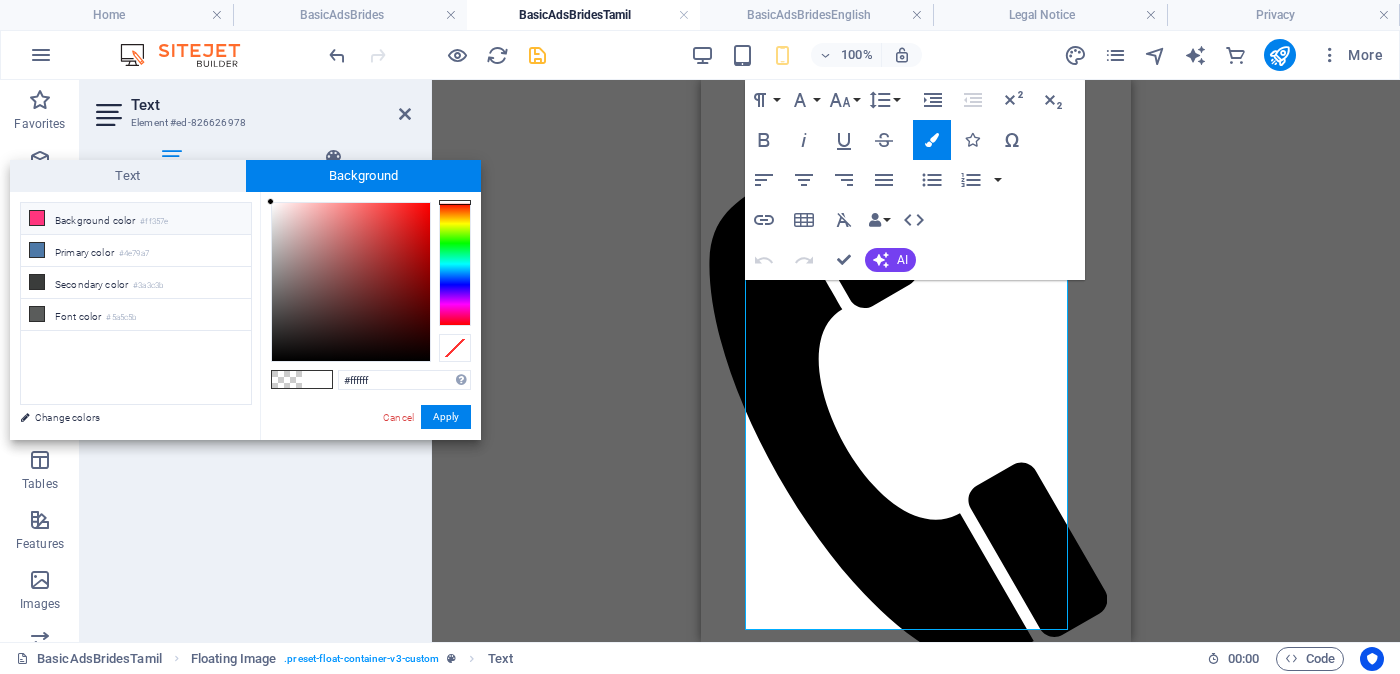 click on "Background color
#ff357e" at bounding box center (136, 219) 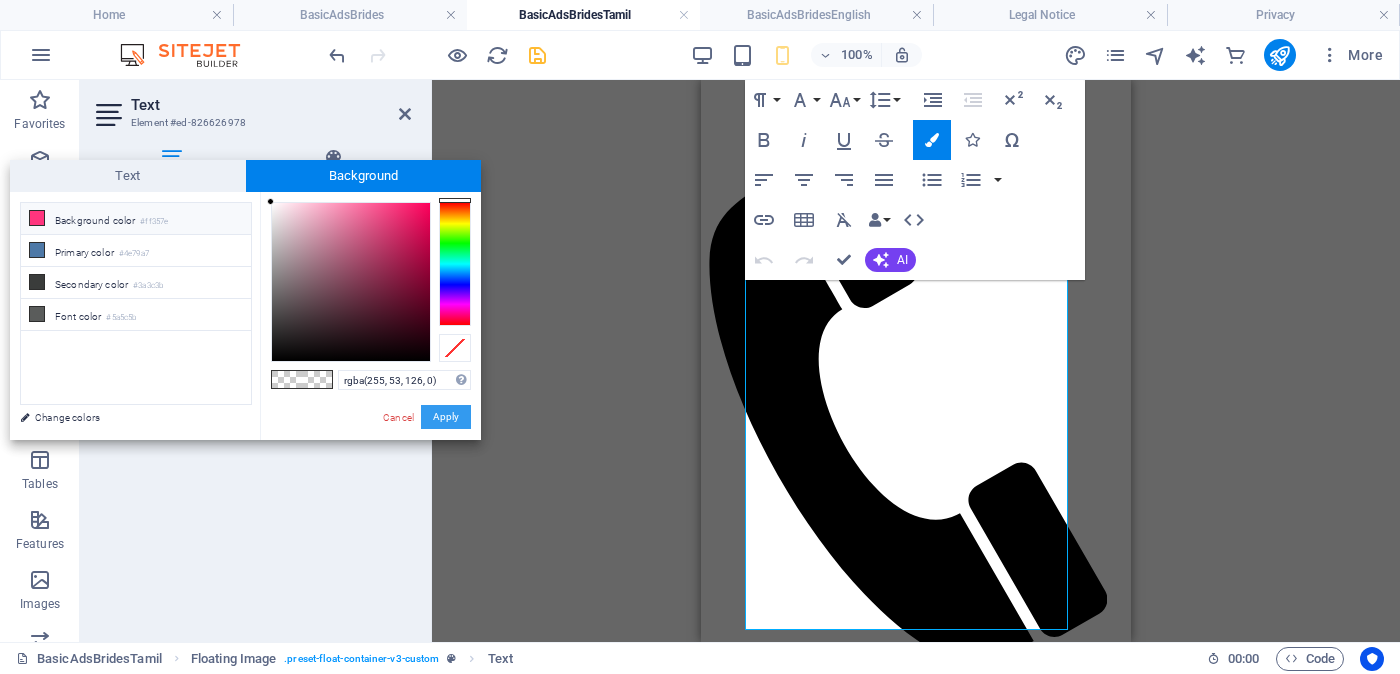 click on "Apply" at bounding box center (446, 417) 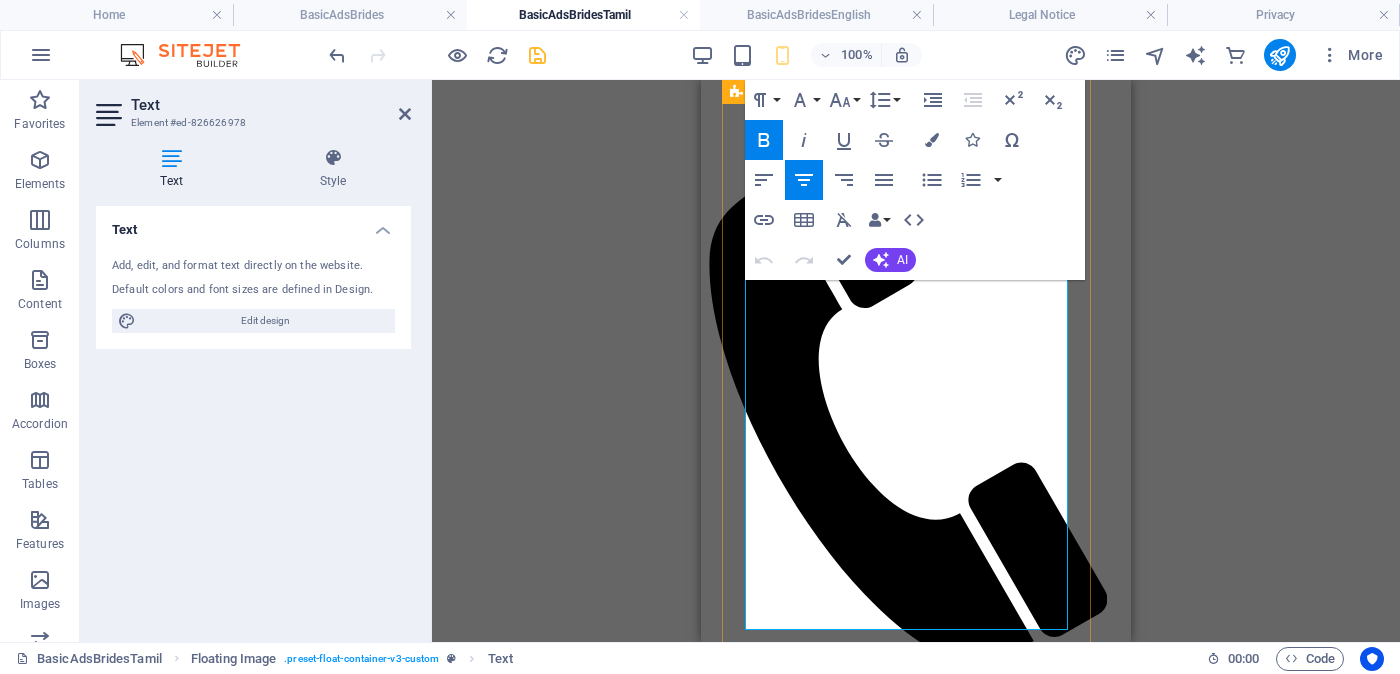 click on "வயது -     වයස -  [AGE] Unmarried - [MARITAL_STATUS] - [MARITAL_STATUS] உயரம் - Feet ( [FEET] ) . Inches ( [INCHES] ) රැකියාව- Occupation -  தொழில் Privet Company - [OCCUPATION]" at bounding box center (916, 2345) 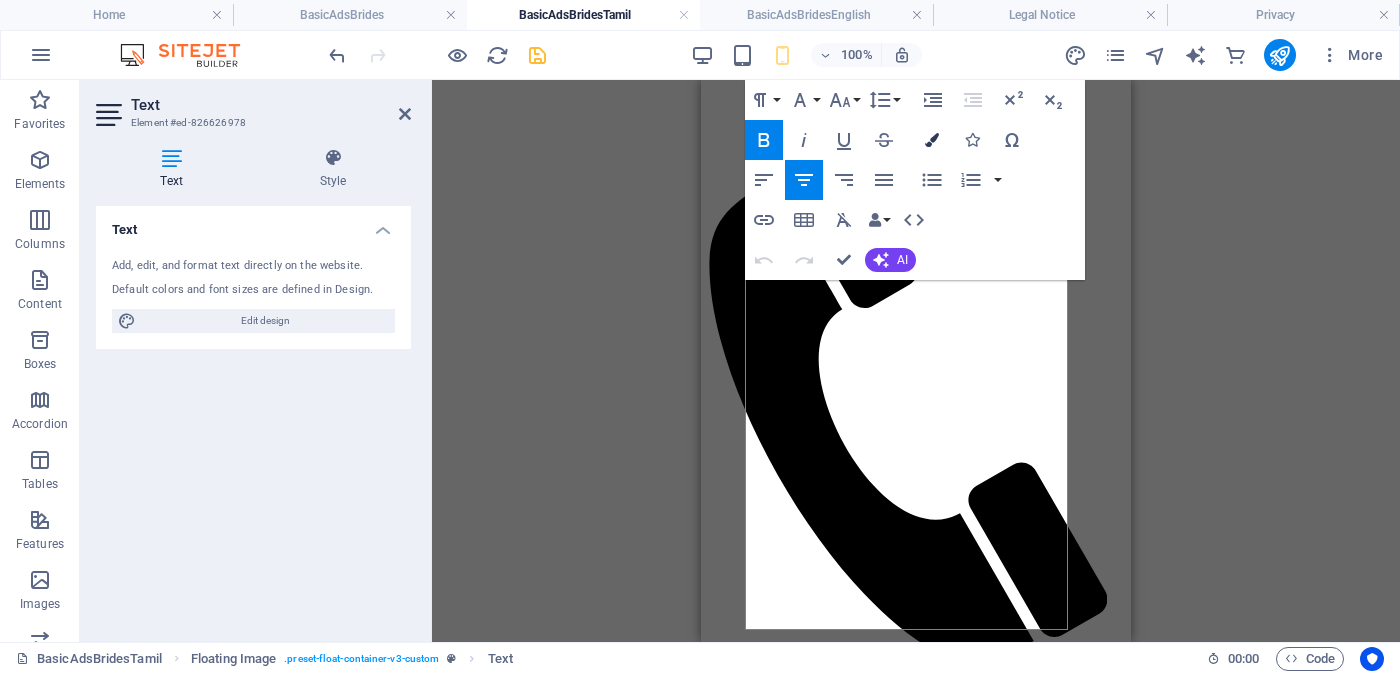 click at bounding box center [932, 140] 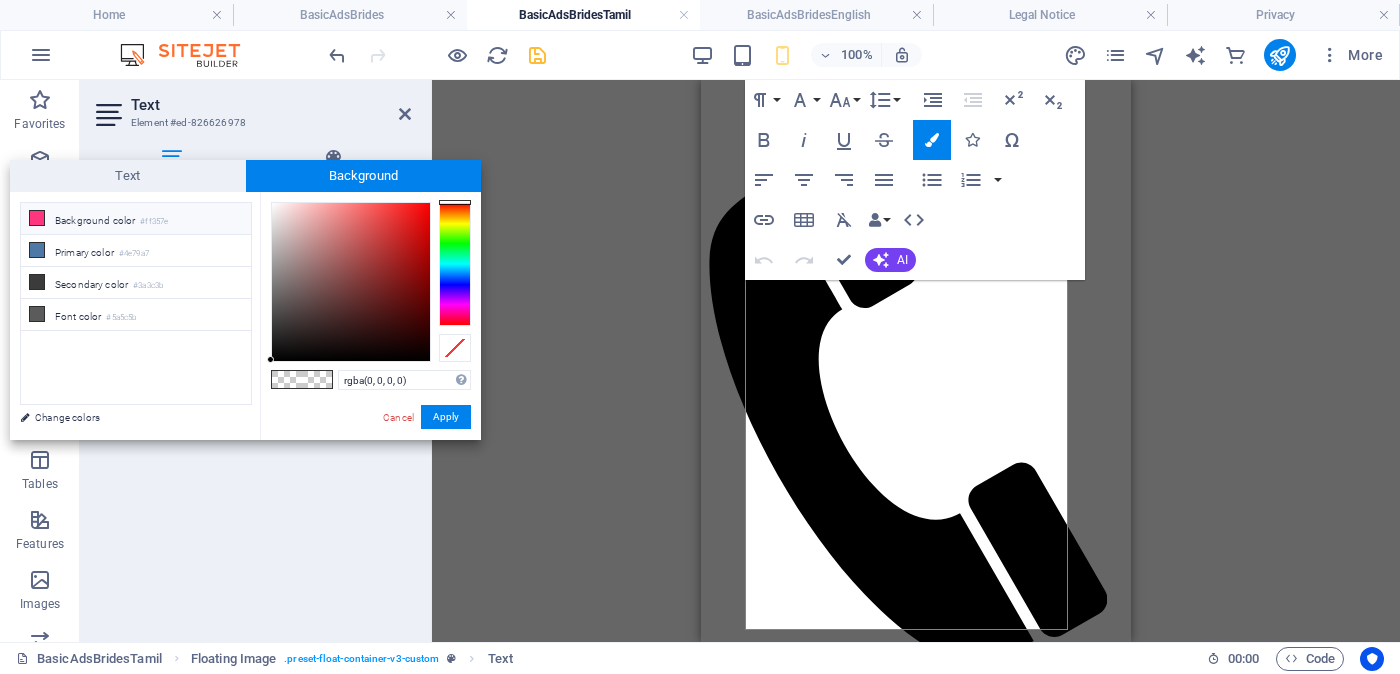 click on "Background color
#ff357e" at bounding box center [136, 219] 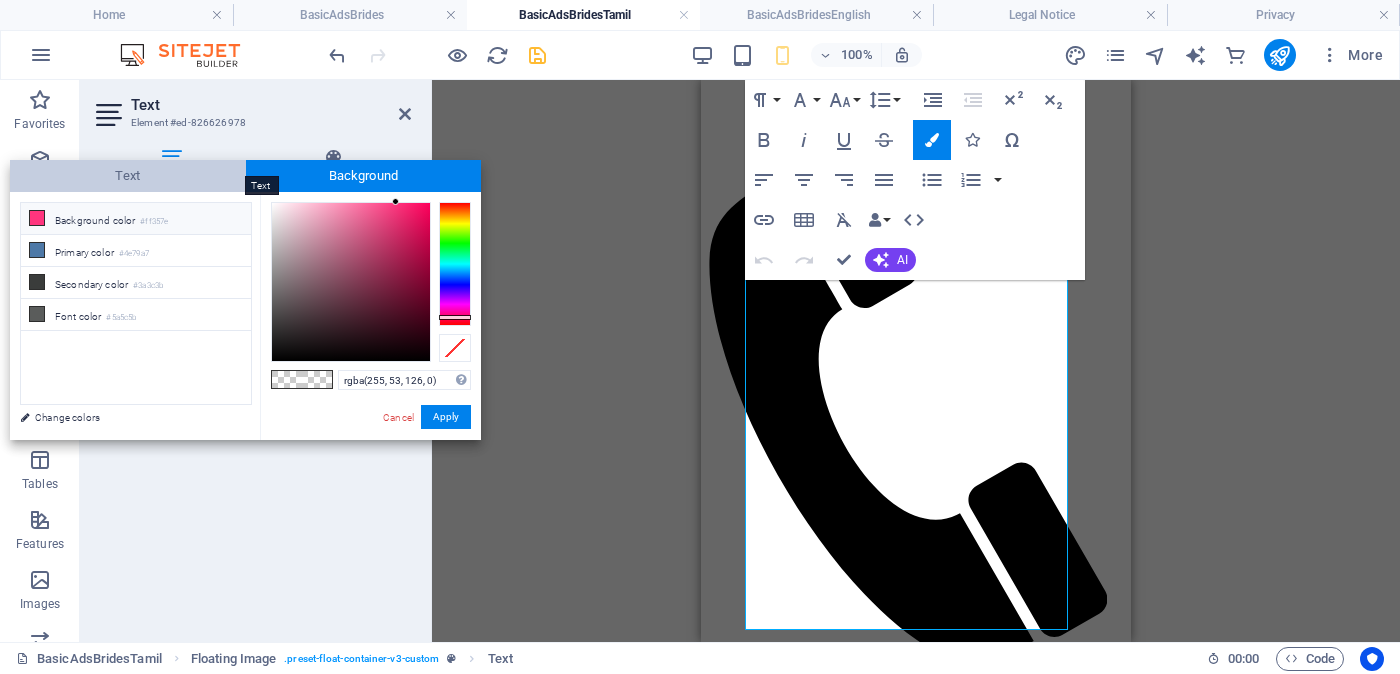 click on "Text" at bounding box center (128, 176) 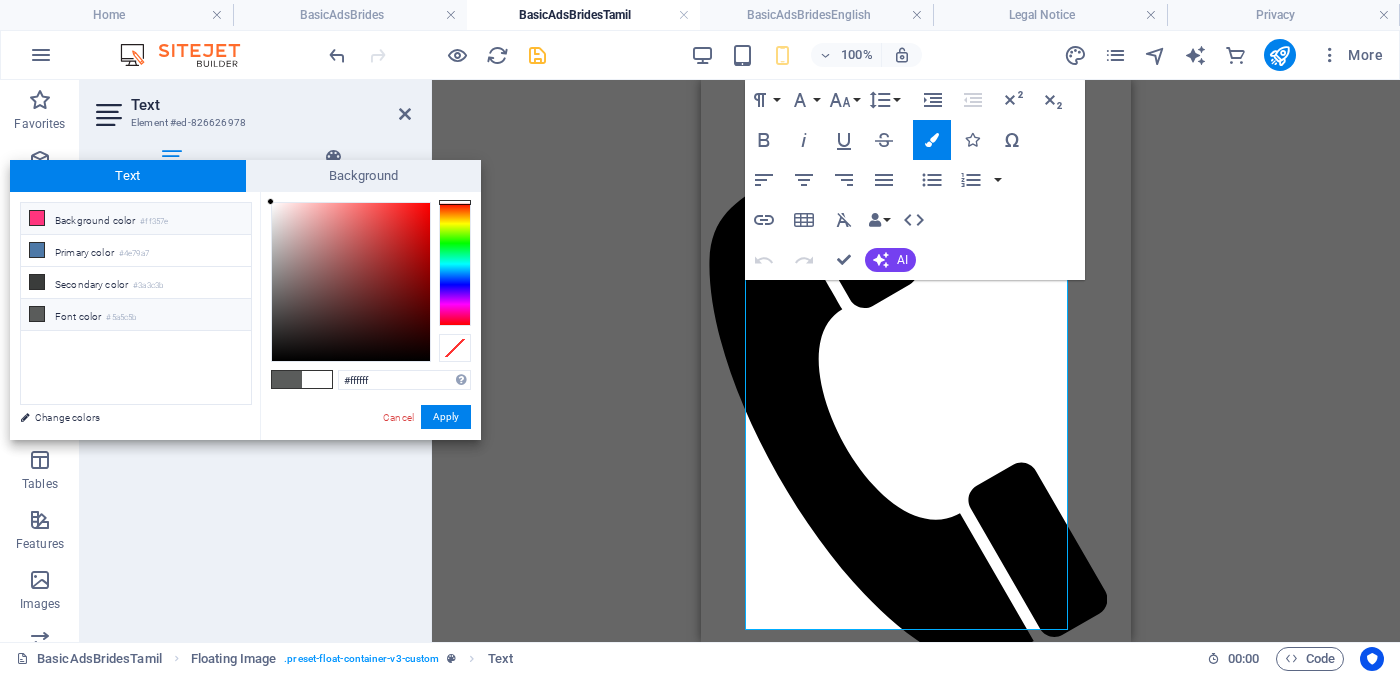 click on "Background color
#ff357e" at bounding box center [136, 219] 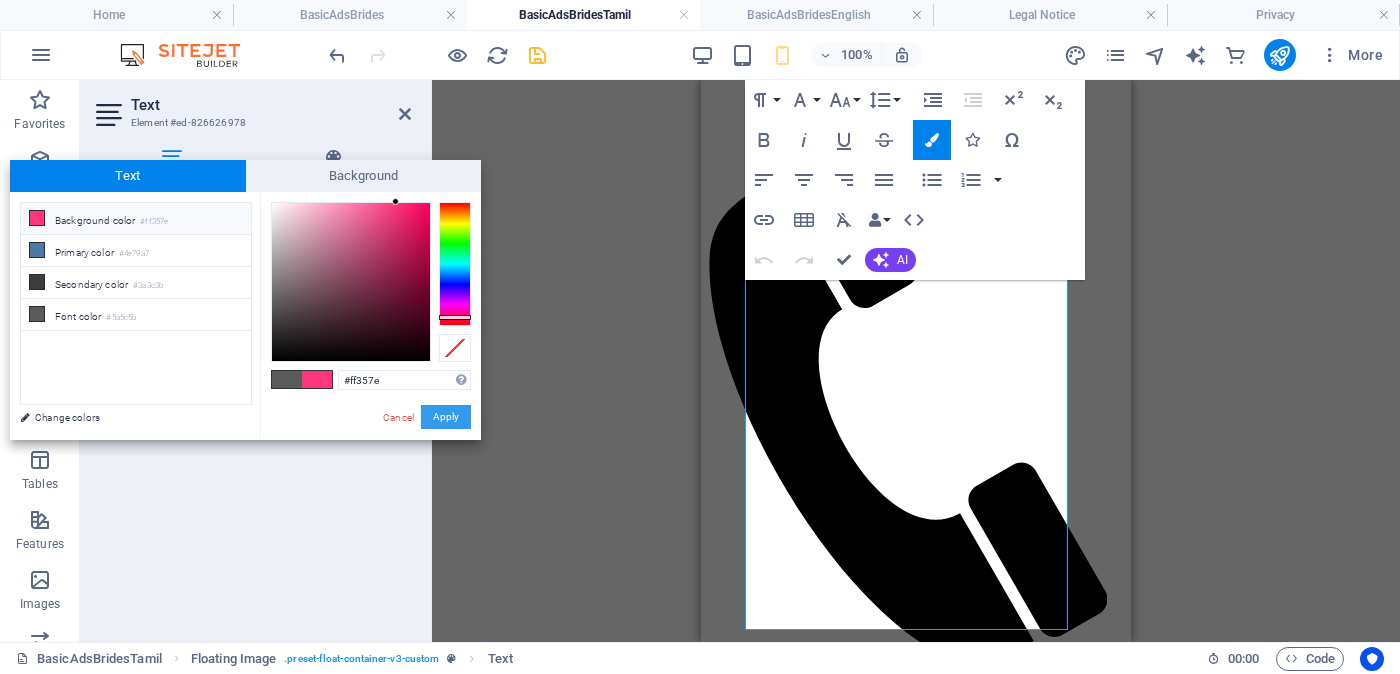 click on "Apply" at bounding box center (446, 417) 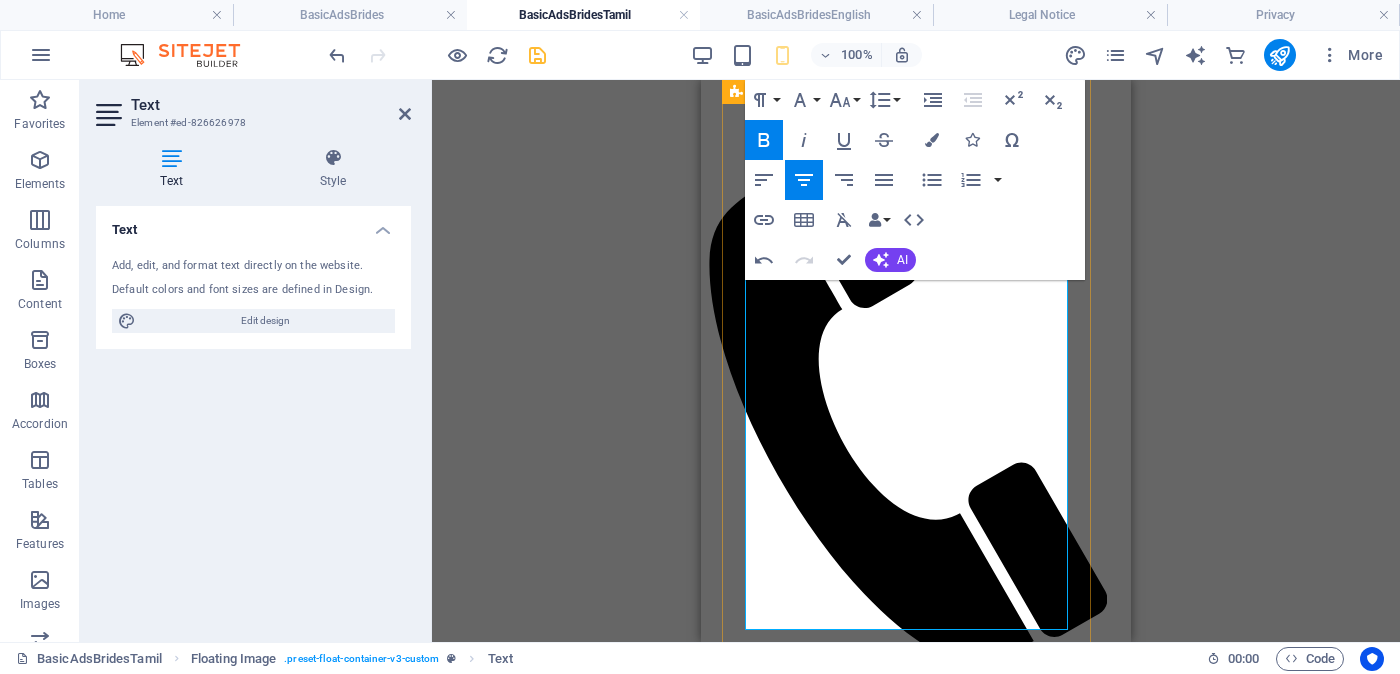 click on "வயது -     වයස -  [AGE] Unmarried - [MARITAL_STATUS] - [MARITAL_STATUS] உயரம் - Feet ( [FEET] ) . Inches ( [INCHES] ) රැකියාව- Occupation -  தொழில் Privet Company - [OCCUPATION]" at bounding box center [916, 2345] 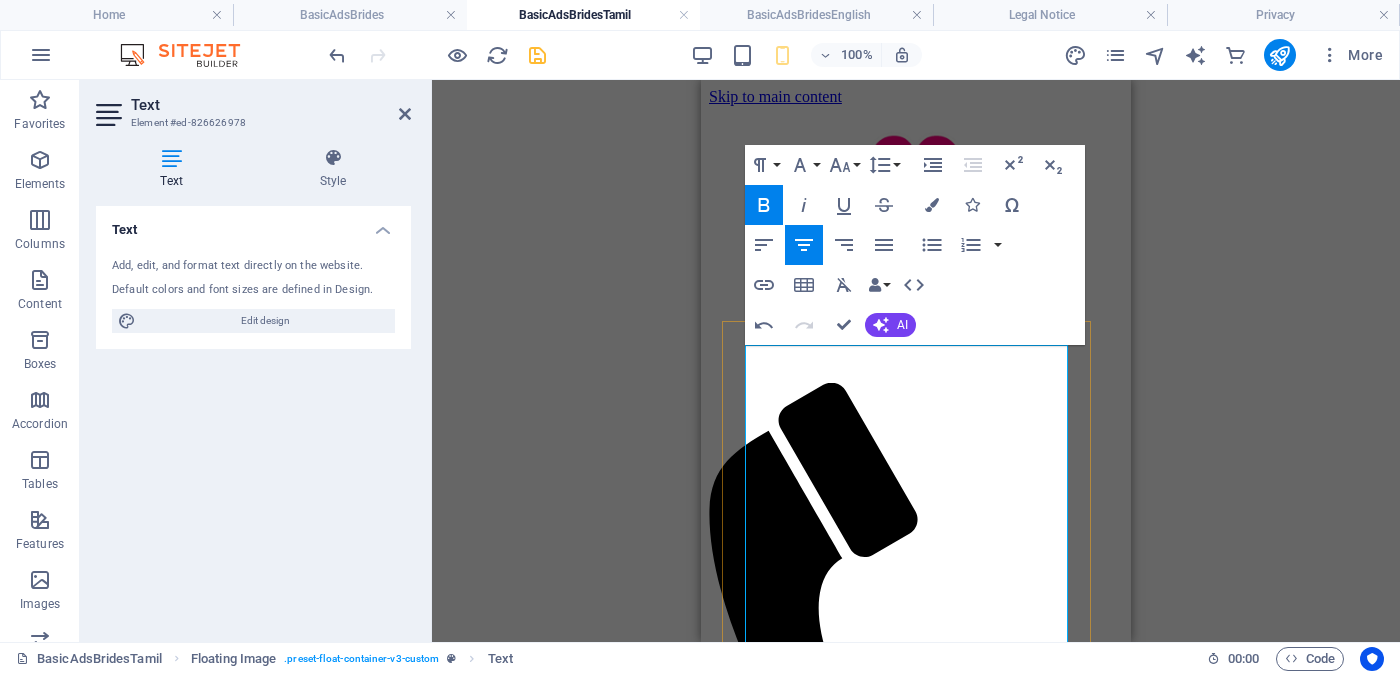 scroll, scrollTop: 249, scrollLeft: 0, axis: vertical 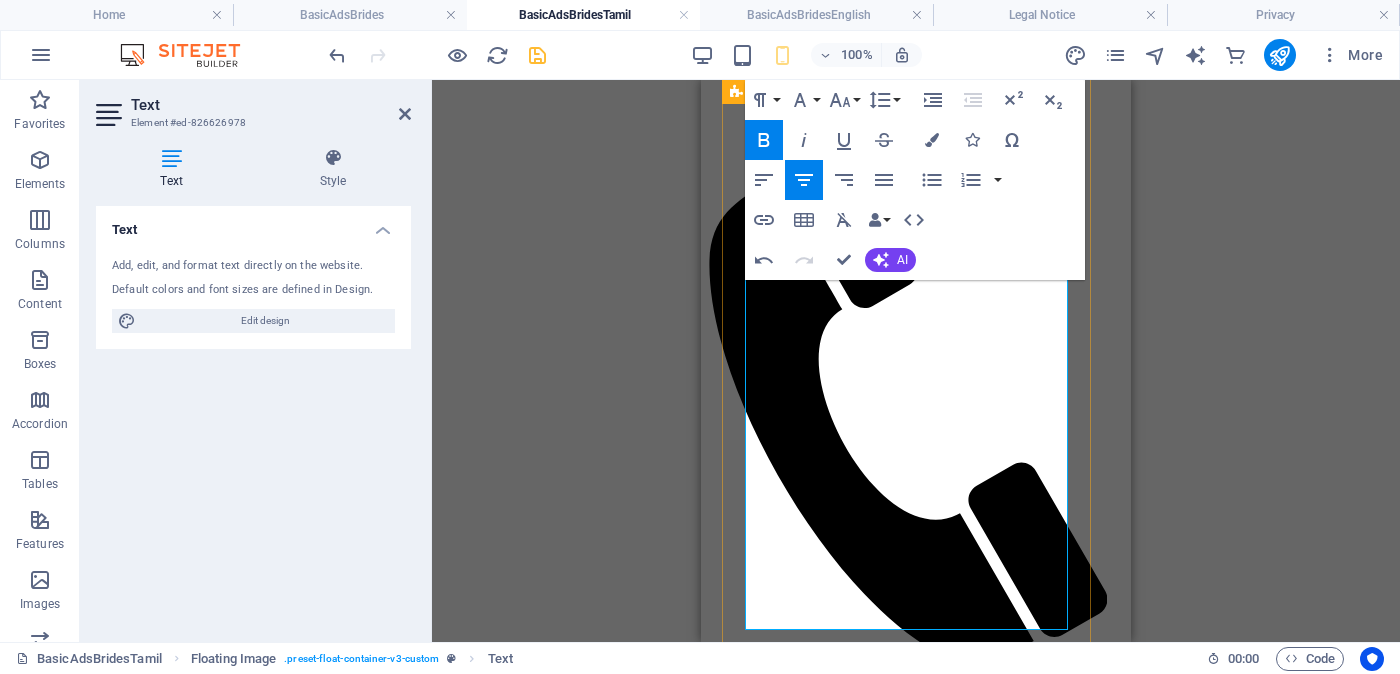 drag, startPoint x: 1007, startPoint y: 441, endPoint x: 946, endPoint y: 436, distance: 61.204575 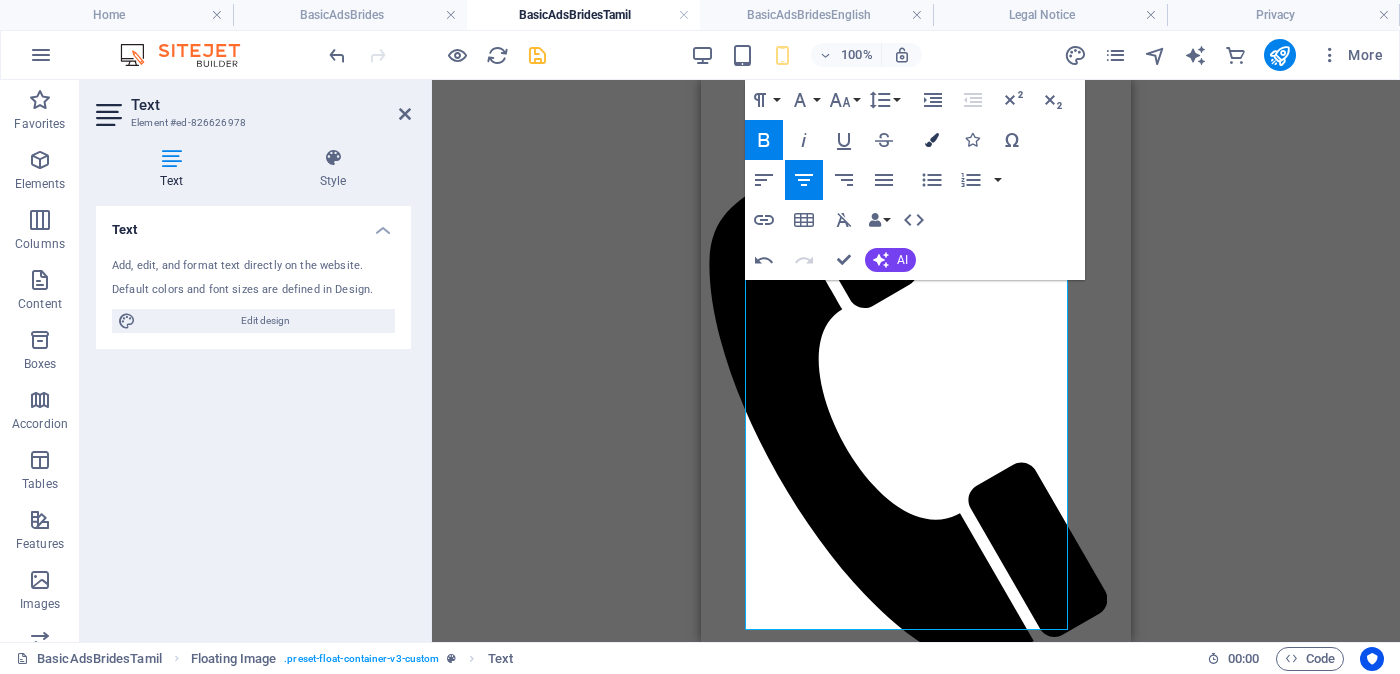 click at bounding box center (932, 140) 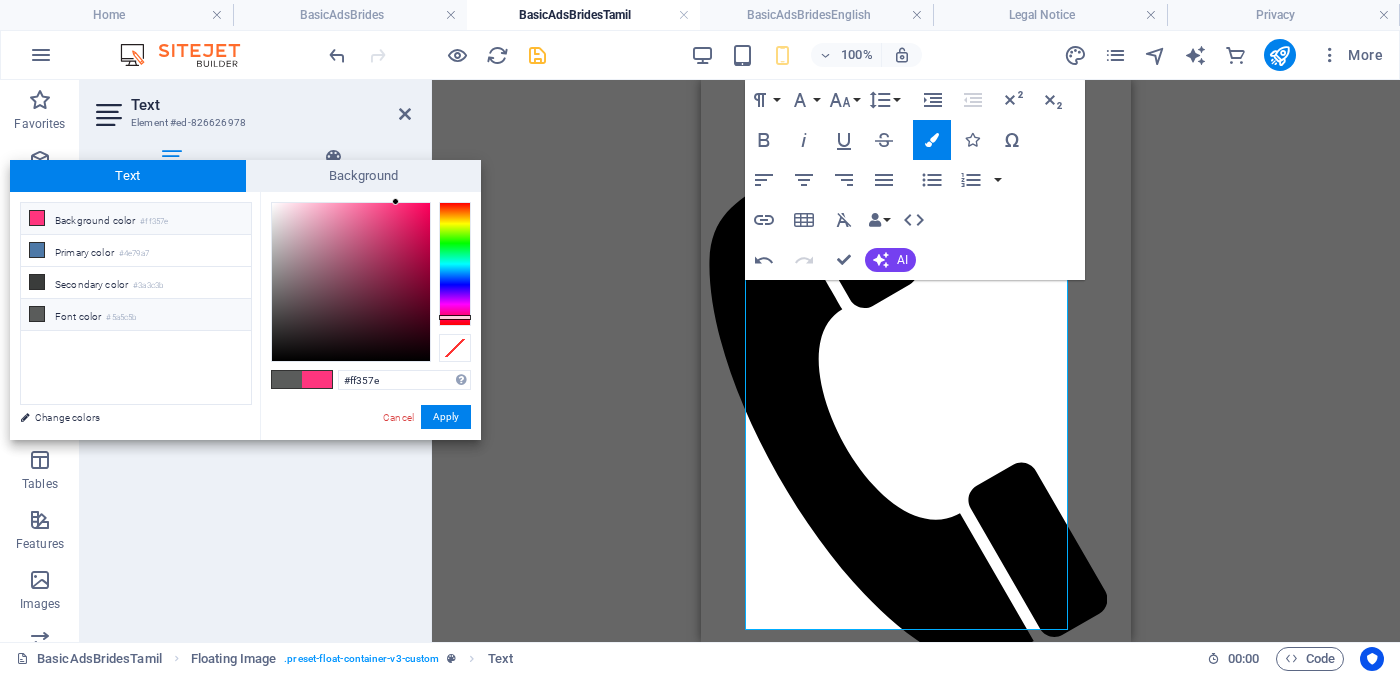 click on "Font color
#5a5c5b" at bounding box center (136, 315) 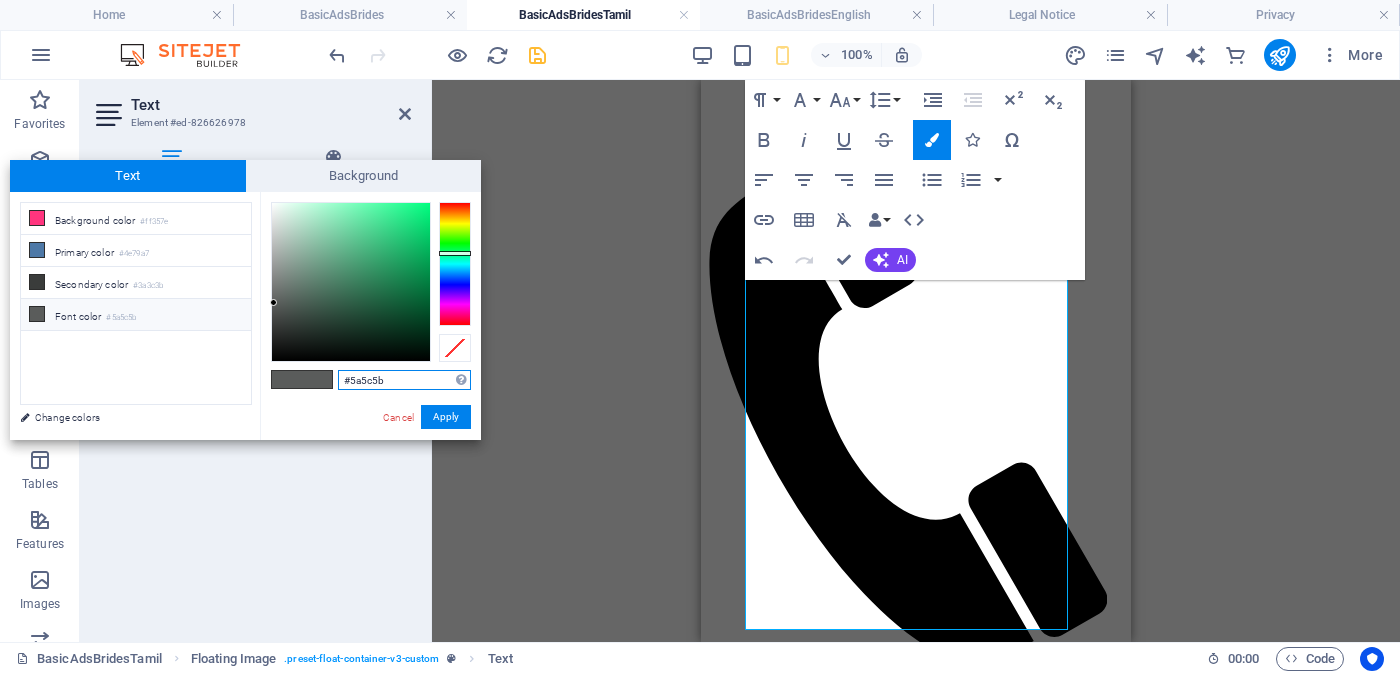 click on "#5a5c5b" at bounding box center (404, 380) 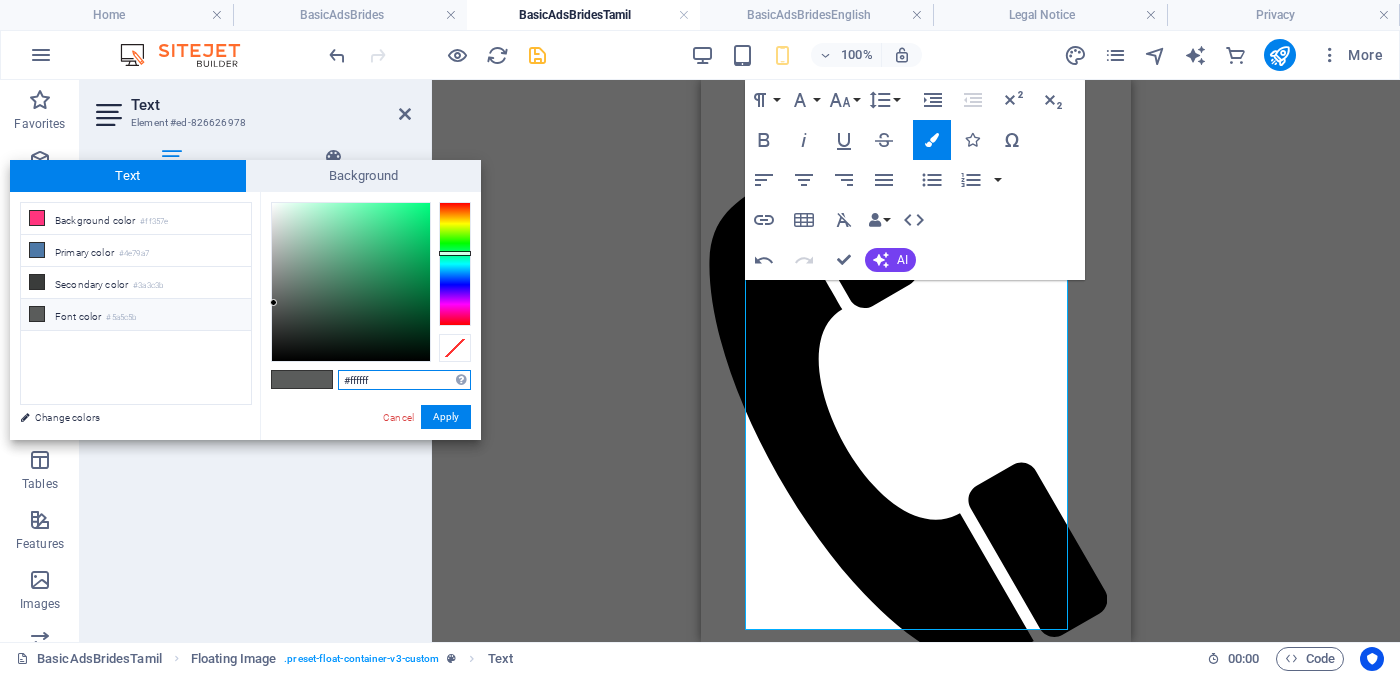 type on "#ffffff" 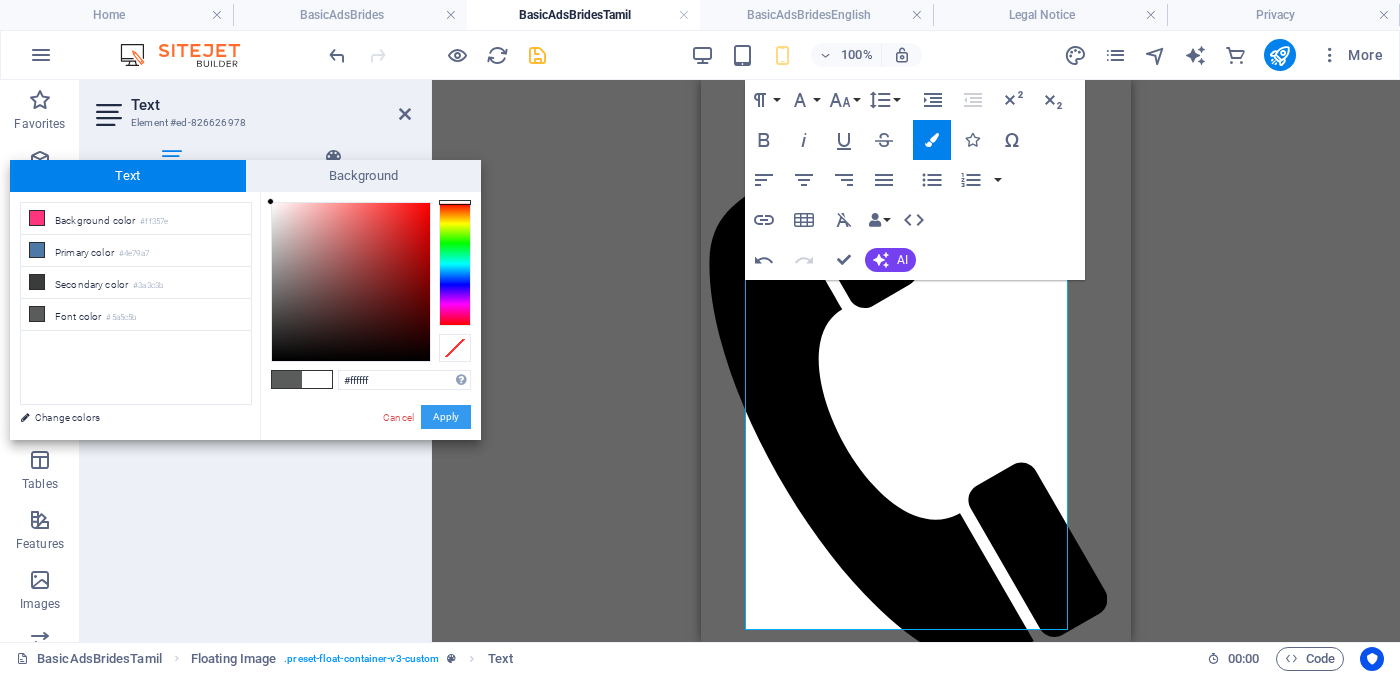 click on "Apply" at bounding box center (446, 417) 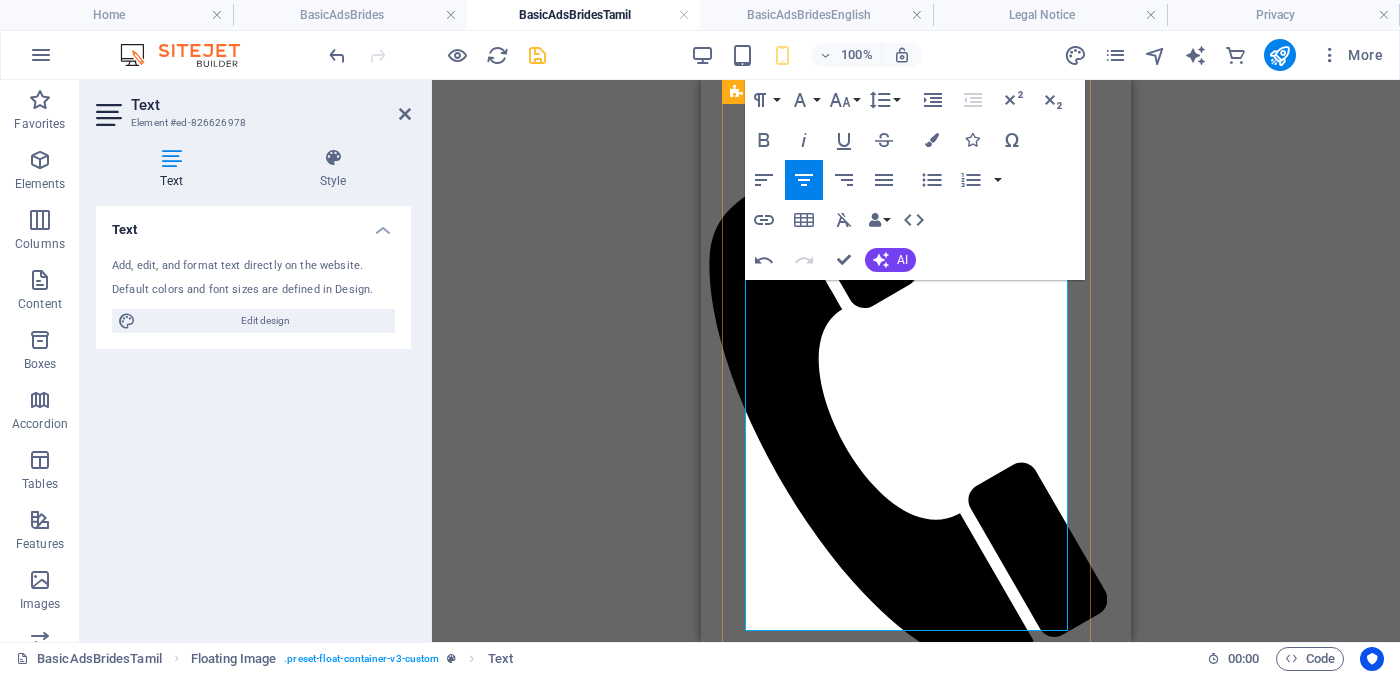 drag, startPoint x: 1002, startPoint y: 444, endPoint x: 816, endPoint y: 447, distance: 186.02419 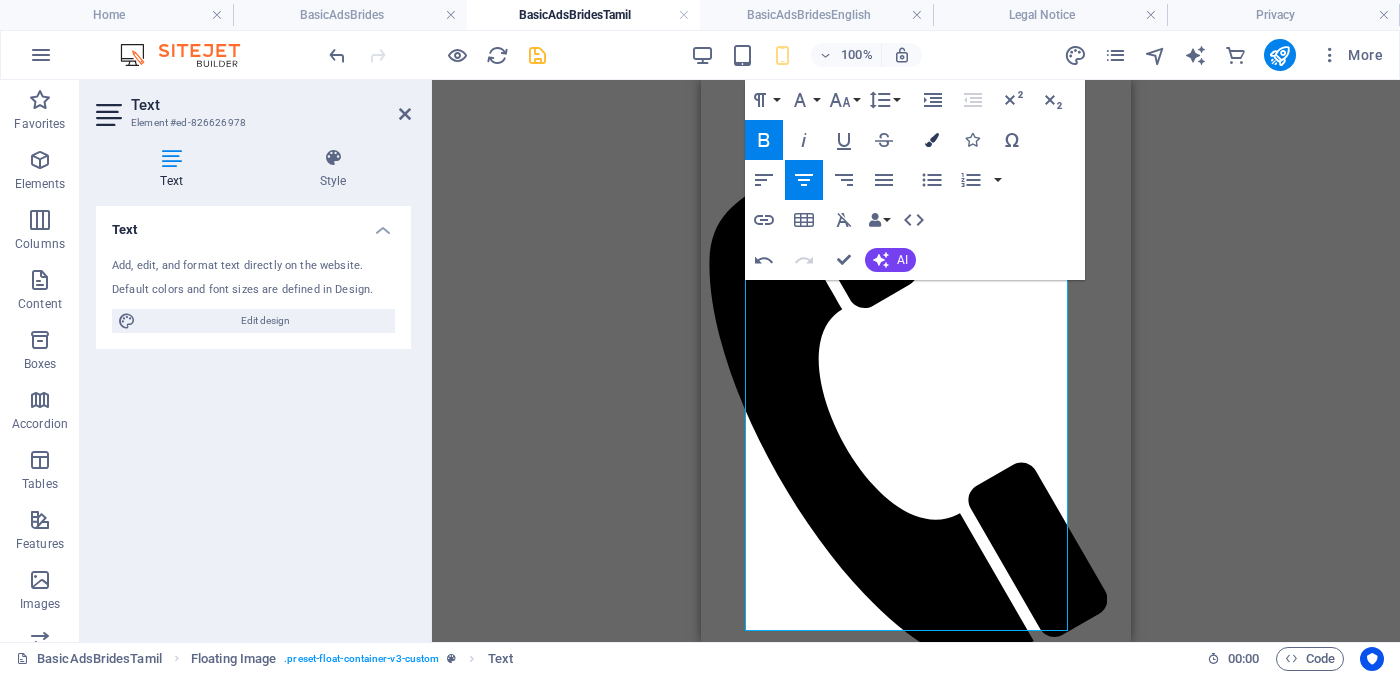 click at bounding box center [932, 140] 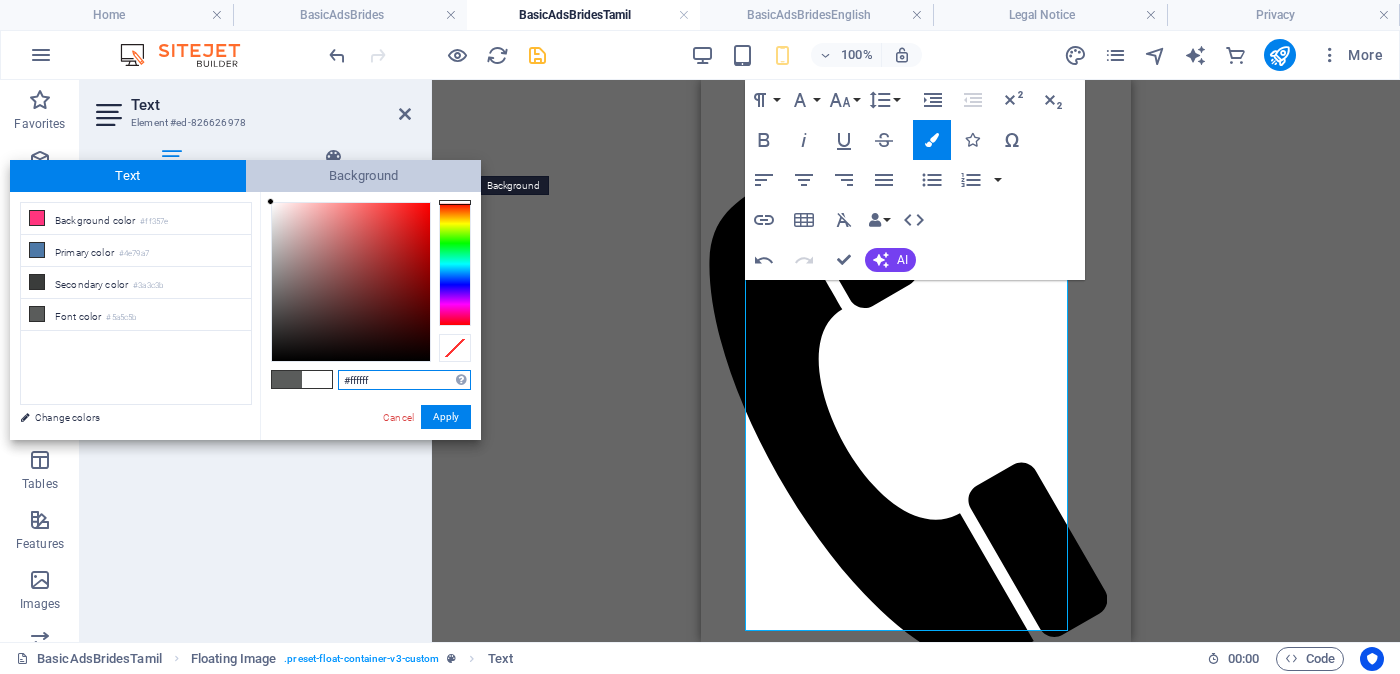 click on "Background" at bounding box center [364, 176] 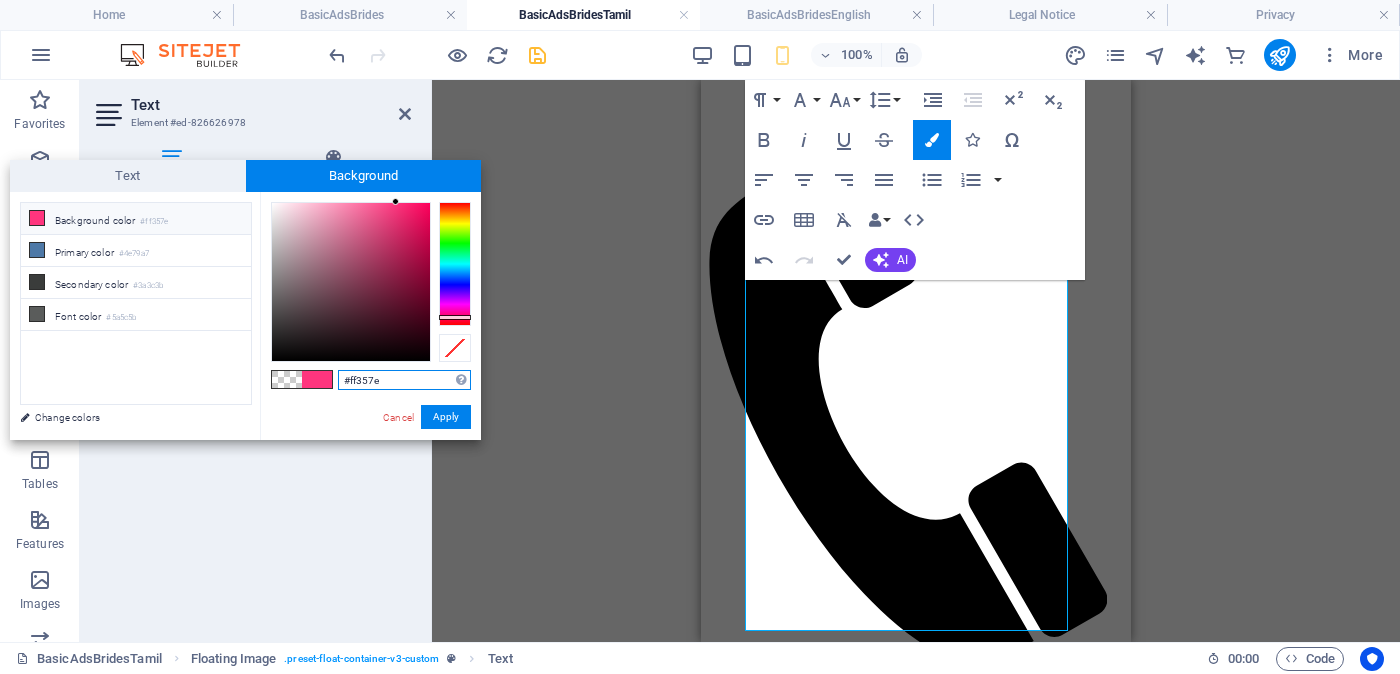 click on "#ff357e" at bounding box center (404, 380) 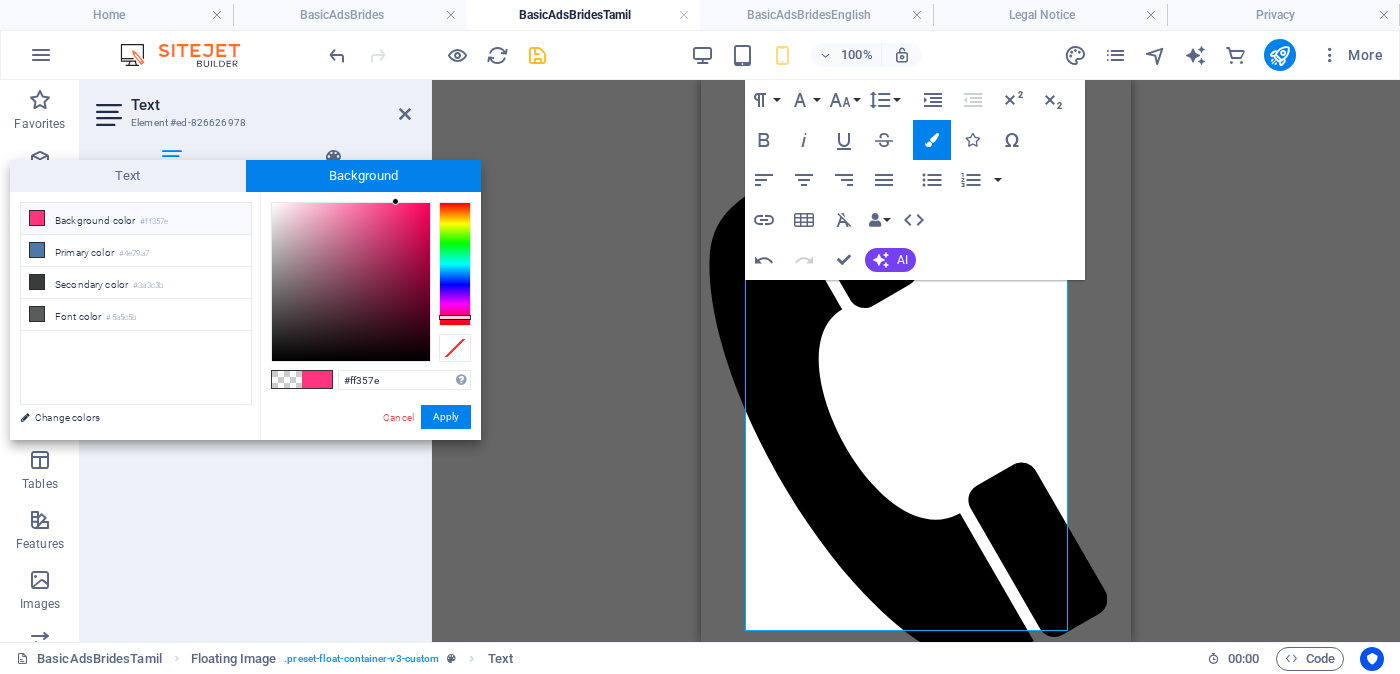 click on "Apply" at bounding box center (446, 417) 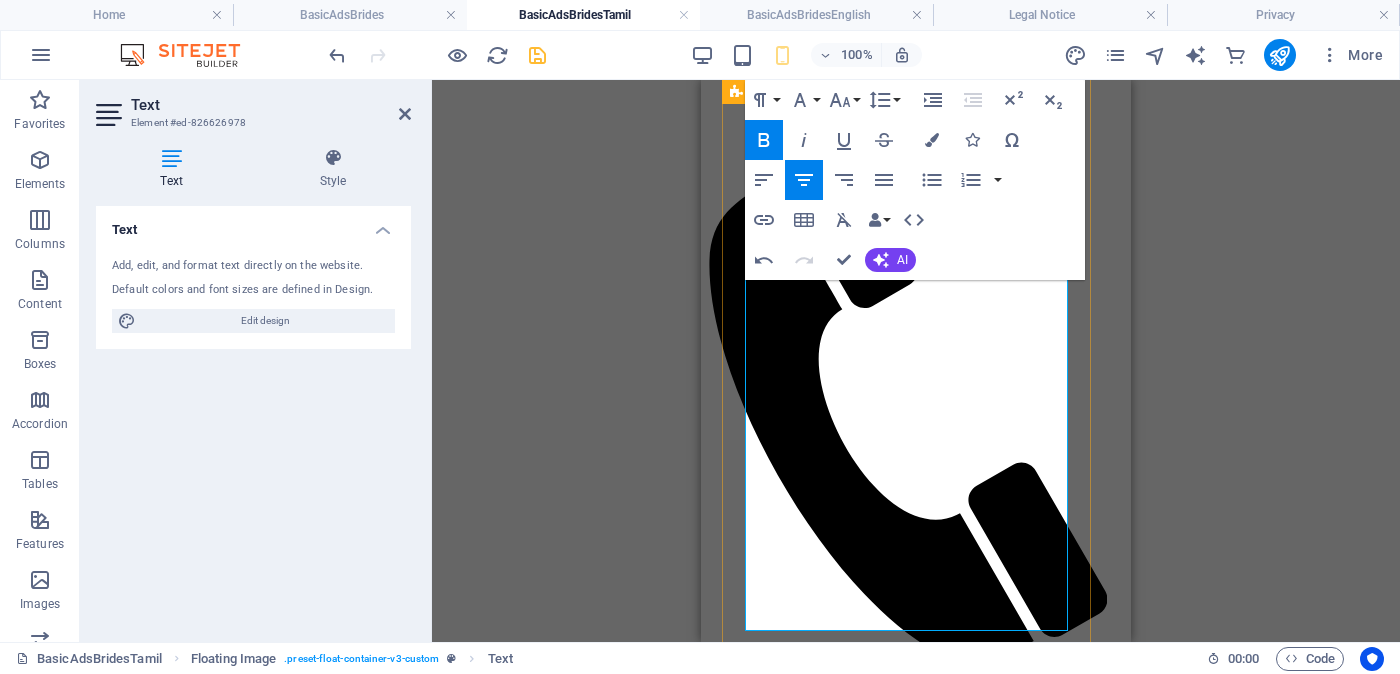 click on "வயது -     වයස -  [AGE] Unmarried - [STATUS] - [STATUS] உயரம் - Feet ( 4 ) . Inches ( 10 ) ​ රැකියාව- Occupation -  ​ தொழில் ​ Privet Company - [ORGANIZATION]" at bounding box center (916, 2345) 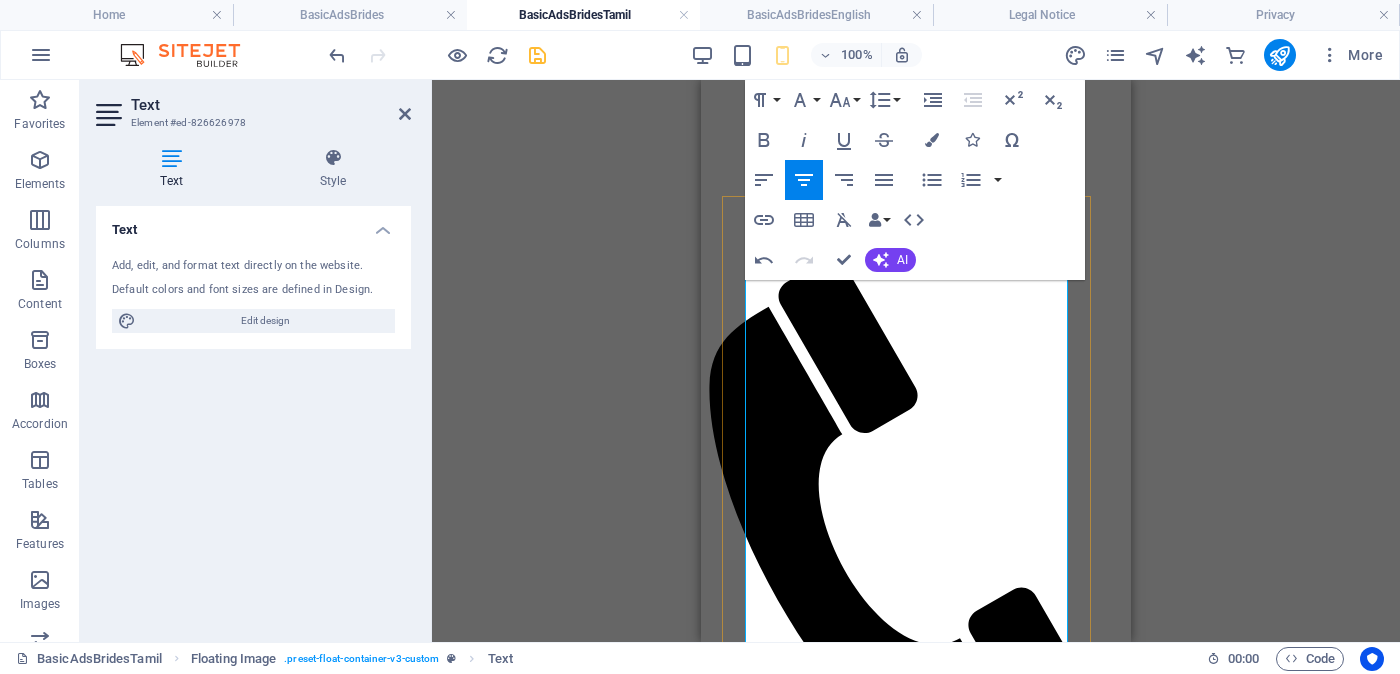 scroll, scrollTop: 249, scrollLeft: 0, axis: vertical 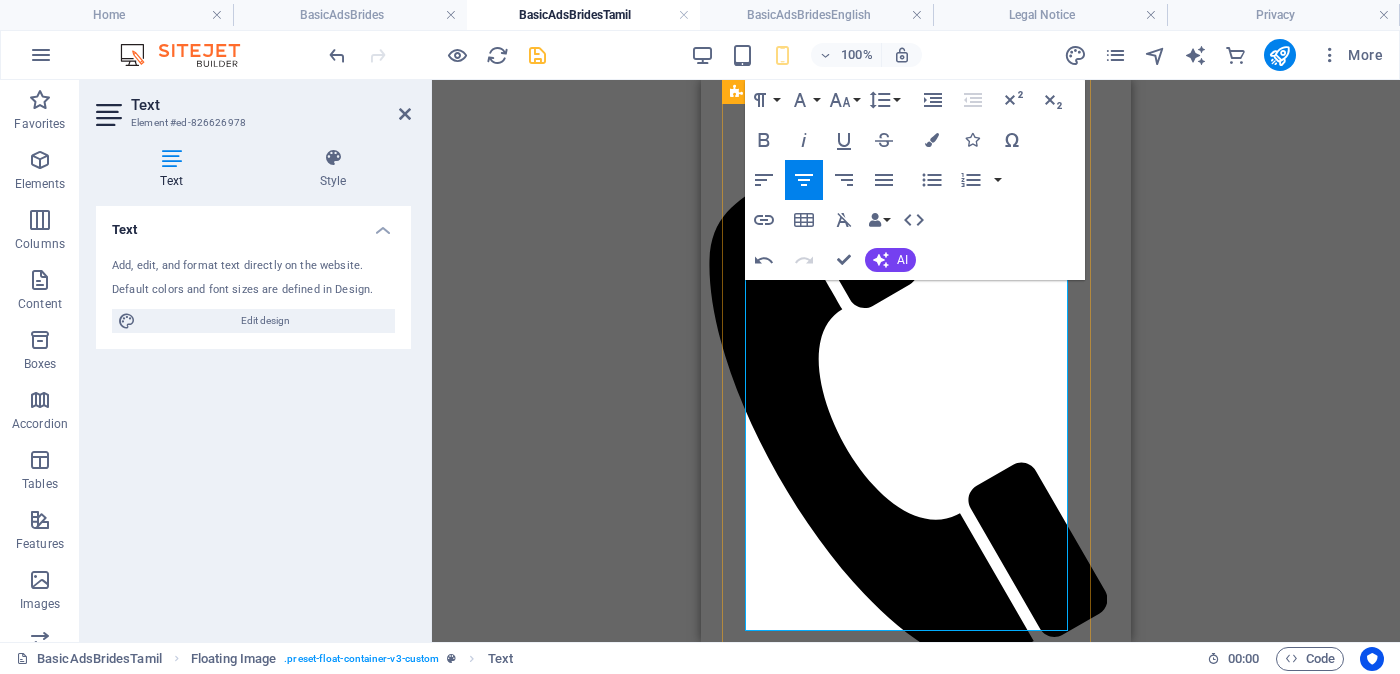 type 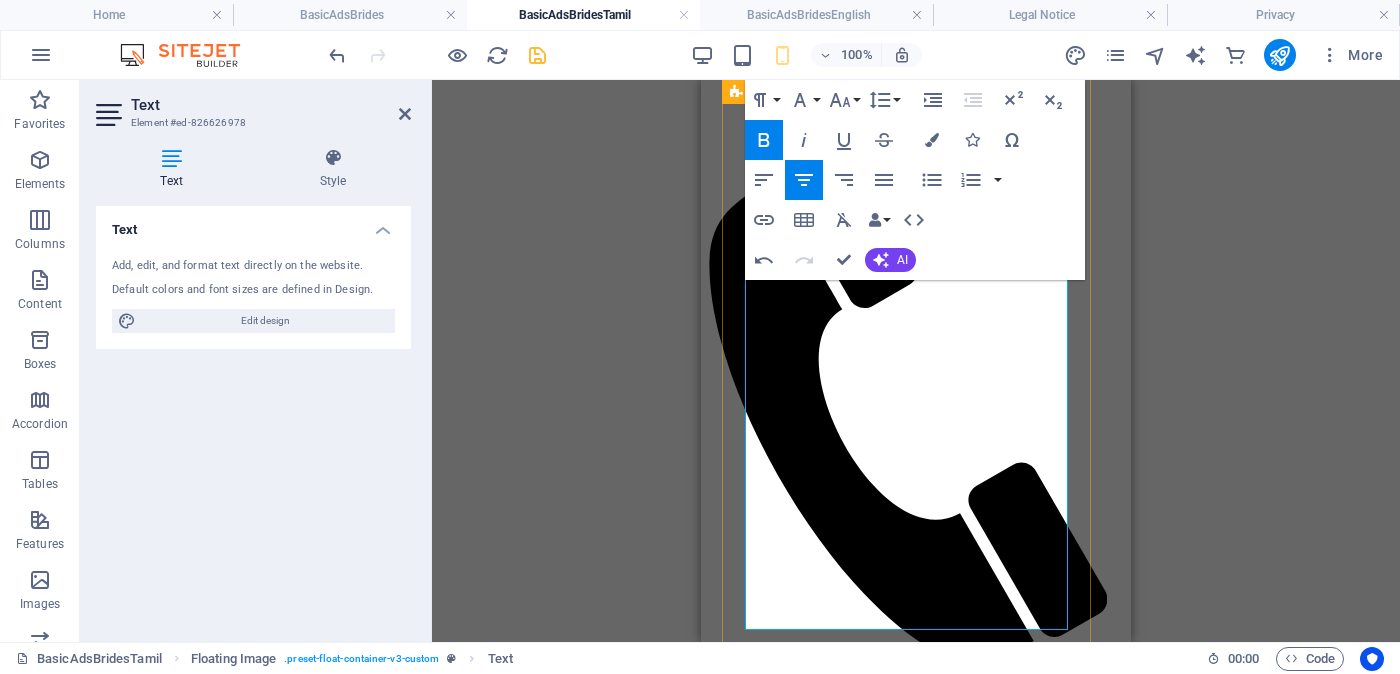 drag, startPoint x: 810, startPoint y: 421, endPoint x: 1012, endPoint y: 465, distance: 206.73654 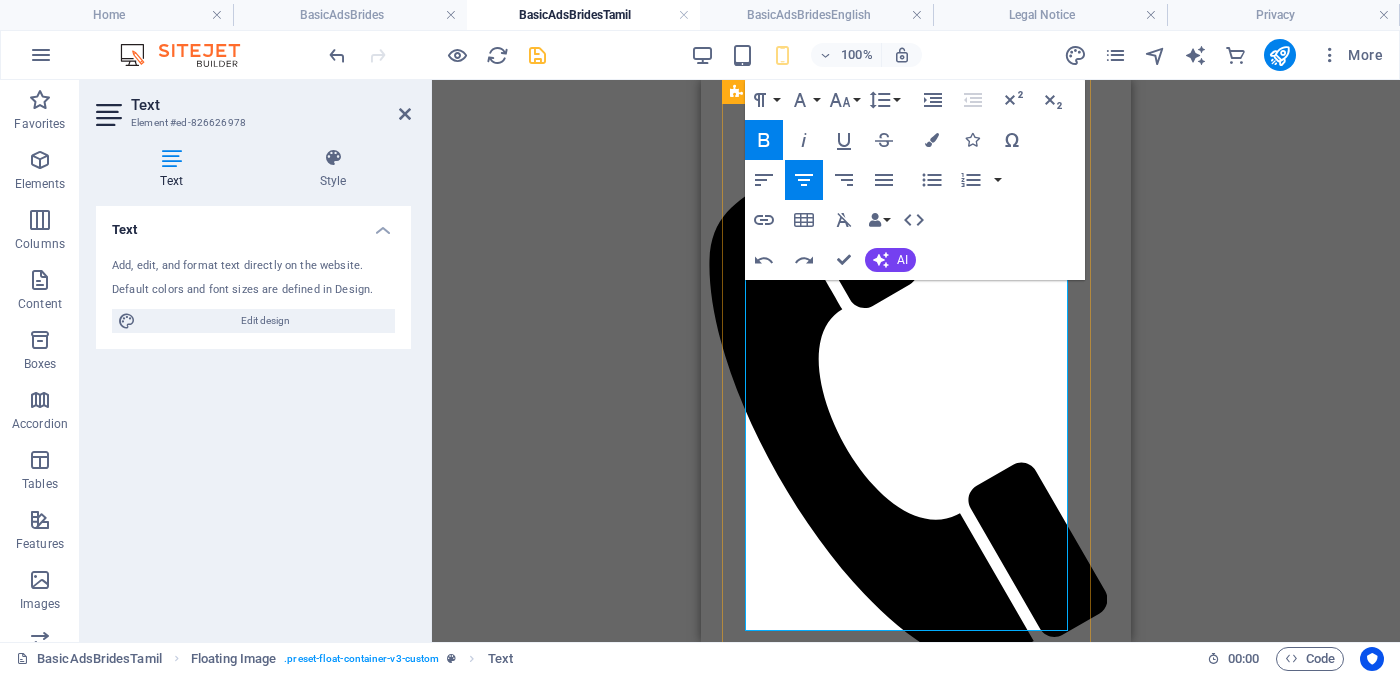 click on "வயது -     වයස -  [AGE] Unmarried - [STATUS] - [STATUS] உயரம் - Feet ( 4 ) . Inches ( 10 ) ​ රැකියාව- Occupation -  ​ தொழில் ​ Privet Company - [ORGANIZATION]" at bounding box center (916, 2345) 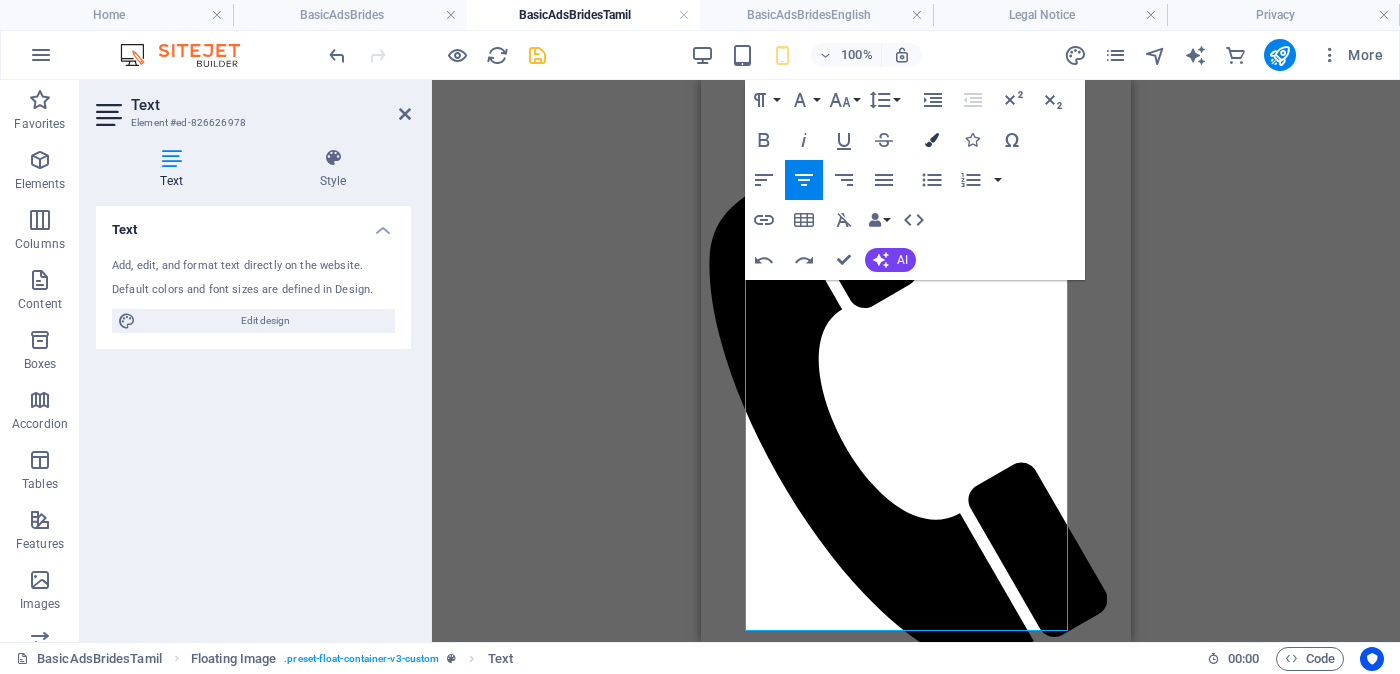 click on "Colors" at bounding box center (932, 140) 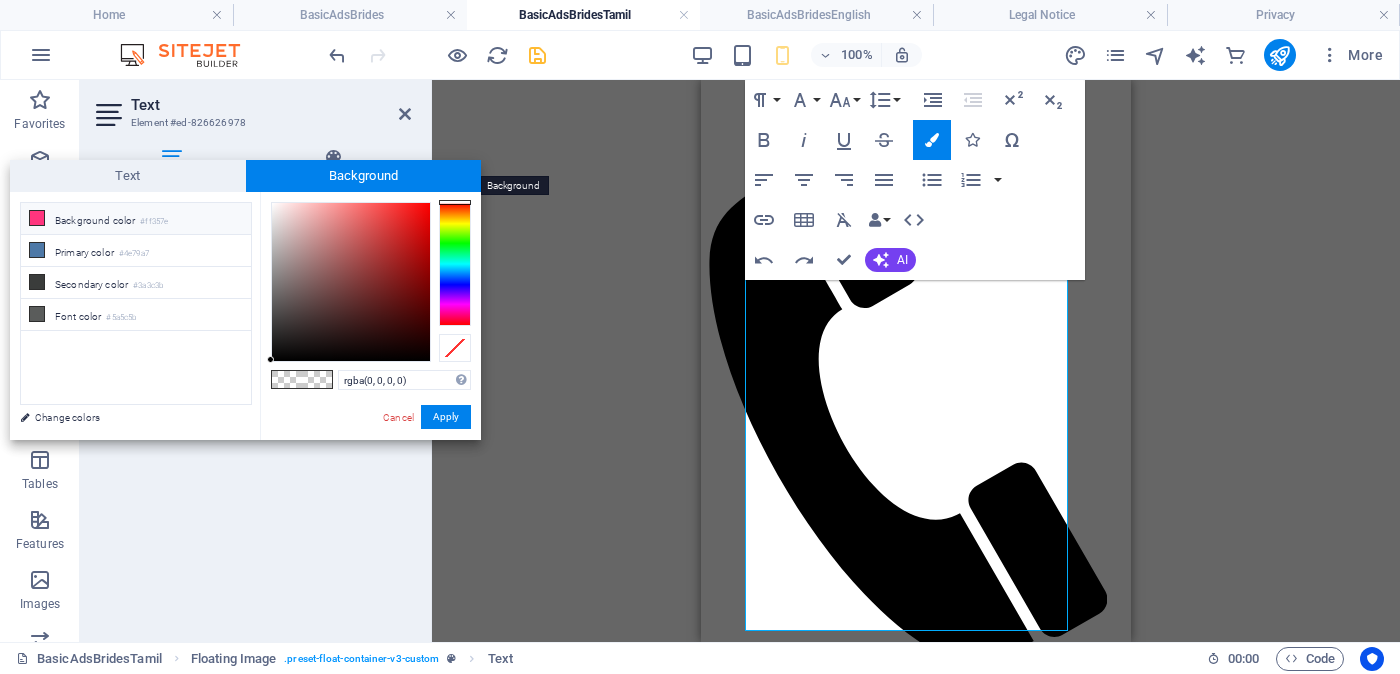 click on "Background" at bounding box center [364, 176] 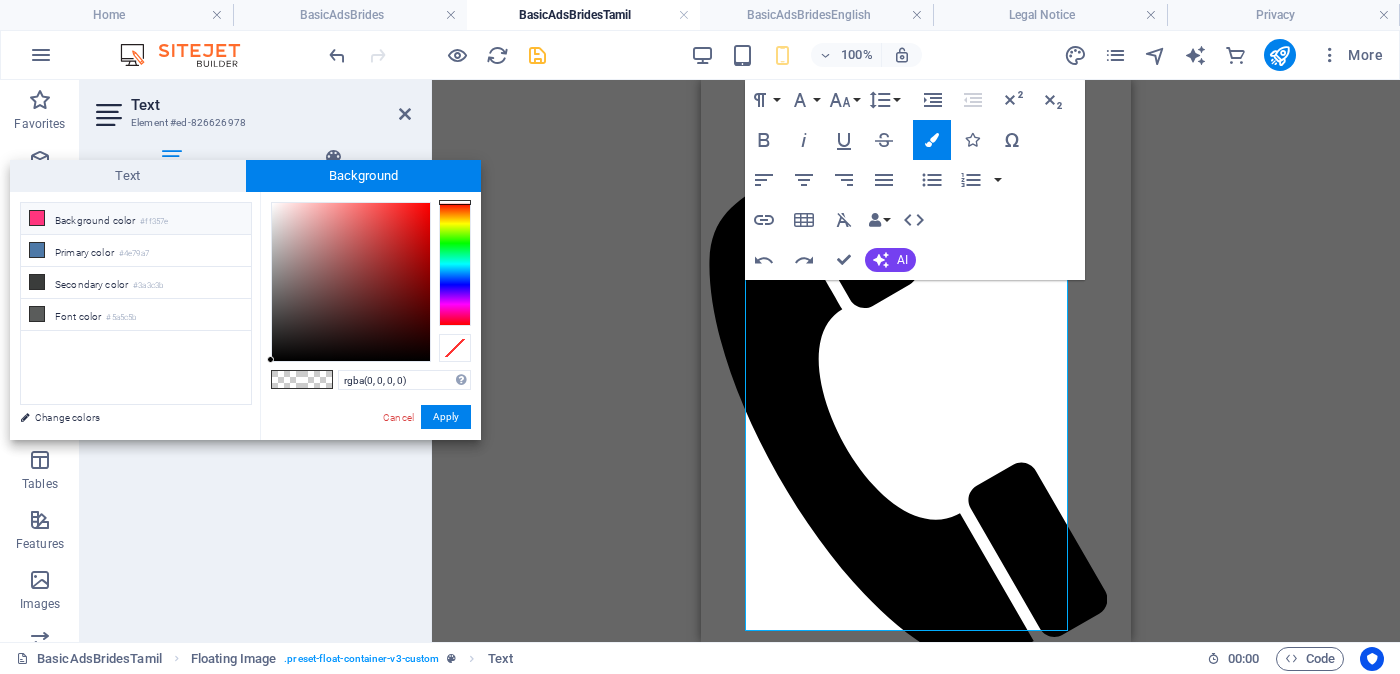 click on "Background color
#ff357e" at bounding box center [136, 219] 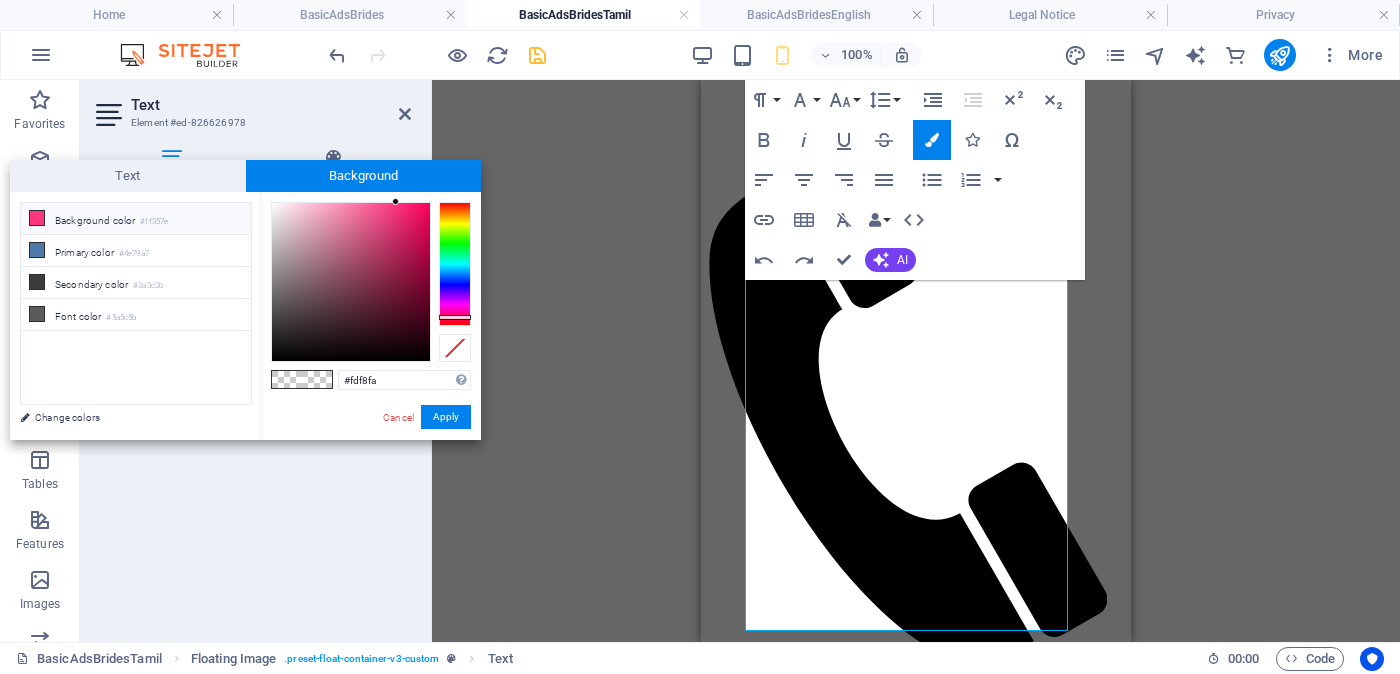 click at bounding box center [351, 282] 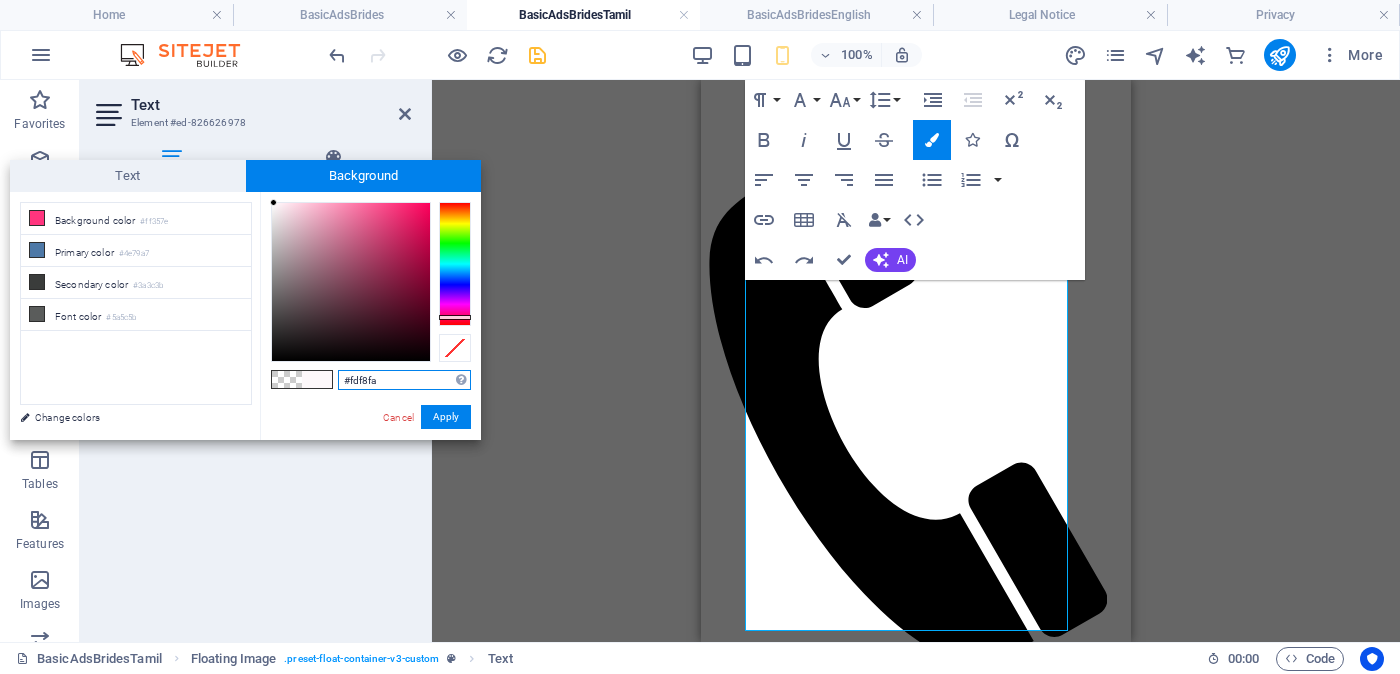 click on "#fdf8fa" at bounding box center (404, 380) 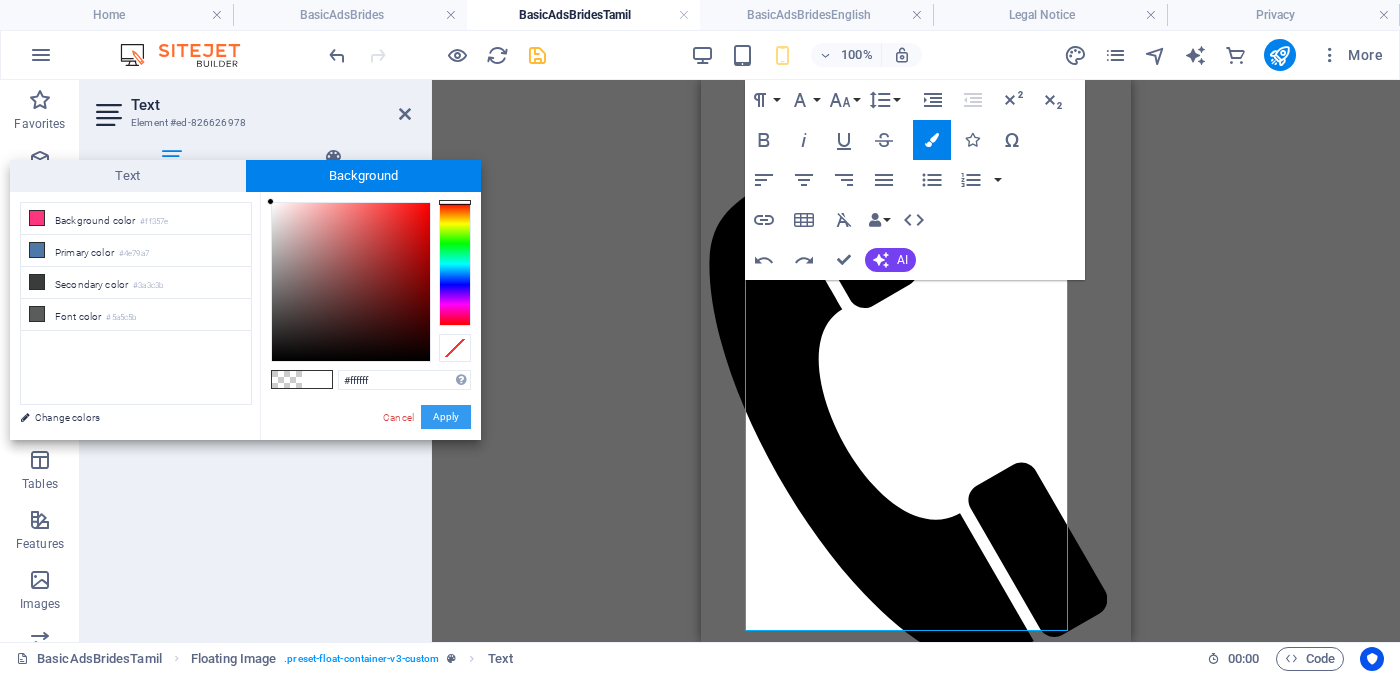 click on "Apply" at bounding box center (446, 417) 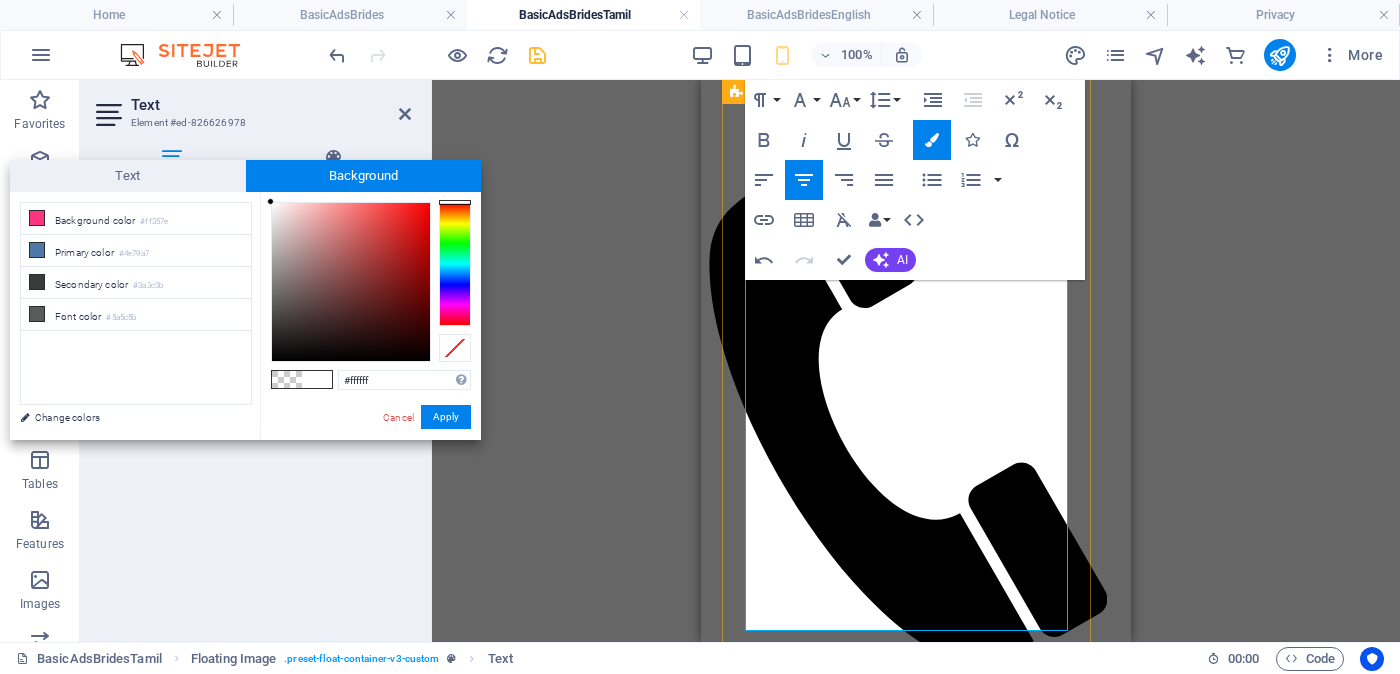 click on "வயது - >> >> [AGE] Unmarried - [MARITAL_STATUS] - [MARITAL_STATUS] உயரம் - Feet ( [FEET] ) . Inches ( [INCHES] ) ​ ​ රැකියාව- Occupation - >> தொழில் >> >> Privet Company - [COMPANY_NAME] >> [COMPANY_NAME]" at bounding box center [916, 2345] 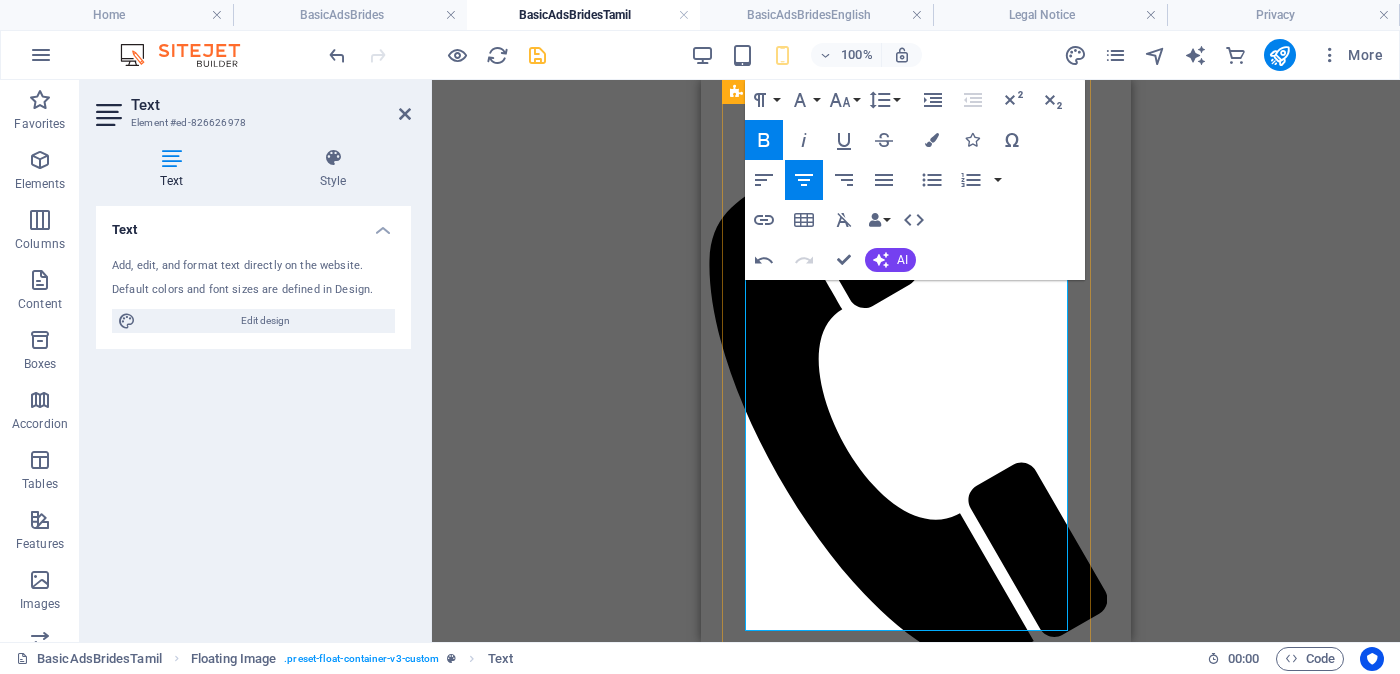 drag, startPoint x: 1004, startPoint y: 447, endPoint x: 814, endPoint y: 444, distance: 190.02368 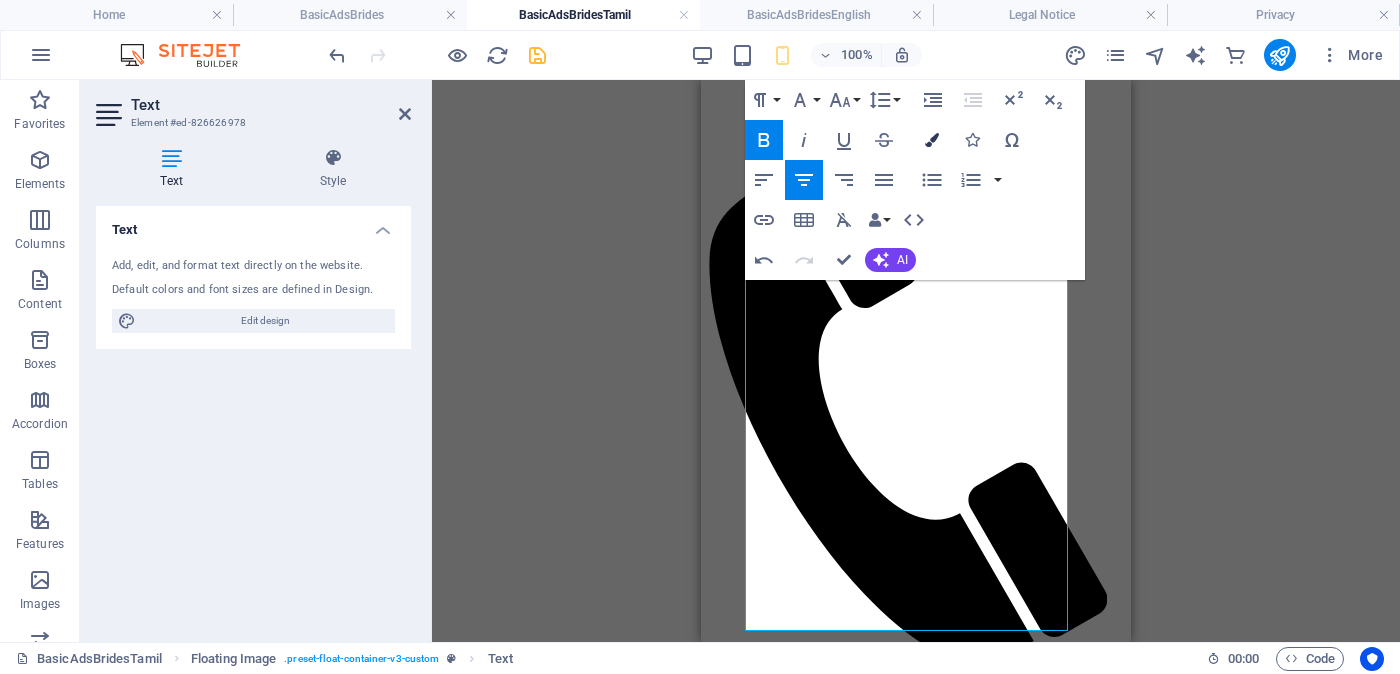 click at bounding box center (932, 140) 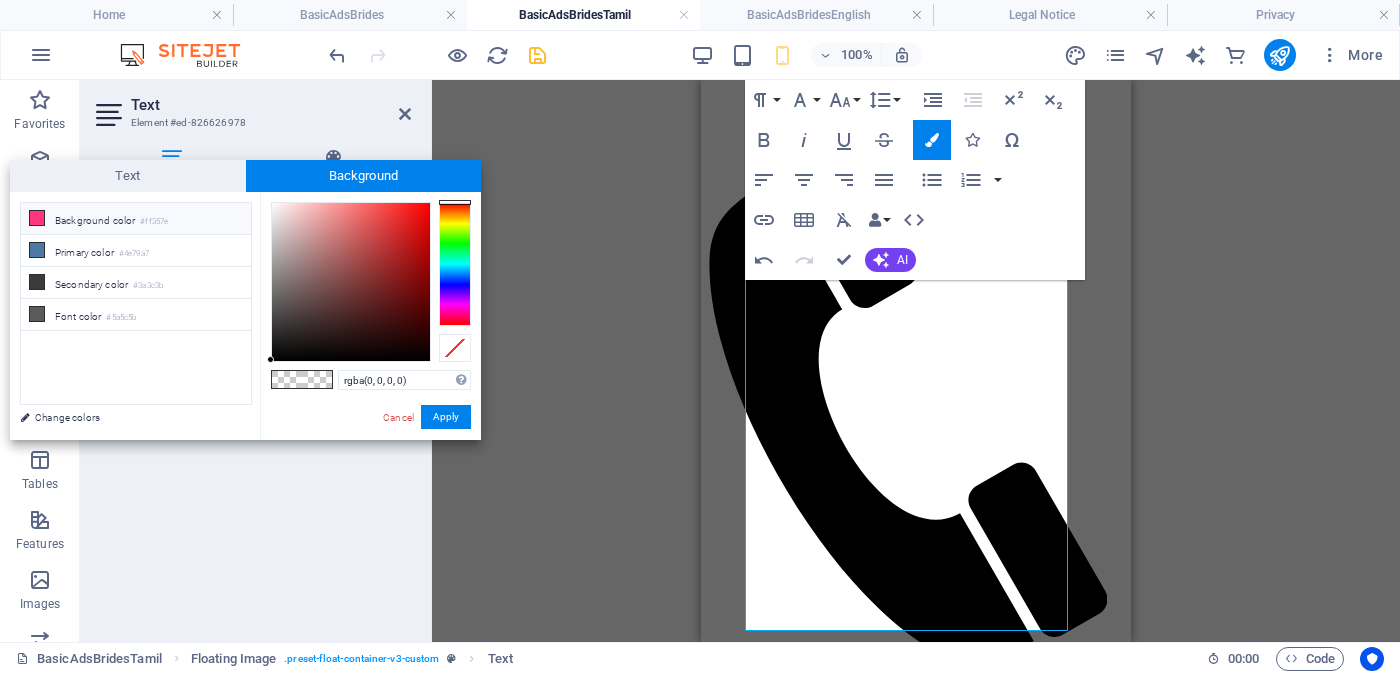 click on "Background color
#ff357e" at bounding box center (136, 219) 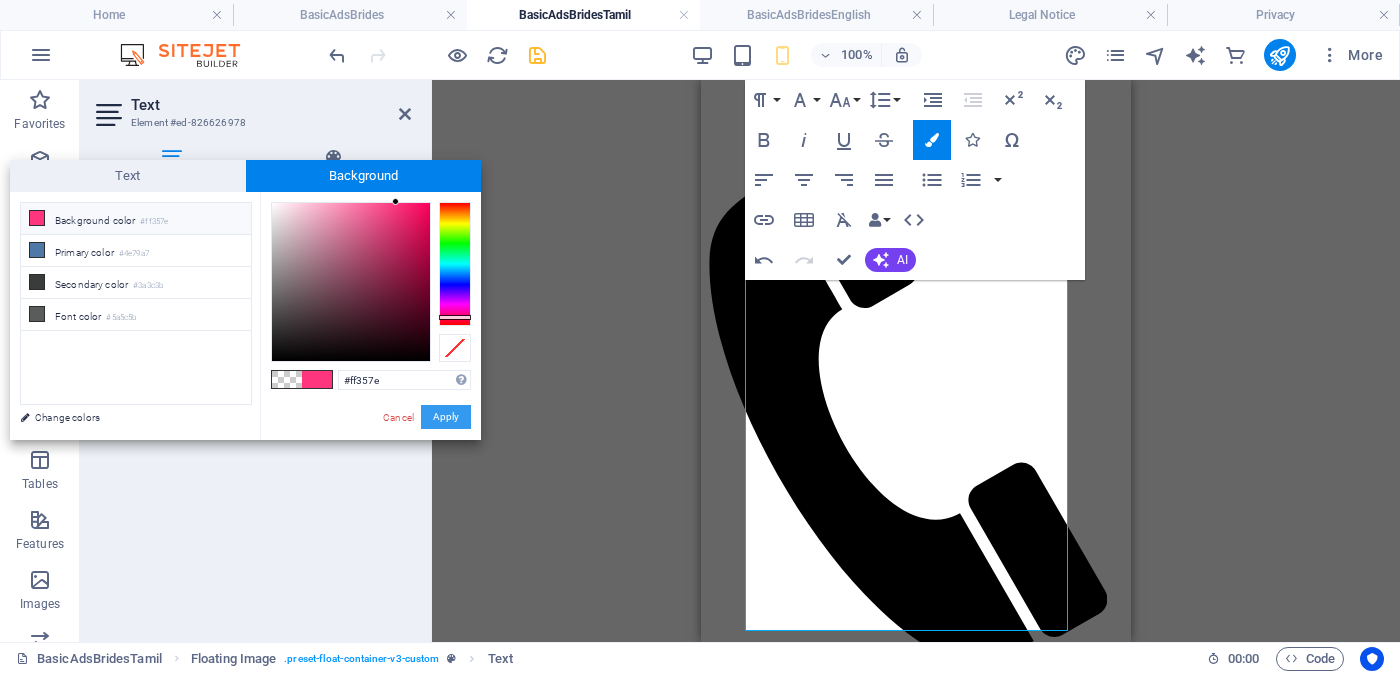 click on "Apply" at bounding box center (446, 417) 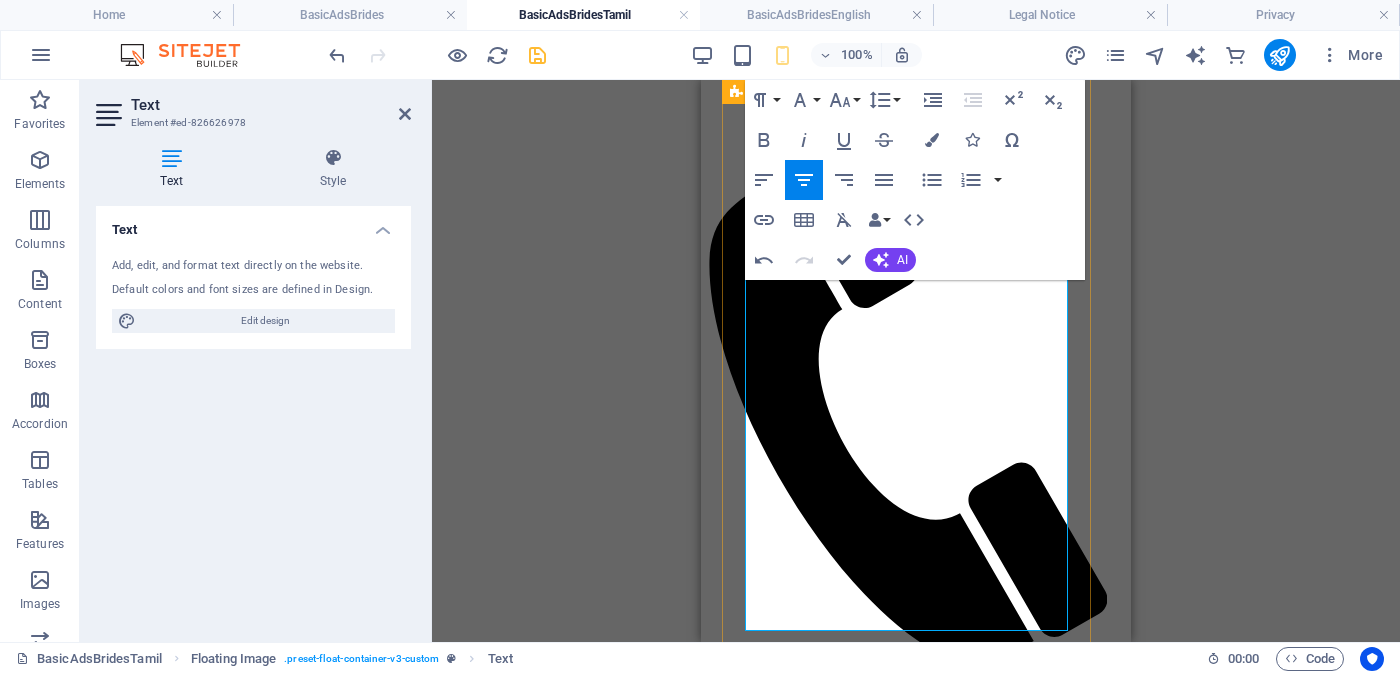 drag, startPoint x: 1000, startPoint y: 448, endPoint x: 813, endPoint y: 446, distance: 187.0107 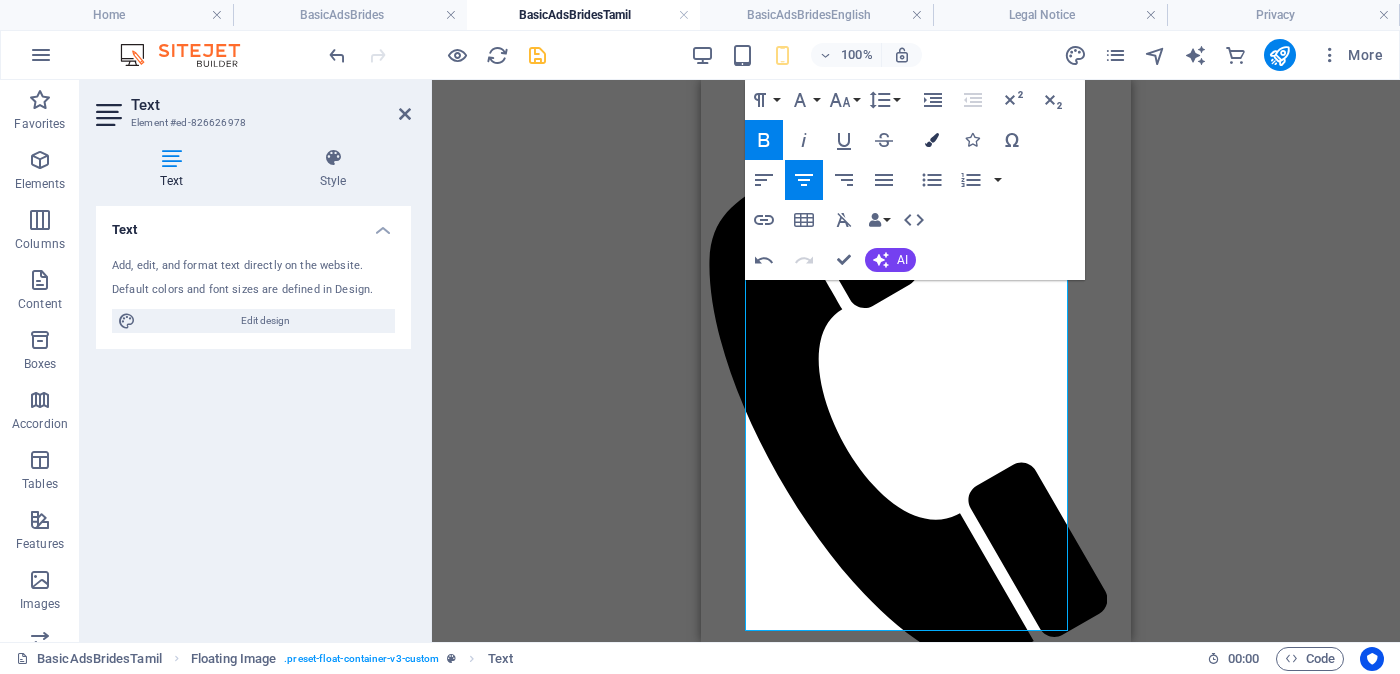 click at bounding box center (932, 140) 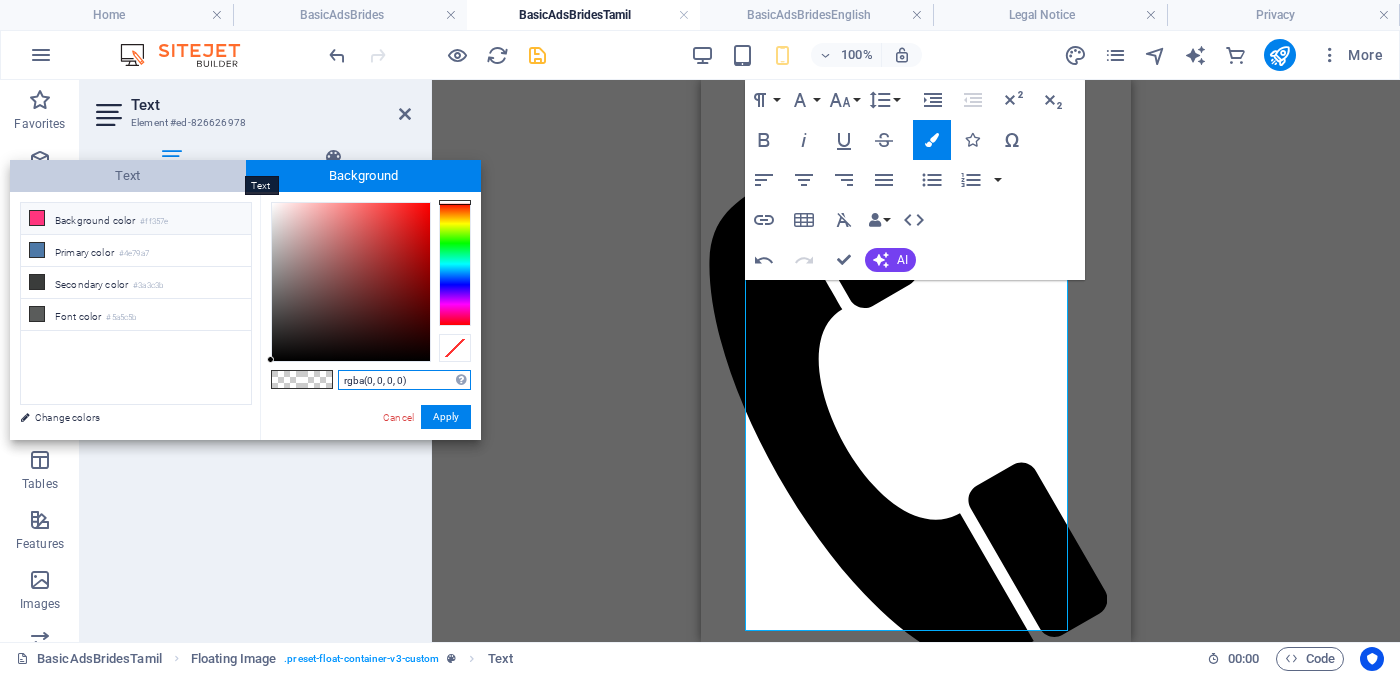 click on "Text" at bounding box center (128, 176) 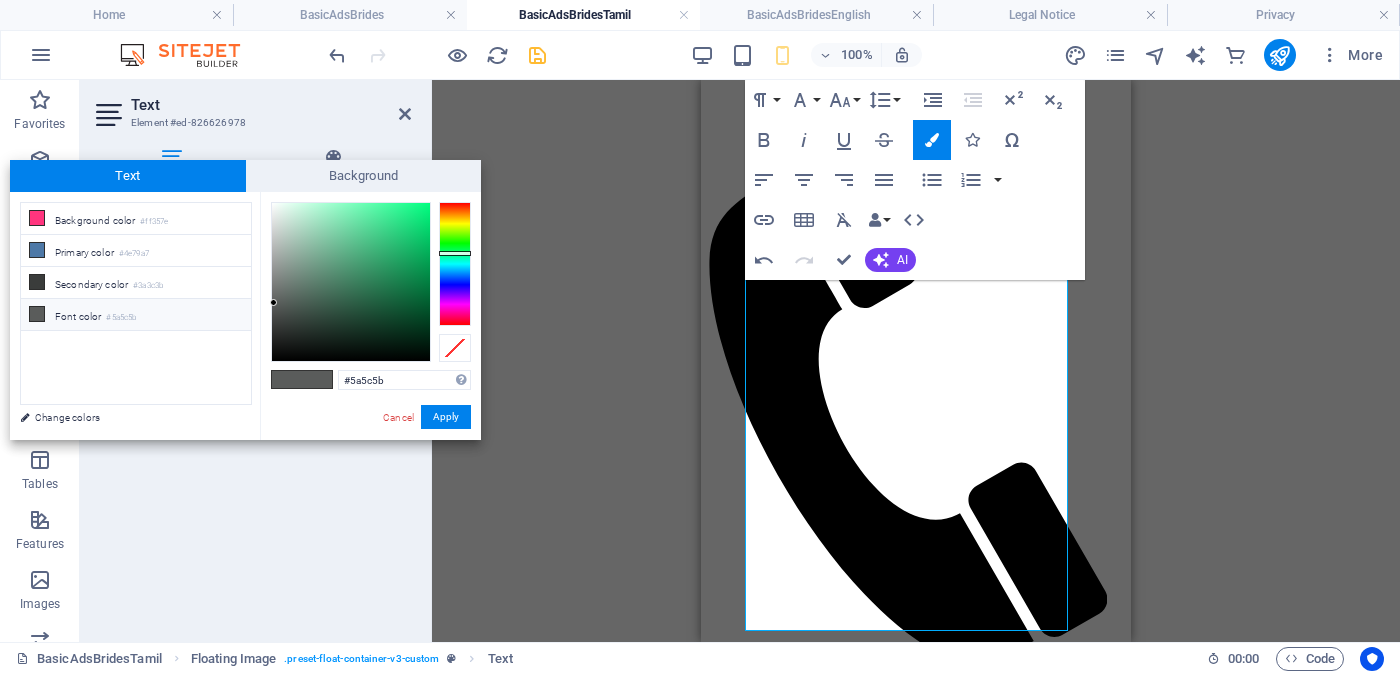 click on "Font color
#5a5c5b" at bounding box center [136, 315] 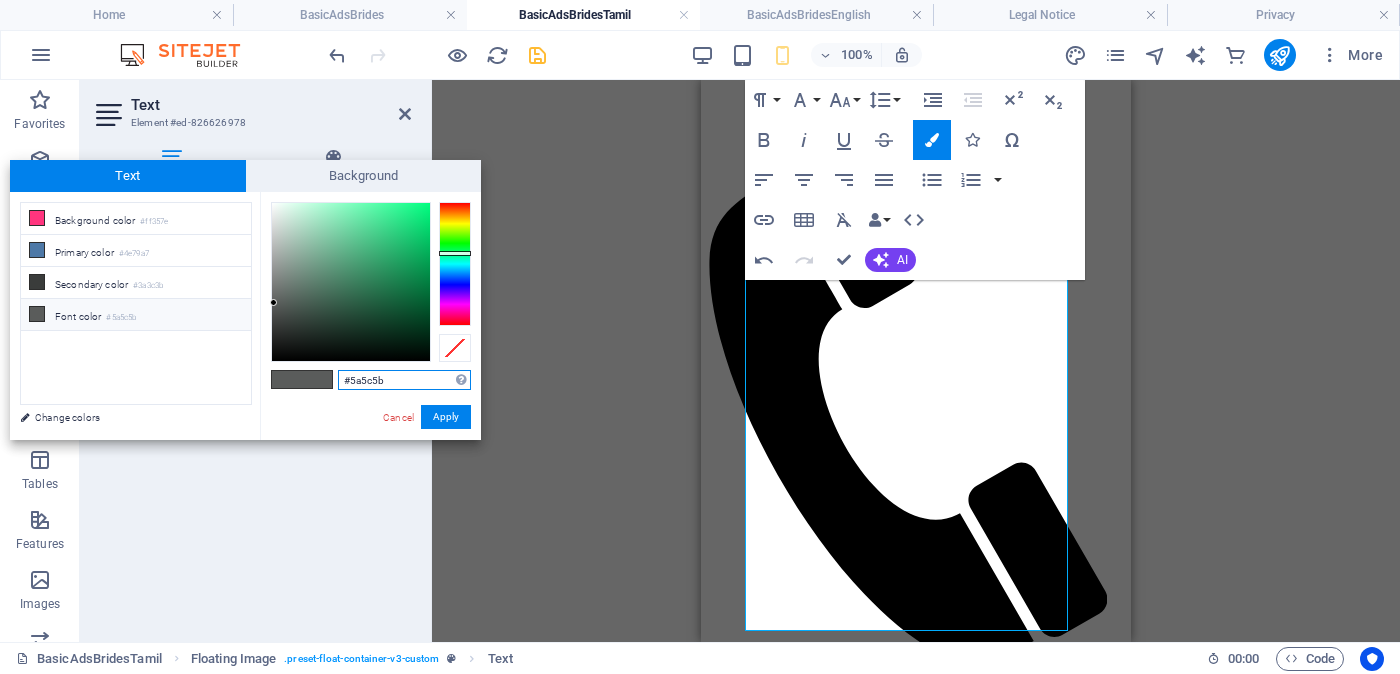 click on "#5a5c5b" at bounding box center [404, 380] 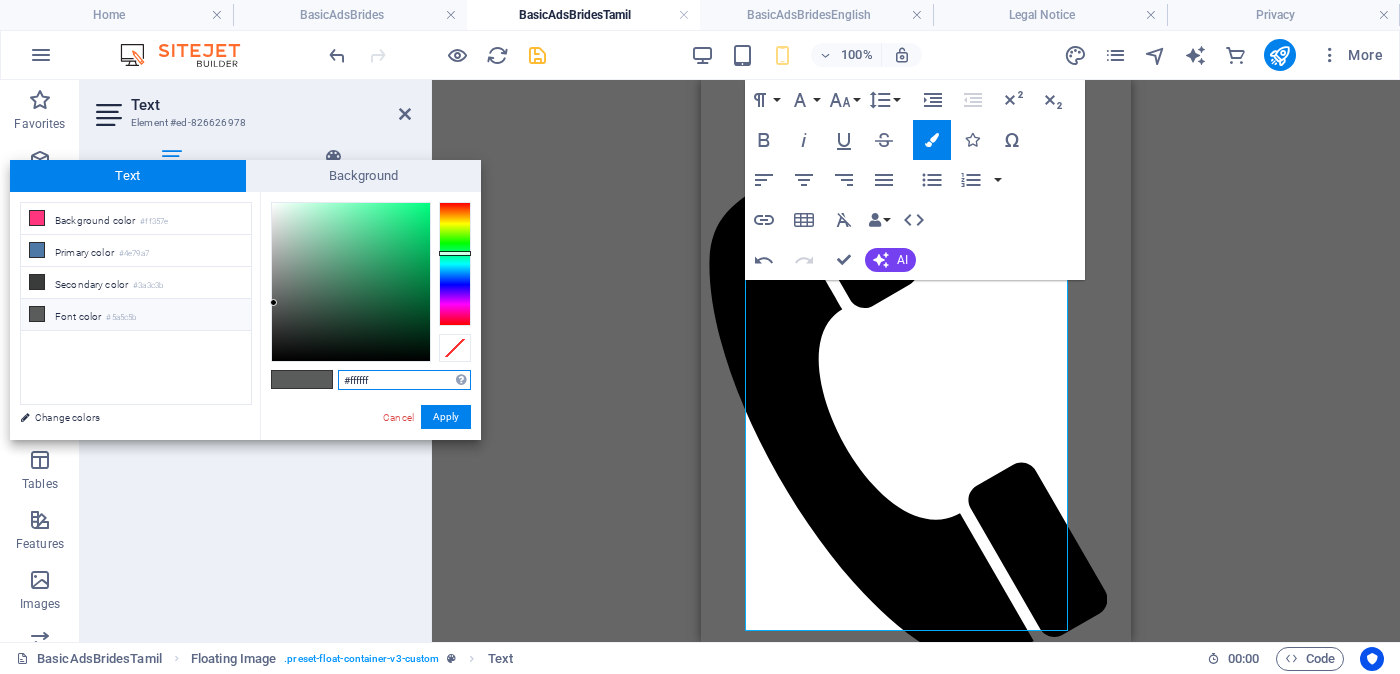 type on "#ffffff" 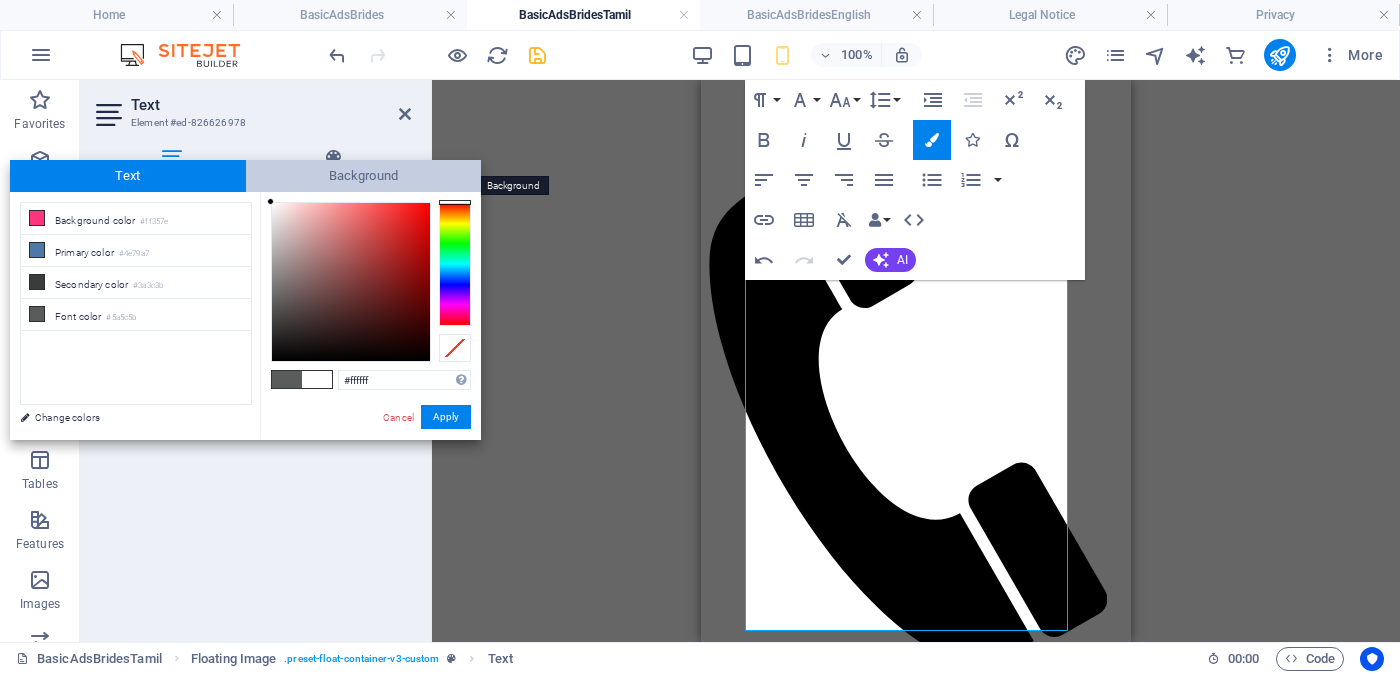 click on "Background" at bounding box center (364, 176) 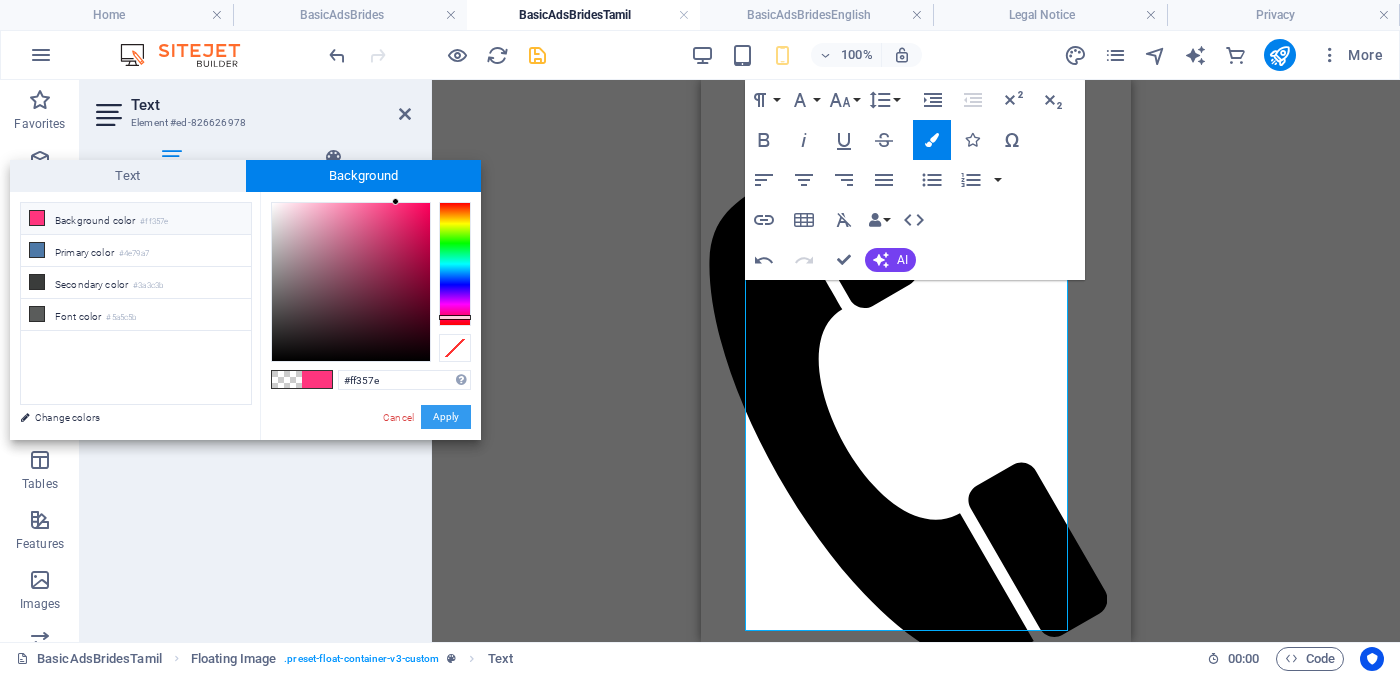 click on "Apply" at bounding box center [446, 417] 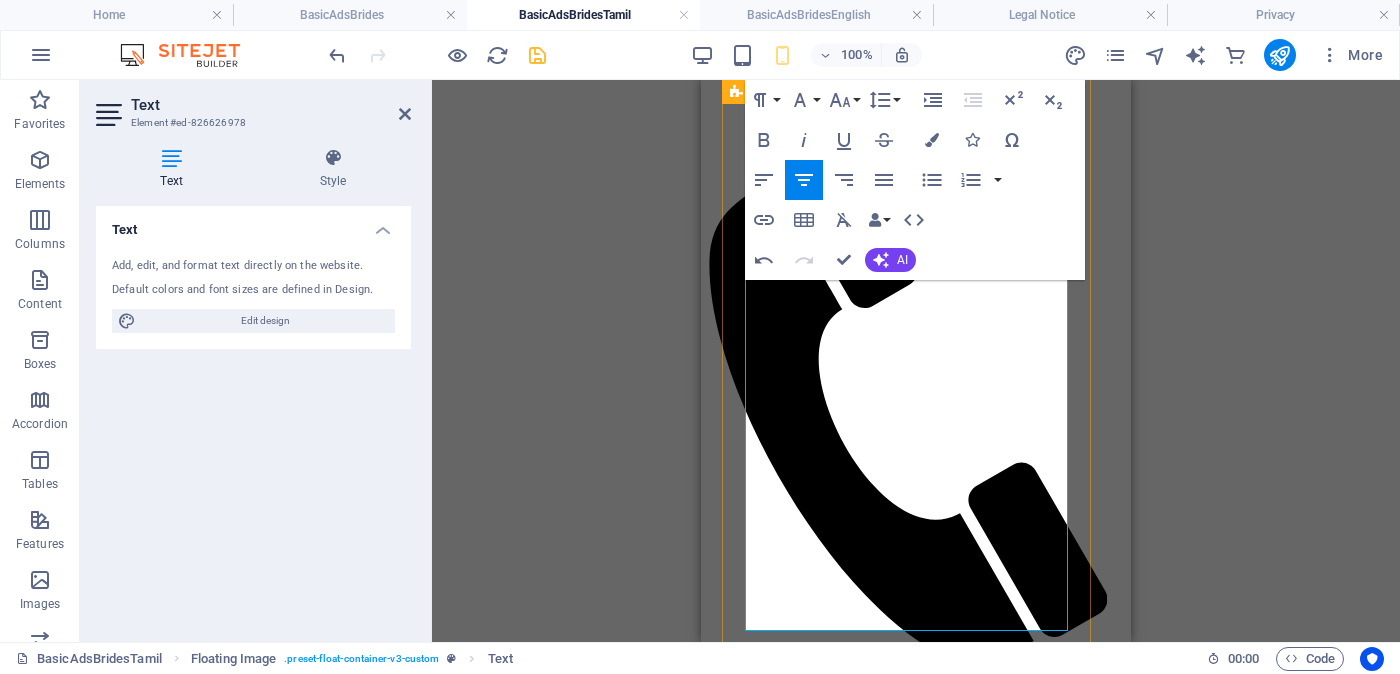 drag, startPoint x: 812, startPoint y: 449, endPoint x: 1005, endPoint y: 438, distance: 193.31322 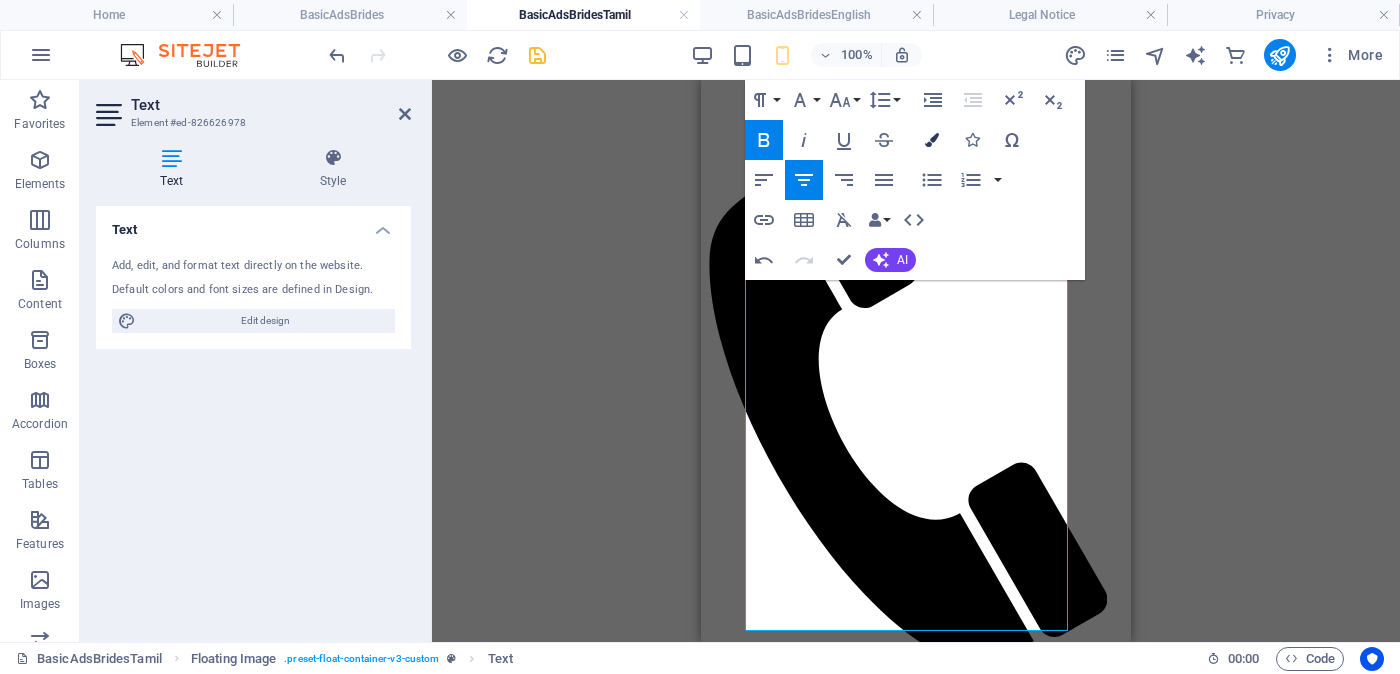 click at bounding box center [932, 140] 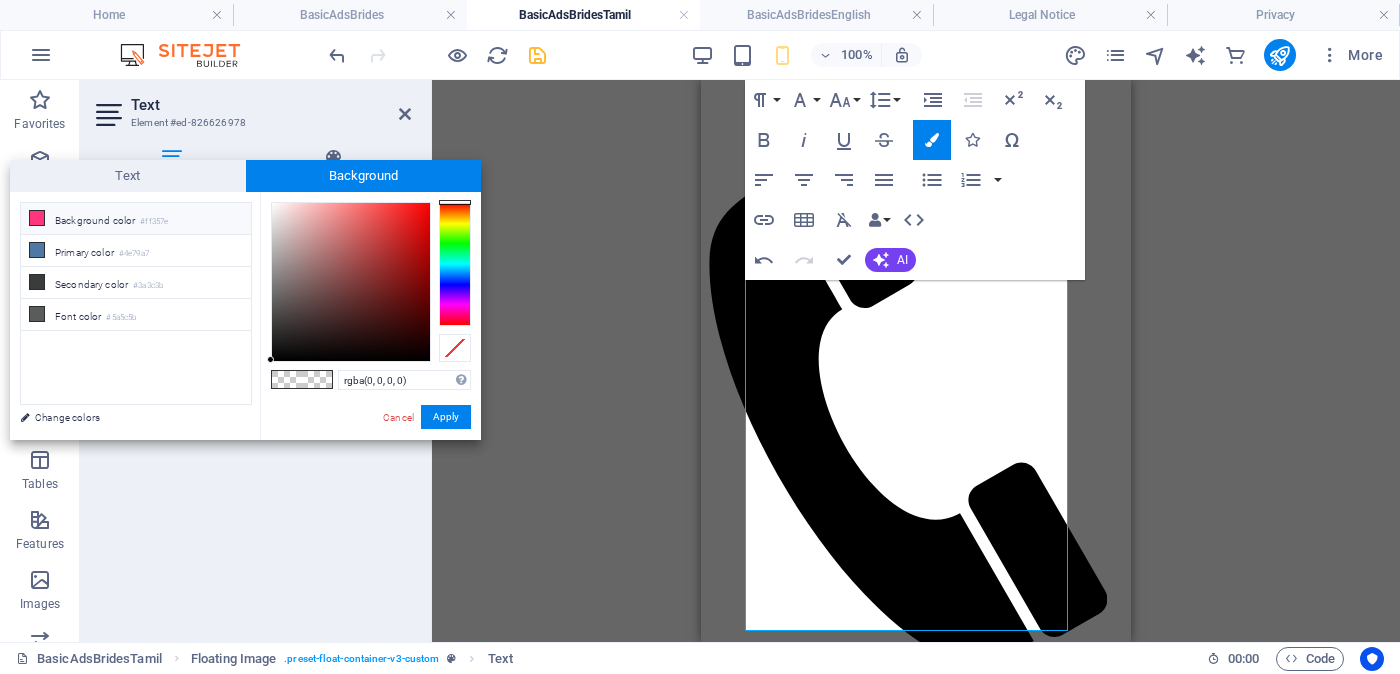 click on "Background color
#ff357e" at bounding box center (136, 219) 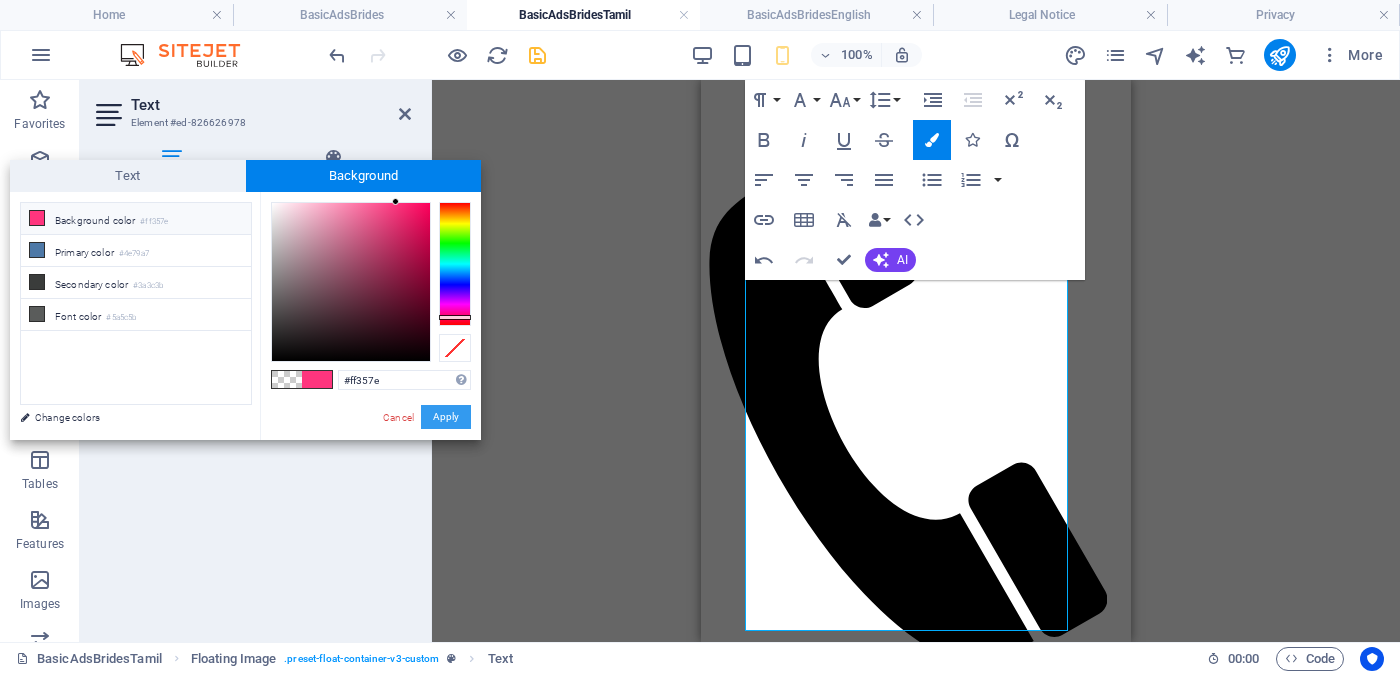 click on "Apply" at bounding box center (446, 417) 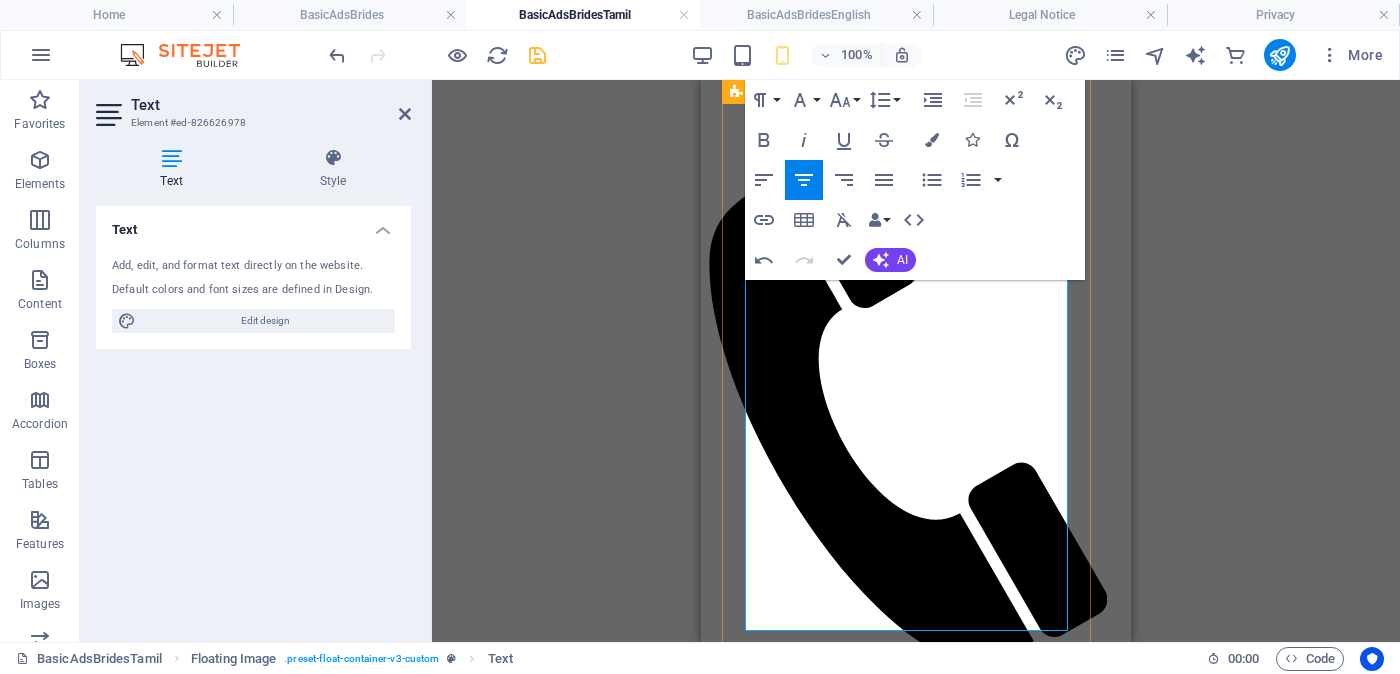 drag, startPoint x: 1006, startPoint y: 444, endPoint x: 813, endPoint y: 447, distance: 193.02332 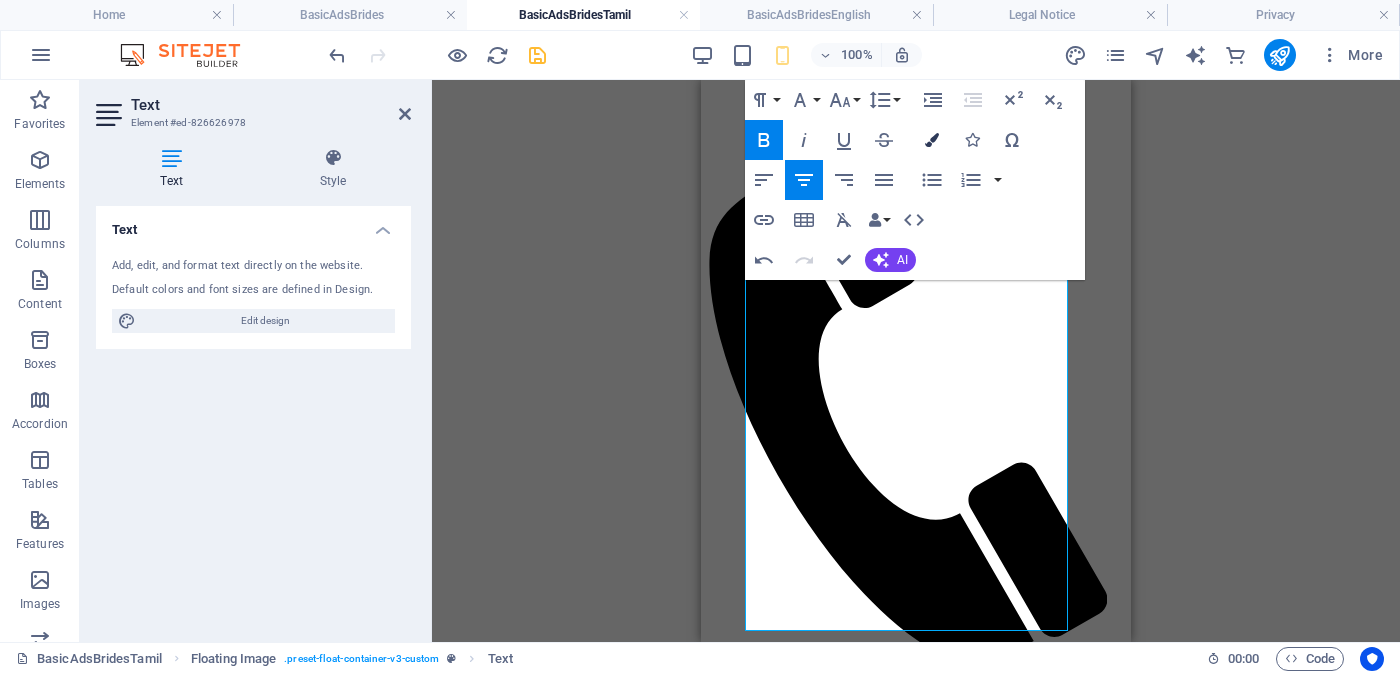 click at bounding box center (932, 140) 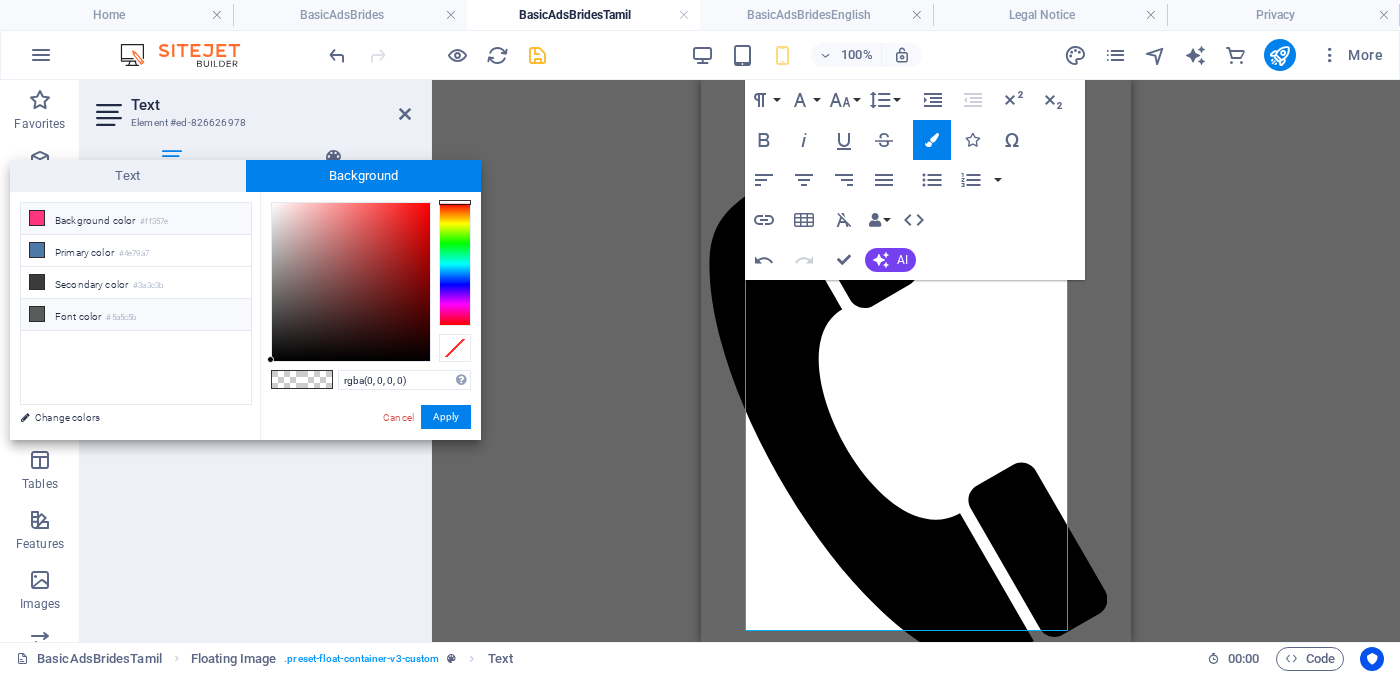 click on "Font color
#5a5c5b" at bounding box center (136, 315) 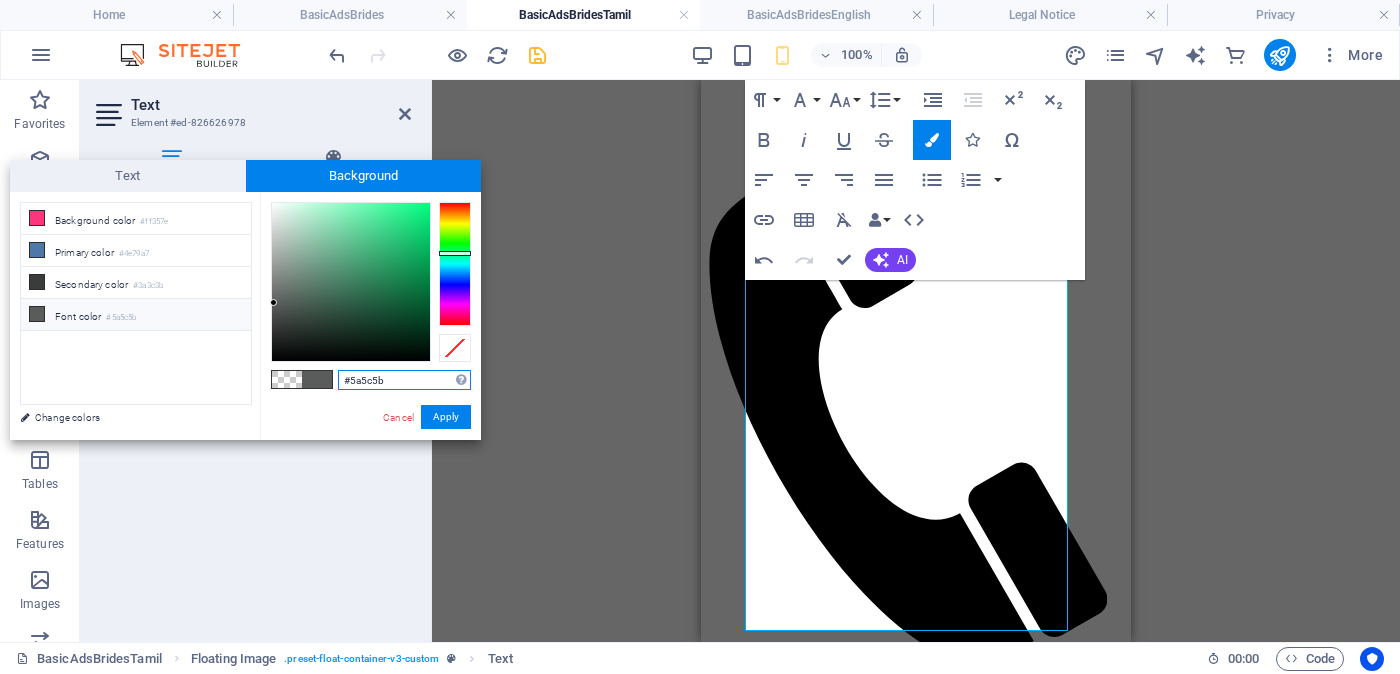 click on "#5a5c5b" at bounding box center [404, 380] 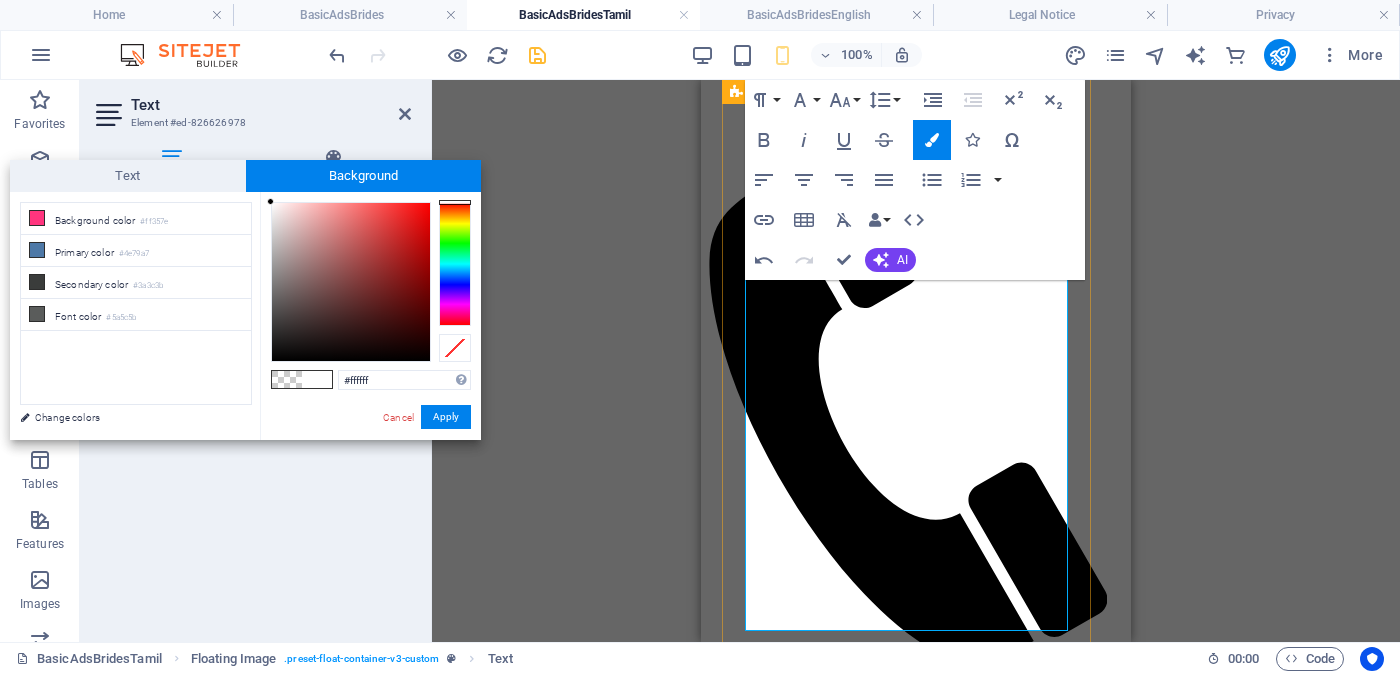 click on "​ රැකියාව- Occupation -" at bounding box center [896, 2364] 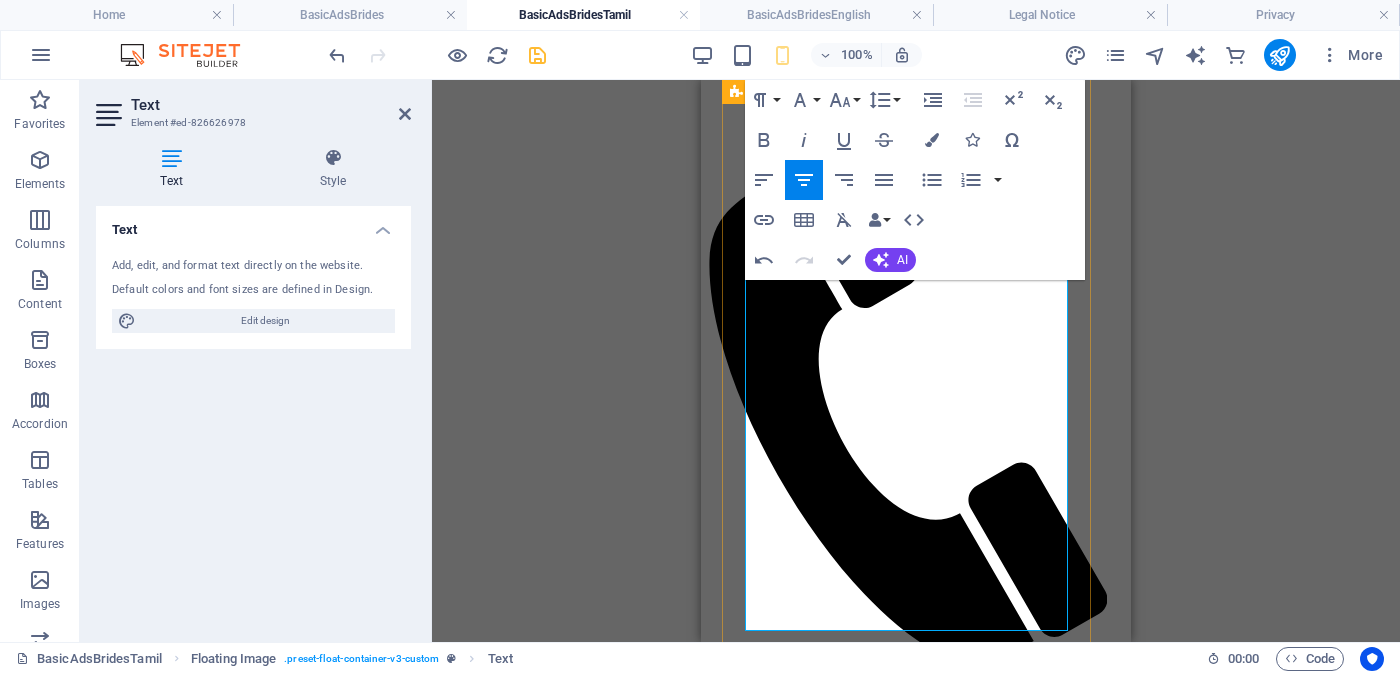 drag, startPoint x: 814, startPoint y: 444, endPoint x: 1007, endPoint y: 455, distance: 193.31322 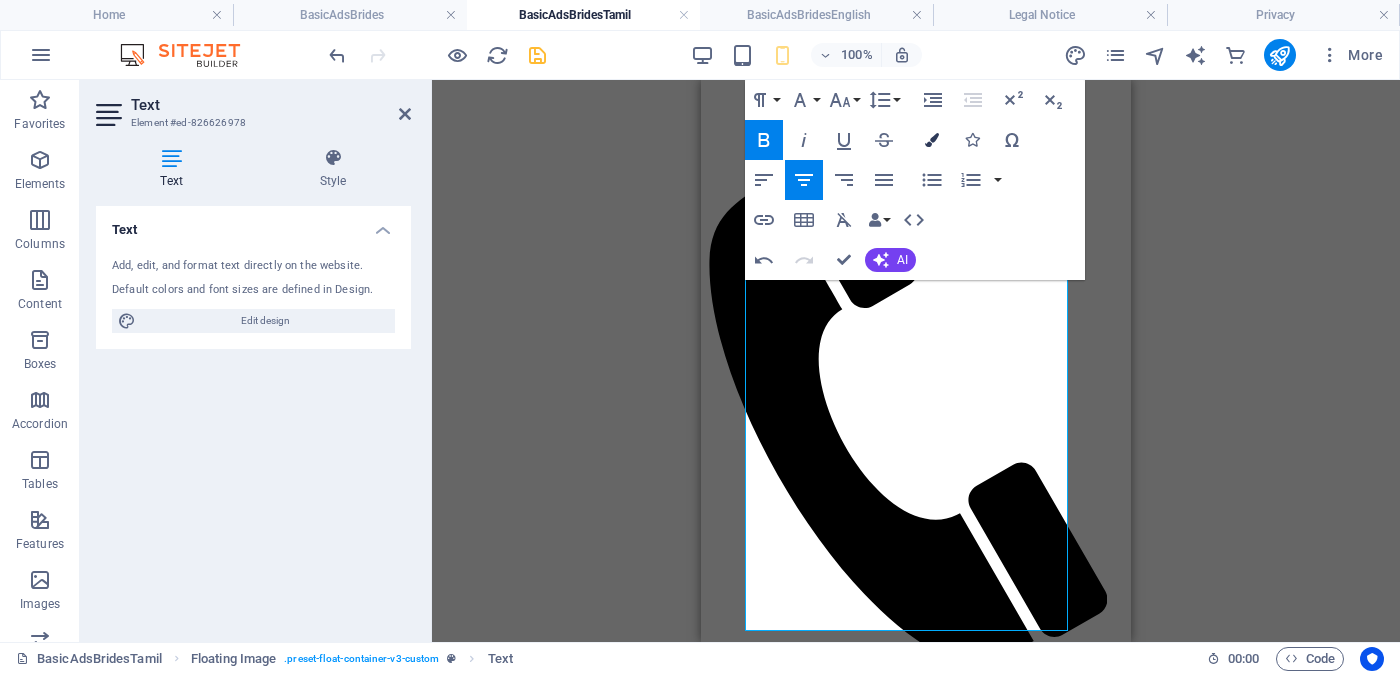 click at bounding box center [932, 140] 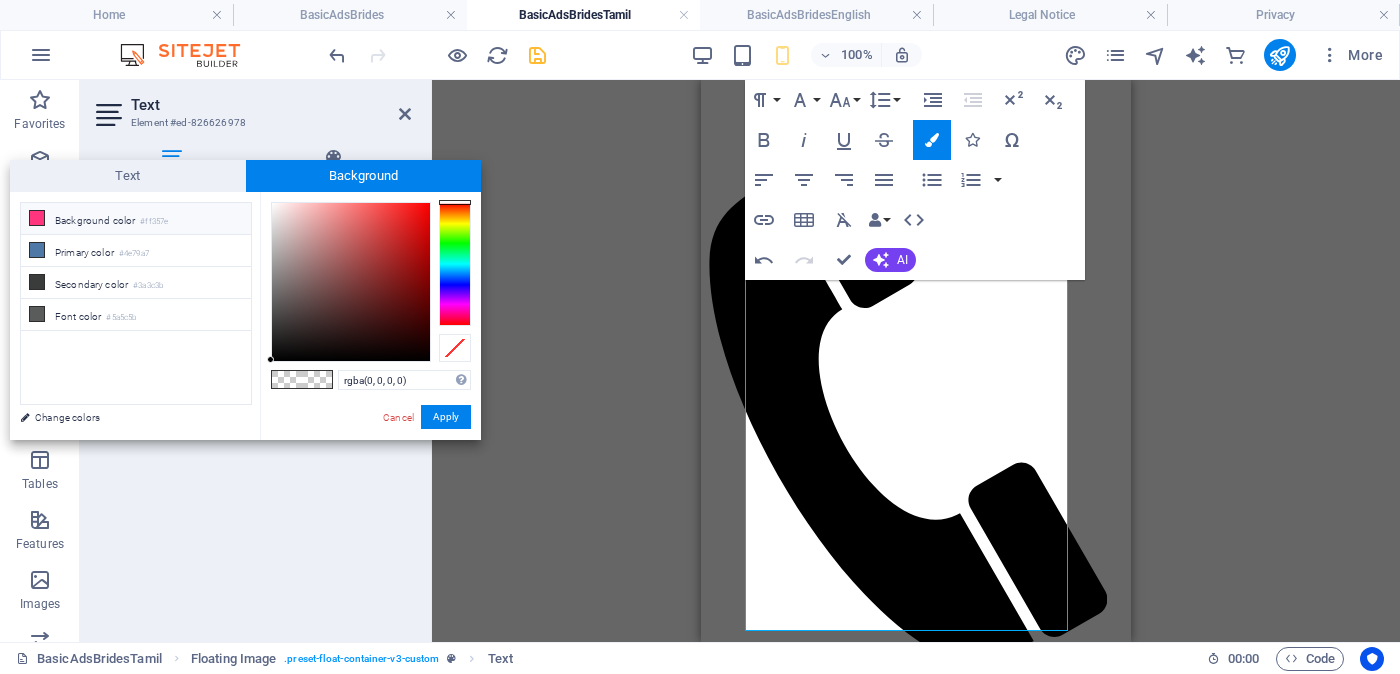 click on "Background color
#ff357e" at bounding box center (136, 219) 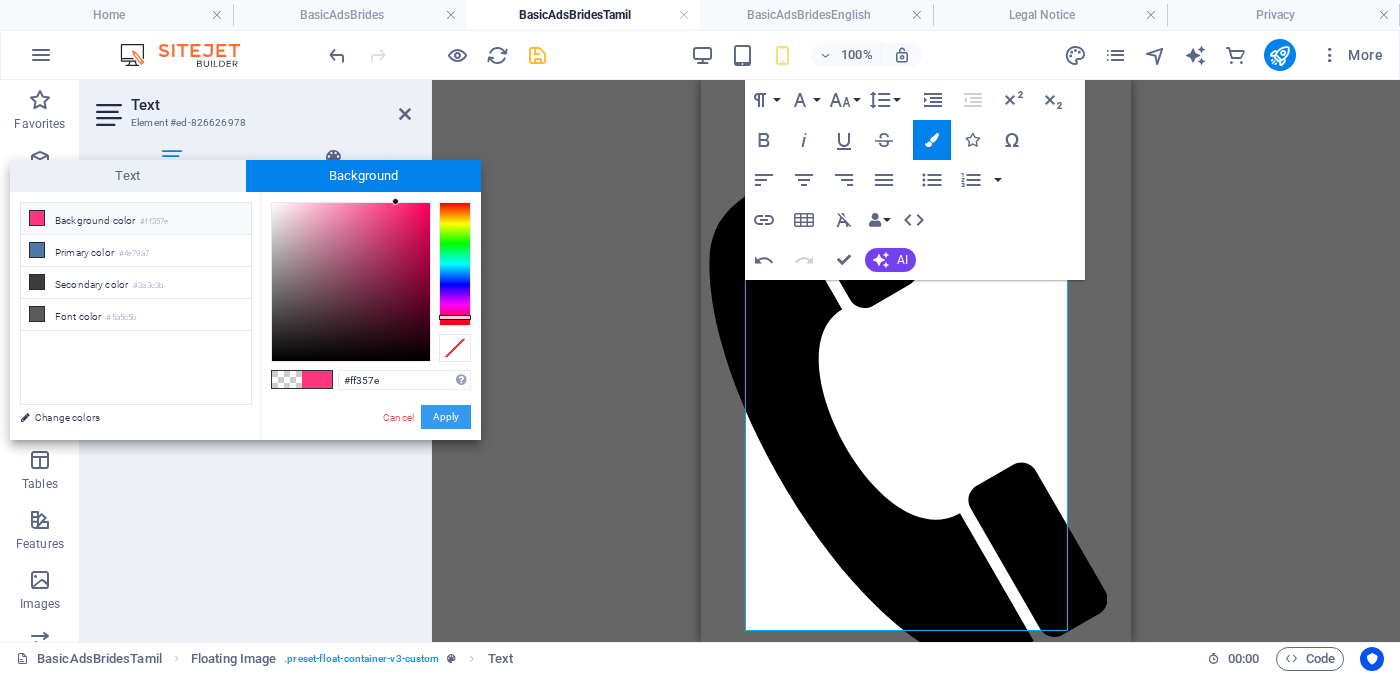click on "Apply" at bounding box center (446, 417) 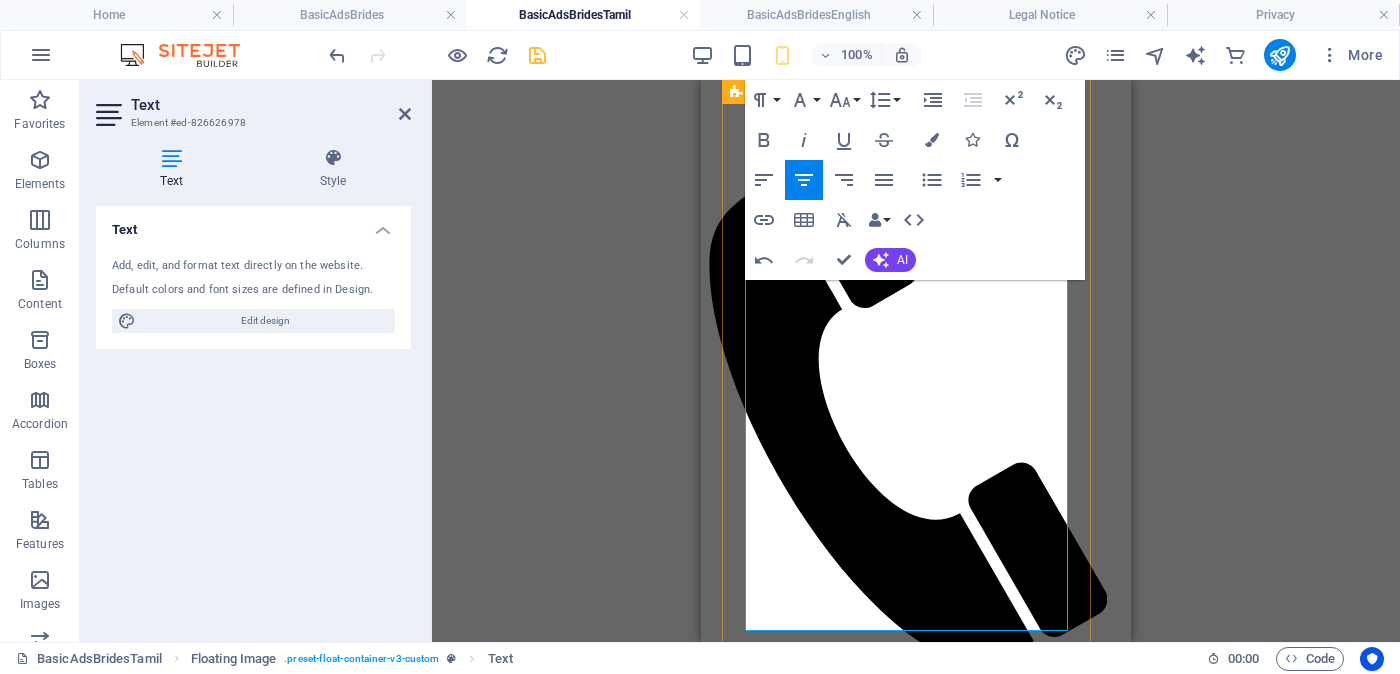 drag, startPoint x: 796, startPoint y: 443, endPoint x: 1005, endPoint y: 452, distance: 209.1937 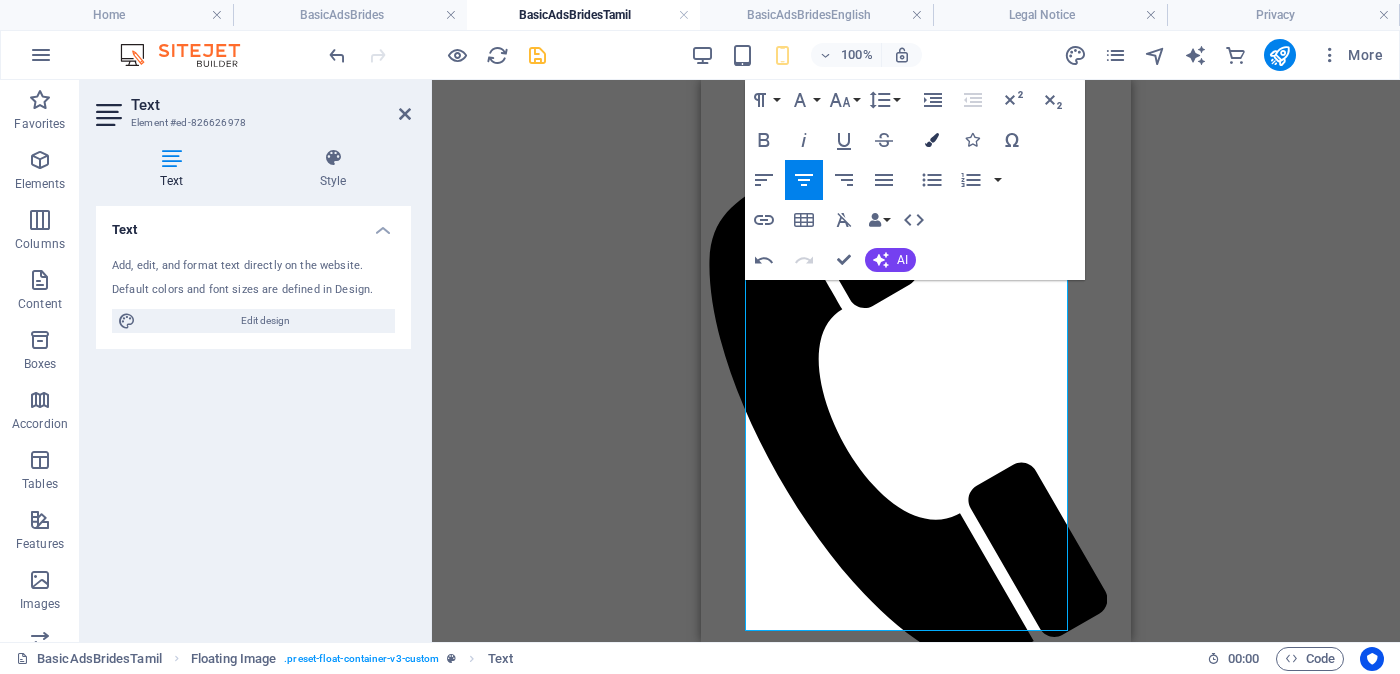 click on "Colors" at bounding box center [932, 140] 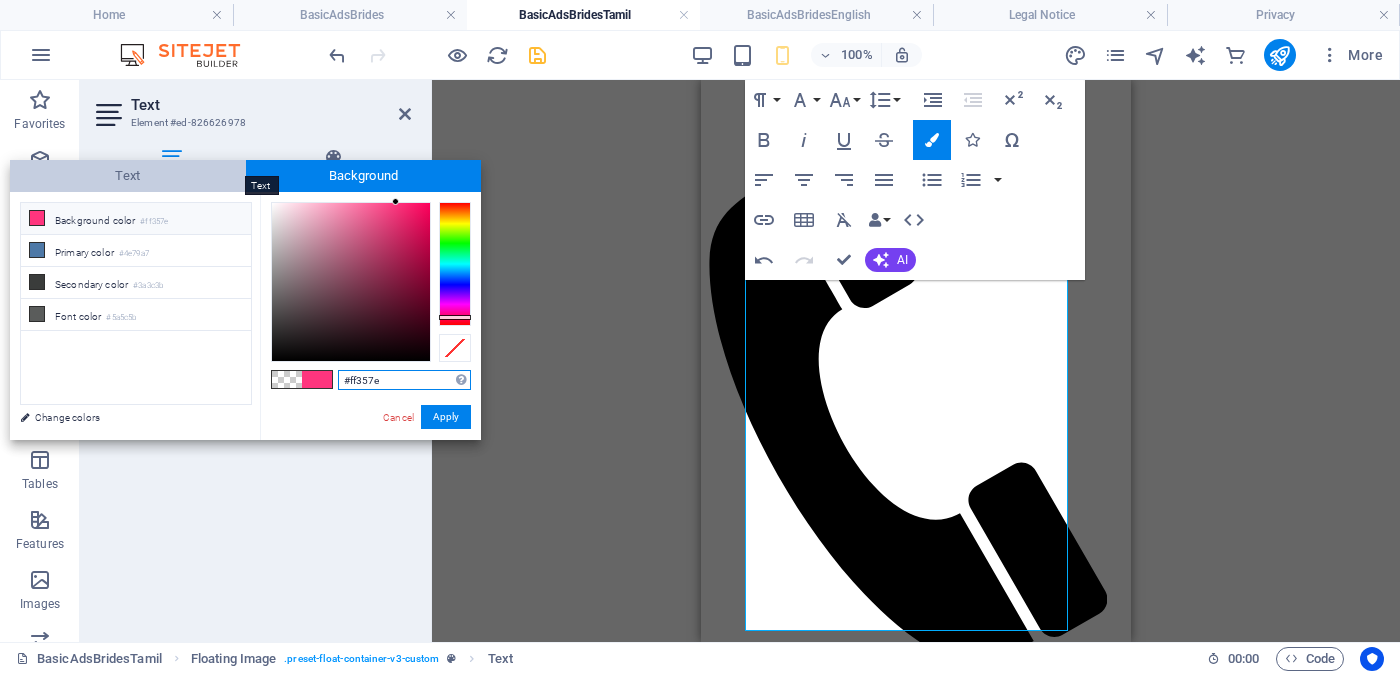 click on "Text" at bounding box center [128, 176] 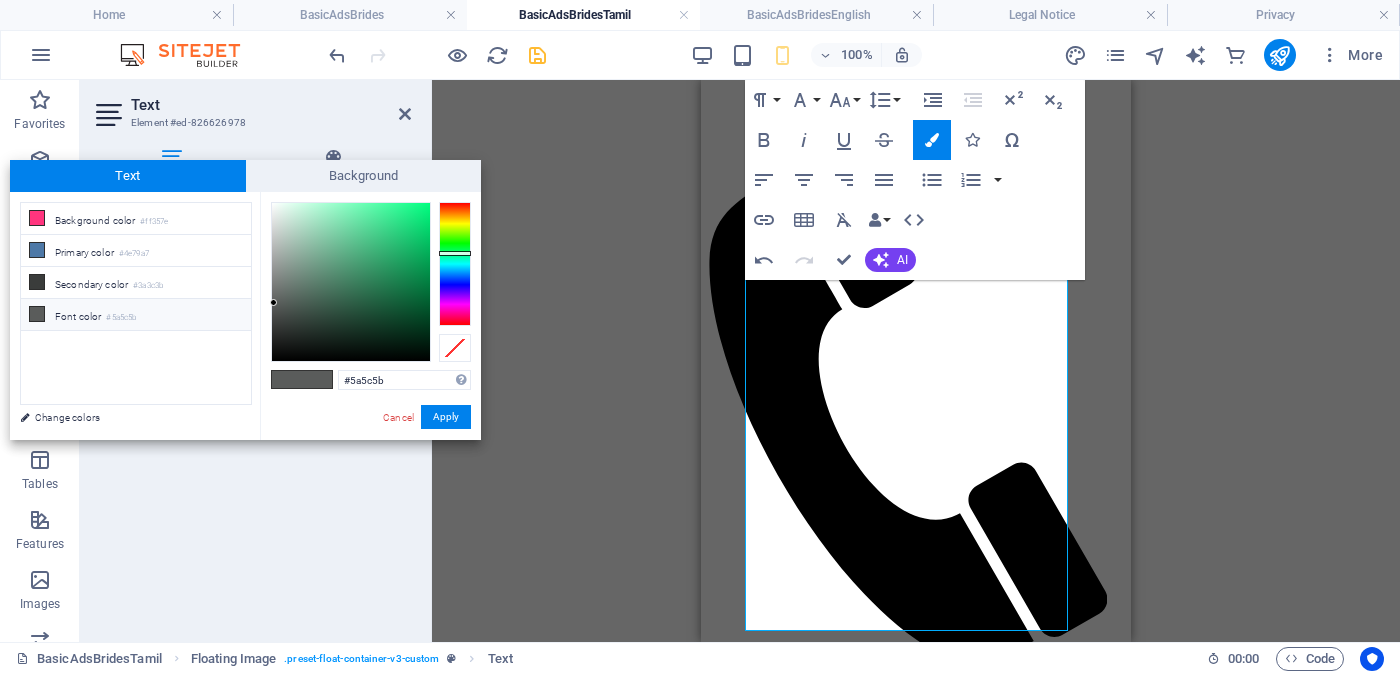 click on "Font color
#5a5c5b" at bounding box center [136, 315] 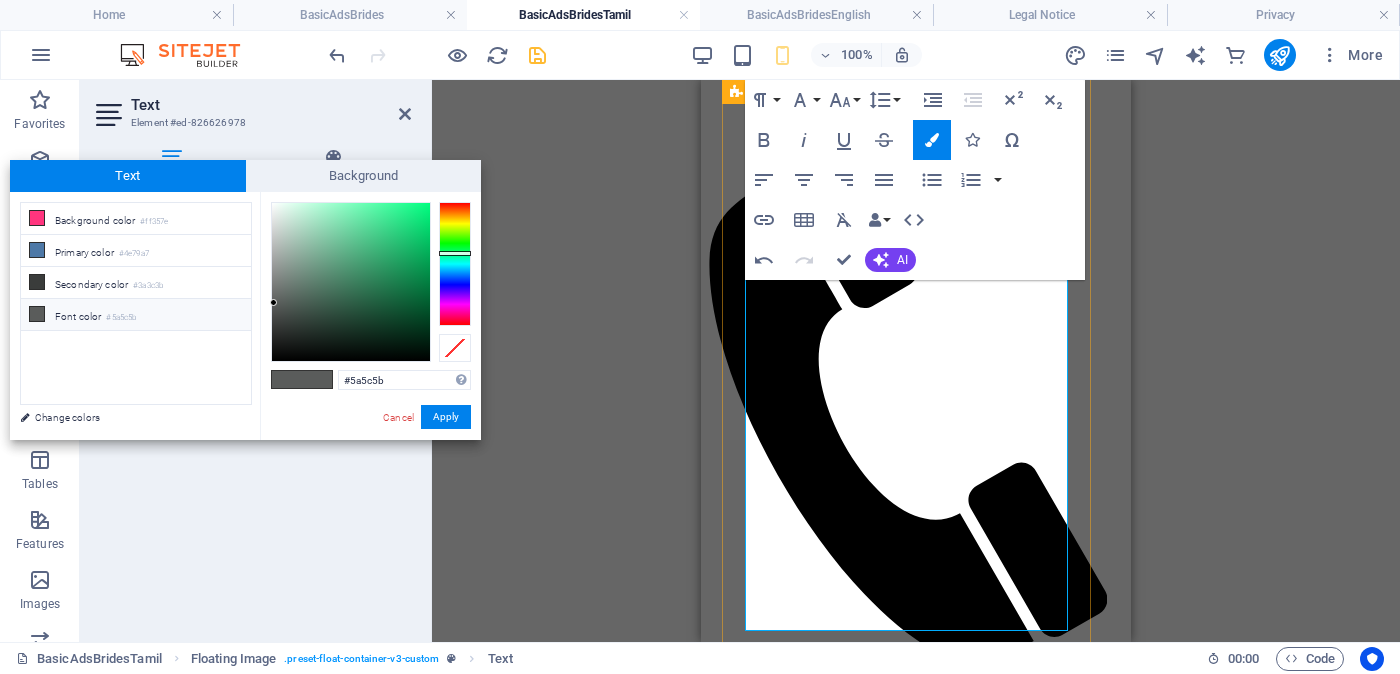 click on "රැකියාව- Occupation -" at bounding box center [896, 2364] 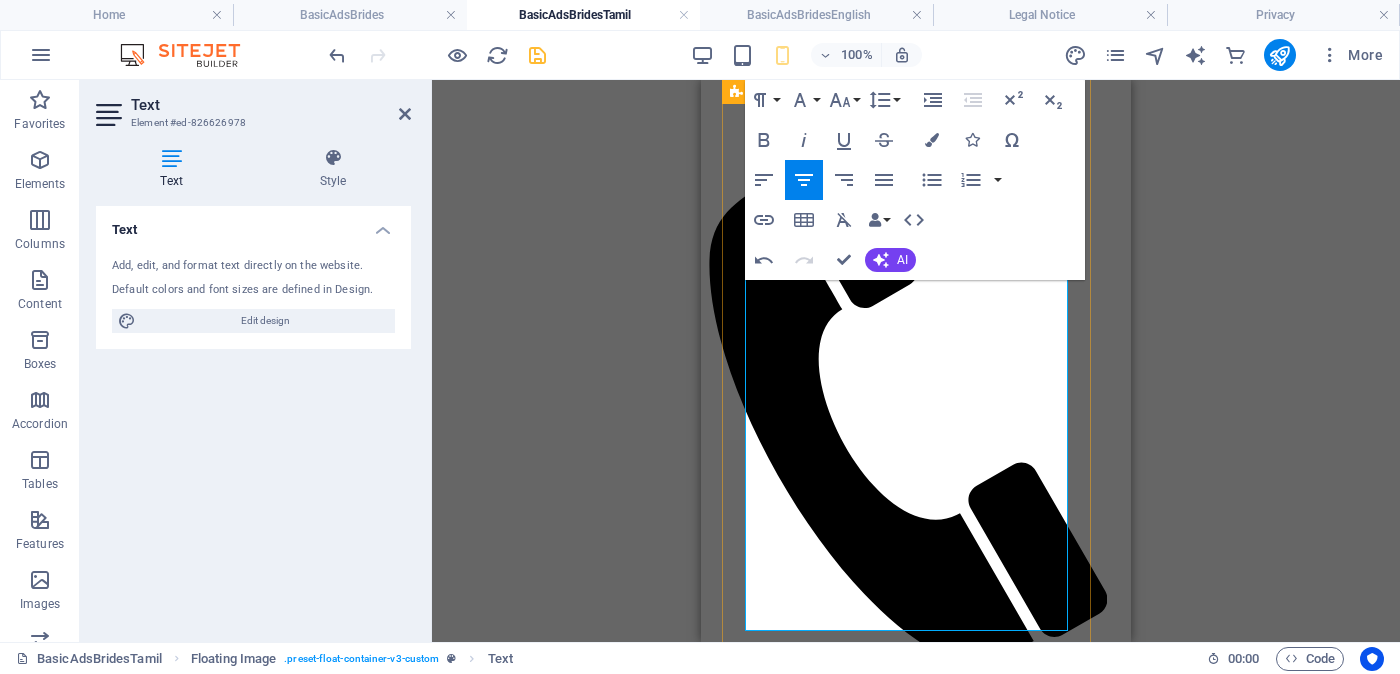 drag, startPoint x: 813, startPoint y: 450, endPoint x: 1004, endPoint y: 458, distance: 191.16747 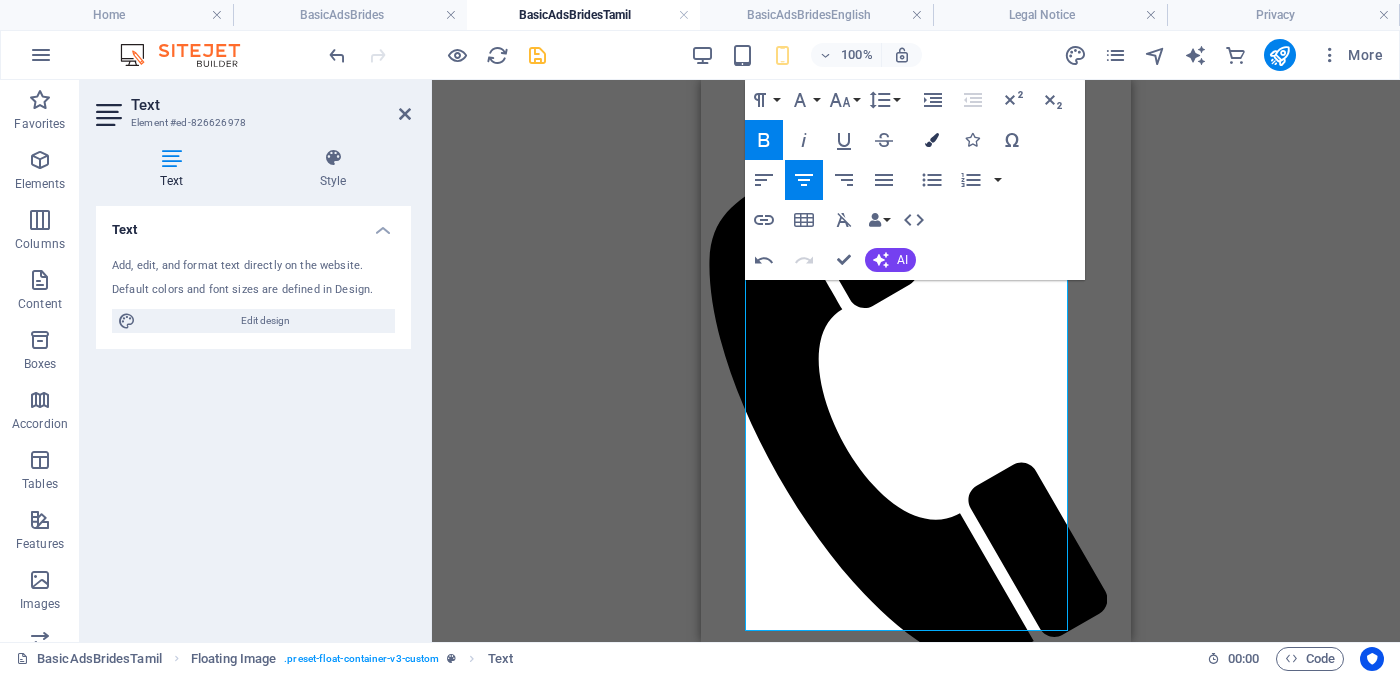 click at bounding box center [932, 140] 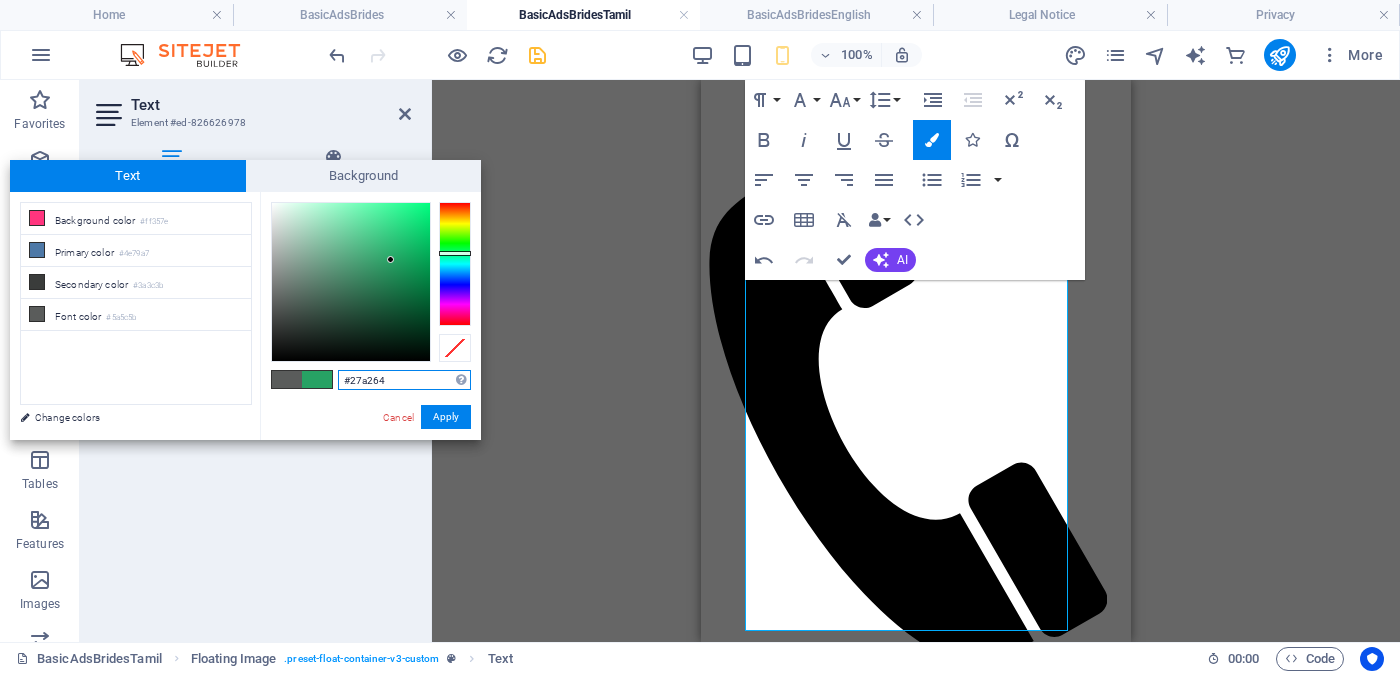 click at bounding box center (351, 282) 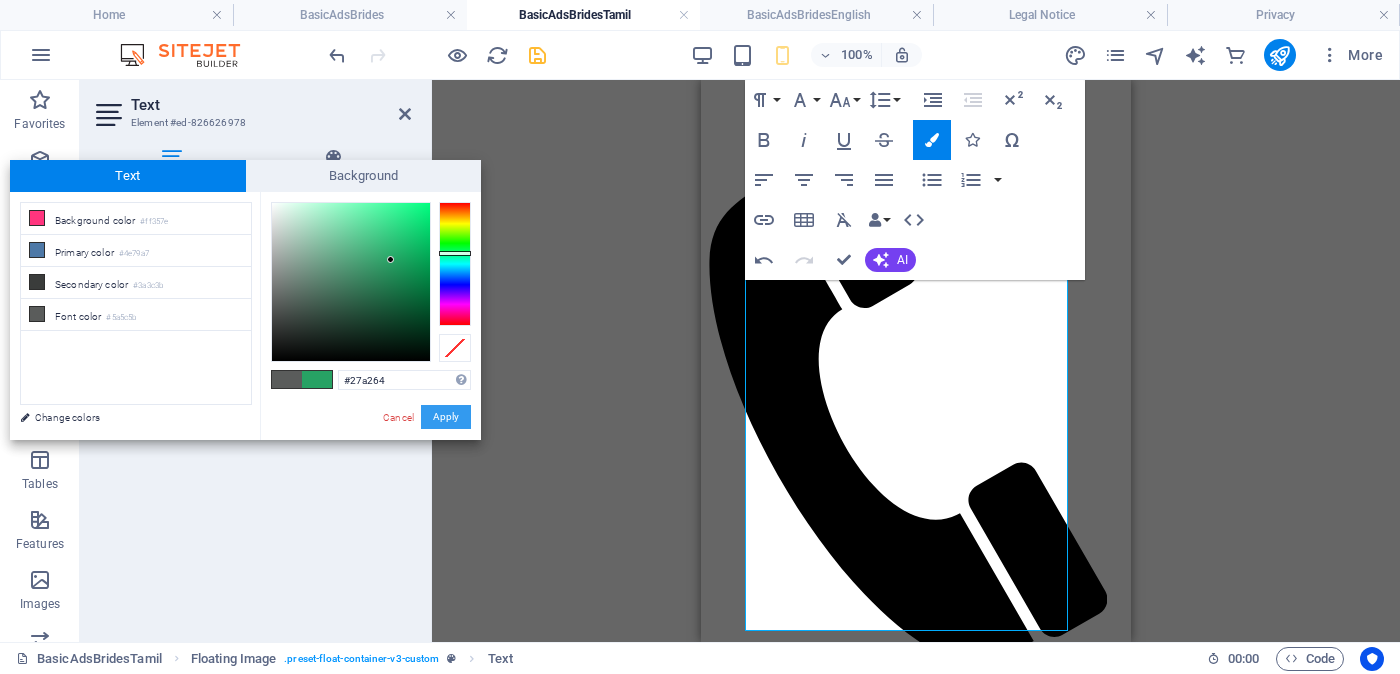 click on "Apply" at bounding box center [446, 417] 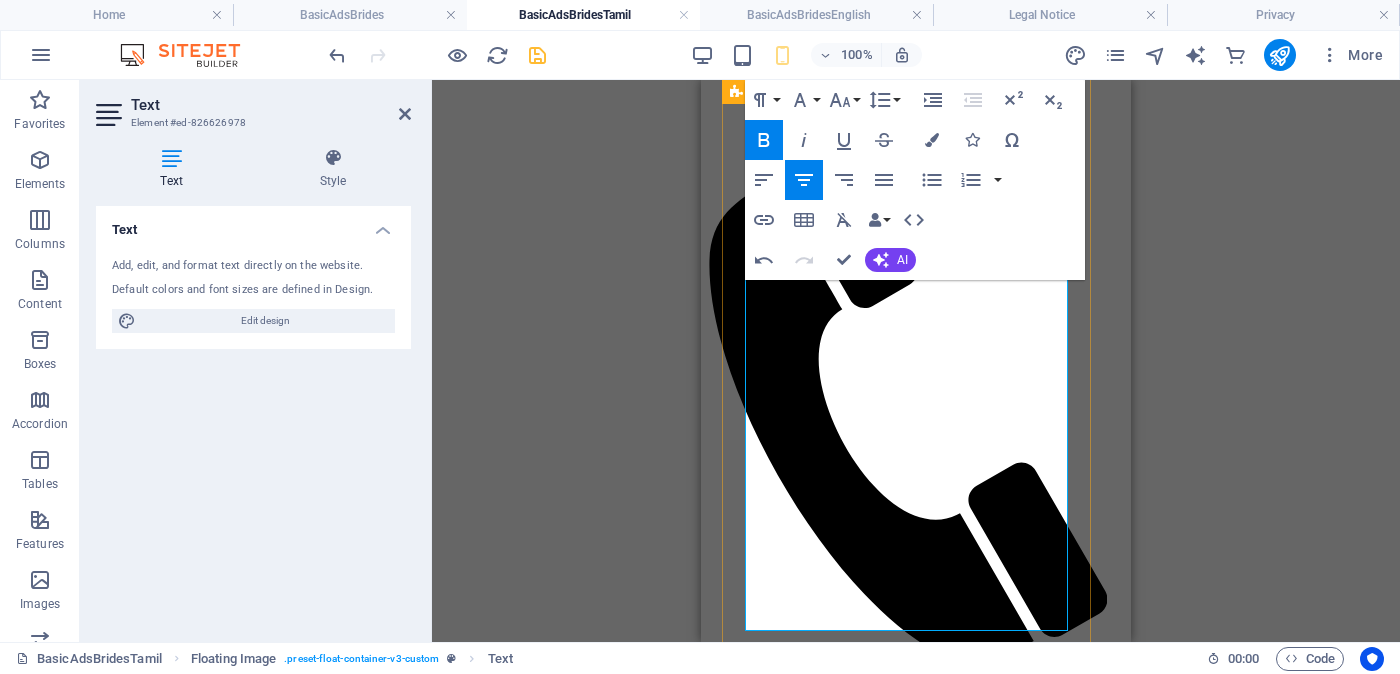 click on "வயது - >> >> [AGE] Unmarried - [MARITAL_STATUS] - [MARITAL_STATUS] உயரம் - Feet ( [FEET] ) . Inches ( [INCHES] ) ​ ​ ​​​​​​​​ රැකියාව- Occupation - >> தொழில் >> >> >> Privet Company - [COMPANY_NAME] >> [COMPANY_NAME]" at bounding box center [916, 2345] 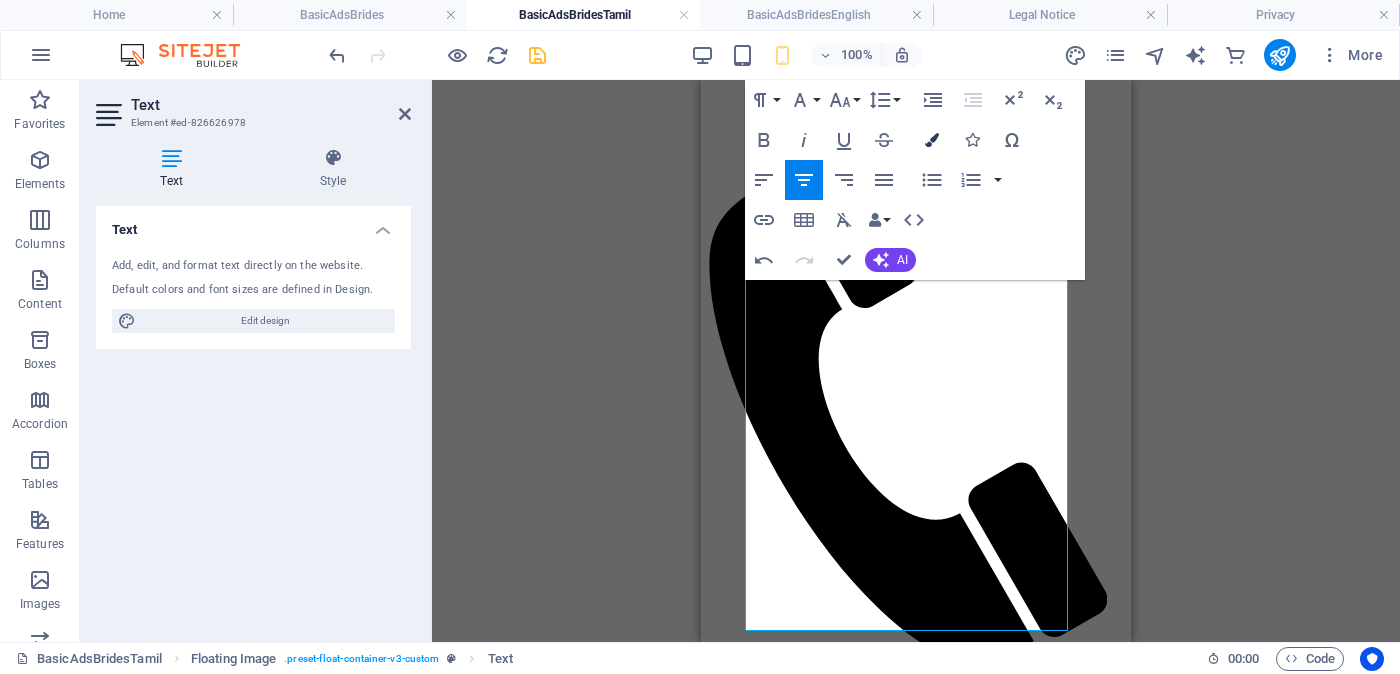 click at bounding box center [932, 140] 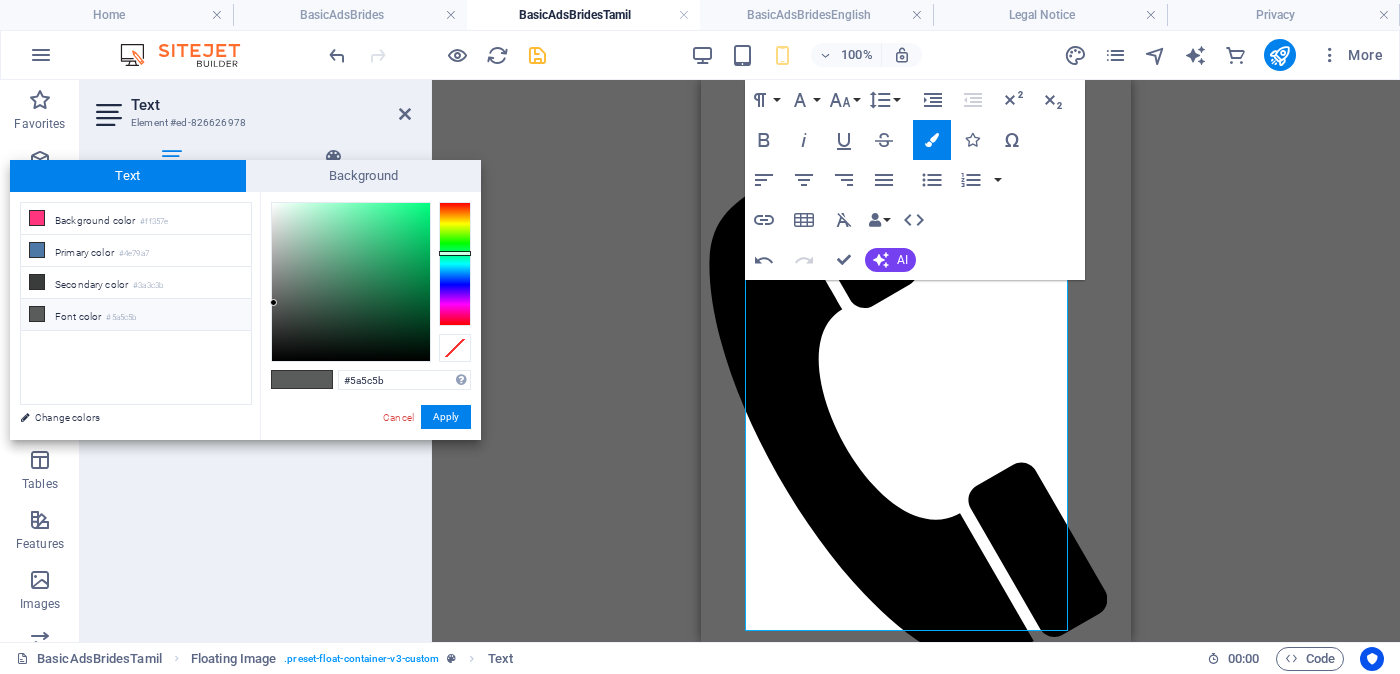 click on "Font color
#5a5c5b" at bounding box center [136, 315] 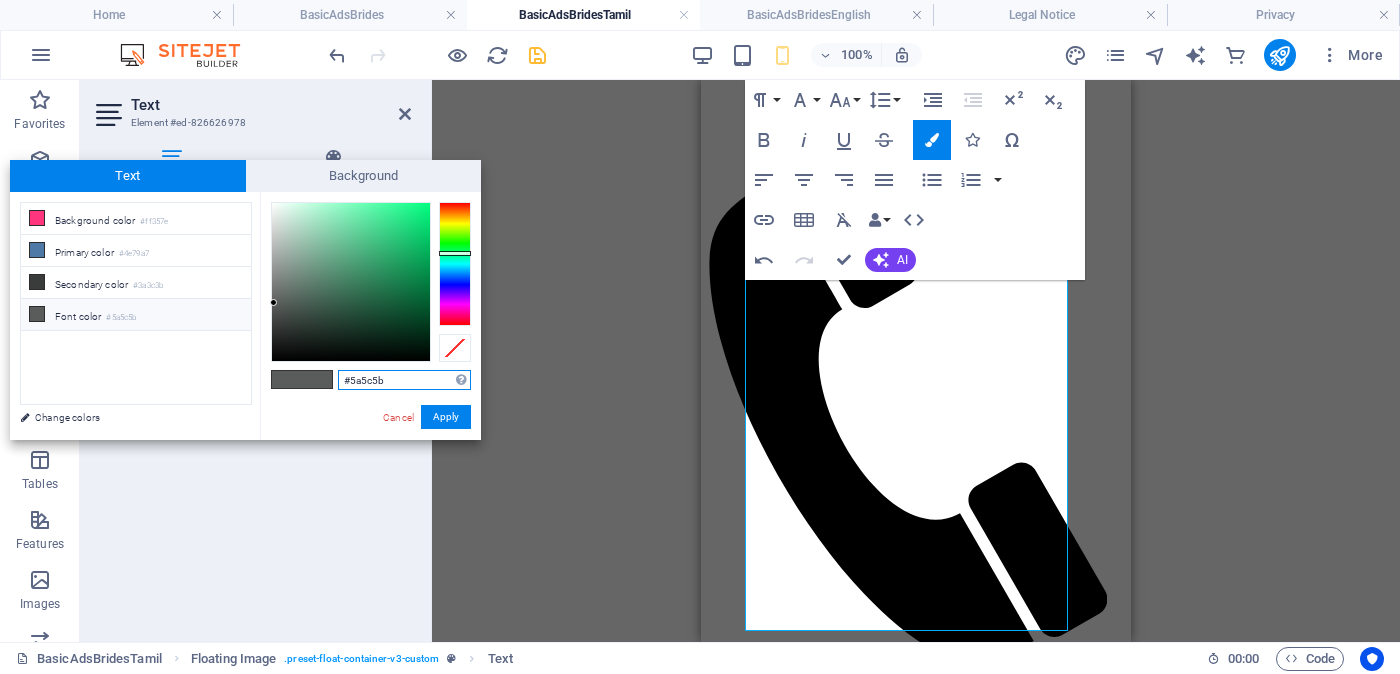 drag, startPoint x: 395, startPoint y: 375, endPoint x: 350, endPoint y: 381, distance: 45.39824 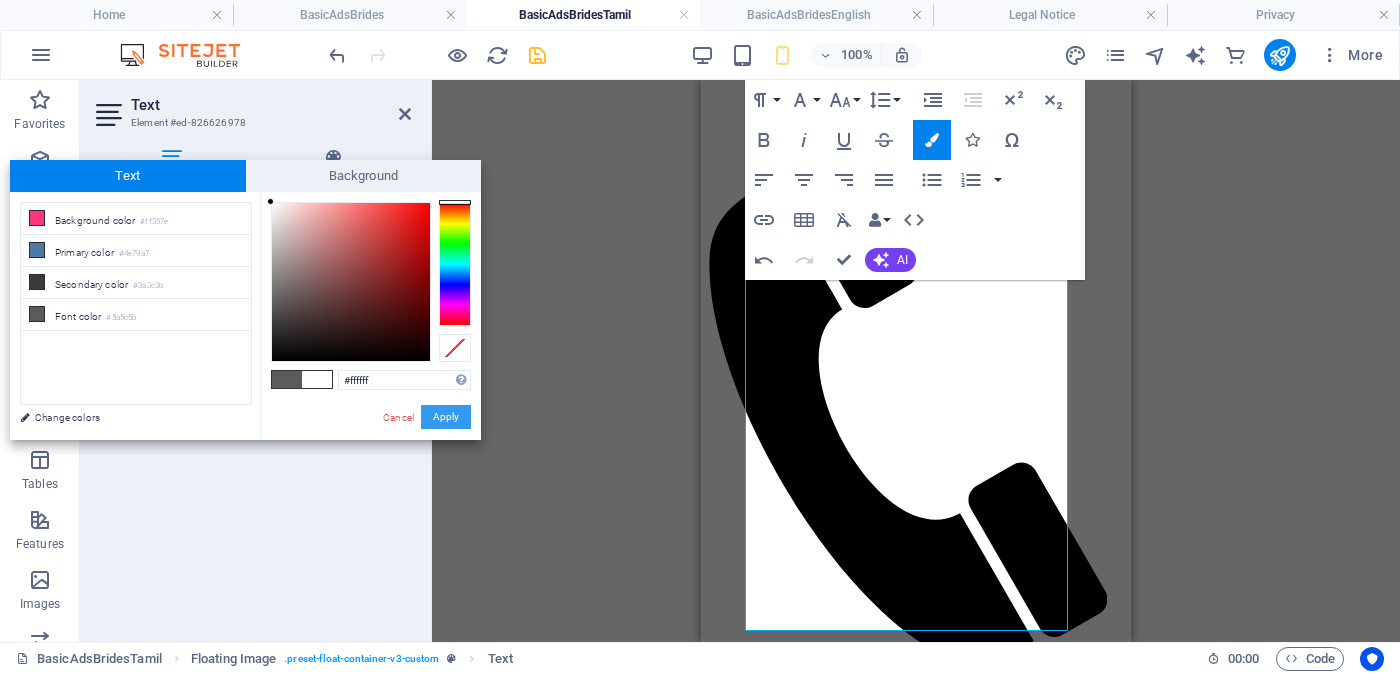 click on "Apply" at bounding box center [446, 417] 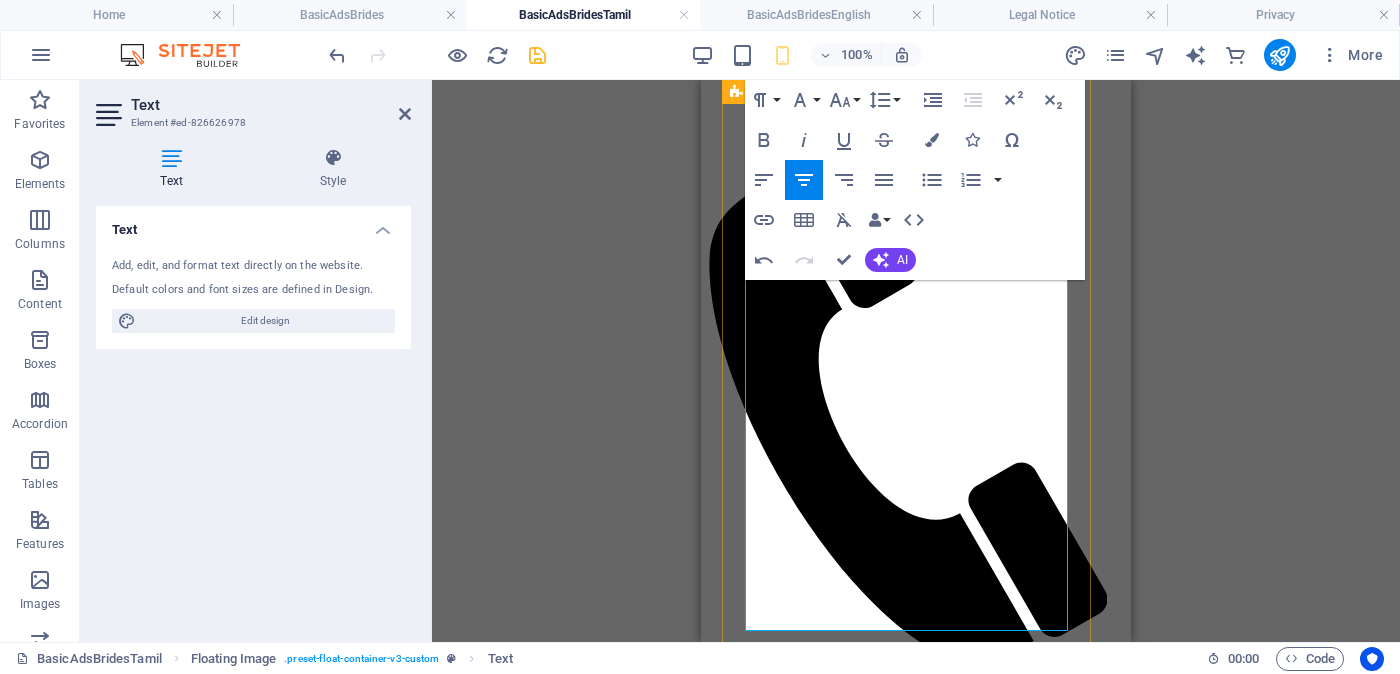 click on "வயது - >> >> [AGE] Unmarried - [MARITAL_STATUS] - [MARITAL_STATUS] உயரம் - Feet ( [FEET] ) . Inches ( [INCHES] ) ​ ​ ​​​​​​​​ රැකියාව- Occupation - >> தொழில் >> >> >> Privet Company - [COMPANY_NAME] >> [COMPANY_NAME]" at bounding box center [916, 2345] 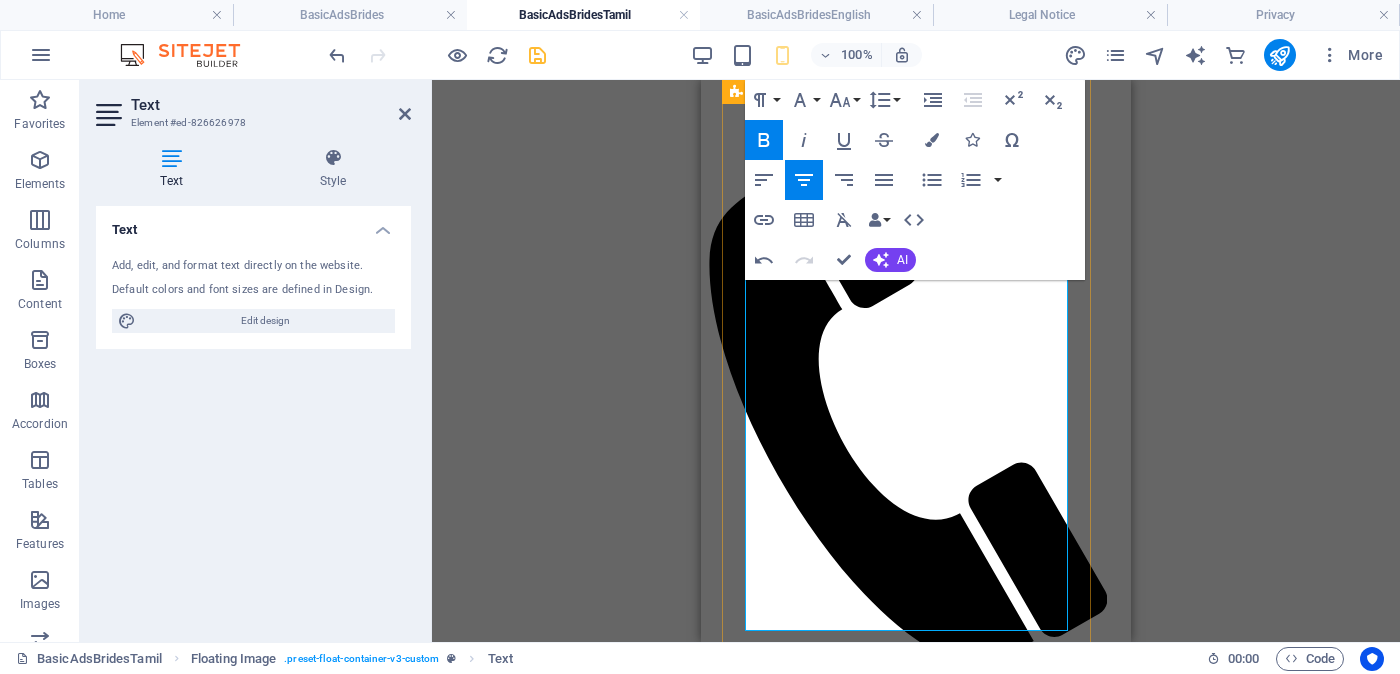 drag, startPoint x: 1005, startPoint y: 449, endPoint x: 942, endPoint y: 440, distance: 63.63961 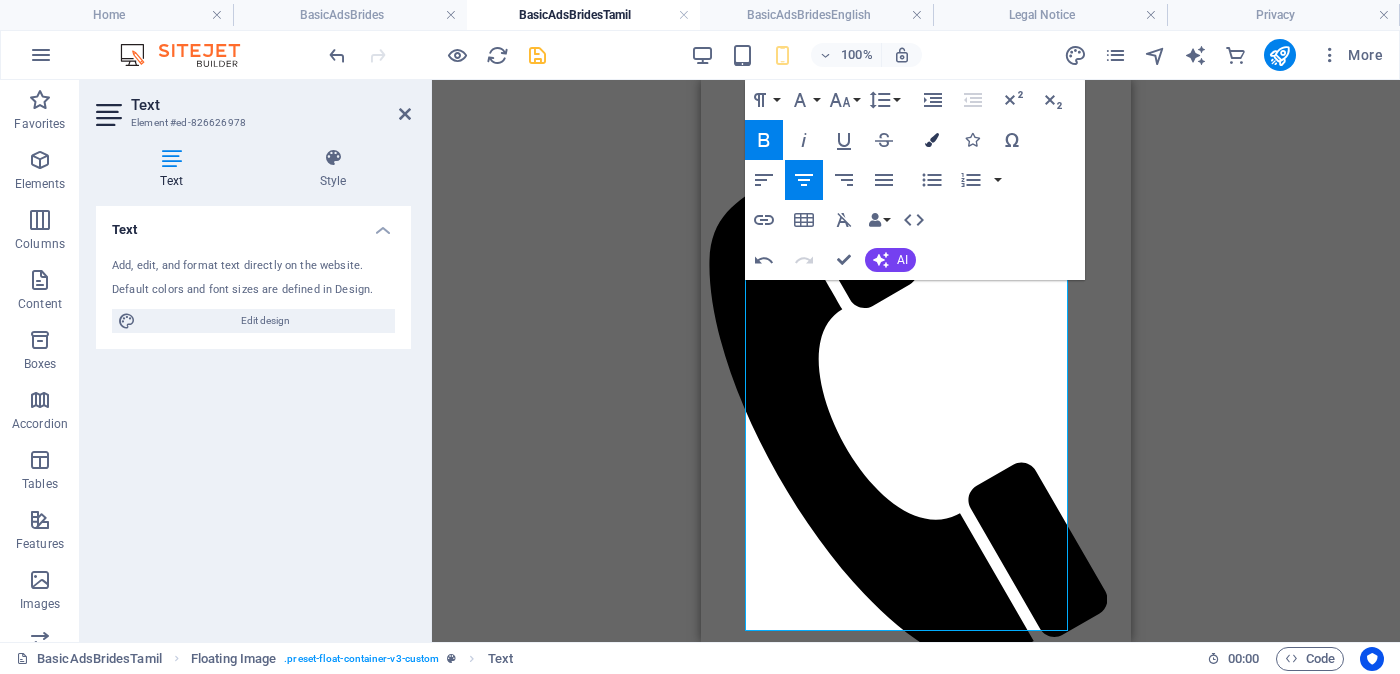 click at bounding box center (932, 140) 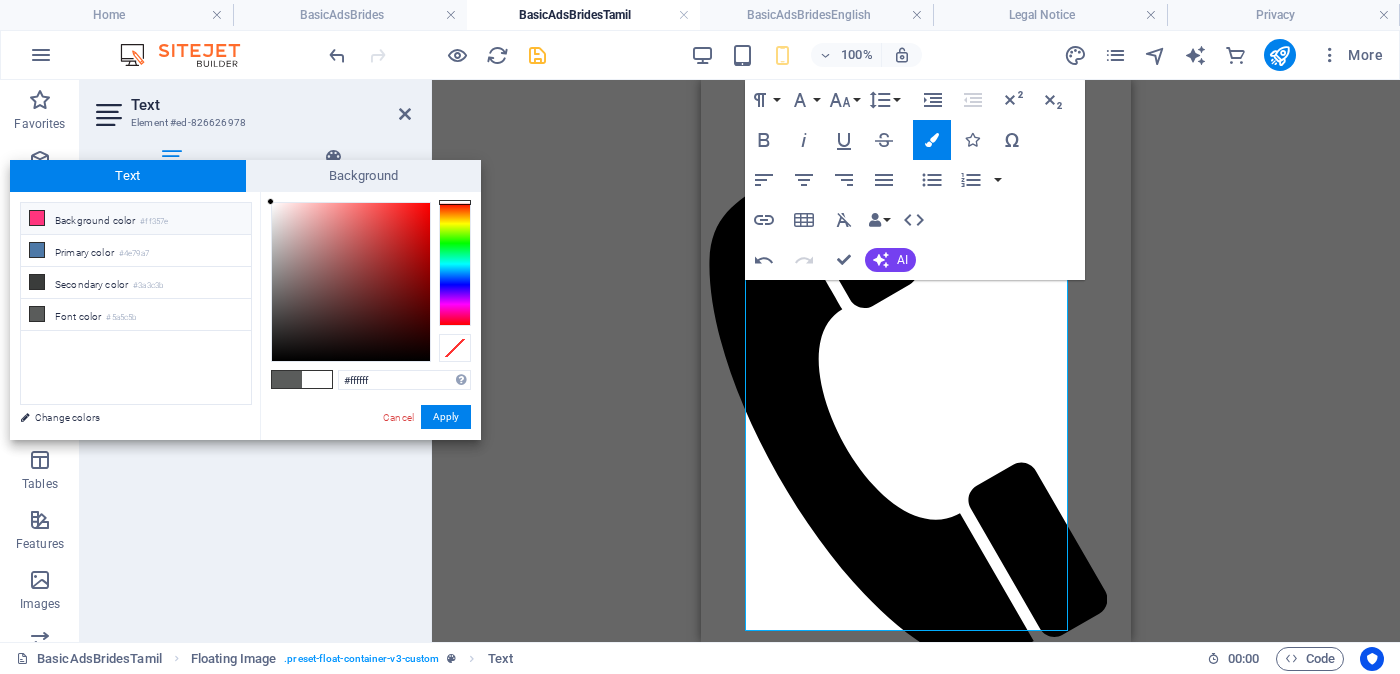 click on "Background color
#ff357e" at bounding box center [136, 219] 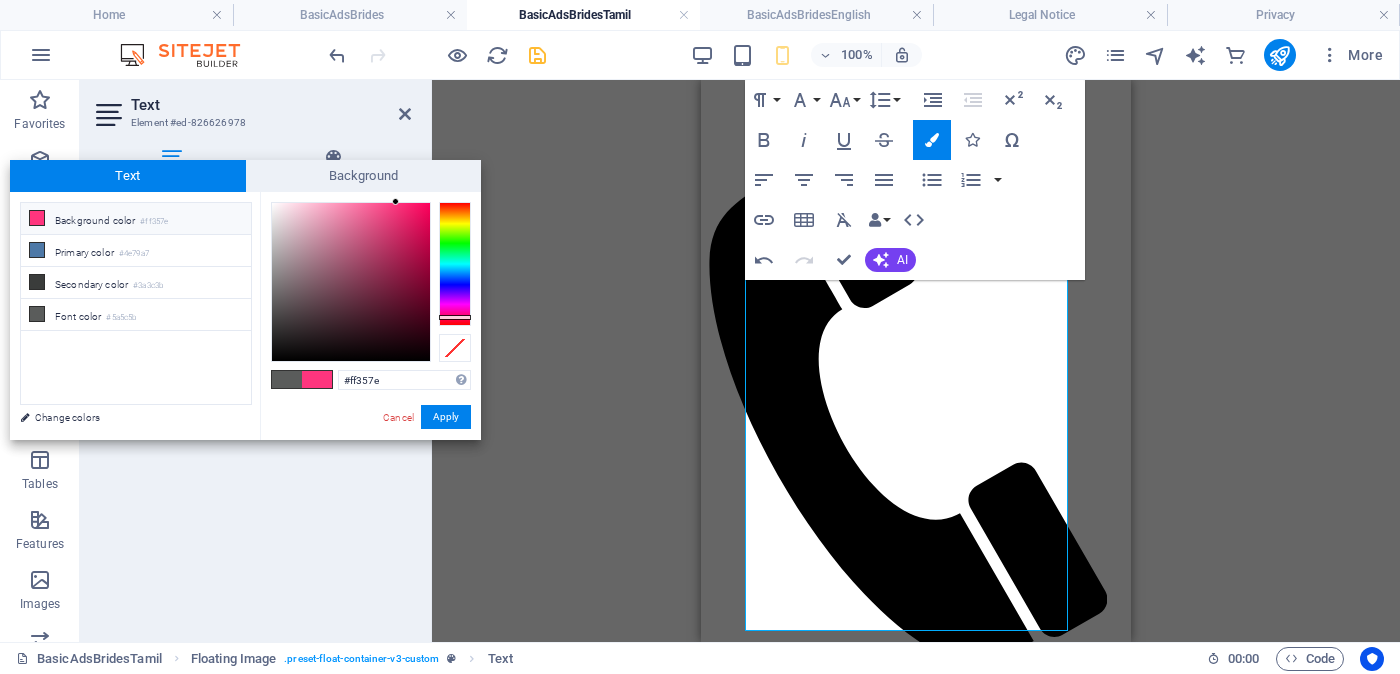 click at bounding box center [317, 379] 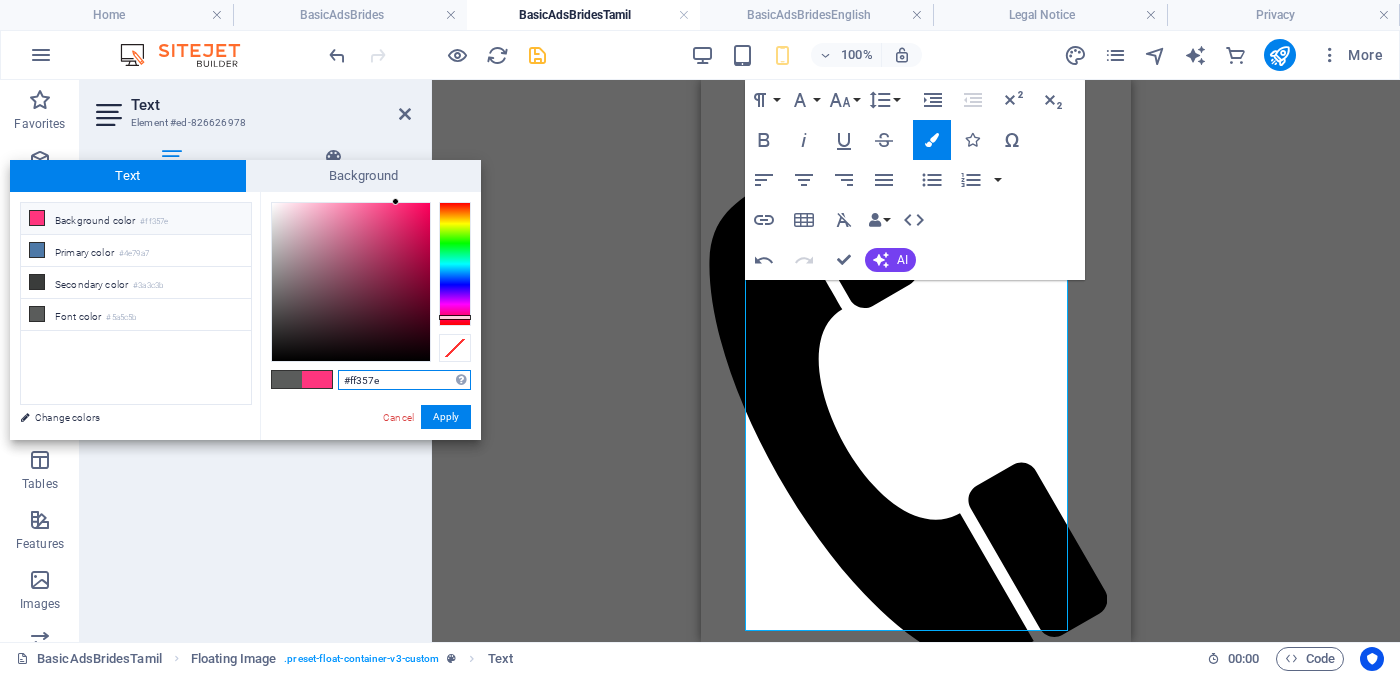 click on "#ff357e" at bounding box center (404, 380) 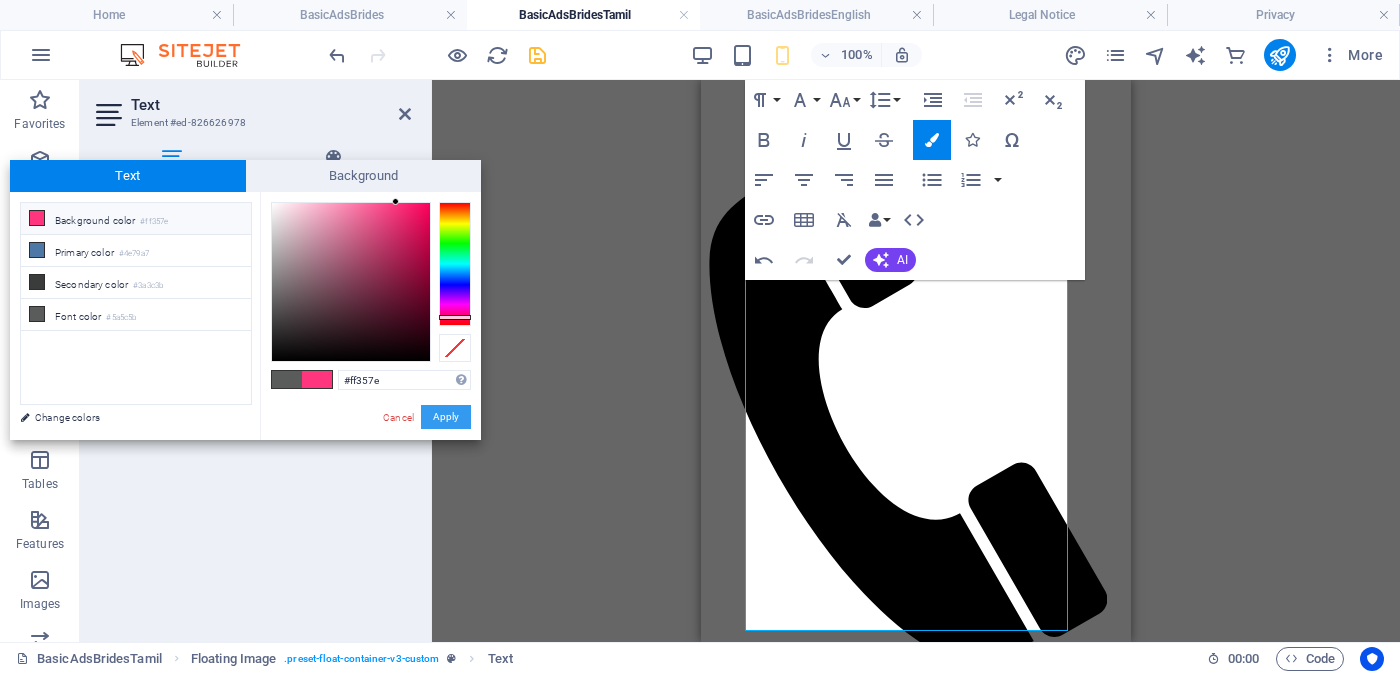 click on "Apply" at bounding box center (446, 417) 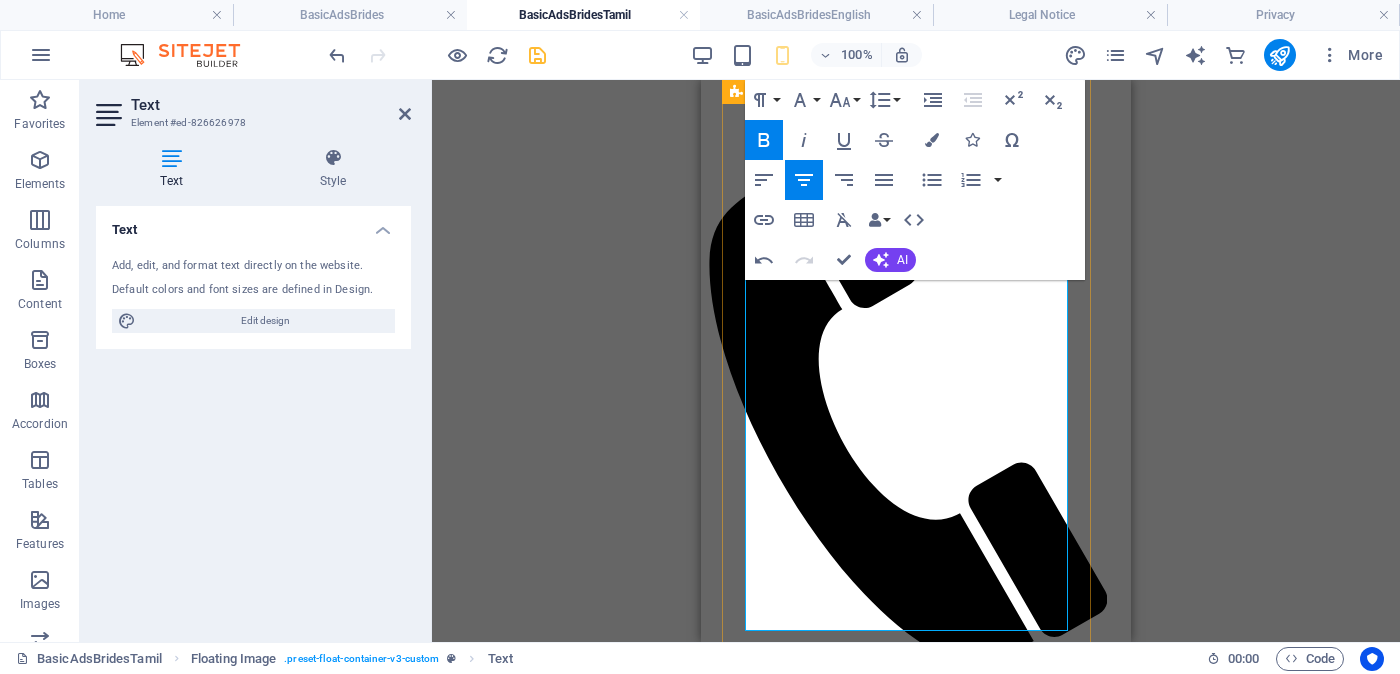 click on "வயது - >> >> [AGE] Unmarried - [MARITAL_STATUS] - [MARITAL_STATUS] உயரம் - Feet ( [FEET] ) . Inches ( [INCHES] ) ​ ​ ​​​​​​​​ රැකියාව- Occupation - >> தொழில் >> >> >> Privet Company - [COMPANY_NAME] >> [COMPANY_NAME]" at bounding box center (916, 2345) 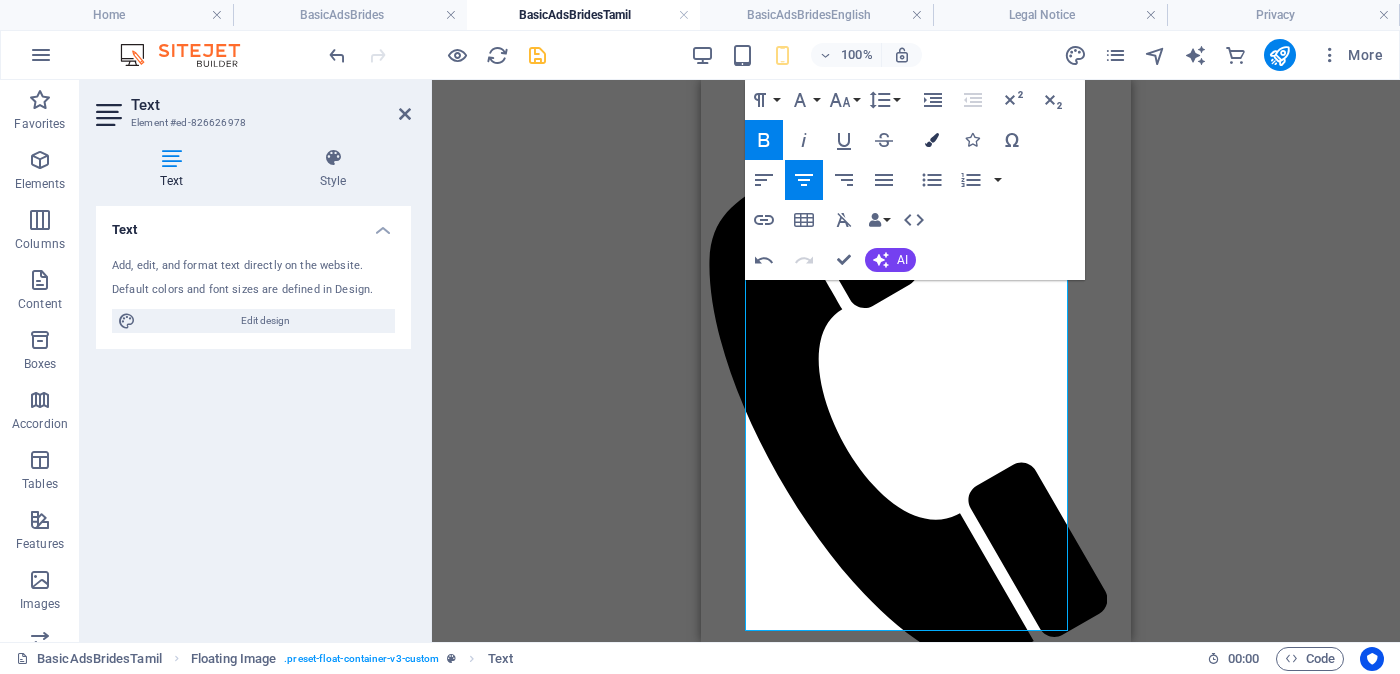 click at bounding box center (932, 140) 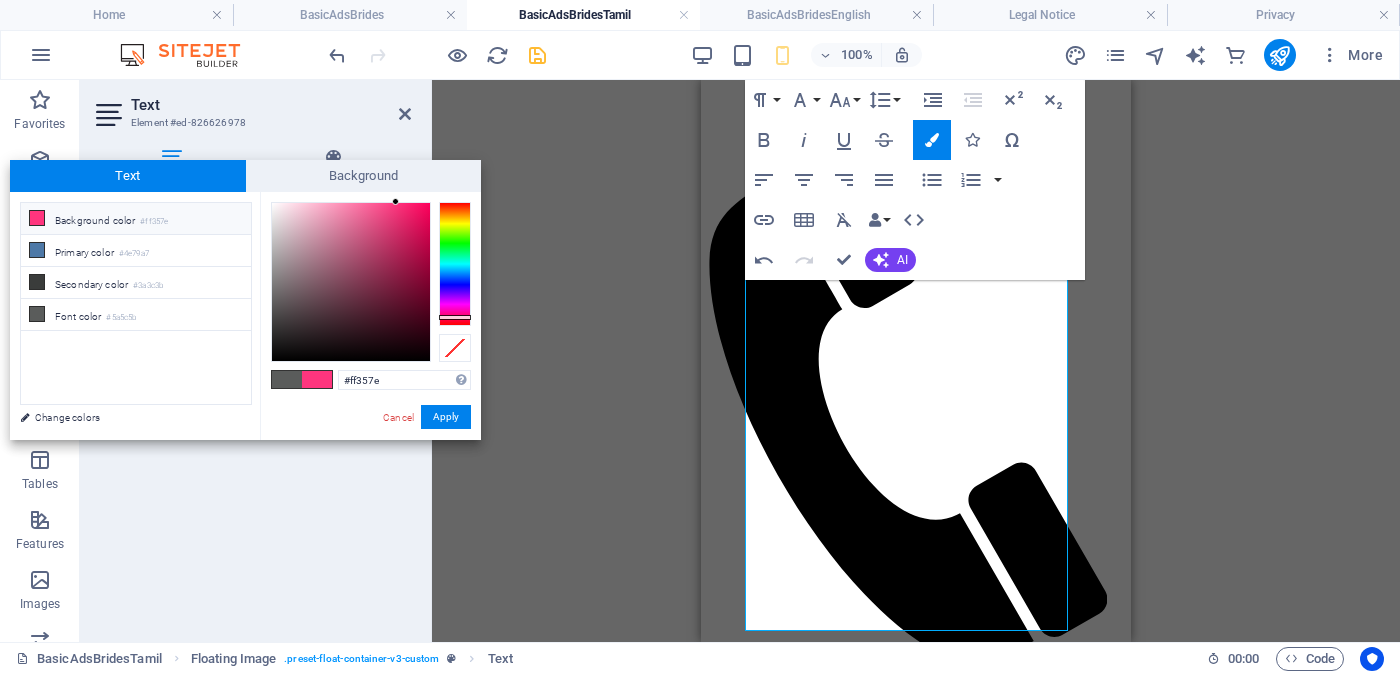 click on "#ff357e" at bounding box center (154, 222) 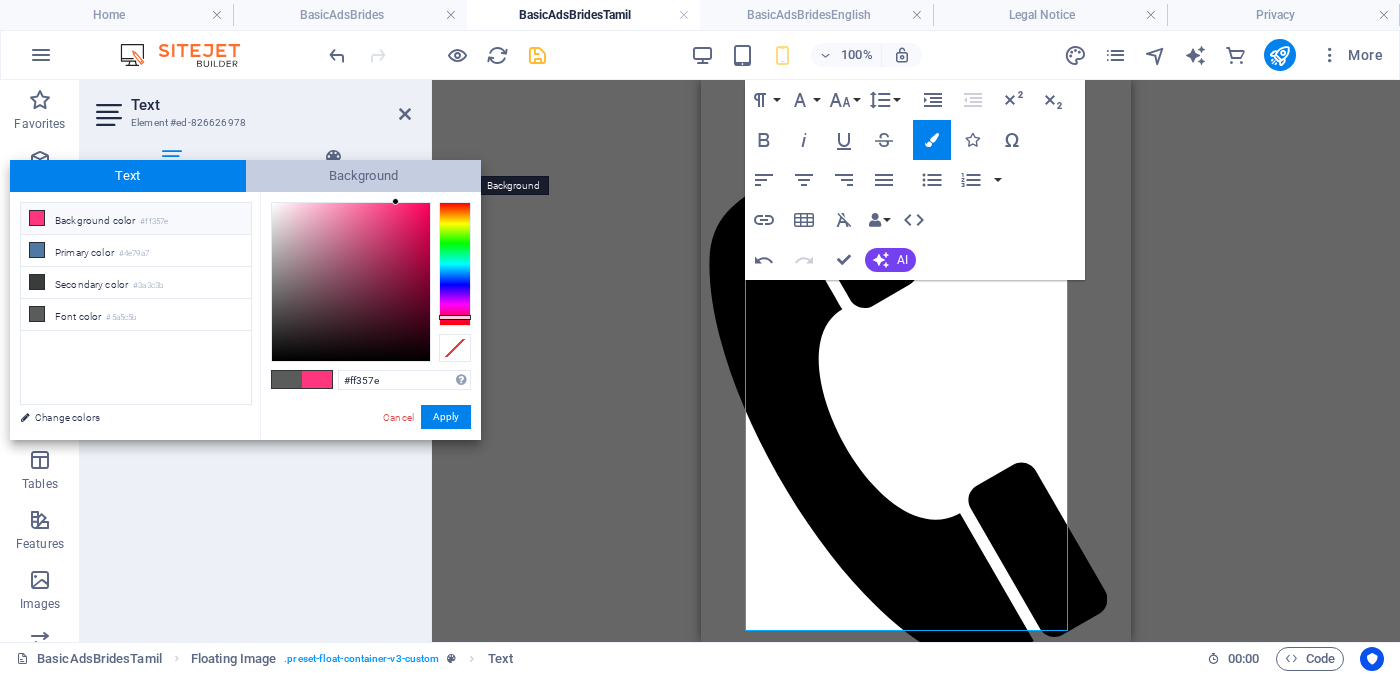 click on "Background" at bounding box center (364, 176) 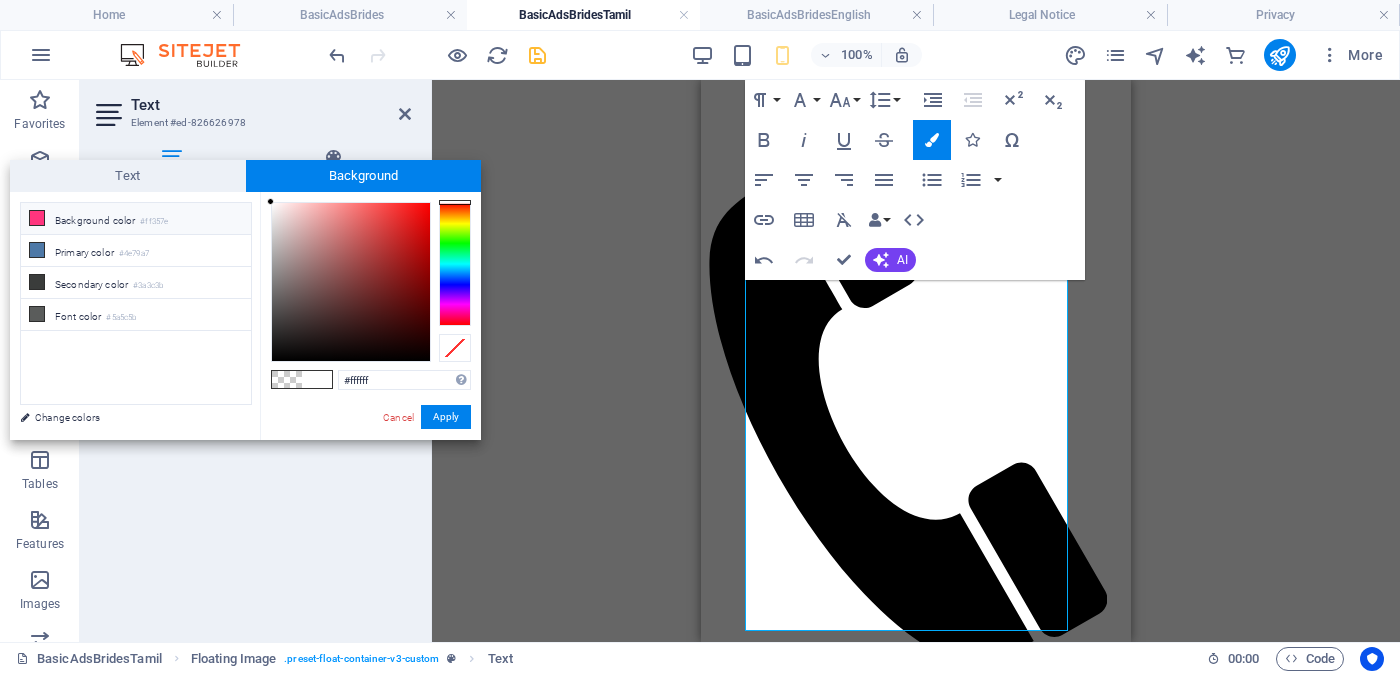 click on "#ff357e" at bounding box center [154, 222] 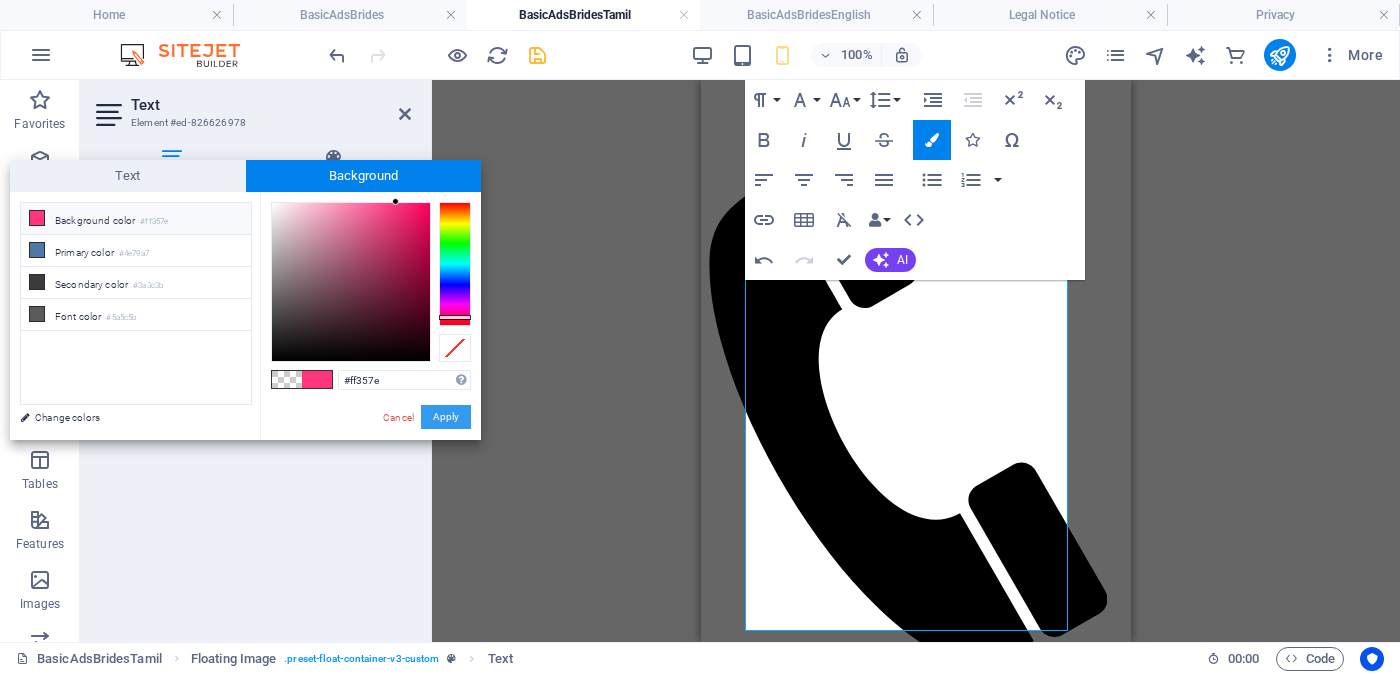 click on "Apply" at bounding box center (446, 417) 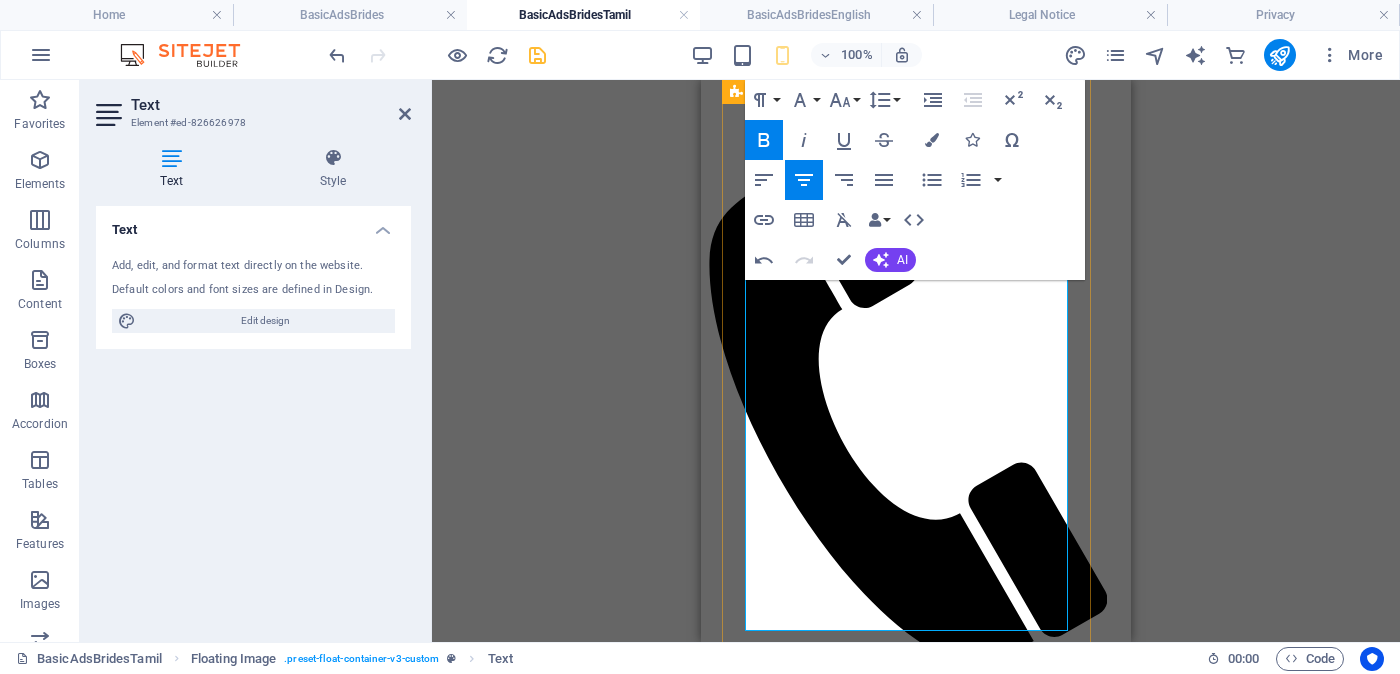 click on "வயது - >> >> [AGE] Unmarried - [MARITAL_STATUS] - [MARITAL_STATUS] உயரம் - Feet ( [FEET] ) . Inches ( [INCHES] ) ​ ​ ​​​​​​​​ රැකියාව- Occupation - >> தொழில் >> >> >> Privet Company - [COMPANY_NAME] >> [COMPANY_NAME]" at bounding box center [916, 2345] 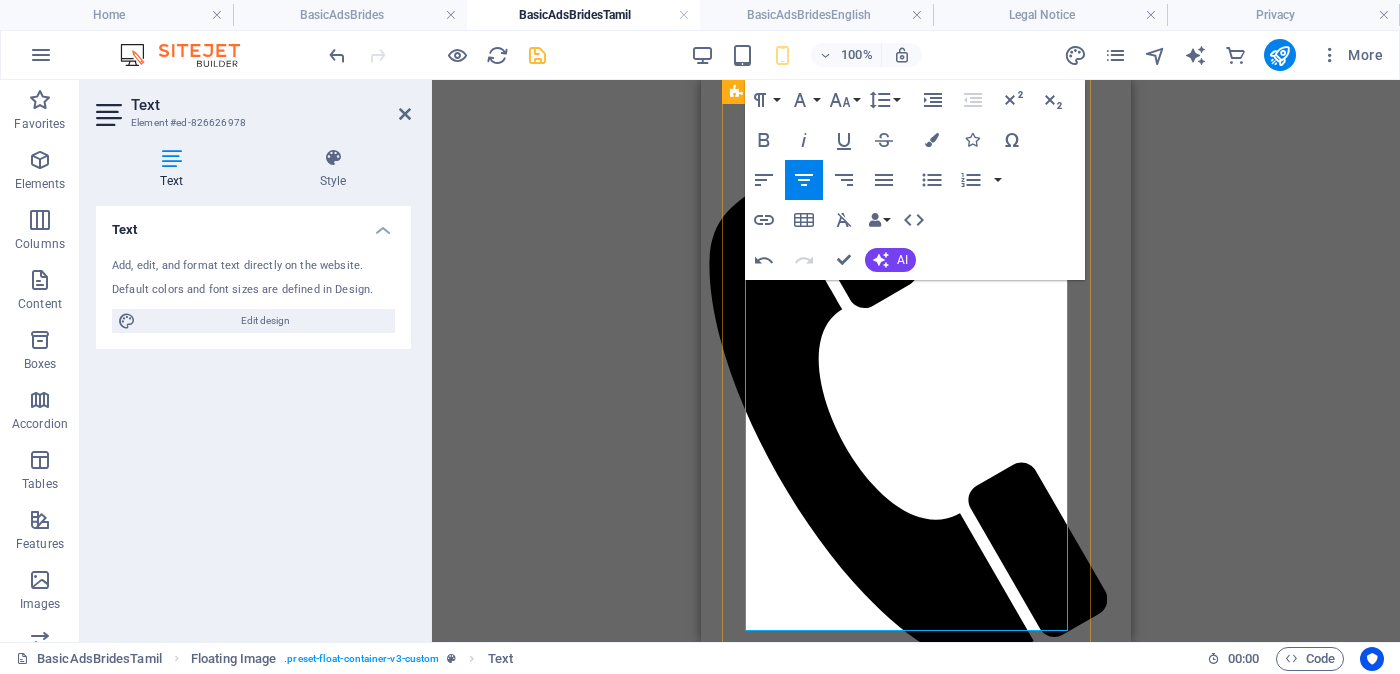 click on "வயது - >> >> [AGE] Unmarried - [MARITAL_STATUS] - [MARITAL_STATUS] உயரம் - Feet ( [FEET] ) . Inches ( [INCHES] ) ​ ​ රැකියාව- Occupation - >> >> Privet Company - [COMPANY_NAME] >> [COMPANY_NAME]" at bounding box center (916, 2345) 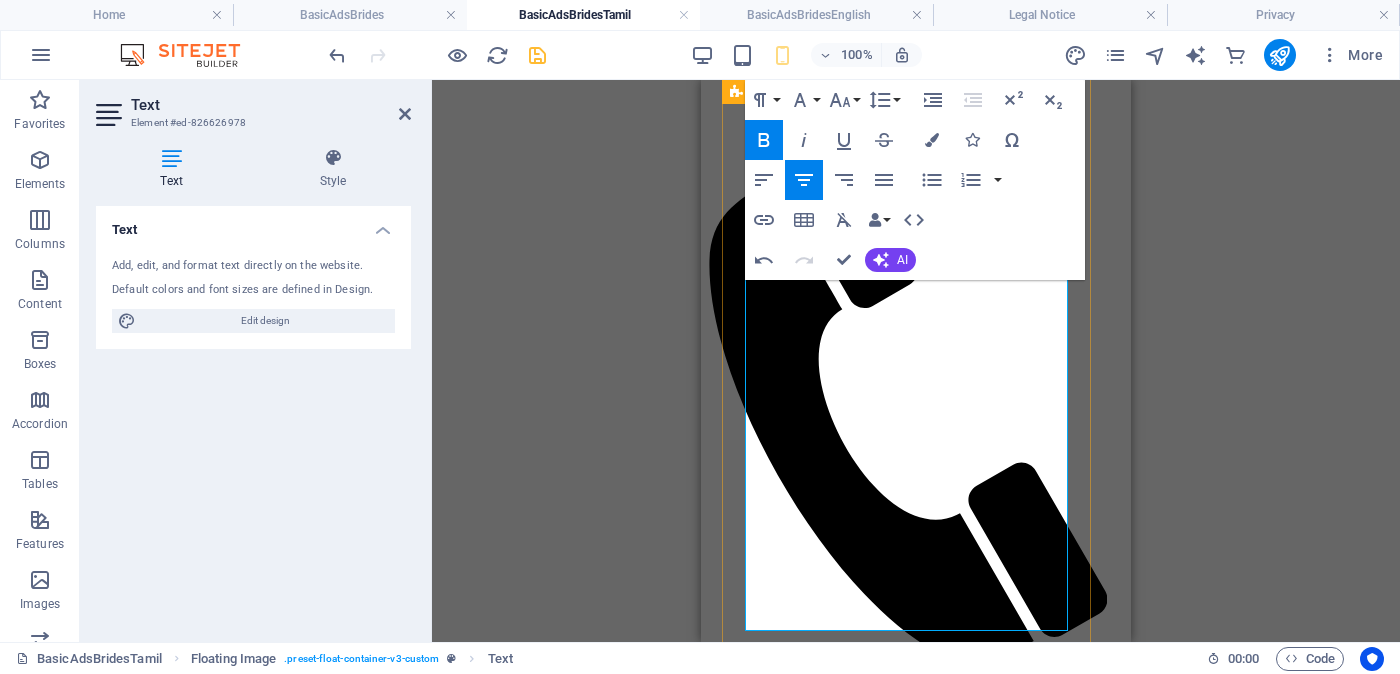drag, startPoint x: 1010, startPoint y: 452, endPoint x: 941, endPoint y: 439, distance: 70.21396 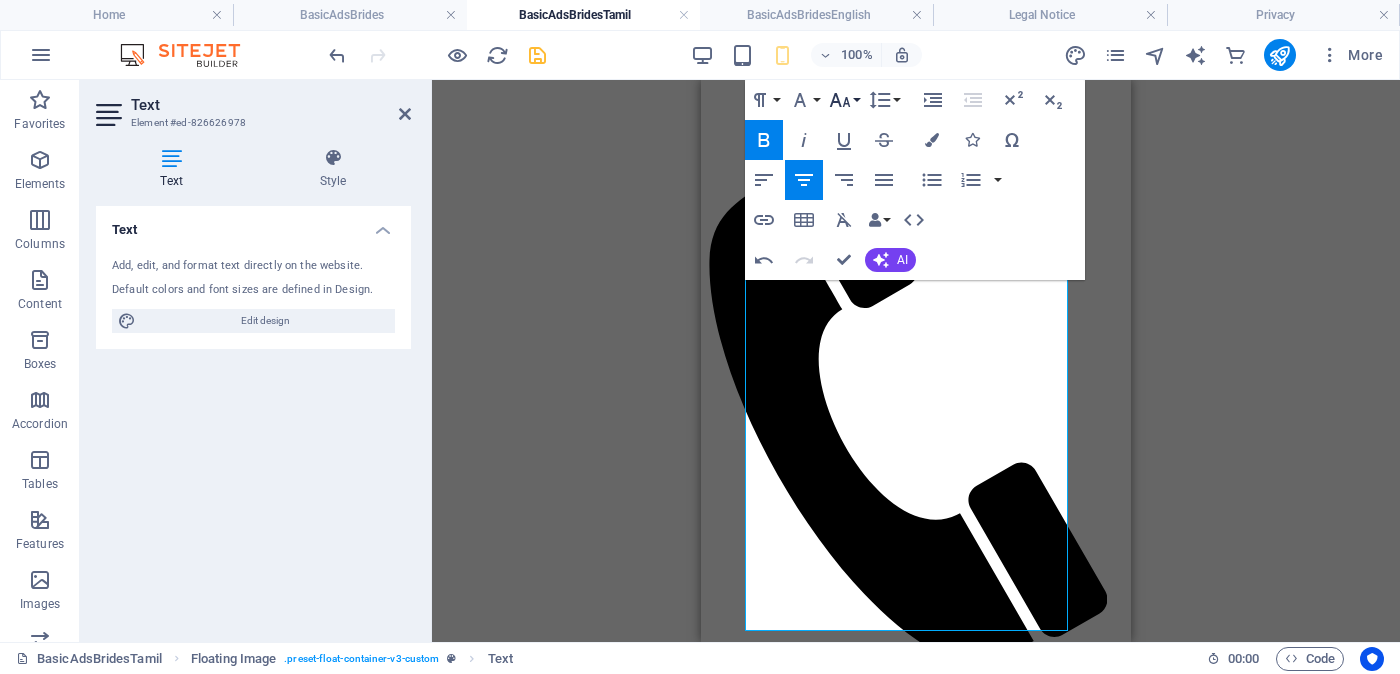 click 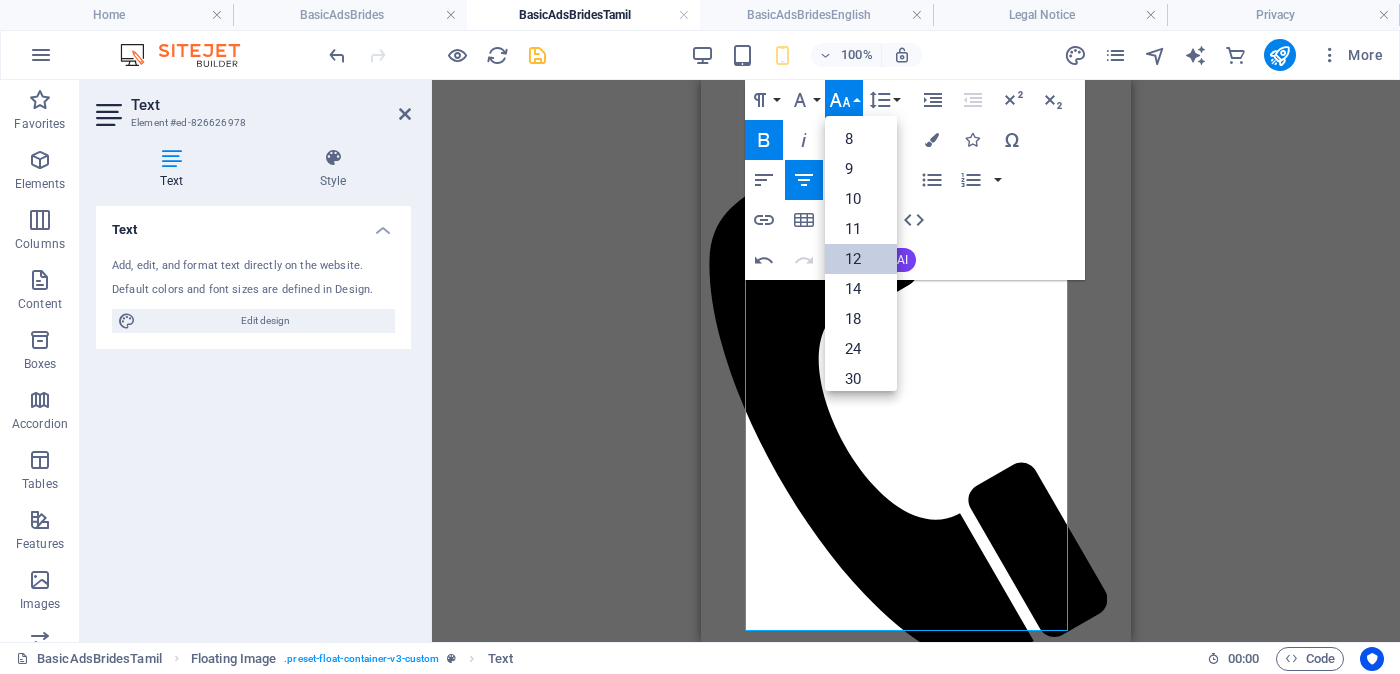 click on "12" at bounding box center [861, 259] 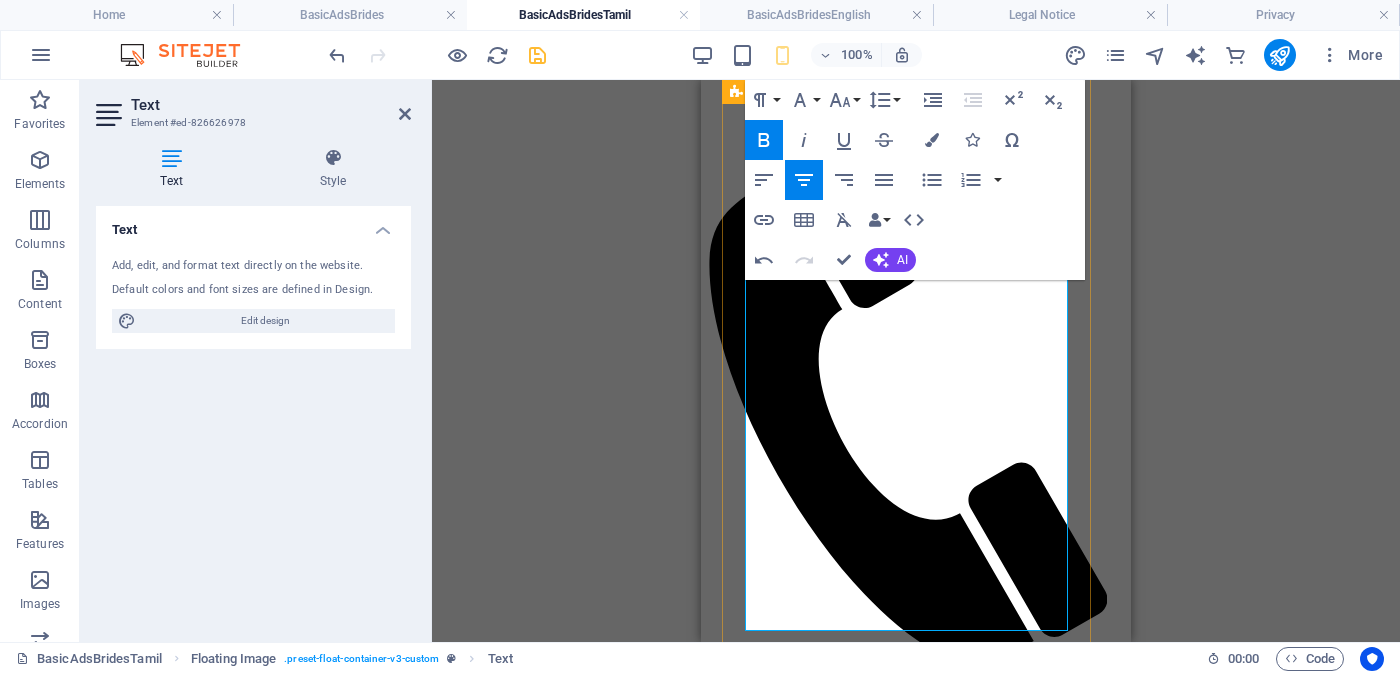 click on "வயது - வயස -[AGE] Unmarried - අවිවාහක - திருமணமாகாத உயரம் - Feet ( [NUMBER] ) . Inches ( [NUMBER] ) ​ ​ රැකියාව- Occupation - தொழில் ​​​​​ Privet Company - පුද්ගලික අංශයේ" at bounding box center (916, 2345) 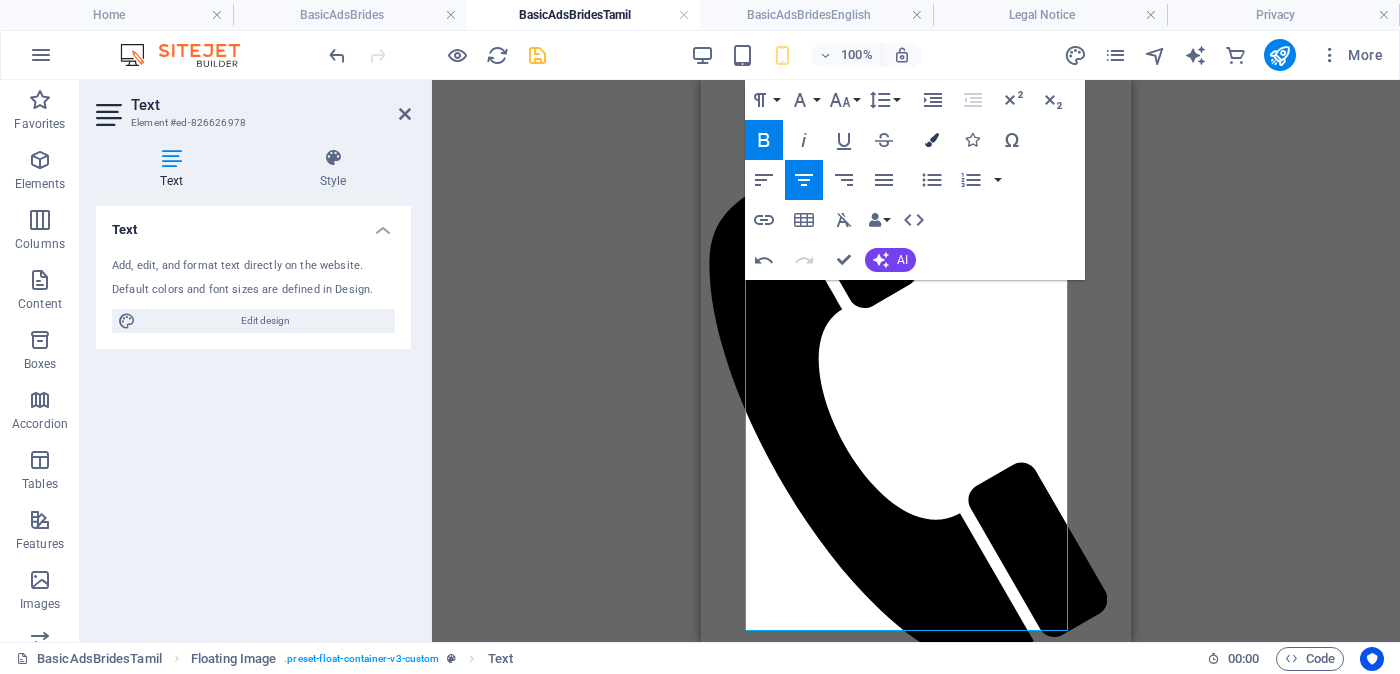 click at bounding box center [932, 140] 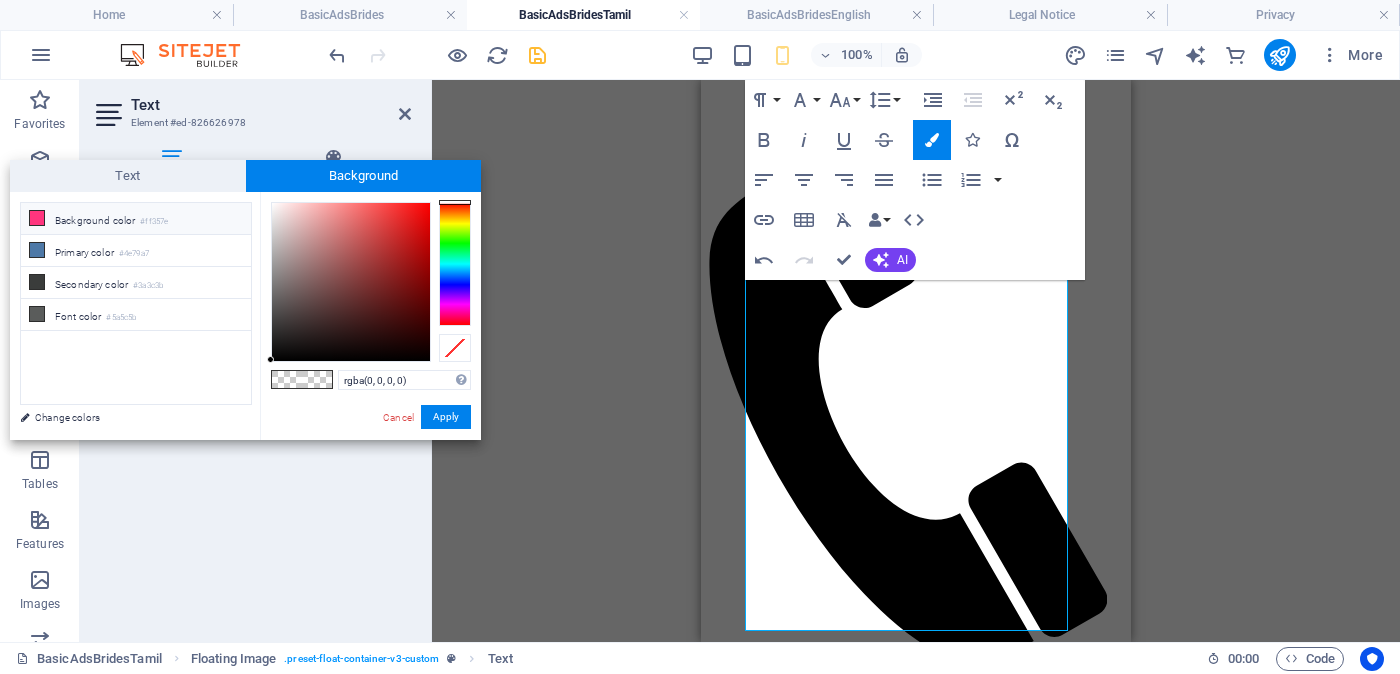 click on "Background color
#ff357e" at bounding box center (136, 219) 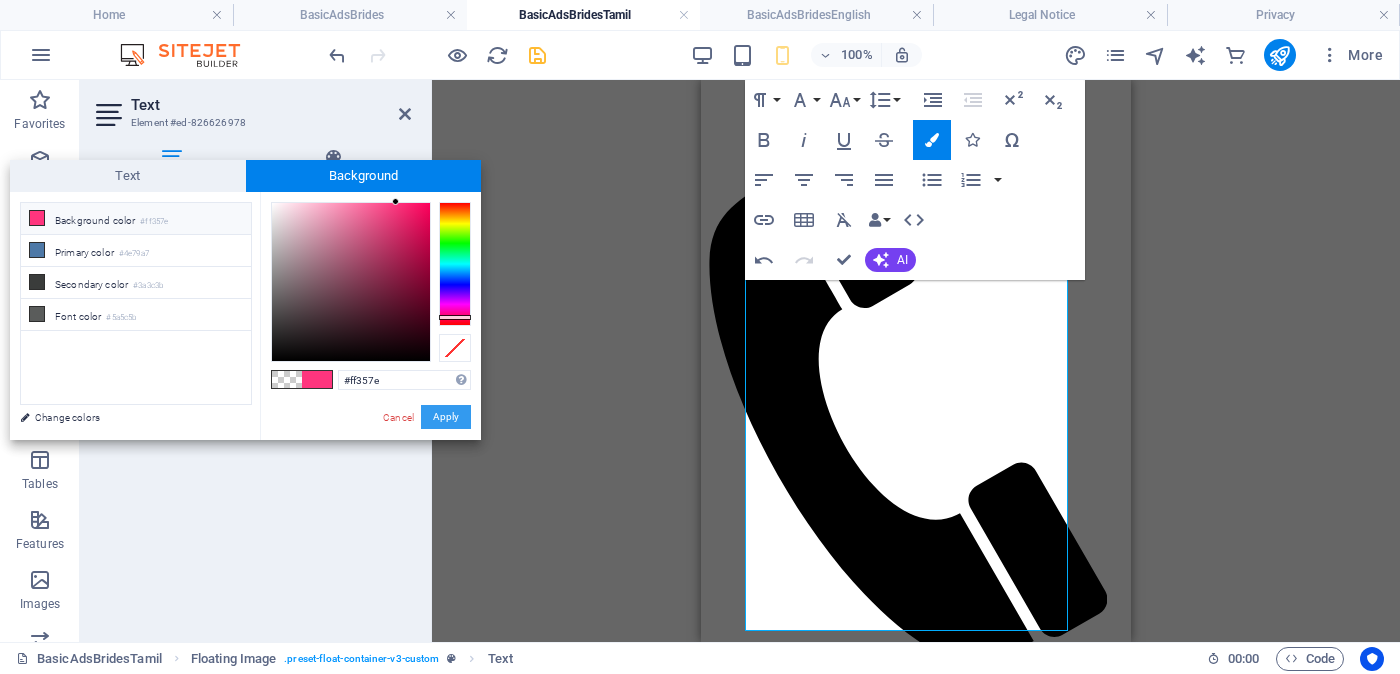 click on "Apply" at bounding box center [446, 417] 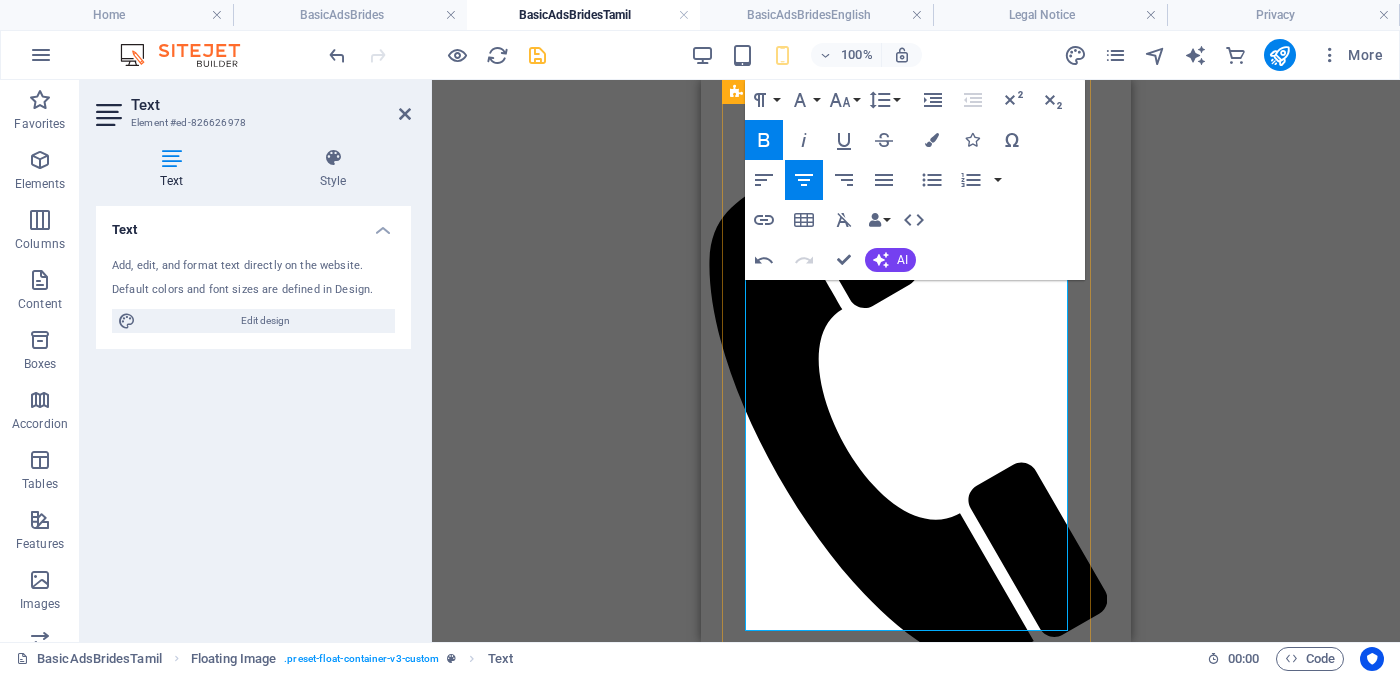 click on "வயது - வயස -[AGE] Unmarried - අවිවාහක - திருமணமாகாத உயரம் - Feet ( [NUMBER] ) . Inches ( [NUMBER] ) ​ ​ රැකියාව- Occupation - தொழில் ​​​​​ Privet Company - පුද්ගලික අංශයේ" at bounding box center (916, 2345) 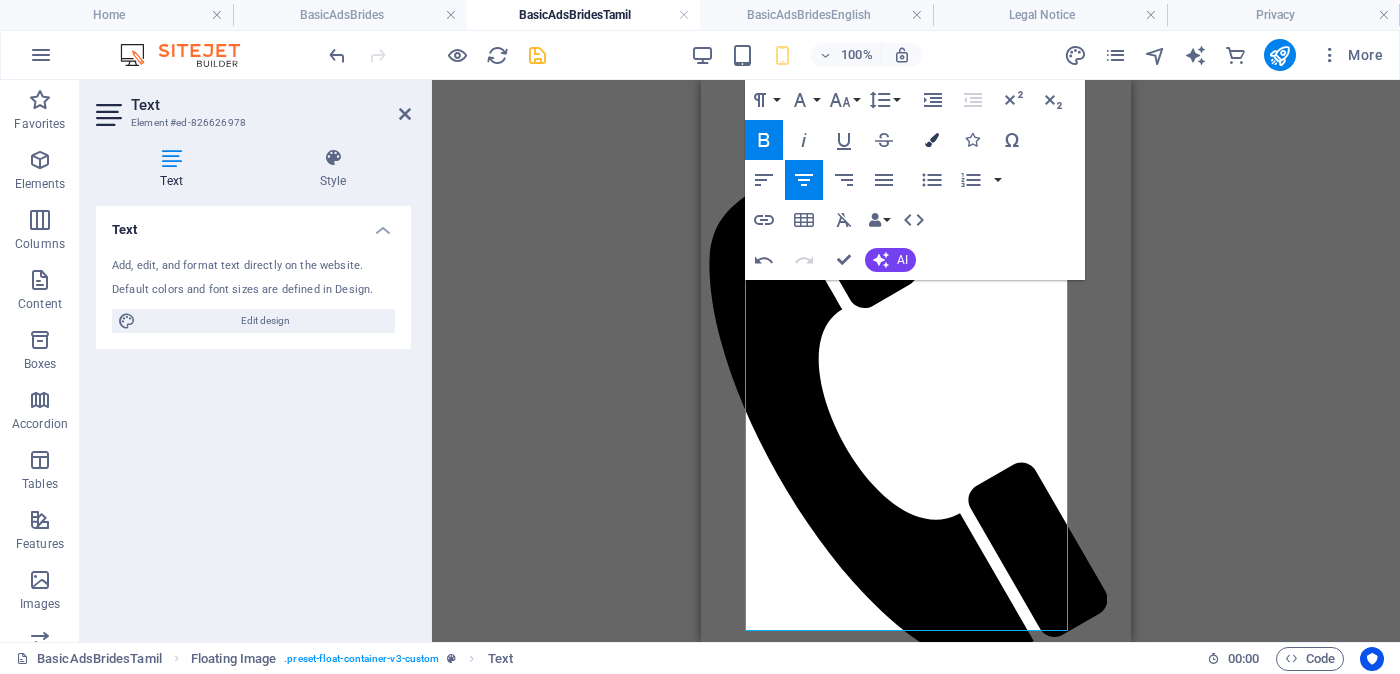 click on "Colors" at bounding box center [932, 140] 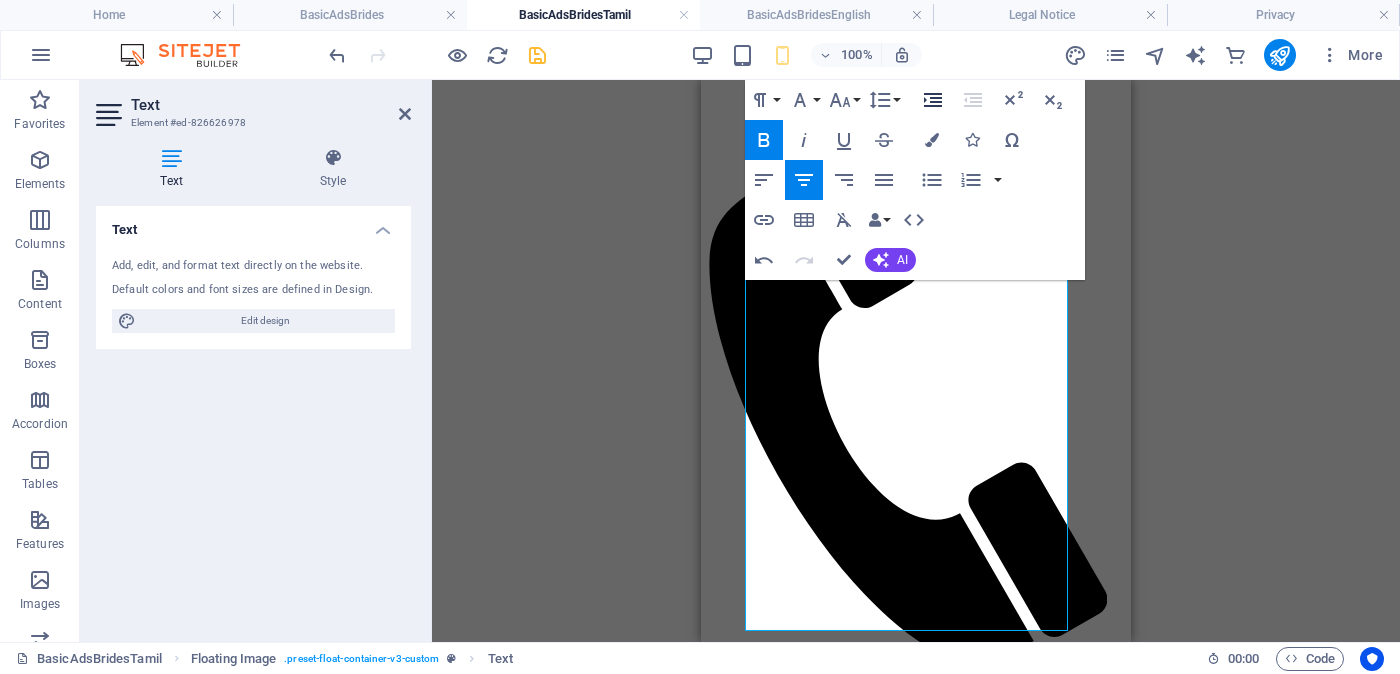 type on "rgba(0, 0, 0, 0)" 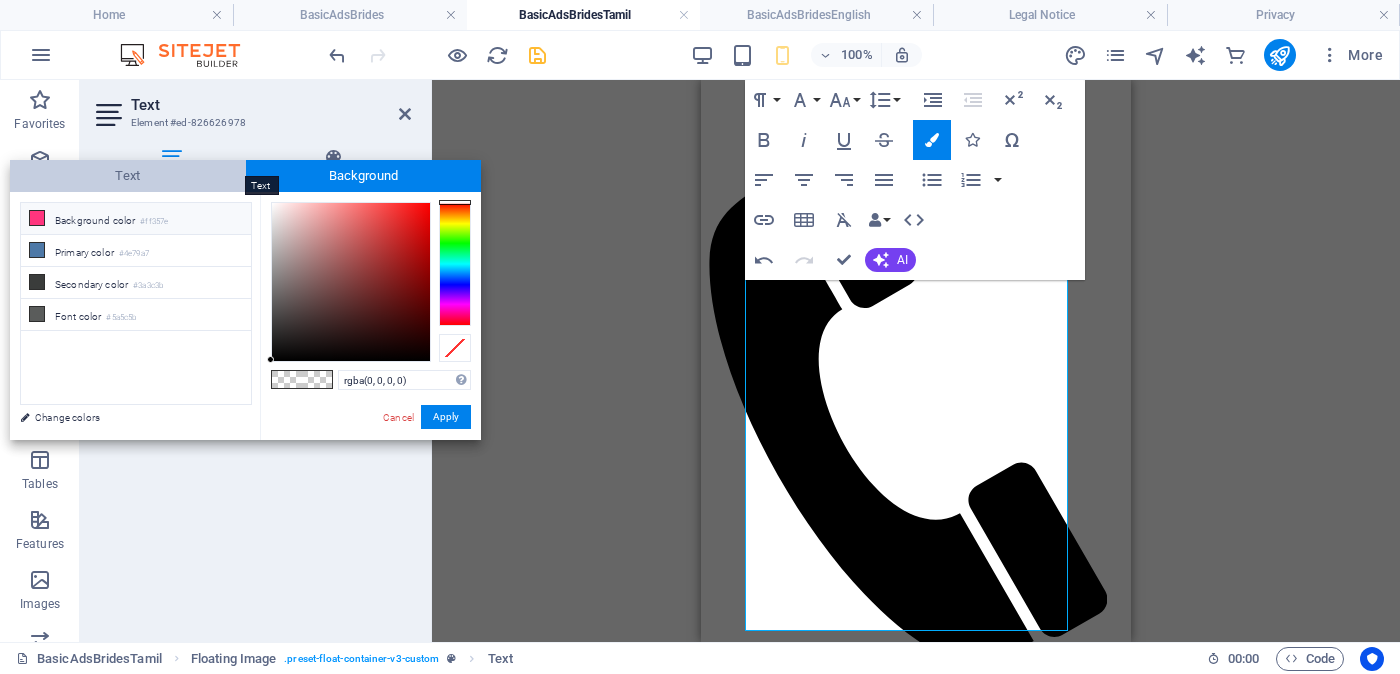 click on "Text" at bounding box center (128, 176) 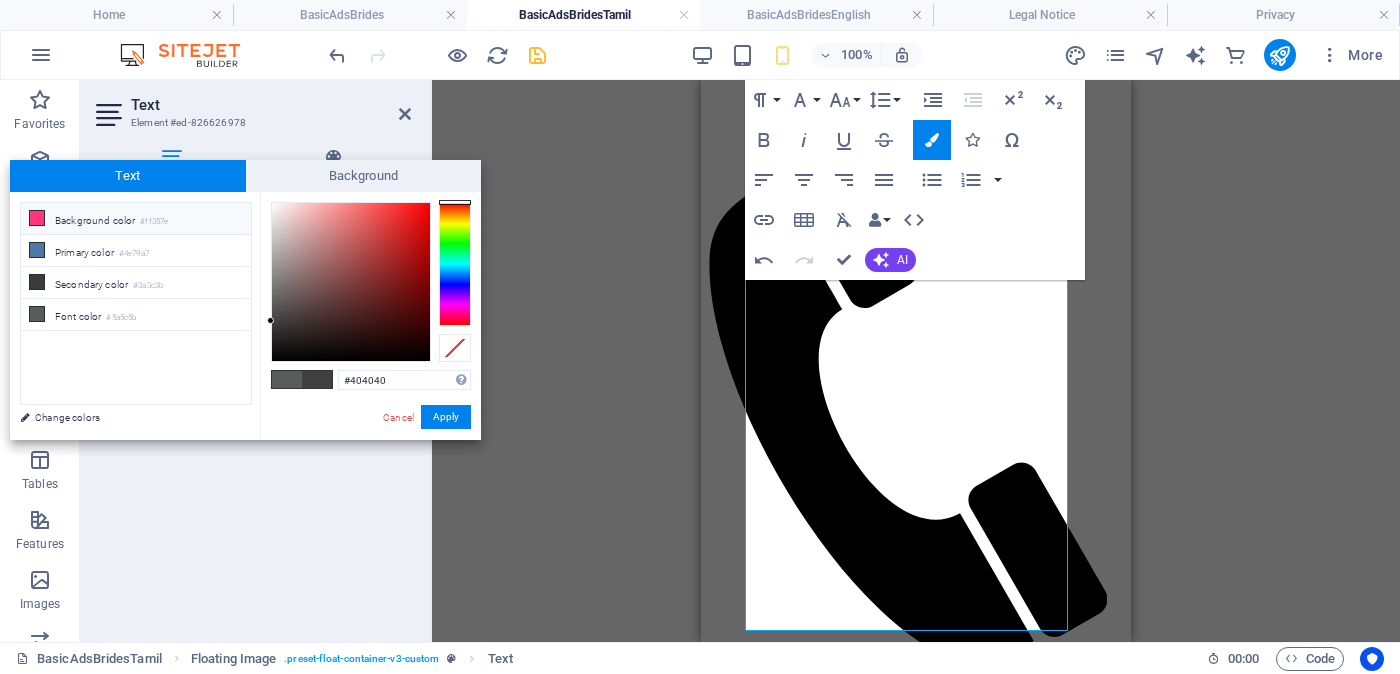click on "Background color
#ff357e" at bounding box center (136, 219) 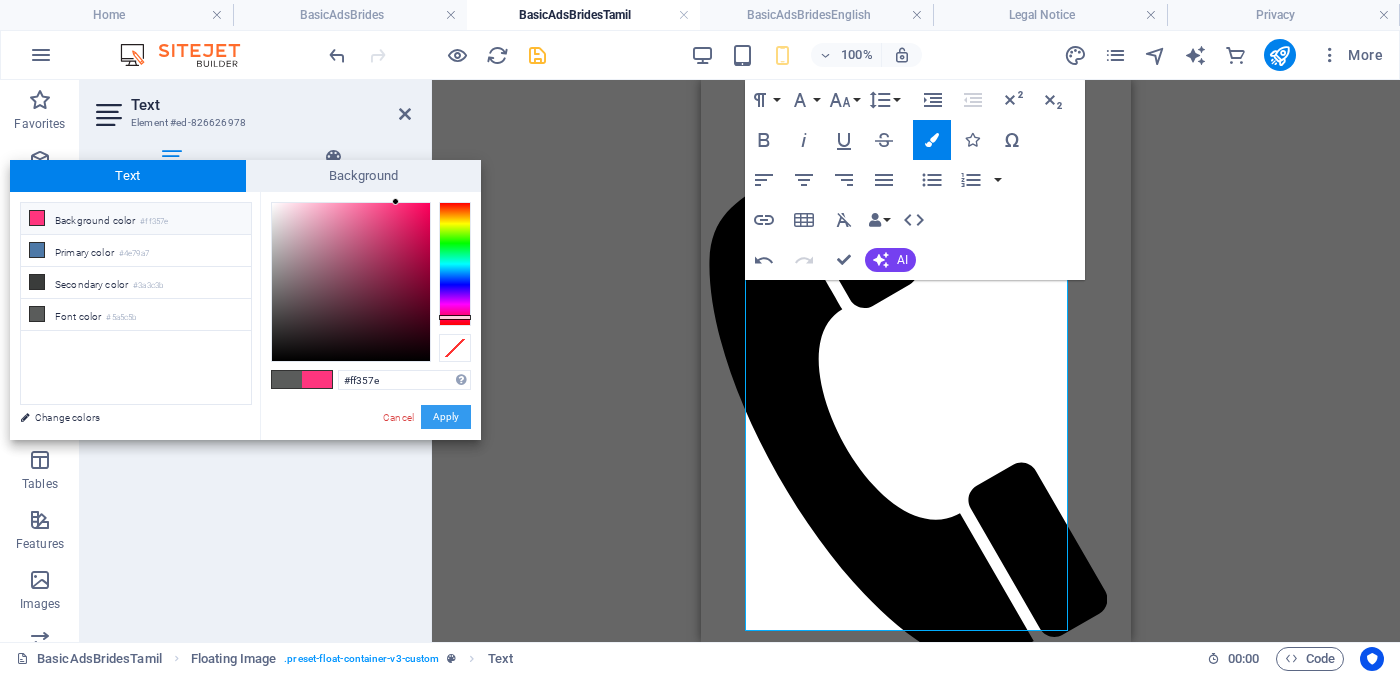 click on "Apply" at bounding box center [446, 417] 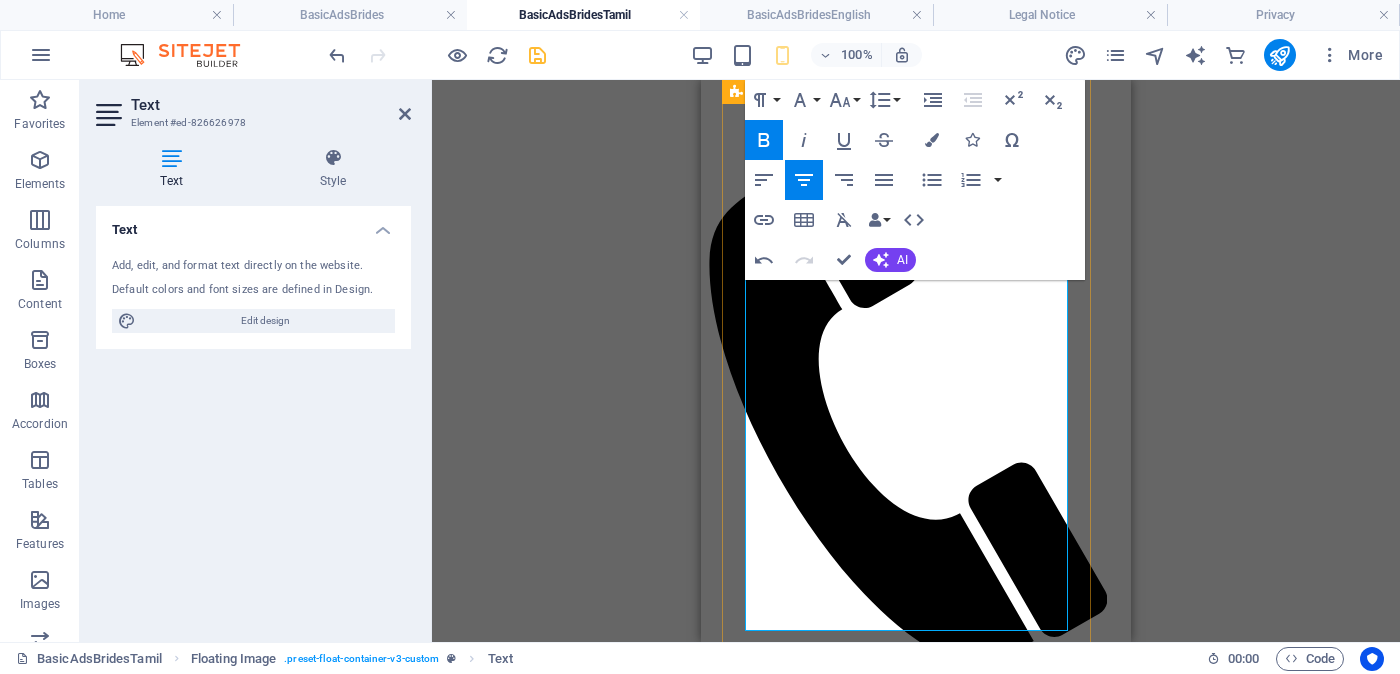 click on "வயது - வயස -[AGE] Unmarried - අවිවාහක - திருமணமாகாத உயரம் - Feet ( [NUMBER] ) . Inches ( [NUMBER] ) ​ ​ රැකියාව- Occupation - தொழில் ​​​​​ Privet Company - පුද්ගලික අංශයේ" at bounding box center [916, 2345] 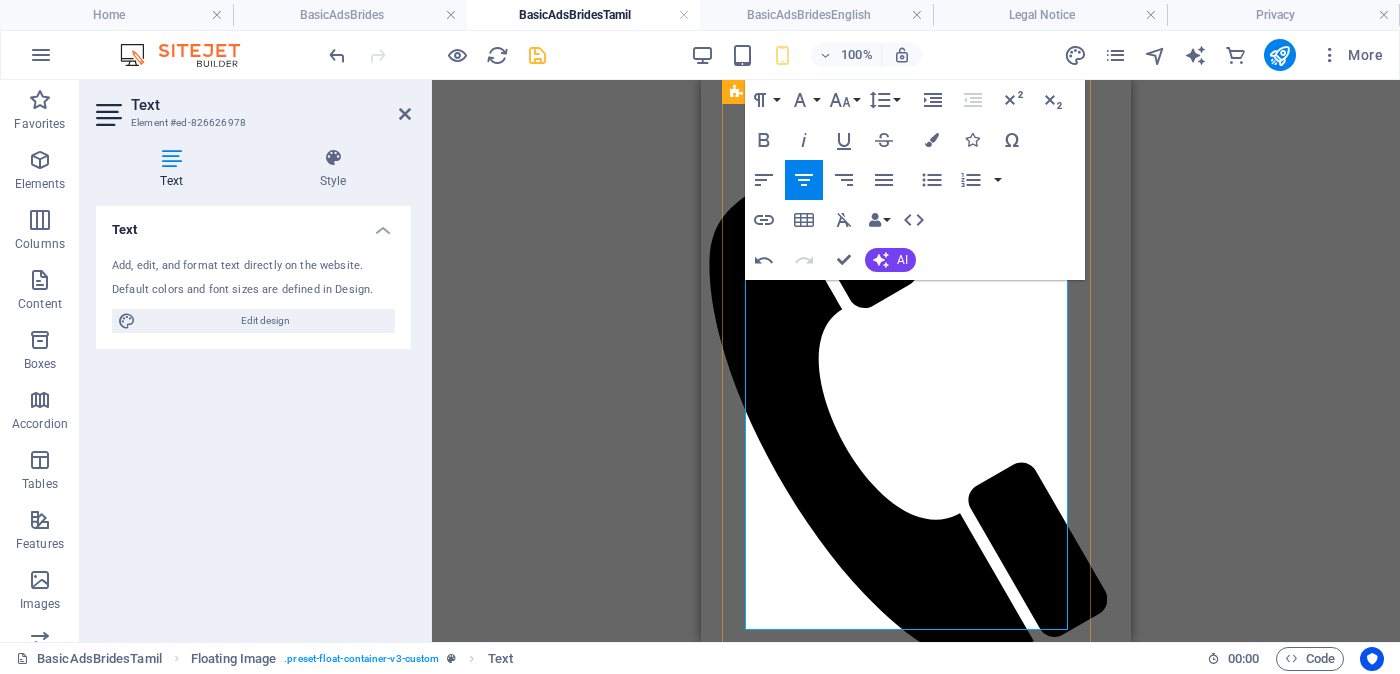 drag, startPoint x: 1039, startPoint y: 442, endPoint x: 776, endPoint y: 437, distance: 263.04752 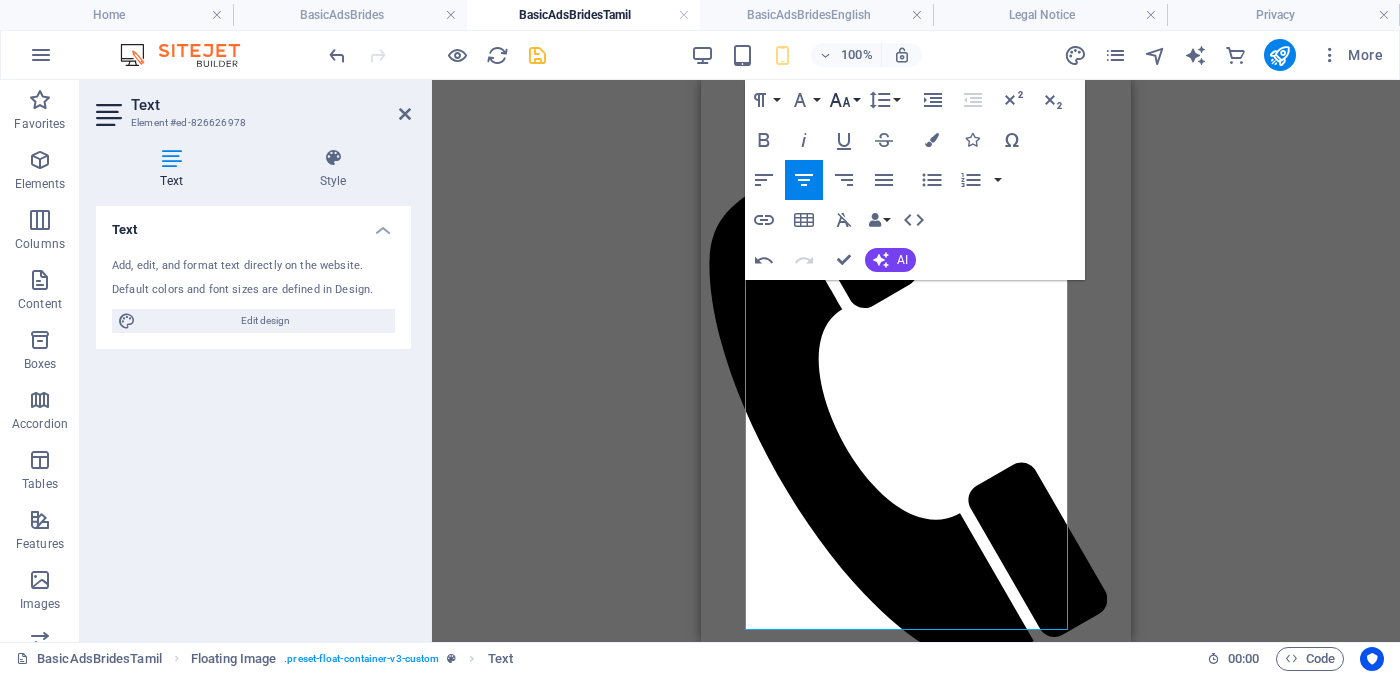 click on "Font Size" at bounding box center (844, 100) 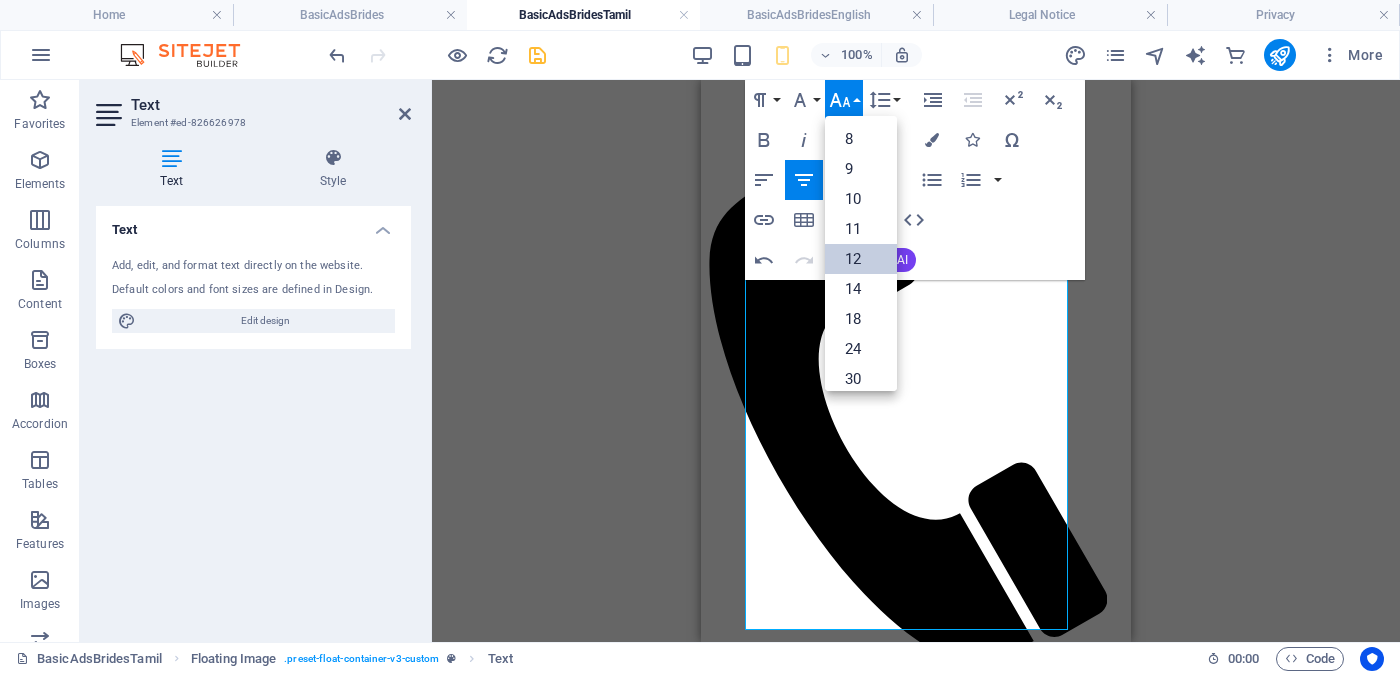 click on "12" at bounding box center [861, 259] 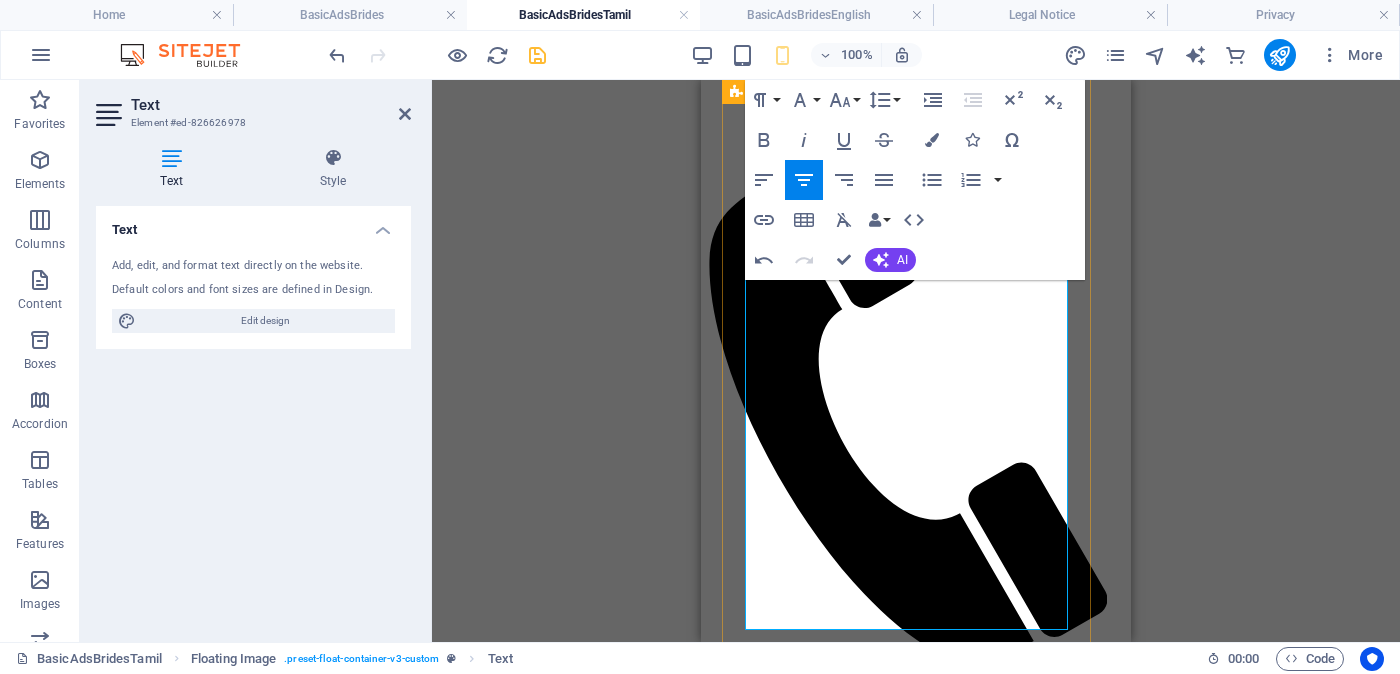click on "வயது -     වයස -  [AGE] Unmarried - අවිවාහක - திருமணமாகாத உயரம் - Feet ( 4 ) . Inches ( 10 ) ​ Occupation - රැකියාව -  தொழில் ​​​​​ Privet Company - පුද්ගලික අංශයේ" at bounding box center (916, 2344) 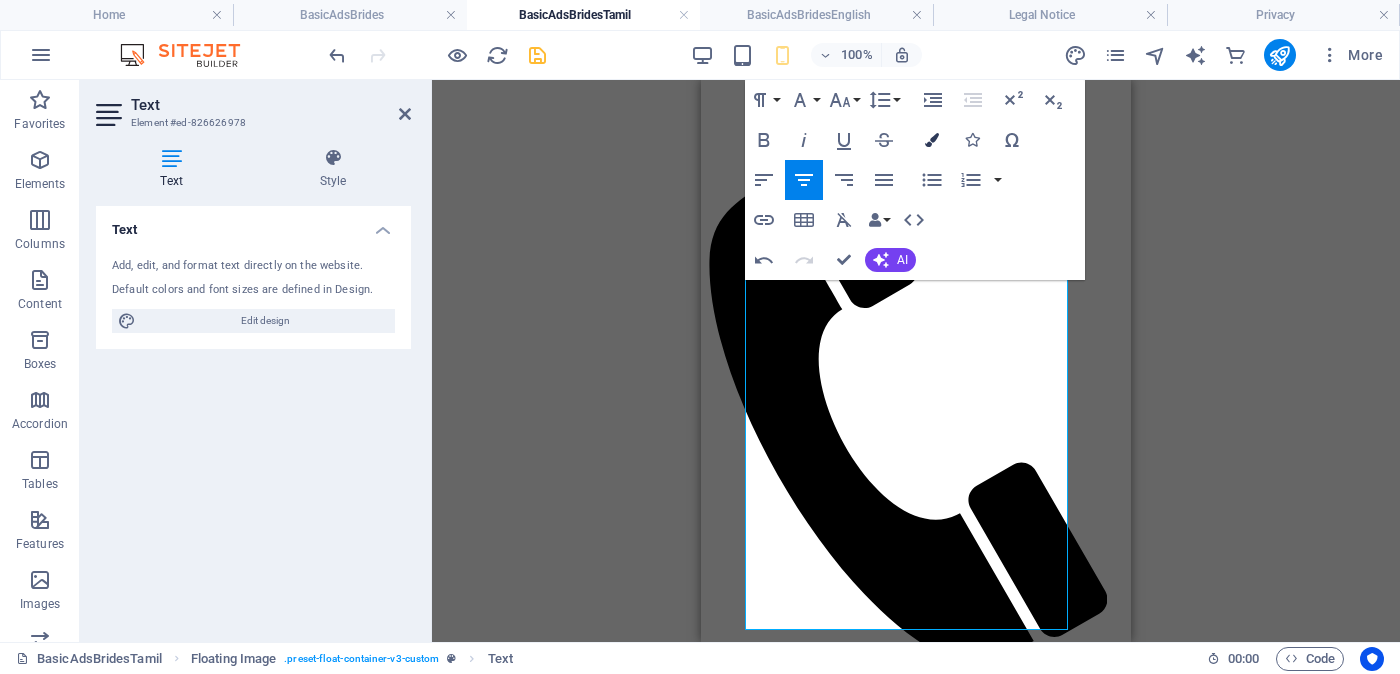 click on "Colors" at bounding box center (932, 140) 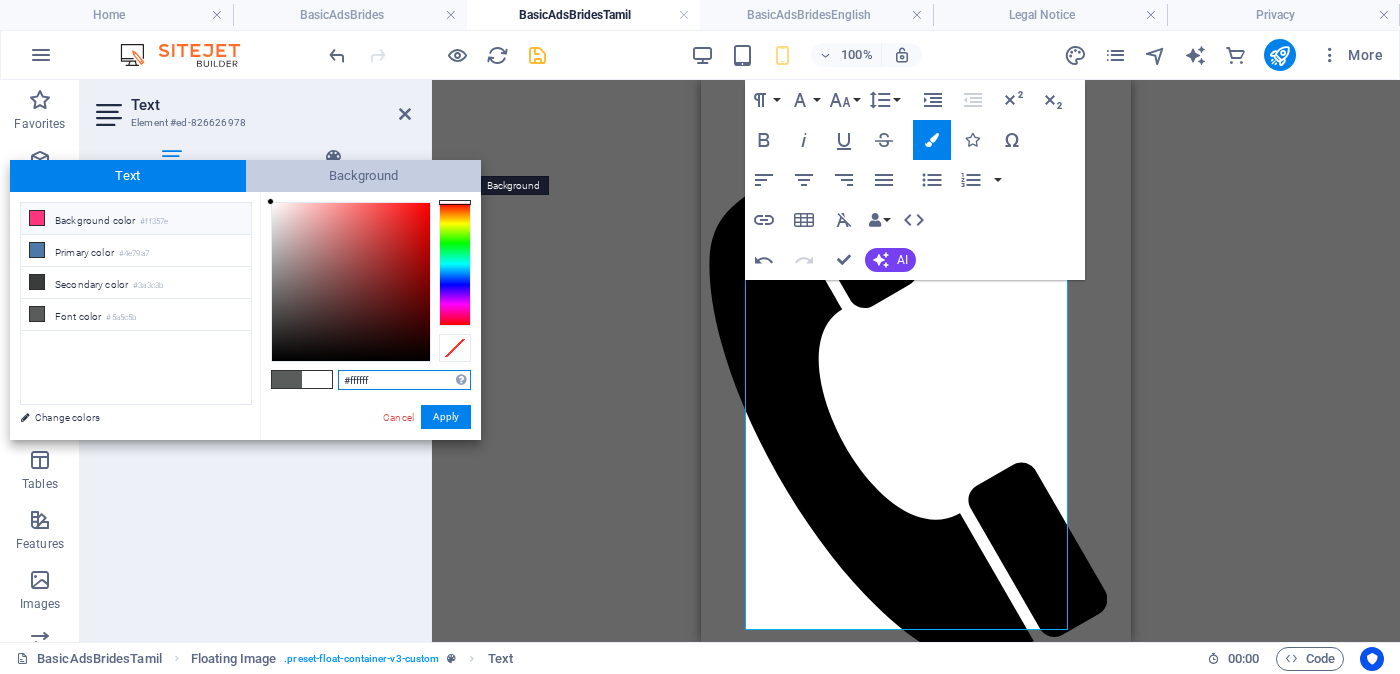click on "Background" at bounding box center [364, 176] 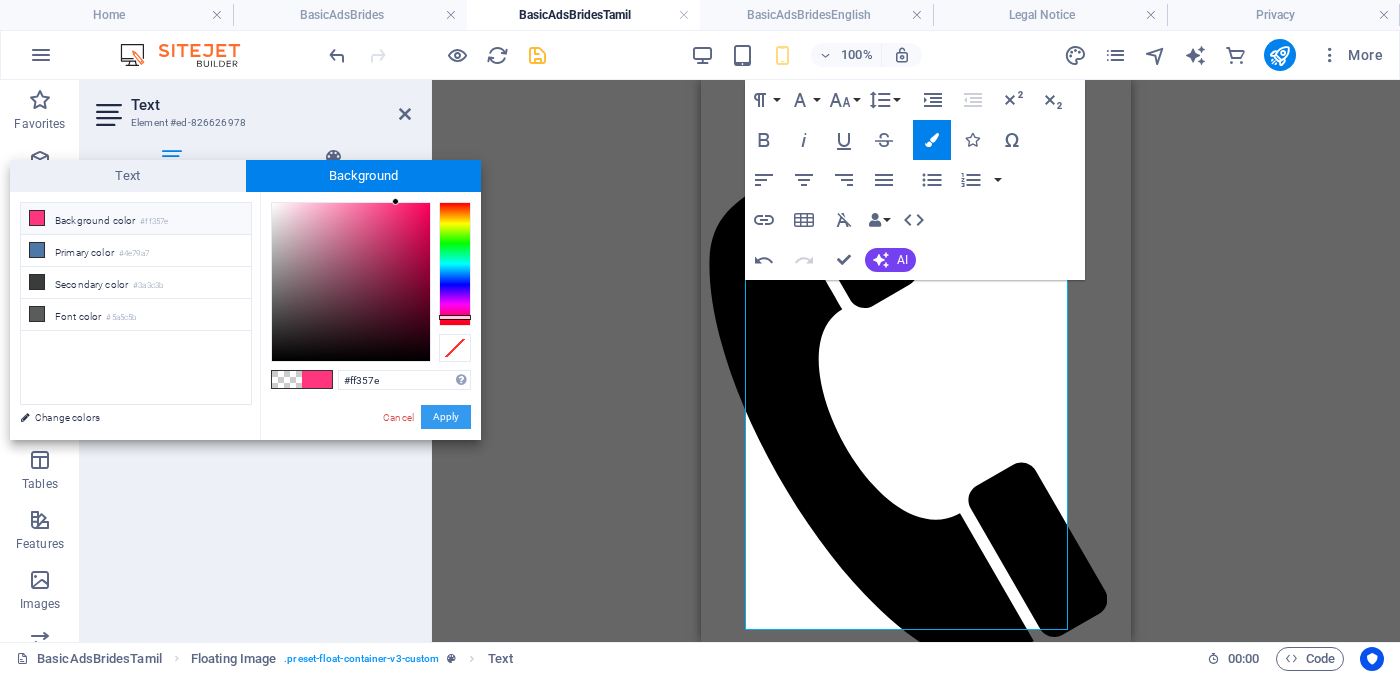 click on "Apply" at bounding box center (446, 417) 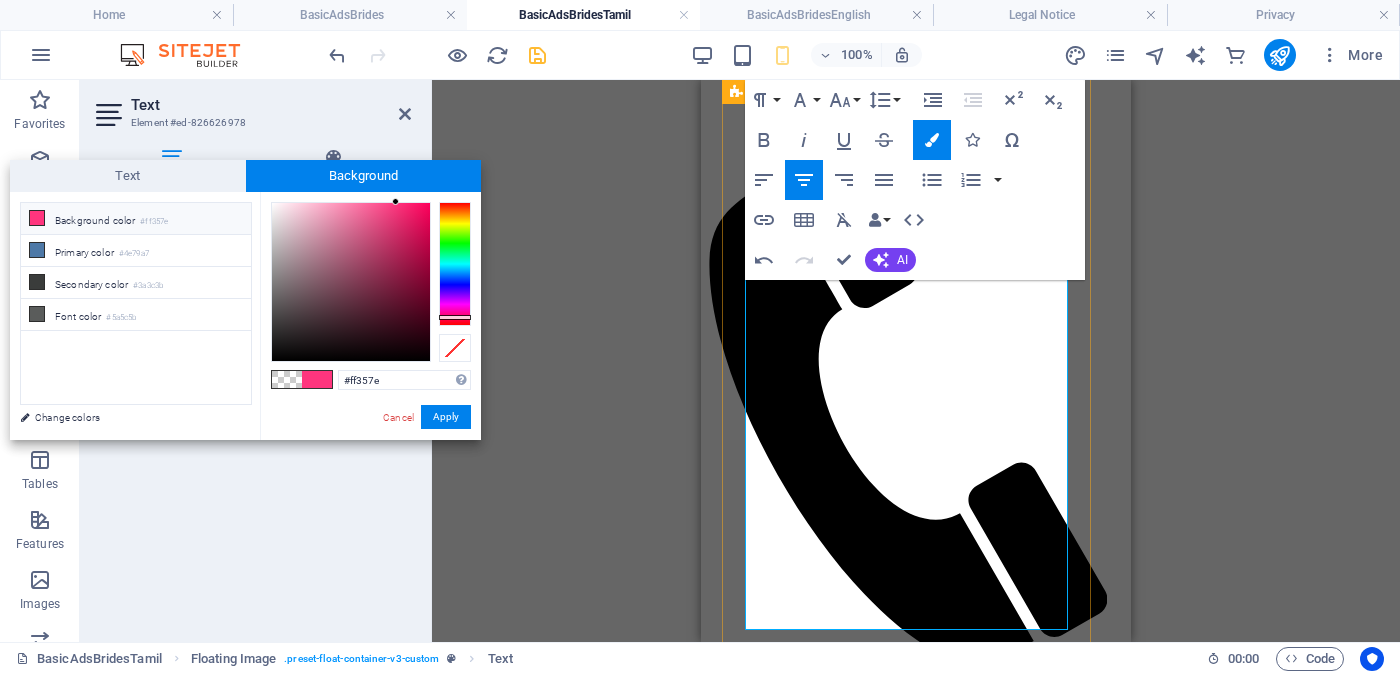 drag, startPoint x: 1006, startPoint y: 447, endPoint x: 810, endPoint y: 449, distance: 196.01021 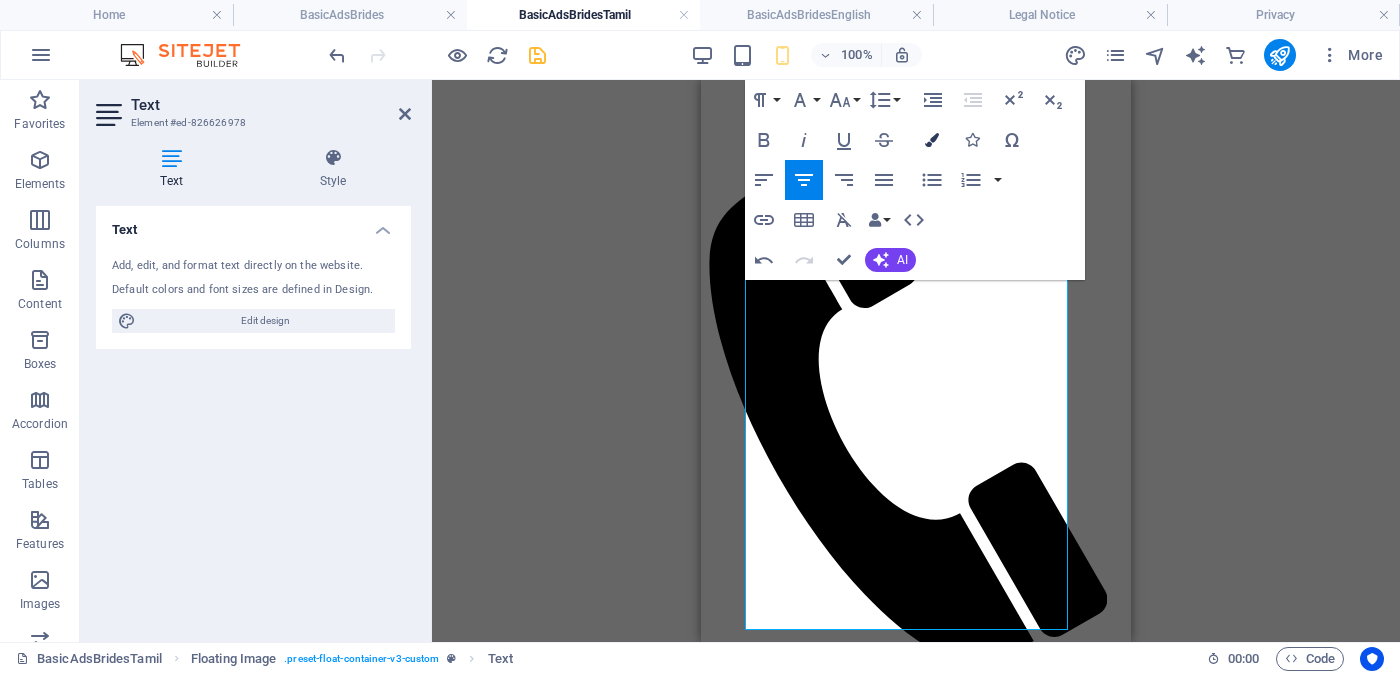 click at bounding box center (932, 140) 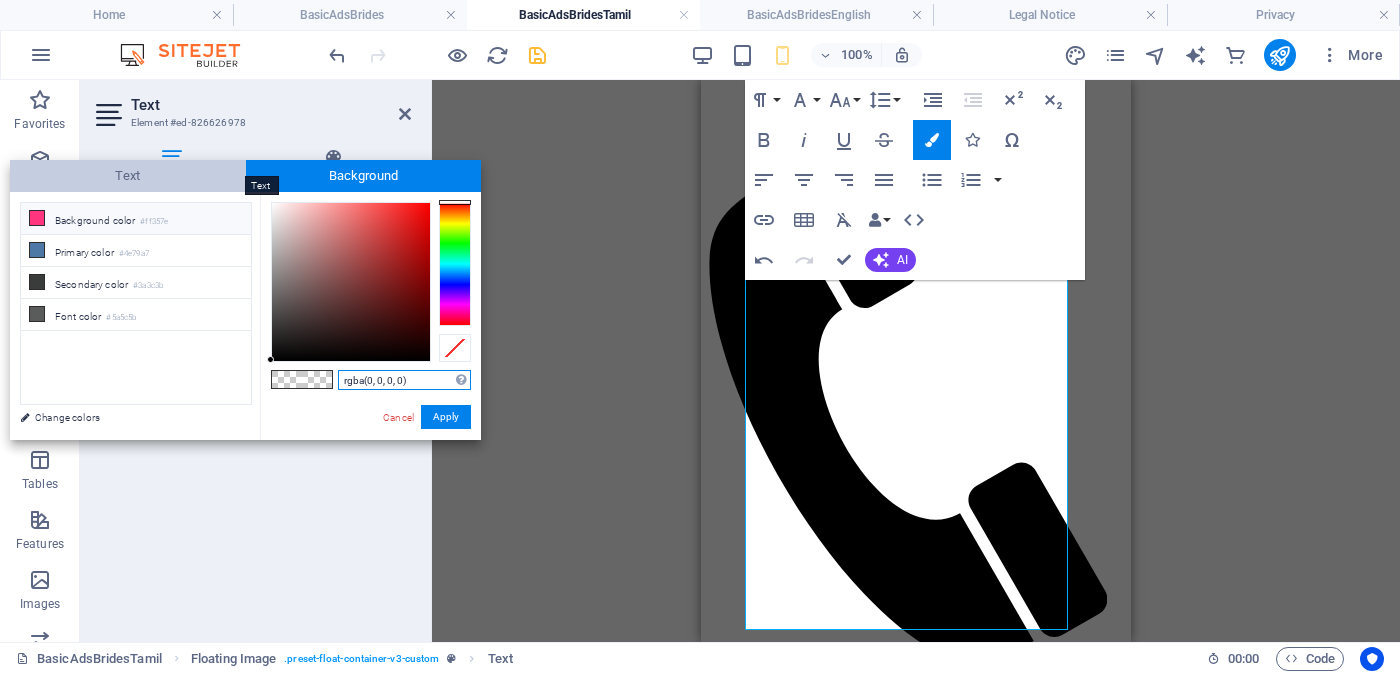 click on "Text" at bounding box center [128, 176] 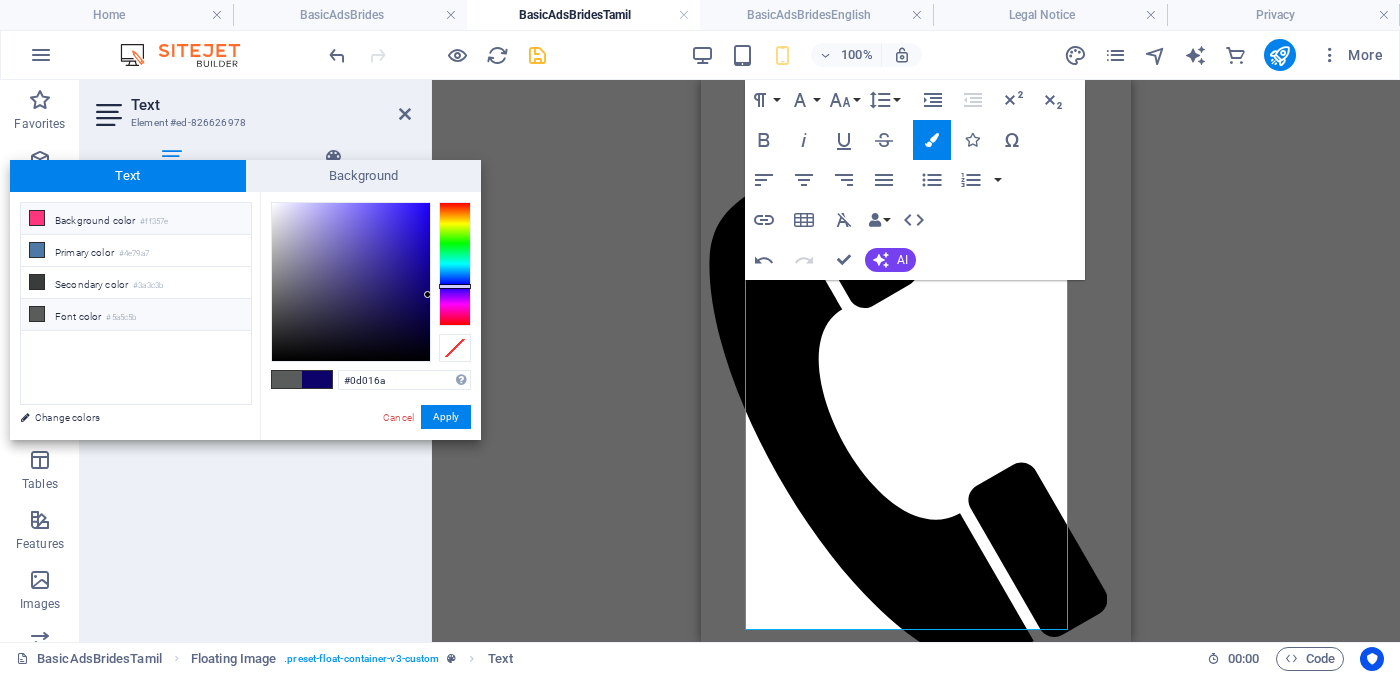 click on "Font color
#5a5c5b" at bounding box center (136, 315) 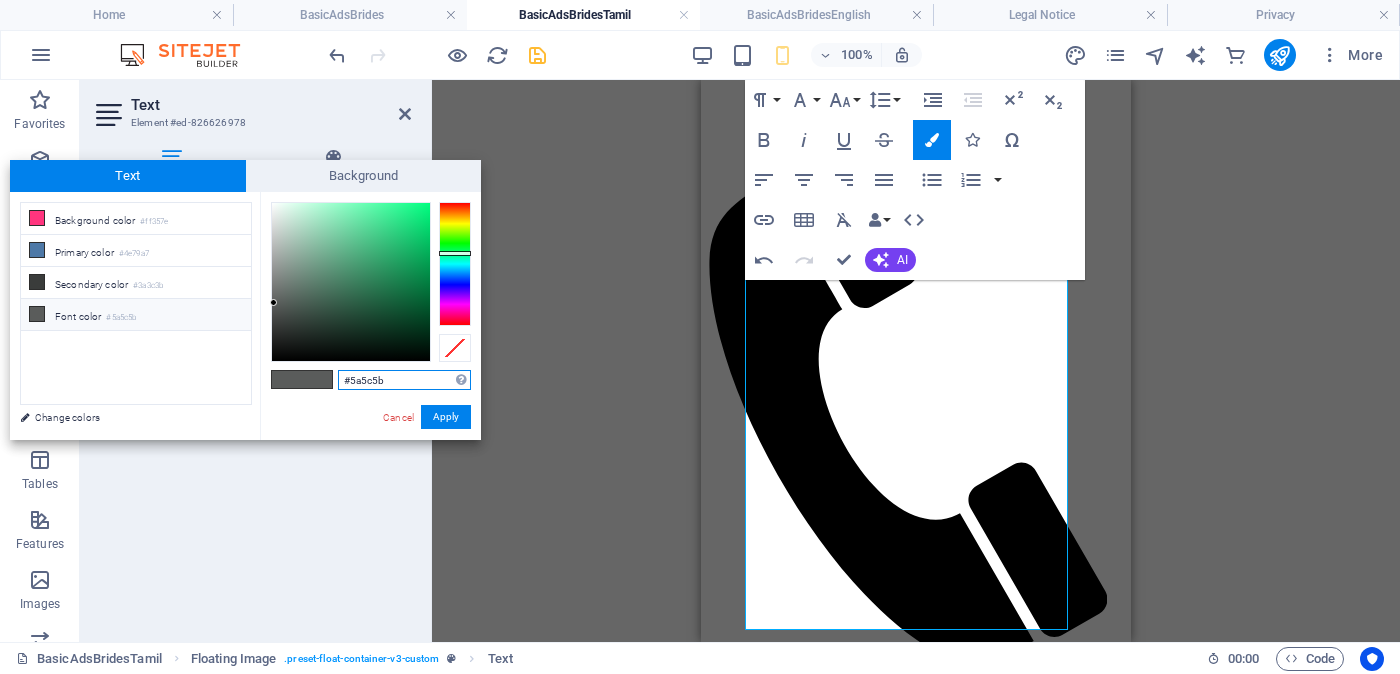 click on "#5a5c5b" at bounding box center (404, 380) 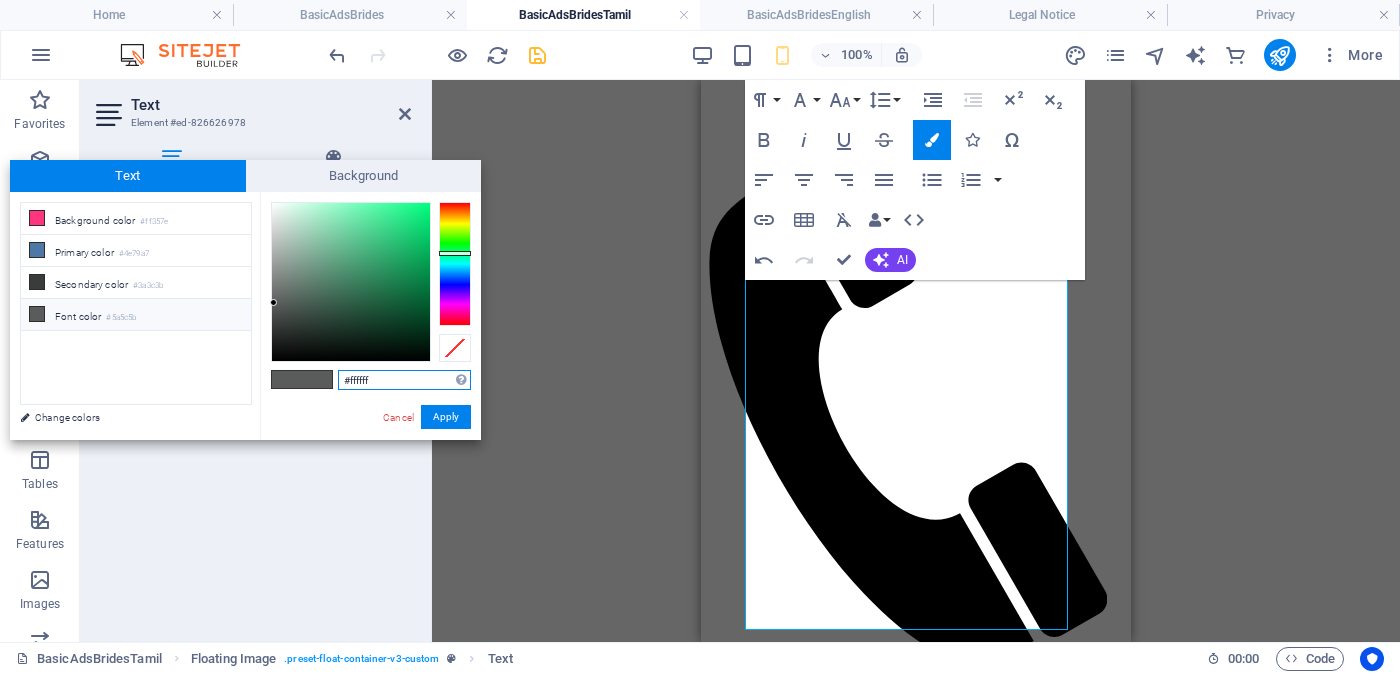 type on "#ffffff" 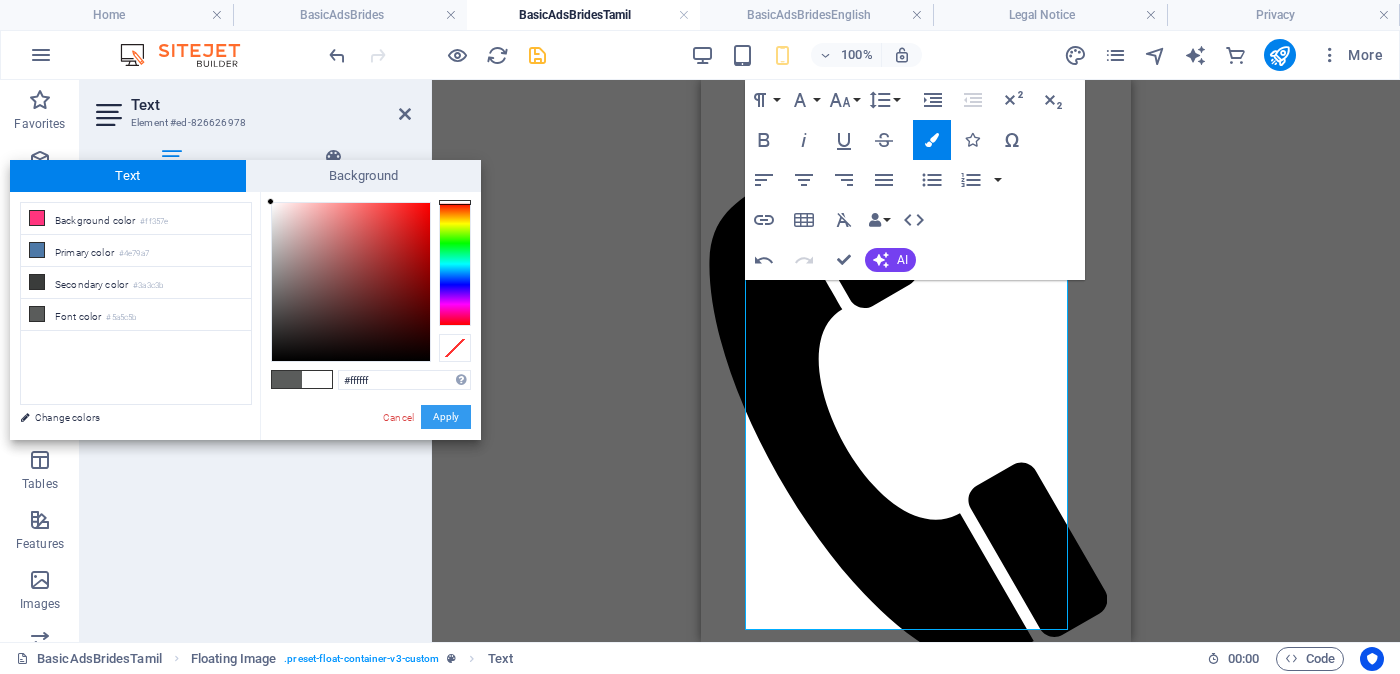 click on "Apply" at bounding box center [446, 417] 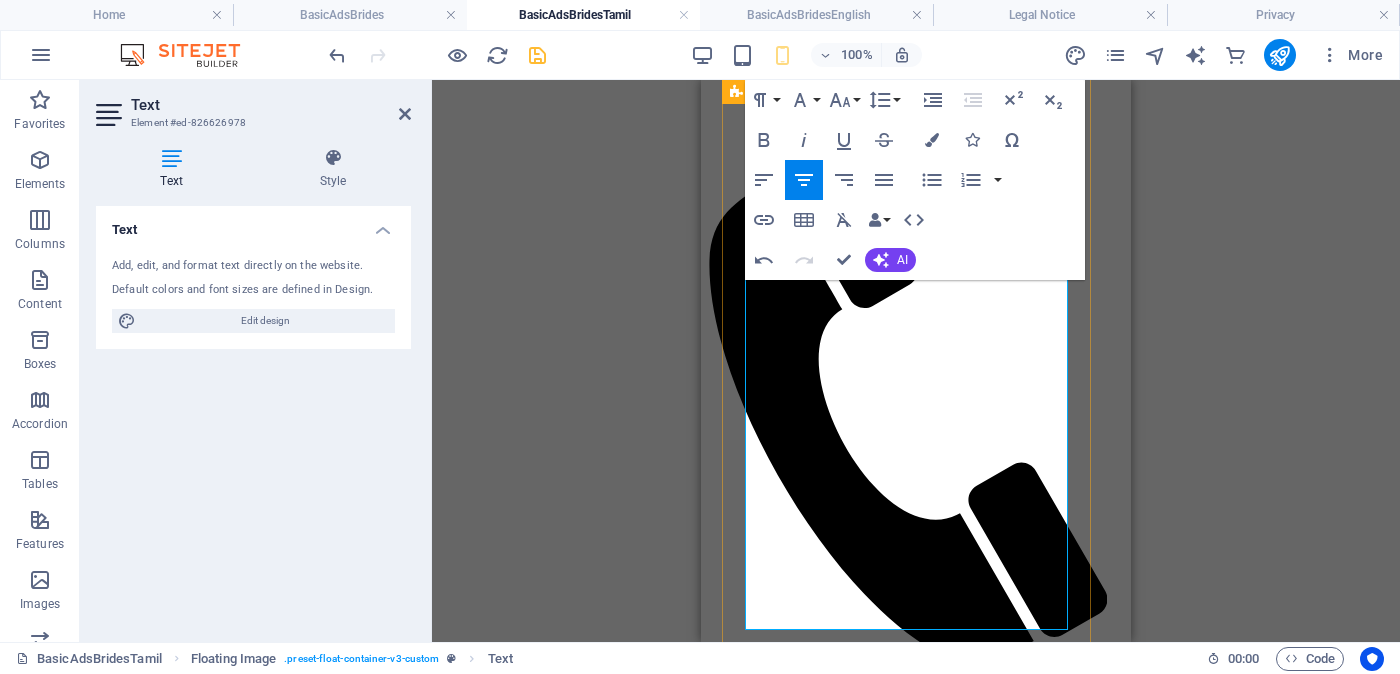 click on "வயது -     වයස -  [AGE] Unmarried - අවිවාහක - திருமணமாகாத உயரம் - Feet ( 4 ) . Inches ( 10 ) ​​​ Occupation - රැකියාව -  தொழில் ​​​​​ Privet Company - පුද්ගලික අංශයේ" at bounding box center (916, 2344) 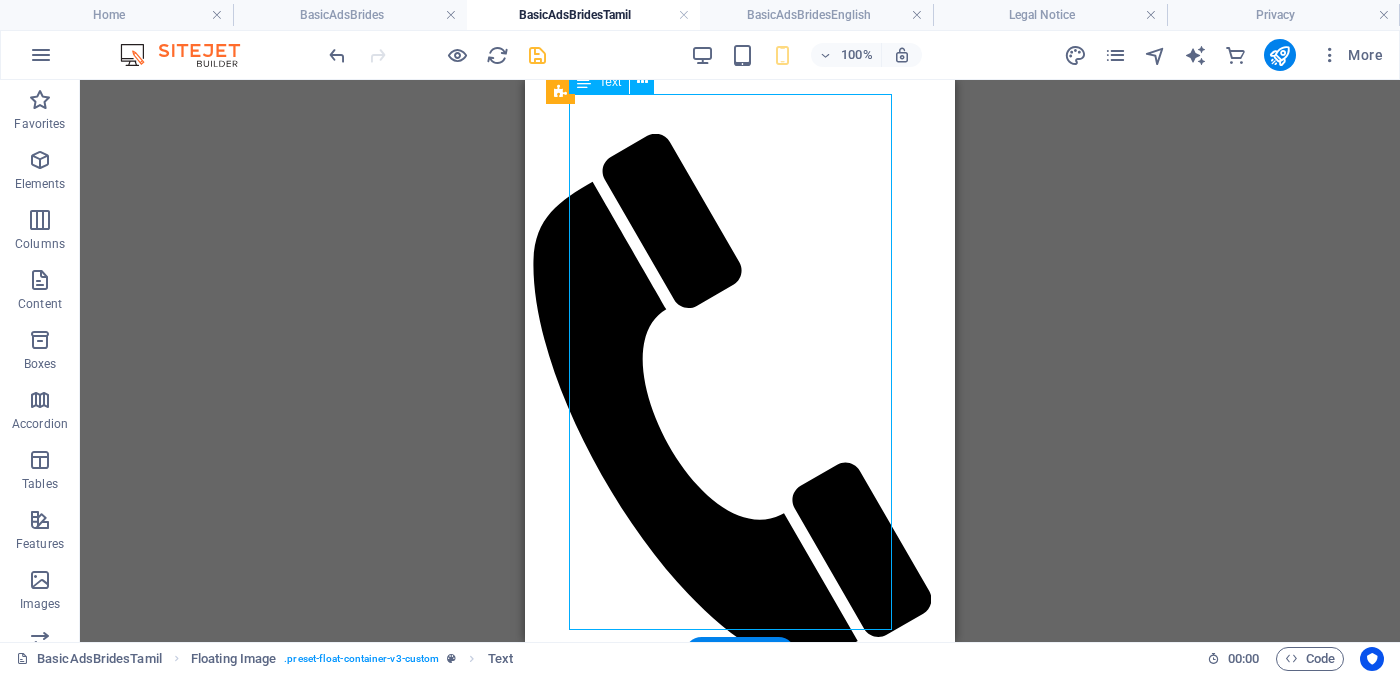 drag, startPoint x: 621, startPoint y: 472, endPoint x: 783, endPoint y: 472, distance: 162 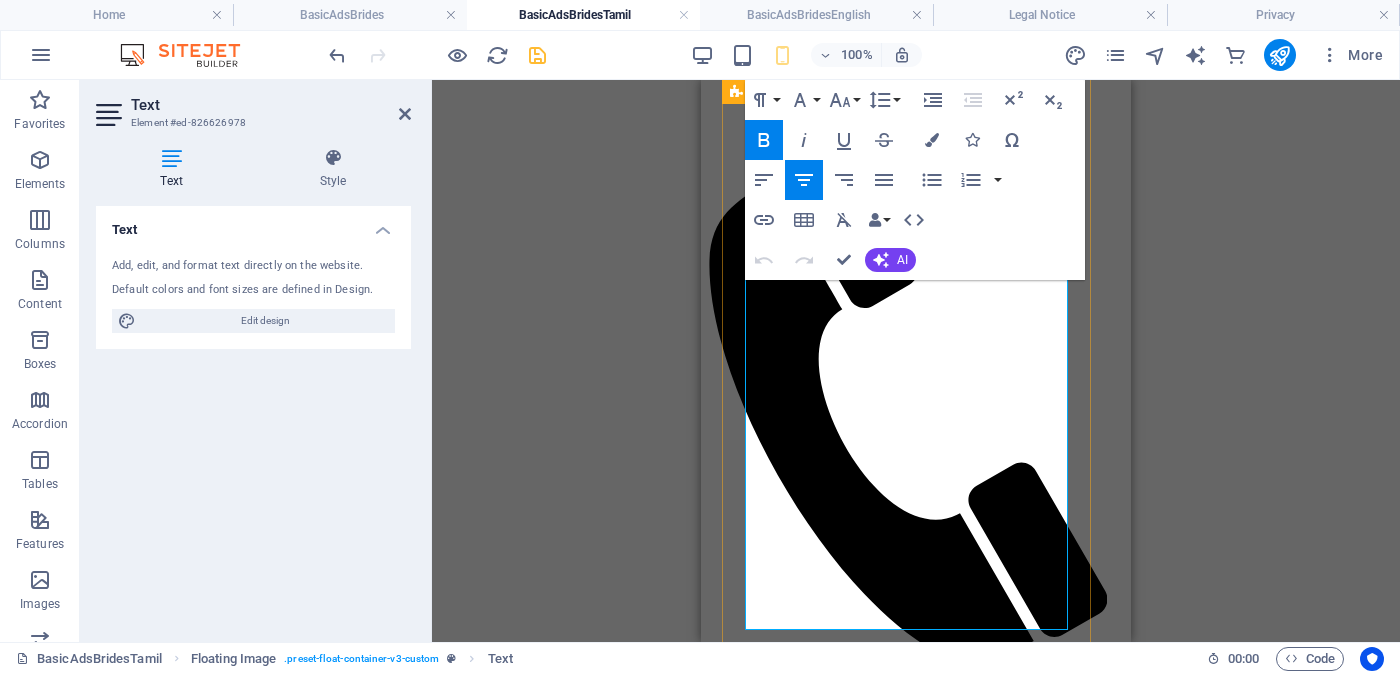 drag, startPoint x: 799, startPoint y: 472, endPoint x: 1011, endPoint y: 475, distance: 212.02122 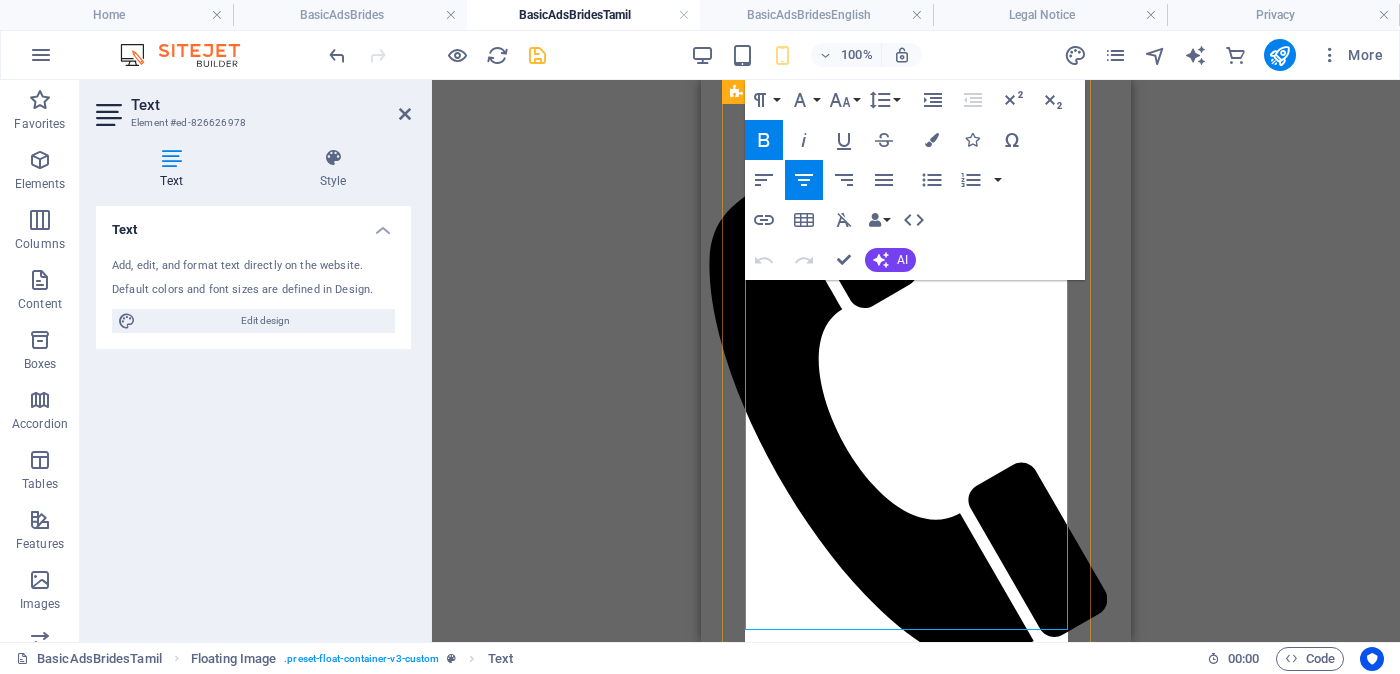 scroll, scrollTop: 153, scrollLeft: 33, axis: both 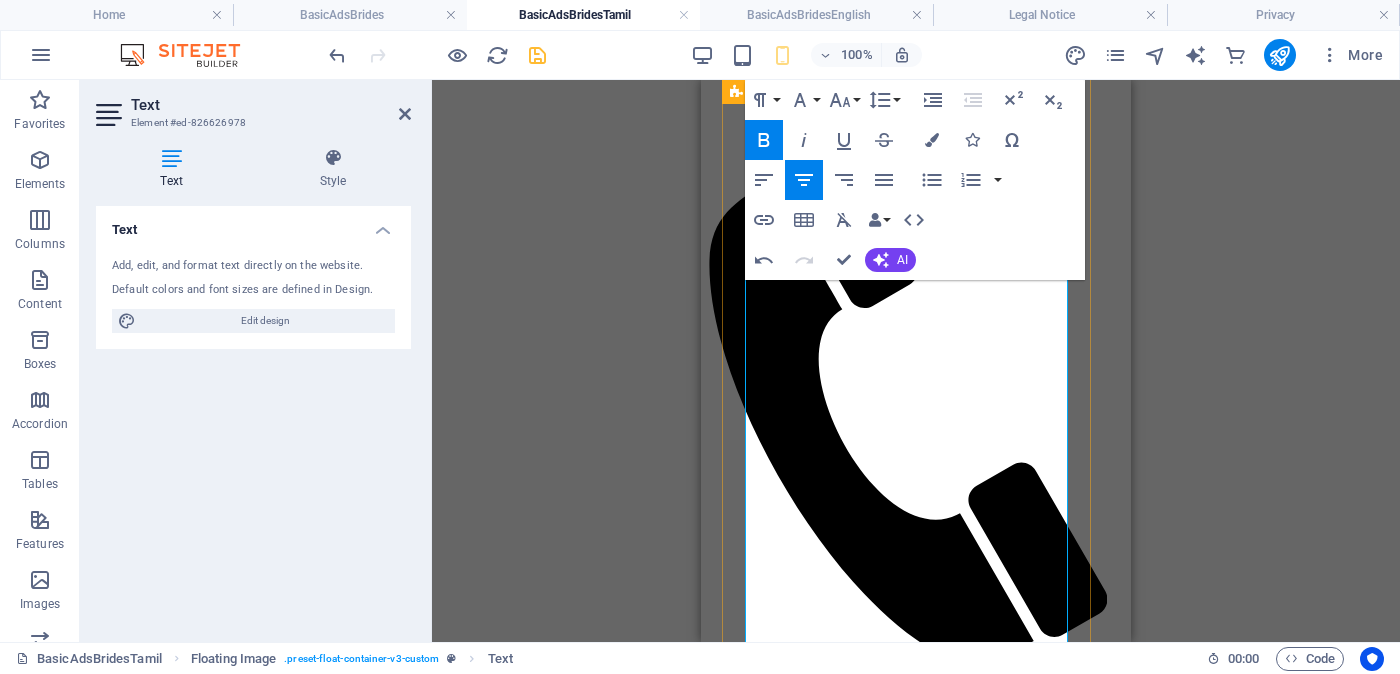 drag, startPoint x: 999, startPoint y: 492, endPoint x: 757, endPoint y: 473, distance: 242.74472 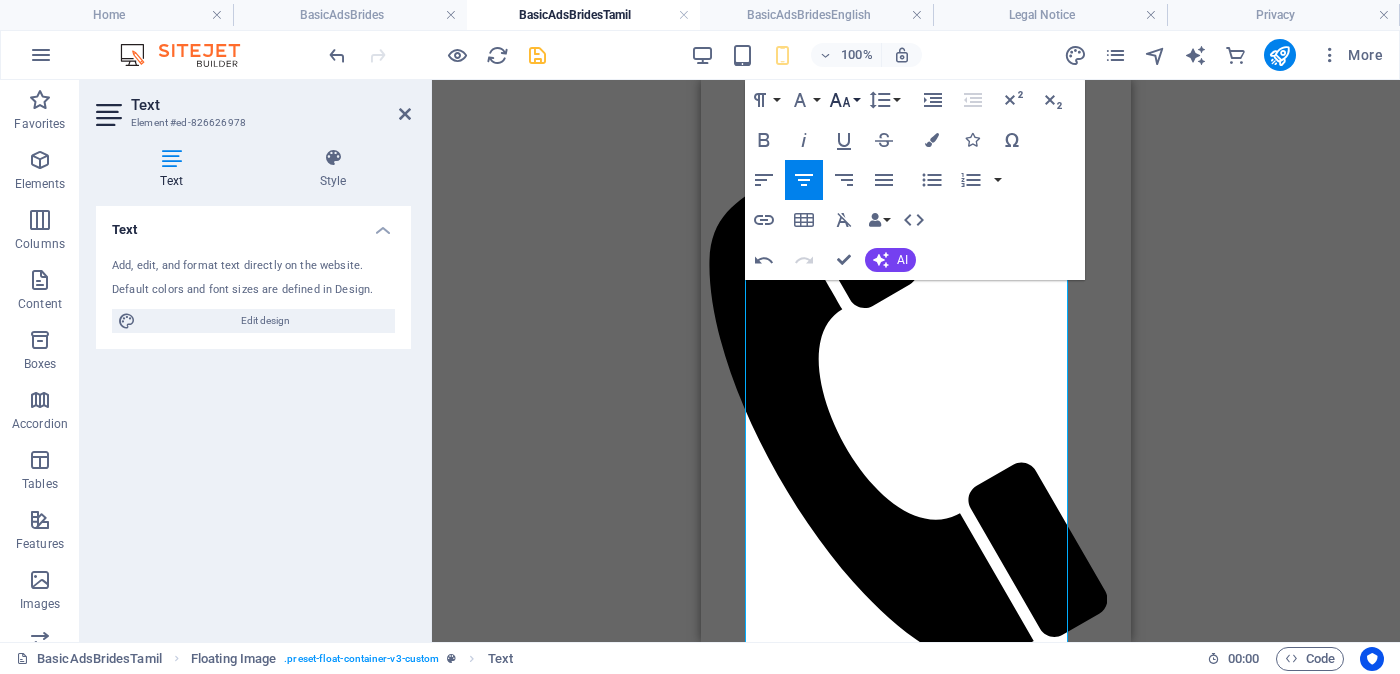click on "Font Size" at bounding box center (844, 100) 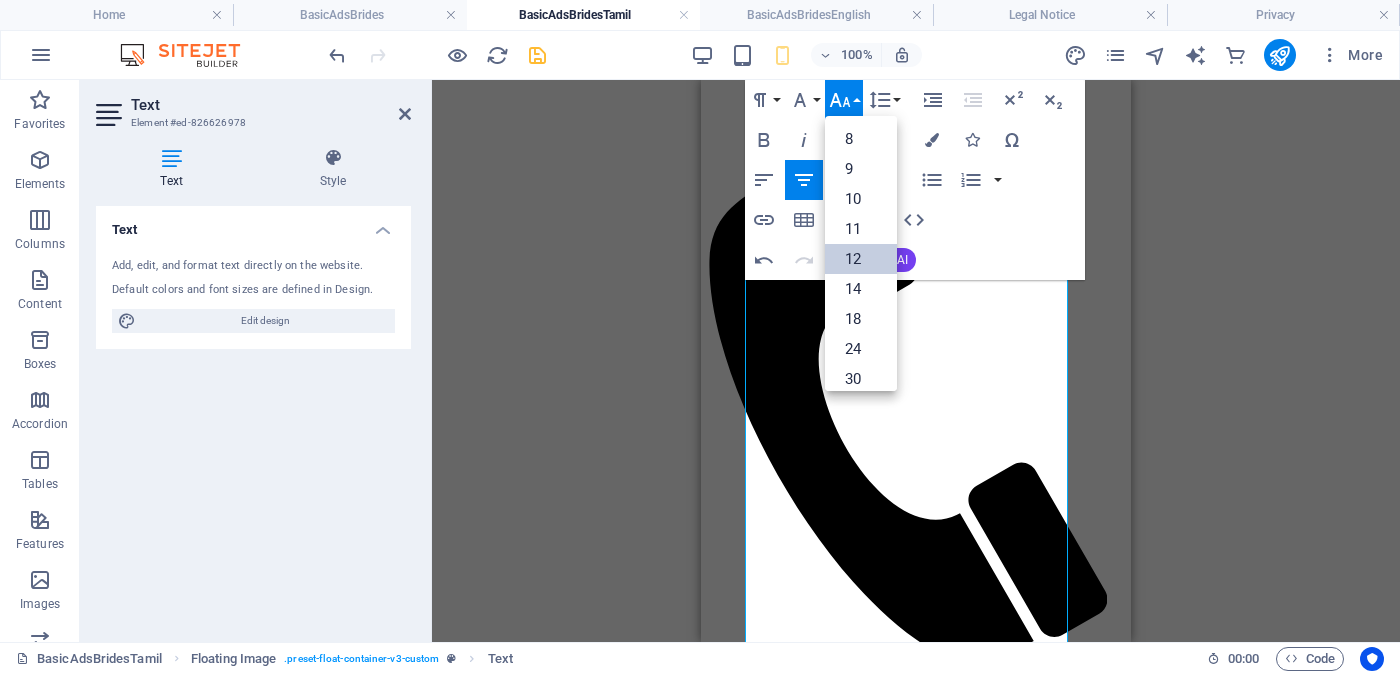 click on "12" at bounding box center (861, 259) 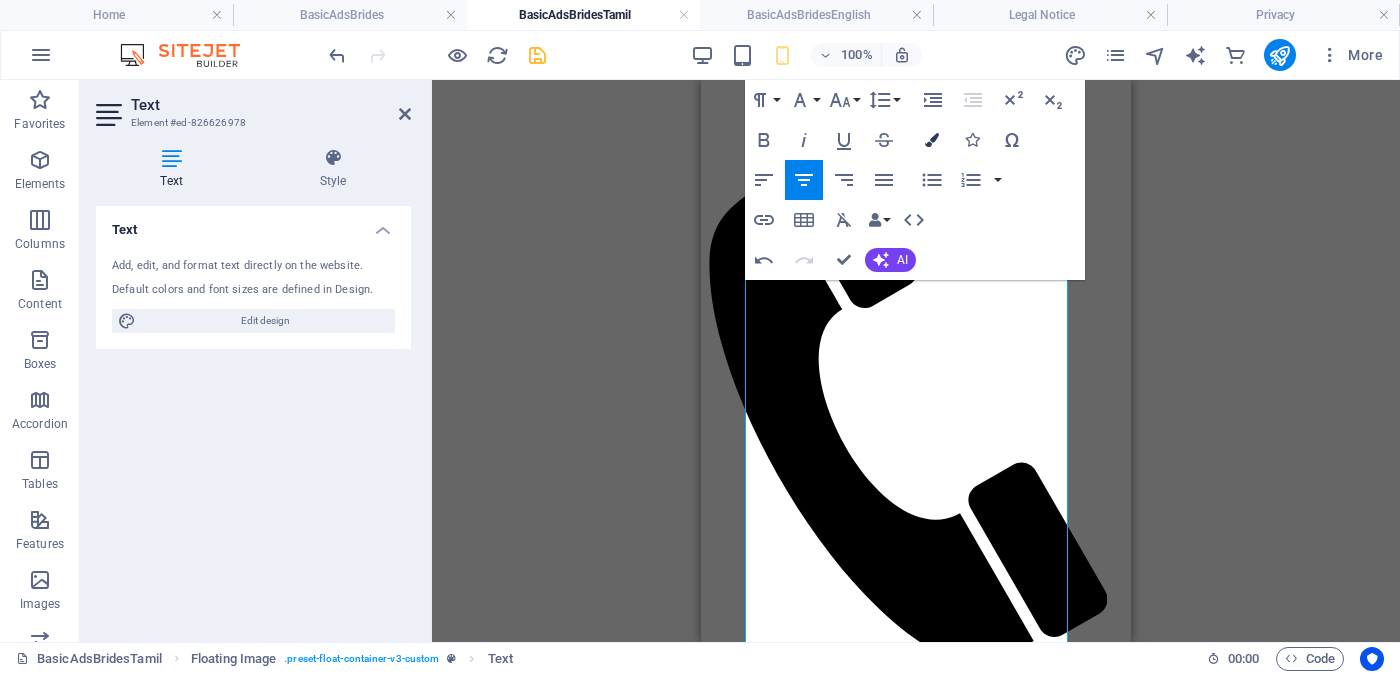 click at bounding box center [932, 140] 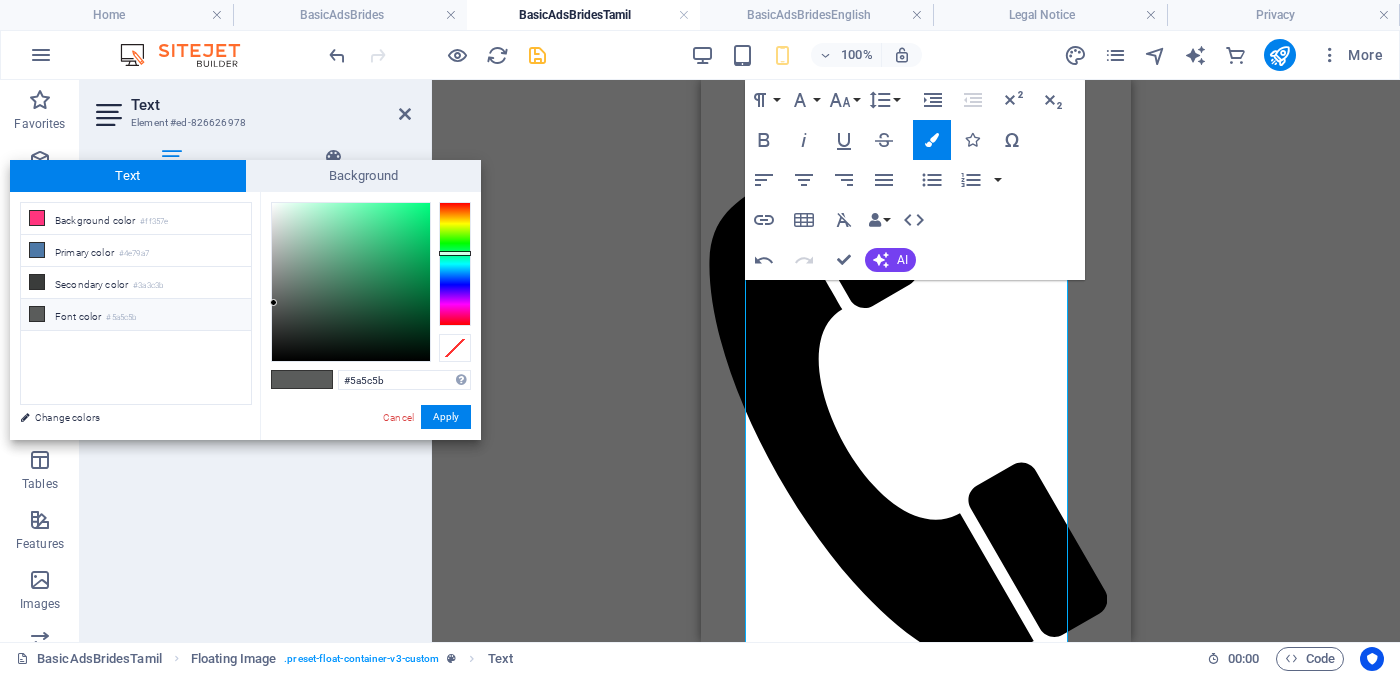 click on "Font color
#5a5c5b" at bounding box center (136, 315) 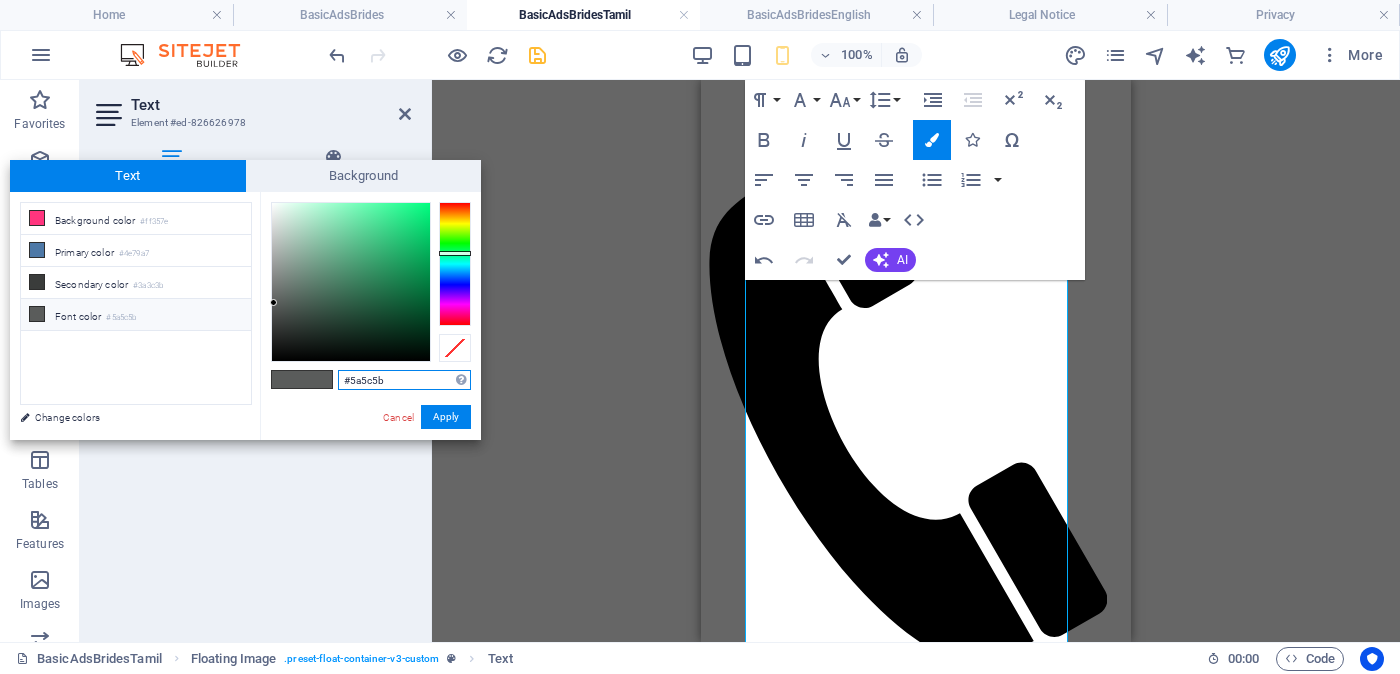 click on "#5a5c5b" at bounding box center (404, 380) 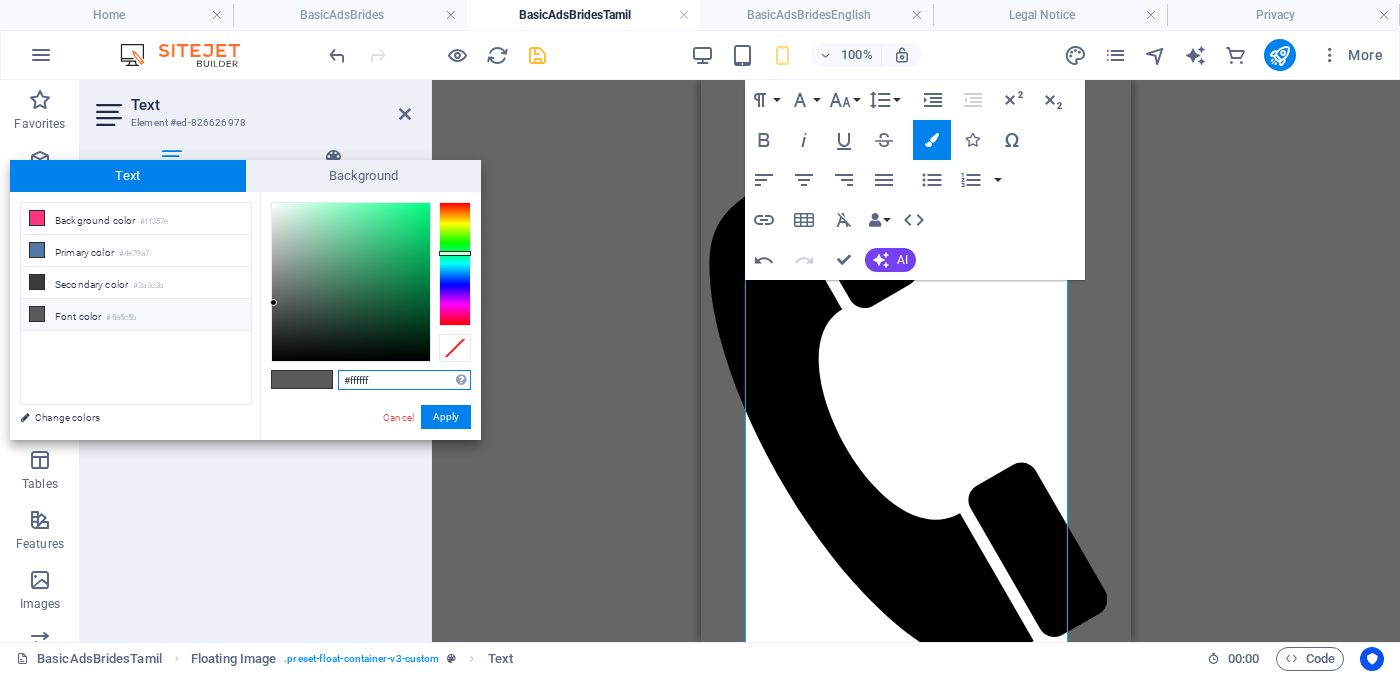 type on "#ffffff" 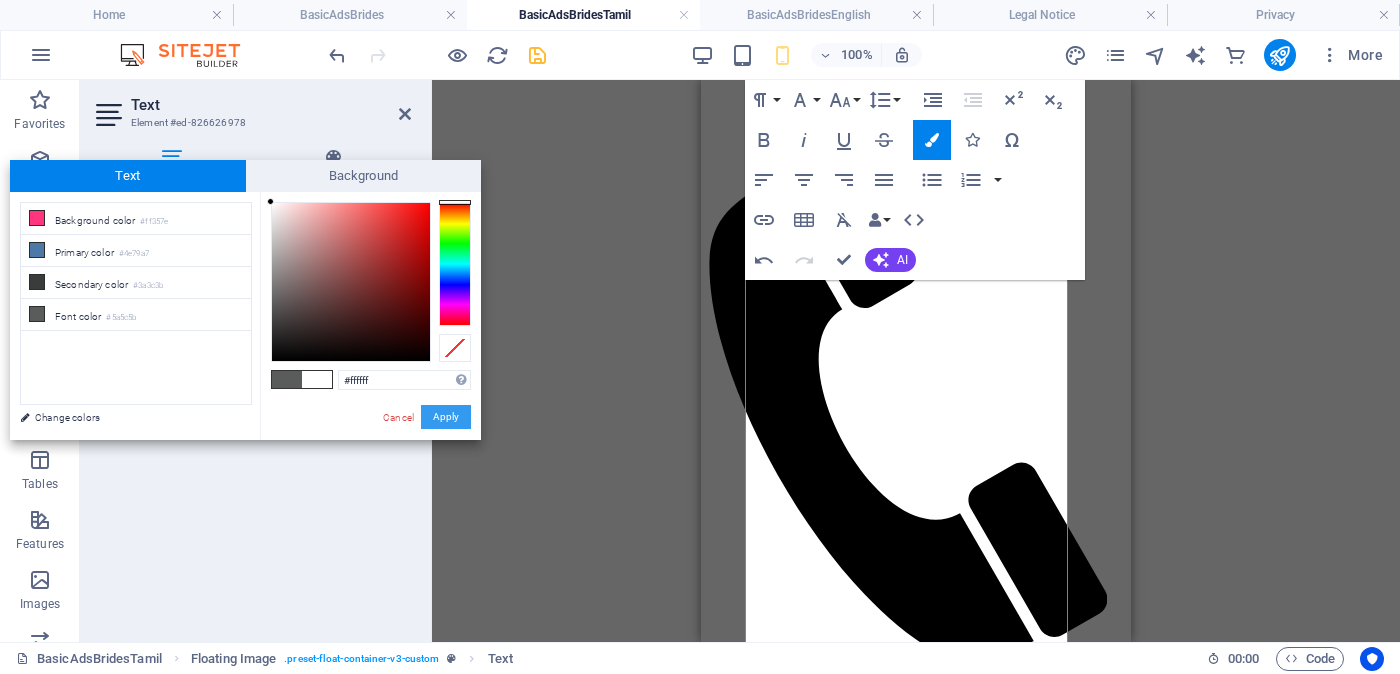 click on "Apply" at bounding box center (446, 417) 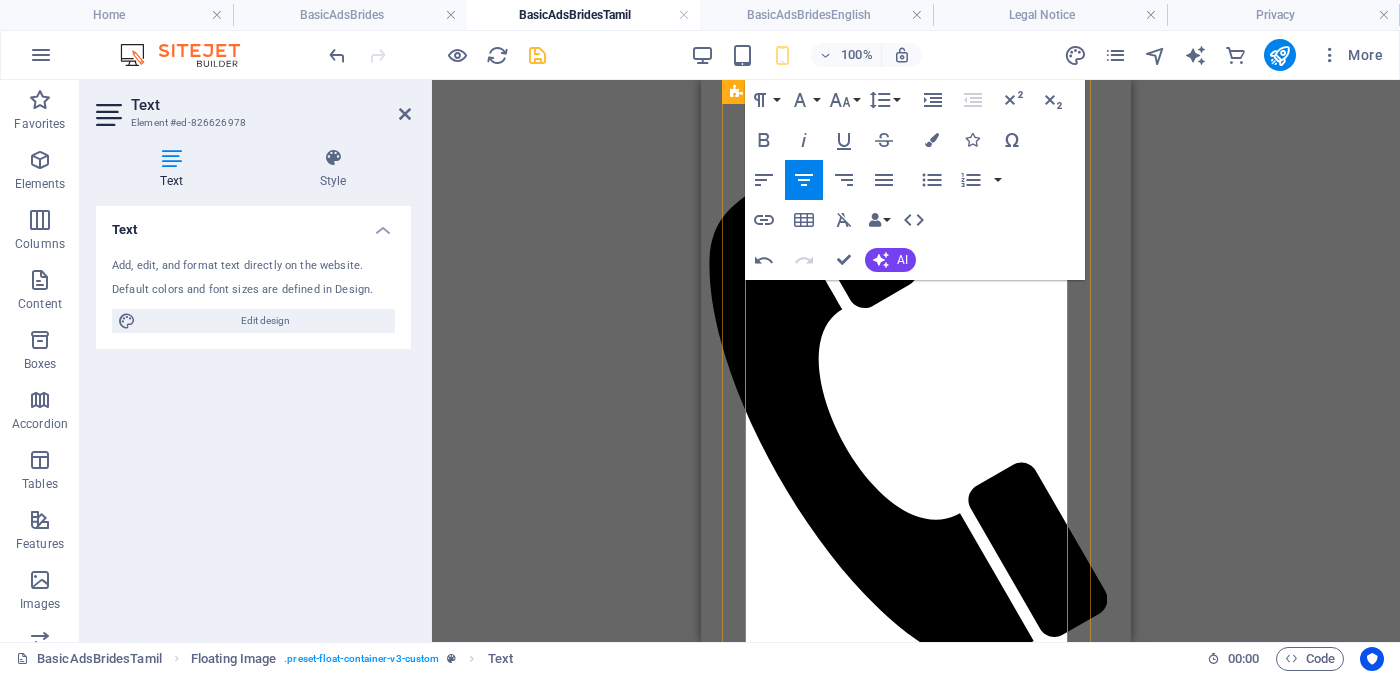 click on "வயது -     වයස -  24 Unmarried - අවිවාහක - திருமணமாகாத உயரம் - Feet ( 4 ) . Inches ( 10 ) Occupation - රැකියාව -  தொழில் Foreign Employed - විදේශ රැකියාවැති  - வெளிநாடு வேலை" at bounding box center [916, 2344] 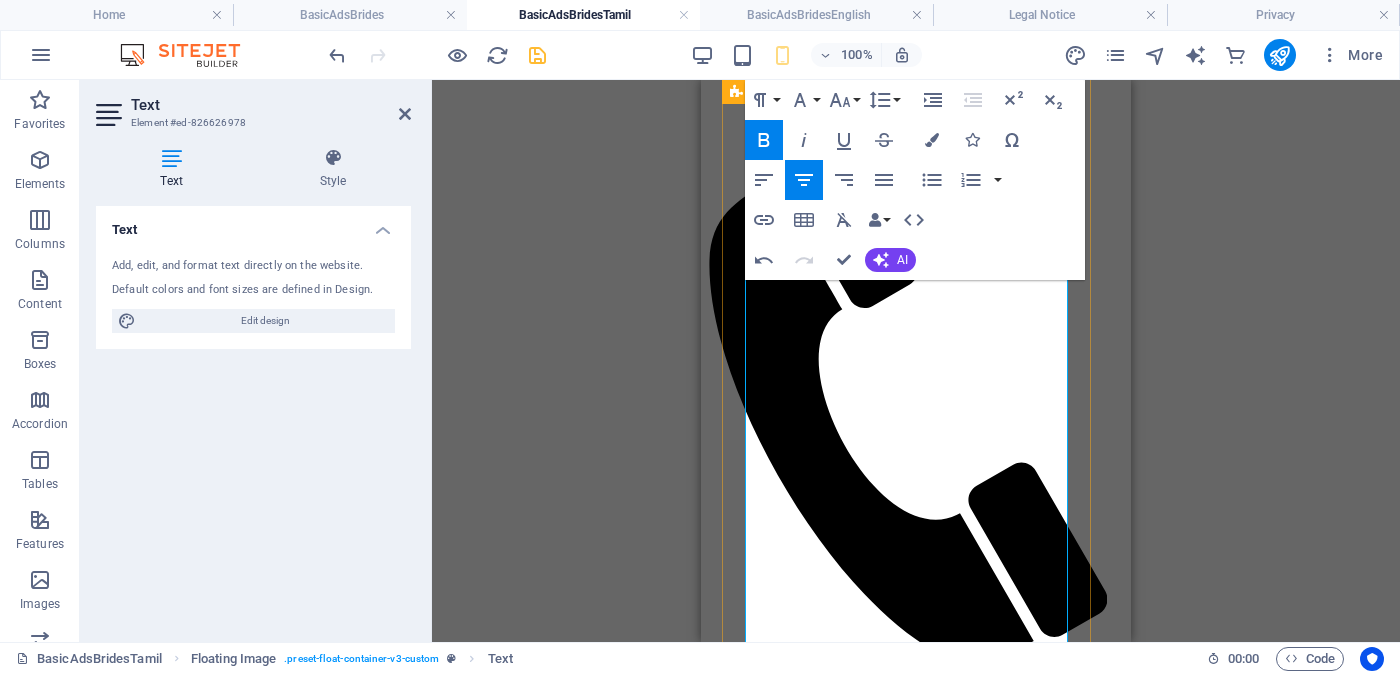click on "Rs. 30,000  -  Rs. 40,000 - අතර" at bounding box center [916, 2417] 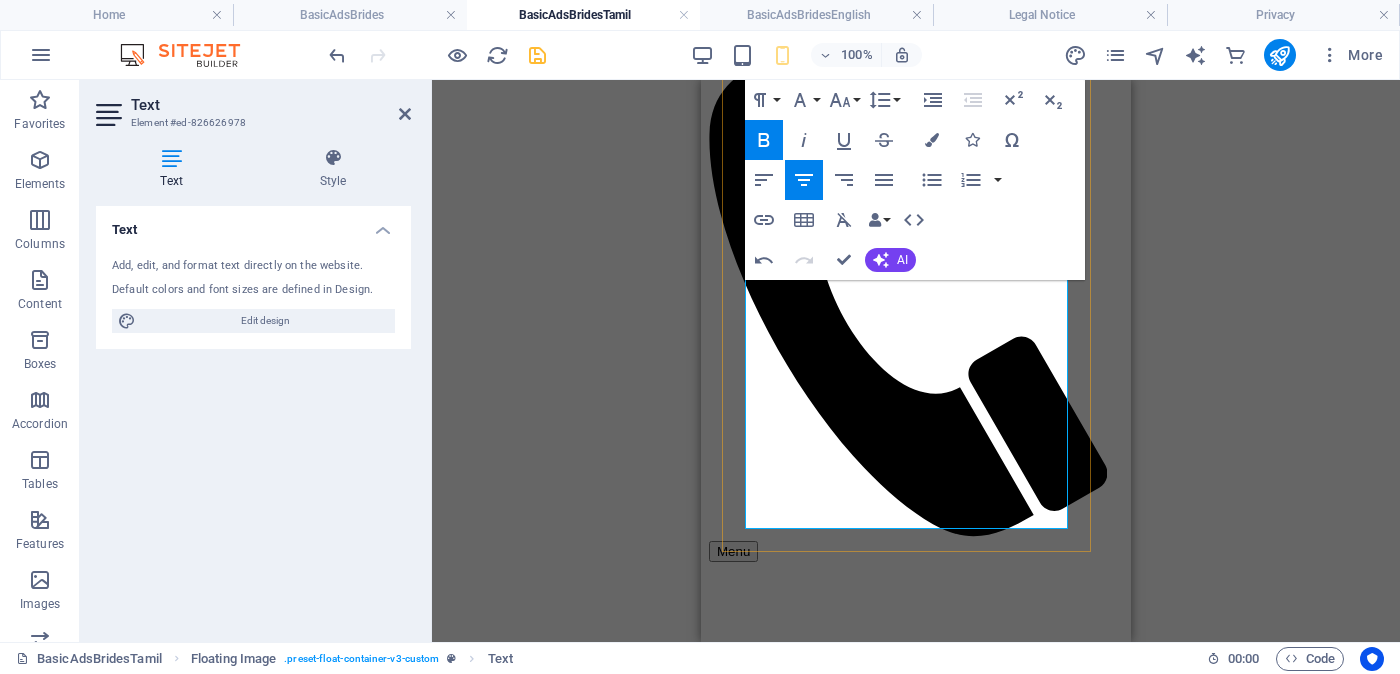 scroll, scrollTop: 124, scrollLeft: 0, axis: vertical 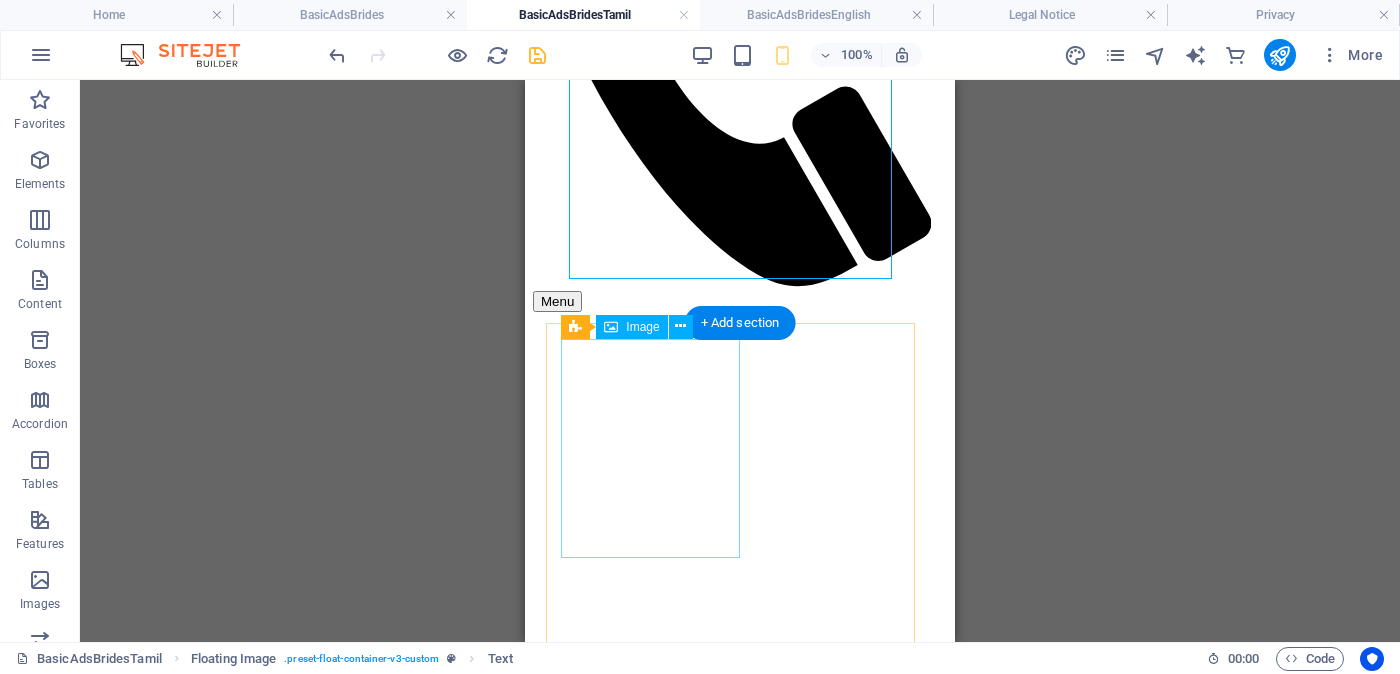 click at bounding box center [740, 2309] 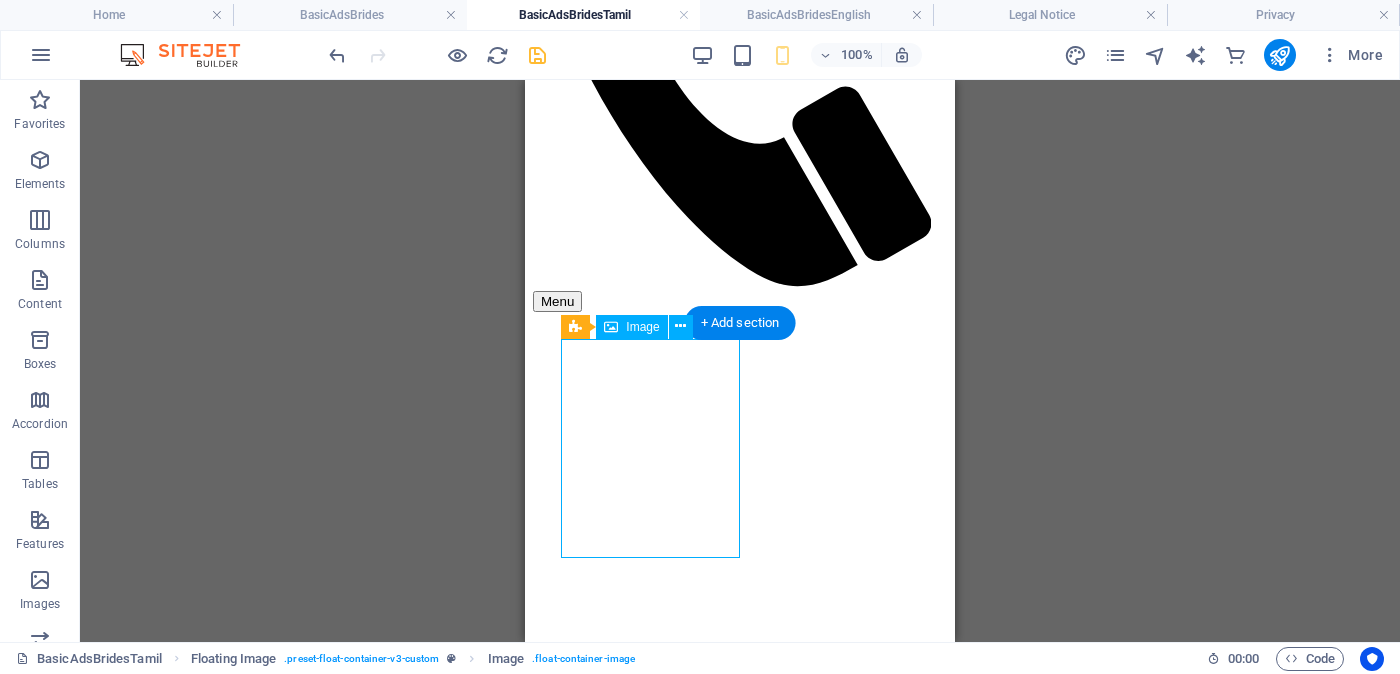 click at bounding box center [740, 2309] 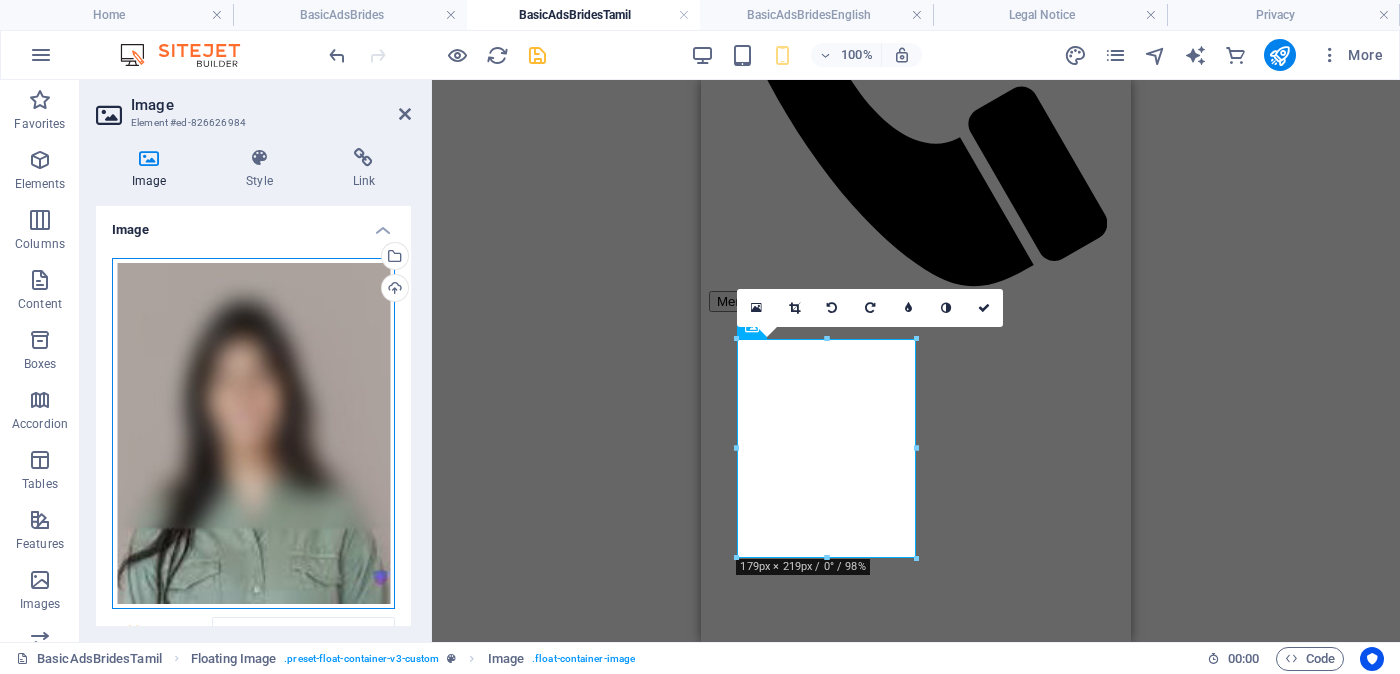click on "Drag files here, click to choose files or select files from Files or our free stock photos & videos" at bounding box center (253, 434) 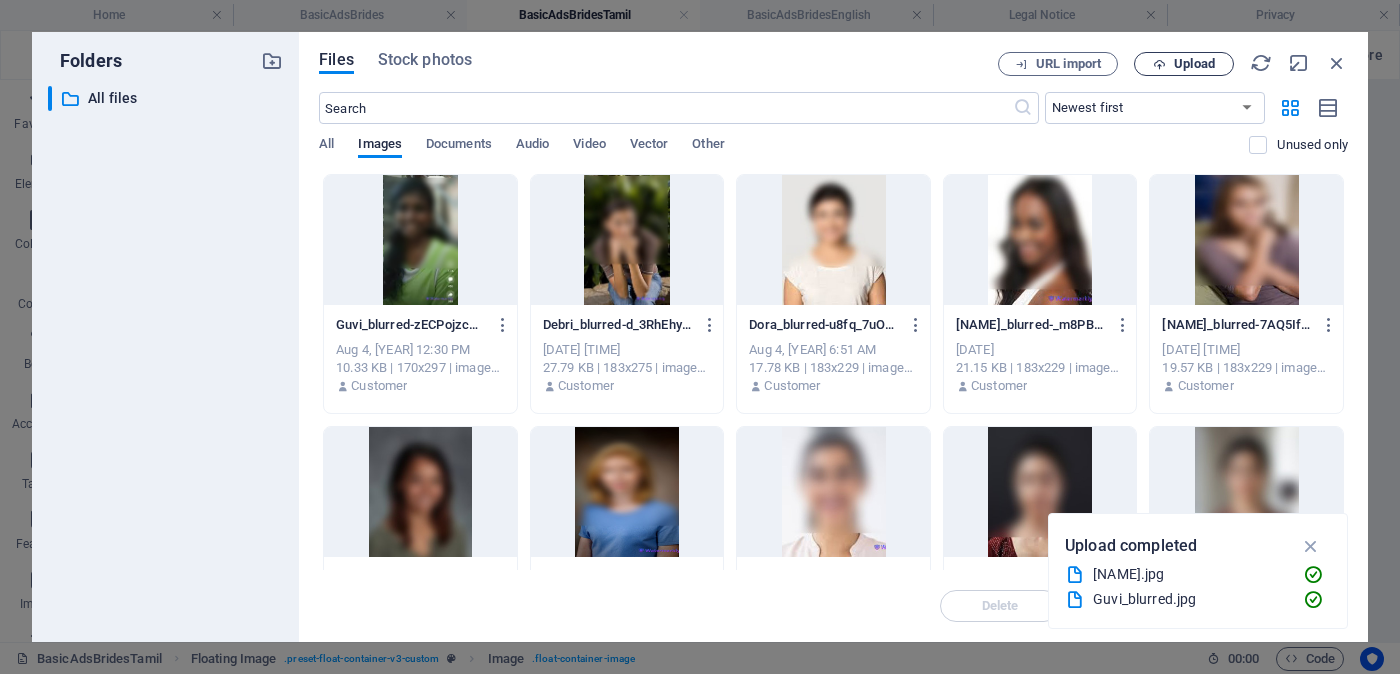 click on "Upload" at bounding box center (1194, 64) 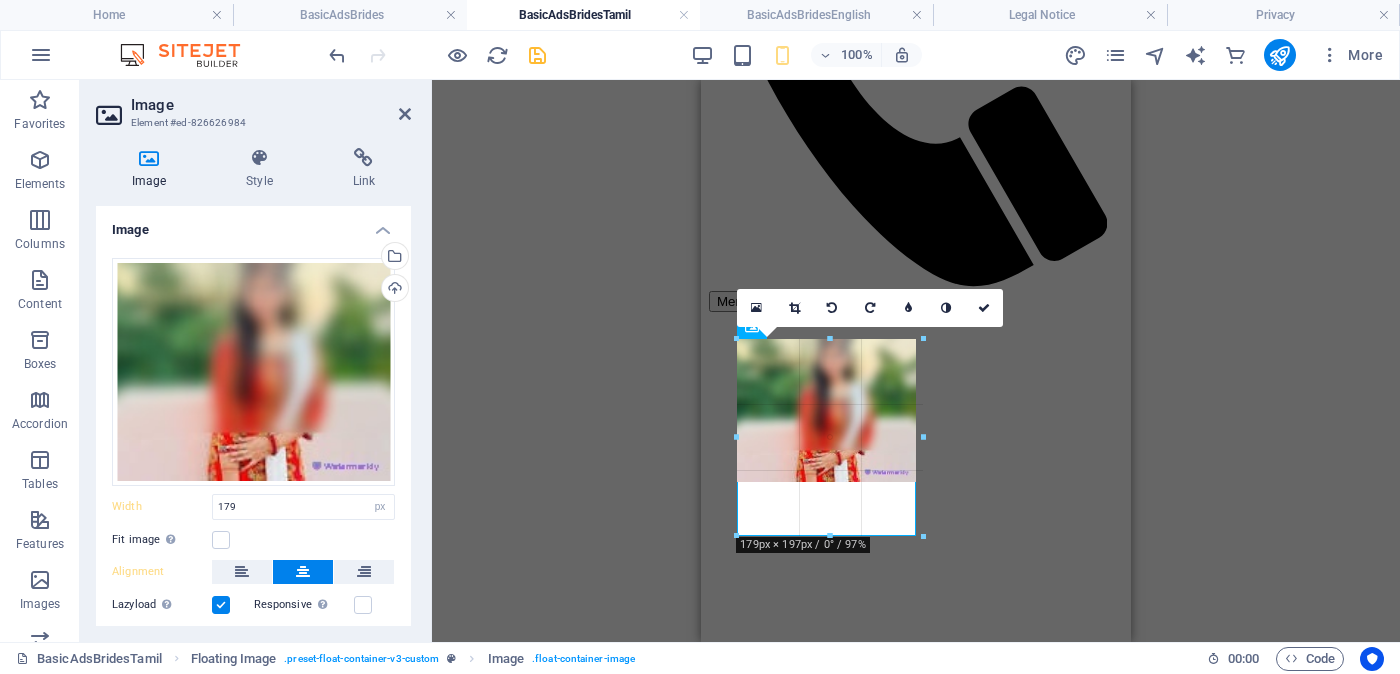 drag, startPoint x: 830, startPoint y: 484, endPoint x: 851, endPoint y: 534, distance: 54.230988 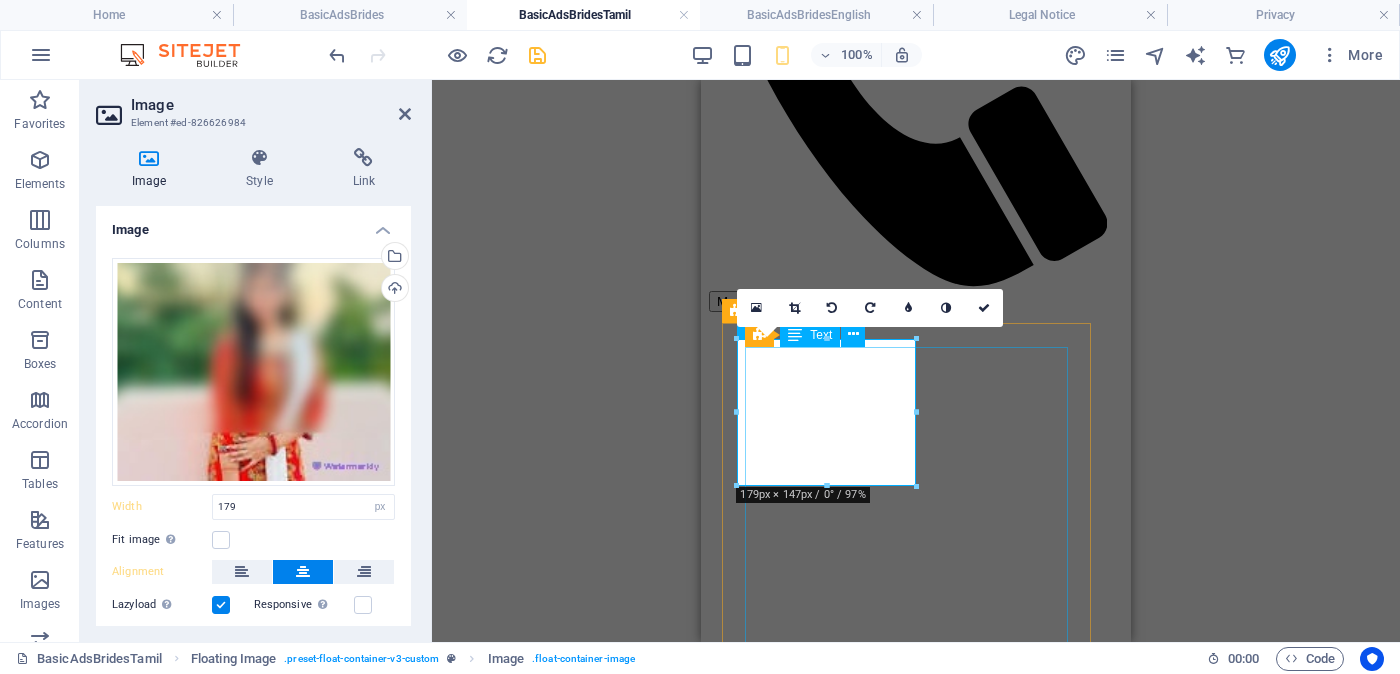 click on "Proposal ID >> 991030323710 Nickname [NAME] ( [CITY] ) [CITY] Independent Free churches - [ORGANIZATION] වයස - [AGE] Unmarried - අවිවාහක - திருமணமாகாத උස-Feet ( [FEET] ) . Inches ( [INCHES] ) රැකියාව- Businessman - [OCCUPATION] ​ මාසික ආදායම Rs. [SALARY_RANGE] - Rs. [SALARY_RANGE] - අතර ---------------------------------------------------- << Full Ad view Link >> පැහැදිලි ජායාරූප සහ සම්පූර්ණ මංගල දැන්වීම ට ලින්ක් සබැඳිය" at bounding box center [916, 2544] 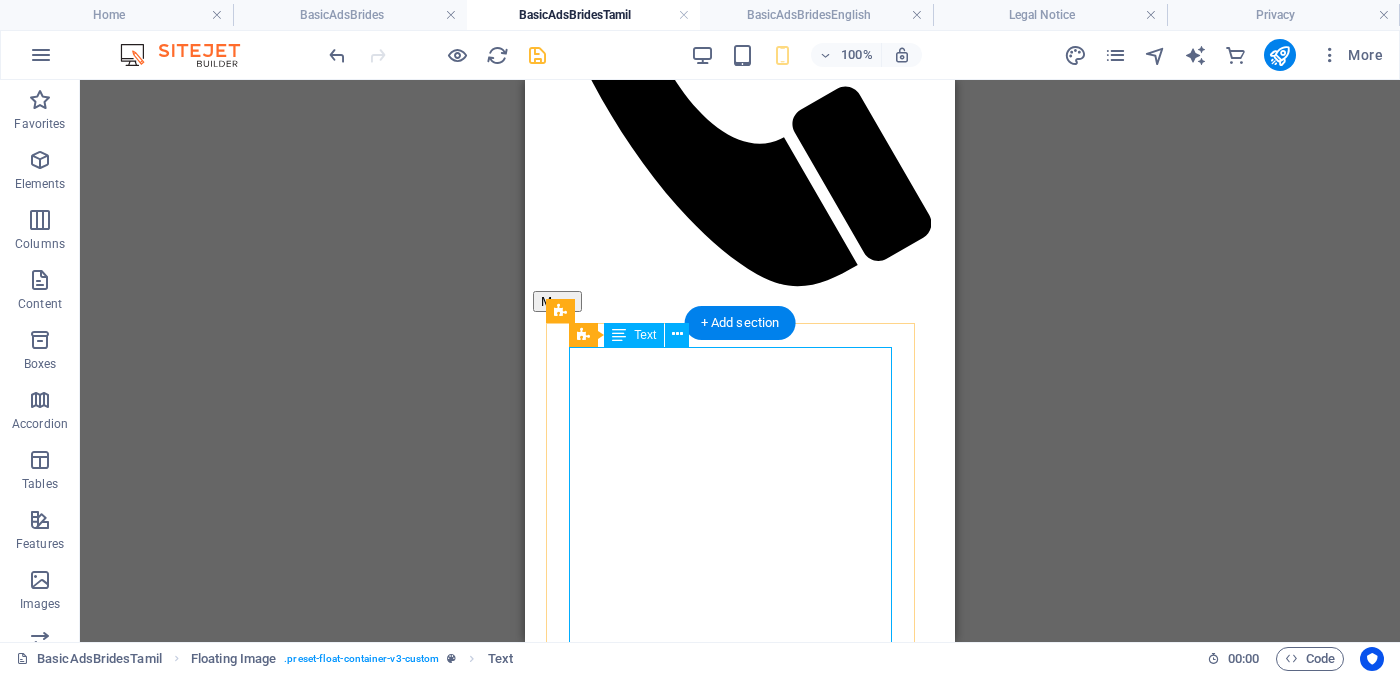 click on "Proposal ID >> 991030323710 Nickname [NAME] ( [CITY] ) [CITY] Independent Free churches - [ORGANIZATION] වයස - [AGE] Unmarried - අවිවාහක - திருமணமாகாத උස-Feet ( [FEET] ) . Inches ( [INCHES] ) රැකියාව- Businessman - [OCCUPATION] ​ මාසික ආදායම Rs. [SALARY_RANGE] - Rs. [SALARY_RANGE] - අතර ---------------------------------------------------- << Full Ad view Link >> පැහැදිලි ජායාරූප සහ සම්පූර්ණ මංගල දැන්වීම ට ලින්ක් සබැඳිය" at bounding box center (740, 2544) 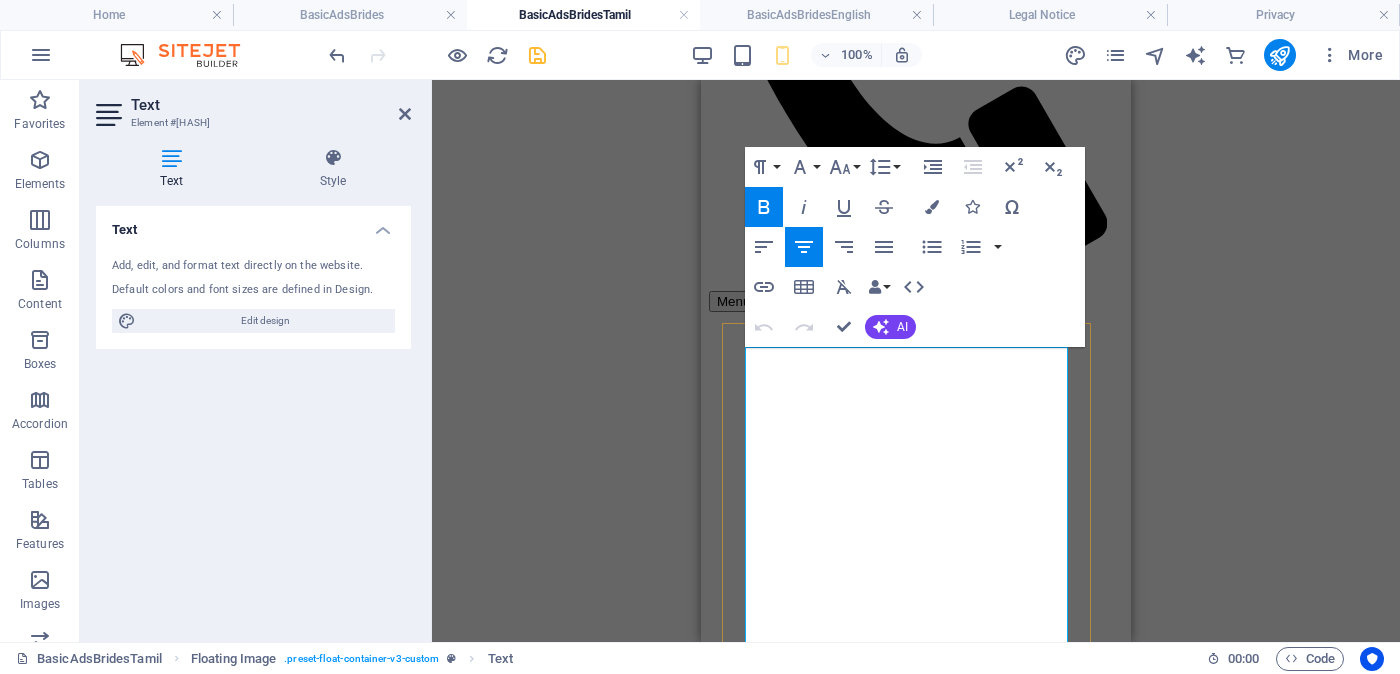 drag, startPoint x: 1029, startPoint y: 460, endPoint x: 997, endPoint y: 456, distance: 32.24903 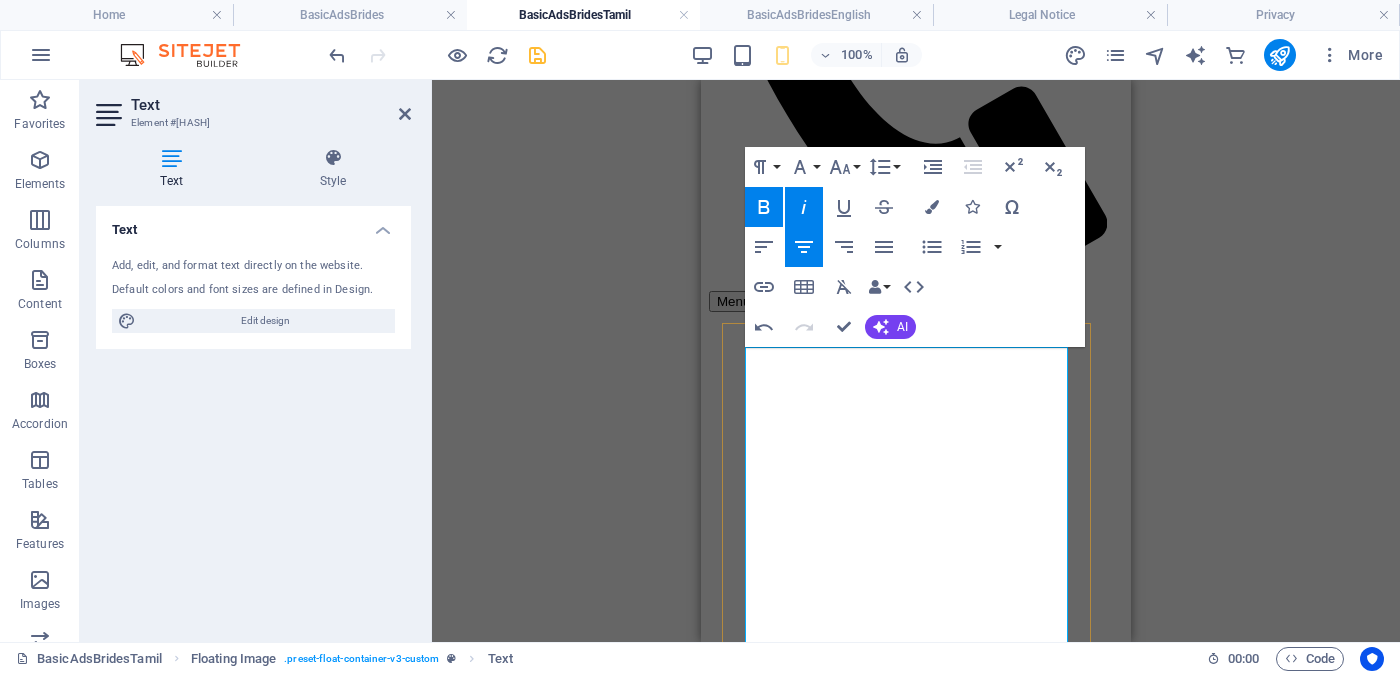 click on "නෙ [NAME]   ([NAME])" at bounding box center (916, 2455) 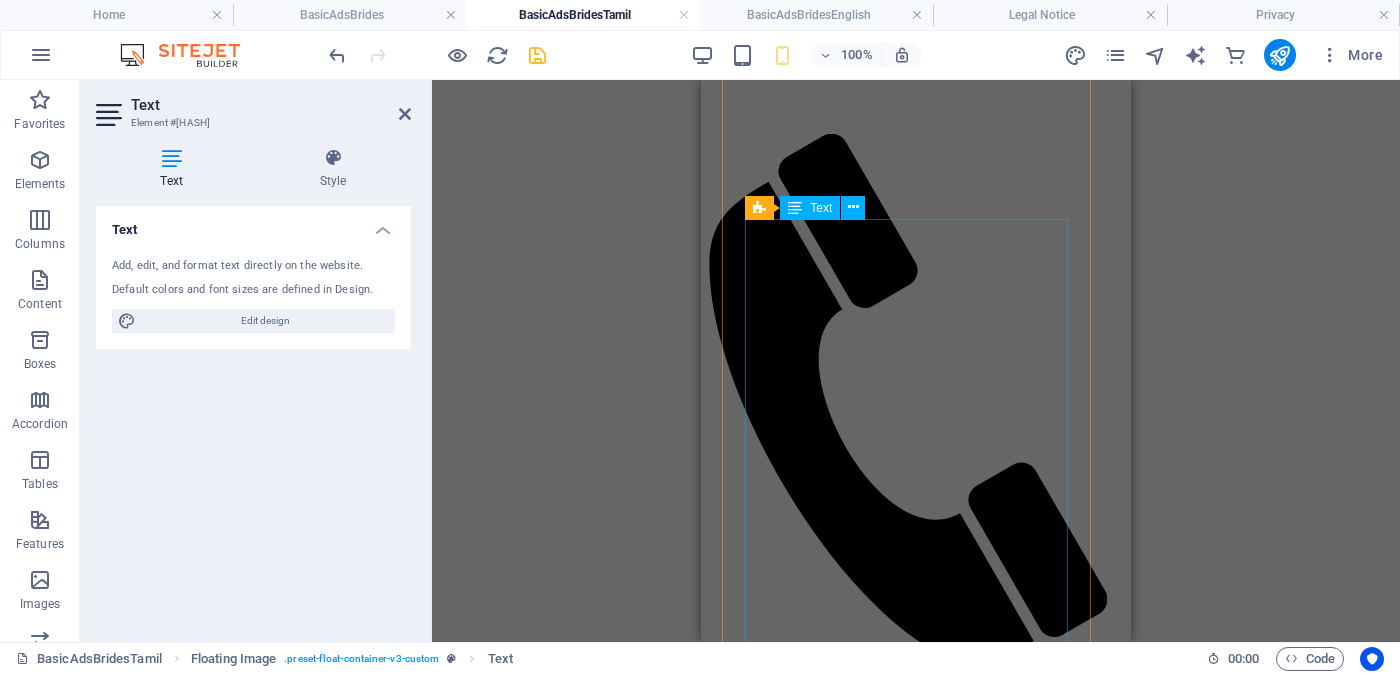 scroll, scrollTop: 124, scrollLeft: 0, axis: vertical 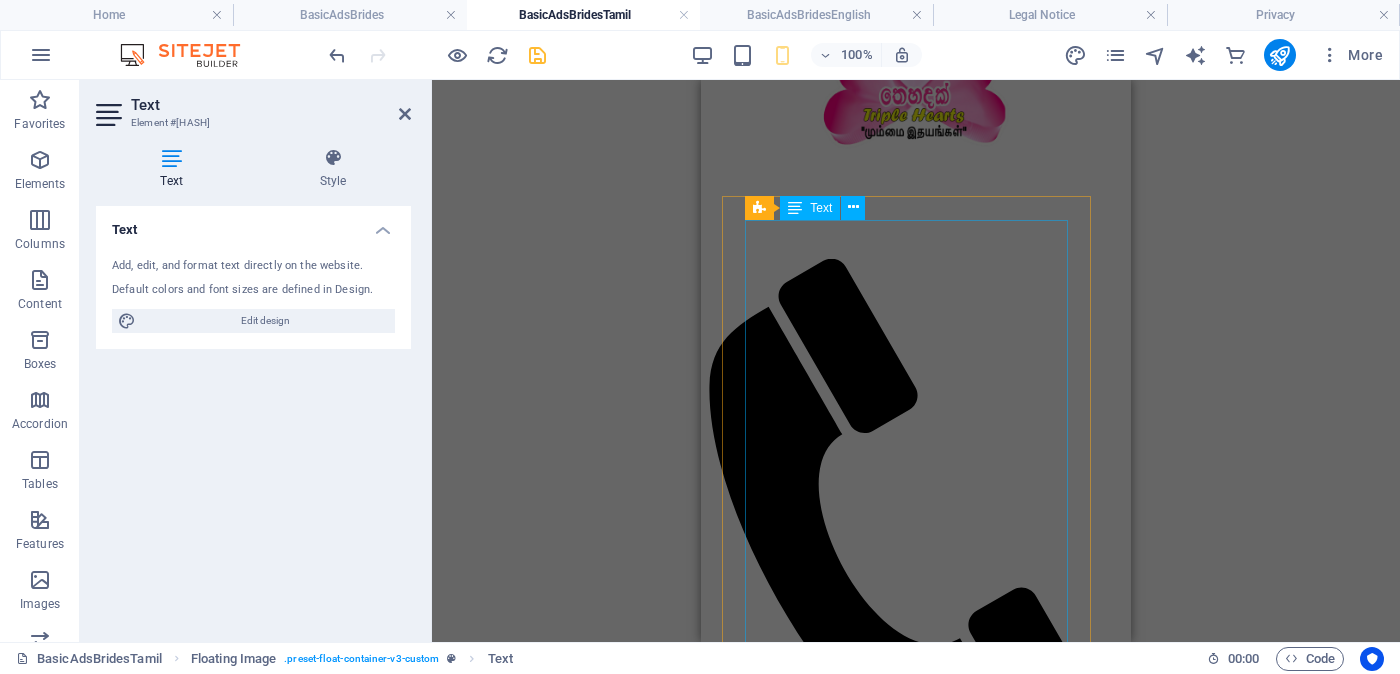 click on "Proposal ID >> 7701120013981 Nickname [NAME] (Guvi)     (  [CITY] රත්නපුර  )   Independent Free churches - ස්වාධීන    සභාවන්   -   சுதந்திர இலவச திருச்சபைகள் வயது -     වයස -  [AGE] Unmarried - අවිවාහක - திருமணமாகாத உயரம் - Feet ( 4 ) . Inches ( 10 ) Occupation - රැකියාව -  தொழில் Foreign Employed - විදේශ රැකියාවැති  - வெளிநாடு வேலை   මාසික ආදායම Rs. 2,00,000  -  Rs. 3,00,000 - අතර  ---------------------------------------------------- << Full Ad view Link >> පැහැදිලි ජායාරූප  සහ සම්පූර්ණ  මංගල දැන්වීම ට ලින්ක් සබැඳිය" at bounding box center [916, 2440] 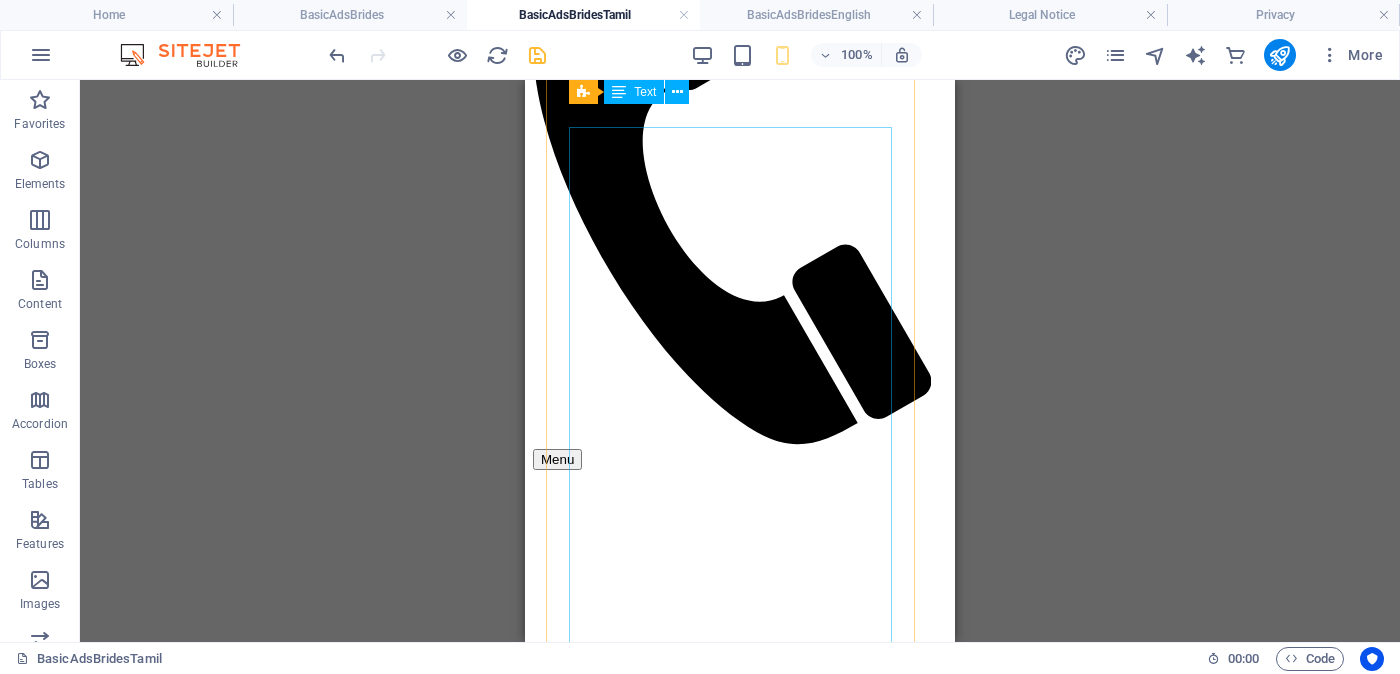 scroll, scrollTop: 217, scrollLeft: 0, axis: vertical 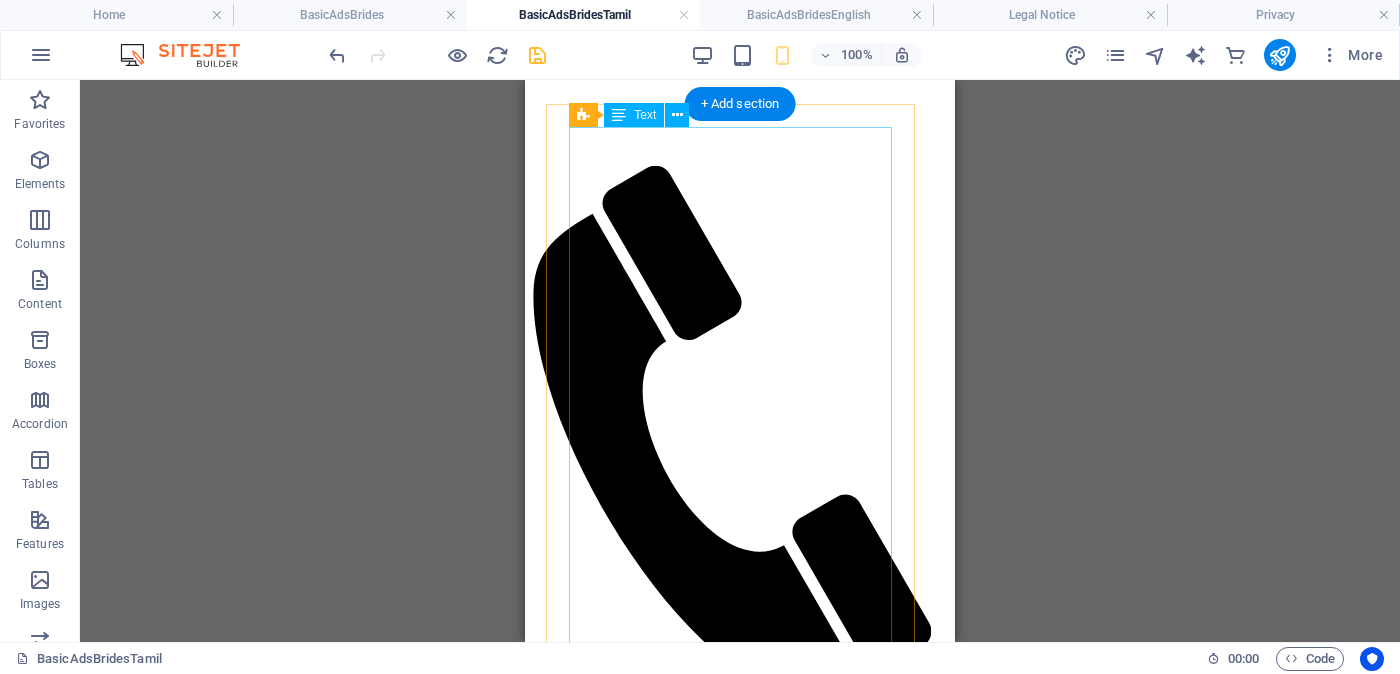 click on "Proposal ID >> 7701120013981 Nickname [NAME] (Guvi)     (  [CITY] රත්නපුර  )   Independent Free churches - ස්වාධීන    සභාවන්   -   சுதந்திர இலவச திருச்சபைகள் வயது -     වයස -  [AGE] Unmarried - අවිවාහක - திருமணமாகாத உயரம் - Feet ( 4 ) . Inches ( 10 ) Occupation - රැකියාව -  தொழில் Foreign Employed - විදේශ රැකියාවැති  - வெளிநாடு வேலை   මාසික ආදායම Rs. 2,00,000  -  Rs. 3,00,000 - අතර  ---------------------------------------------------- << Full Ad view Link >> පැහැදිලි ජායාරූප  සහ සම්පූර්ණ  මංගල දැන්වීම ට ලින්ක් සබැඳිය" at bounding box center (740, 2347) 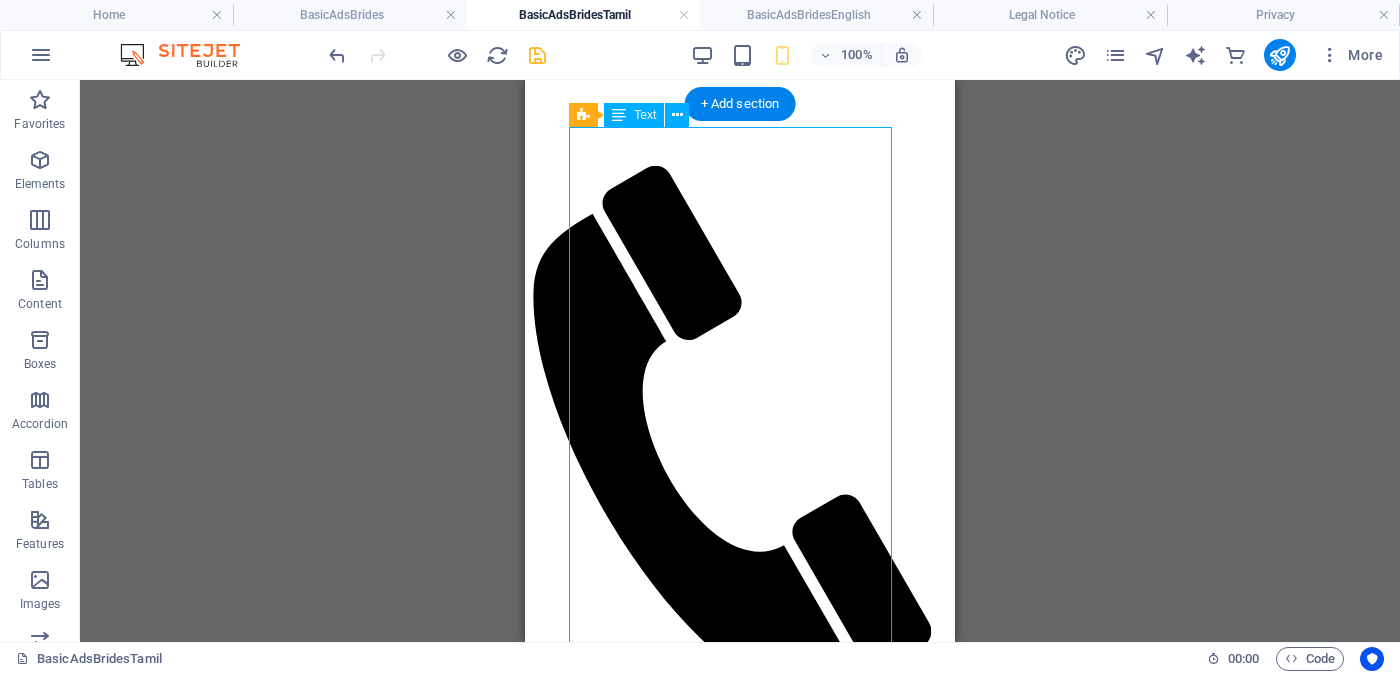 click on "Proposal ID >> 7701120013981 Nickname [NAME] (Guvi)     (  [CITY] රත්නපුර  )   Independent Free churches - ස්වාධීන    සභාවන්   -   சுதந்திர இலவச திருச்சபைகள் வயது -     වයස -  [AGE] Unmarried - අවිවාහක - திருமணமாகாத உயரம் - Feet ( 4 ) . Inches ( 10 ) Occupation - රැකියාව -  தொழில் Foreign Employed - විදේශ රැකියාවැති  - வெளிநாடு வேலை   මාසික ආදායම Rs. 2,00,000  -  Rs. 3,00,000 - අතර  ---------------------------------------------------- << Full Ad view Link >> පැහැදිලි ජායාරූප  සහ සම්පූර්ණ  මංගල දැන්වීම ට ලින්ක් සබැඳිය" at bounding box center [740, 2347] 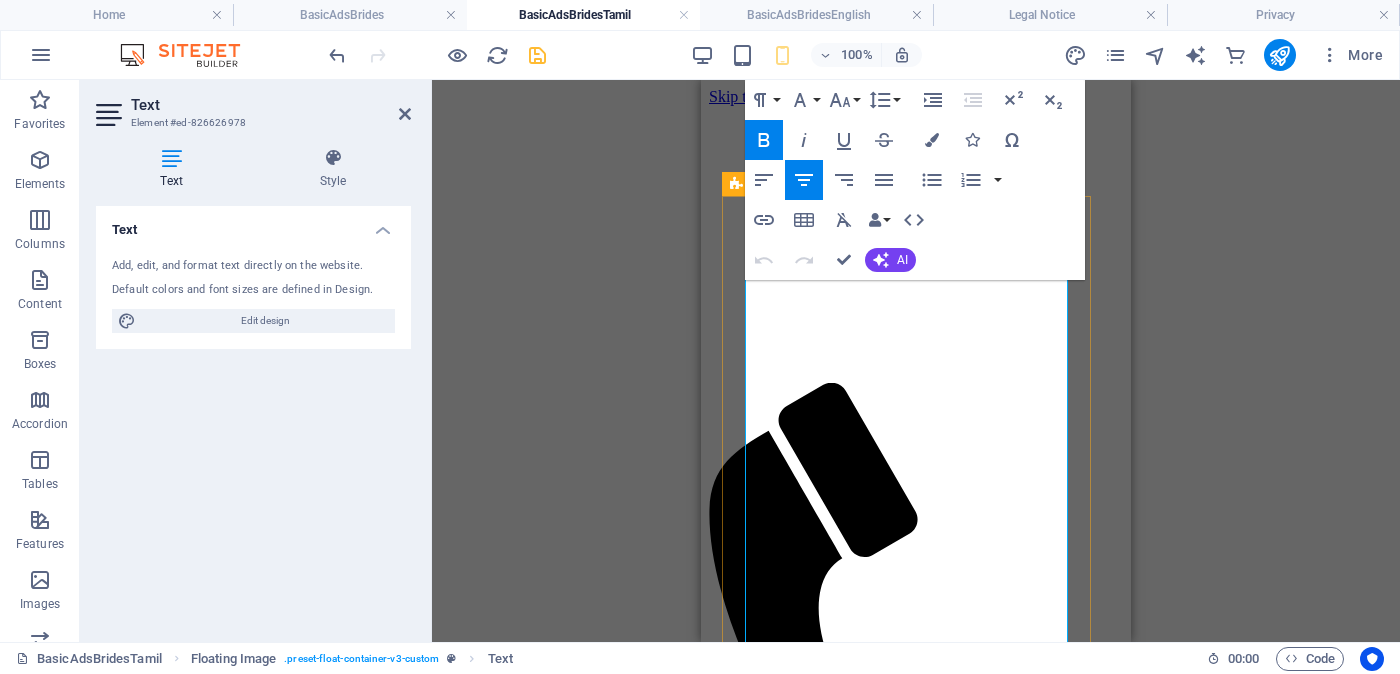 scroll, scrollTop: 124, scrollLeft: 0, axis: vertical 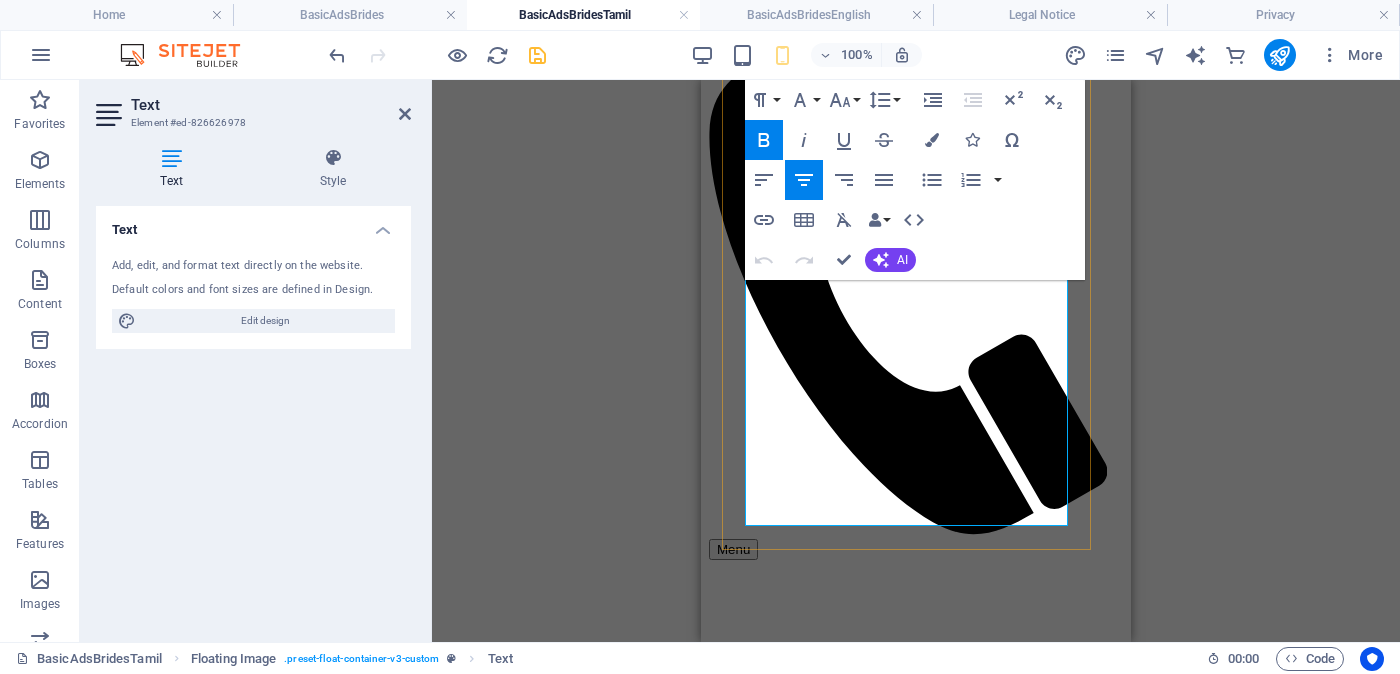 drag, startPoint x: 950, startPoint y: 382, endPoint x: 1009, endPoint y: 458, distance: 96.2133 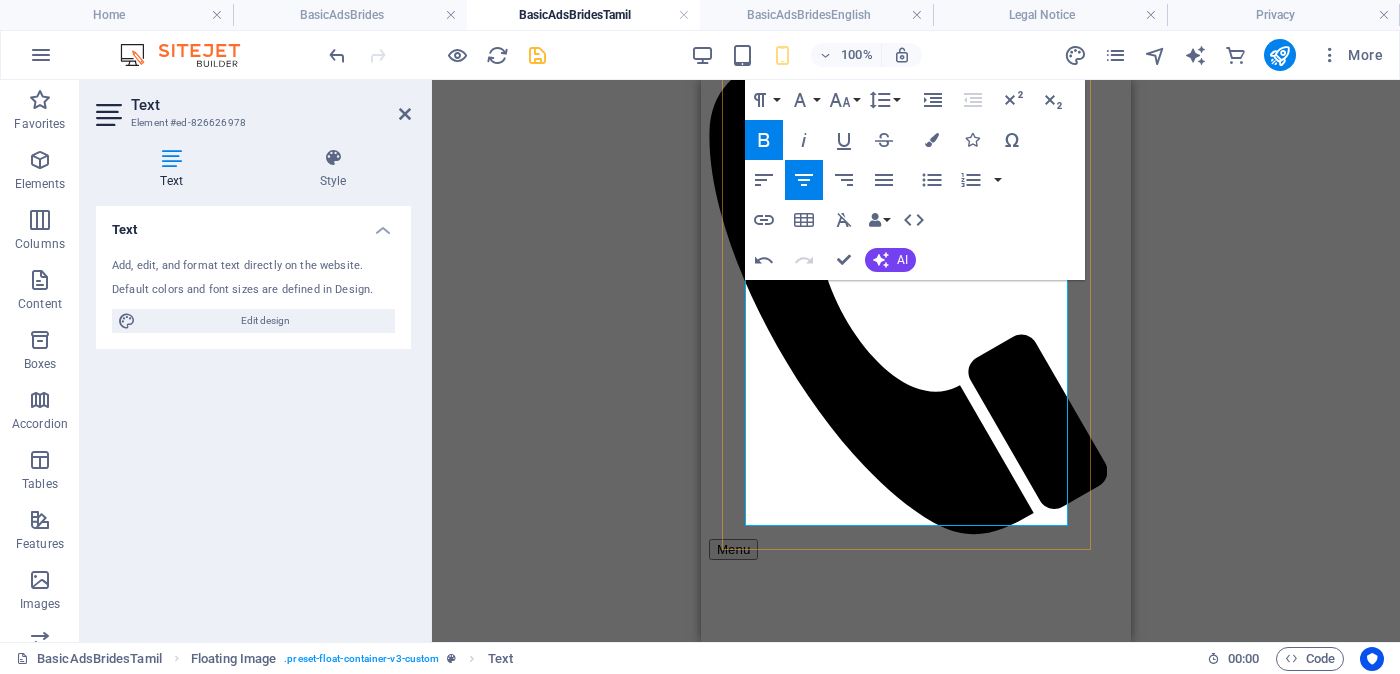 drag, startPoint x: 1037, startPoint y: 385, endPoint x: 886, endPoint y: 388, distance: 151.0298 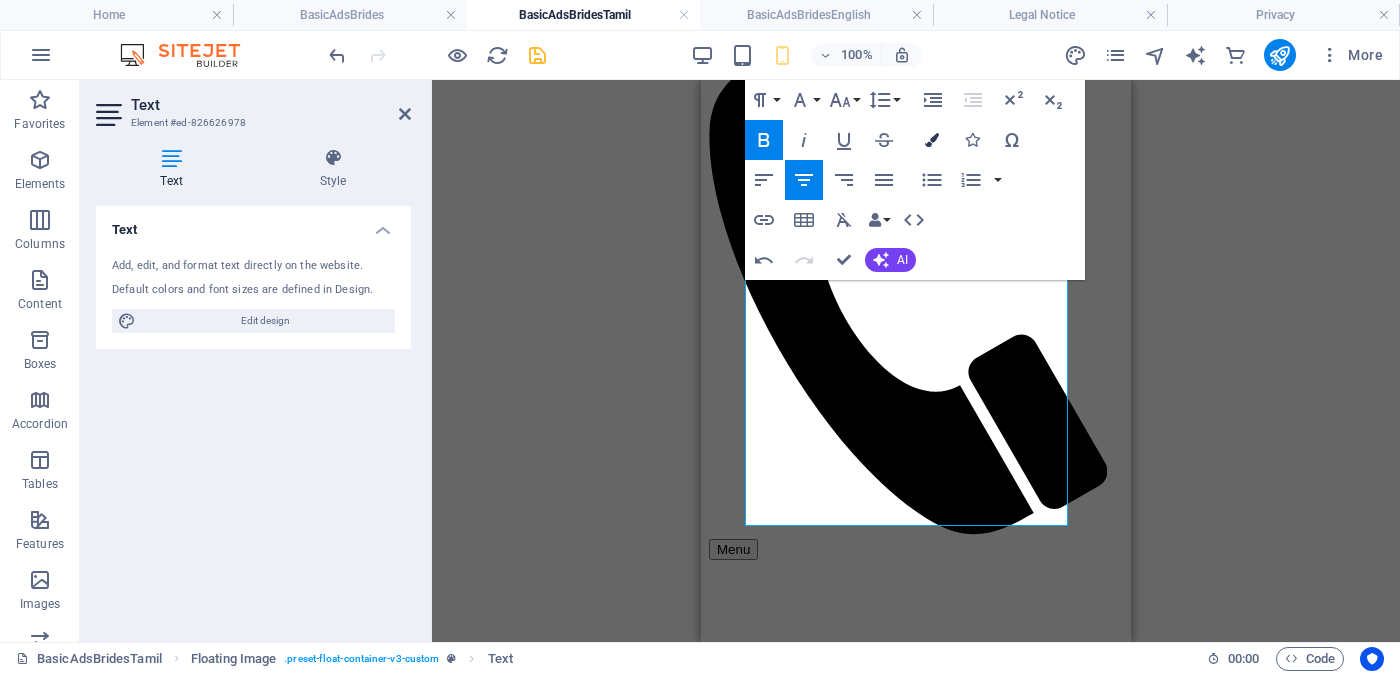 click at bounding box center (932, 140) 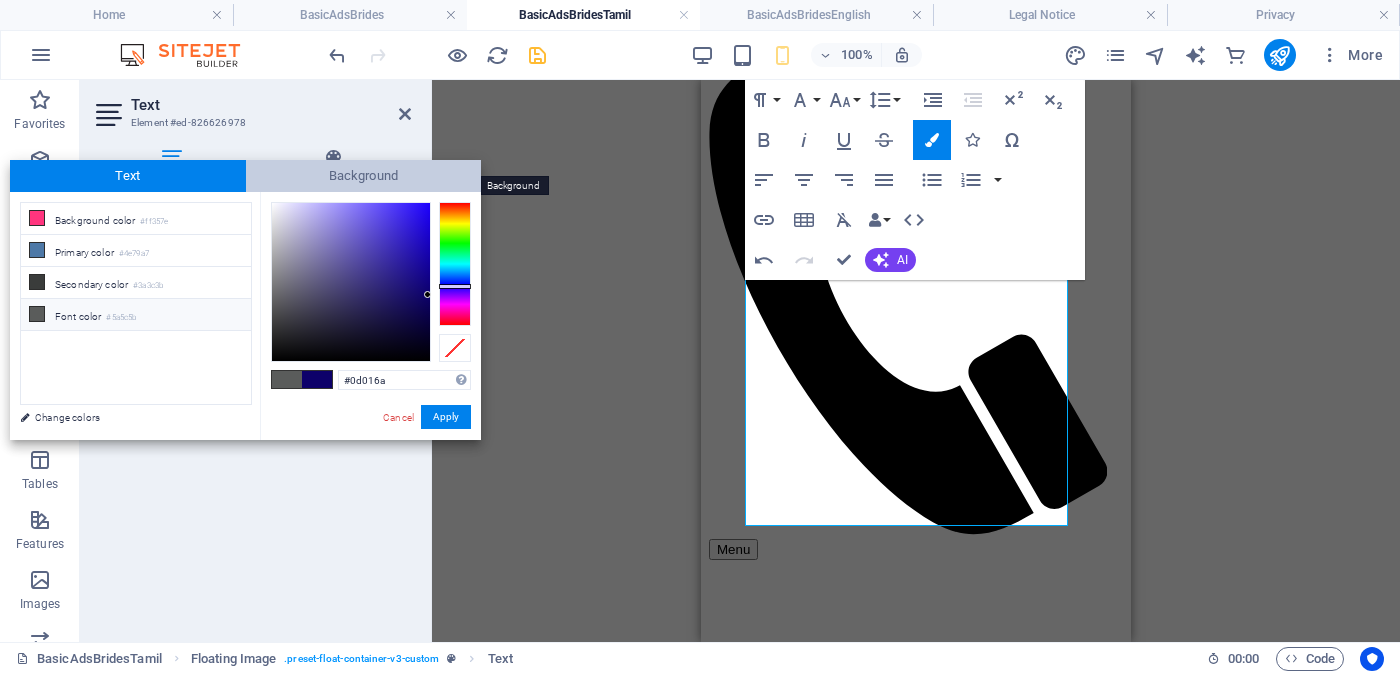 click on "Background" at bounding box center [364, 176] 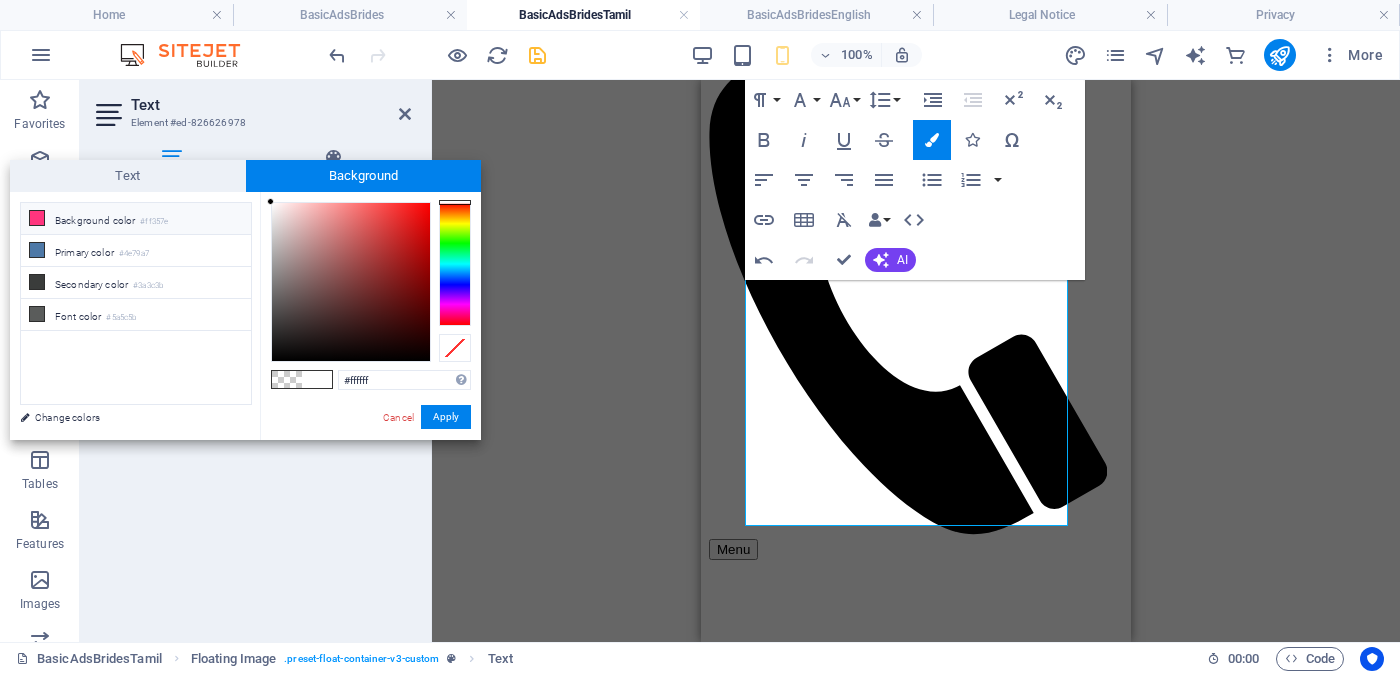 click on "Background color
#ff357e" at bounding box center [136, 219] 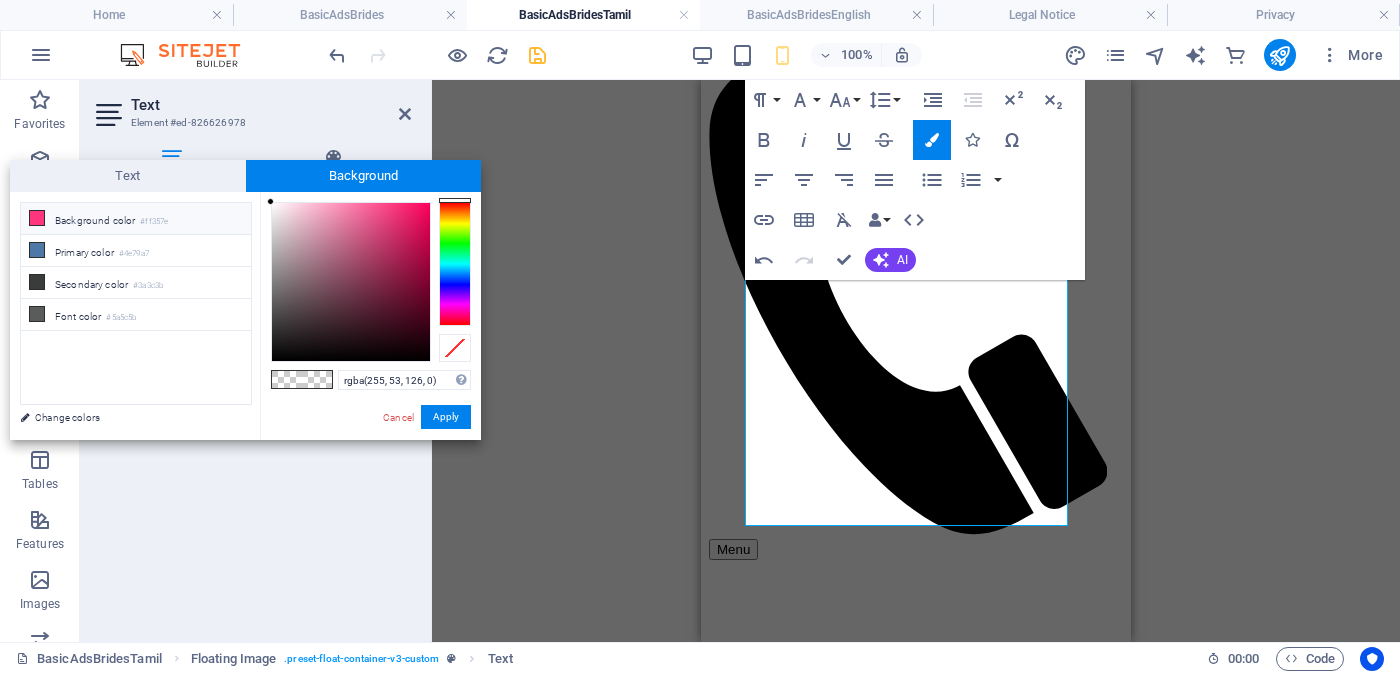 click on "Background color
#ff357e" at bounding box center (136, 219) 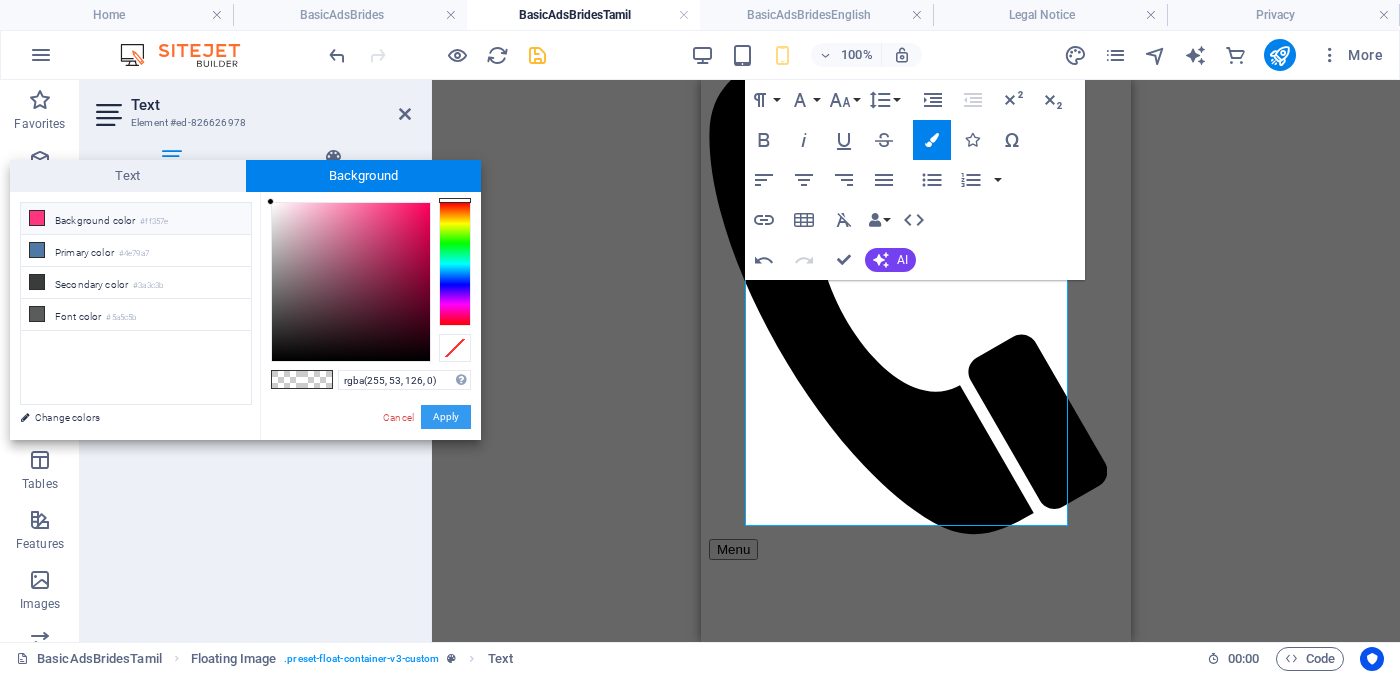 click on "Apply" at bounding box center [446, 417] 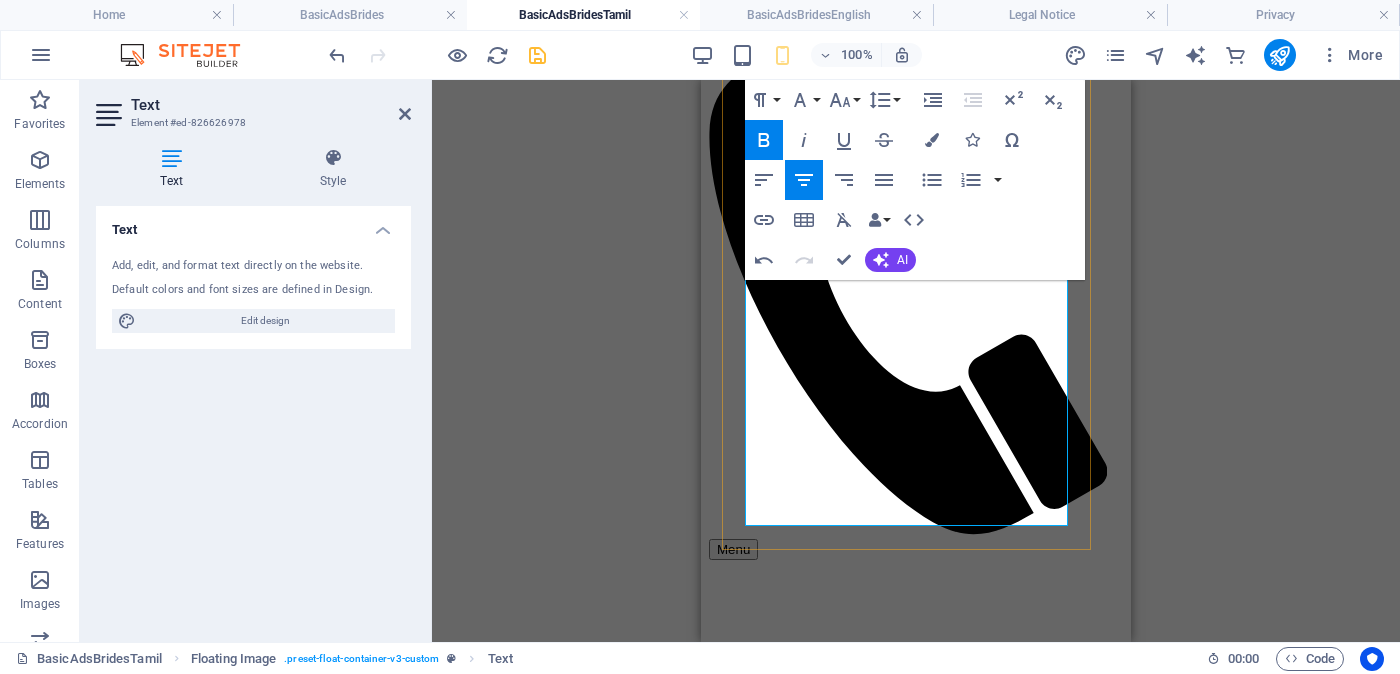 click on "ආදායම   - சம்பளம்" at bounding box center (956, 2269) 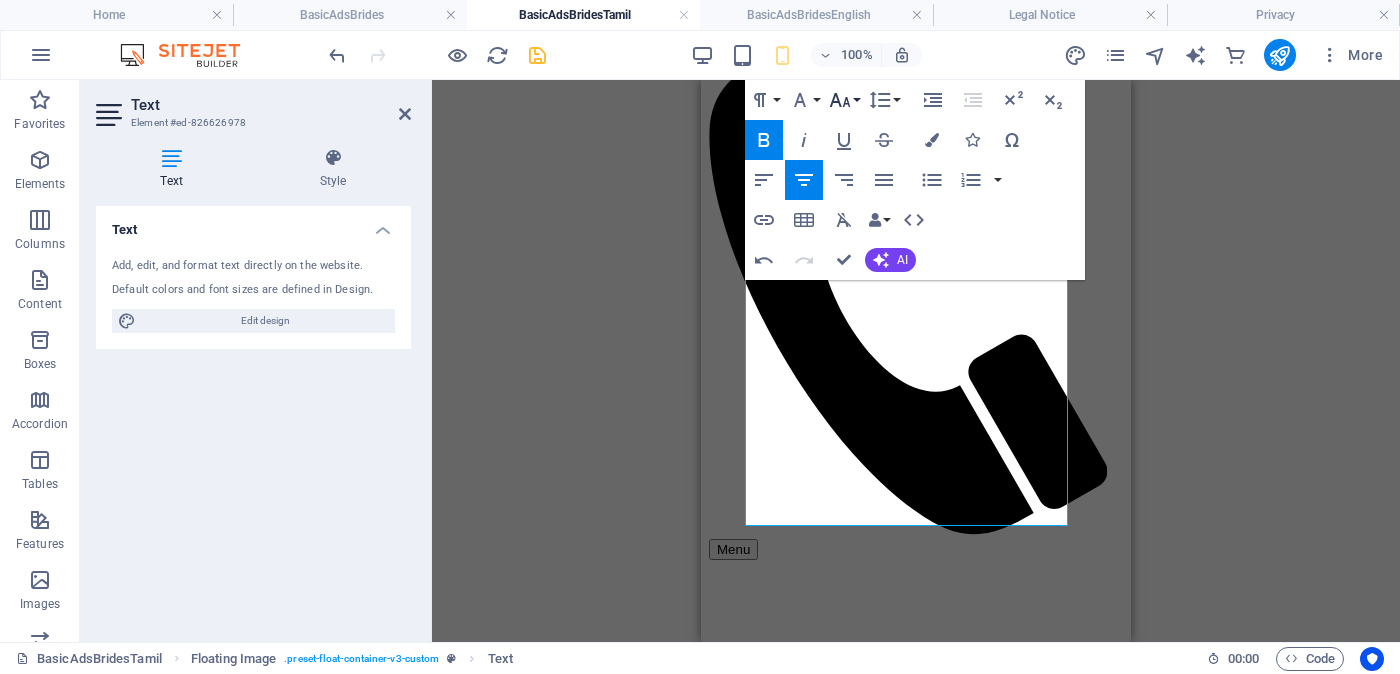 click on "Font Size" at bounding box center [844, 100] 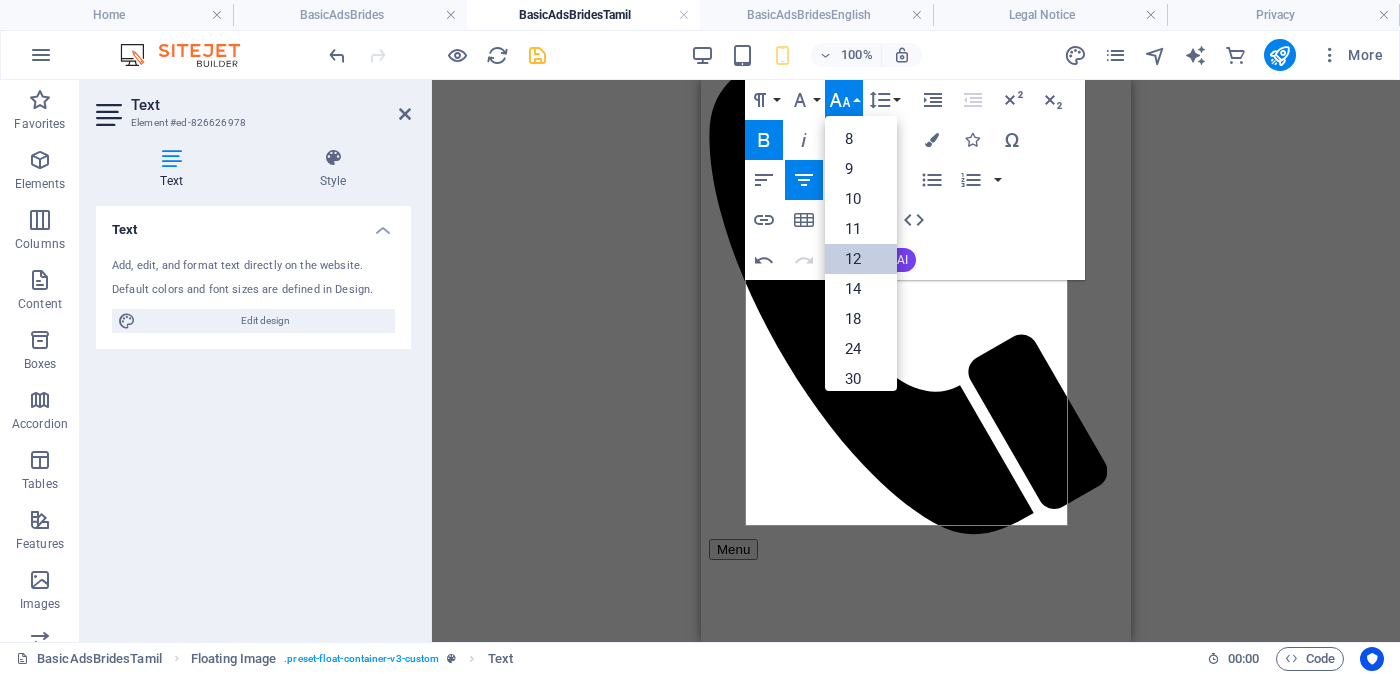 click on "12" at bounding box center (861, 259) 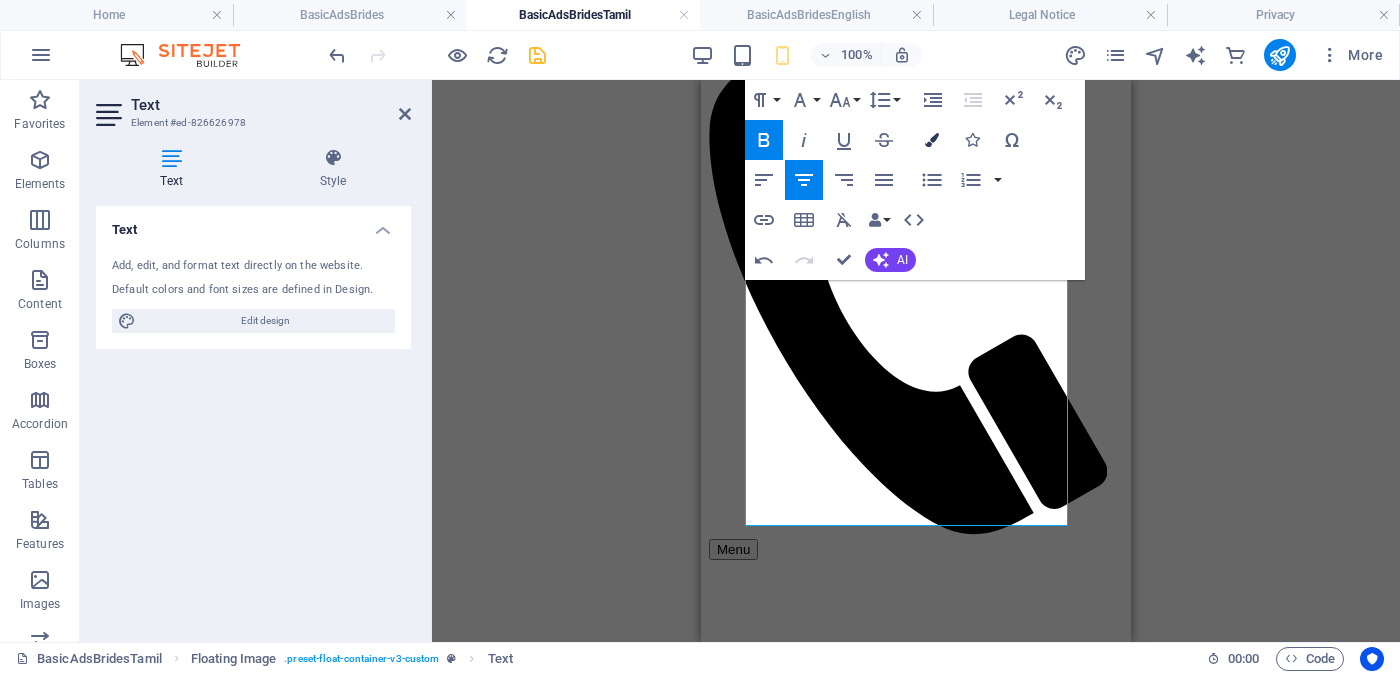 click at bounding box center [932, 140] 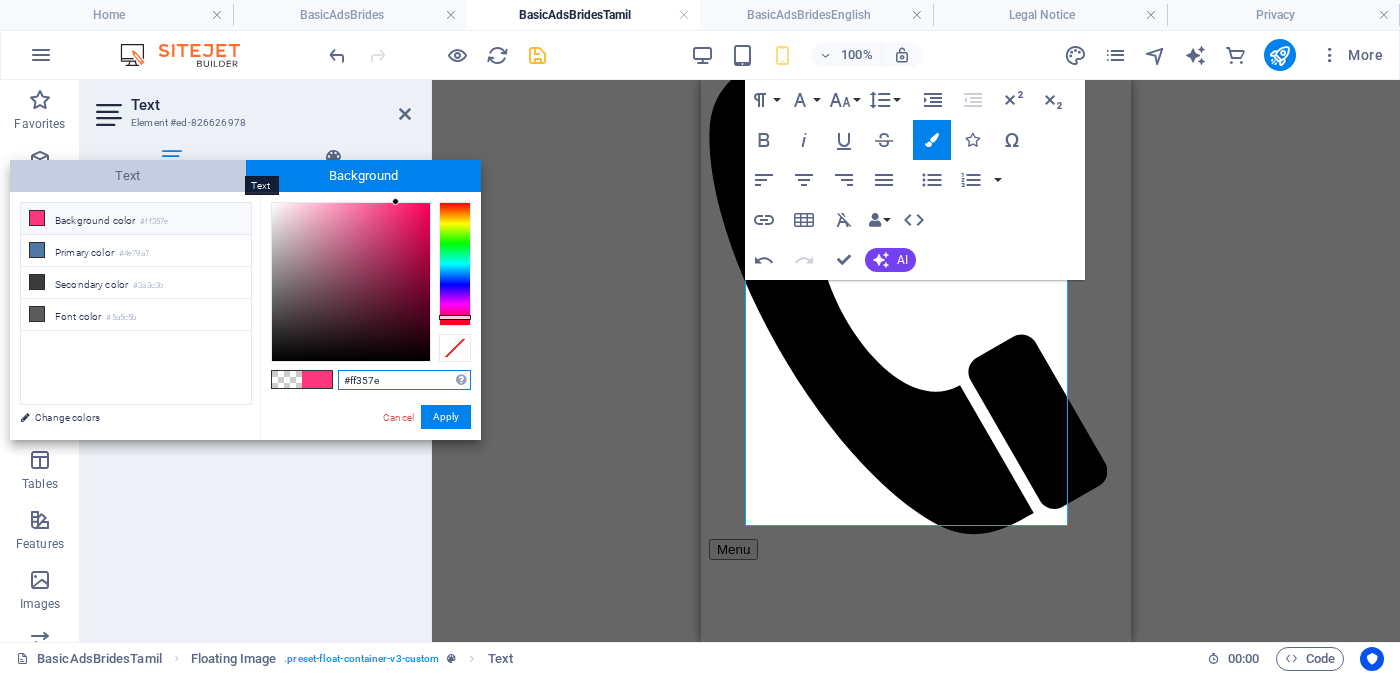 click on "Text" at bounding box center [128, 176] 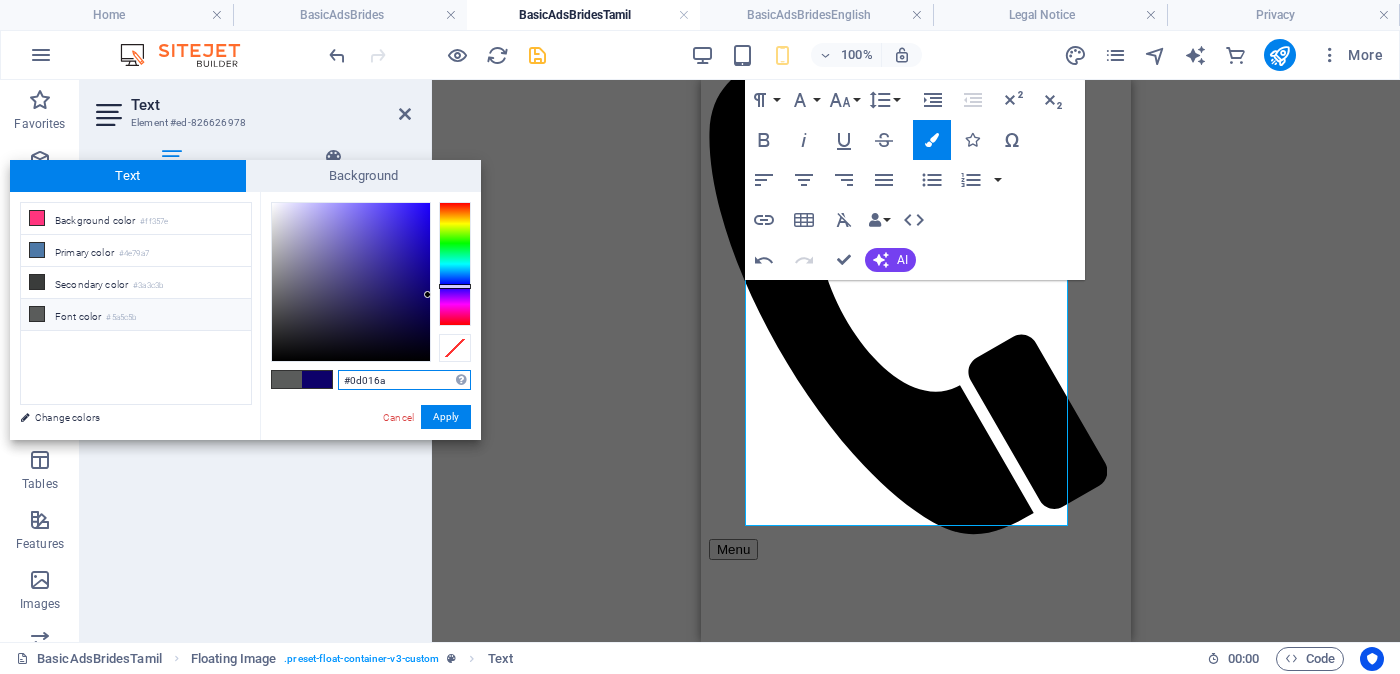 click on "#0d016a" at bounding box center [404, 380] 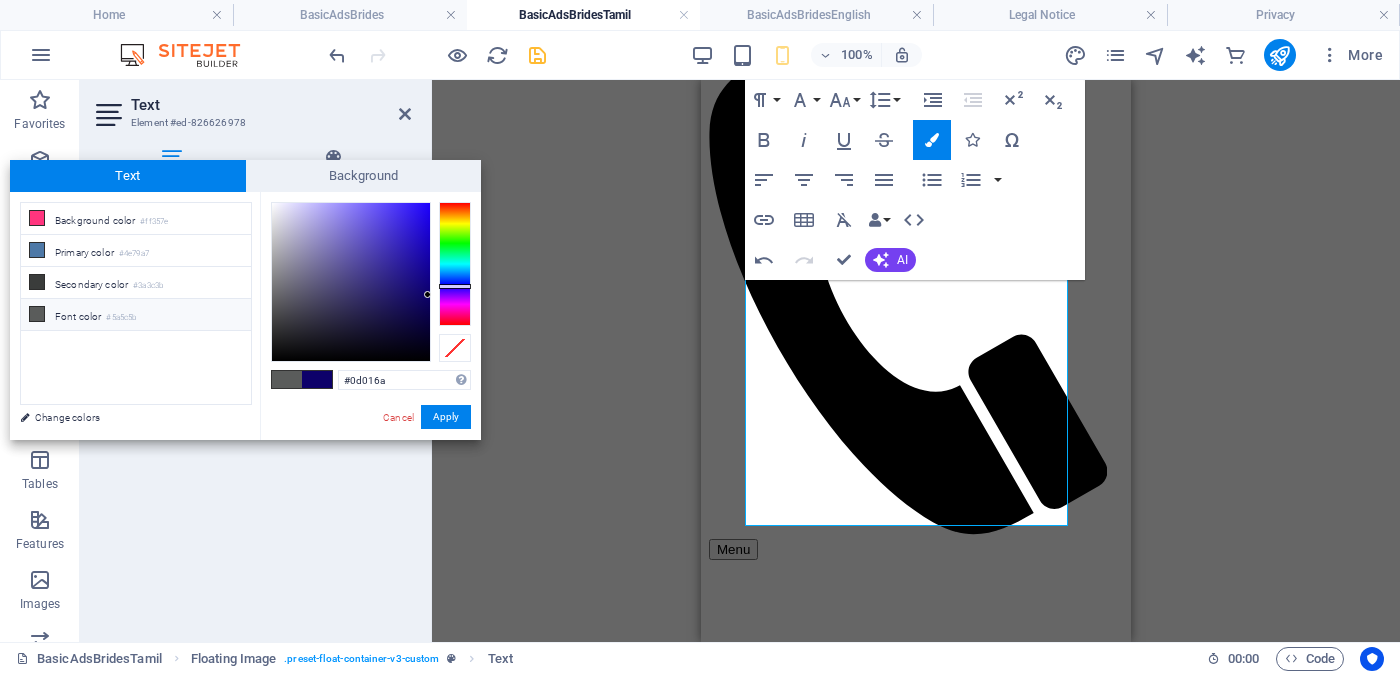click on "#5a5c5b" at bounding box center (121, 318) 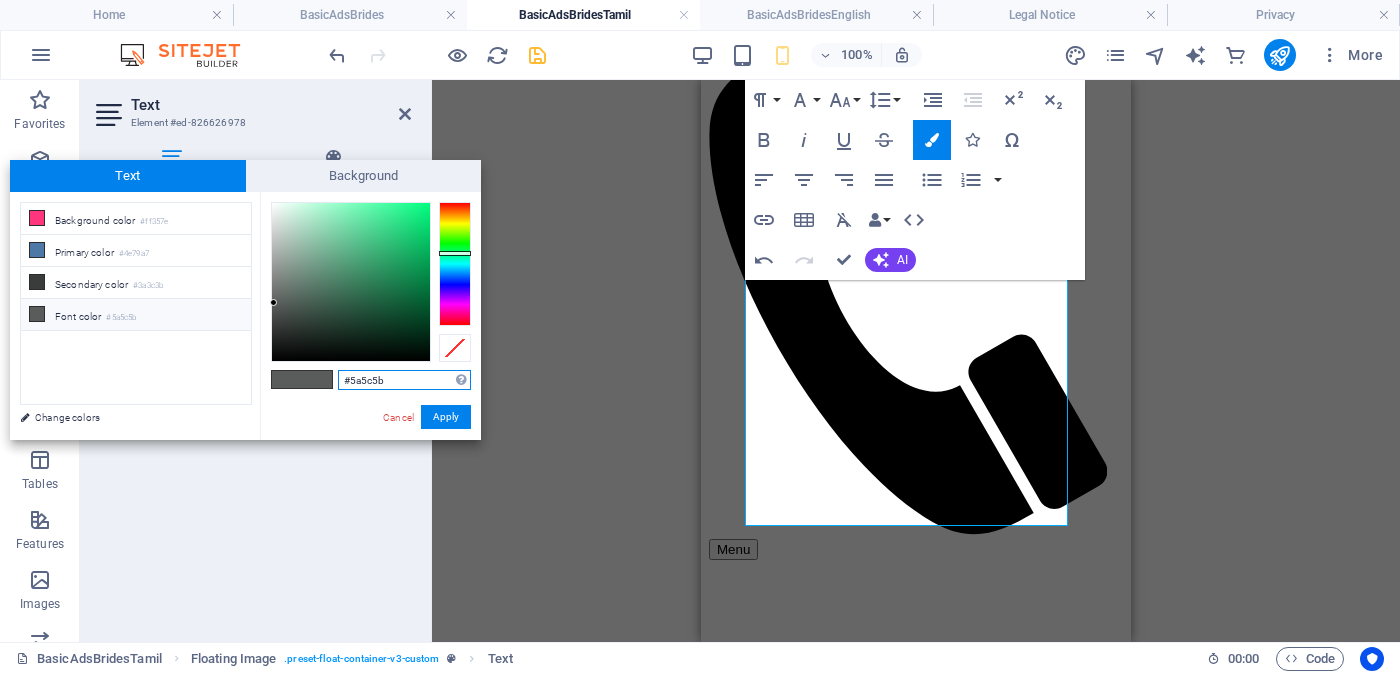 click on "#5a5c5b" at bounding box center (404, 380) 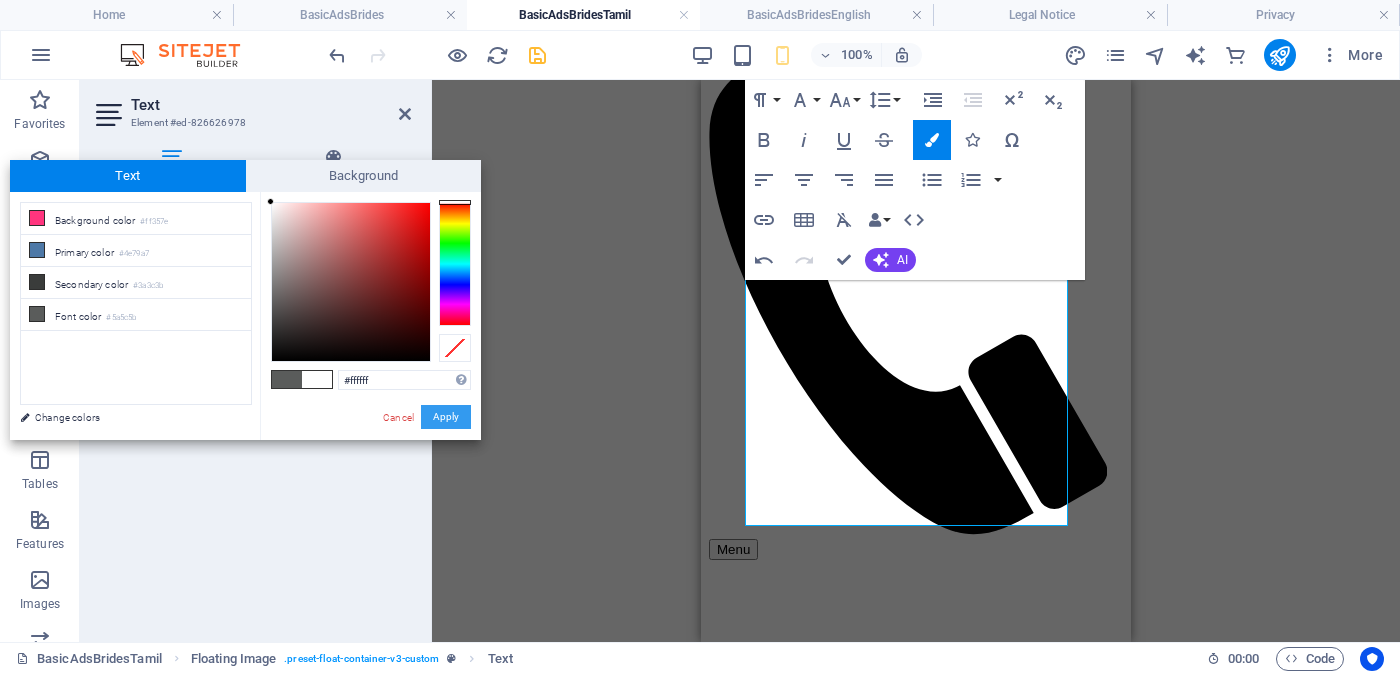 click on "Apply" at bounding box center (446, 417) 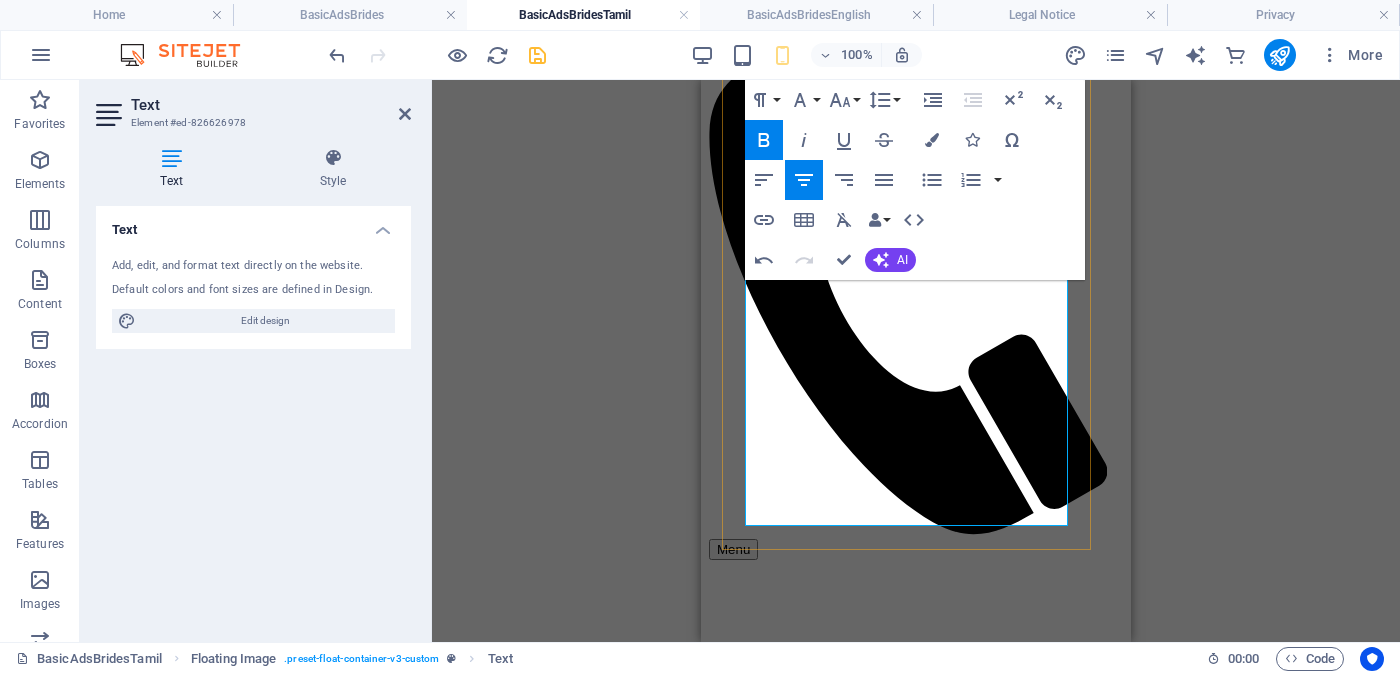 click on "මාසික ආදායම -  ආදායම   - சம்பளம் Rs. 2,00,000  -  Rs. 3,00,000 - අතර" at bounding box center (916, 2279) 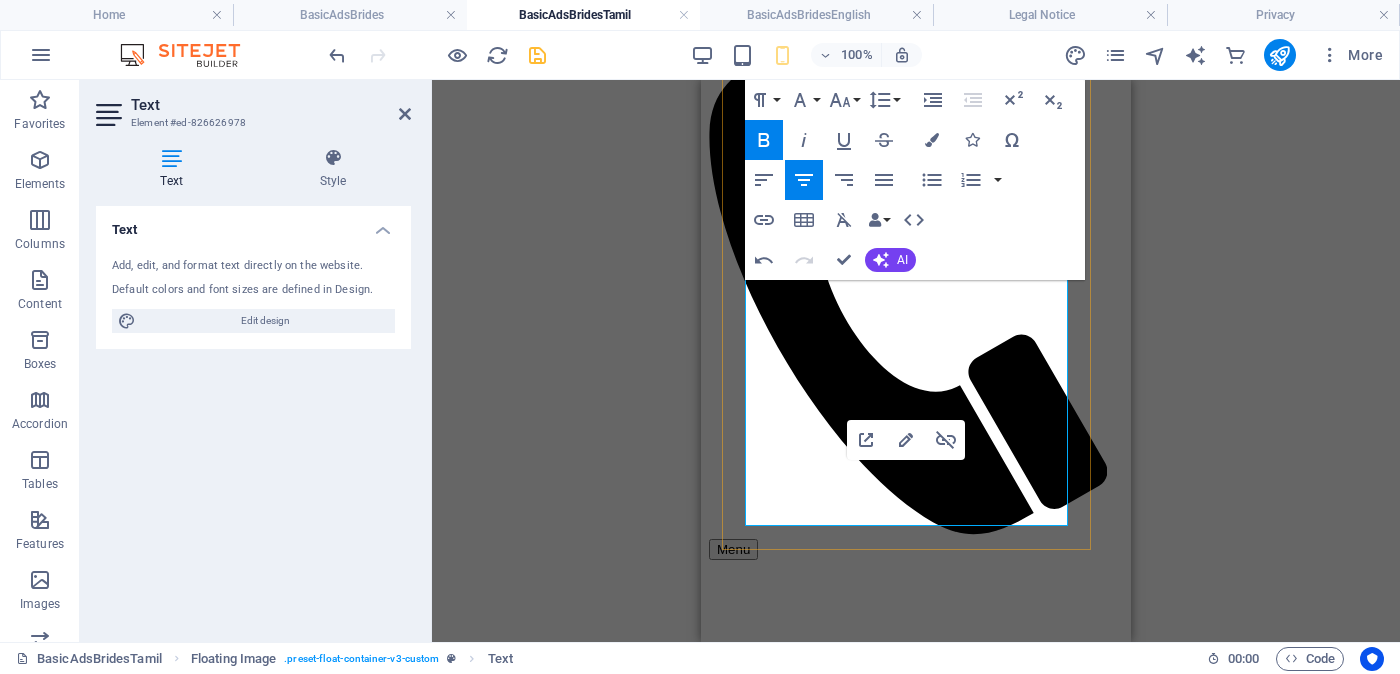 drag, startPoint x: 808, startPoint y: 492, endPoint x: 999, endPoint y: 510, distance: 191.8463 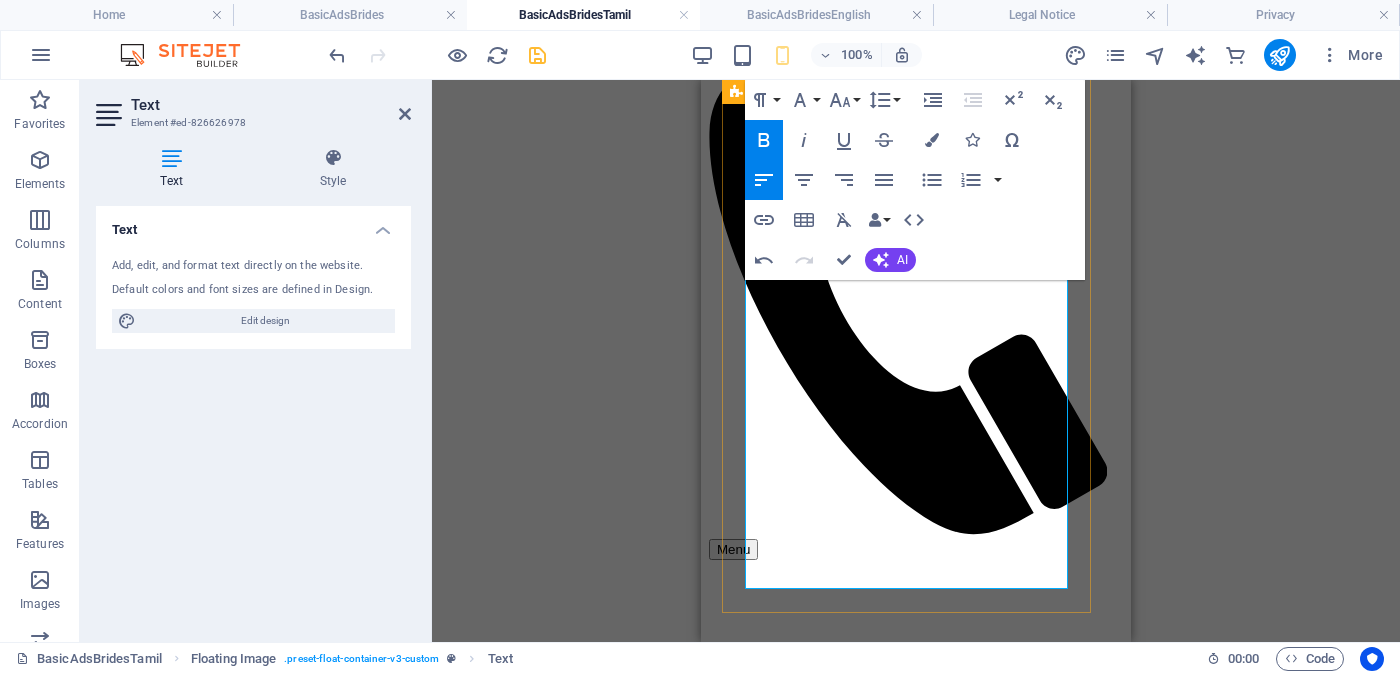 drag, startPoint x: 1014, startPoint y: 537, endPoint x: 739, endPoint y: 517, distance: 275.72632 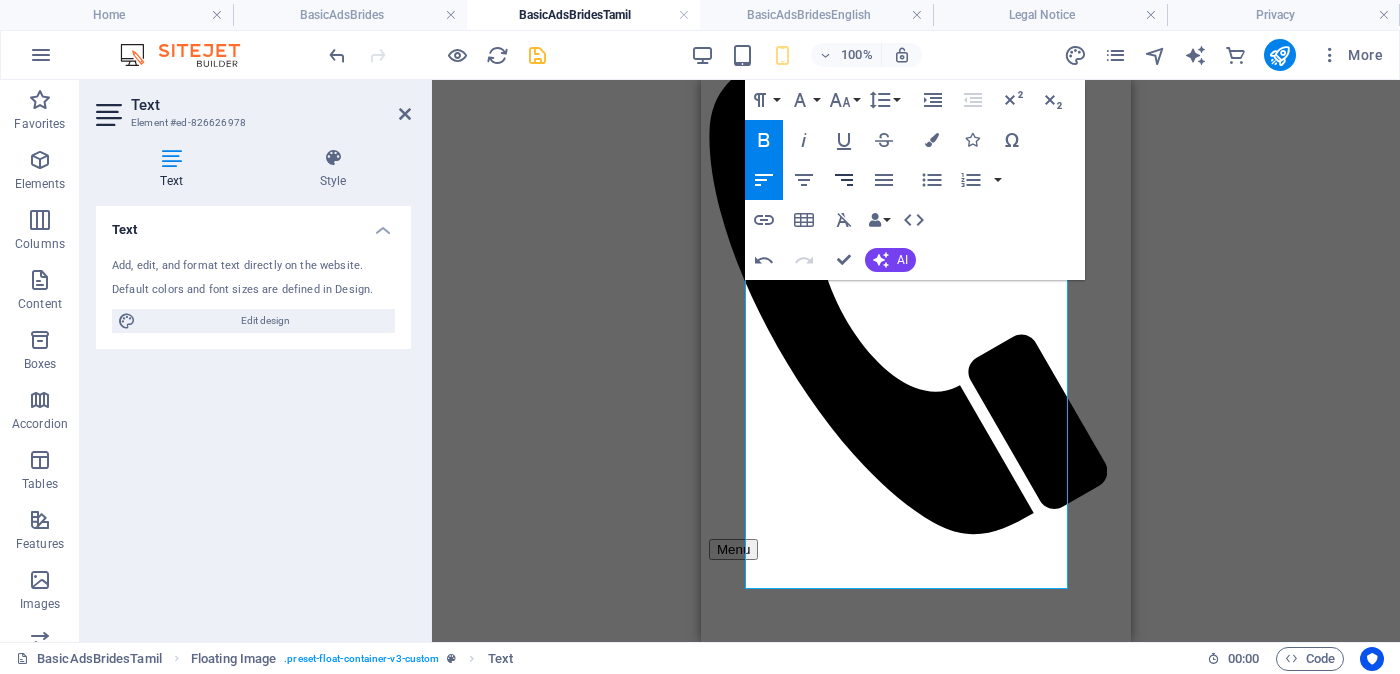 click 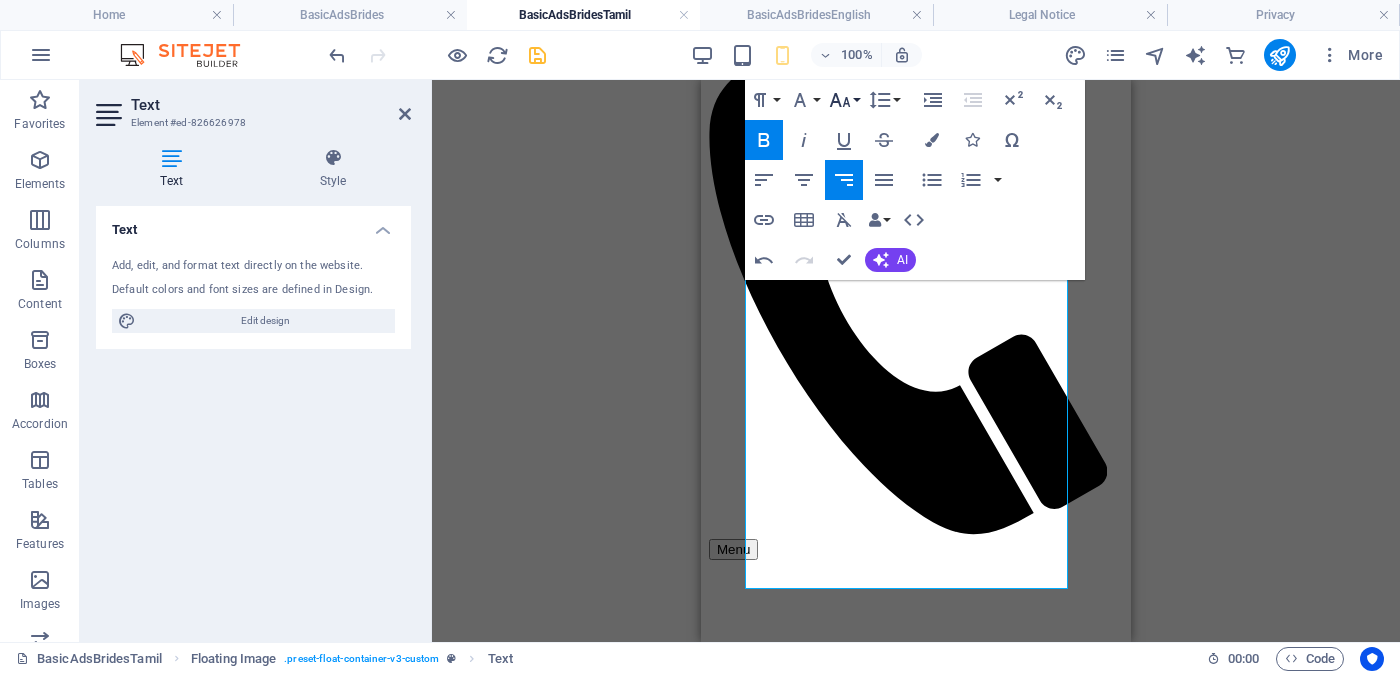 click on "Font Size" at bounding box center [844, 100] 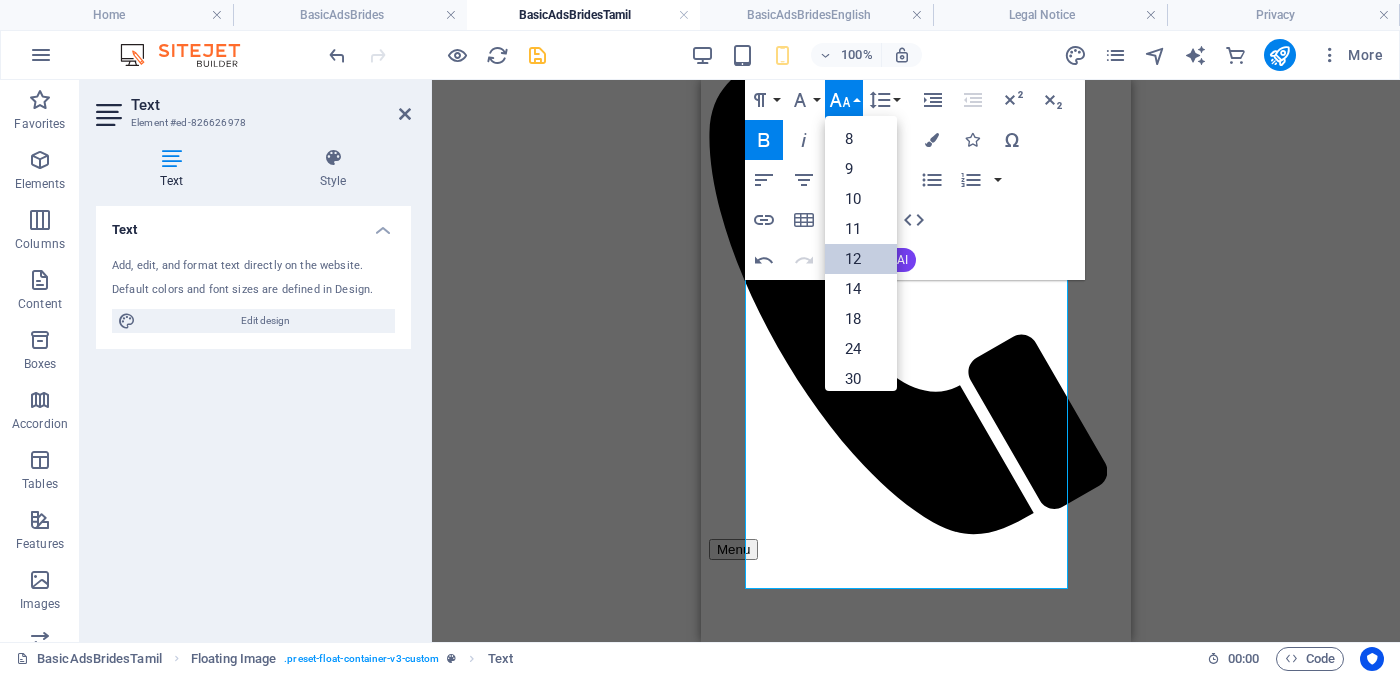 click on "12" at bounding box center [861, 259] 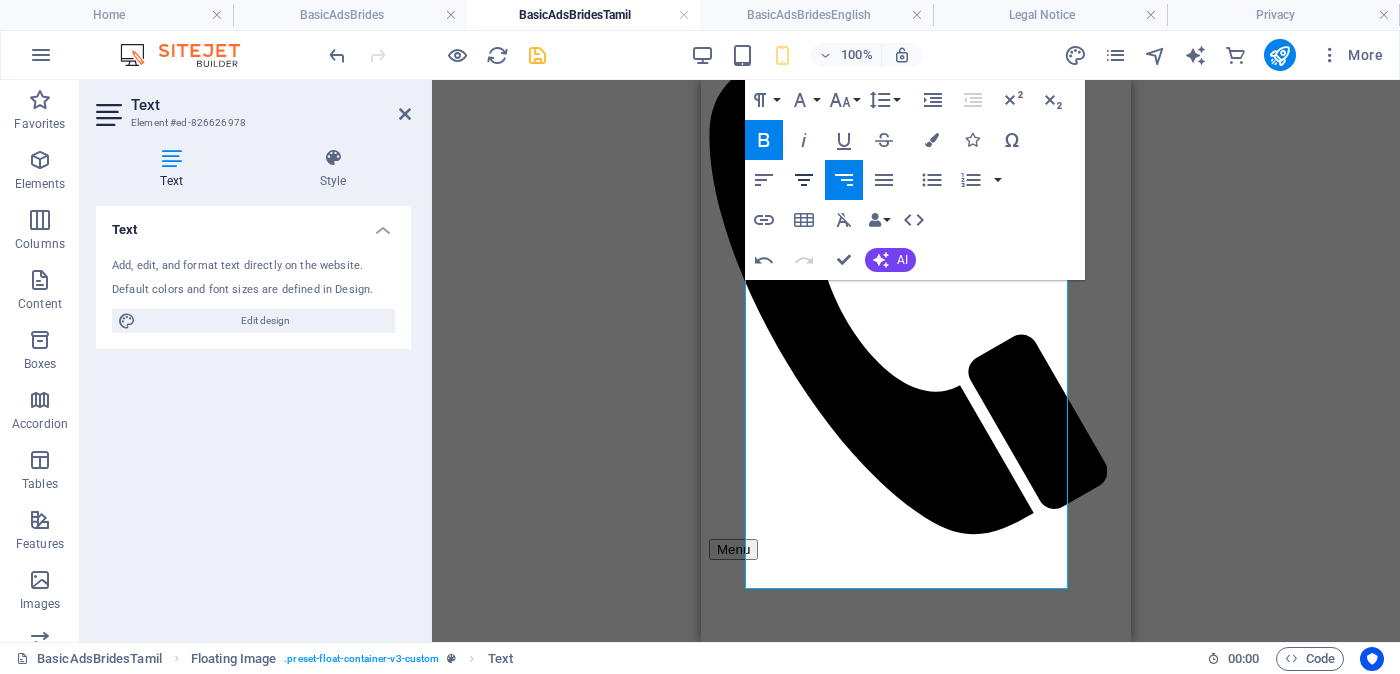 click 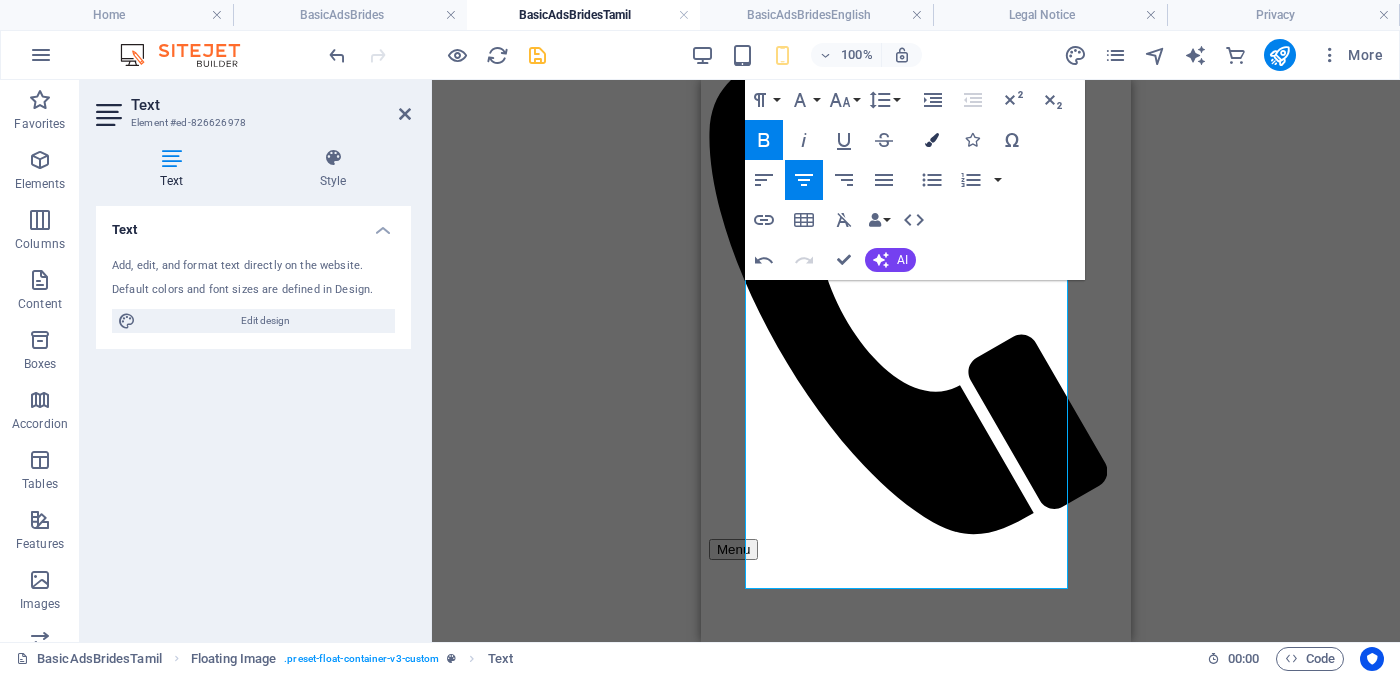 click at bounding box center [932, 140] 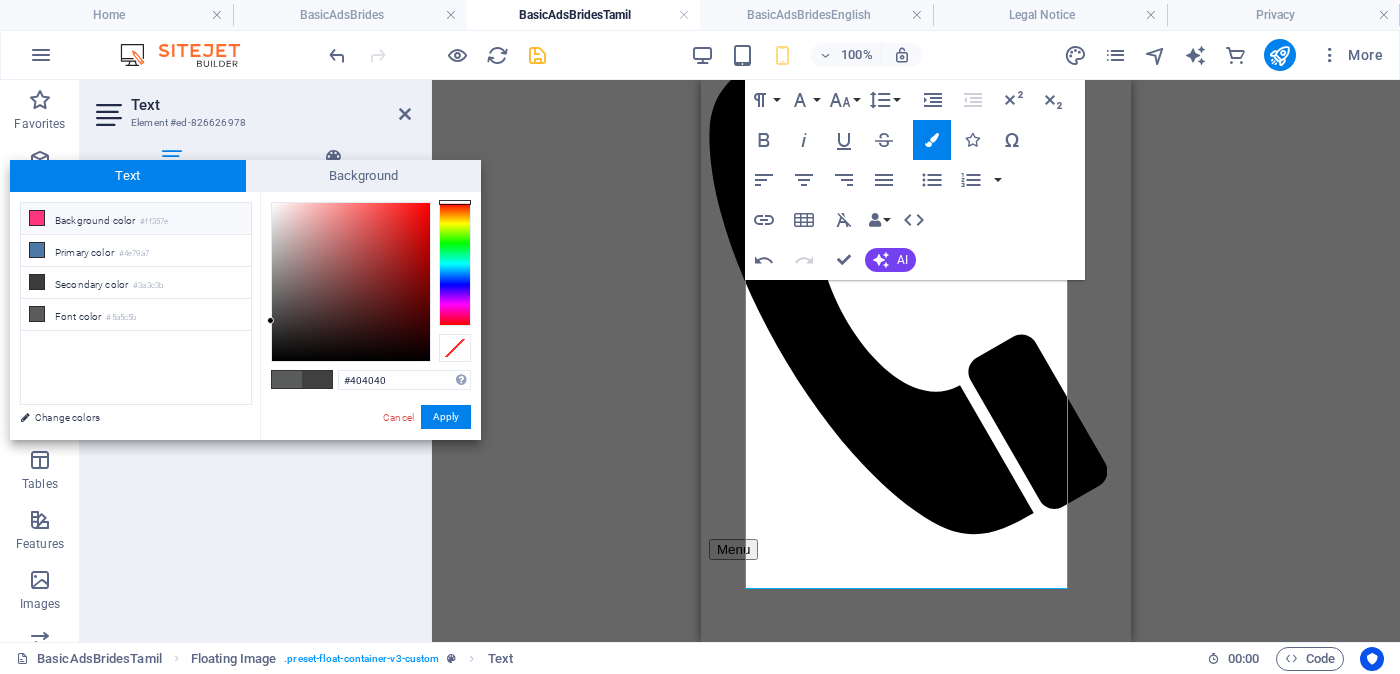 click on "#ff357e" at bounding box center [154, 222] 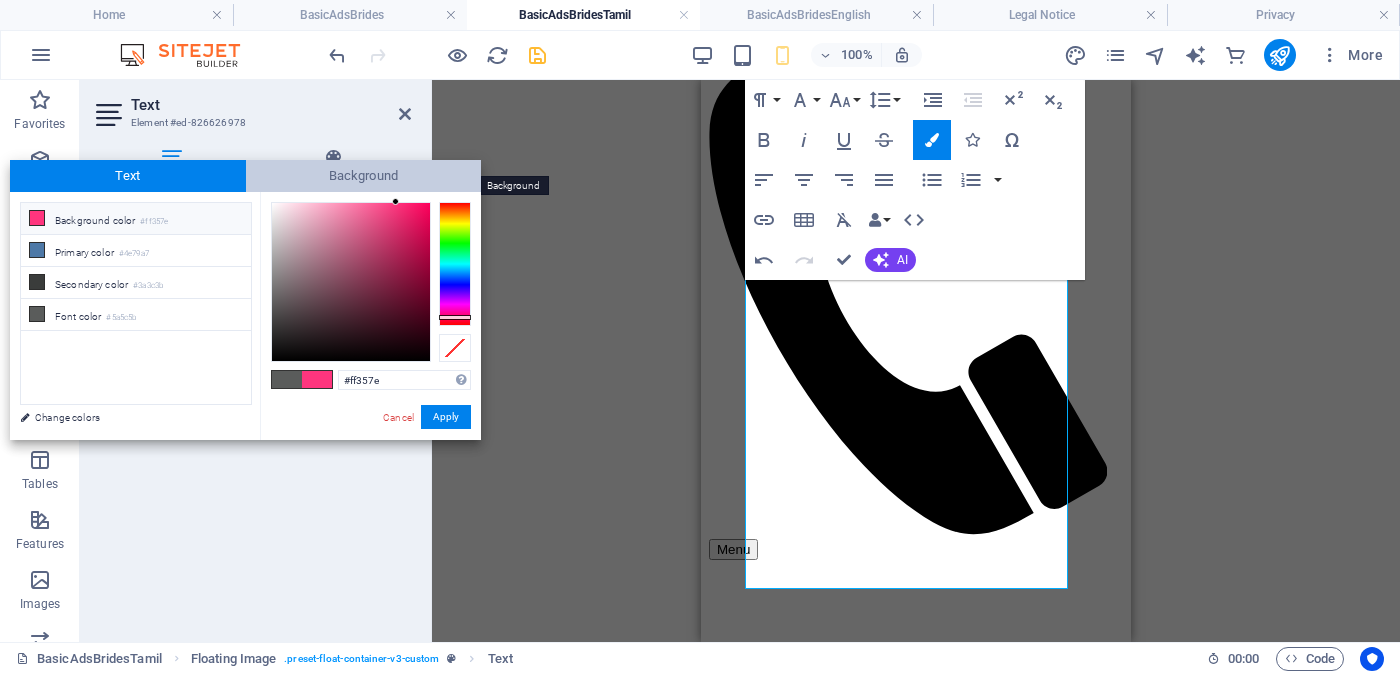 click on "Background" at bounding box center (364, 176) 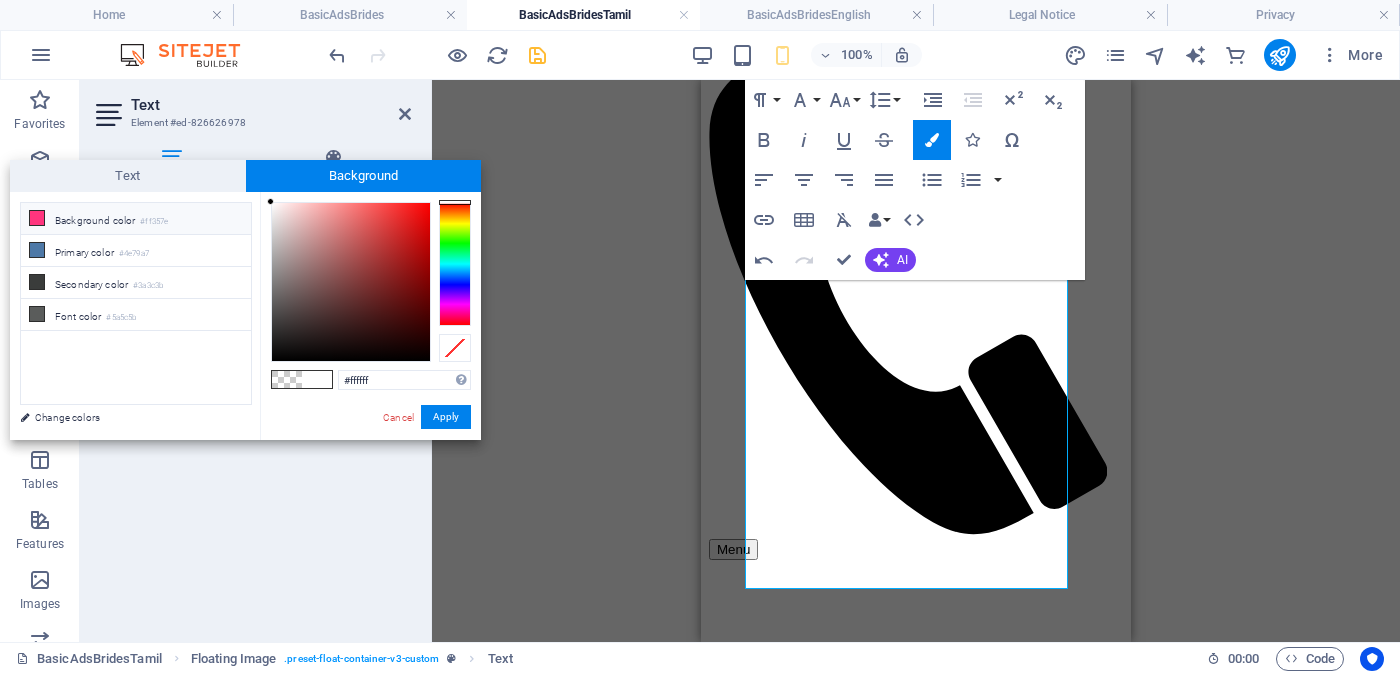 click on "Background color
#ff357e" at bounding box center [136, 219] 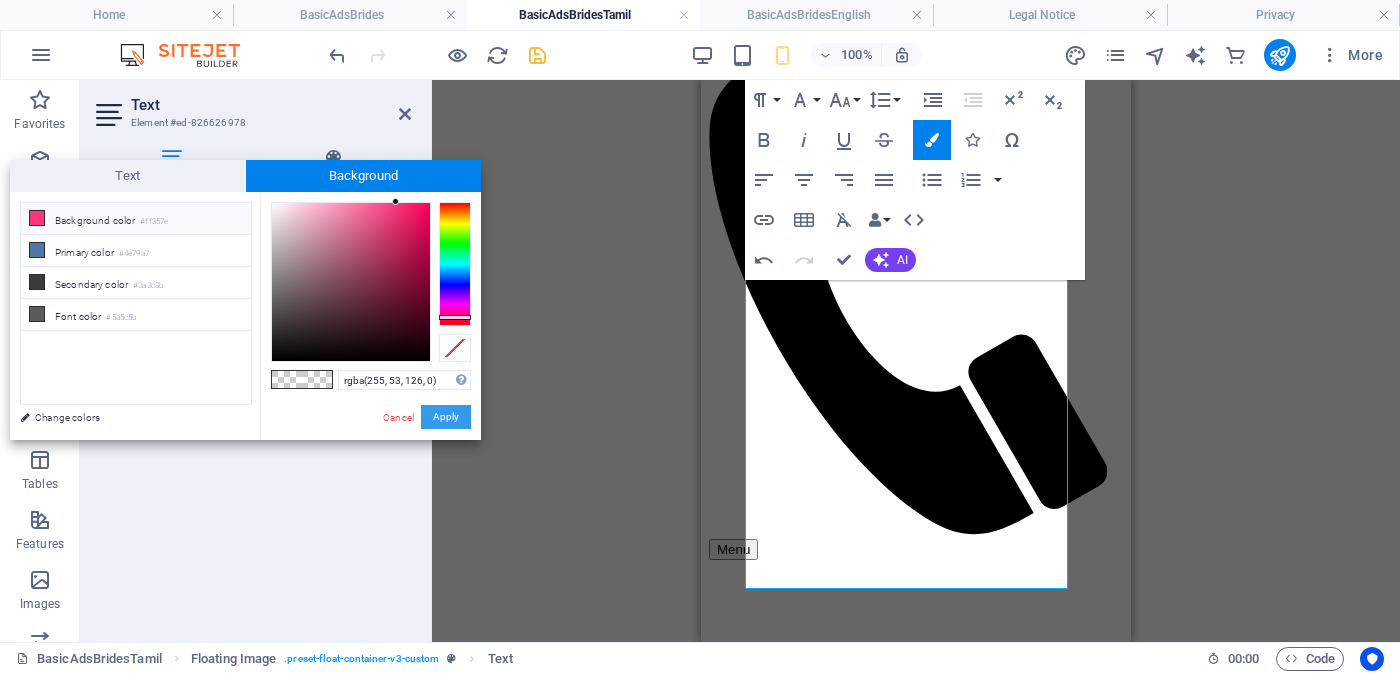 click on "Apply" at bounding box center (446, 417) 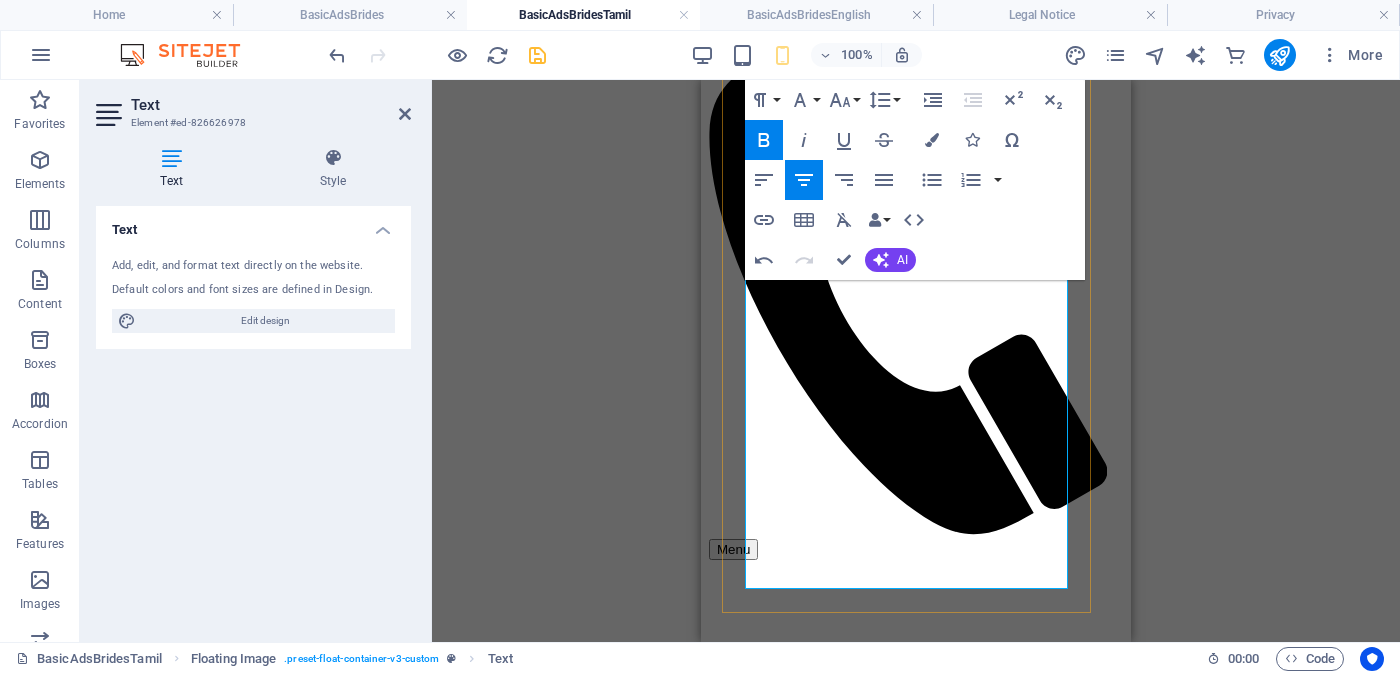 click on "தெளிவான படத்தையும் முழு விளம்பரத்தையும் பார்க்க" at bounding box center (916, 2365) 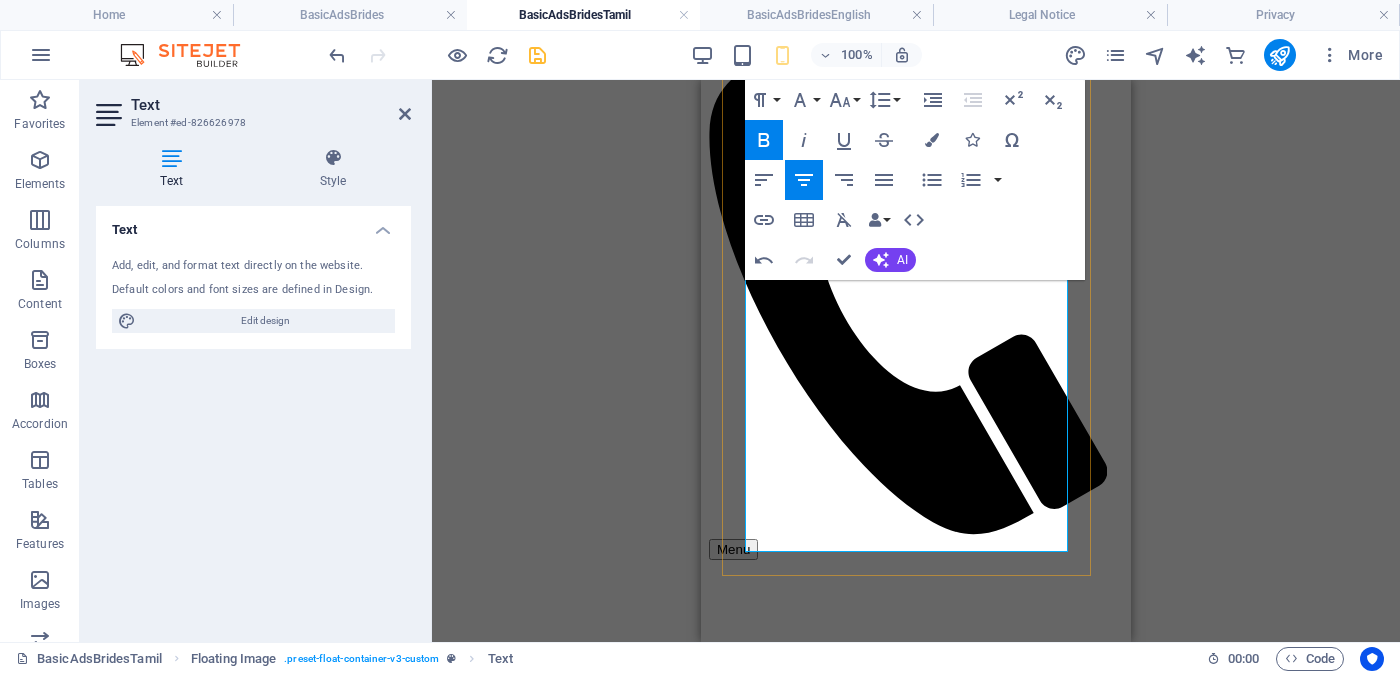 drag, startPoint x: 802, startPoint y: 483, endPoint x: 996, endPoint y: 510, distance: 195.86986 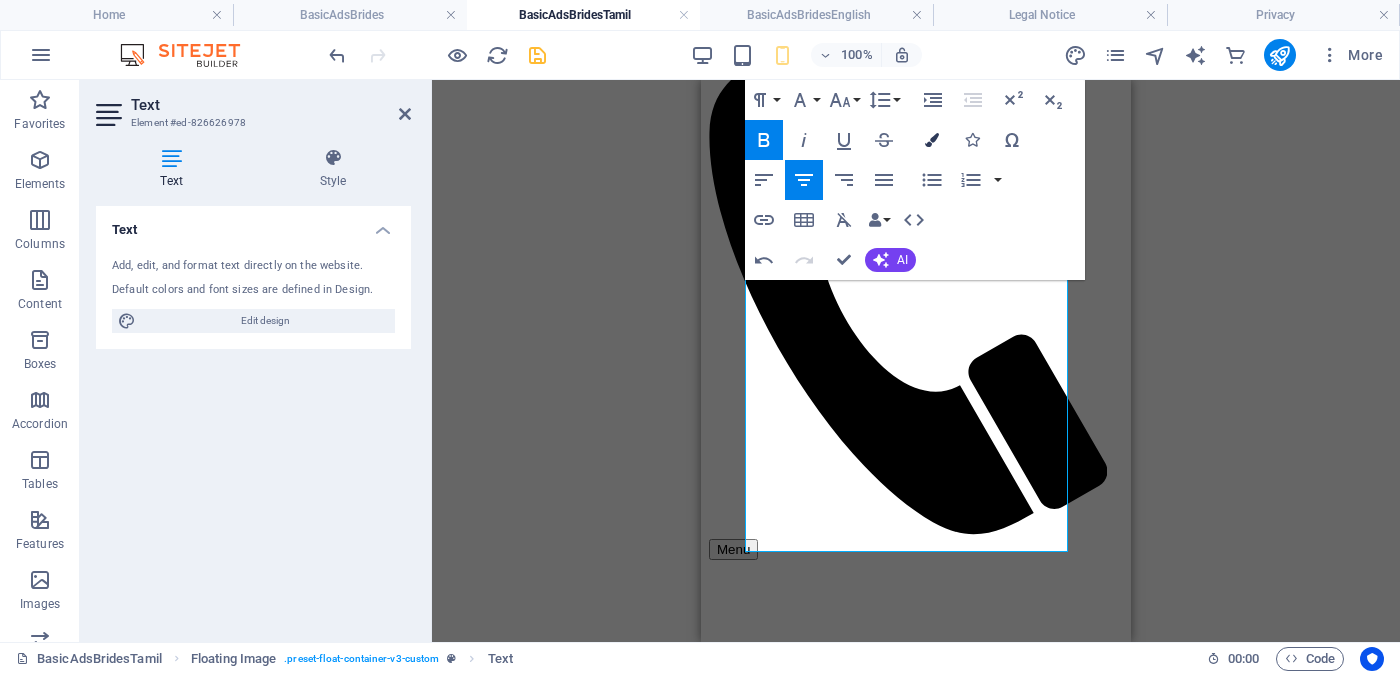 click at bounding box center (932, 140) 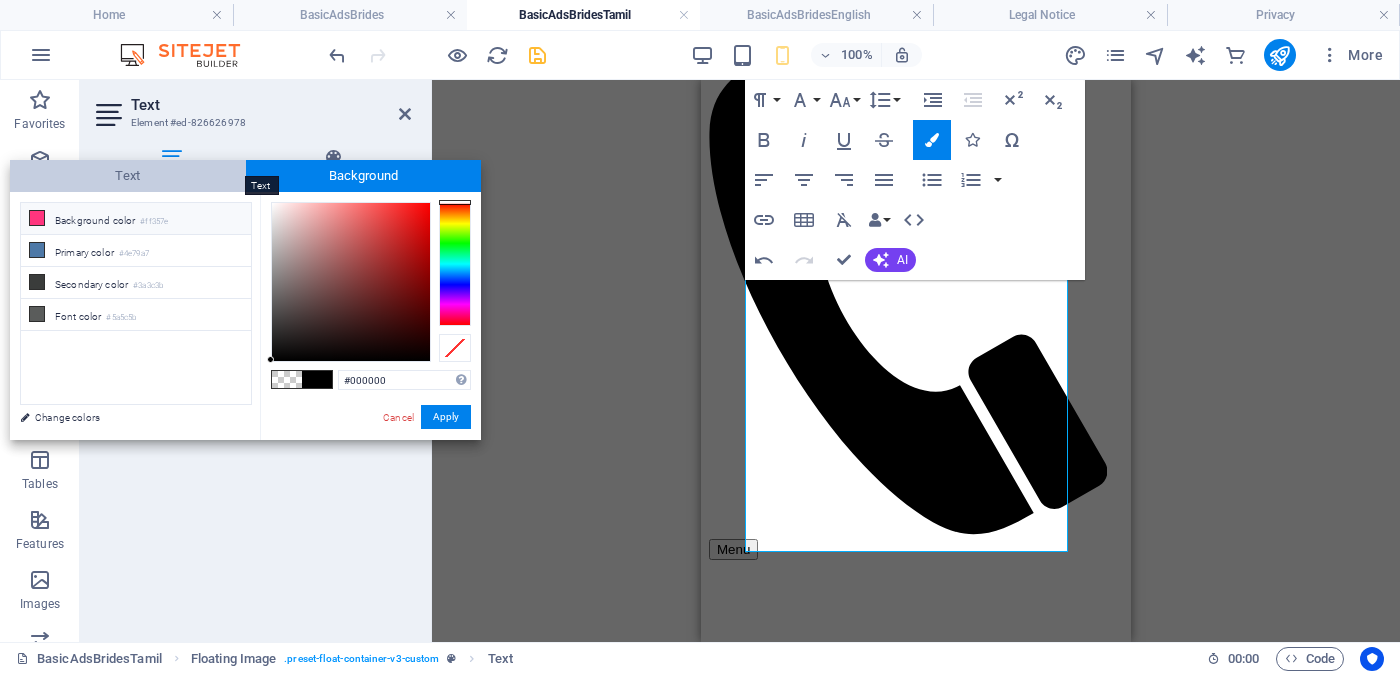 click on "Text" at bounding box center (128, 176) 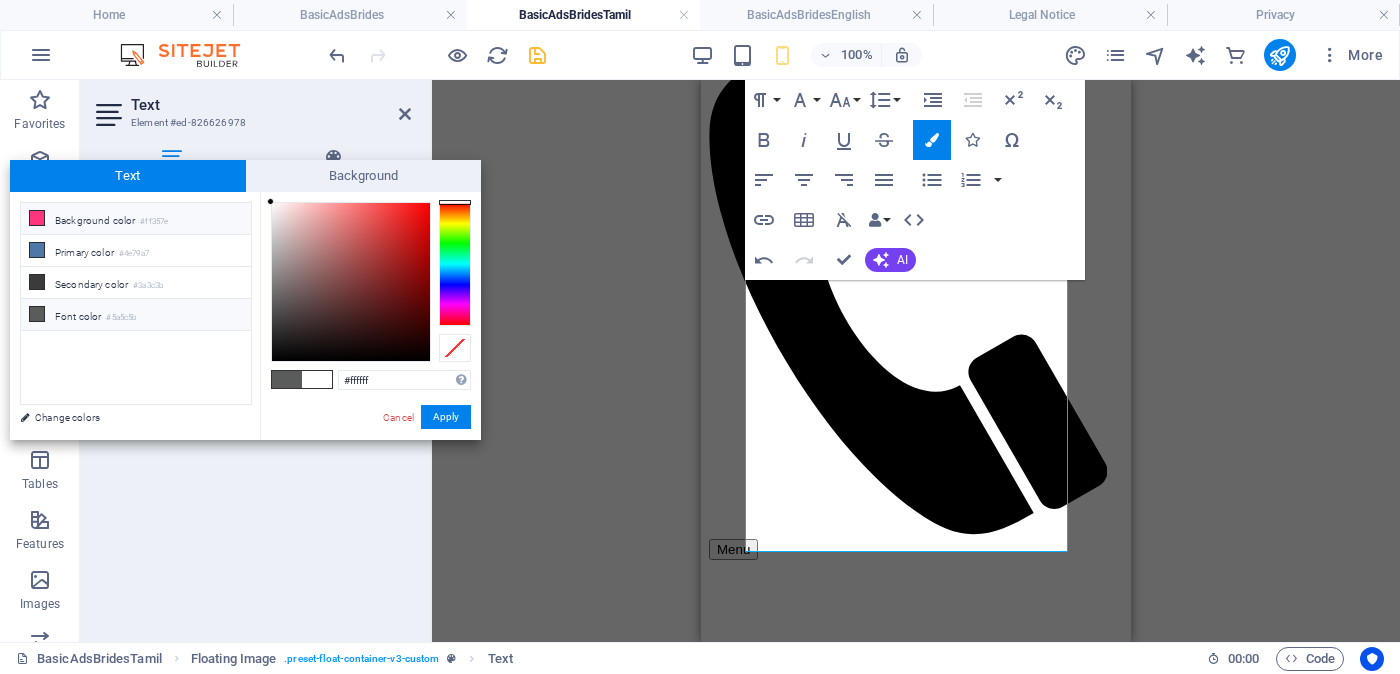 click on "Font color
#5a5c5b" at bounding box center (136, 315) 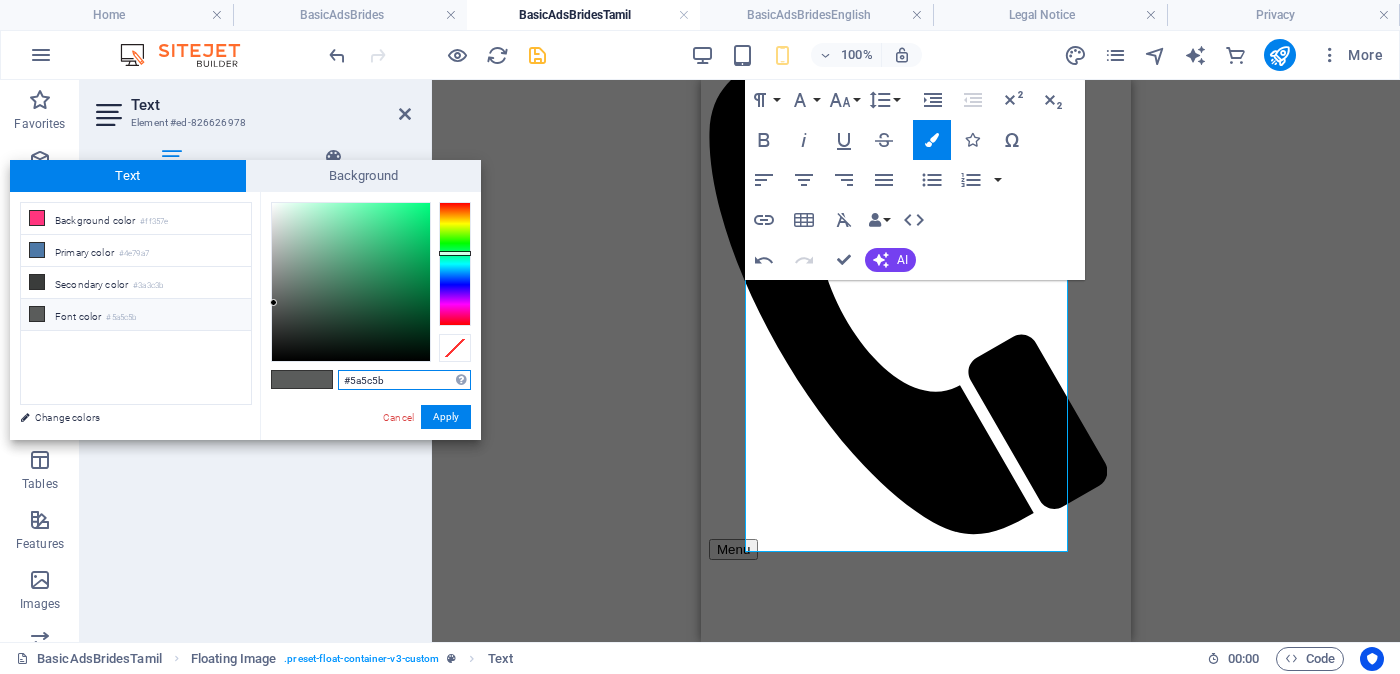 click on "#5a5c5b" at bounding box center [404, 380] 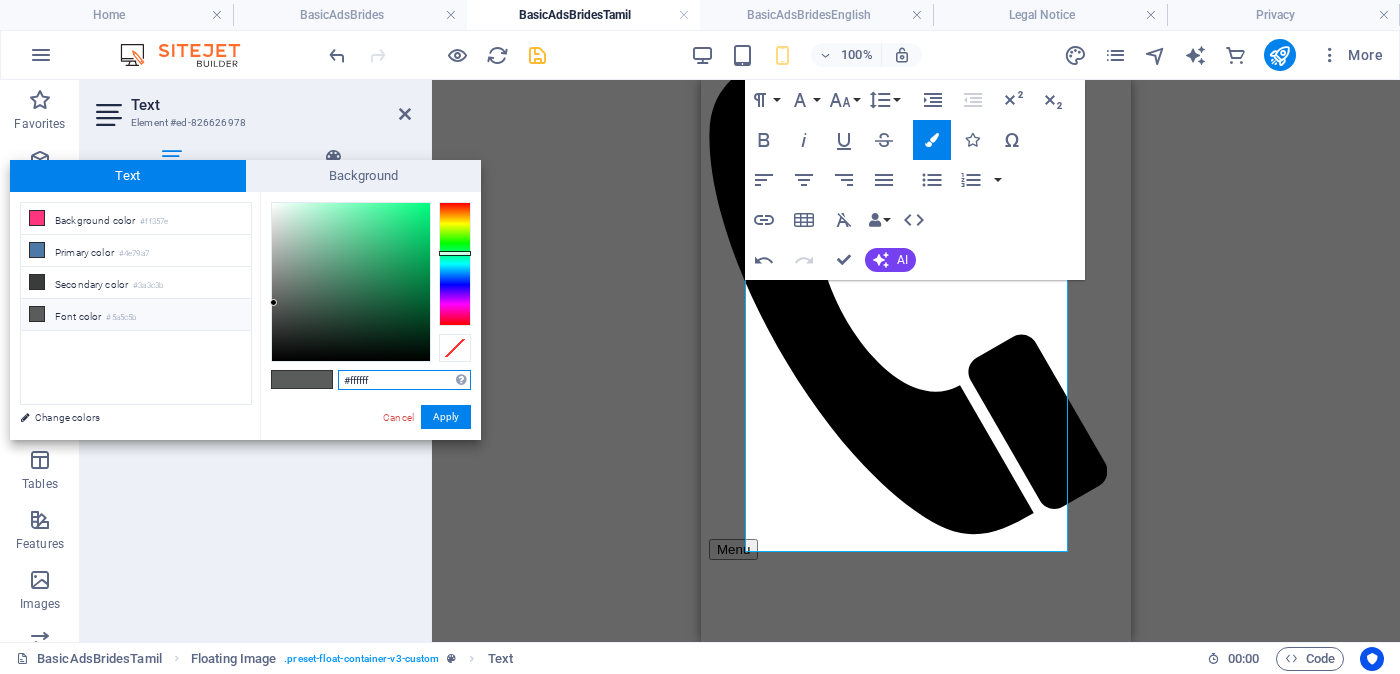 type on "#ffffff" 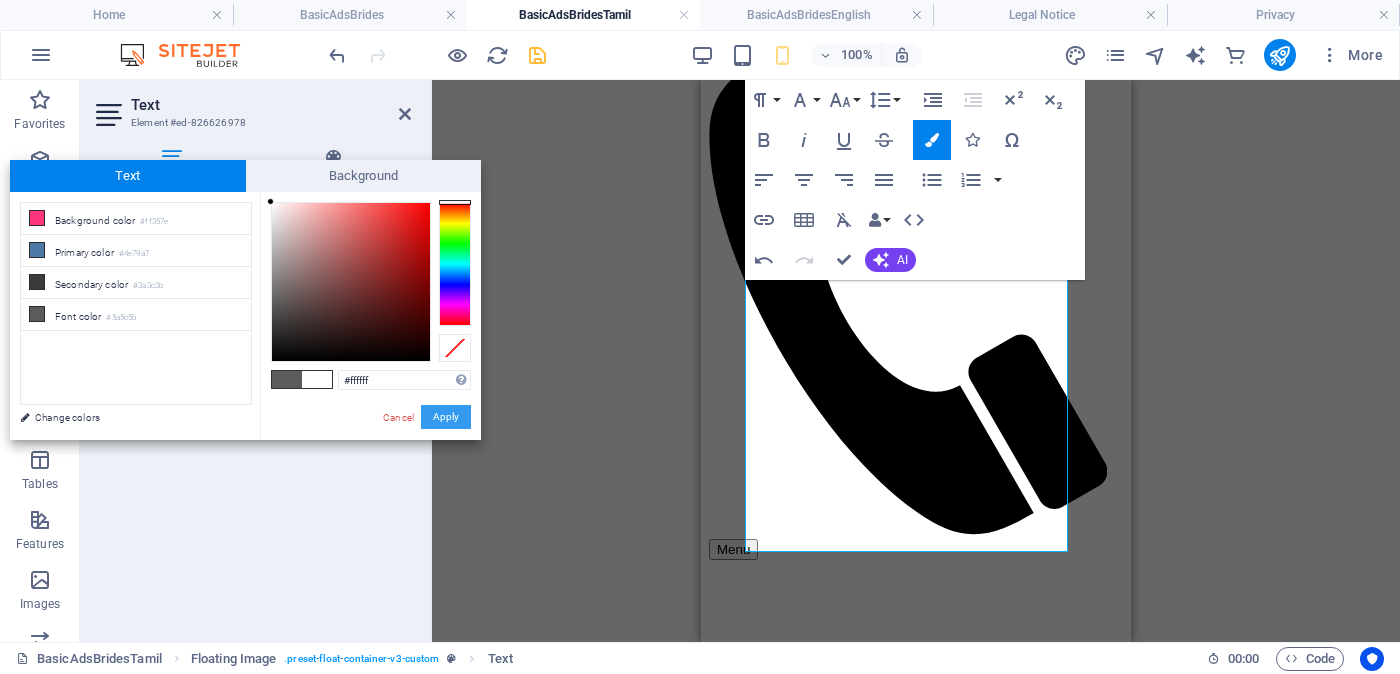 click on "Apply" at bounding box center (446, 417) 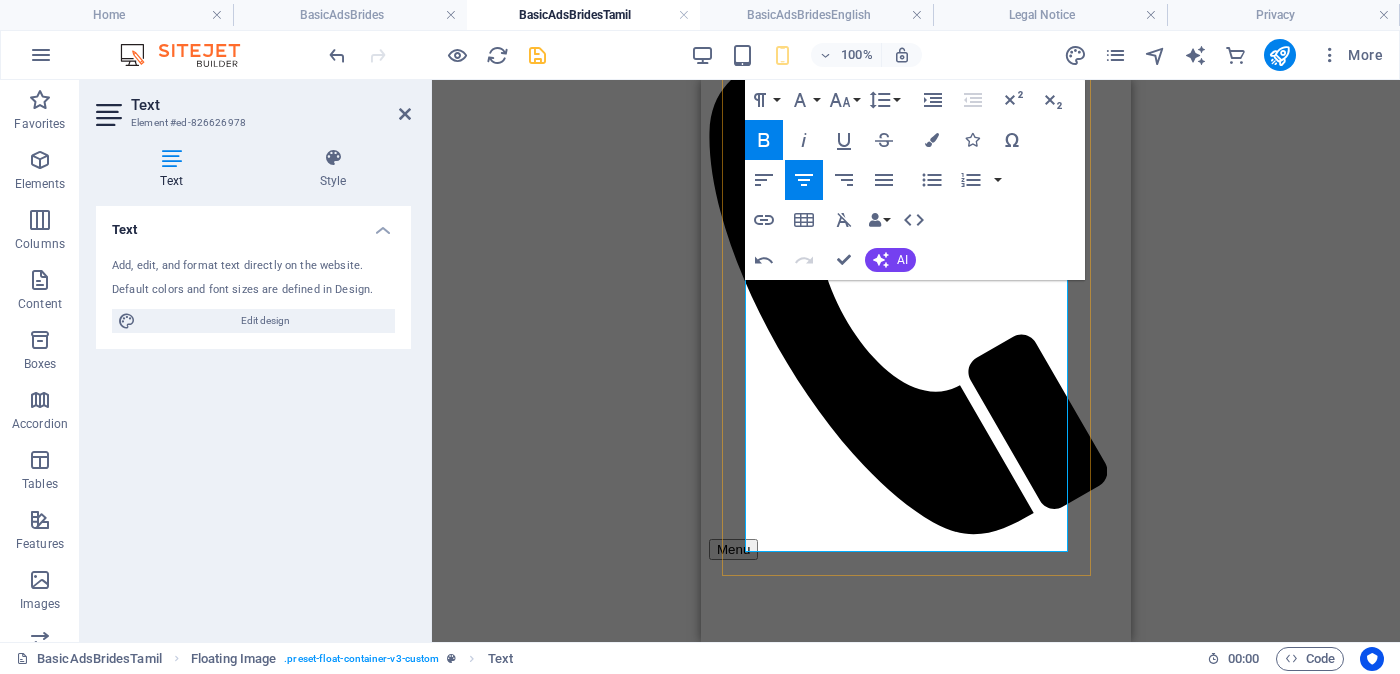 click on "​ தெளிவான படத்தையும் முழு விளம்பரத்தையும் பார்க்க" at bounding box center (916, 2342) 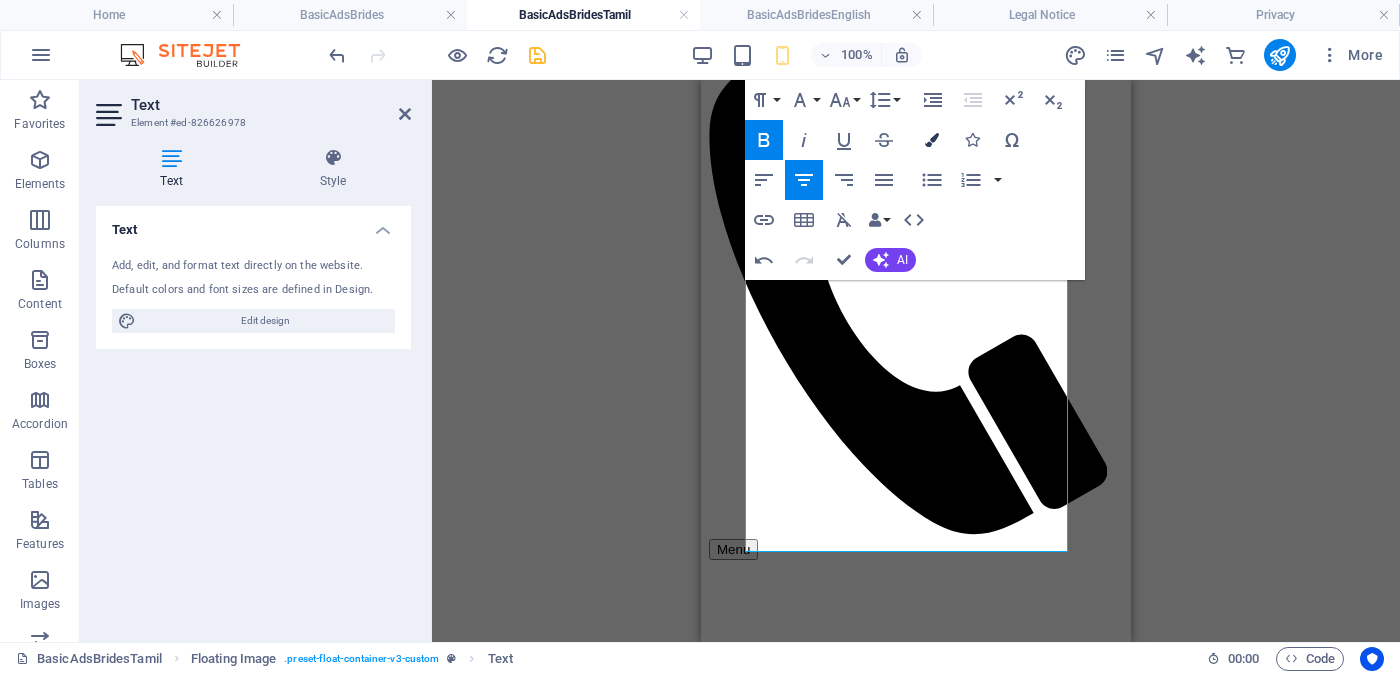 click at bounding box center (932, 140) 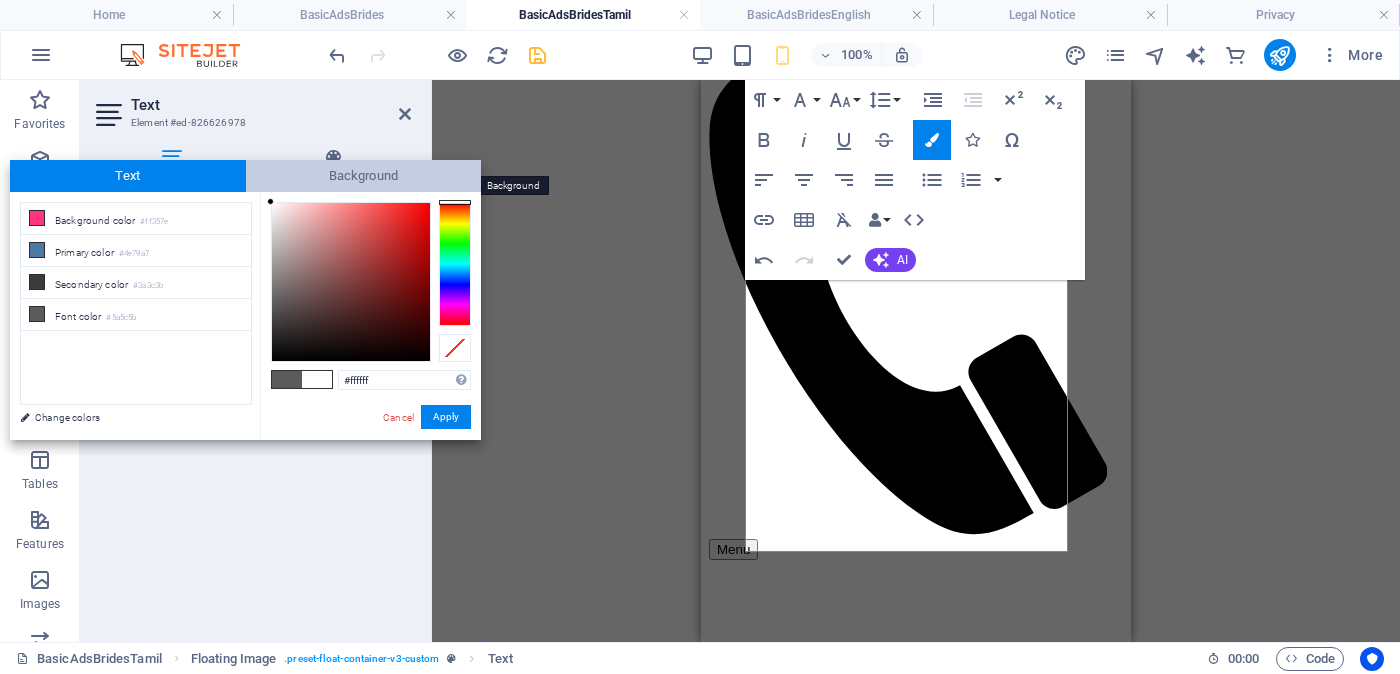 click on "Background" at bounding box center [364, 176] 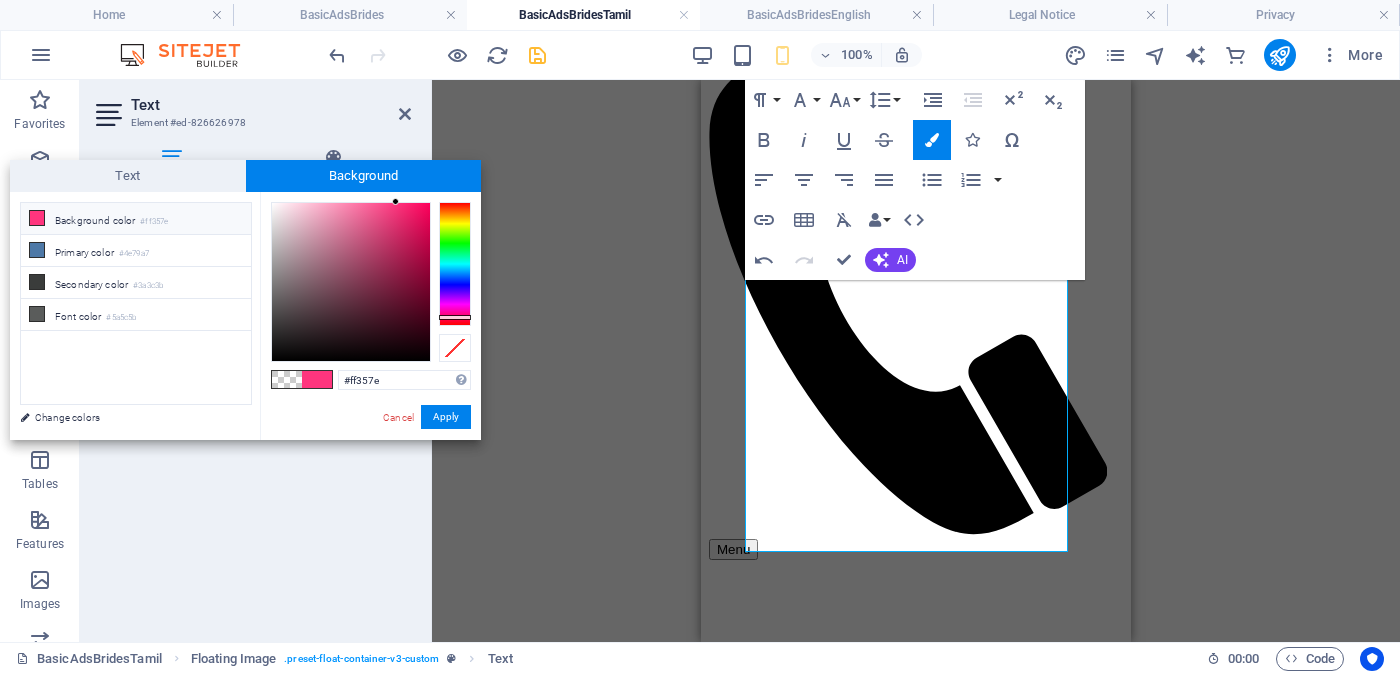 type on "#070003" 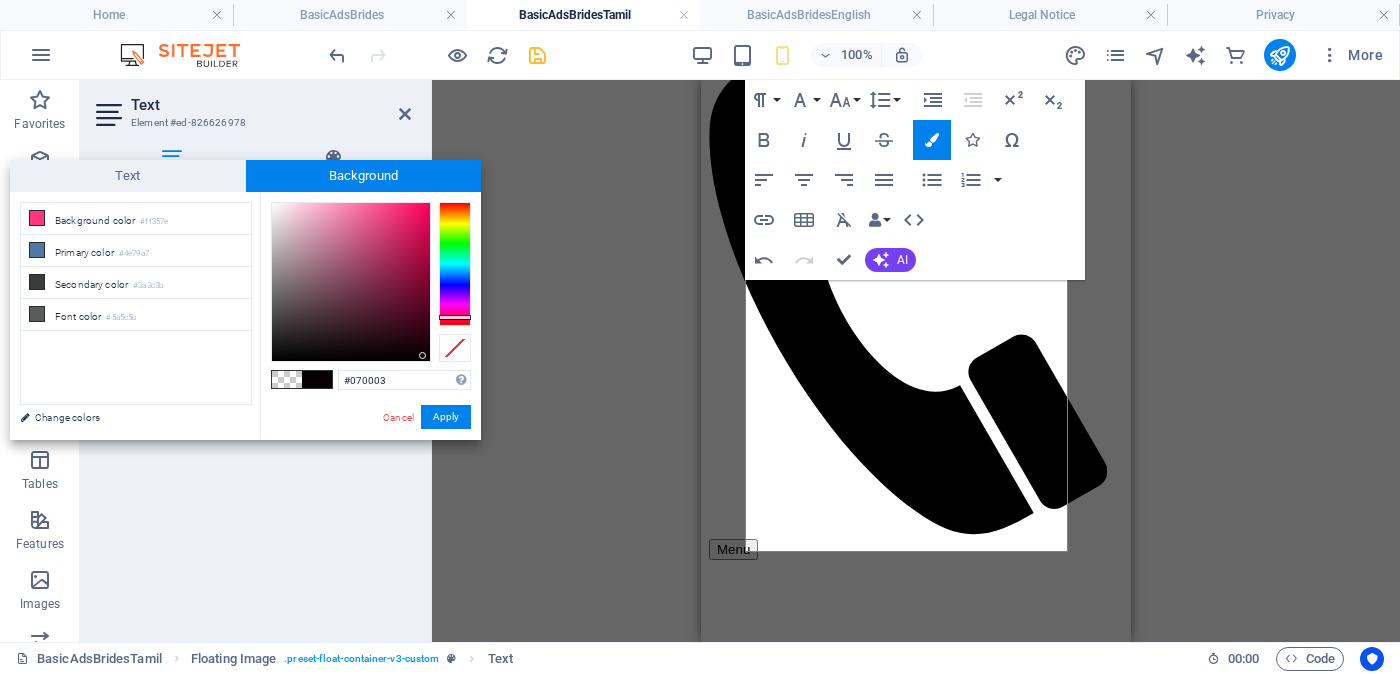 click at bounding box center (351, 282) 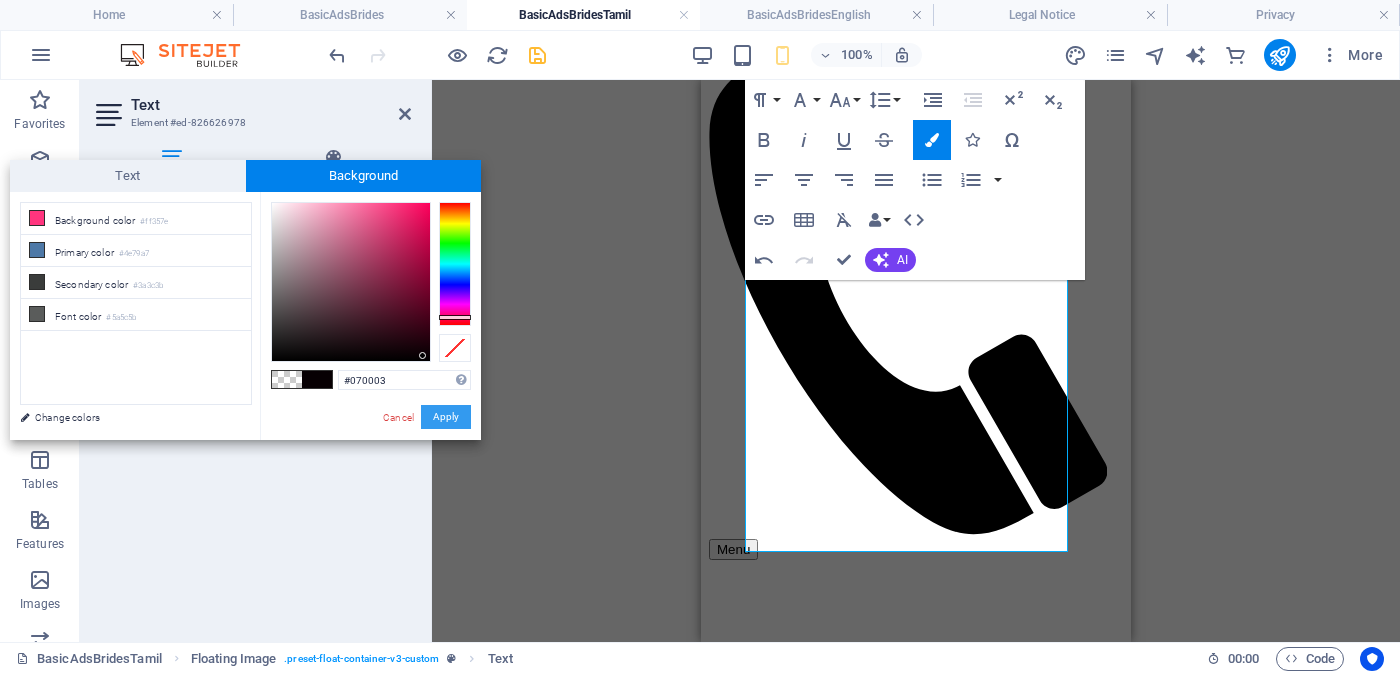 click on "Apply" at bounding box center [446, 417] 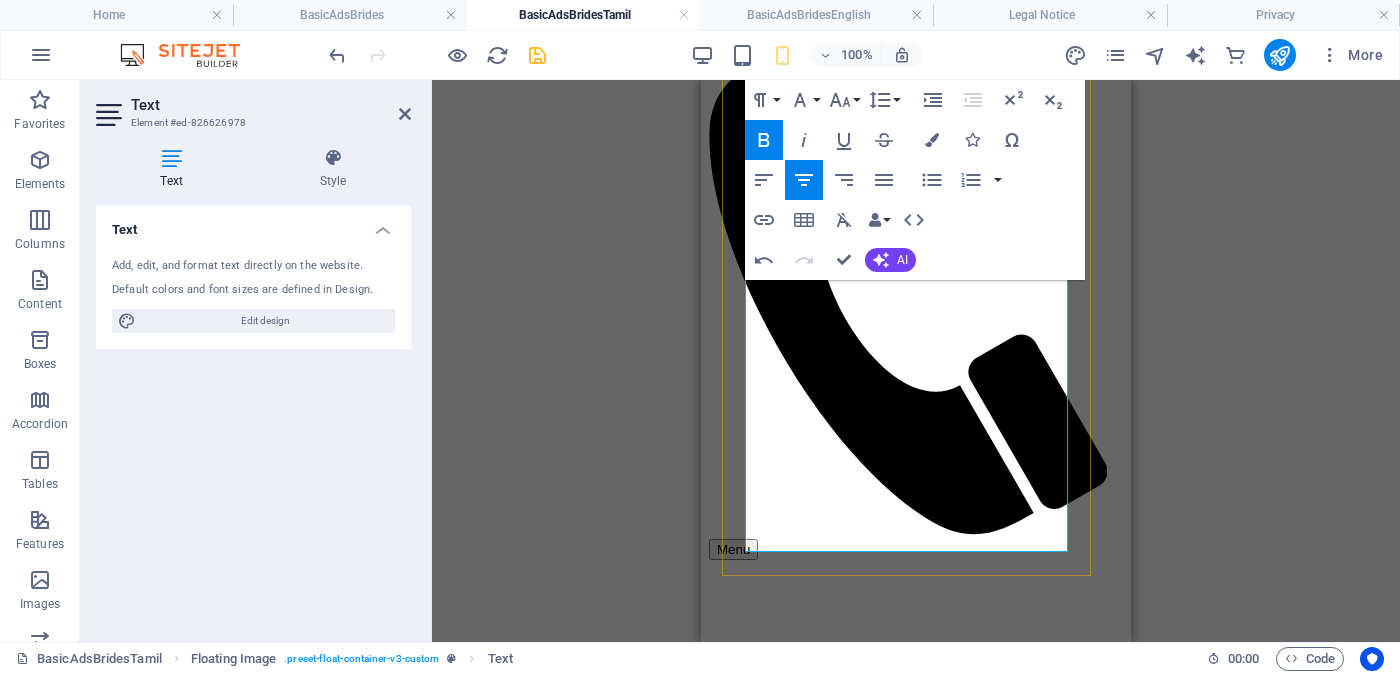 click on "​ தெளிவான படத்தையும் முழு விளம்பரத்தையும் பார்க்க" at bounding box center (916, 2342) 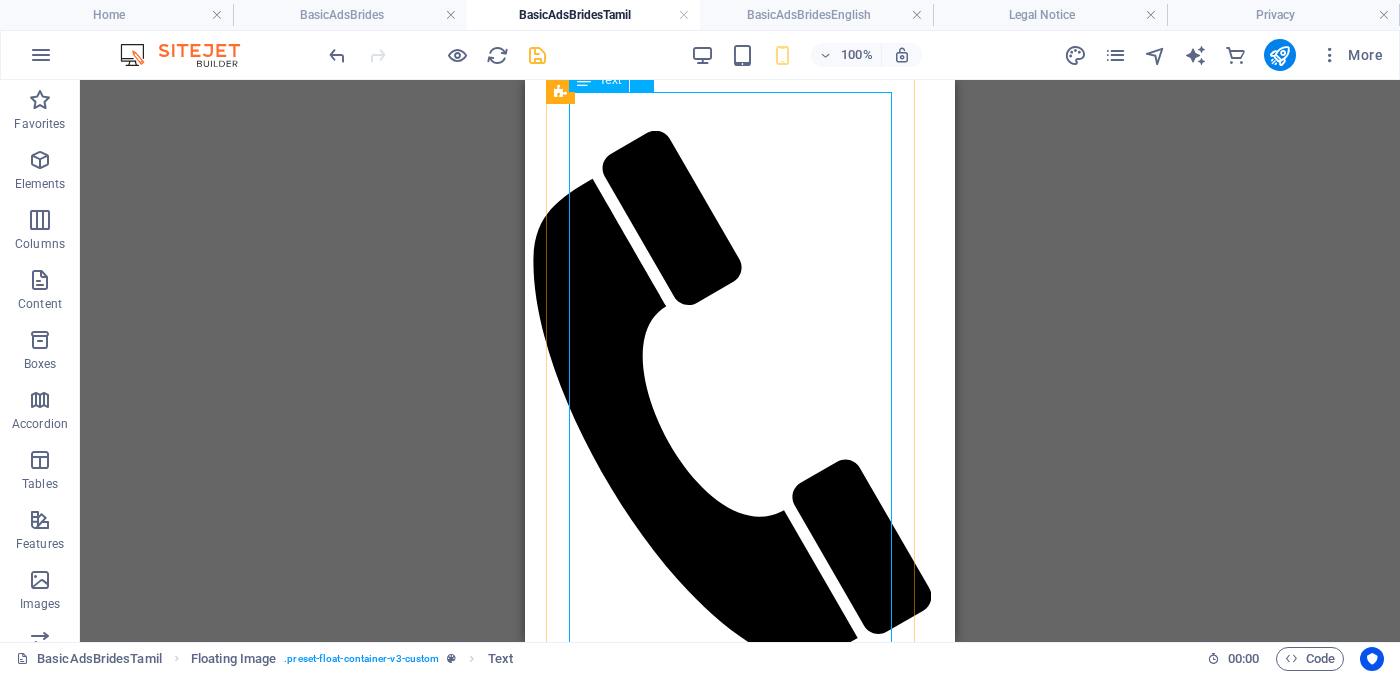 scroll, scrollTop: 127, scrollLeft: 0, axis: vertical 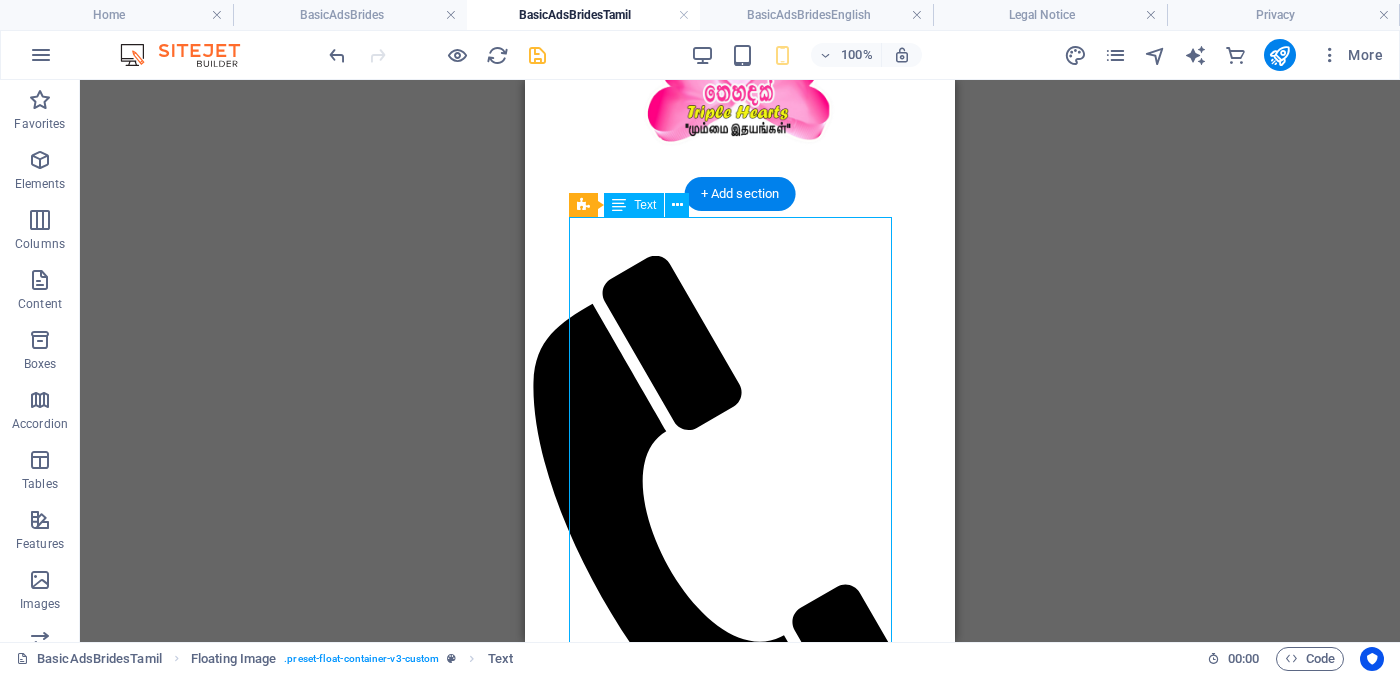 drag, startPoint x: 766, startPoint y: 373, endPoint x: 815, endPoint y: 425, distance: 71.44928 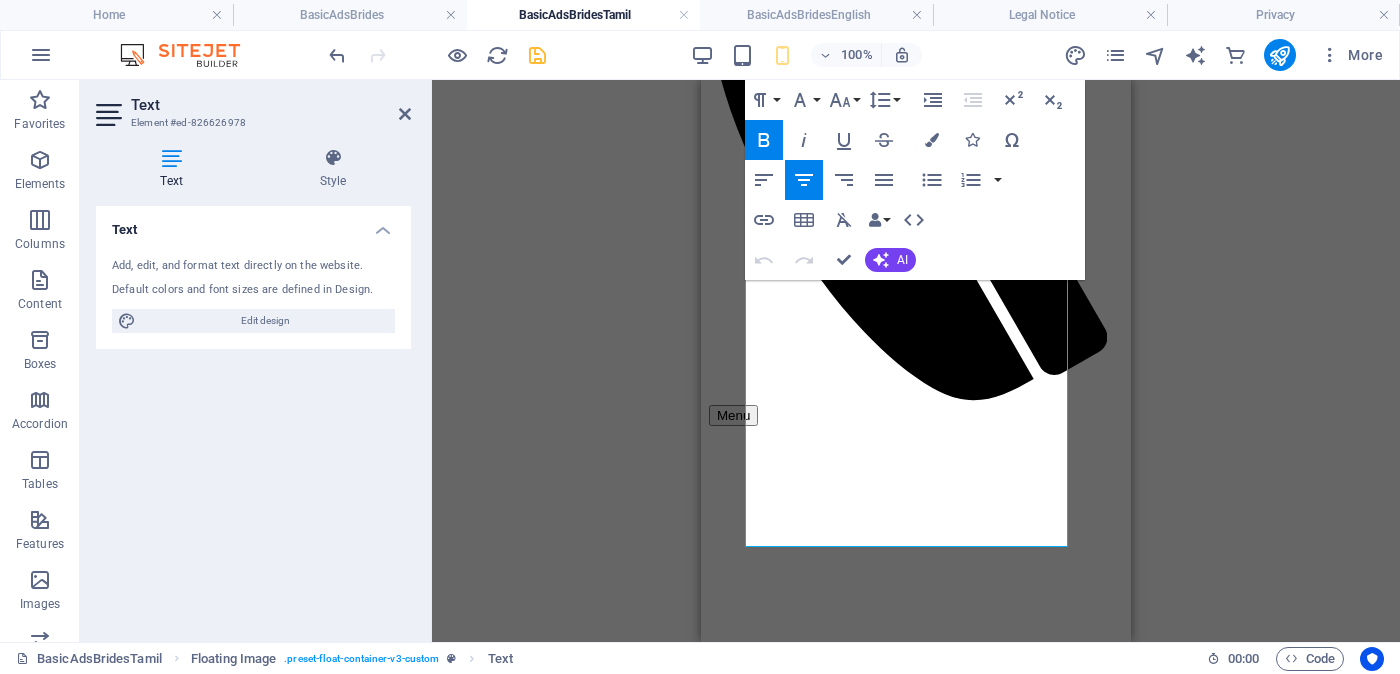scroll, scrollTop: 540, scrollLeft: 0, axis: vertical 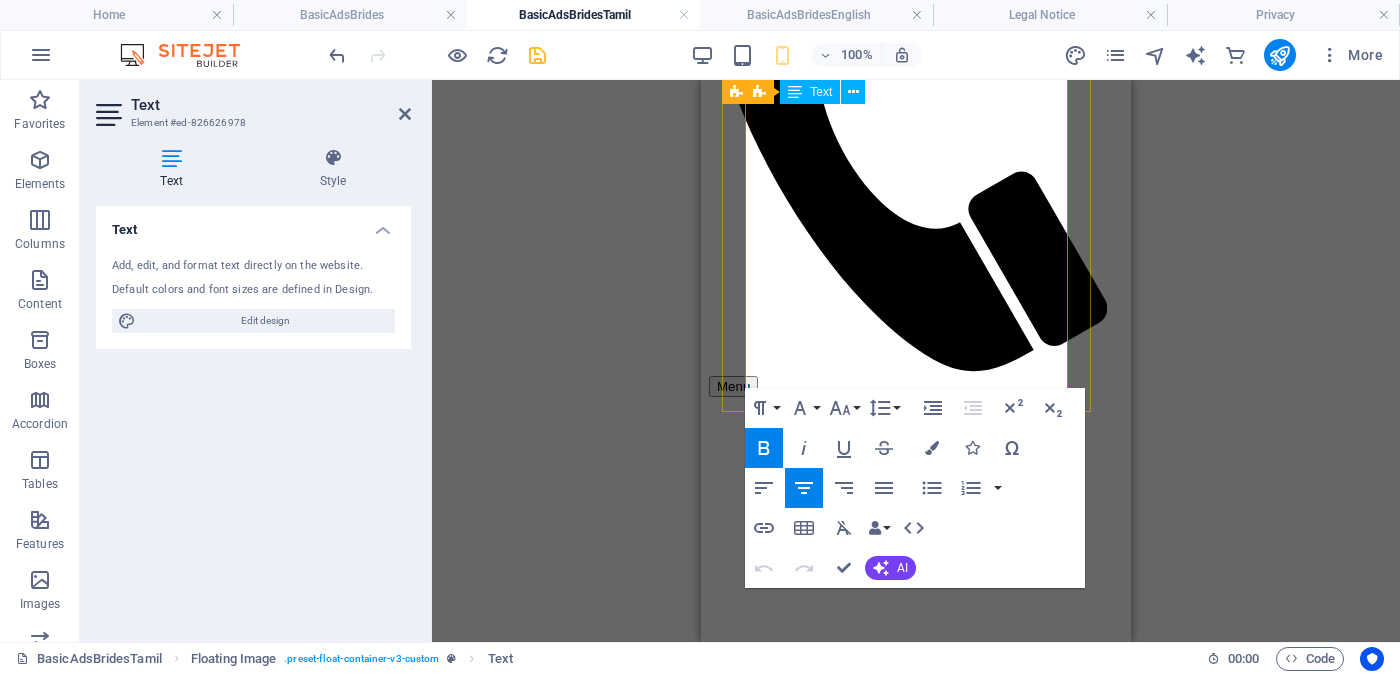 drag, startPoint x: 953, startPoint y: 375, endPoint x: 1019, endPoint y: 347, distance: 71.693794 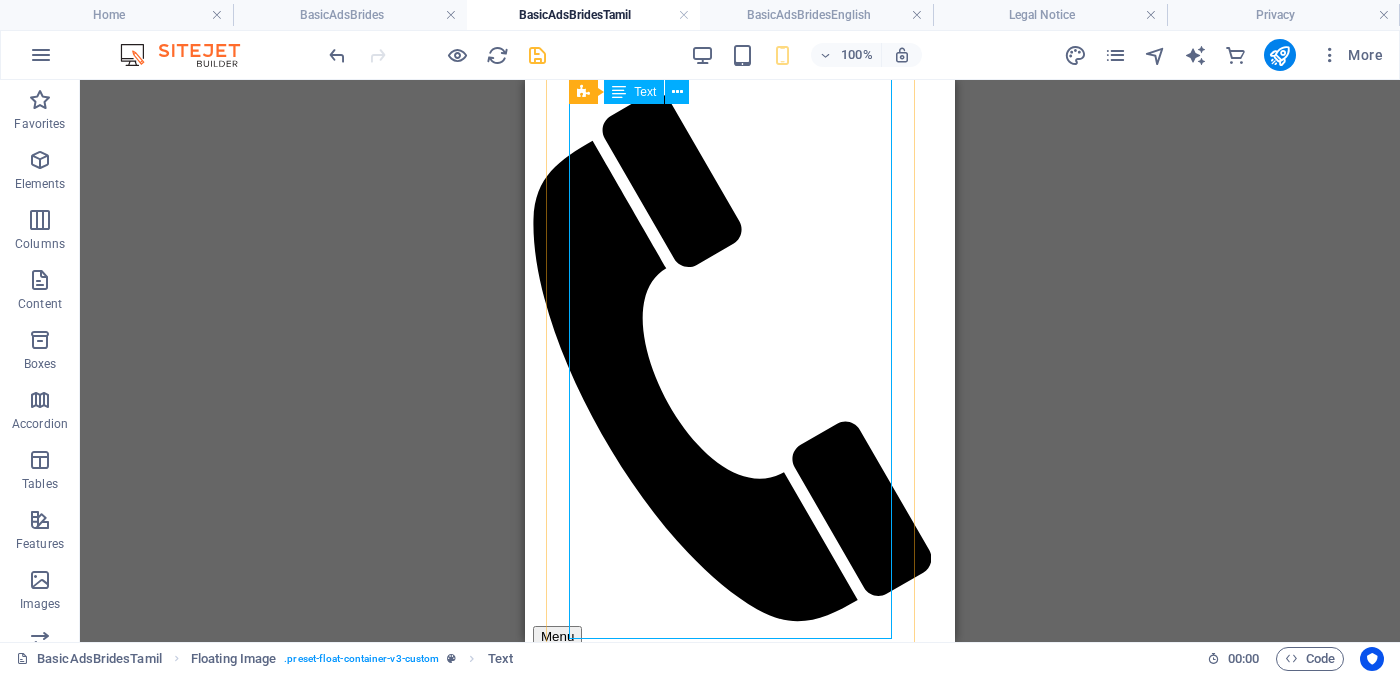 scroll, scrollTop: 165, scrollLeft: 0, axis: vertical 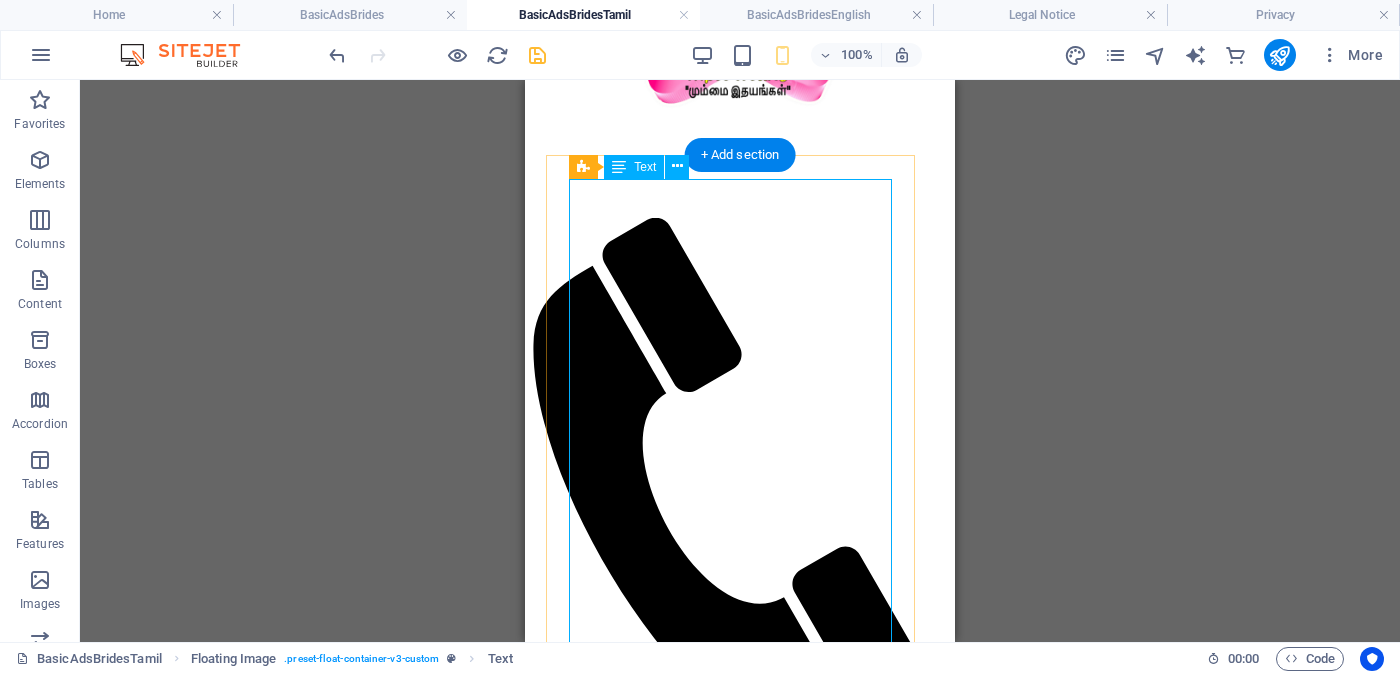 click on "Proposal ID >> 7701120013981 Nickname [NAME] ( [CITY] [CITY] ) Independent Free churches - [ORGANIZATION] [ORGANIZATION] - [ORGANIZATION] வயது - වයස - [AGE] Unmarried - අවිවාහක - திருமணமாகாத ​ ​ ​​​​ உயரம் - ​ උස-Feet ( [FEET] ) . Inches ( [INCHES] ) රැකියාව- Privet Company - [ORGANIZATION] ​ මාසික ආදායම - ආදායම - சம்பளம் Rs. [SALARY_RANGE] - Rs. [SALARY_RANGE] - අතර ---------------------------------------------------- << Full Ad view Link >> தெளிவான படத்தையும் முழு விளம்பரத்தையும் பார்க்க" at bounding box center (740, 2399) 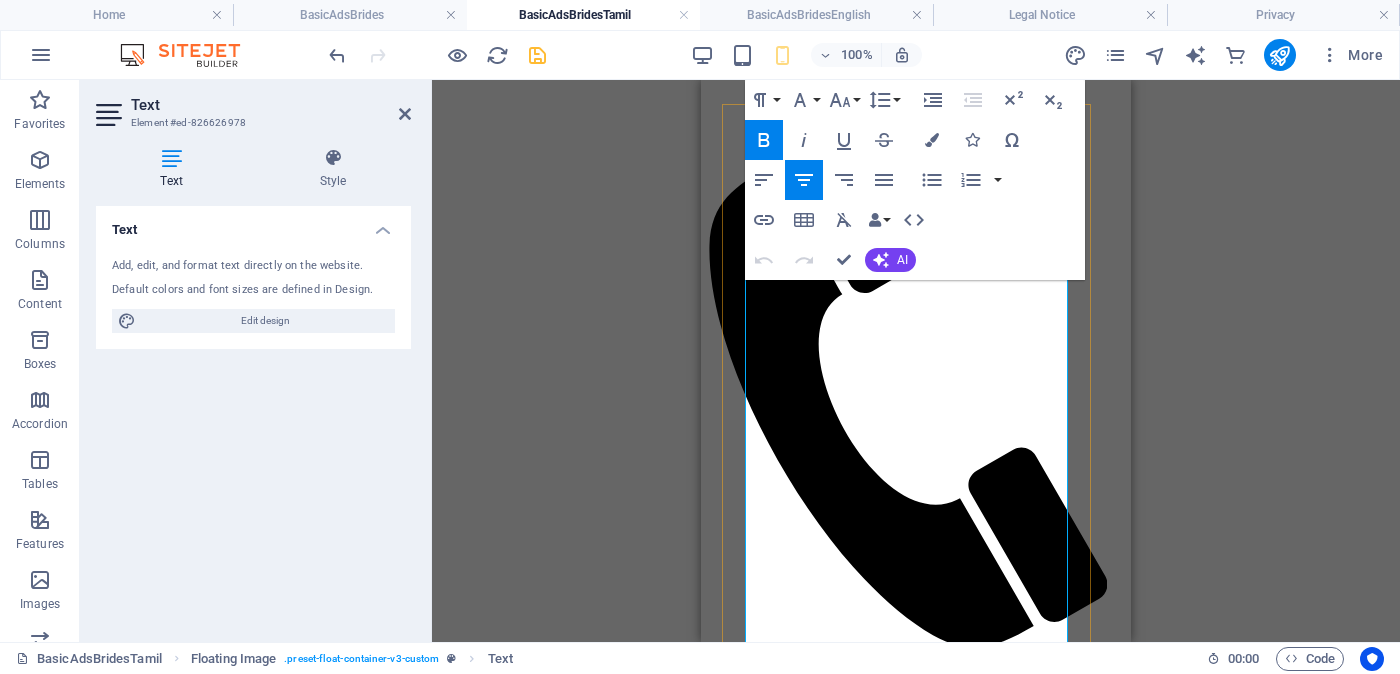 scroll, scrollTop: 284, scrollLeft: 0, axis: vertical 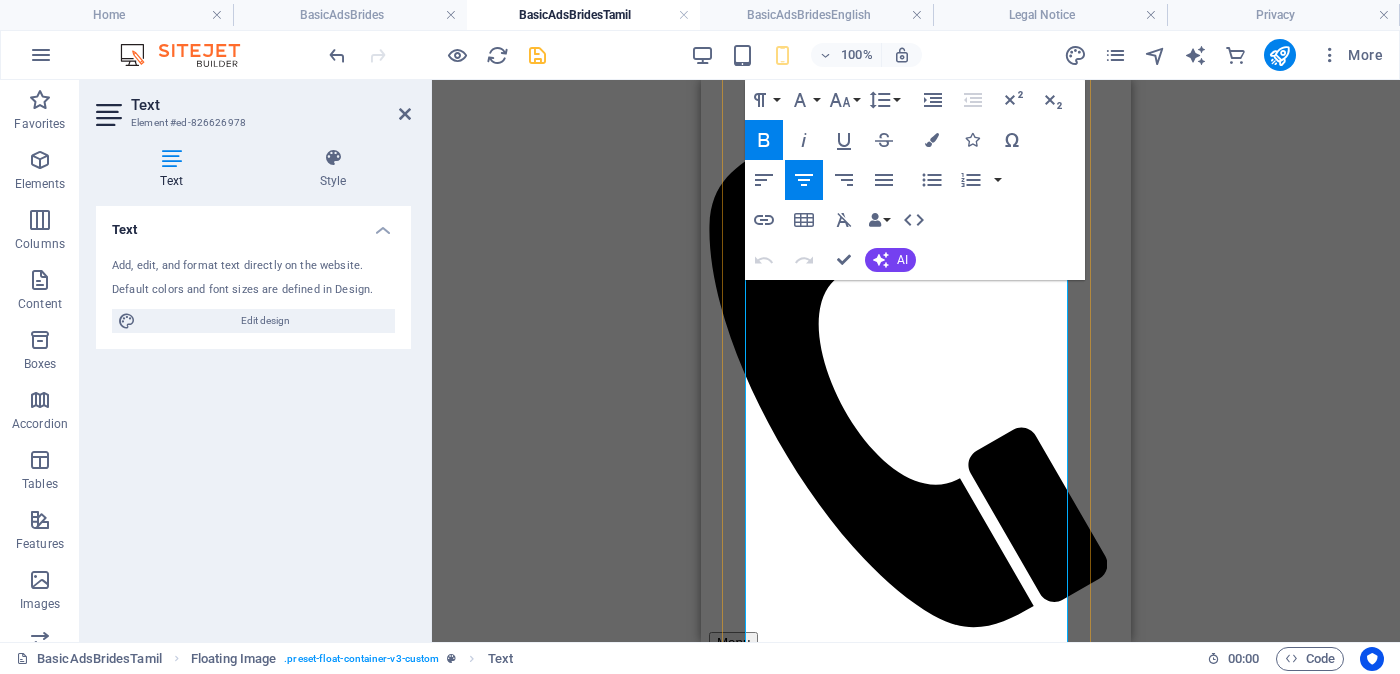 drag, startPoint x: 955, startPoint y: 342, endPoint x: 1020, endPoint y: 603, distance: 268.9721 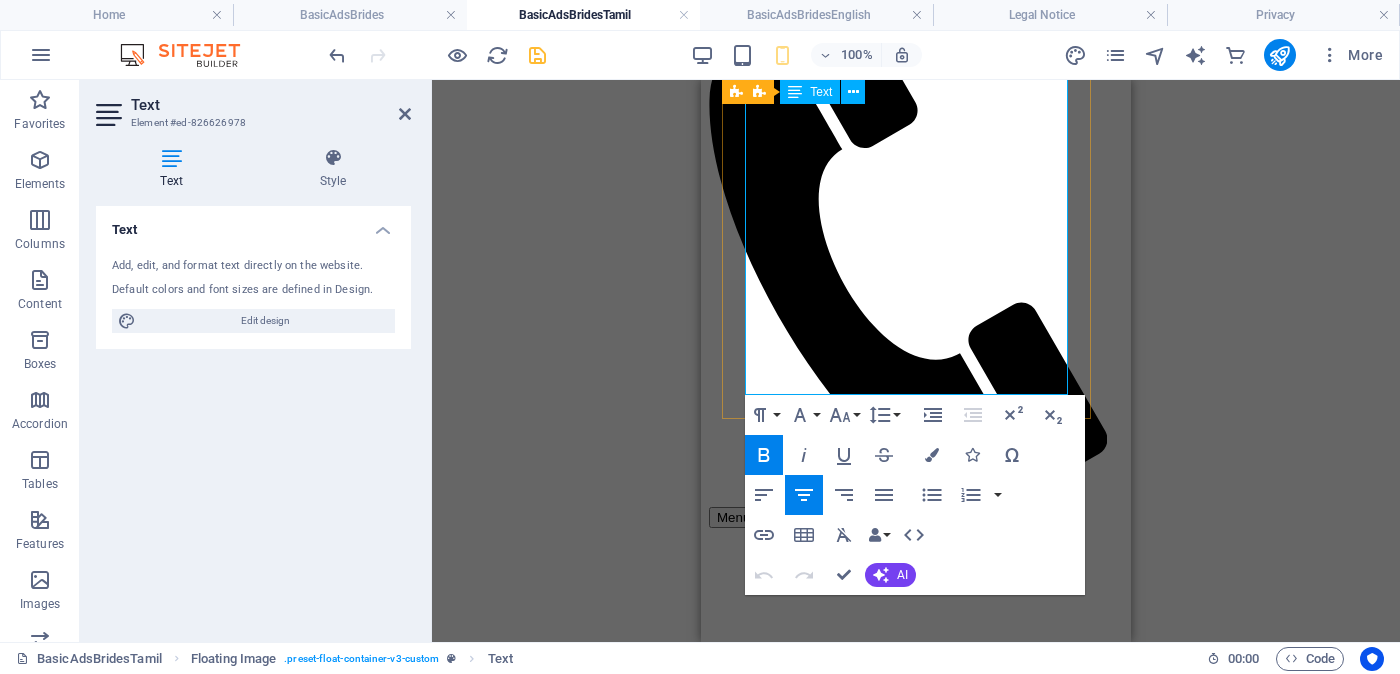 scroll, scrollTop: 534, scrollLeft: 0, axis: vertical 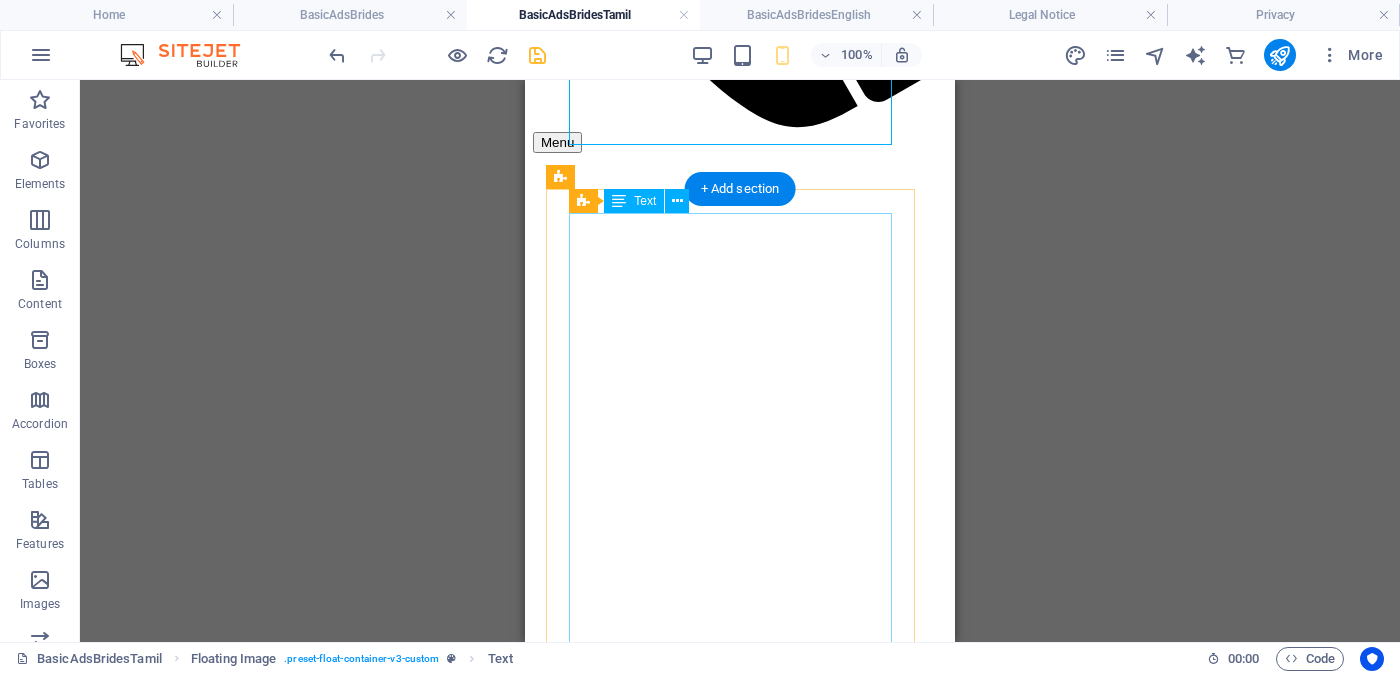click on "Proposal ID >> [NUMBER] Nickname [NAME] ([CITY]) - [CITY] Independent Free churches - [ORGANIZATION] வயது - [AGE] Unmarried - [MARITAL_STATUS] - திருமணமாகாத උස-Feet ( [FEET] ) . Inches ( [INCHES] ) රැකියාව- ​Businessman - [OCCUPATION] [CURRENCY] [AMOUNT] - [CURRENCY] [AMOUNT] - අතර ---------------------------------------------------- << Full Ad view Link >> පැහැදිලි ජායාරූප සහ සම්පූර්ණ මංගල දැන්වීම ට ලින්ක් සබැඳිය" at bounding box center (740, 2386) 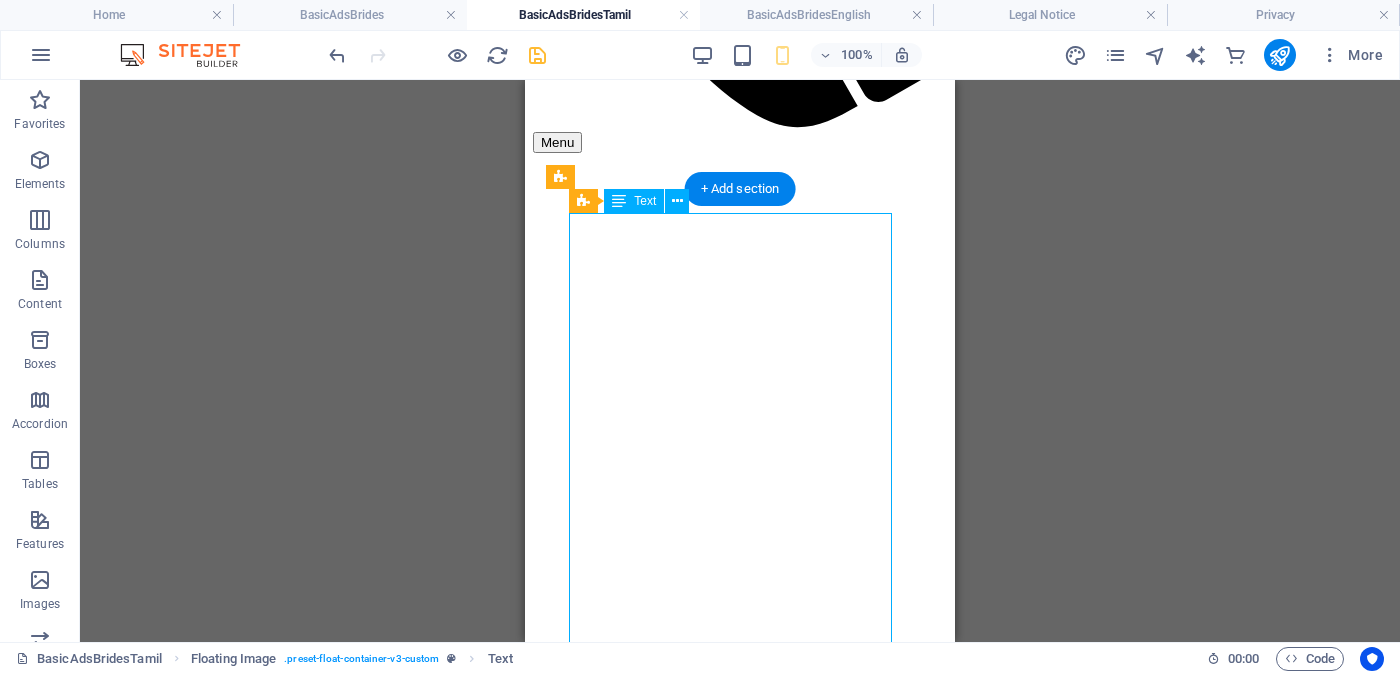 click on "Proposal ID >> [NUMBER] Nickname [NAME] ([CITY]) - [CITY] Independent Free churches - [ORGANIZATION] வயது - [AGE] Unmarried - [MARITAL_STATUS] - திருமணமாகாத උස-Feet ( [FEET] ) . Inches ( [INCHES] ) රැකියාව- ​Businessman - [OCCUPATION] [CURRENCY] [AMOUNT] - [CURRENCY] [AMOUNT] - අතර ---------------------------------------------------- << Full Ad view Link >> පැහැදිලි ජායාරූප සහ සම්පූර්ණ මංගල දැන්වීම ට ලින්ක් සබැඳිය" at bounding box center (740, 2386) 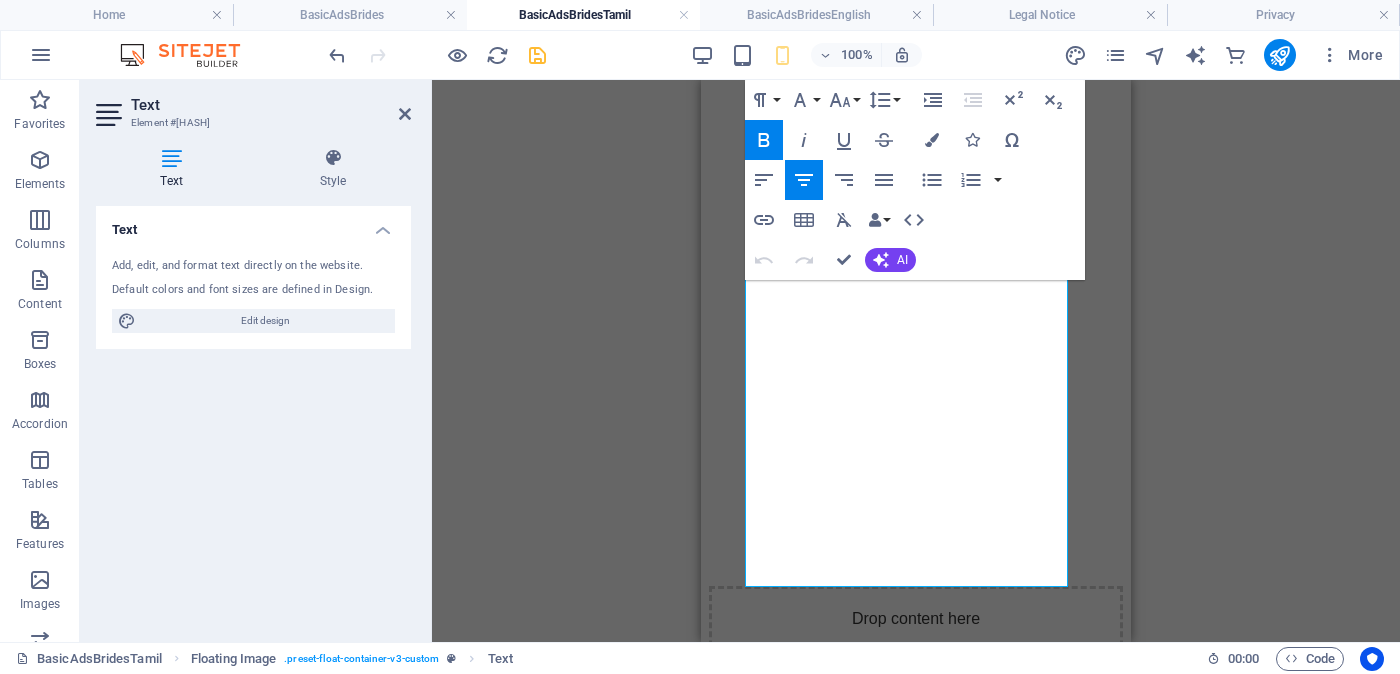 scroll, scrollTop: 944, scrollLeft: 0, axis: vertical 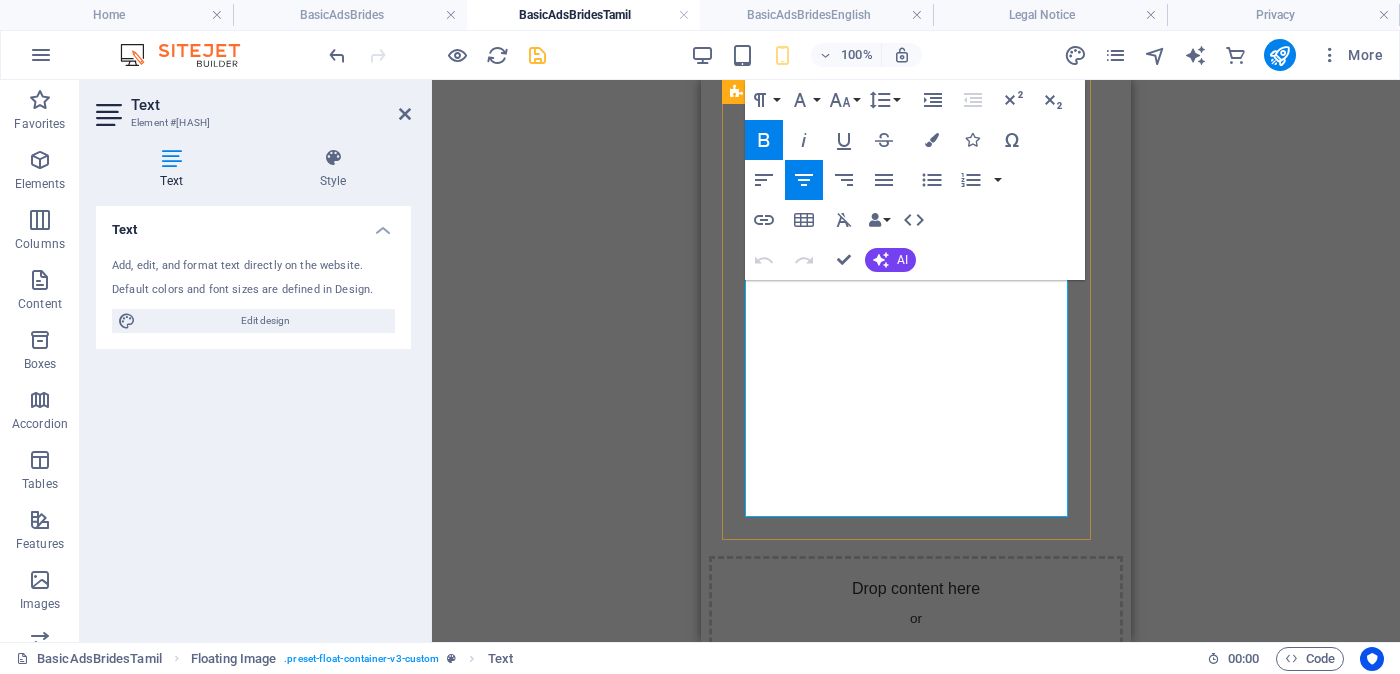 drag, startPoint x: 945, startPoint y: 375, endPoint x: 1013, endPoint y: 506, distance: 147.59743 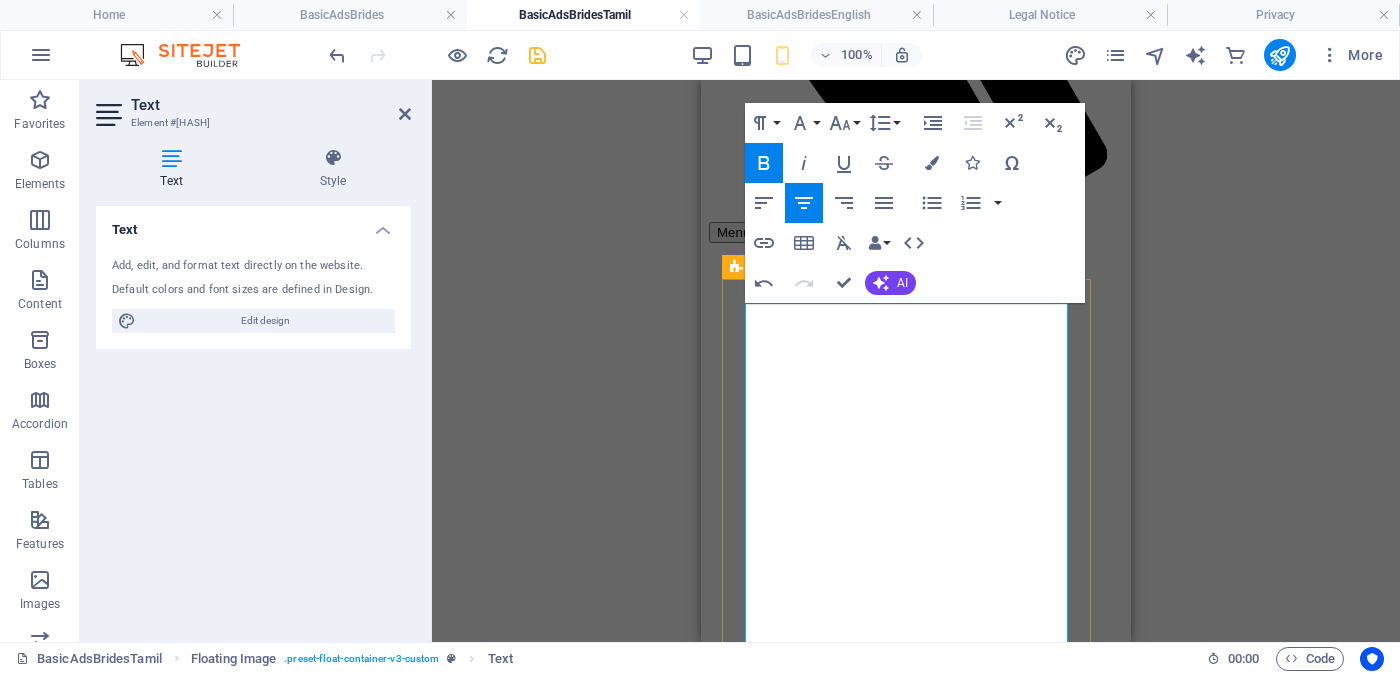 scroll, scrollTop: 569, scrollLeft: 0, axis: vertical 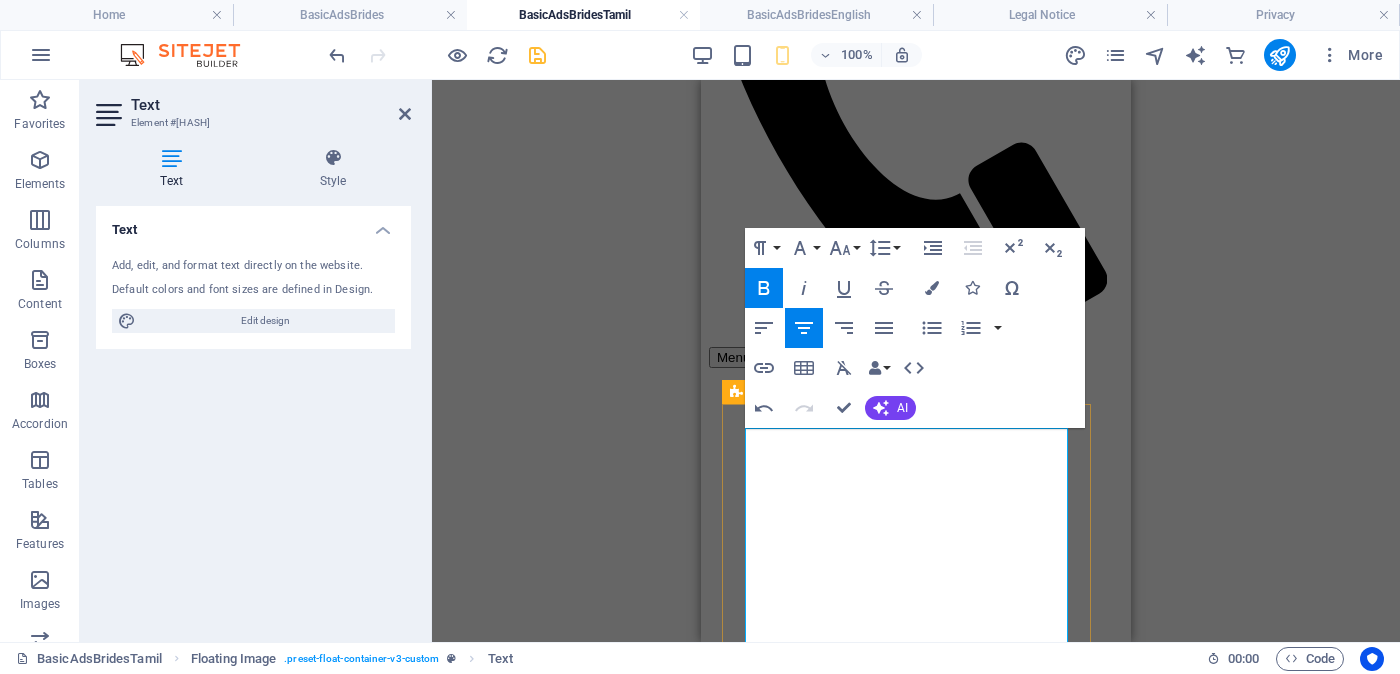click on "991030323710" at bounding box center (915, 2456) 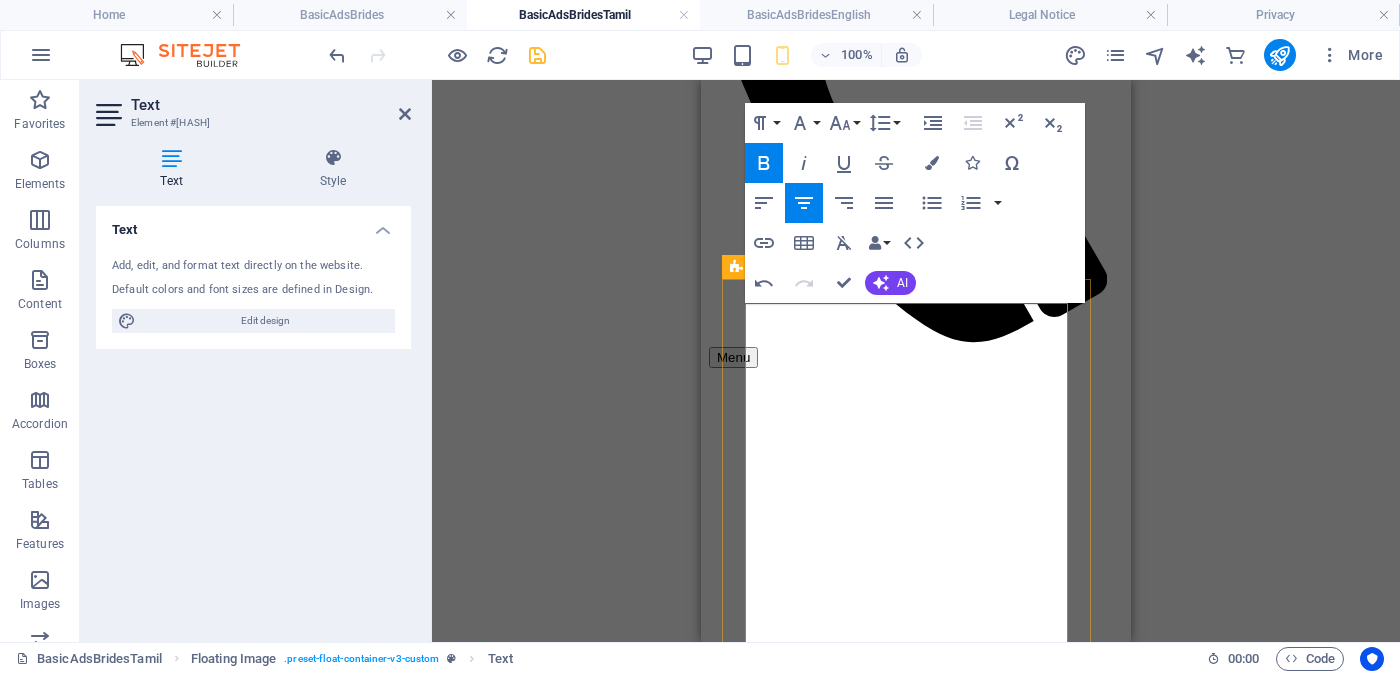 scroll, scrollTop: 694, scrollLeft: 0, axis: vertical 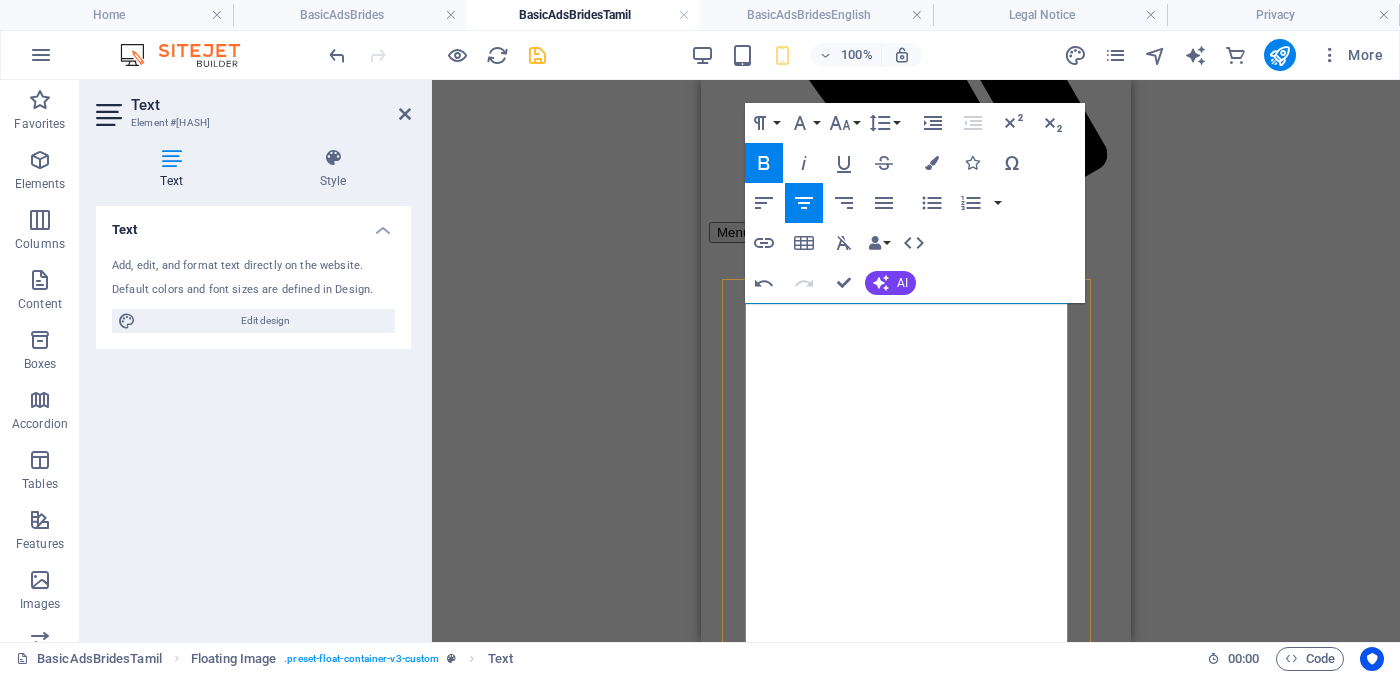 click on "(  [CITY] රත්නපුර  )   Independent Free churches - ස්වාධීන" at bounding box center [916, 2451] 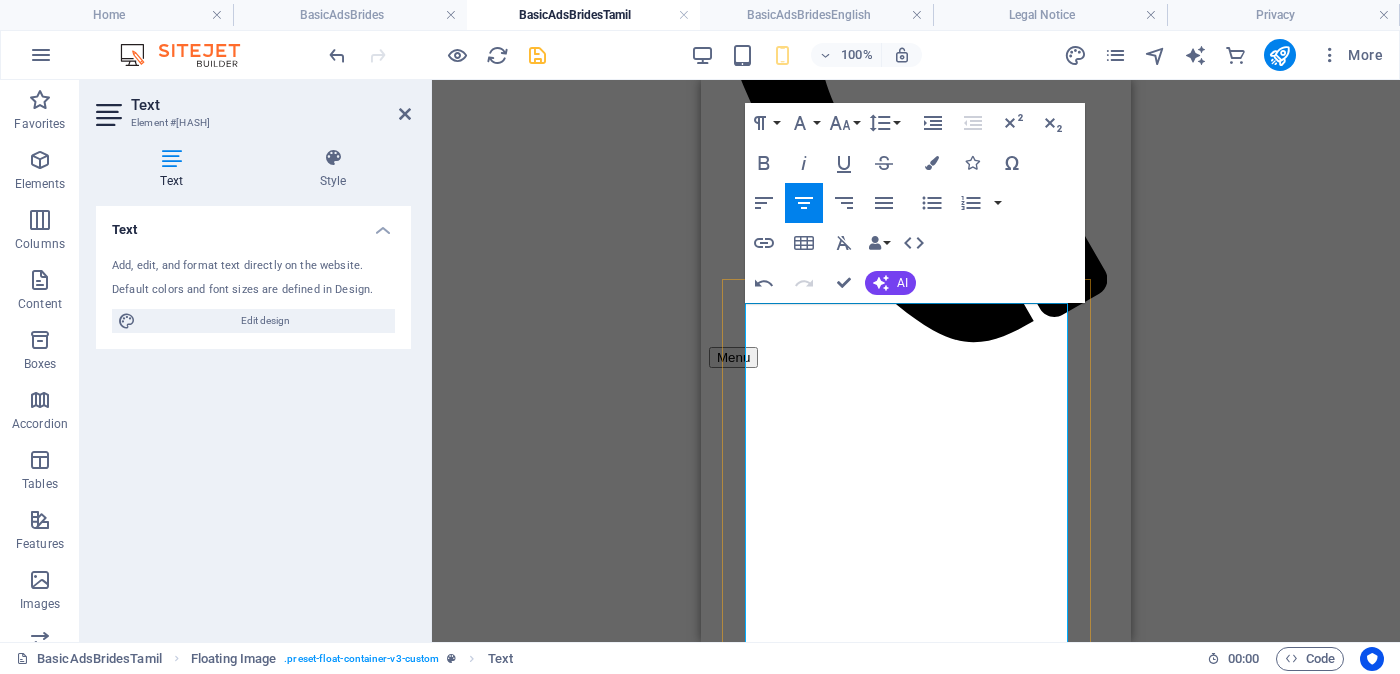 scroll, scrollTop: 694, scrollLeft: 0, axis: vertical 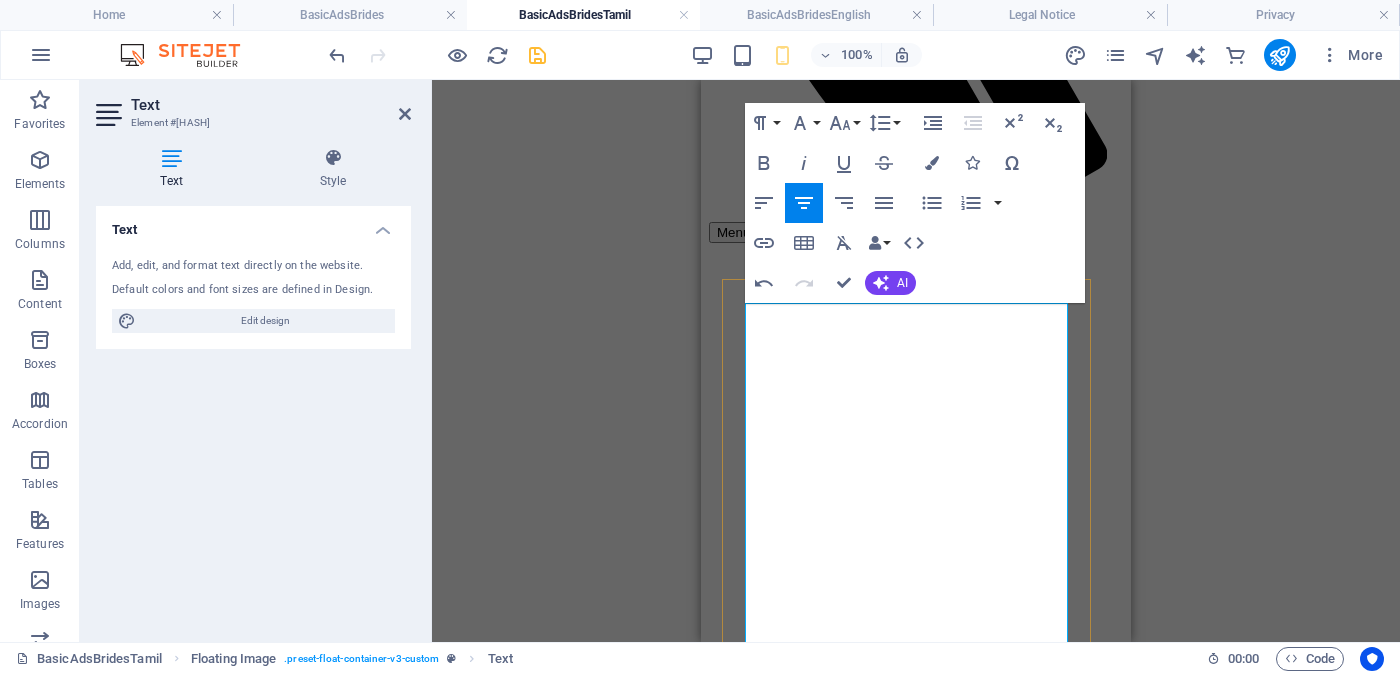 drag, startPoint x: 1007, startPoint y: 484, endPoint x: 802, endPoint y: 487, distance: 205.02196 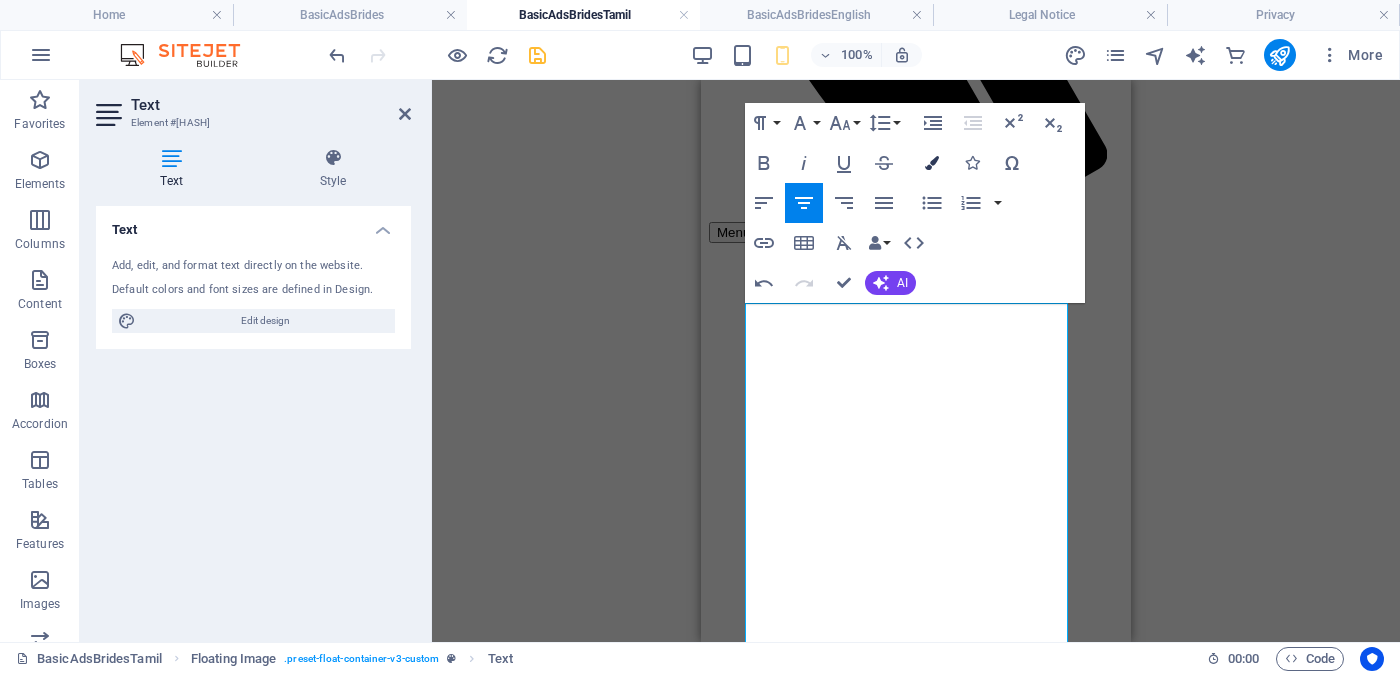 click on "Colors" at bounding box center [932, 163] 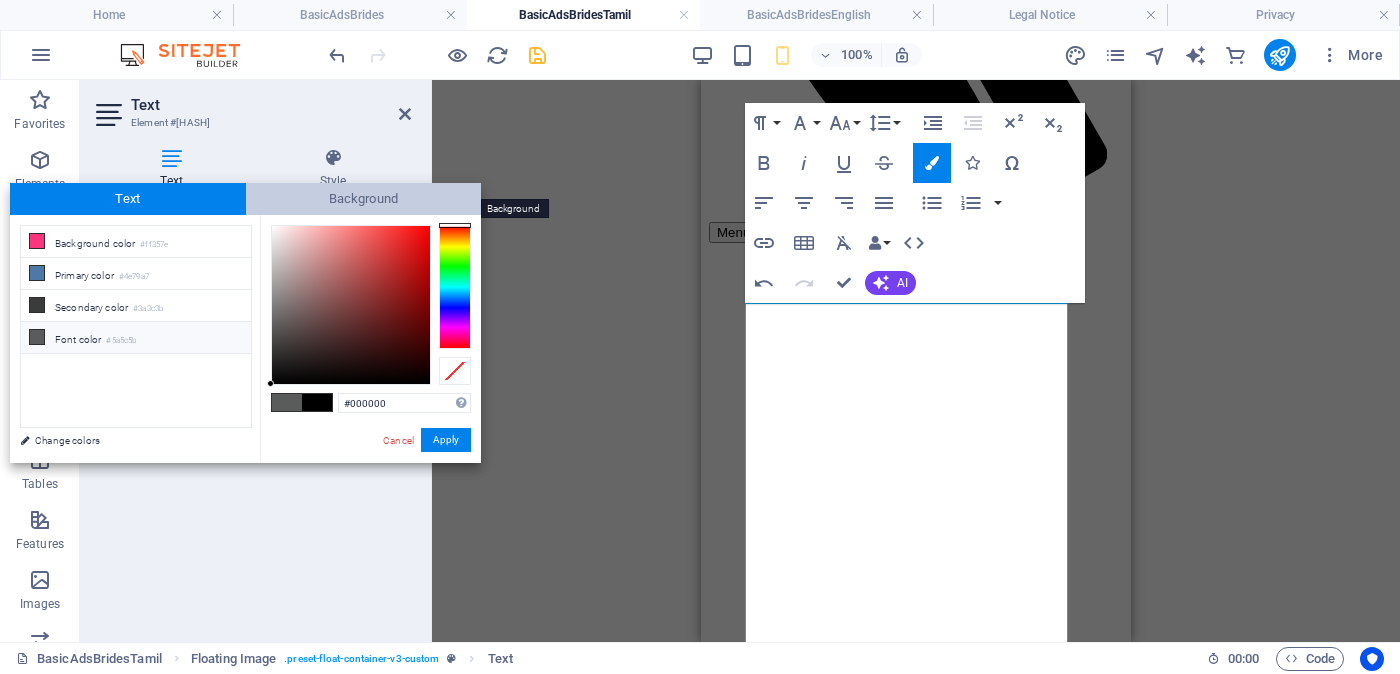 click on "Background" at bounding box center [364, 199] 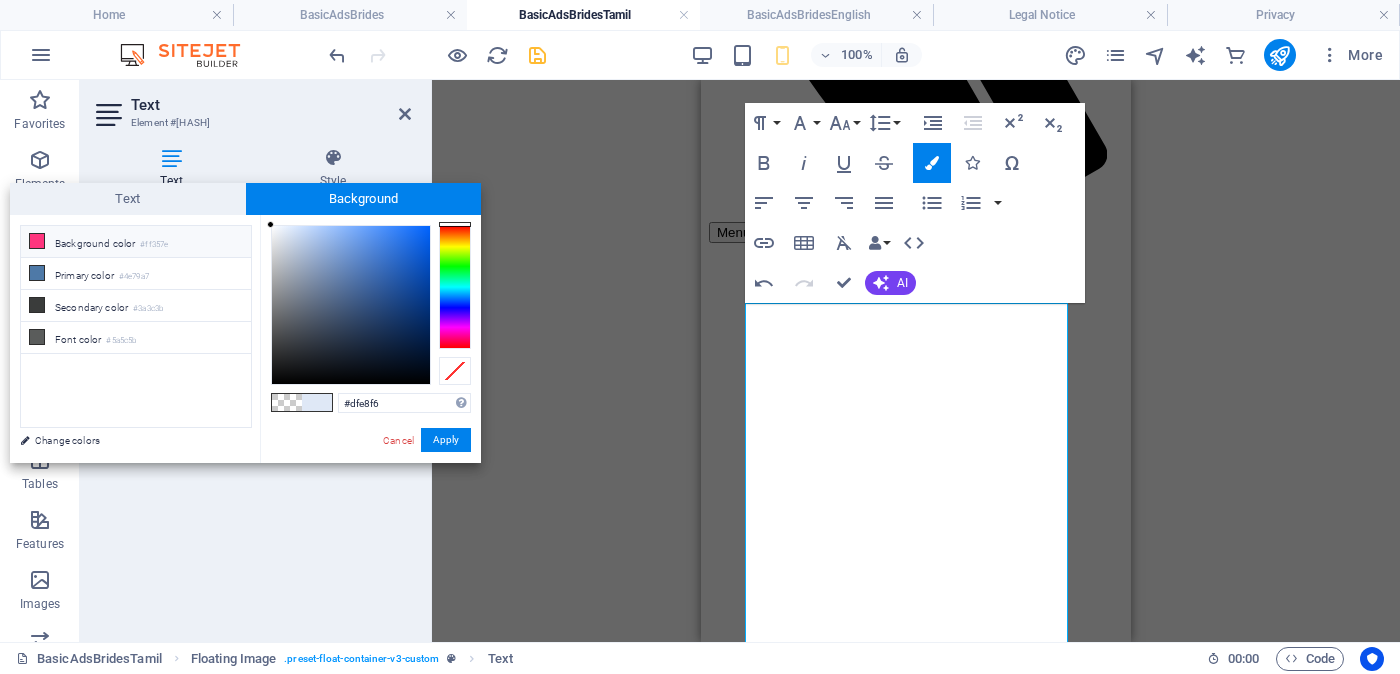 click on "Background color
#ff357e" at bounding box center [136, 242] 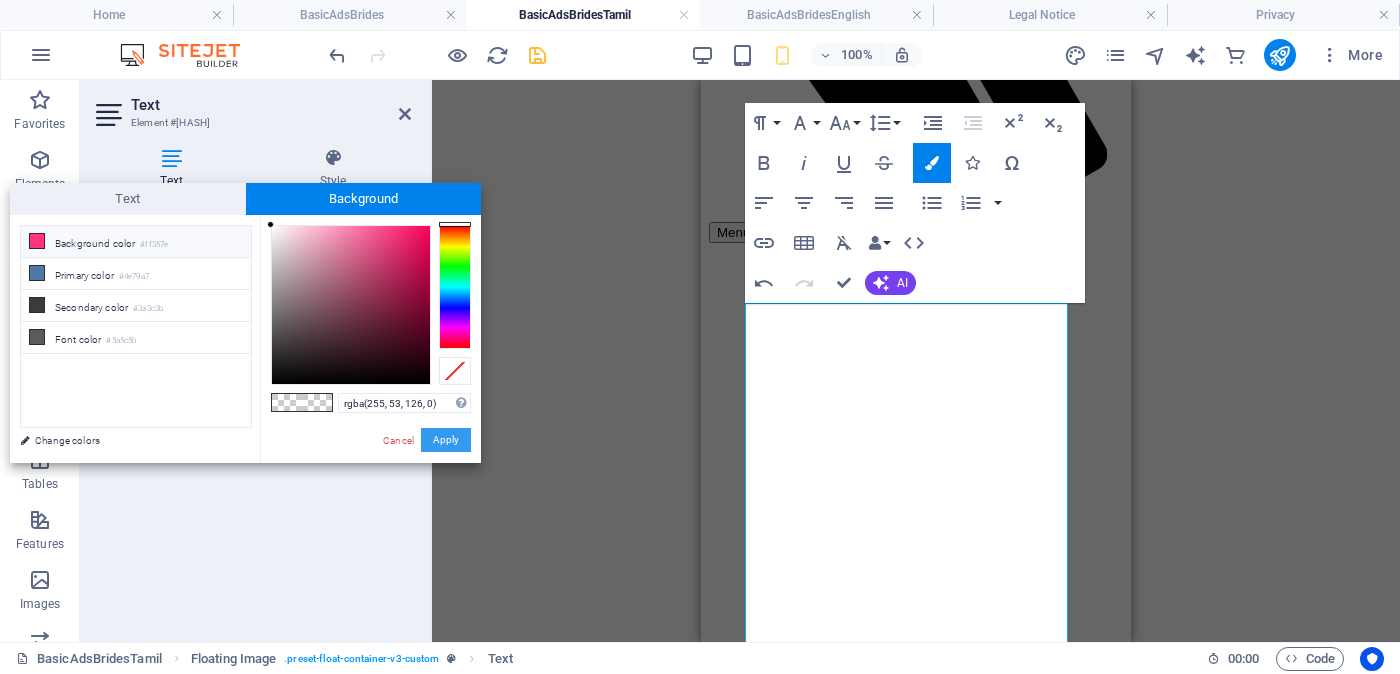 click on "Apply" at bounding box center [446, 440] 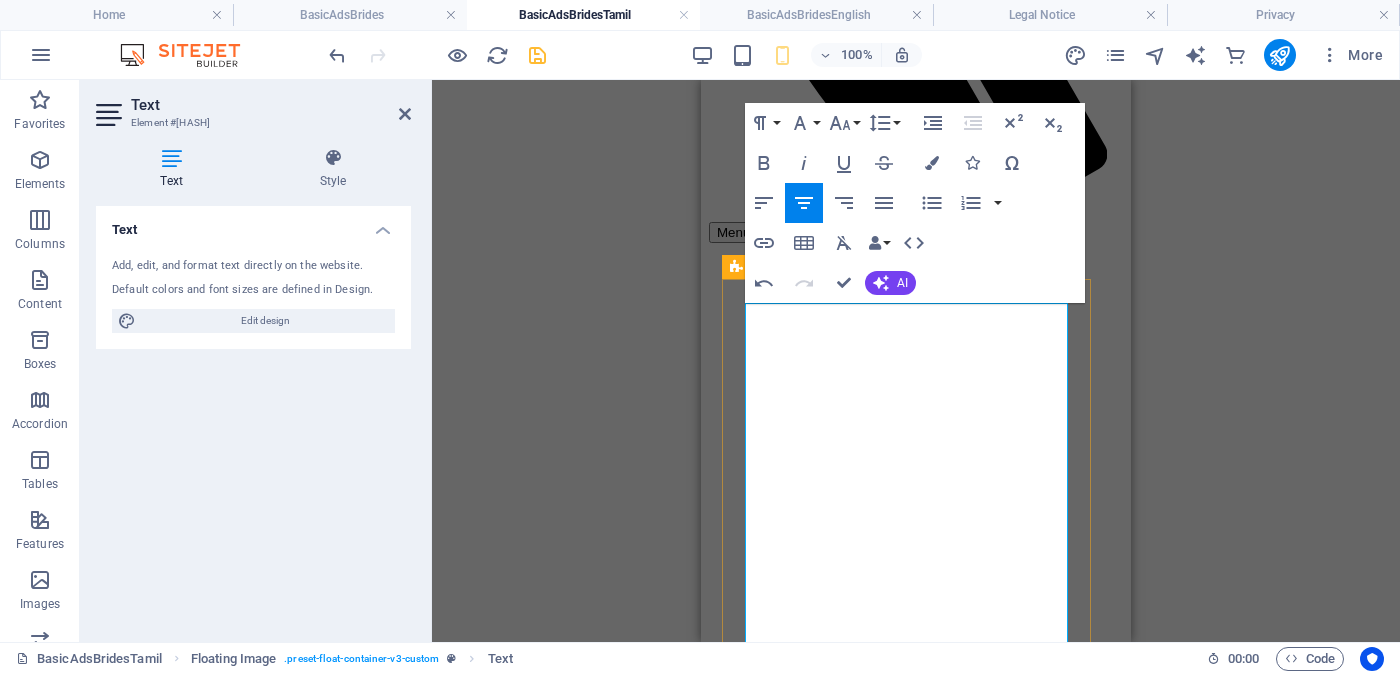 drag, startPoint x: 1056, startPoint y: 487, endPoint x: 748, endPoint y: 483, distance: 308.02597 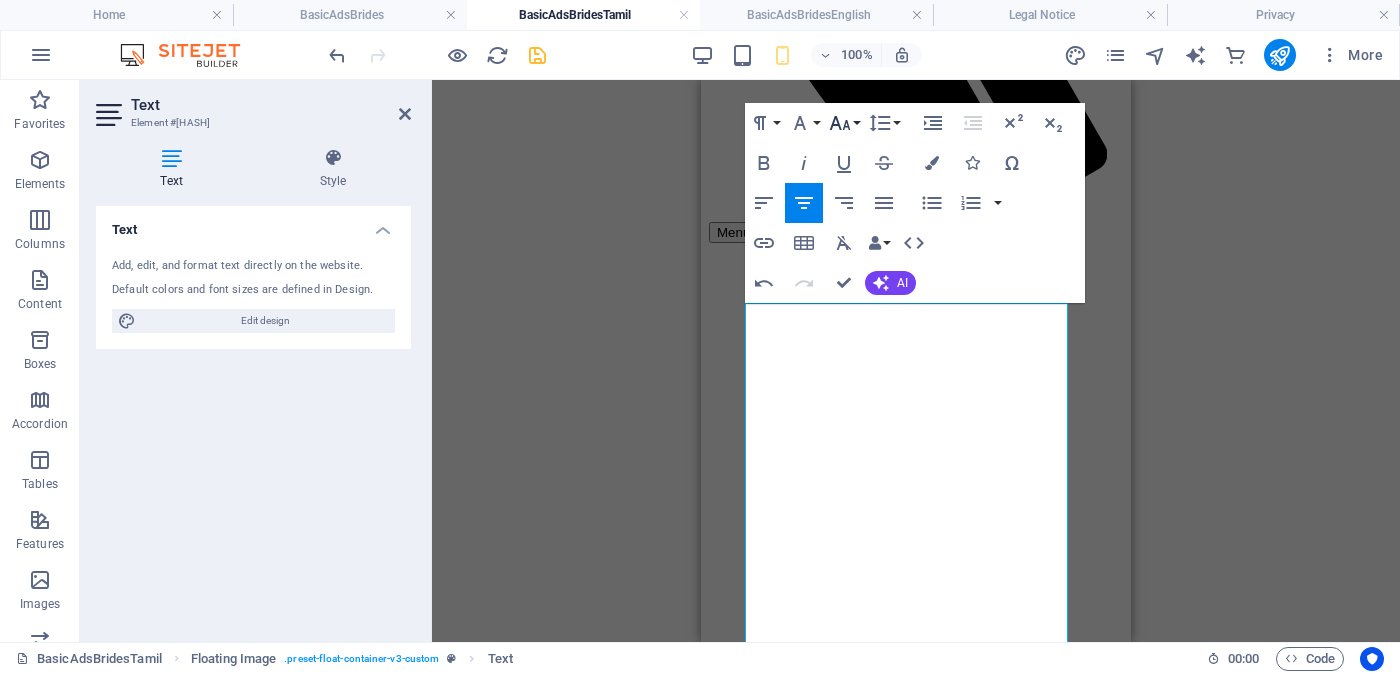 click 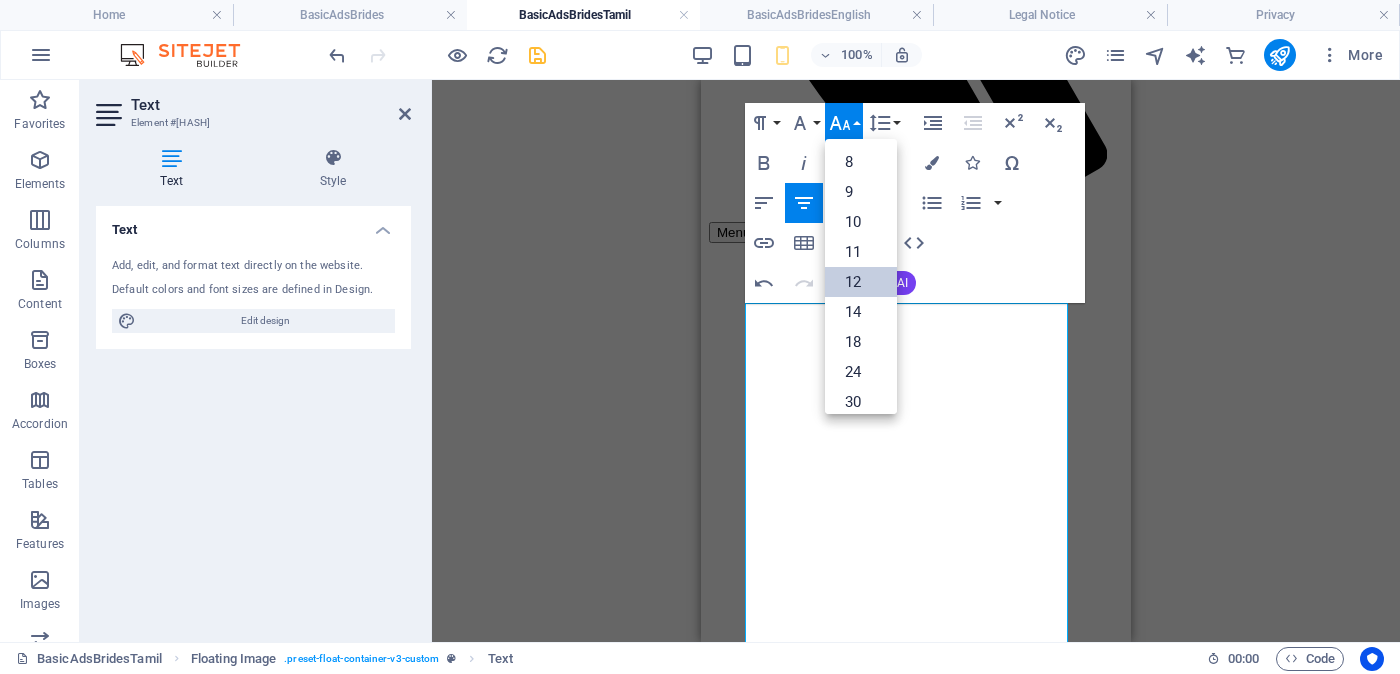 click on "12" at bounding box center [861, 282] 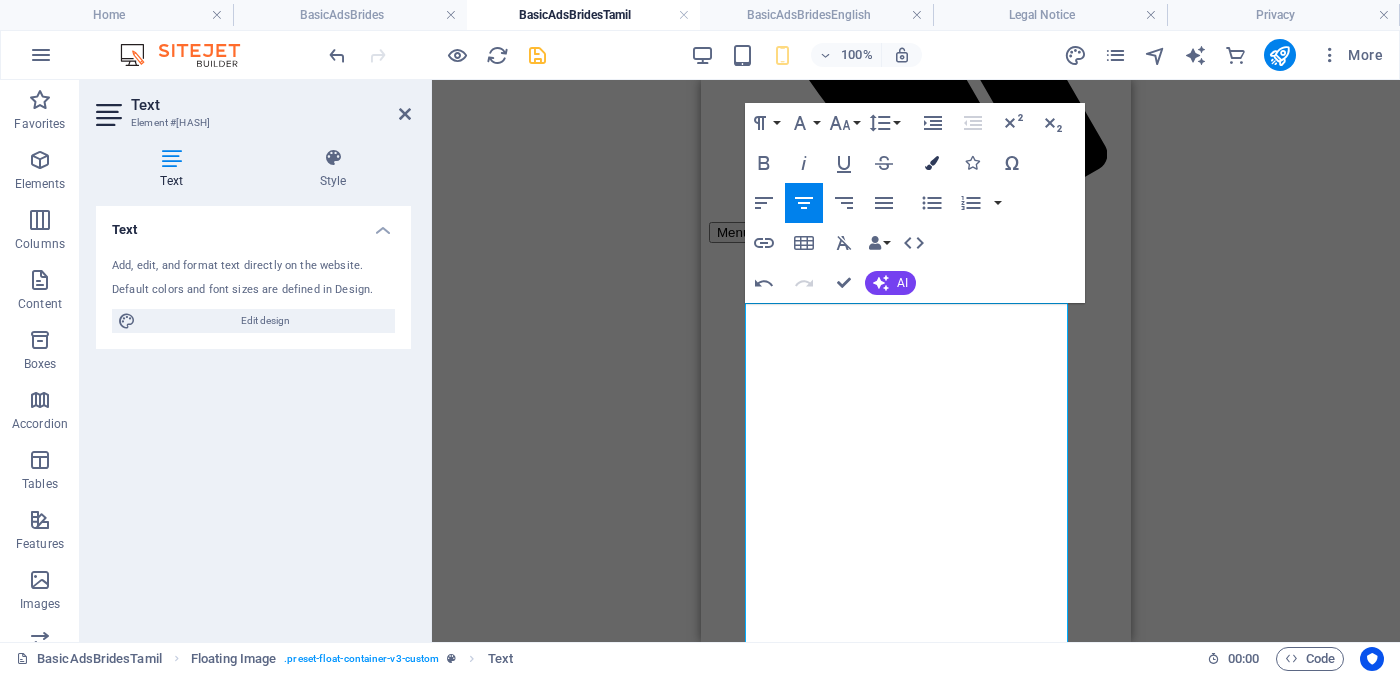 click at bounding box center (932, 163) 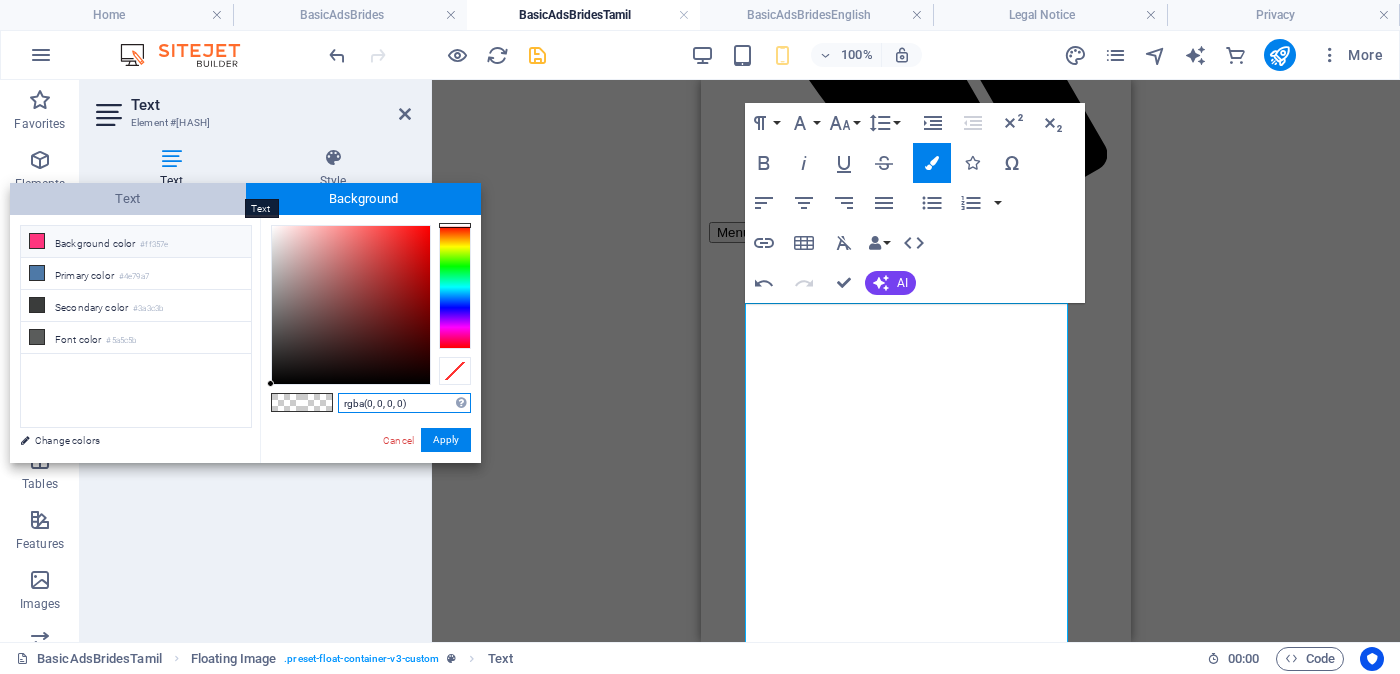 click on "Text" at bounding box center [128, 199] 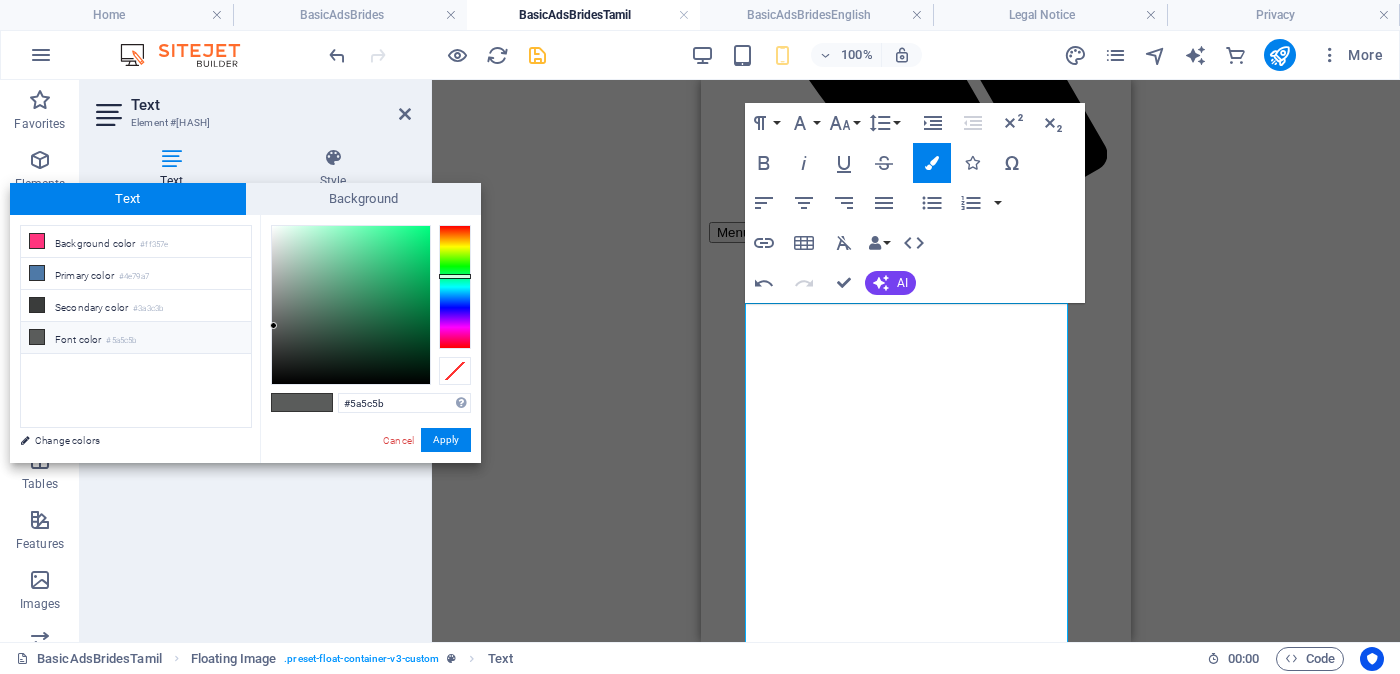 click on "#5a5c5b" at bounding box center [121, 341] 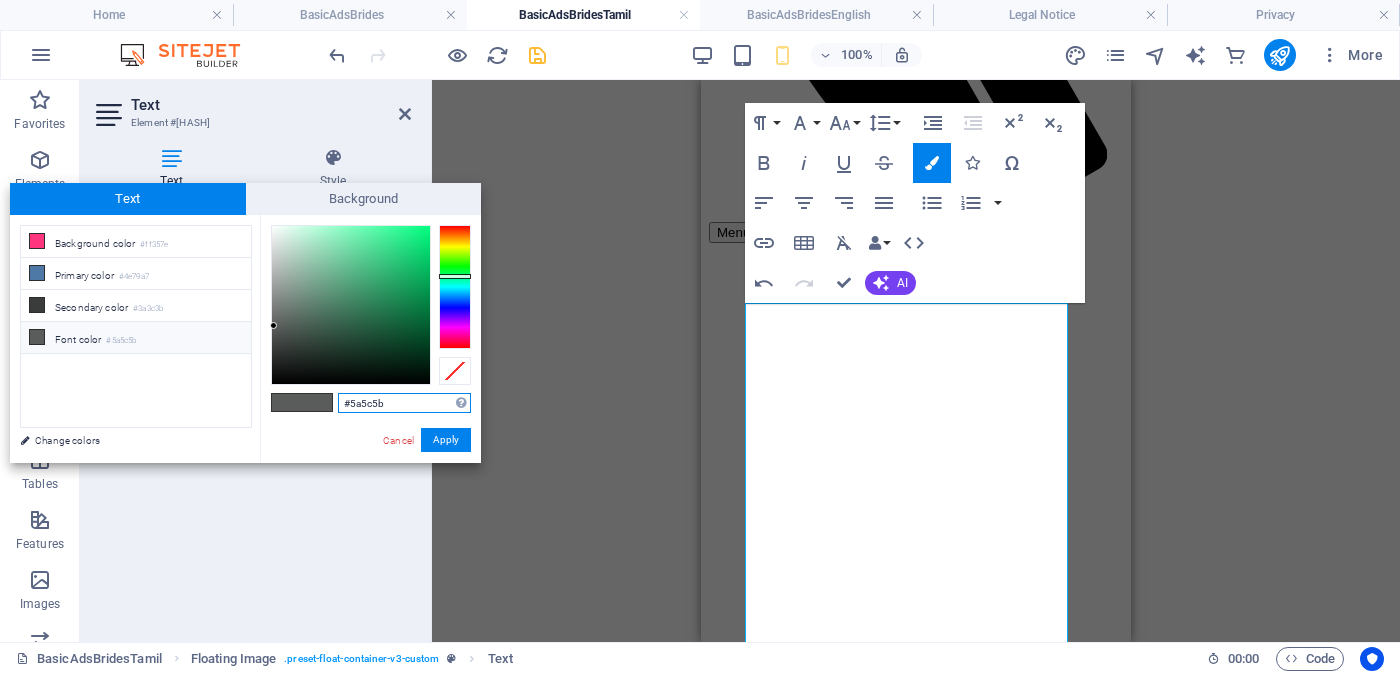 click on "#5a5c5b" at bounding box center [404, 403] 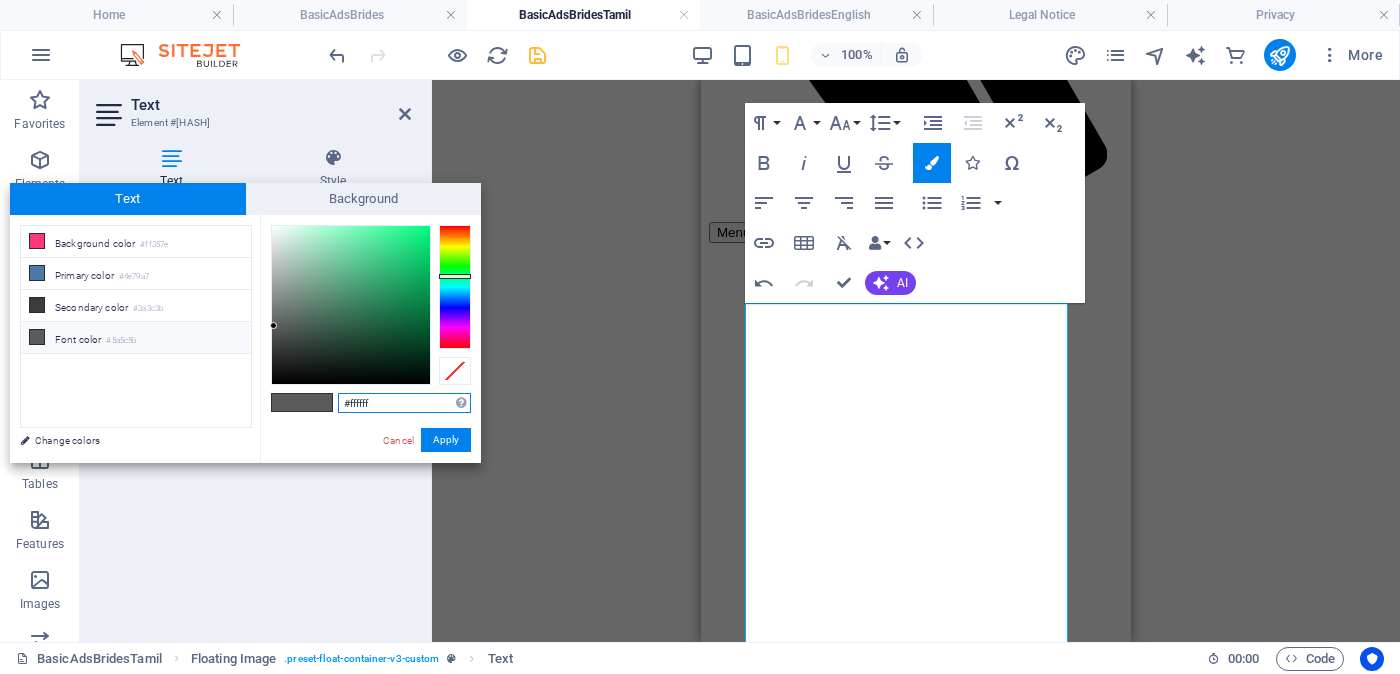 type on "#ffffff" 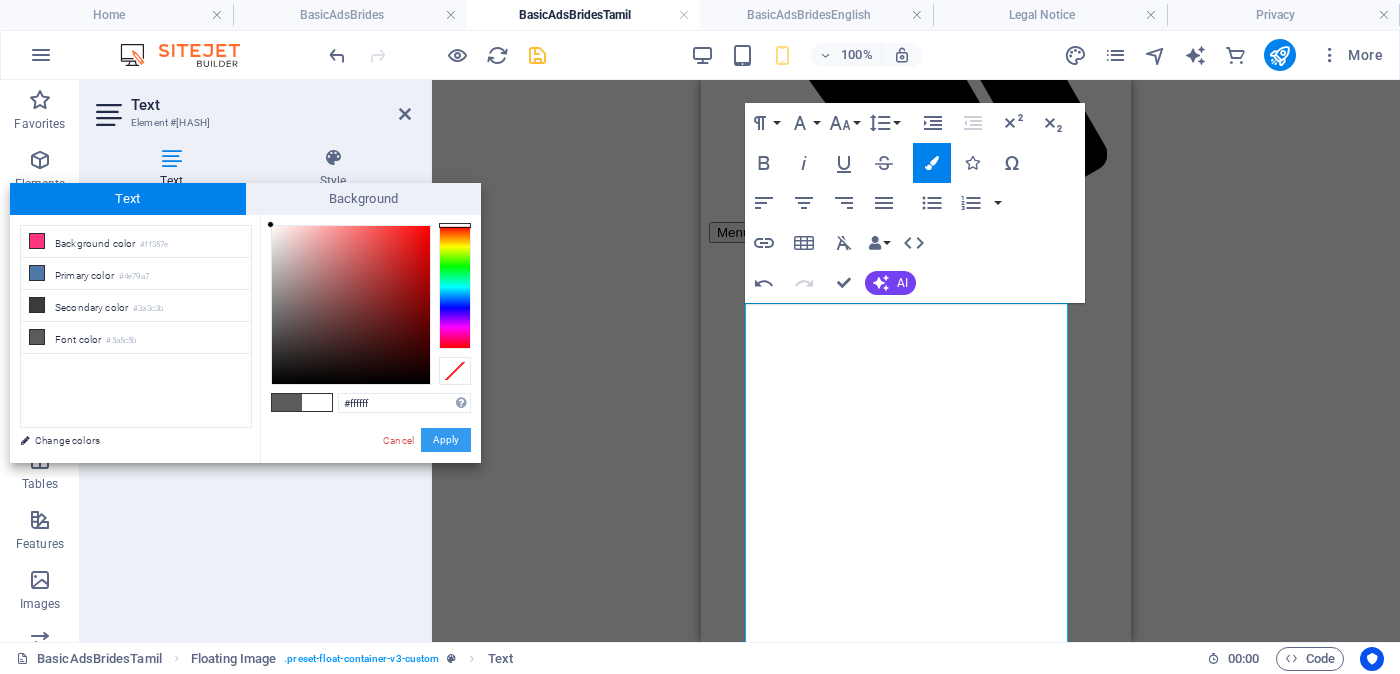 click on "Apply" at bounding box center (446, 440) 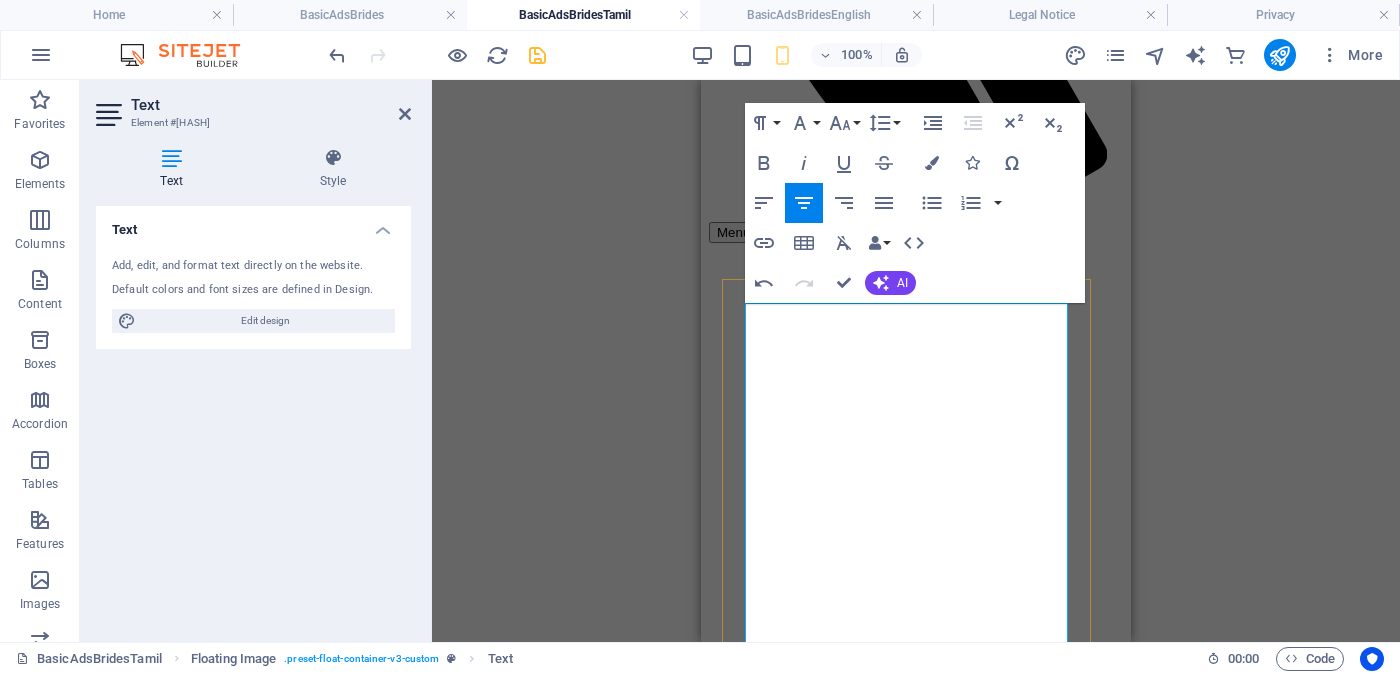 click at bounding box center (916, 2415) 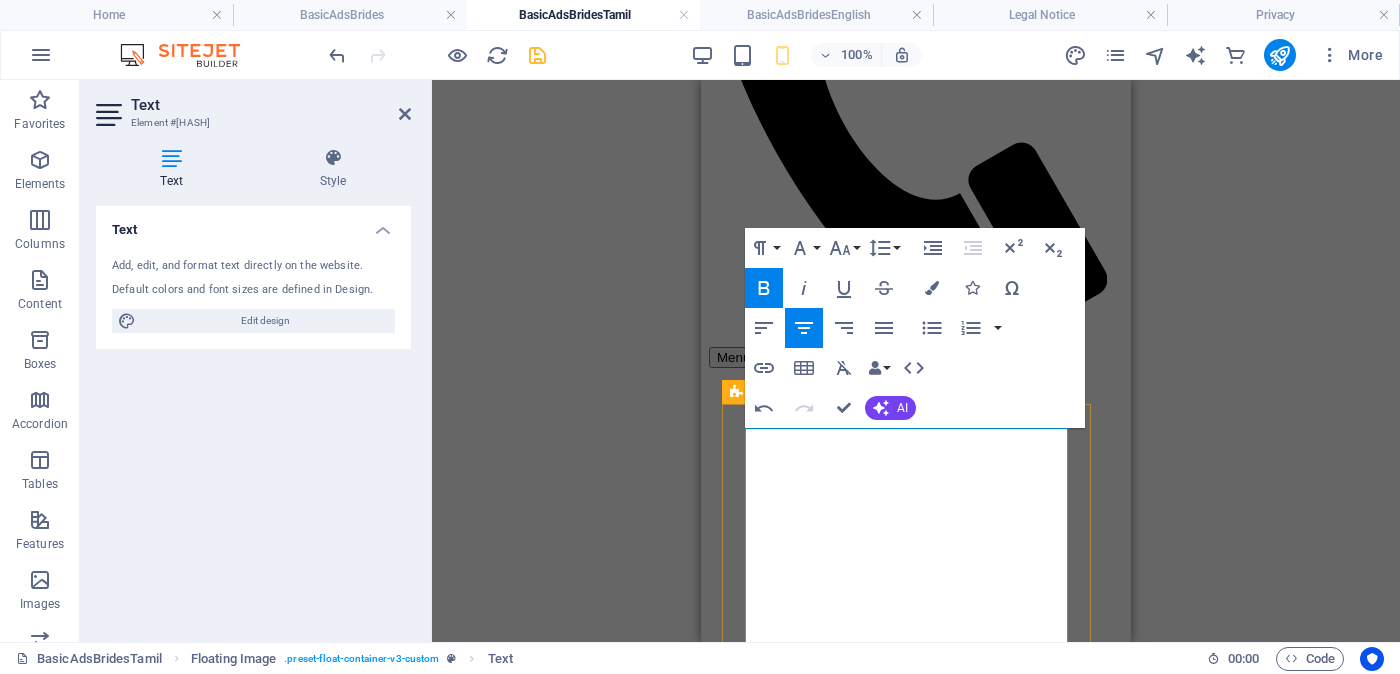 scroll, scrollTop: 444, scrollLeft: 0, axis: vertical 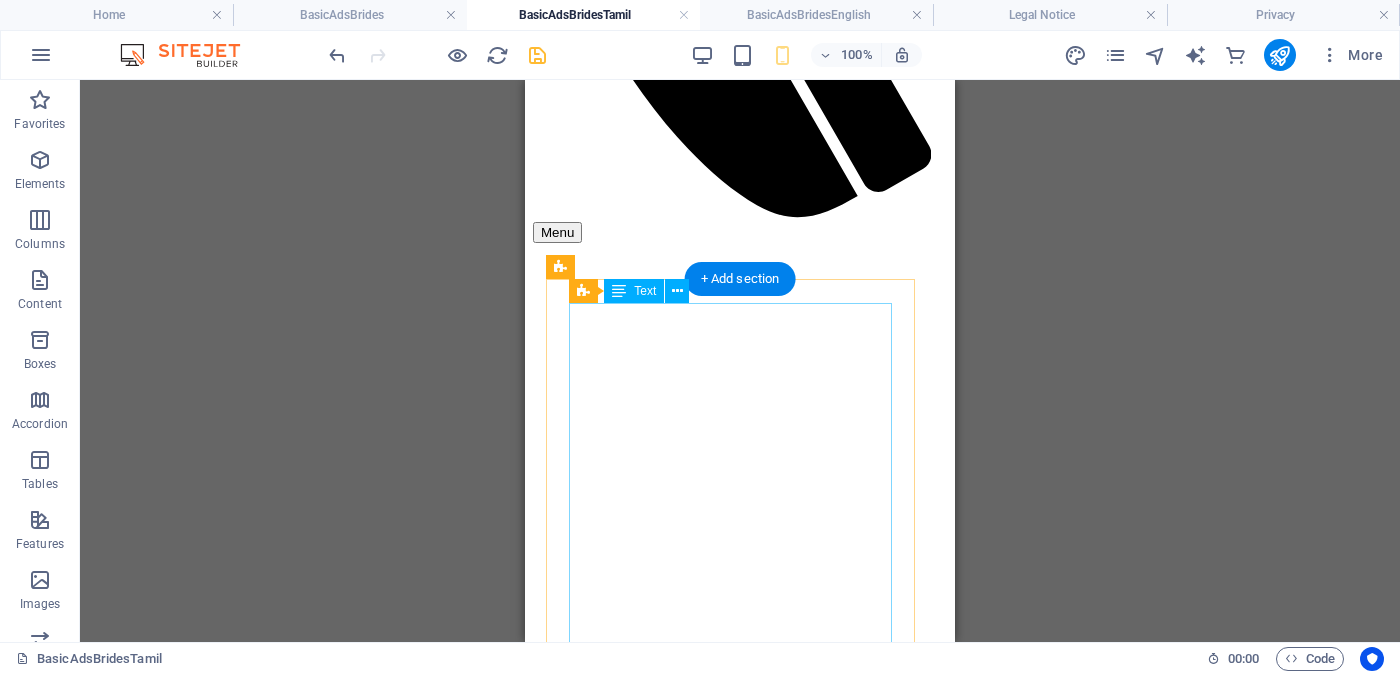 click on "Proposal ID >> [NUMBER] Nickname ஜங்கு [CITY] Independent Free churches - ස්වාධීන සභාවන් - சுதந்திர இலவச திருச்சபைகள் வயது - වයස - [AGE] Unmarried - අවිවාහක - திருமணமாகாத உயரம் - Feet ( [NUMBER] ) . Inches ( [NUMBER] ) Occupation - රැකියාව - தொழில் Foreign Employed - විදේශ රැකියාවැති - வெளிநாடு வேலை මාසික ආදායම - ආදායම - சம்பளம் Rs. [NUMBER] - Rs. [NUMBER] - අතර ---------------------------------------------------- << Full Ad view Link >> தெளிவான படத்தையும் முழு விளம்பரத்தையும் பார்க்க" at bounding box center (740, 2485) 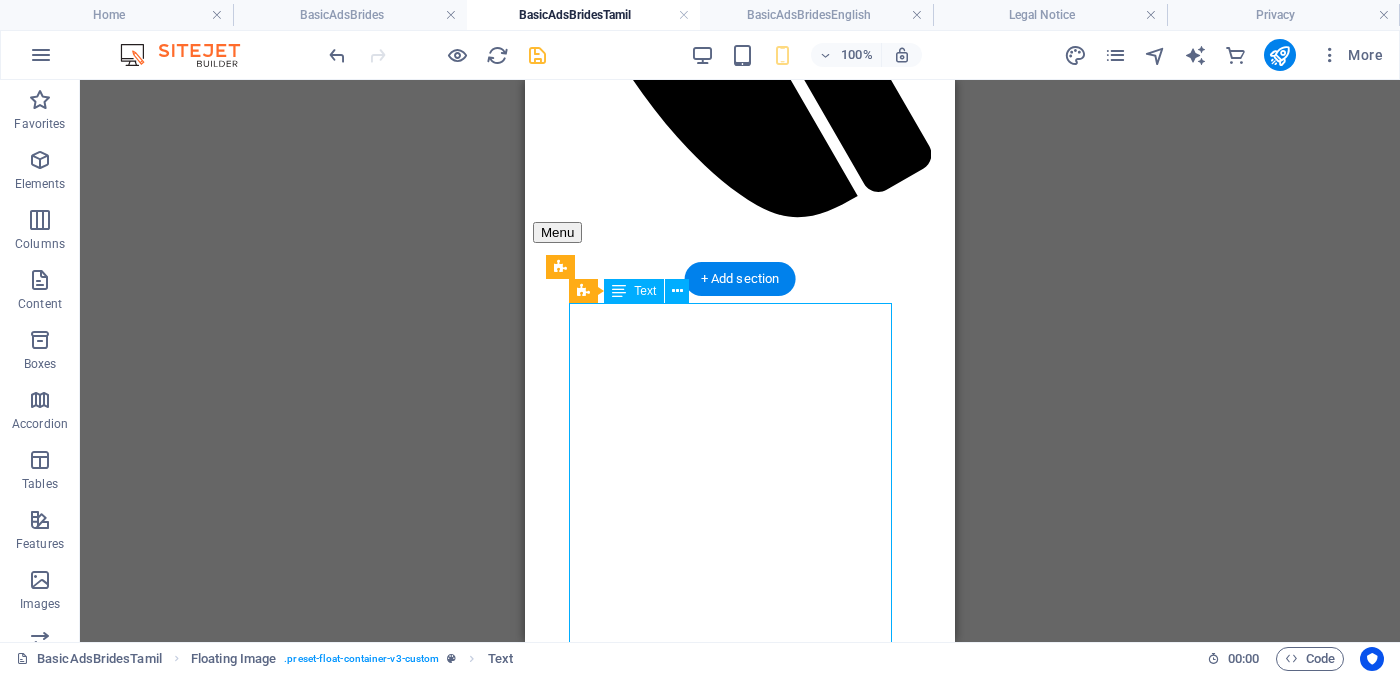 click on "Proposal ID >> [NUMBER] Nickname ஜங்கு [CITY] Independent Free churches - ස්වාධීන සභාවන් - சுதந்திர இலவச திருச்சபைகள் வயது - වයස - [AGE] Unmarried - අවිවාහක - திருமணமாகாத உயரம் - Feet ( [NUMBER] ) . Inches ( [NUMBER] ) Occupation - රැකියාව - தொழில் Foreign Employed - විදේශ රැකියාවැති - வெளிநாடு வேலை මාසික ආදායම - ආදායම - சம்பளம் Rs. [NUMBER] - Rs. [NUMBER] - අතර ---------------------------------------------------- << Full Ad view Link >> தெளிவான படத்தையும் முழு விளம்பரத்தையும் பார்க்க" at bounding box center [740, 2485] 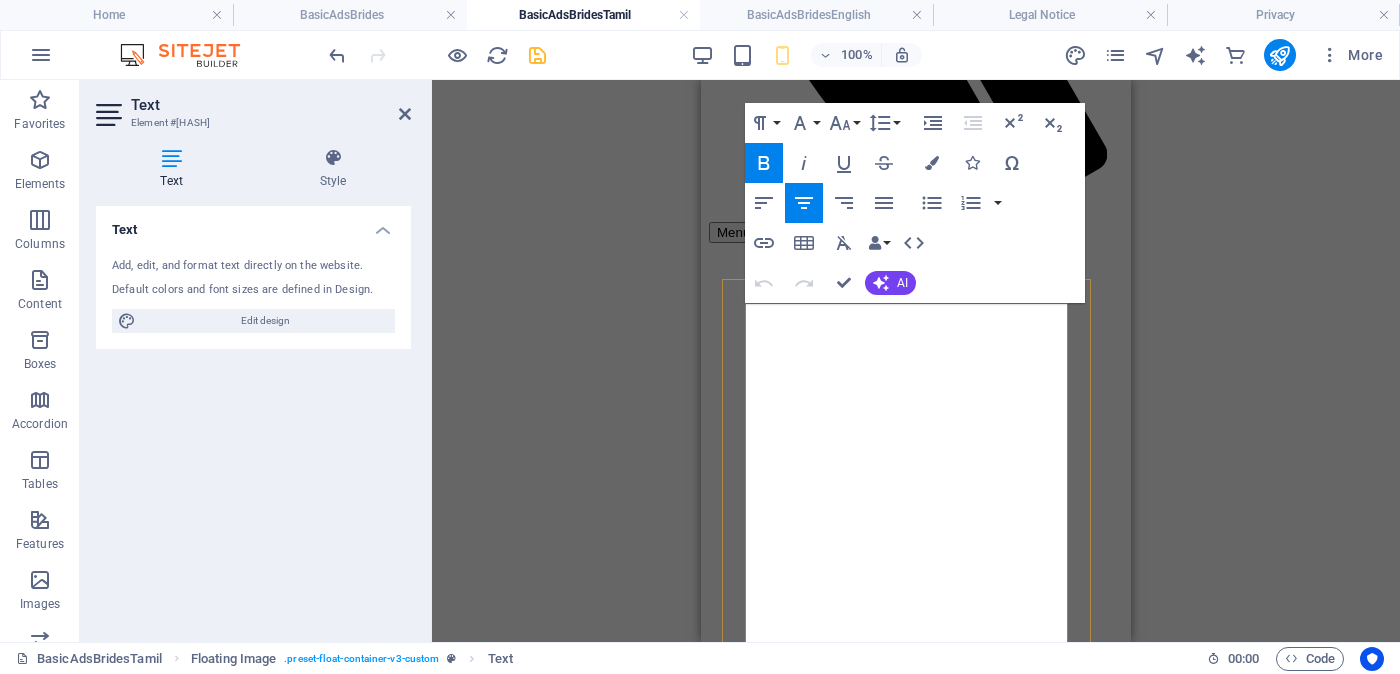 click at bounding box center (916, 2415) 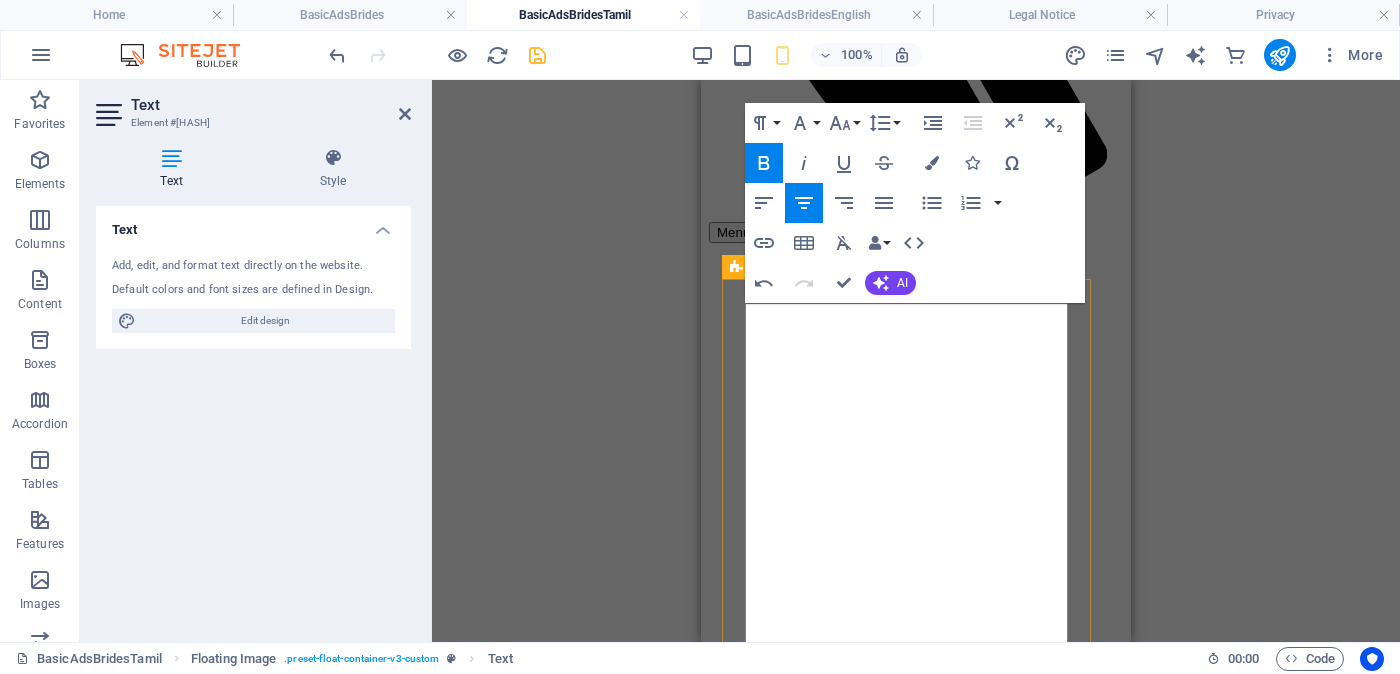 scroll, scrollTop: 819, scrollLeft: 0, axis: vertical 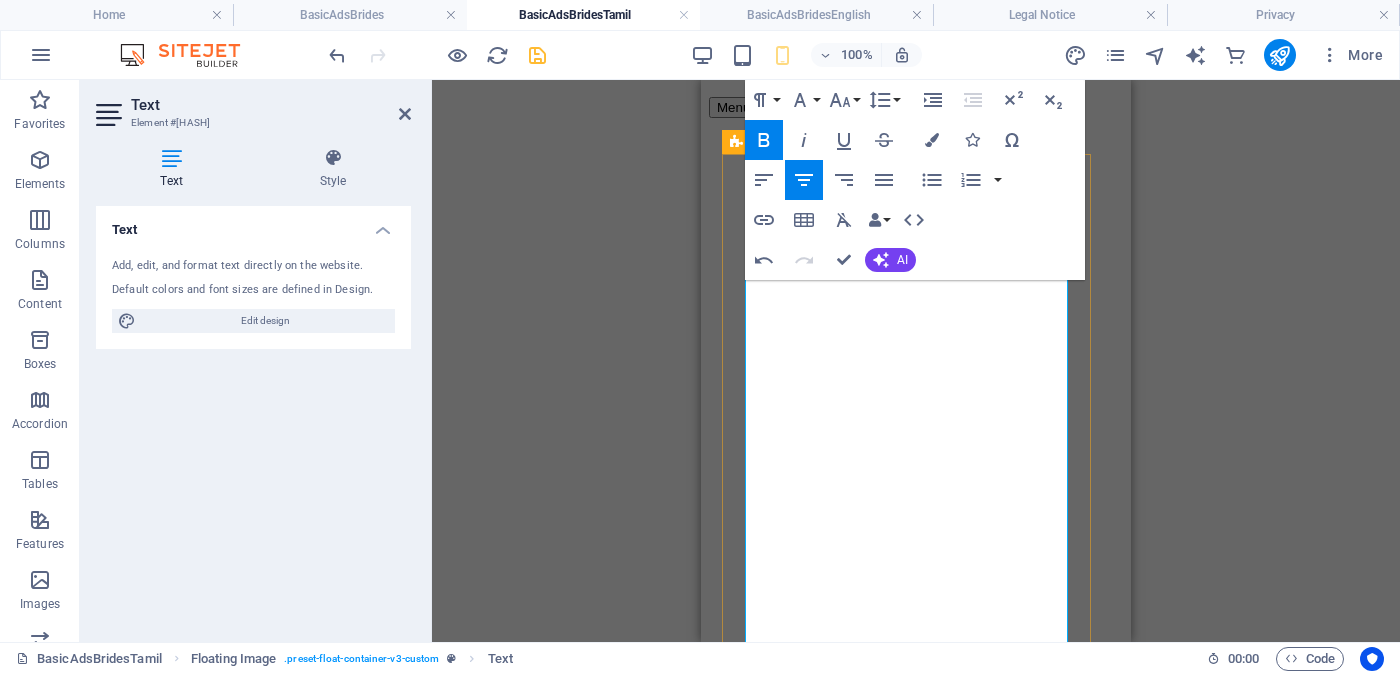 click on "වයස -  24" at bounding box center (933, 2354) 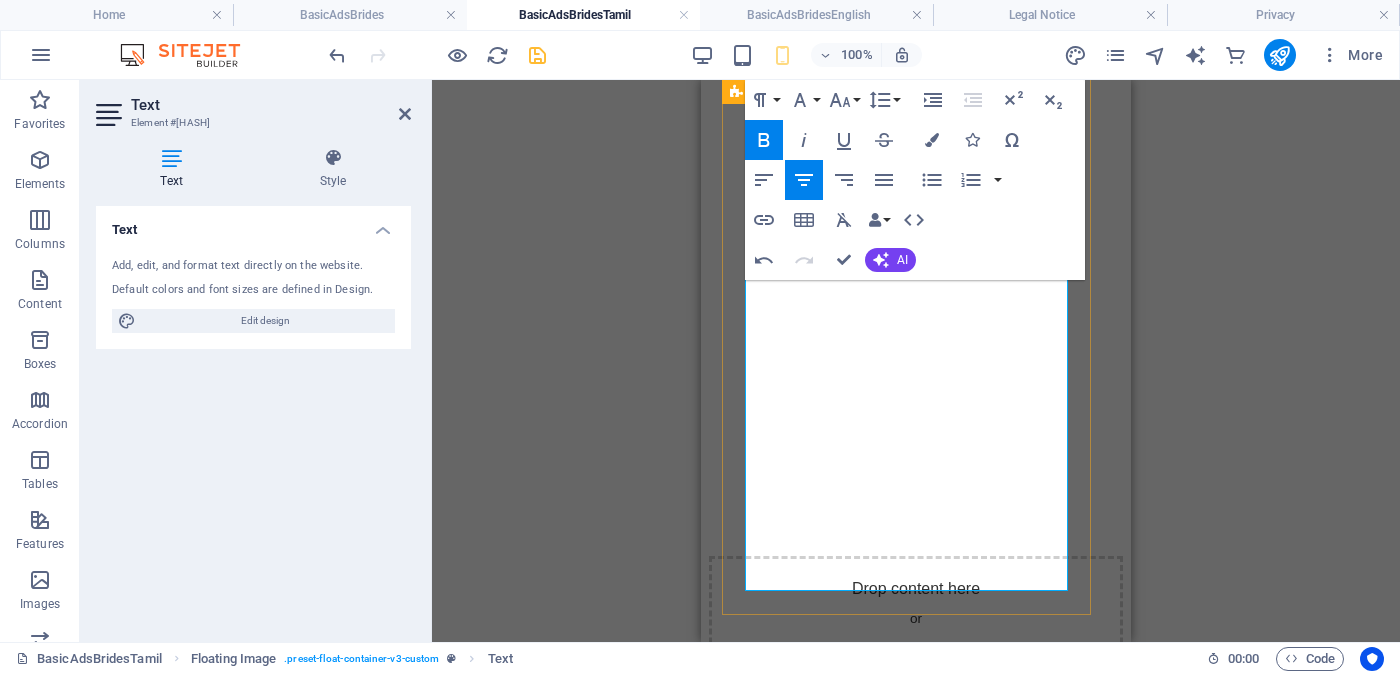 click on "Foreign Employed - විදේශ රැකියාවැති  - வெளிநாடு வேலை" at bounding box center (914, 2301) 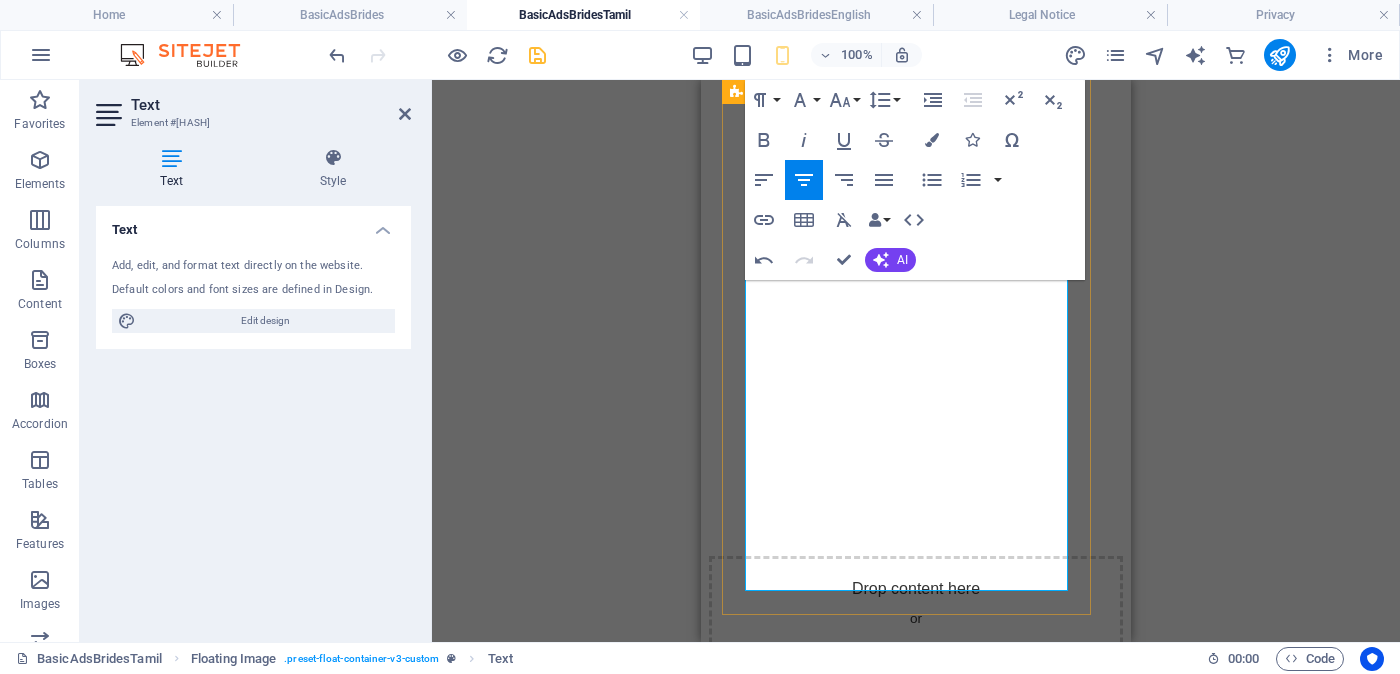 drag, startPoint x: 762, startPoint y: 411, endPoint x: 1045, endPoint y: 411, distance: 283 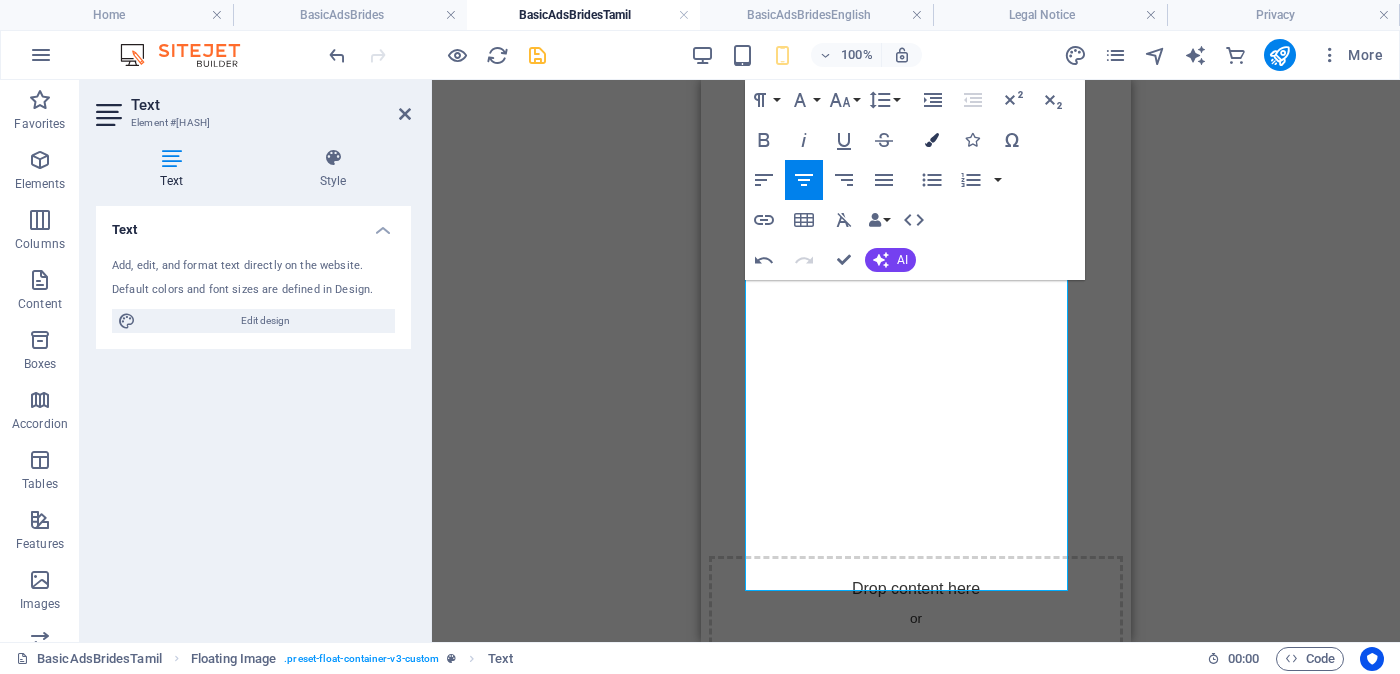 click at bounding box center [932, 140] 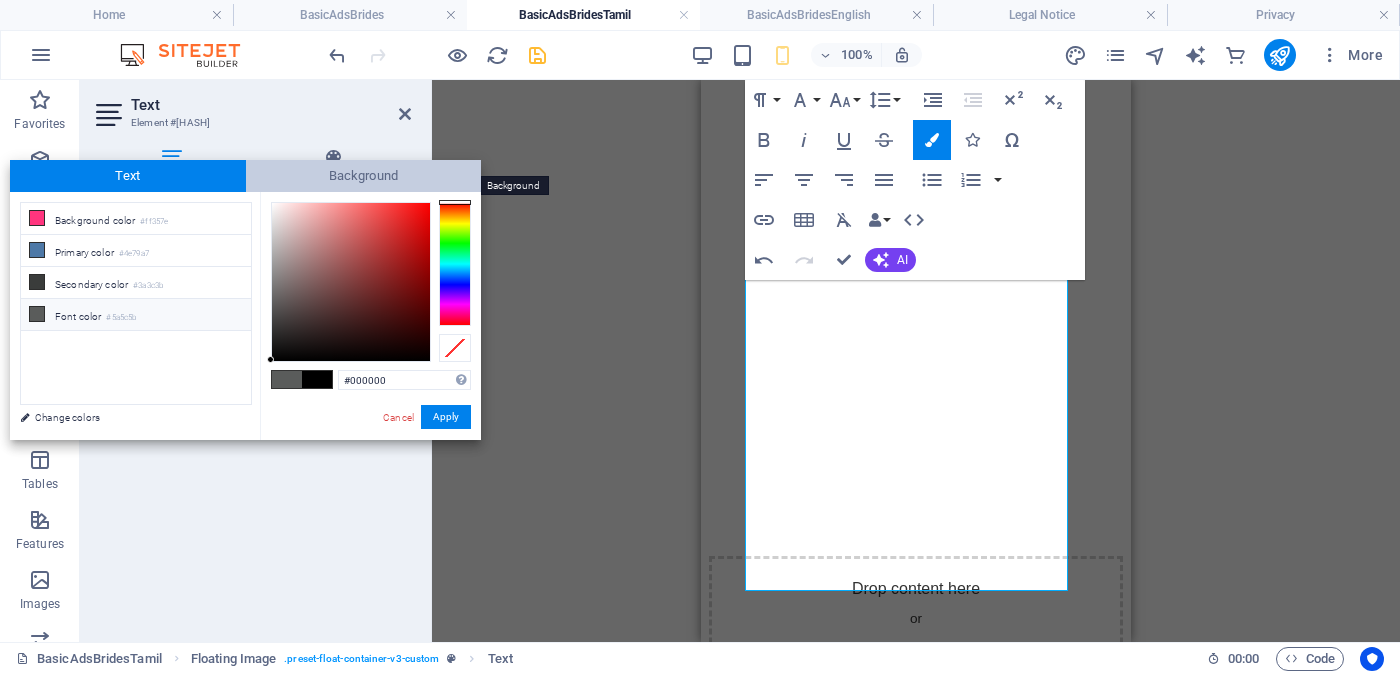 click on "Background" at bounding box center (364, 176) 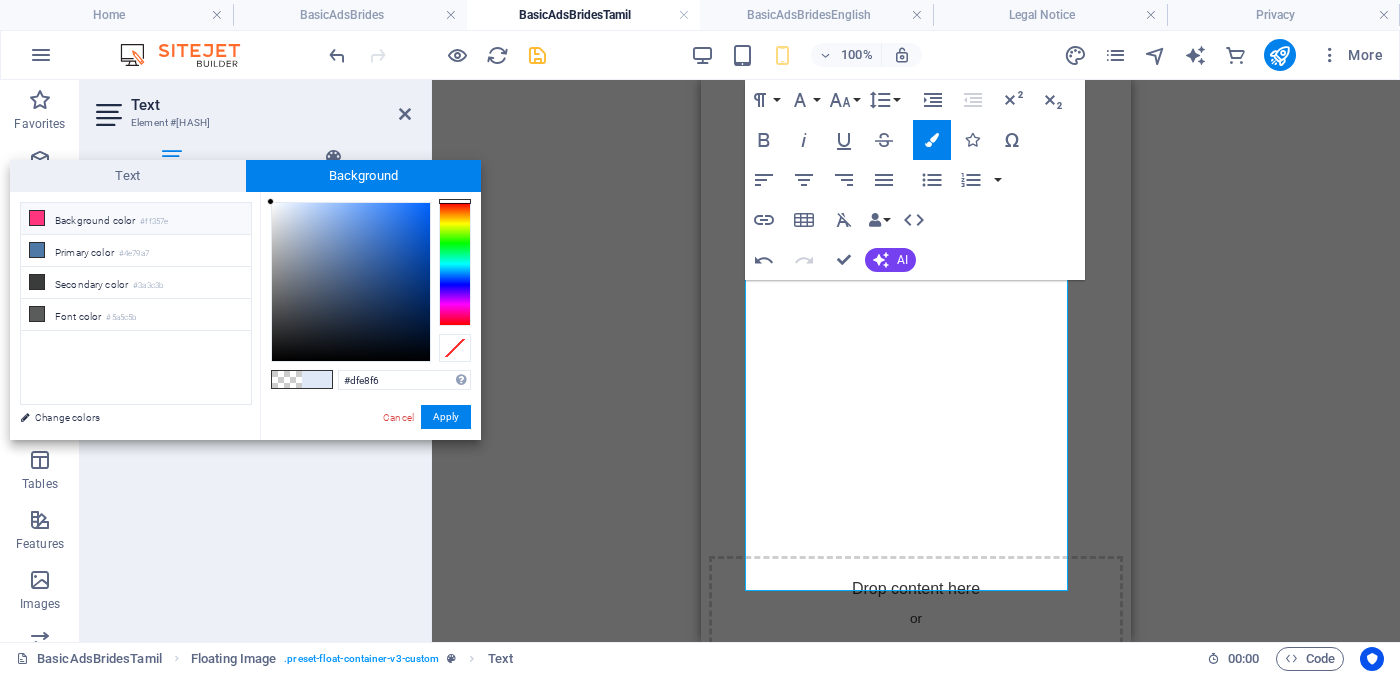 click on "#ff357e" at bounding box center (154, 222) 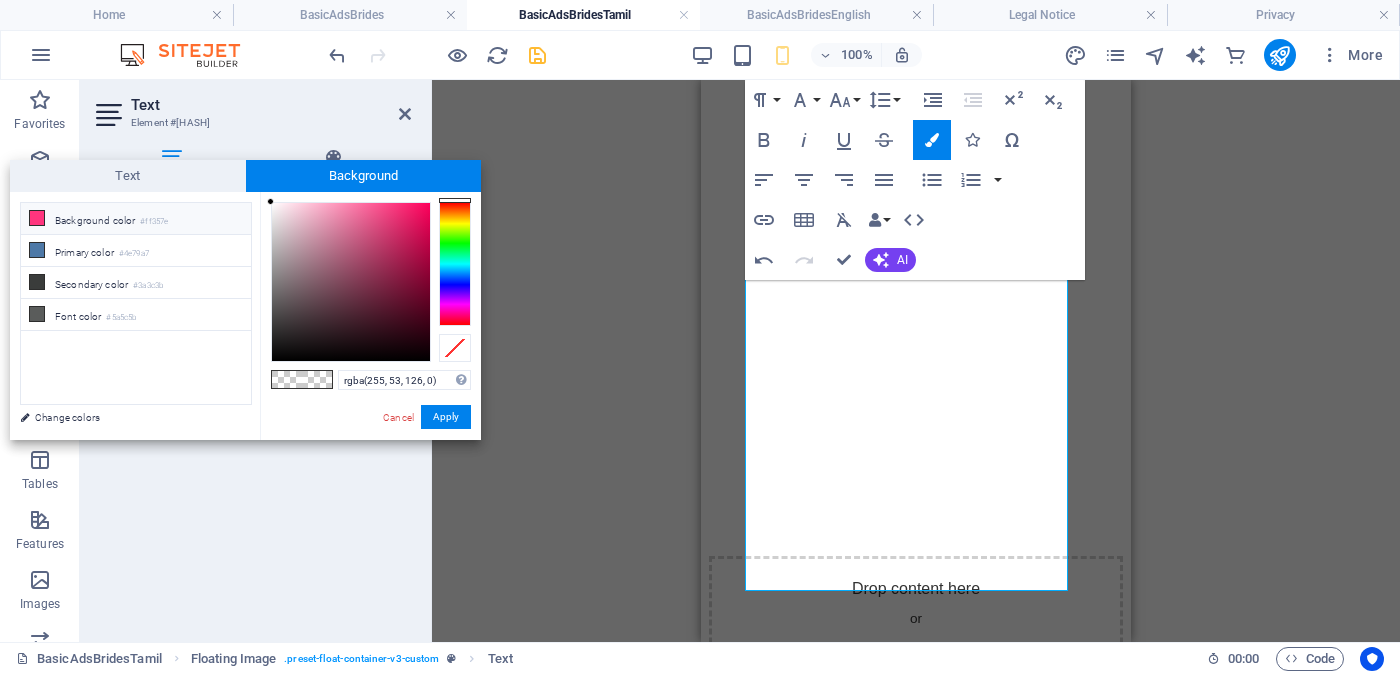 click on "#ff357e" at bounding box center (154, 222) 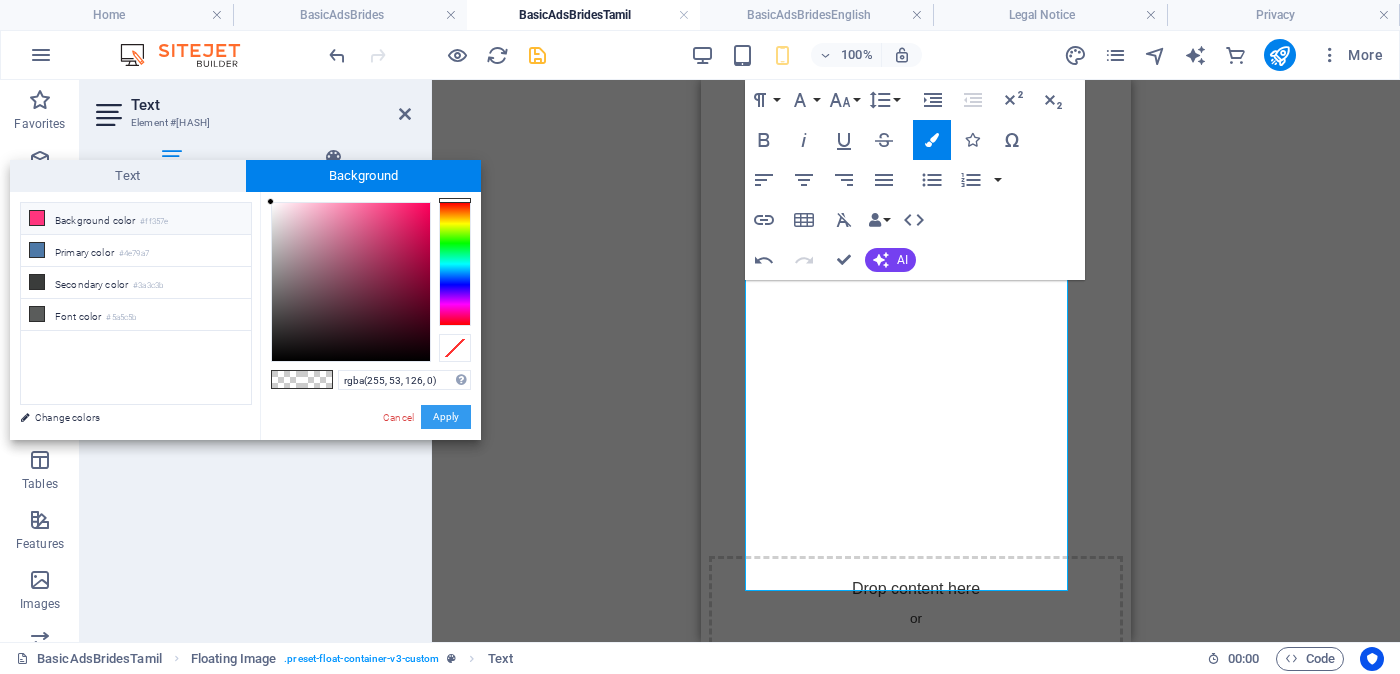 click on "Apply" at bounding box center [446, 417] 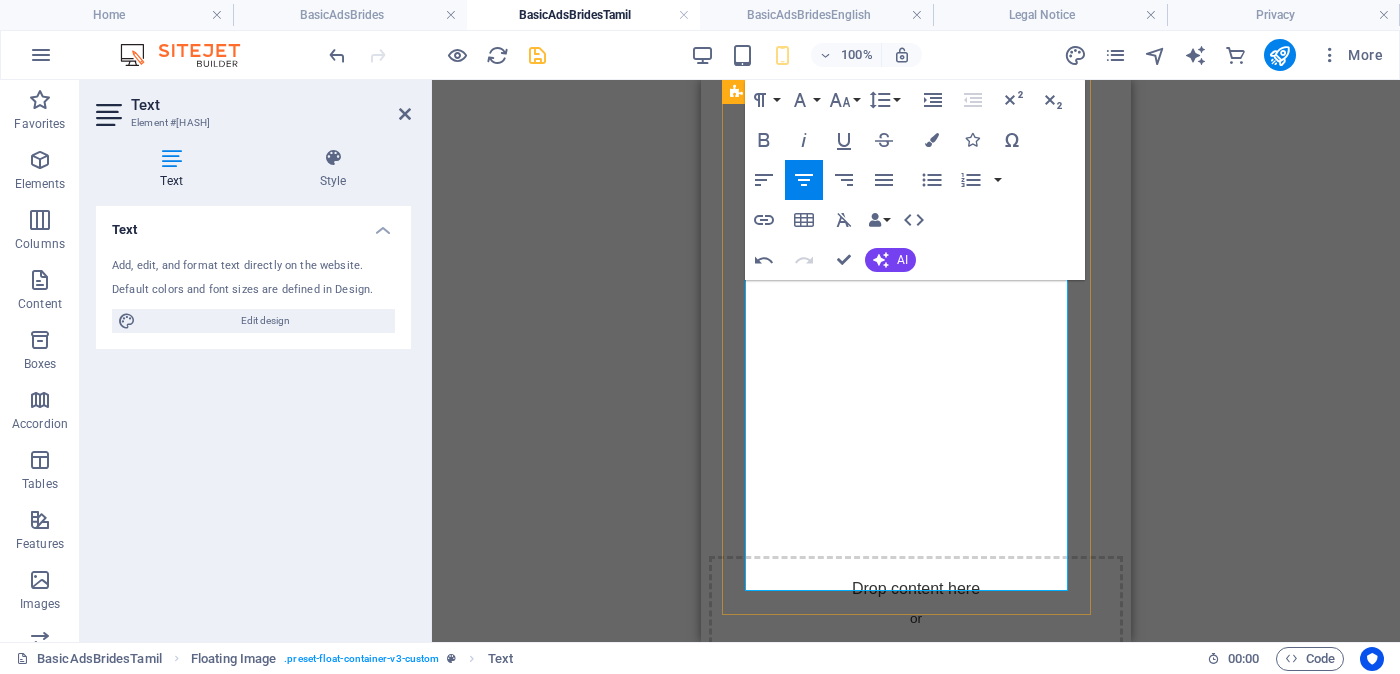 click on "வயது -     වයස -  29 Unmarried - අවිවාහක - திருமணமாகாத உயரம் - Feet ( 5 ) . Inches ( 03 ) Occupation - රැකියාව -  தொழில் Job Seeking - රැකියා අපේක්ෂිත - வேலை தேடுதல்  வேலை" at bounding box center (916, 2264) 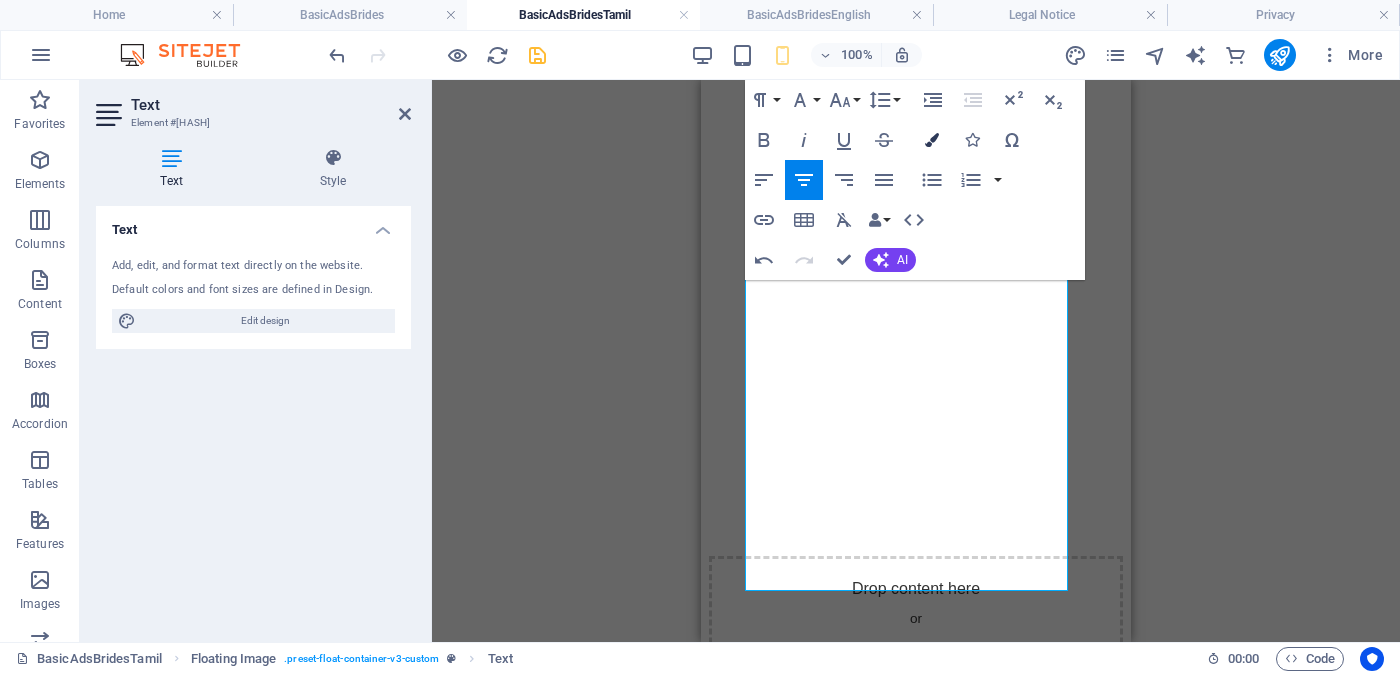 click at bounding box center (932, 140) 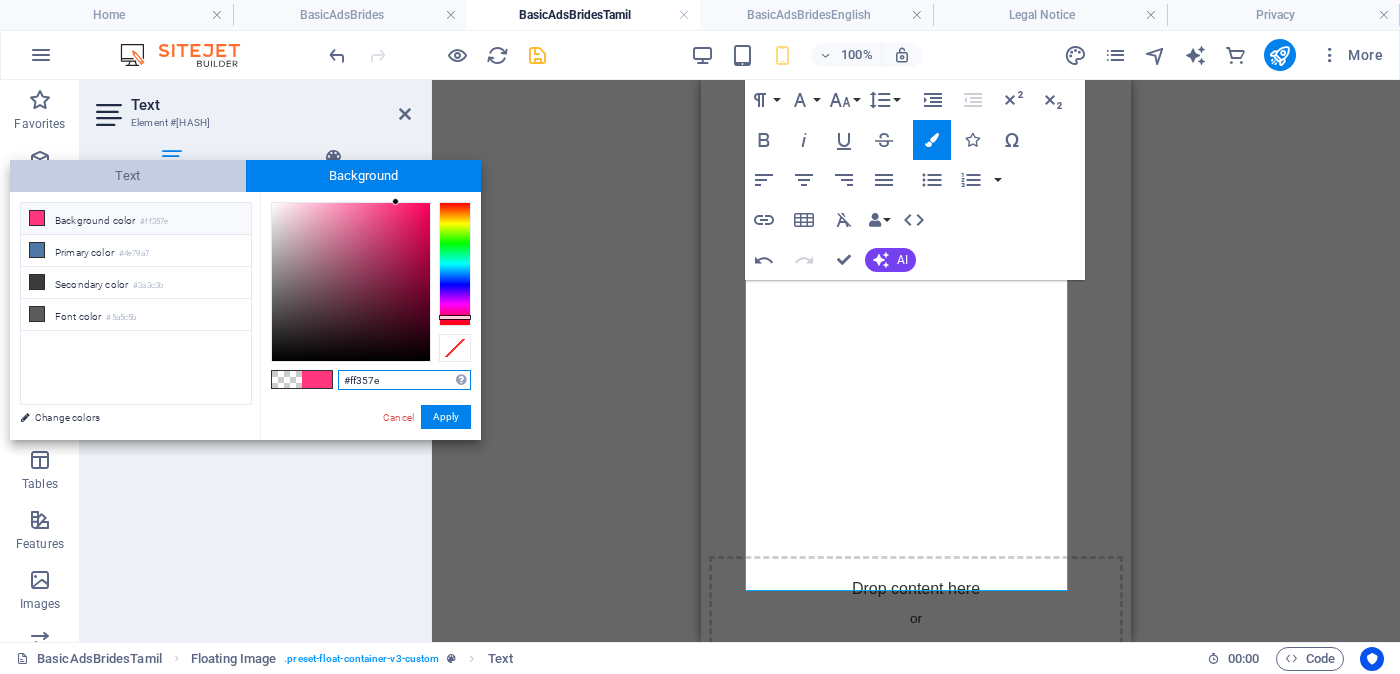 click on "Text" at bounding box center (128, 176) 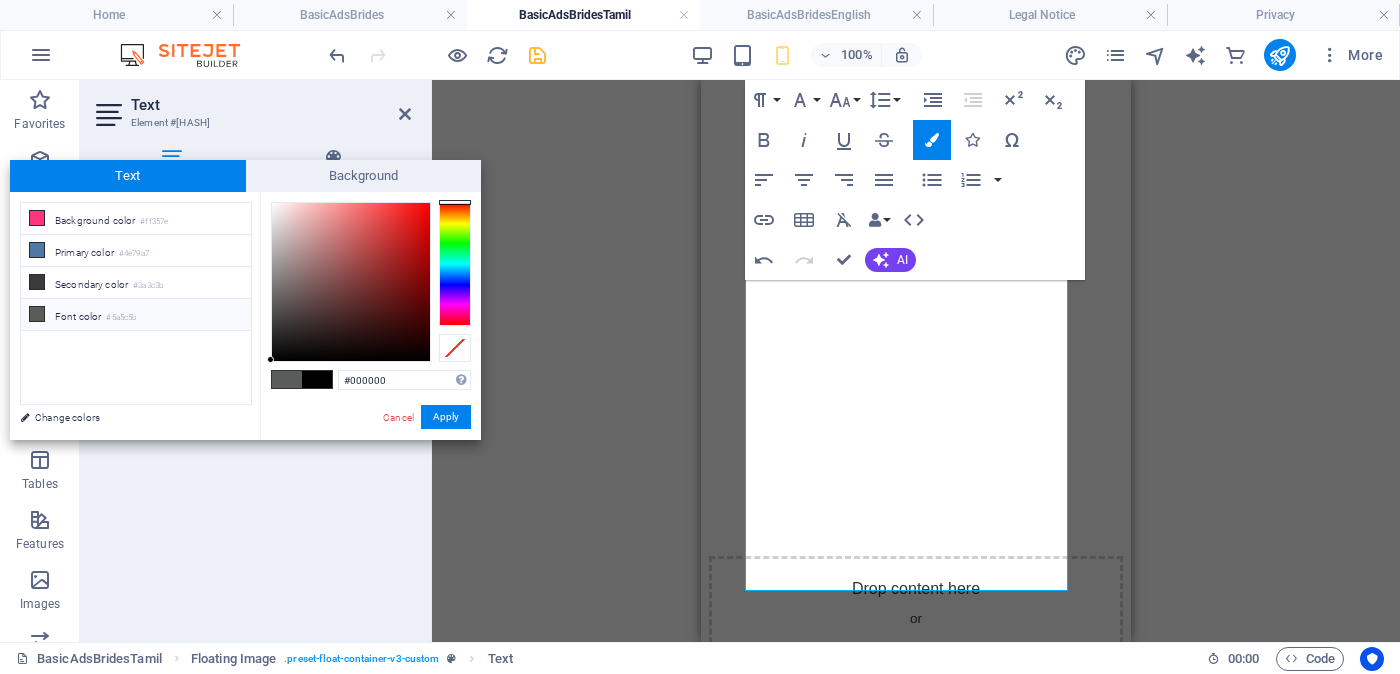 click on "Font color
#5a5c5b" at bounding box center [136, 315] 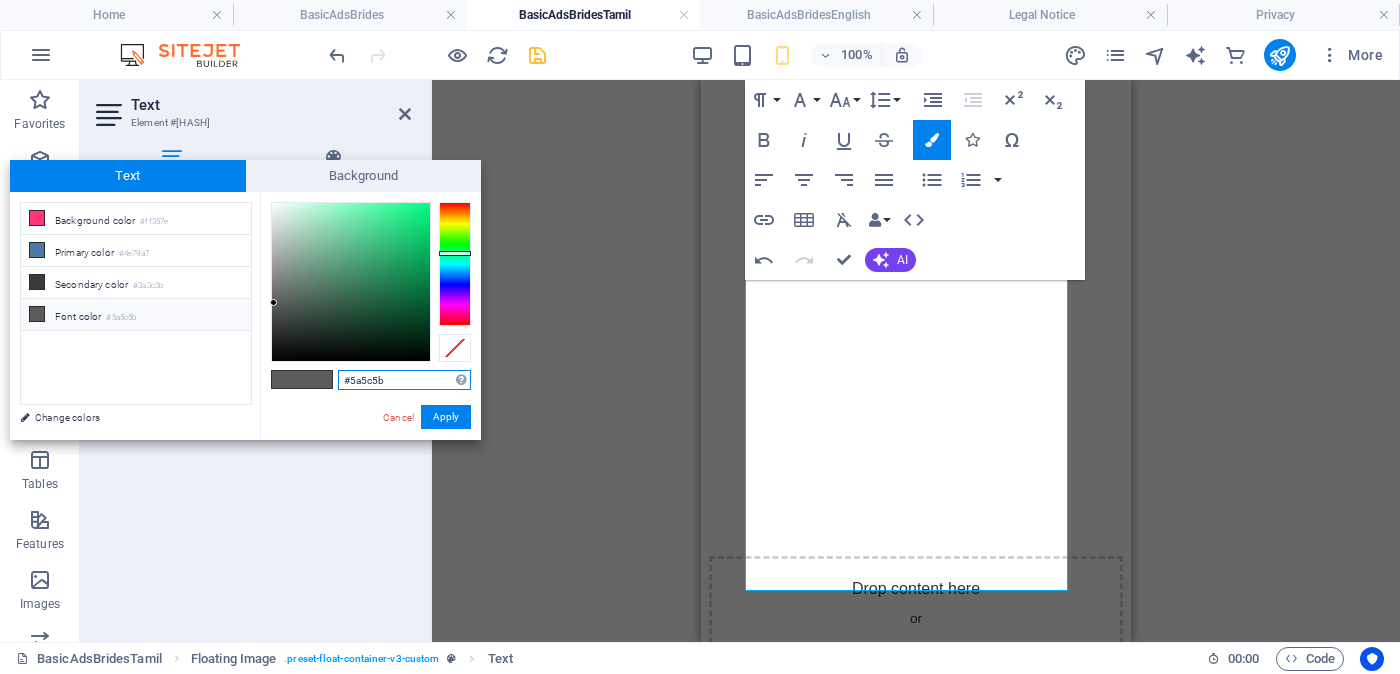 click on "#5a5c5b" at bounding box center [404, 380] 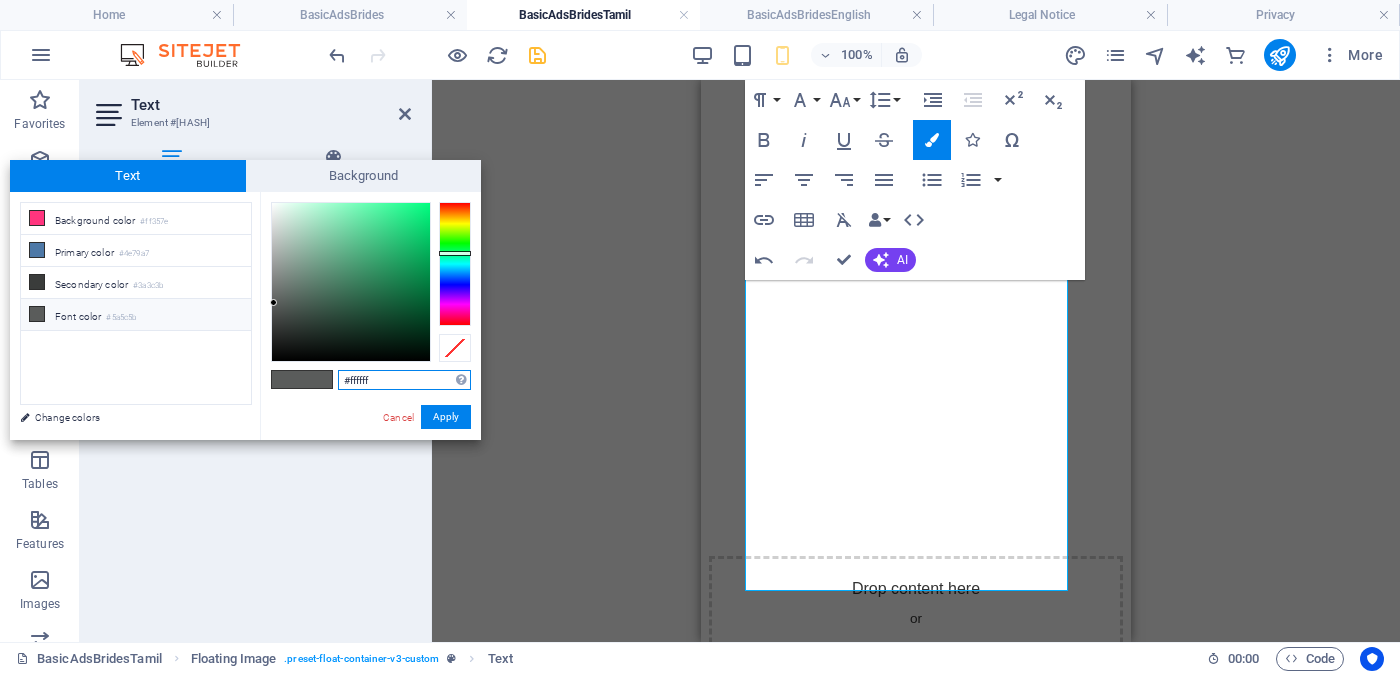 type on "#ffffff" 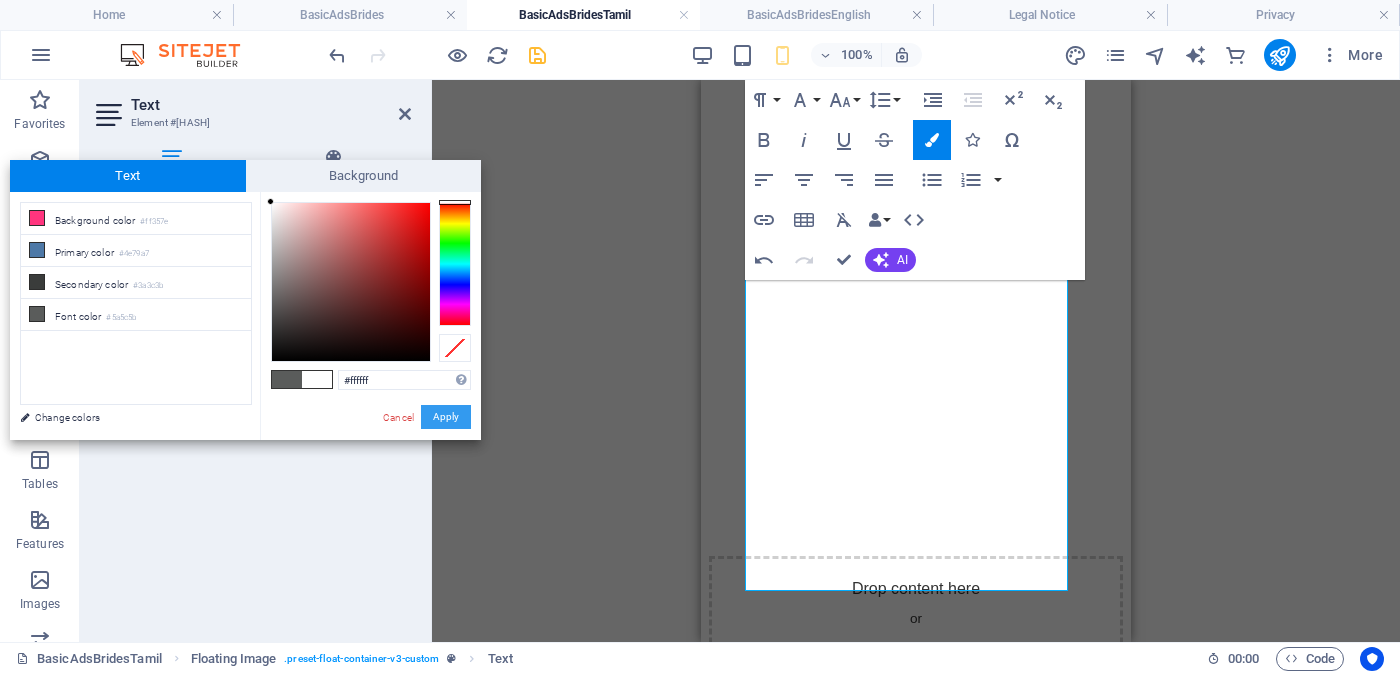 click on "Apply" at bounding box center (446, 417) 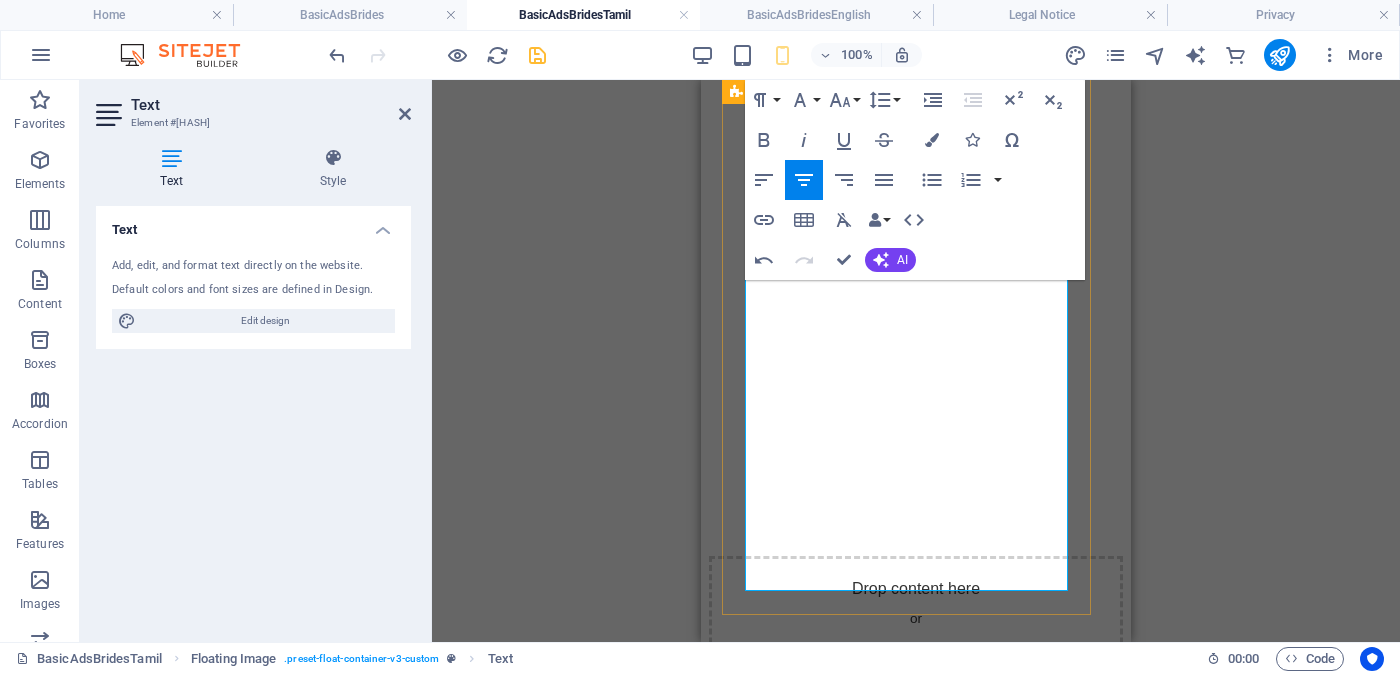 click on "வயது -     වයස -  29 Unmarried - අවිවාහක - திருமணமாகாத உயரம் - Feet ( 5 ) . Inches ( 03 ) Occupation - රැකියාව -  தொழில் Job Seeking - රැකියා අපේක්ෂිත - வேலை தேடுதல்  வேலை" at bounding box center [916, 2264] 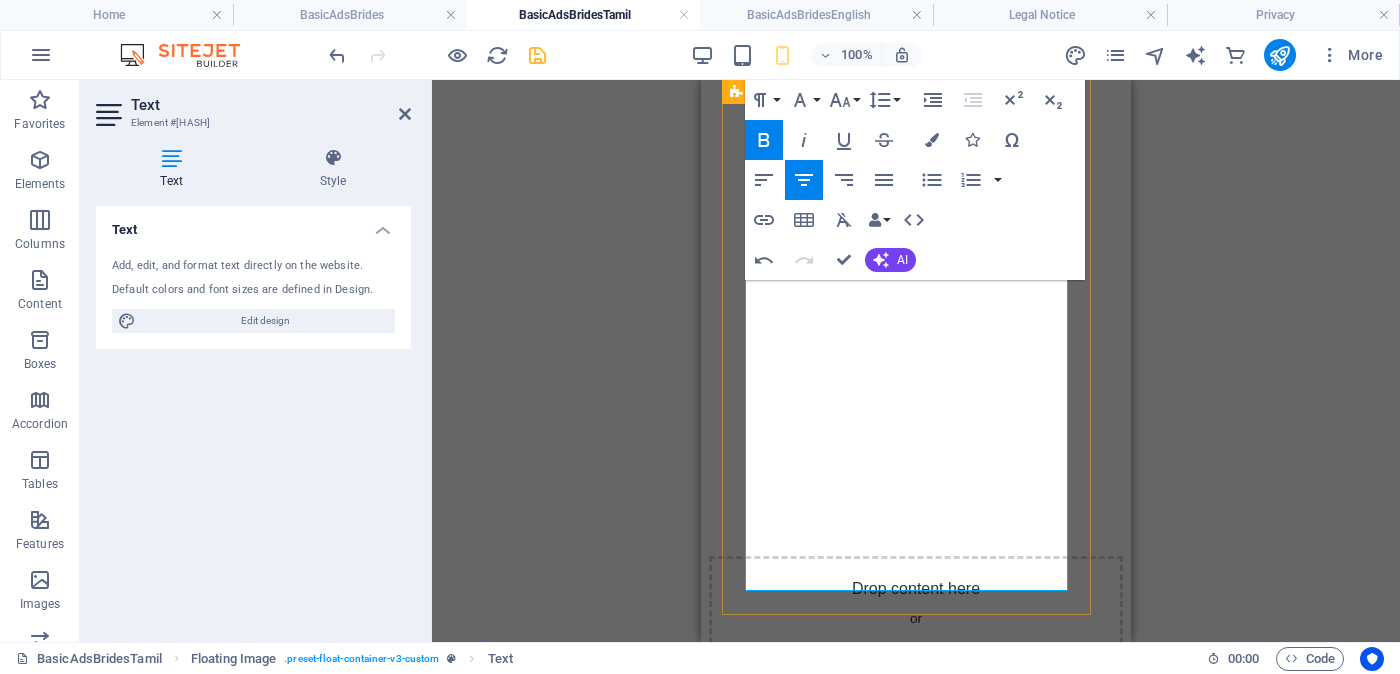 drag, startPoint x: 791, startPoint y: 457, endPoint x: 900, endPoint y: 455, distance: 109.01835 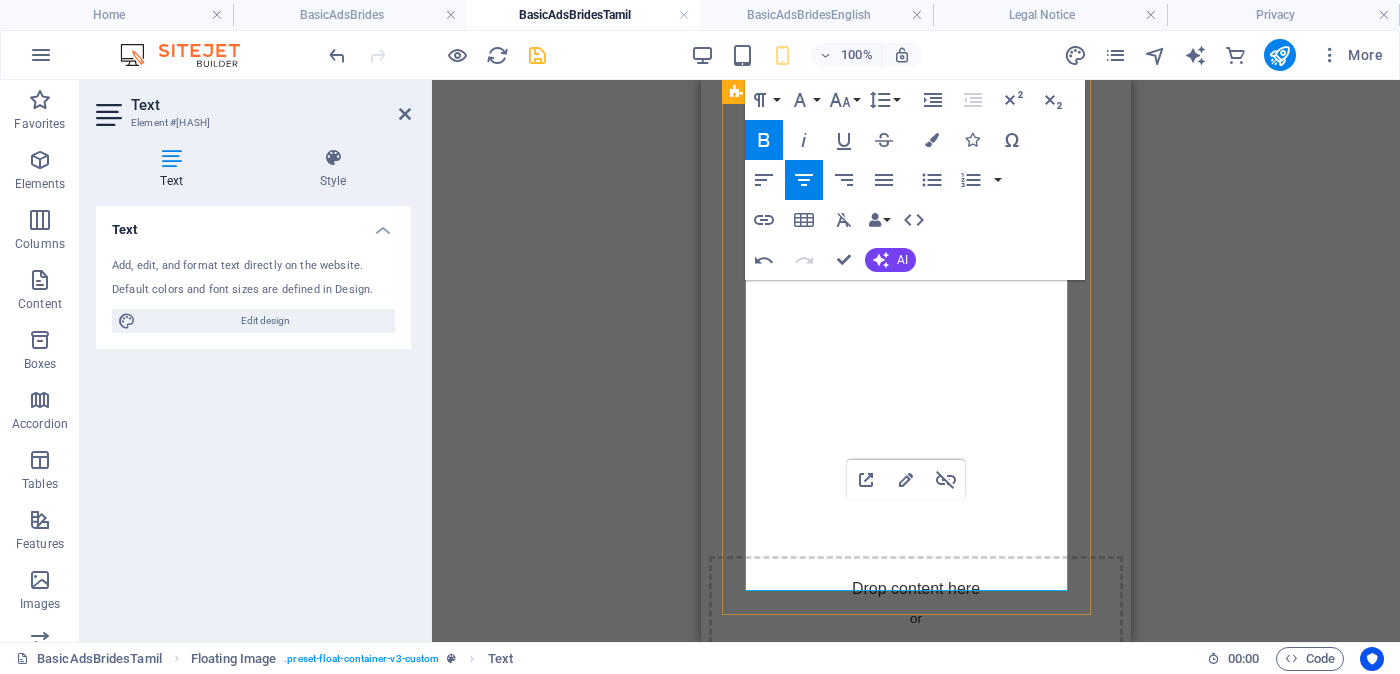 click on "----------------------------------------------------" at bounding box center (916, 2354) 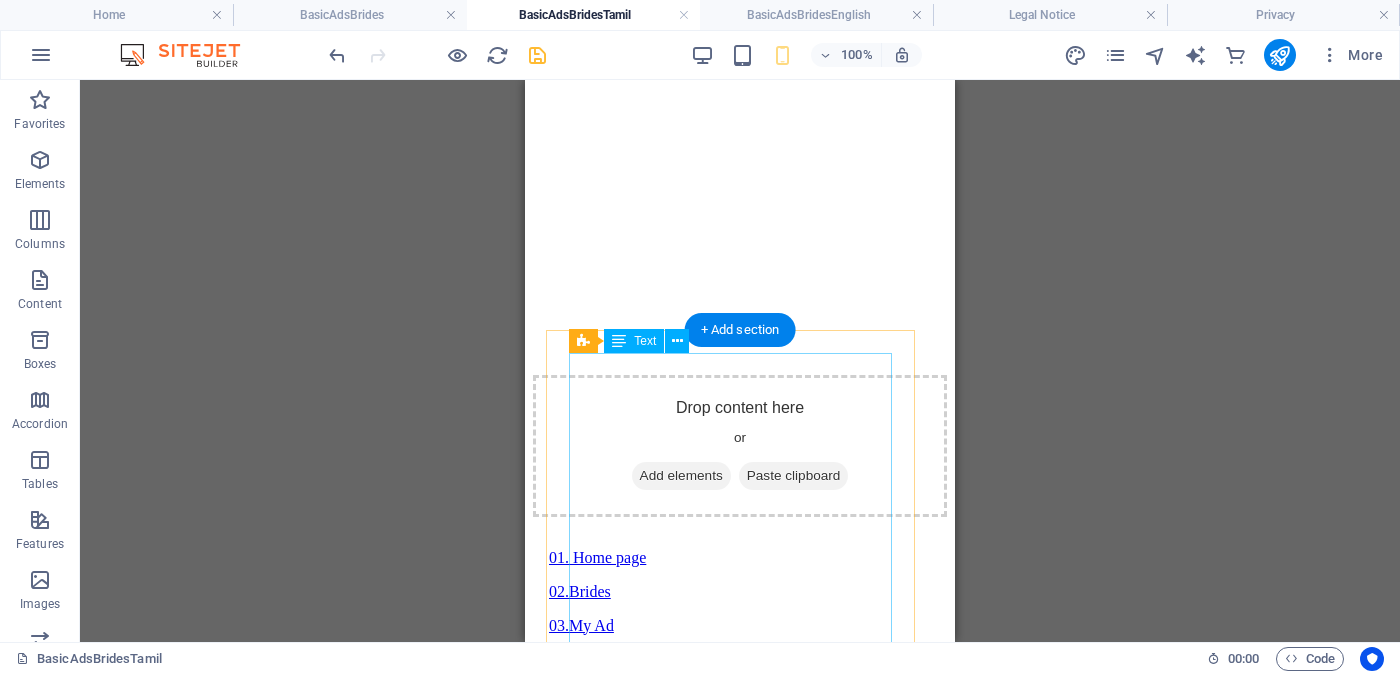 scroll, scrollTop: 1250, scrollLeft: 0, axis: vertical 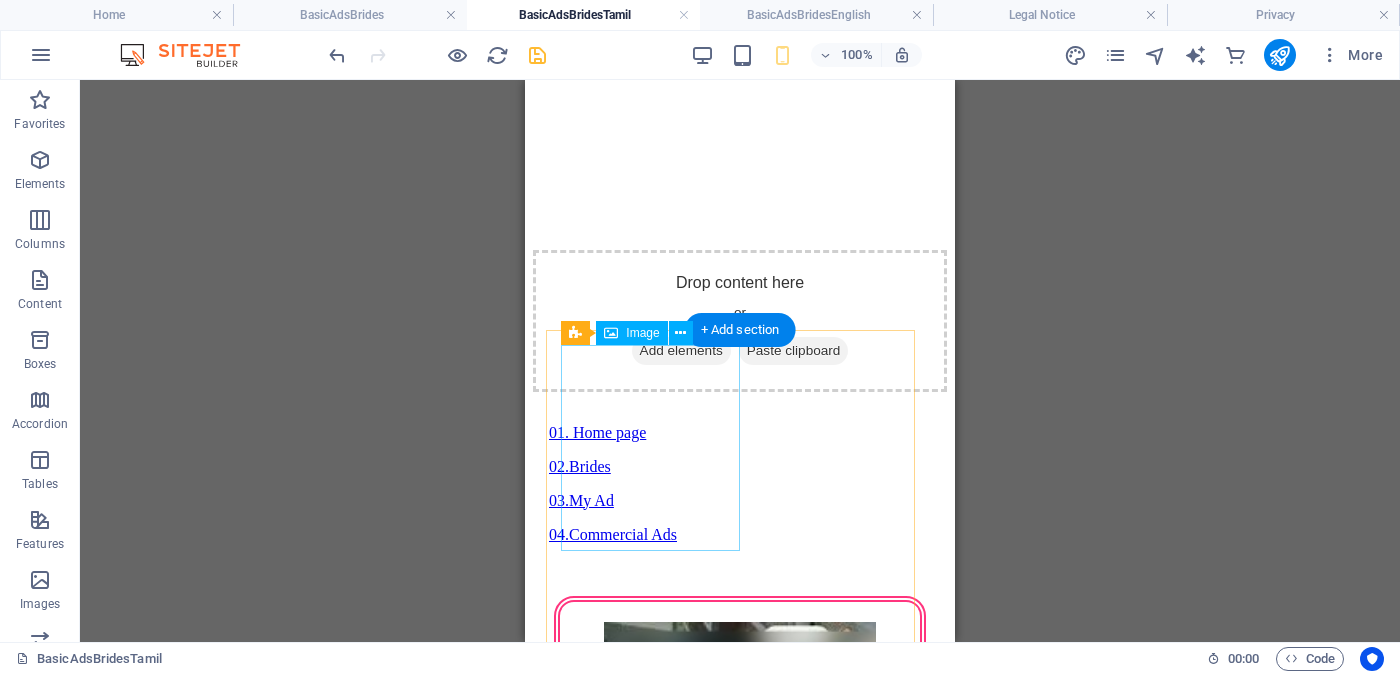 click at bounding box center (740, 2373) 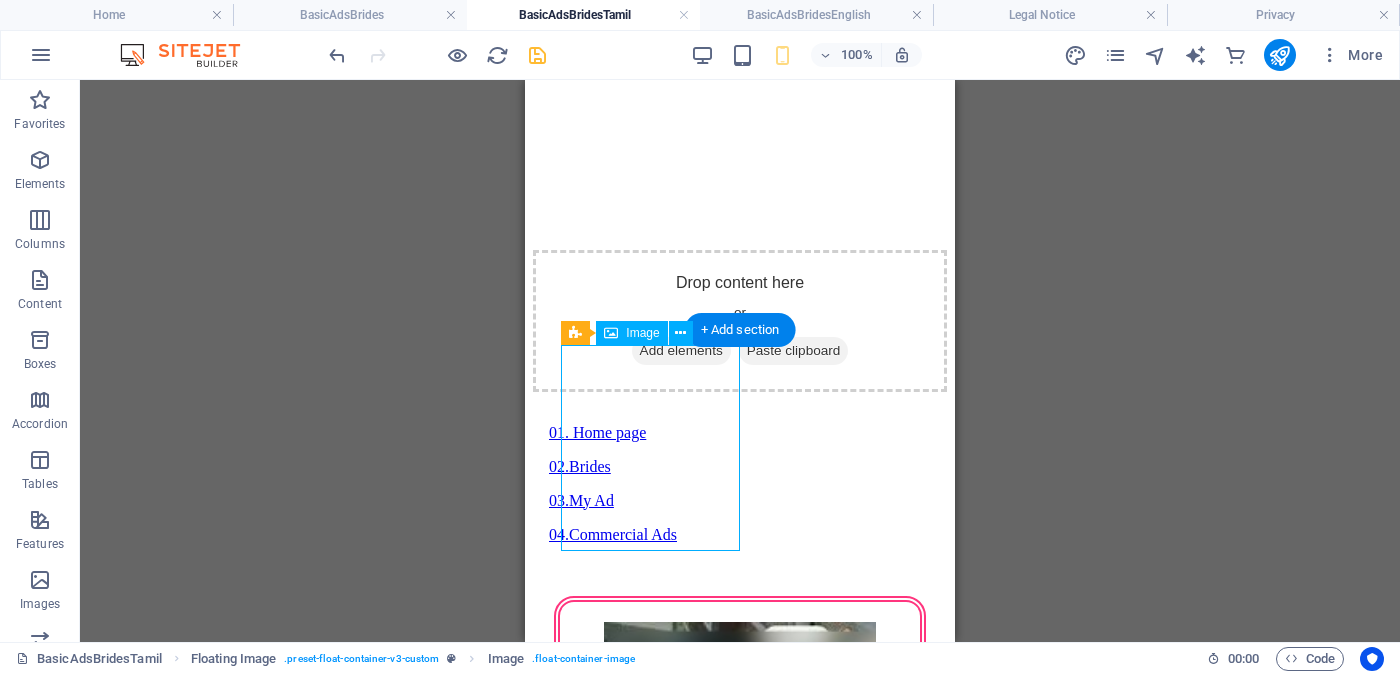 click at bounding box center [740, 2373] 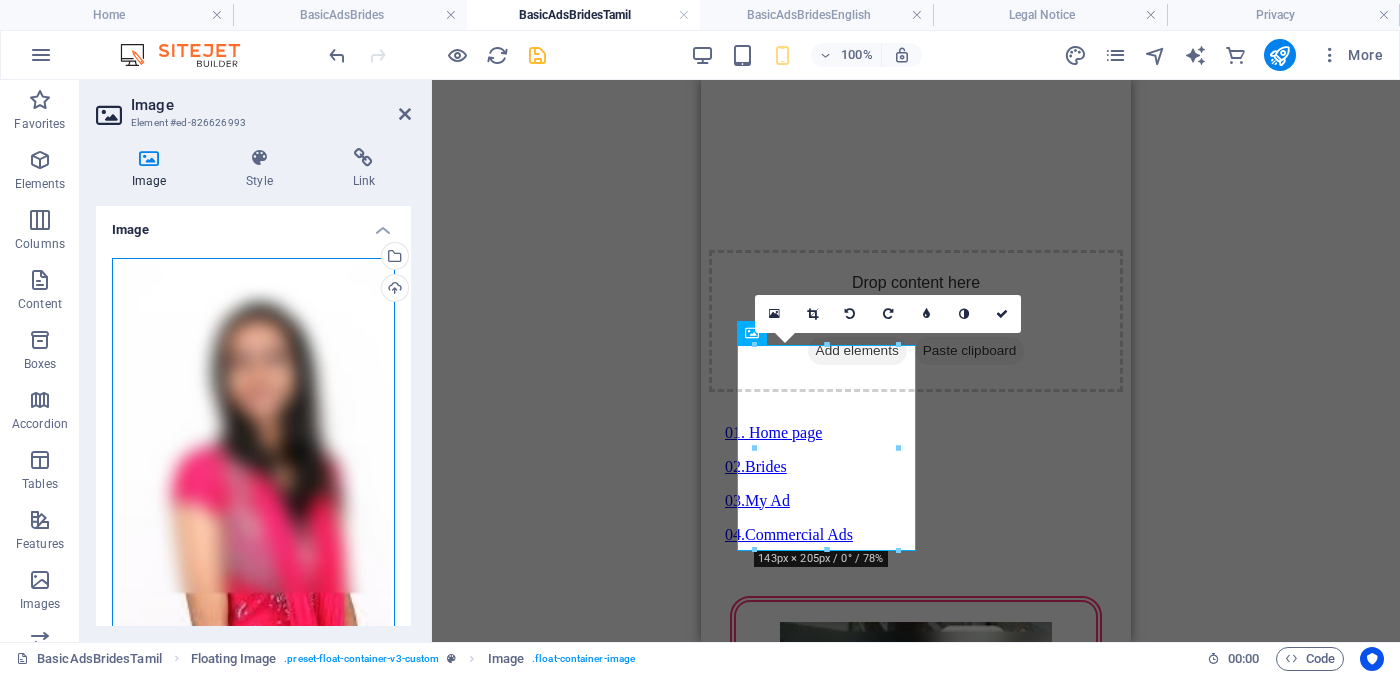 click on "Drag files here, click to choose files or select files from Files or our free stock photos & videos" at bounding box center [253, 468] 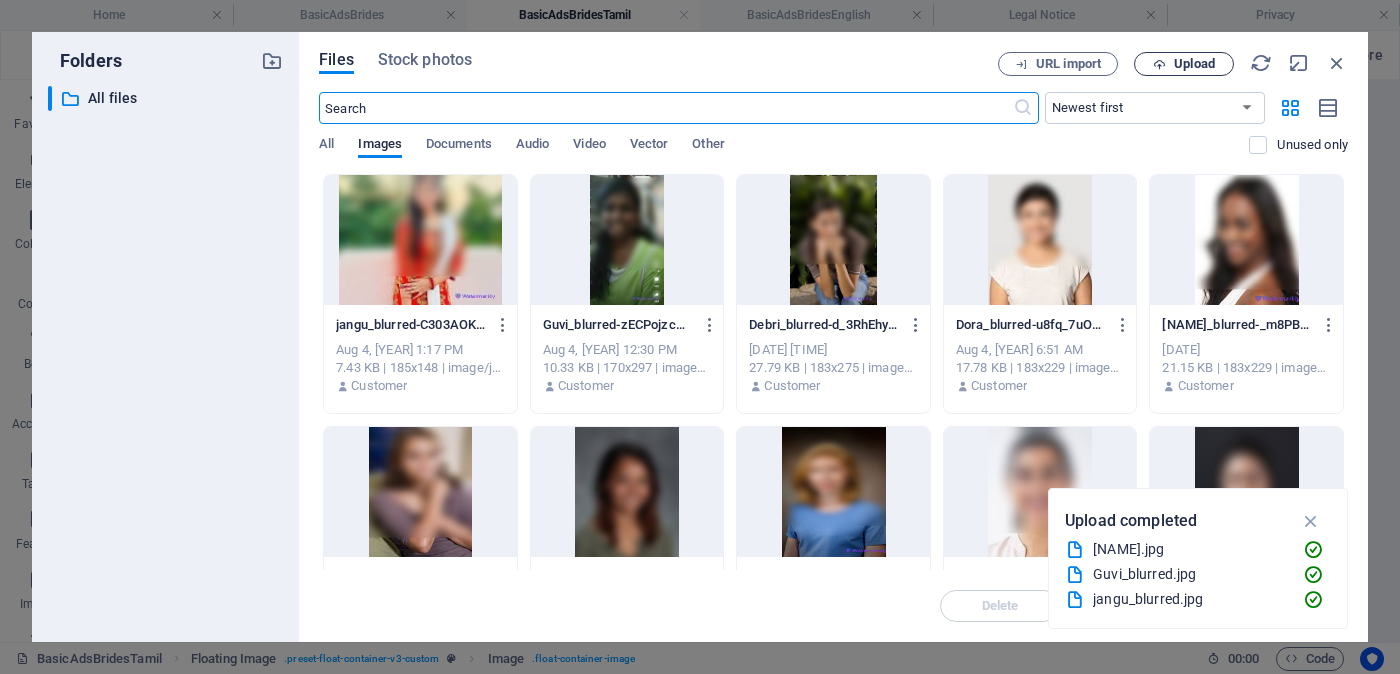 click on "Upload" at bounding box center (1194, 64) 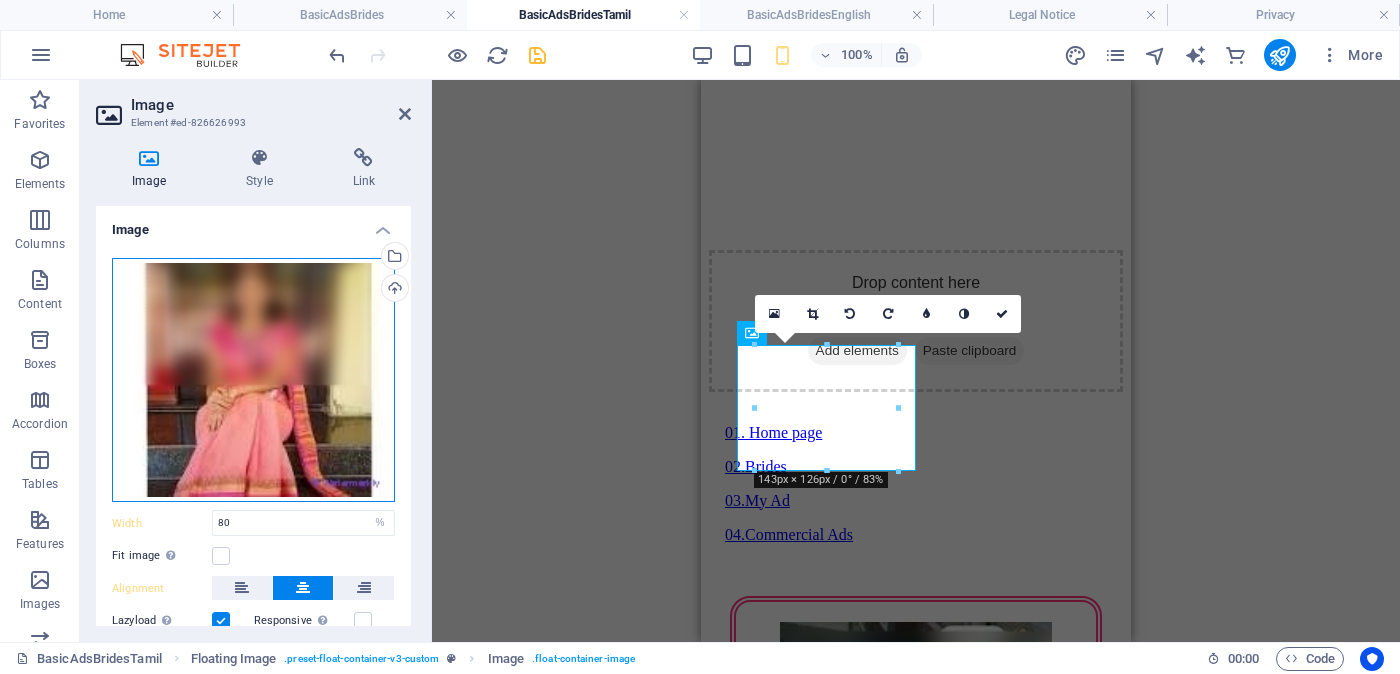 click on "Drag files here, click to choose files or select files from Files or our free stock photos & videos" at bounding box center [253, 380] 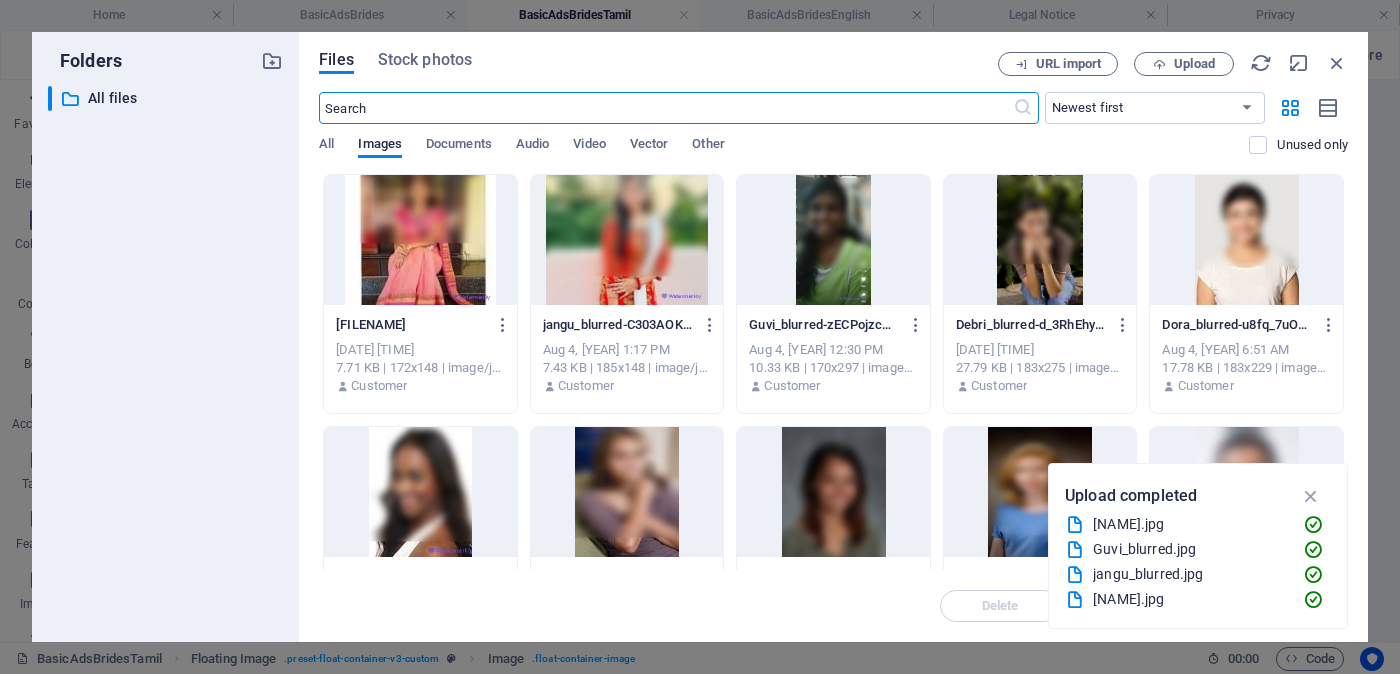 click at bounding box center (420, 240) 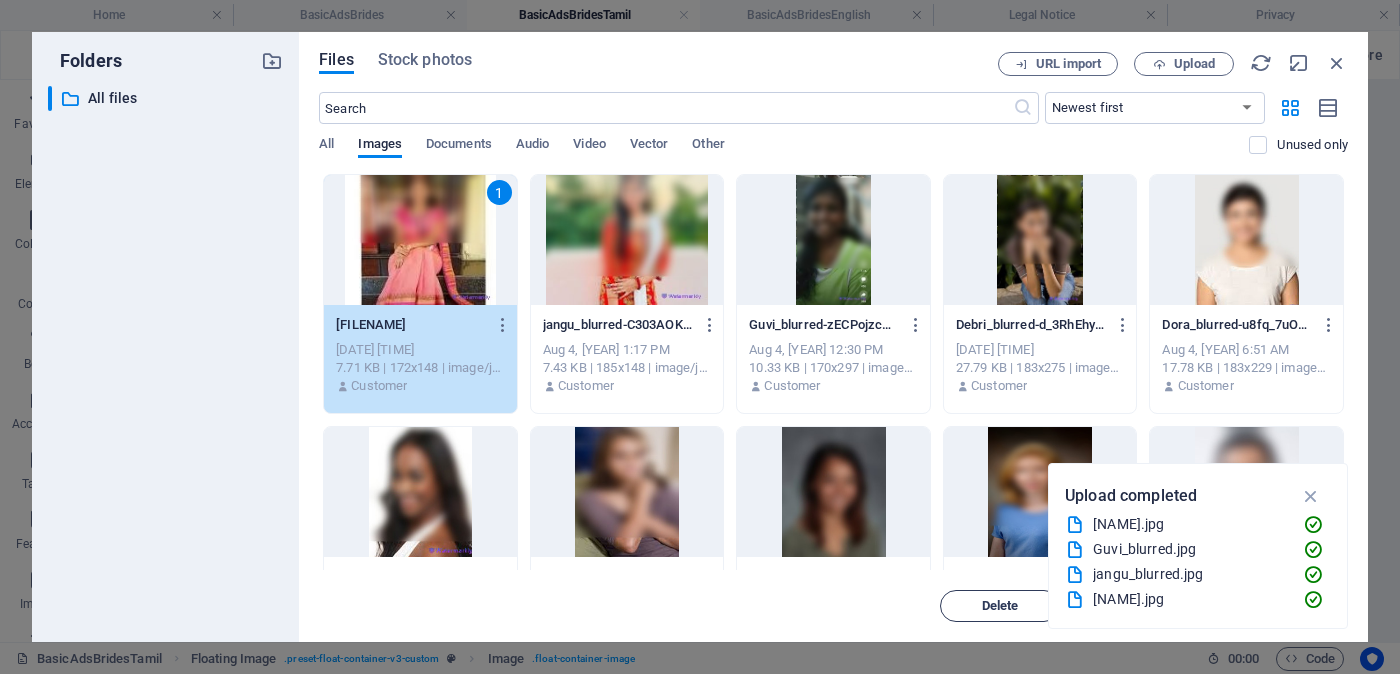 click on "Delete" at bounding box center (1000, 606) 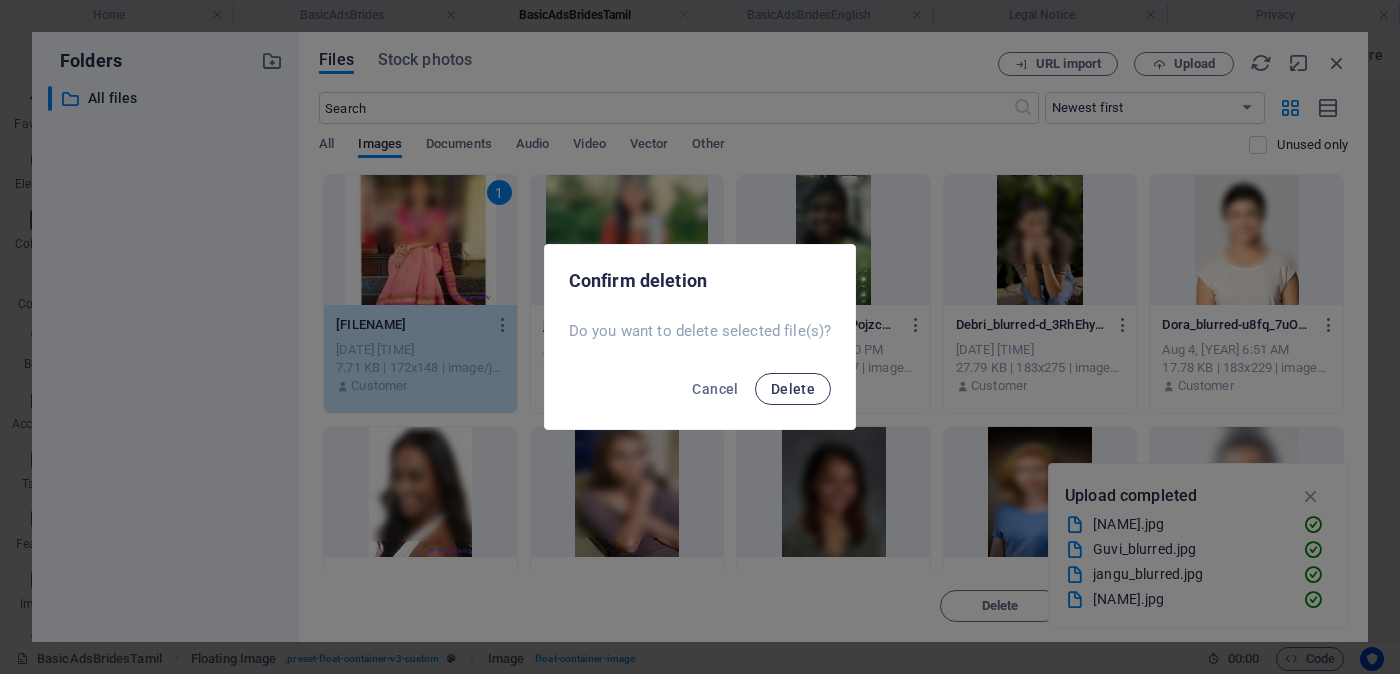 click on "Delete" at bounding box center (793, 389) 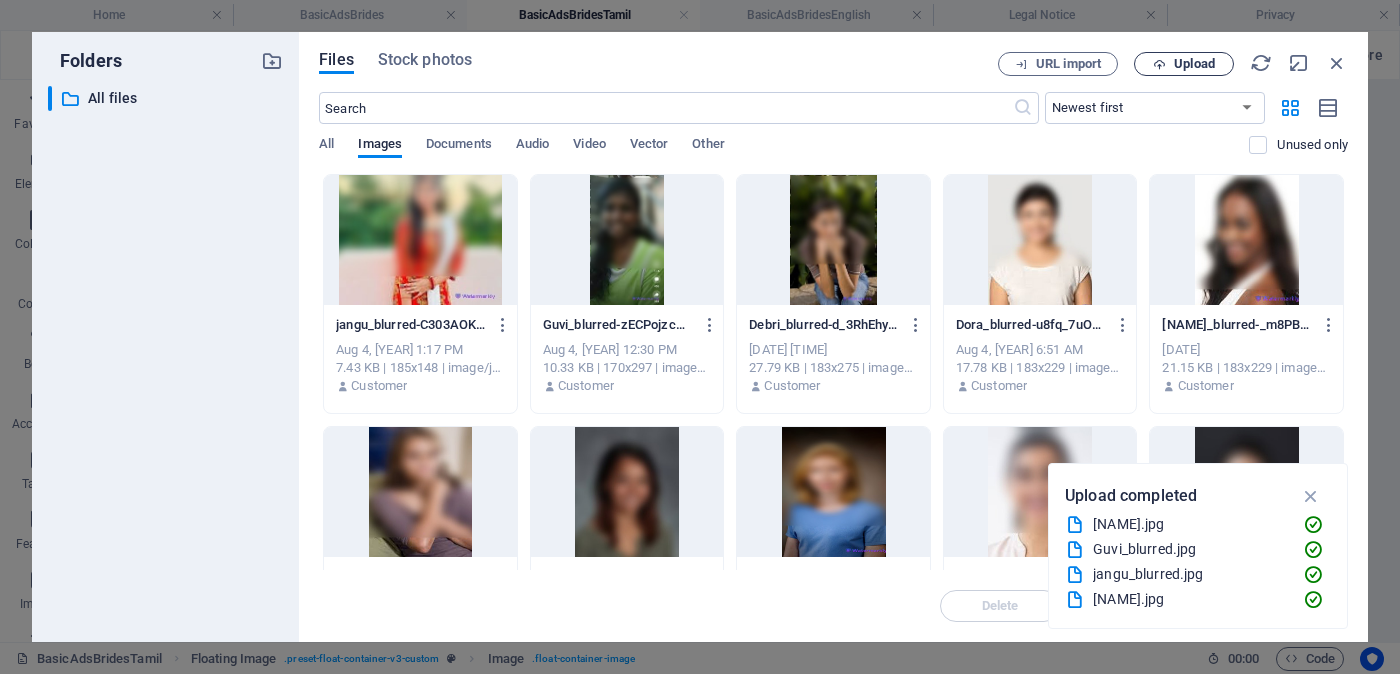 click at bounding box center [1159, 64] 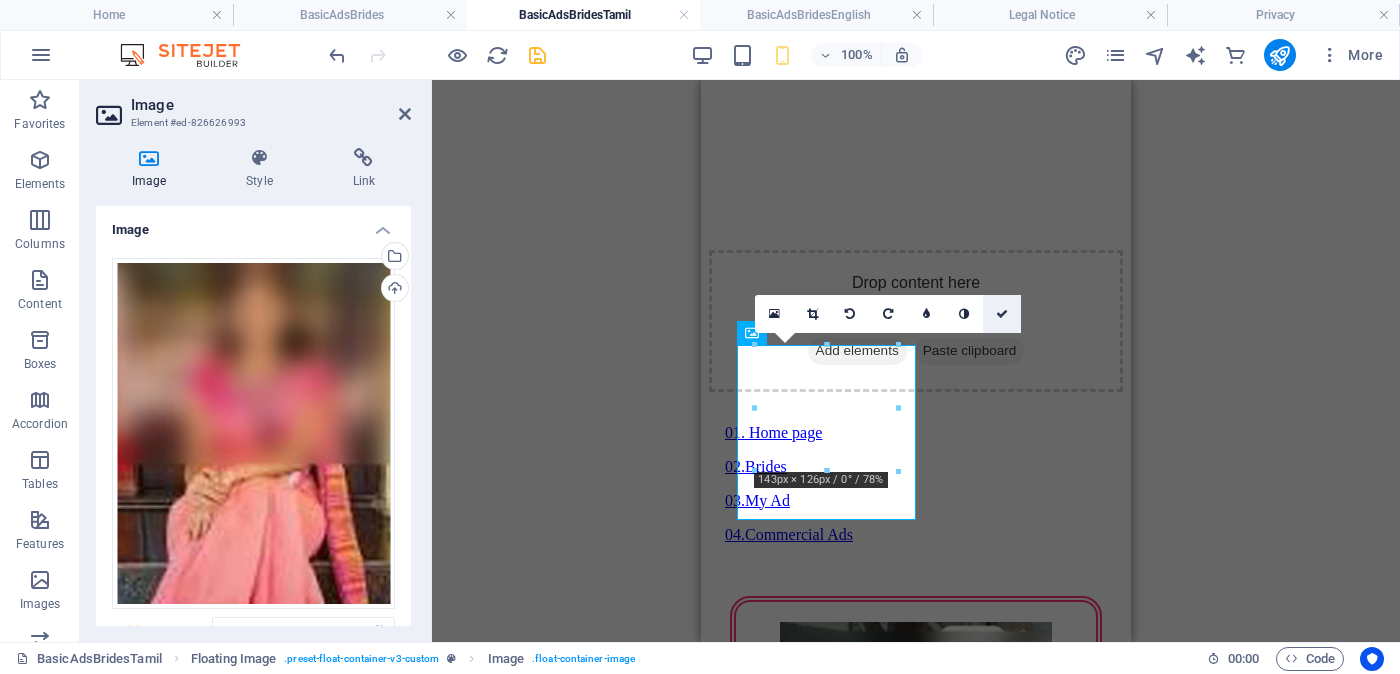 click at bounding box center (1002, 314) 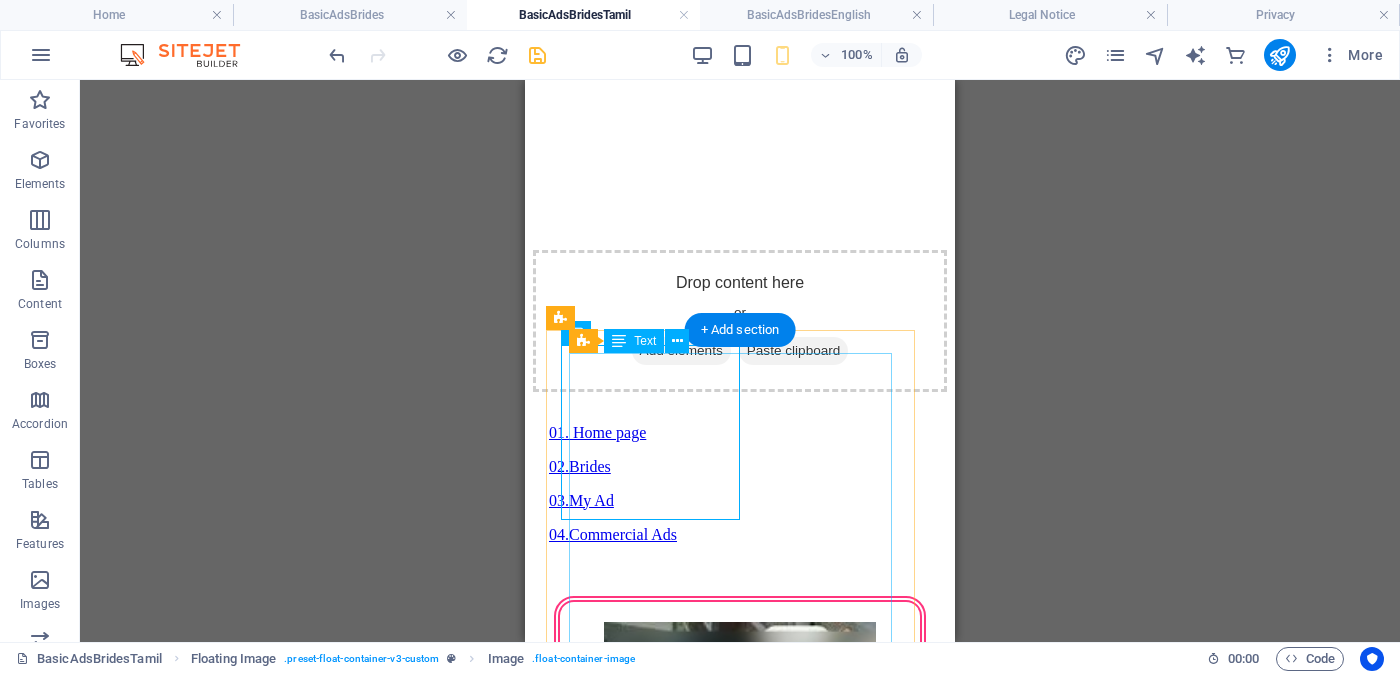 click on "Proposal ID >> [NUMBER] Nickname [NAME] << LOCATION >> [LOCATION] >> [LOCATION] Independent Free Church >> >> [ORGANIZATION] >> [ORGANIZATION] வயது - >> [AGE] Unmarried - [MARITAL_STATUS] - [MARITAL_STATUS] උස-Feet ( [FEET] ) . Inches ( [INCHES] ) රැකියාව- >> [OCCUPATION] >> [OCCUPATION] >> මාසික ආදායම Rs. [SALARY_RANGE] >> >> Rs. [SALARY_RANGE] - >> ---------------------------------------------------- << Full Ad view Link >> [TEXT]" at bounding box center [740, 2723] 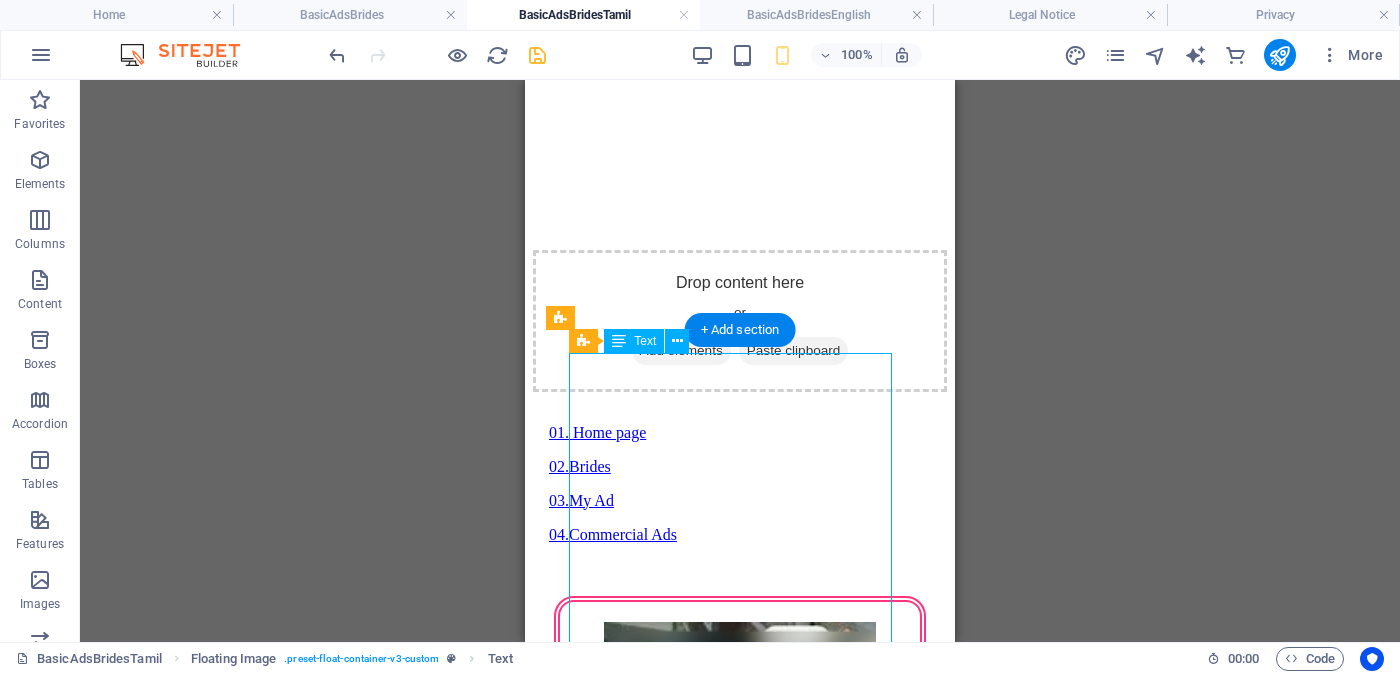 click on "Proposal ID >> [NUMBER] Nickname [NAME] << LOCATION >> [LOCATION] >> [LOCATION] Independent Free Church >> >> [ORGANIZATION] >> [ORGANIZATION] வயது - >> [AGE] Unmarried - [MARITAL_STATUS] - [MARITAL_STATUS] උස-Feet ( [FEET] ) . Inches ( [INCHES] ) රැකියාව- >> [OCCUPATION] >> [OCCUPATION] >> මාසික ආදායම Rs. [SALARY_RANGE] >> >> Rs. [SALARY_RANGE] - >> ---------------------------------------------------- << Full Ad view Link >> [TEXT]" at bounding box center [740, 2723] 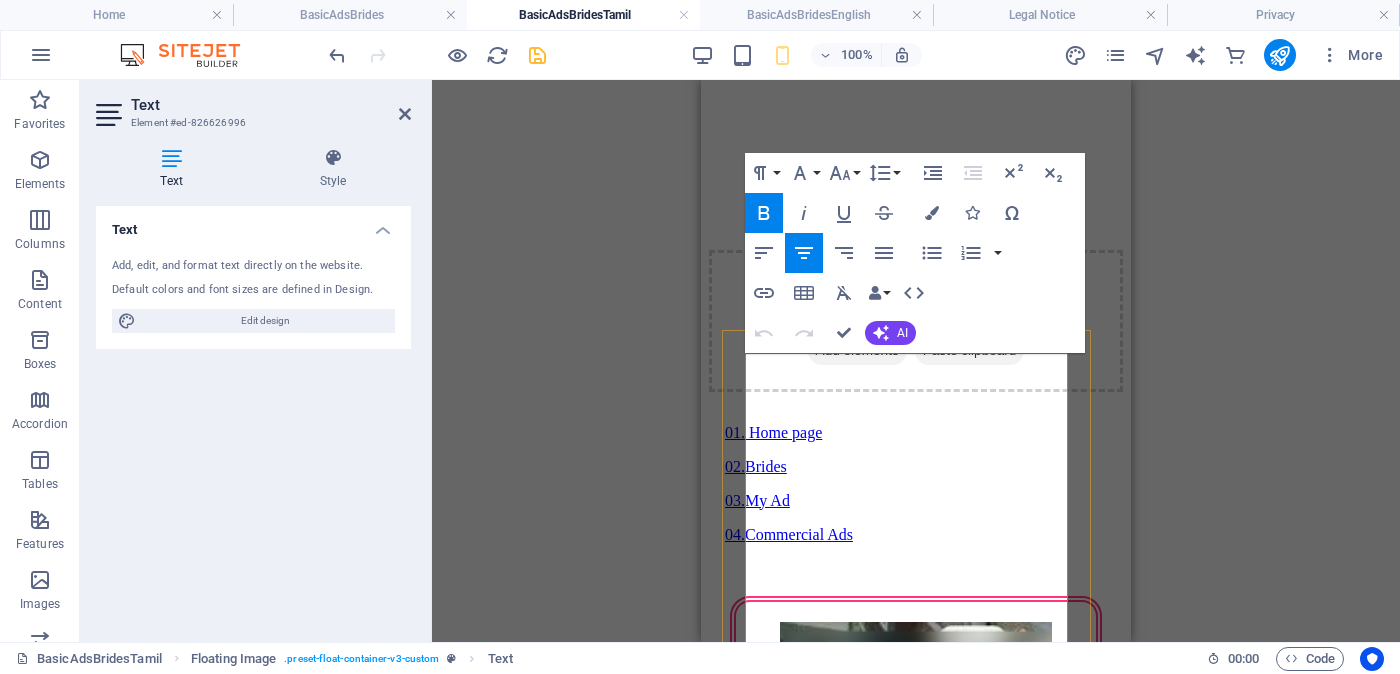 drag, startPoint x: 1016, startPoint y: 464, endPoint x: 985, endPoint y: 461, distance: 31.144823 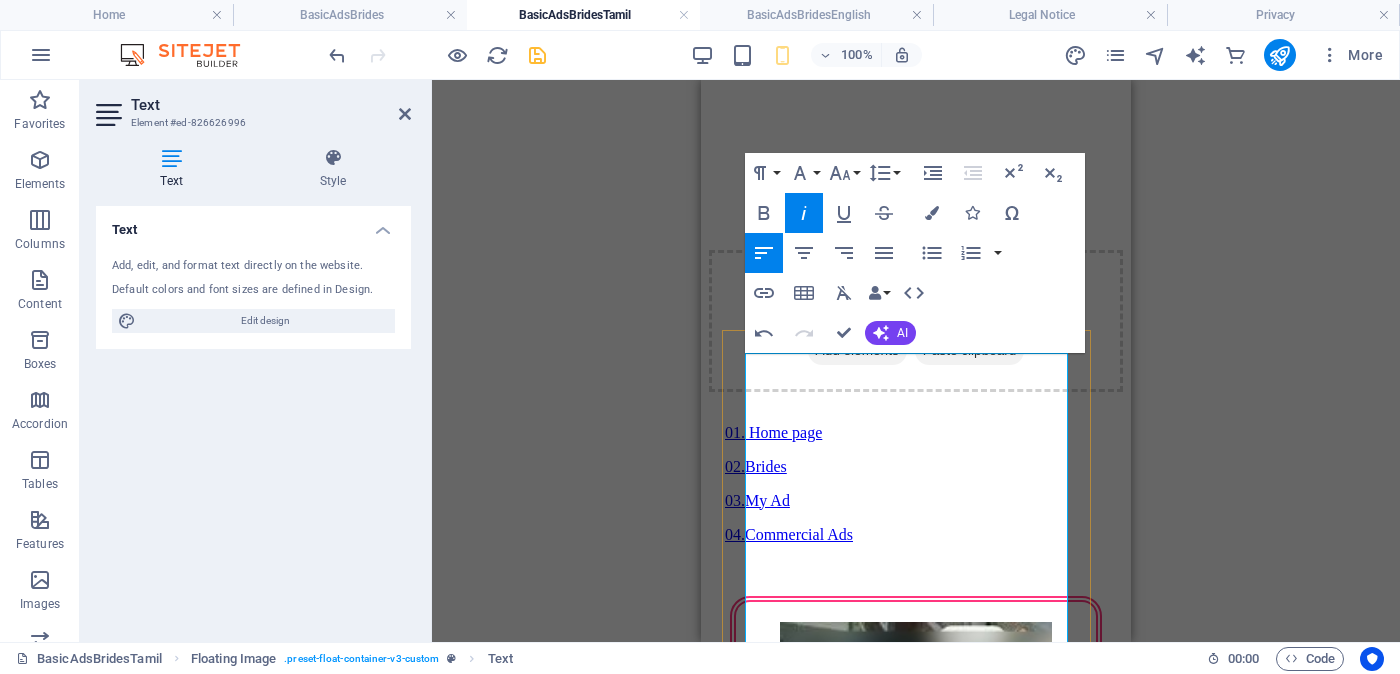 click on "නෙ" at bounding box center [916, 2623] 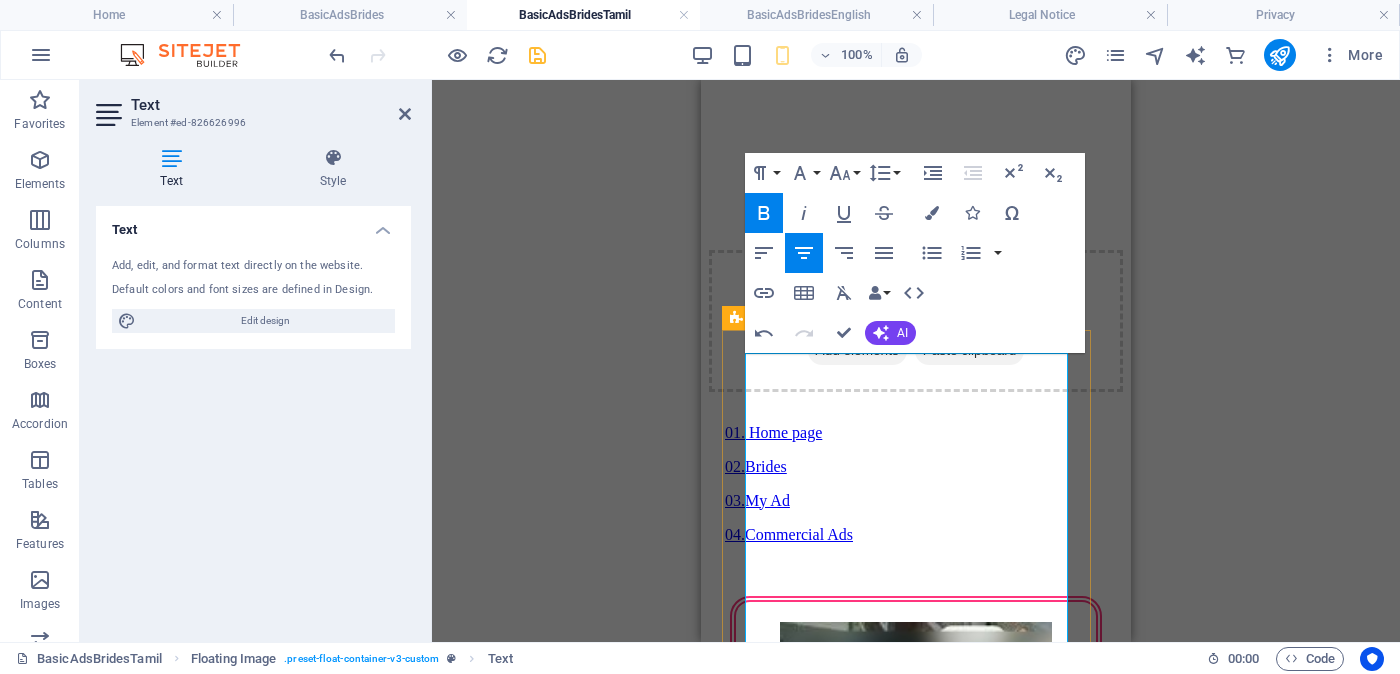 click on "[NAME] / [NAME]" at bounding box center (916, 2623) 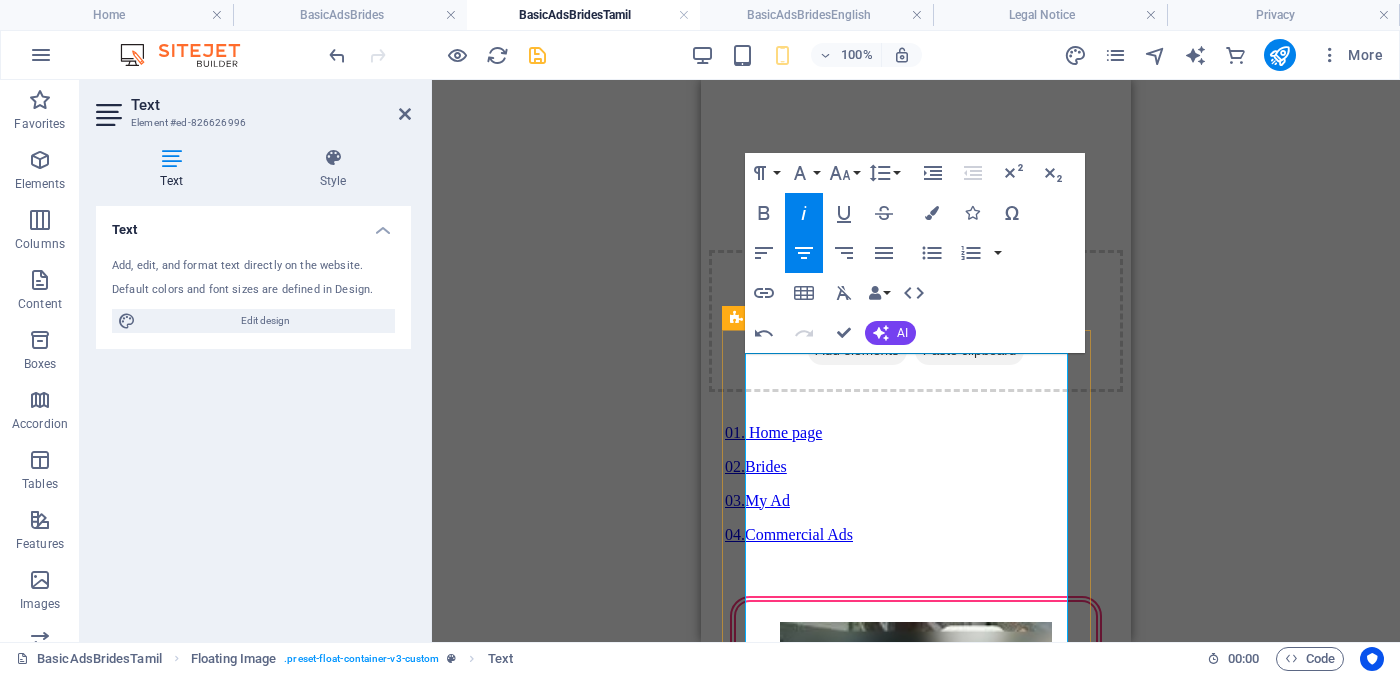 click on "Shānti / Sānti)" at bounding box center (945, 2623) 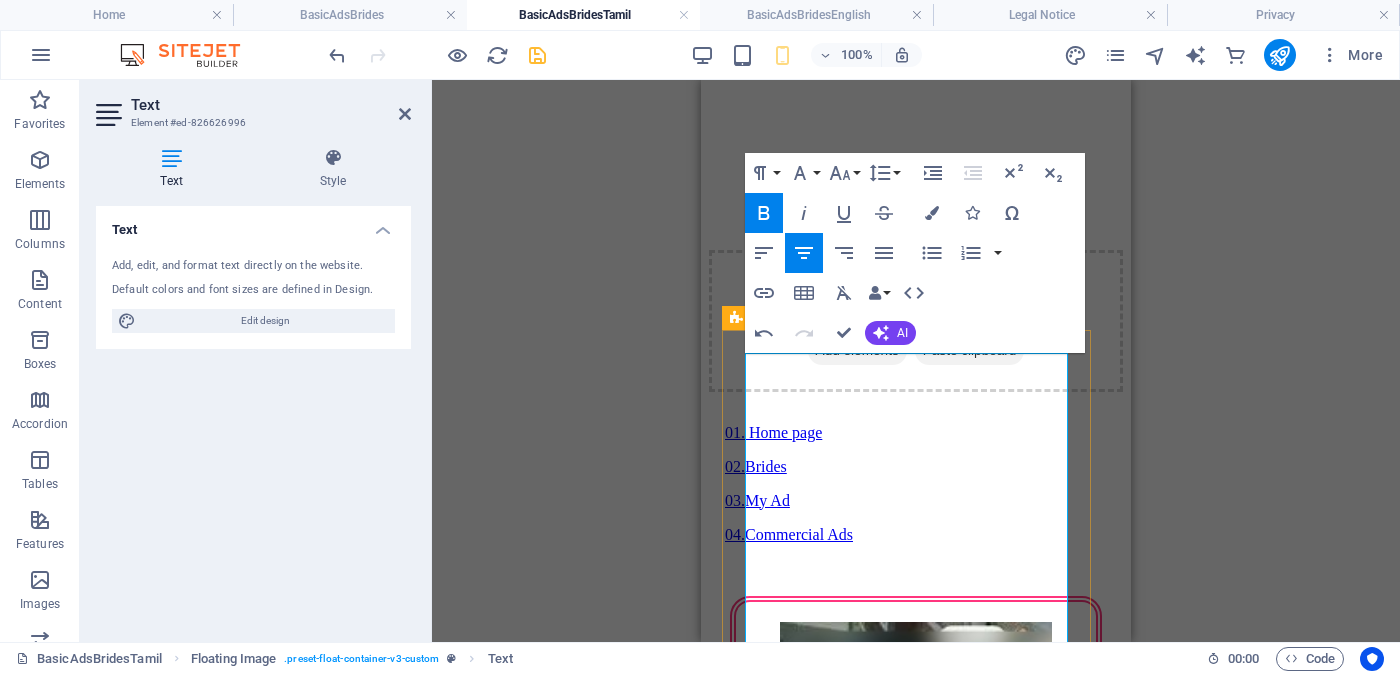 type 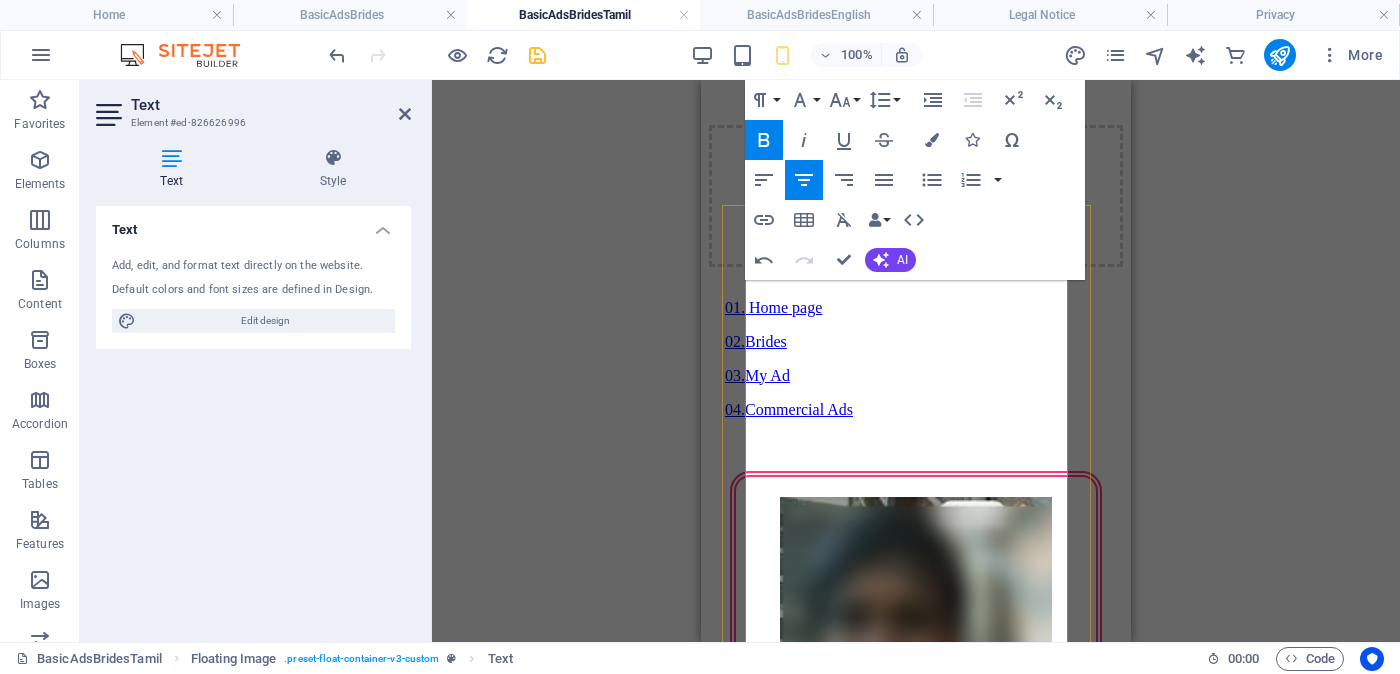 scroll, scrollTop: 1125, scrollLeft: 0, axis: vertical 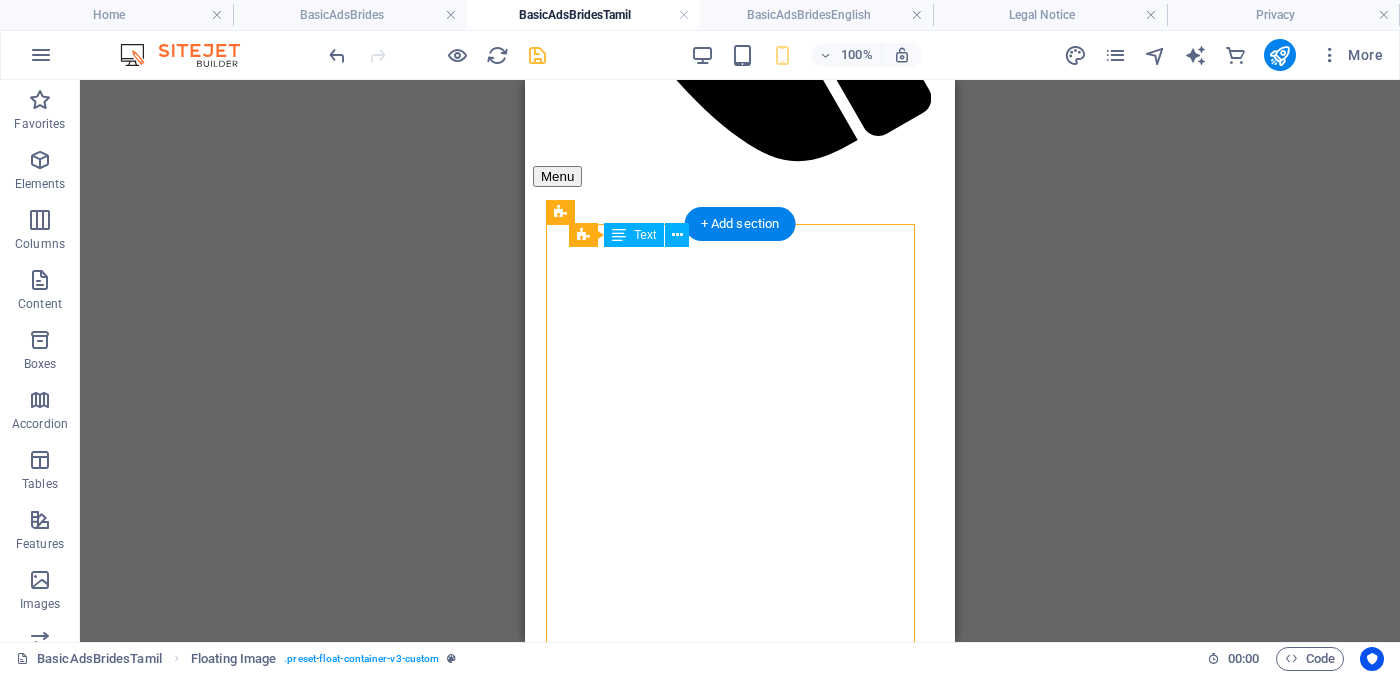 drag, startPoint x: 779, startPoint y: 404, endPoint x: 835, endPoint y: 490, distance: 102.625534 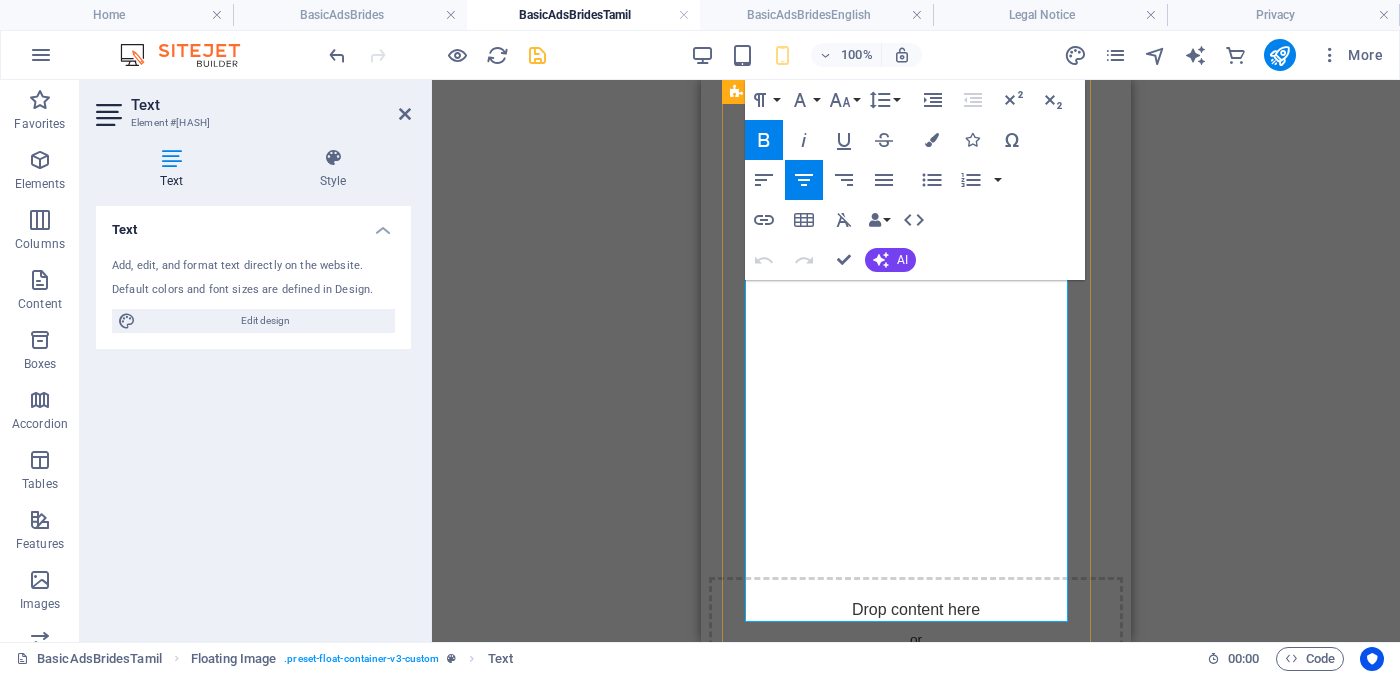 scroll, scrollTop: 946, scrollLeft: 0, axis: vertical 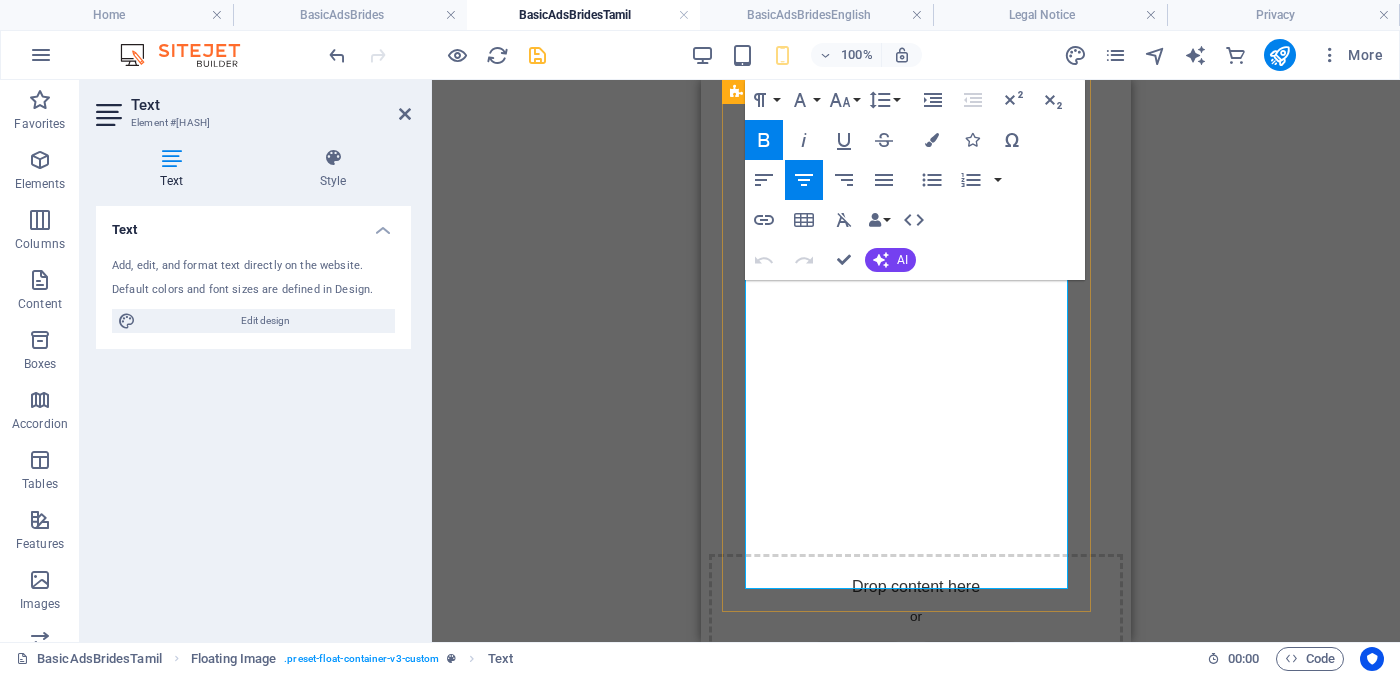 drag, startPoint x: 956, startPoint y: 408, endPoint x: 1035, endPoint y: 567, distance: 177.54436 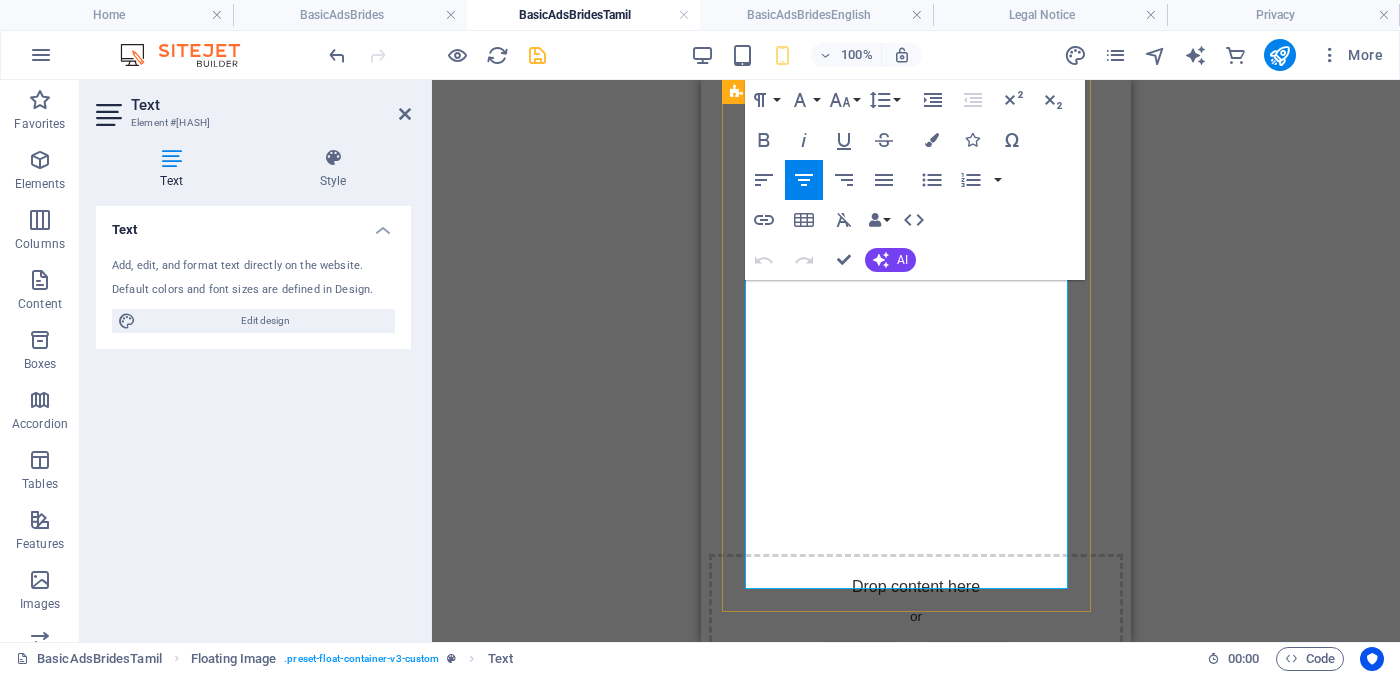 copy on "[CITY] [CITY]     Independent Free churches - ස්වාධීන    සභාවන්   -   சுதந்திர இலவச திருச்சபைகள் வயது -     වයස -  [AGE] Unmarried - අවිවාහක - திருமணமாகாத உயரம் - Feet ( 5 ) . Inches ( 03 ) Occupation - රැකියාව -  தொழில் Job Seeking - රැකියා අපේක්ෂිත - வேலை தேடுதல்  வேலை   මාසික ආදායම -  ආදායම   - சம்பளம் ------  ---------------------------------------------------- << Full Ad view Link >> தெளிவான படத்தையும் முழு விளம்பரத்தையும் பார்க்க" 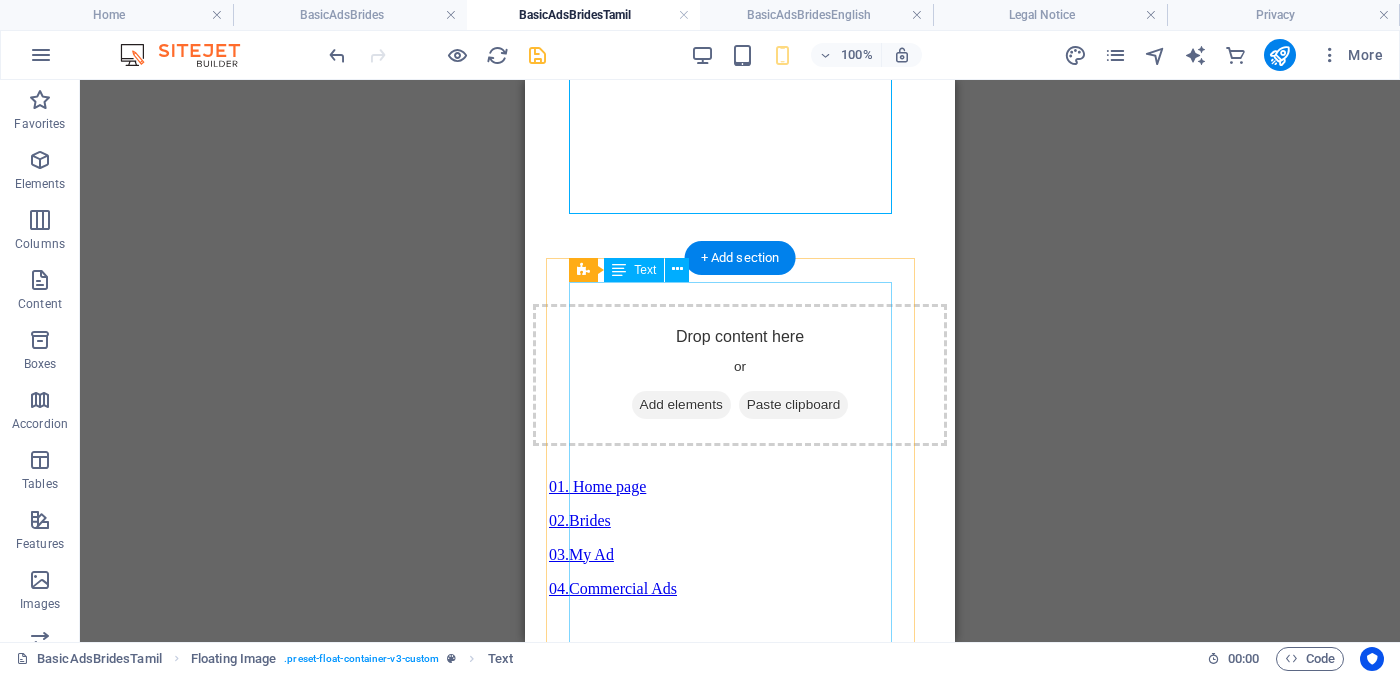 scroll, scrollTop: 1321, scrollLeft: 0, axis: vertical 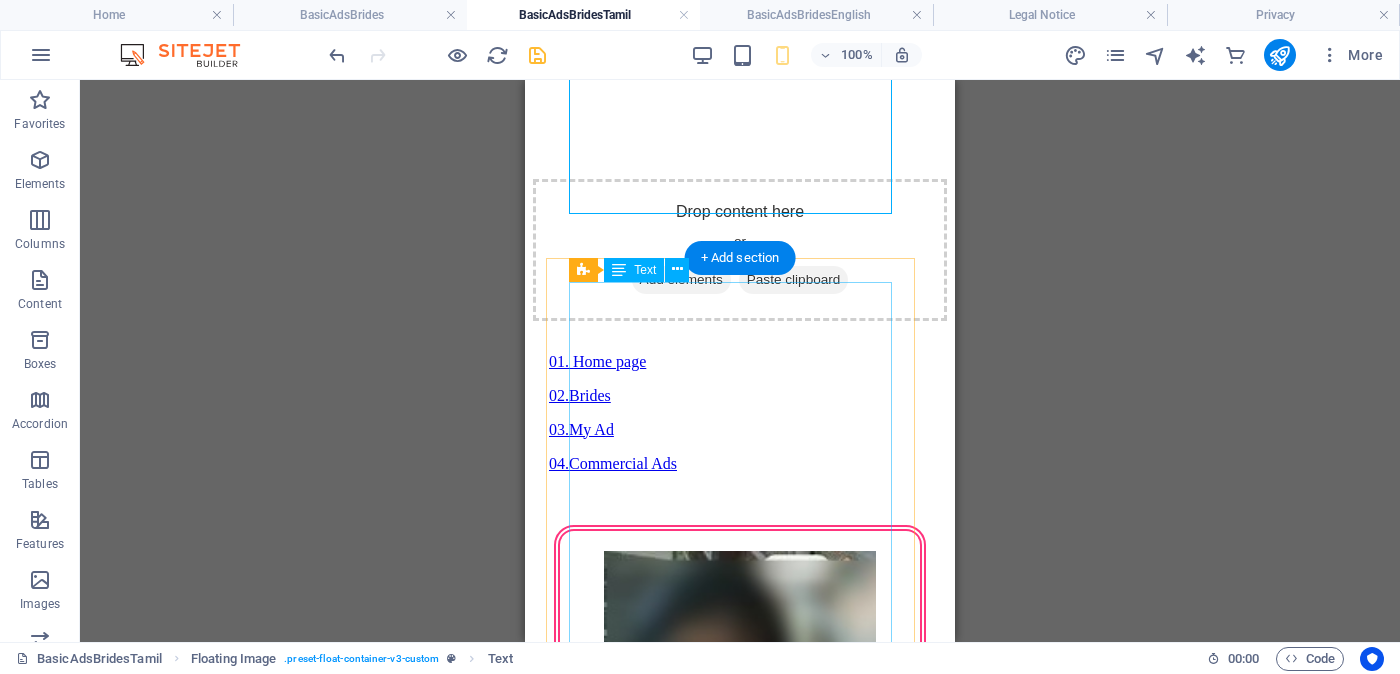 click on "Proposal ID >> 5004992767309 Nickname [NAME]   [NAME]        ( [CITY]  ) - [CITY] Independent Free Church    -   ස්වාධීන සභාවන්  වයස -  [AGE] Unmarried - අවිවාහක - திருமணமாகாத උස-Feet ( 5 ) . Inches ( 02 ) රැකියාව-  Government office  - රජයේ රැකියා    මාසික ආදායම Rs. 40,000  -    Rs. 50,000 - අතර  ---------------------------------------------------- << Full Ad view Link >> පැහැදිලි ජායාරූප  සහ සම්පූර්ණ  මංගල දැන්වීම ට ලින්ක් සබැඳිය" at bounding box center [740, 2661] 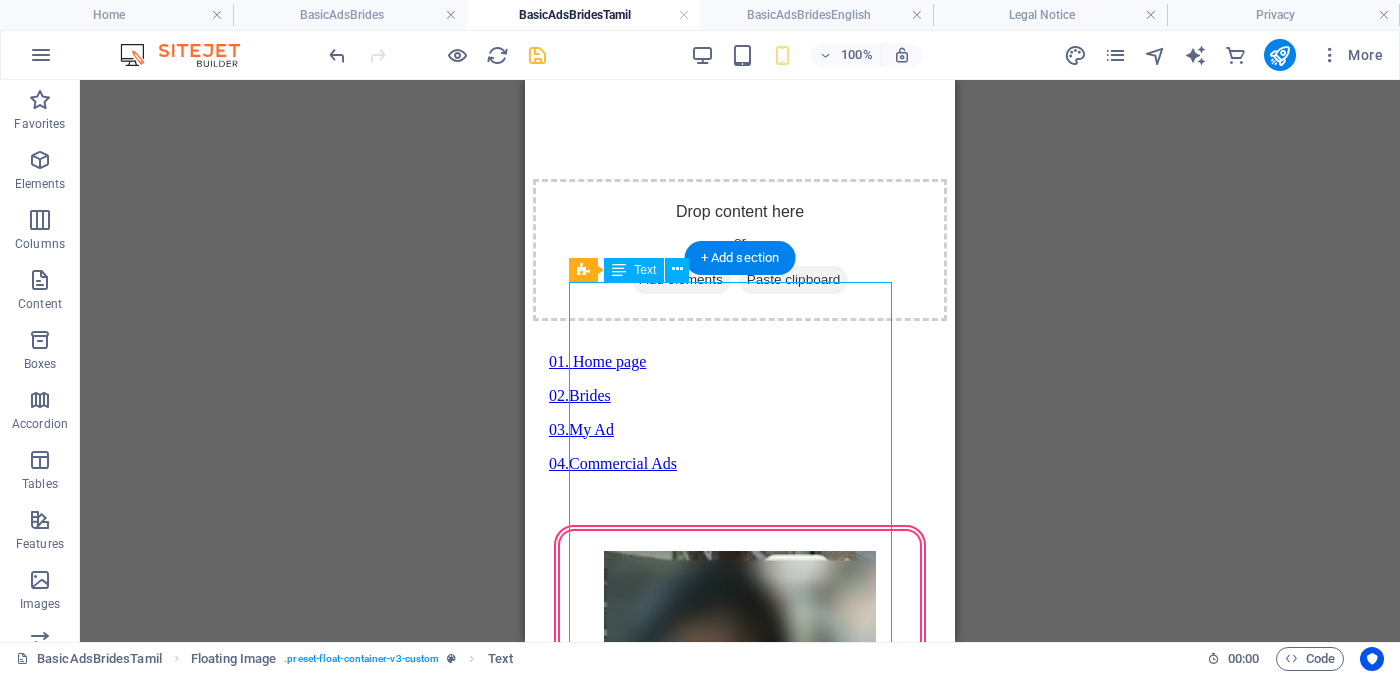 click on "Proposal ID >> 5004992767309 Nickname [NAME]   [NAME]        ( [CITY]  ) - [CITY] Independent Free Church    -   ස්වාධීන සභාවන්  වයස -  [AGE] Unmarried - අවිවාහක - திருமணமாகாத උස-Feet ( 5 ) . Inches ( 02 ) රැකියාව-  Government office  - රජයේ රැකියා    මාසික ආදායම Rs. 40,000  -    Rs. 50,000 - අතර  ---------------------------------------------------- << Full Ad view Link >> පැහැදිලි ජායාරූප  සහ සම්පූර්ණ  මංගල දැන්වීම ට ලින්ක් සබැඳිය" at bounding box center [740, 2661] 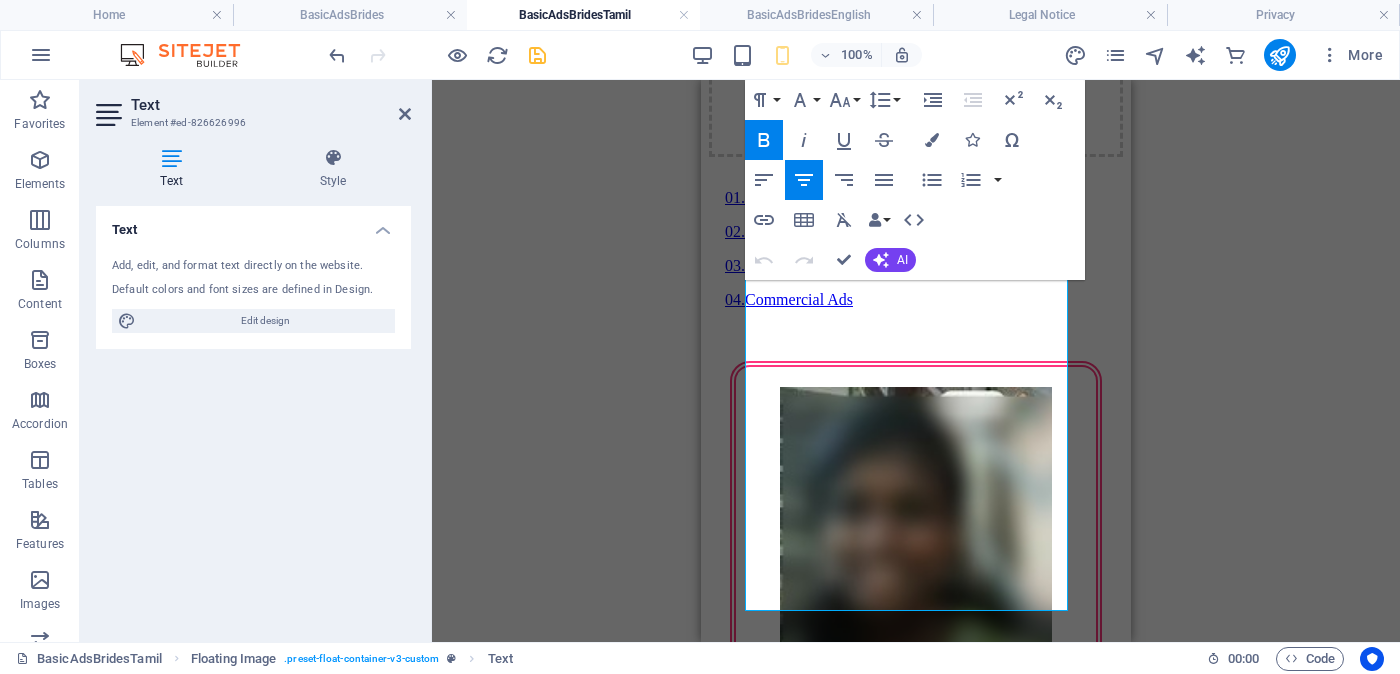 scroll, scrollTop: 1607, scrollLeft: 0, axis: vertical 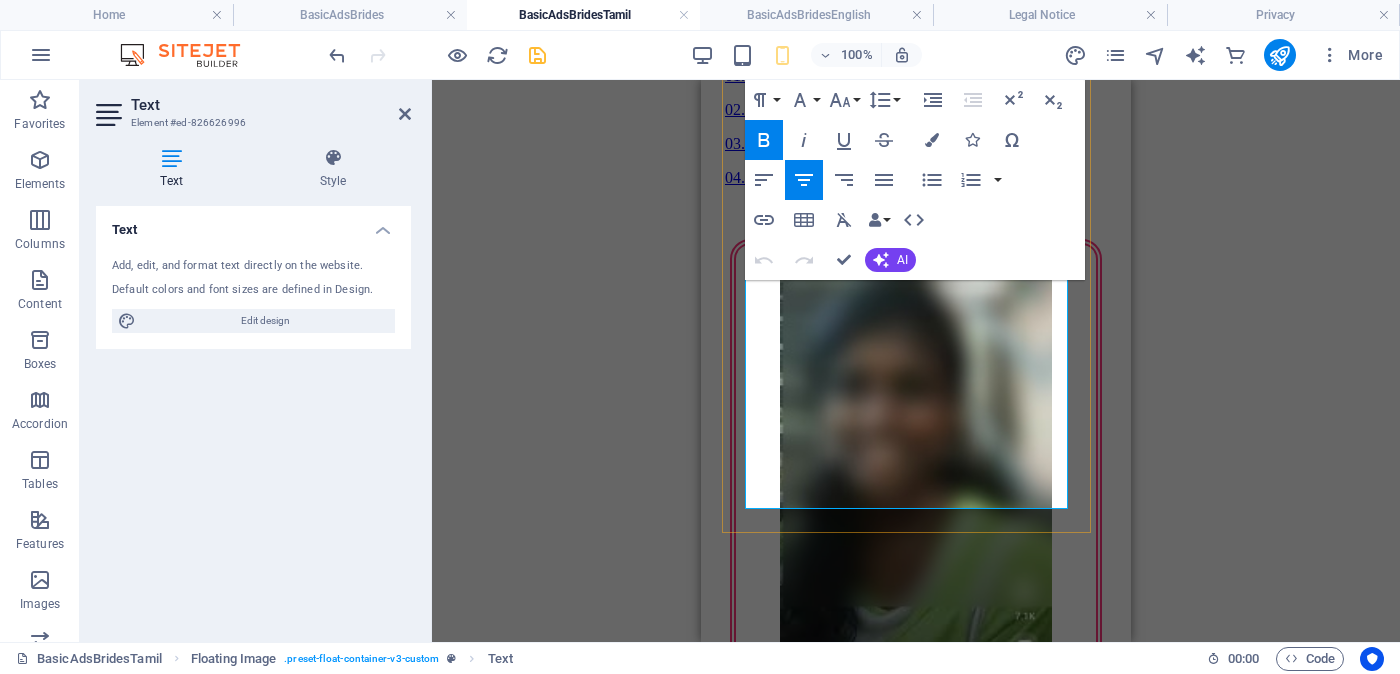 drag, startPoint x: 961, startPoint y: 462, endPoint x: 1032, endPoint y: 502, distance: 81.49233 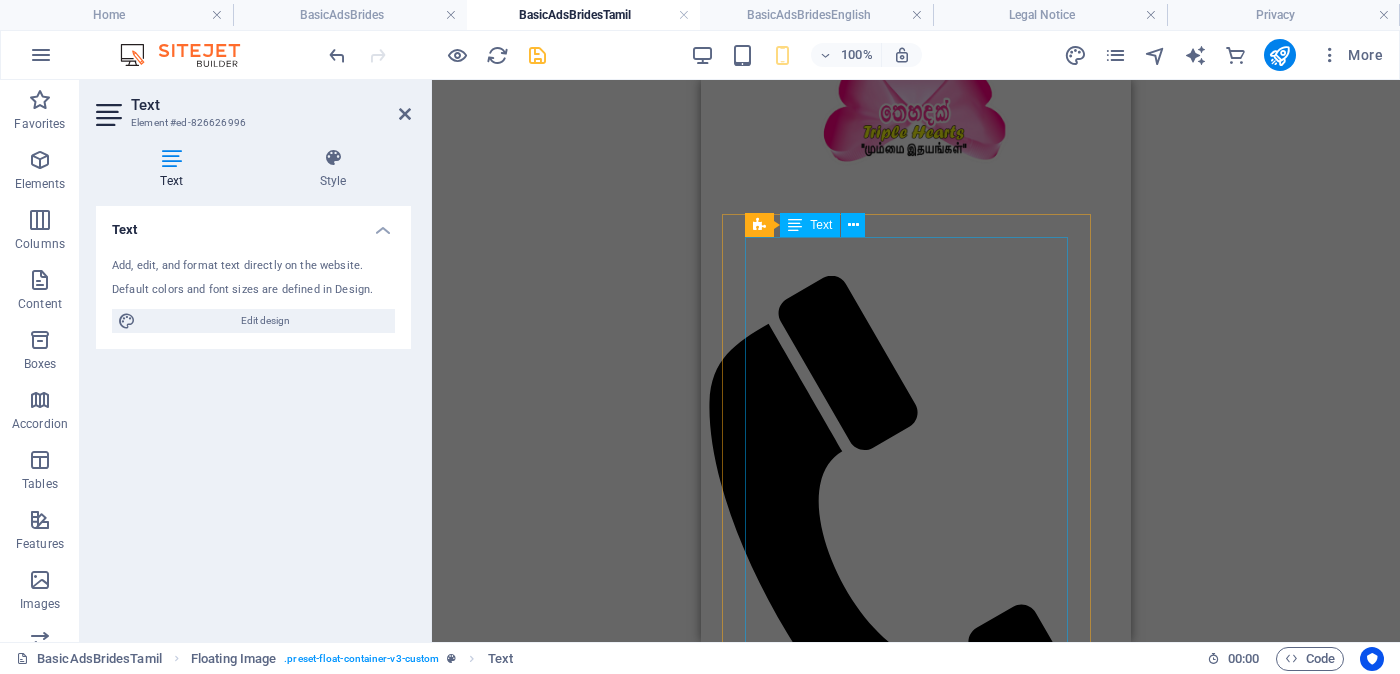 scroll, scrollTop: 232, scrollLeft: 0, axis: vertical 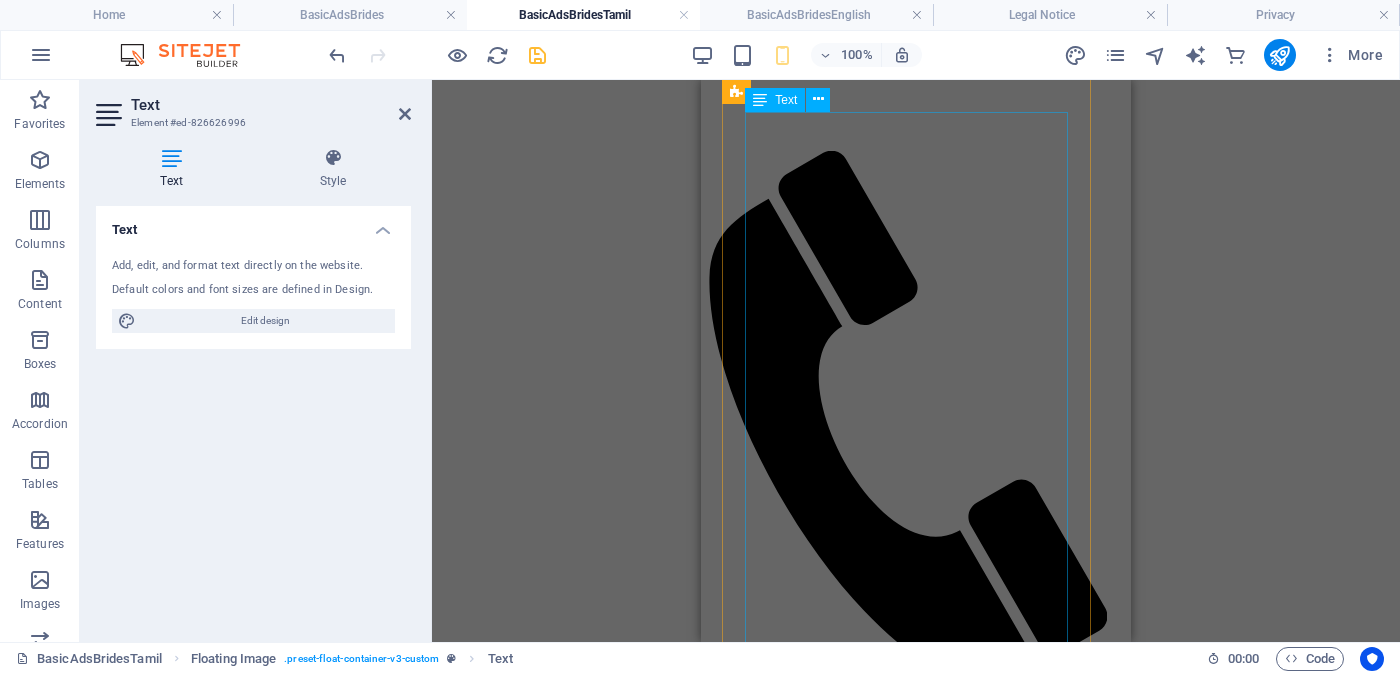 click on "Proposal ID >> 7701120013981 Nickname [NAME] ( [CITY] [CITY] ) Independent Free churches - [ORGANIZATION] [ORGANIZATION] - [ORGANIZATION] வயது - වයස - [AGE] Unmarried - අවිවාහක - திருமணமாகாத ​ ​ ​​​​ உயரம் - ​ උස-Feet ( [FEET] ) . Inches ( [INCHES] ) රැකියාව- Privet Company - [ORGANIZATION] ​ මාසික ආදායම - ආදායම - சம்பளம் Rs. [SALARY_RANGE] - Rs. [SALARY_RANGE] - අතර ---------------------------------------------------- << Full Ad view Link >> தெளிவான படத்தையும் முழு விளம்பரத்தையும் பார்க்க" at bounding box center [916, 2332] 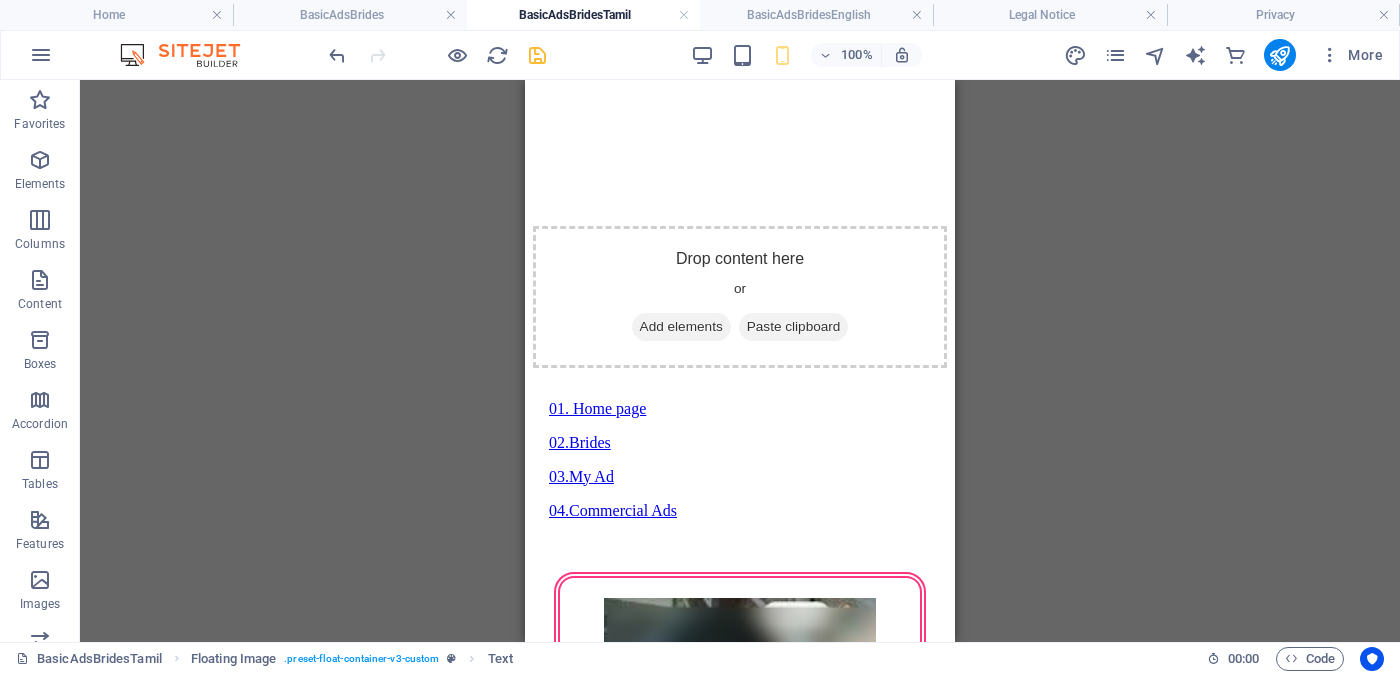 scroll, scrollTop: 1524, scrollLeft: 0, axis: vertical 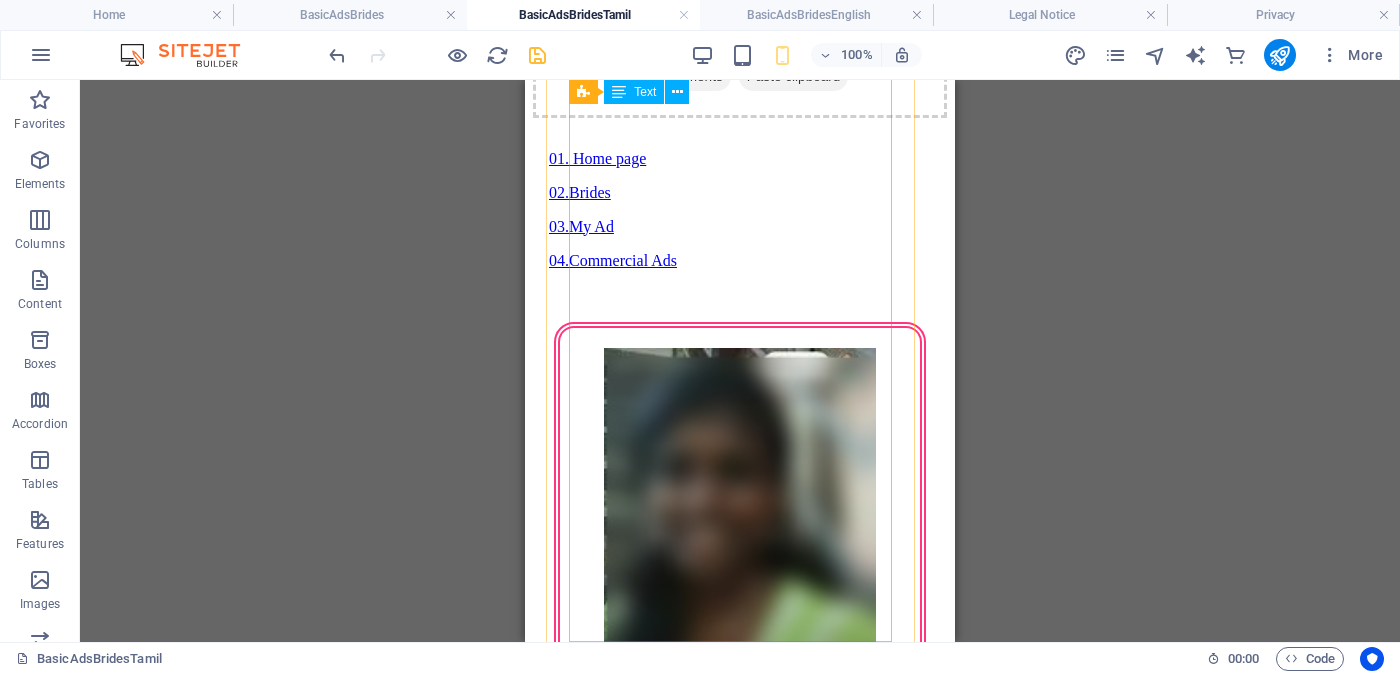 click on "Proposal ID >> [NUMBER] Nickname [NAME] [CITY] [RELIGION] வயது - வයස -[AGE] Unmarried - අවිවාහක - திருமணமாகாத உயரம் - Feet ( [NUMBER] ) . Inches ( [NUMBER] ) Occupation - රැකියාව - தொழில் Job Seeking - රැකියා අපේක්ෂිත - வேலை தேடுதல் வேலை මාසික ආදායම - ආදායම - சம்பளம் ------ ---------------------------------------------------- << Full Ad view Link >> தெளிவான படத்தையும் முழு விளம்பரத்தையும் பார்க்க" at bounding box center (740, 2440) 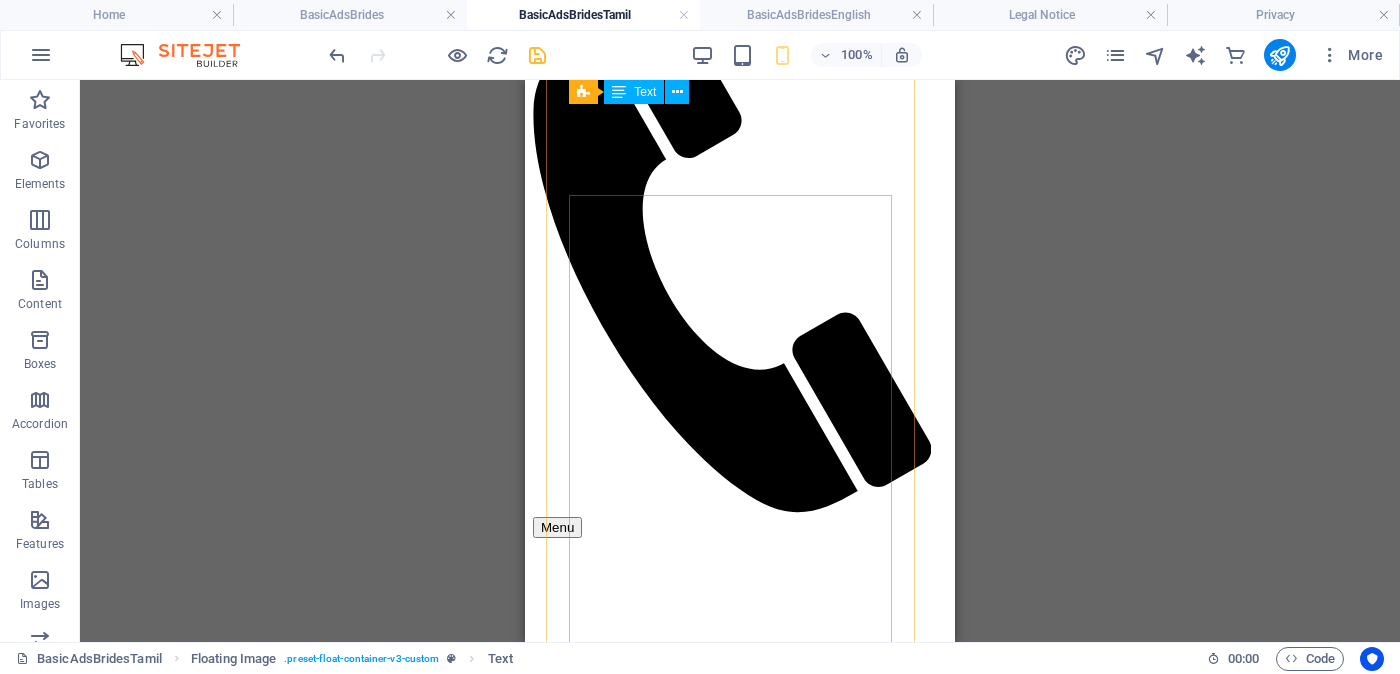 scroll, scrollTop: 24, scrollLeft: 0, axis: vertical 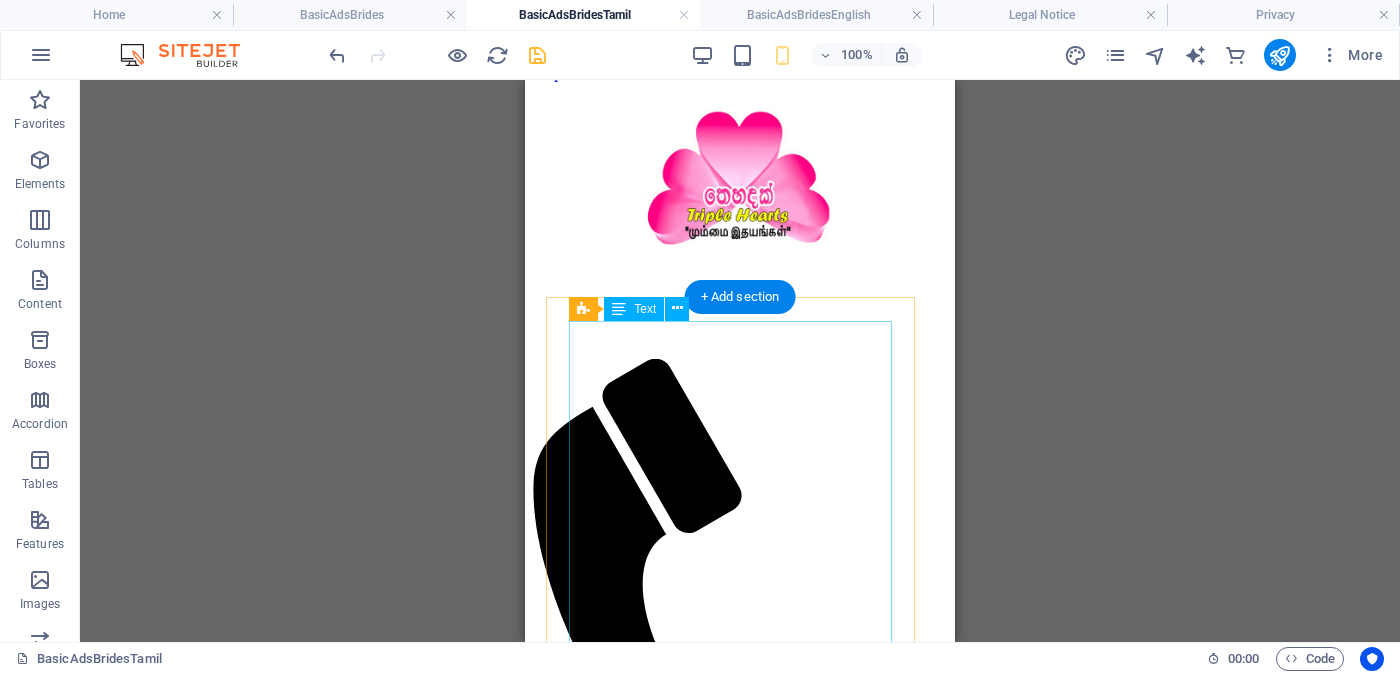 click on "Proposal ID >> 7701120013981 Nickname [NAME] ( [CITY] [CITY] ) Independent Free churches - [ORGANIZATION] [ORGANIZATION] - [ORGANIZATION] வயது - වයස - [AGE] Unmarried - අවිවාහක - திருமணமாகாத ​ ​ ​​​​ உயரம் - ​ උස-Feet ( [FEET] ) . Inches ( [INCHES] ) රැකියාව- Privet Company - [ORGANIZATION] ​ මාසික ආදායම - ආදායම - சம்பளம் Rs. [SALARY_RANGE] - Rs. [SALARY_RANGE] - අතර ---------------------------------------------------- << Full Ad view Link >> தெளிவான படத்தையும் முழு விளம்பரத்தையும் பார்க்க" at bounding box center (740, 2540) 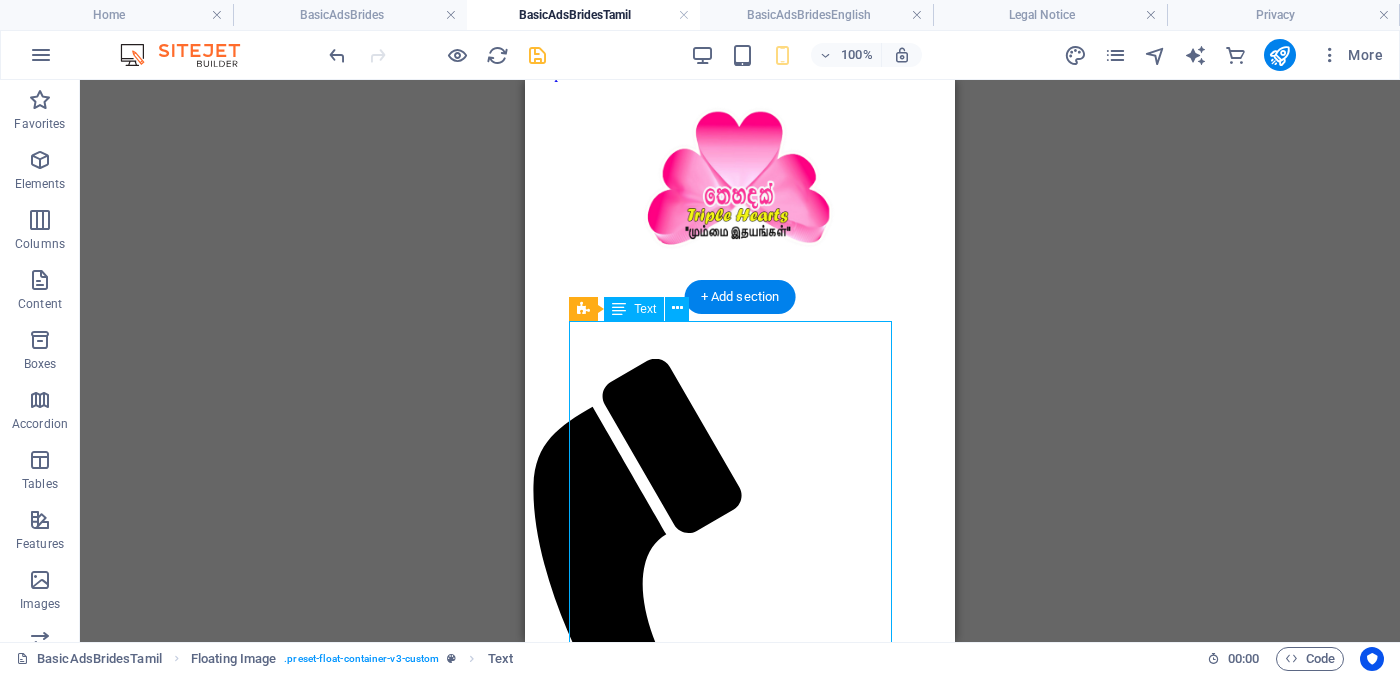 click on "Proposal ID >> 7701120013981 Nickname [NAME] ( [CITY] [CITY] ) Independent Free churches - [ORGANIZATION] [ORGANIZATION] - [ORGANIZATION] வயது - වයස - [AGE] Unmarried - අවිවාහක - திருமணமாகாத ​ ​ ​​​​ உயரம் - ​ උස-Feet ( [FEET] ) . Inches ( [INCHES] ) රැකියාව- Privet Company - [ORGANIZATION] ​ මාසික ආදායම - ආදායම - சம்பளம் Rs. [SALARY_RANGE] - Rs. [SALARY_RANGE] - අතර ---------------------------------------------------- << Full Ad view Link >> தெளிவான படத்தையும் முழு விளம்பரத்தையும் பார்க்க" at bounding box center [740, 2540] 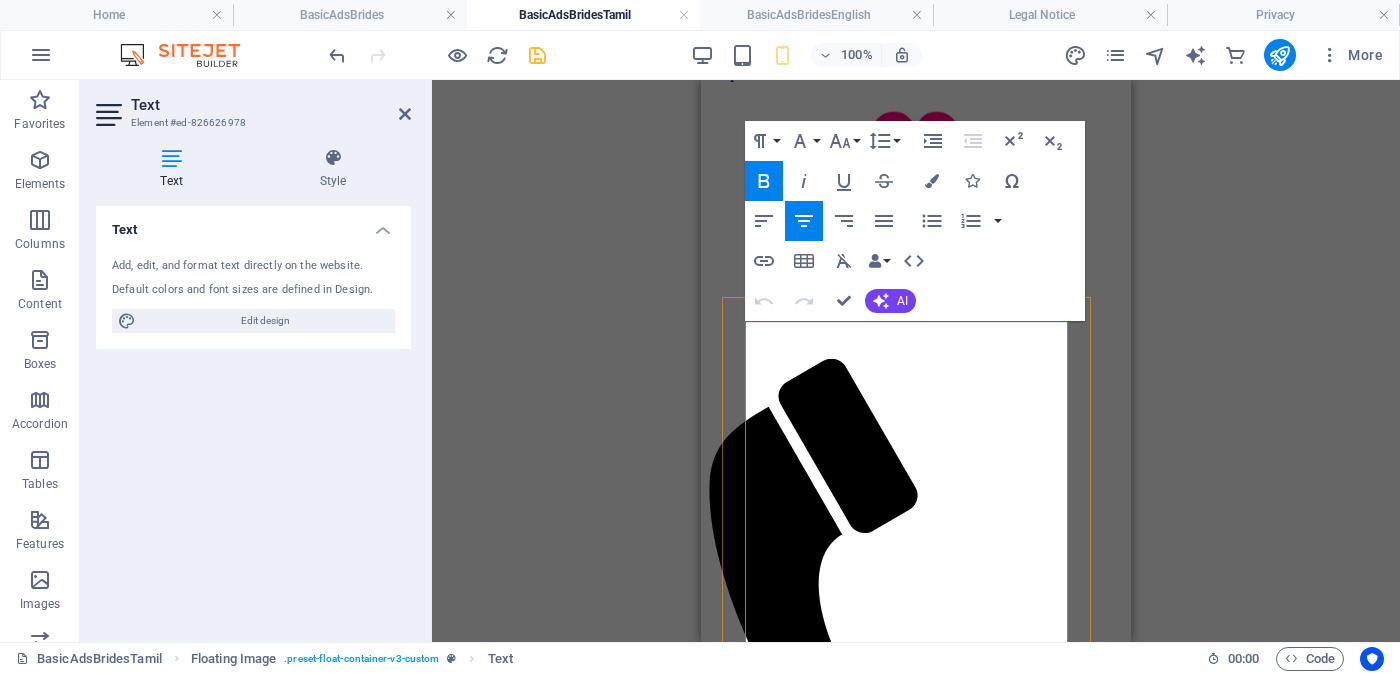 scroll, scrollTop: 149, scrollLeft: 0, axis: vertical 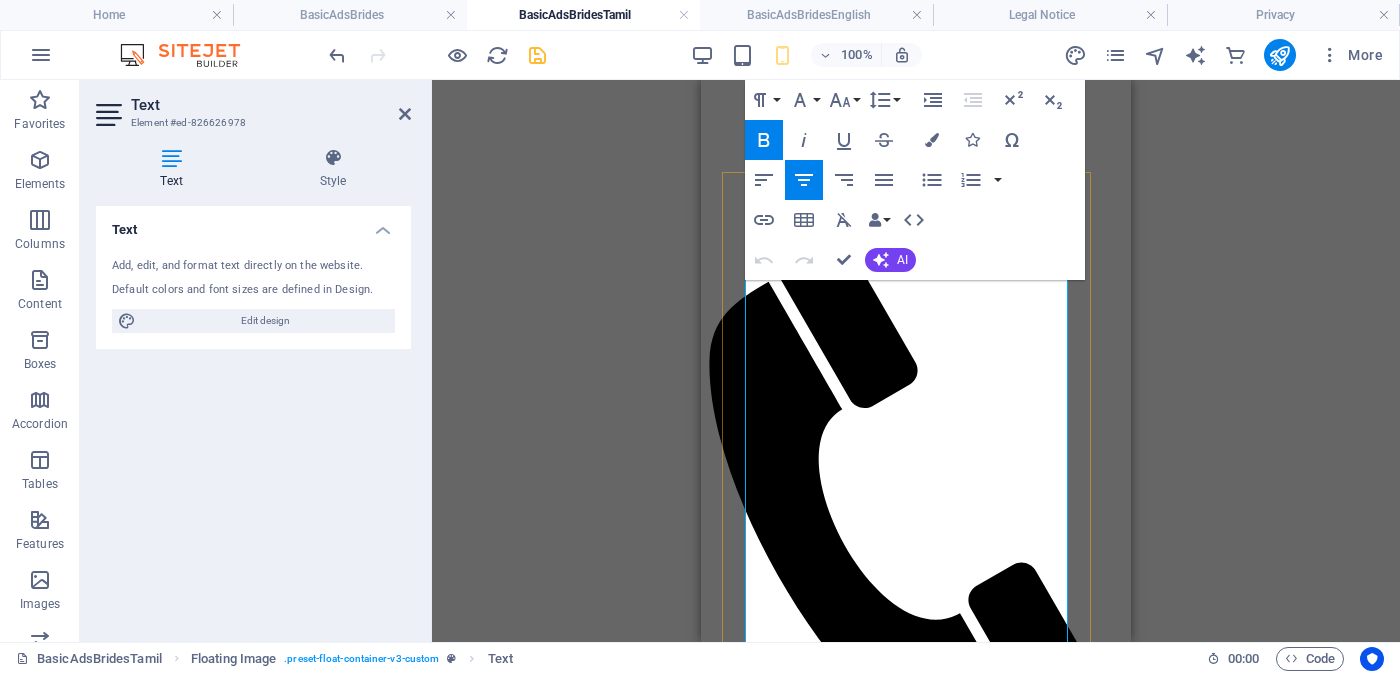 click on "Feet ( [FEET] ) . Inches ( [INCHES] )" at bounding box center (931, 2445) 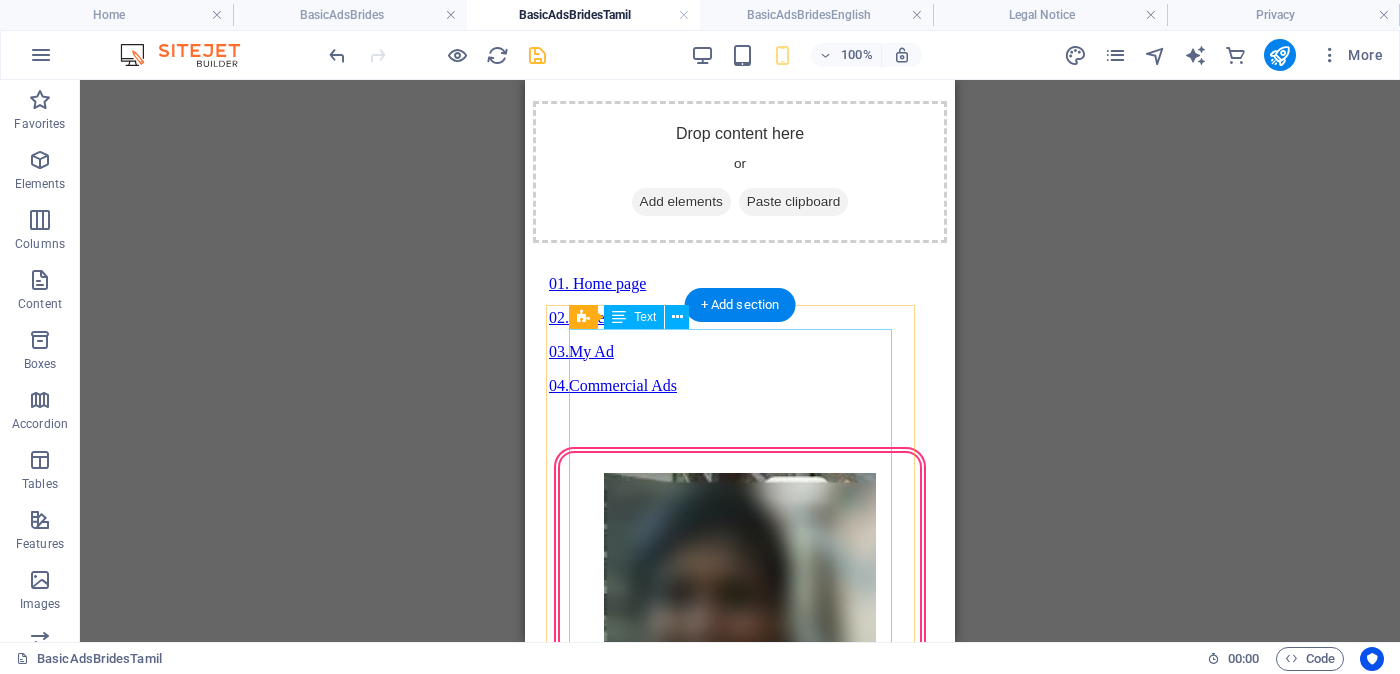 scroll, scrollTop: 1274, scrollLeft: 0, axis: vertical 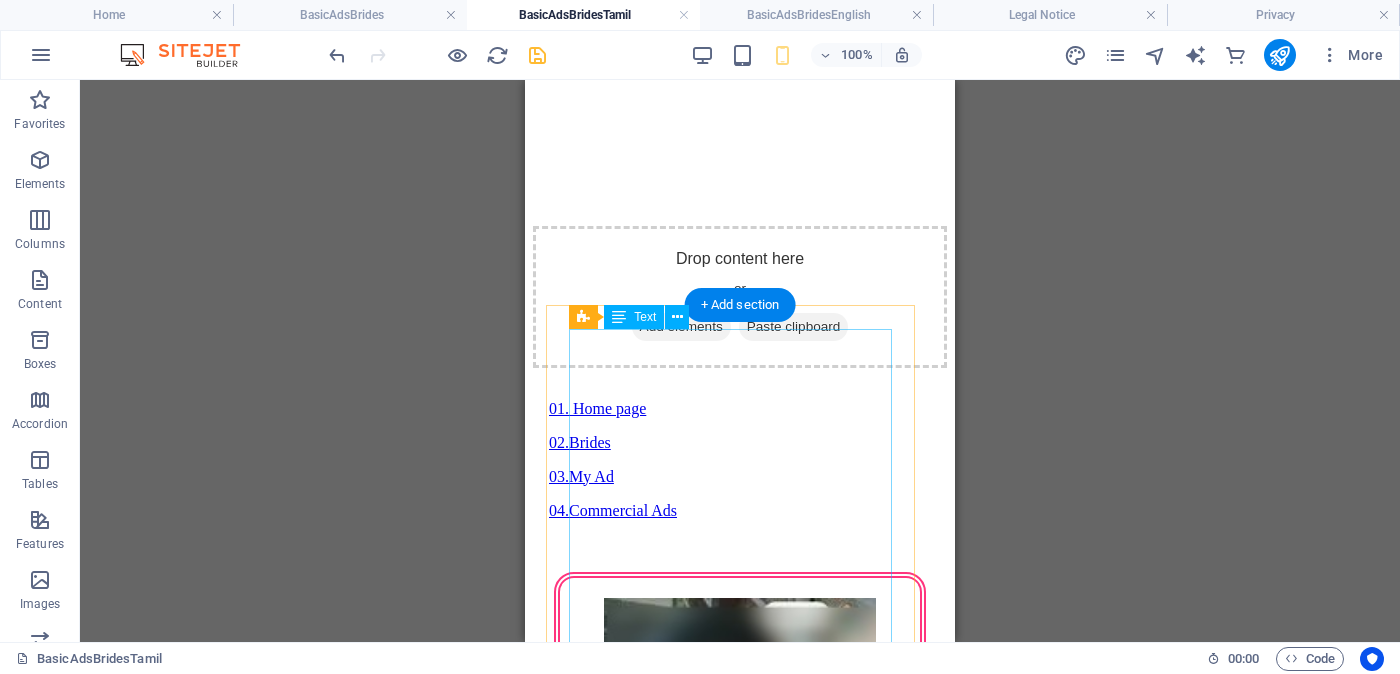 click on "Proposal ID >> [NUMBER] Nickname [NAME] [CITY] [RELIGION] வயது - வයස -[AGE] Unmarried - අවිවාහක - திருமணமாகாத உயரம் - Feet ( [NUMBER] ) . Inches ( [NUMBER] ) Occupation - රැකියාව - தொழில் Job Seeking - රැකියා අපේක්ෂිත - வேலை தேடுதல் வேலை මාසික ආදායම - ආදායම - சம்பளம் ------ ---------------------------------------------------- << Full Ad view Link >> தெளிவான படத்தையும் முழு விளம்பரத்தையும் பார்க்க" at bounding box center [740, 2690] 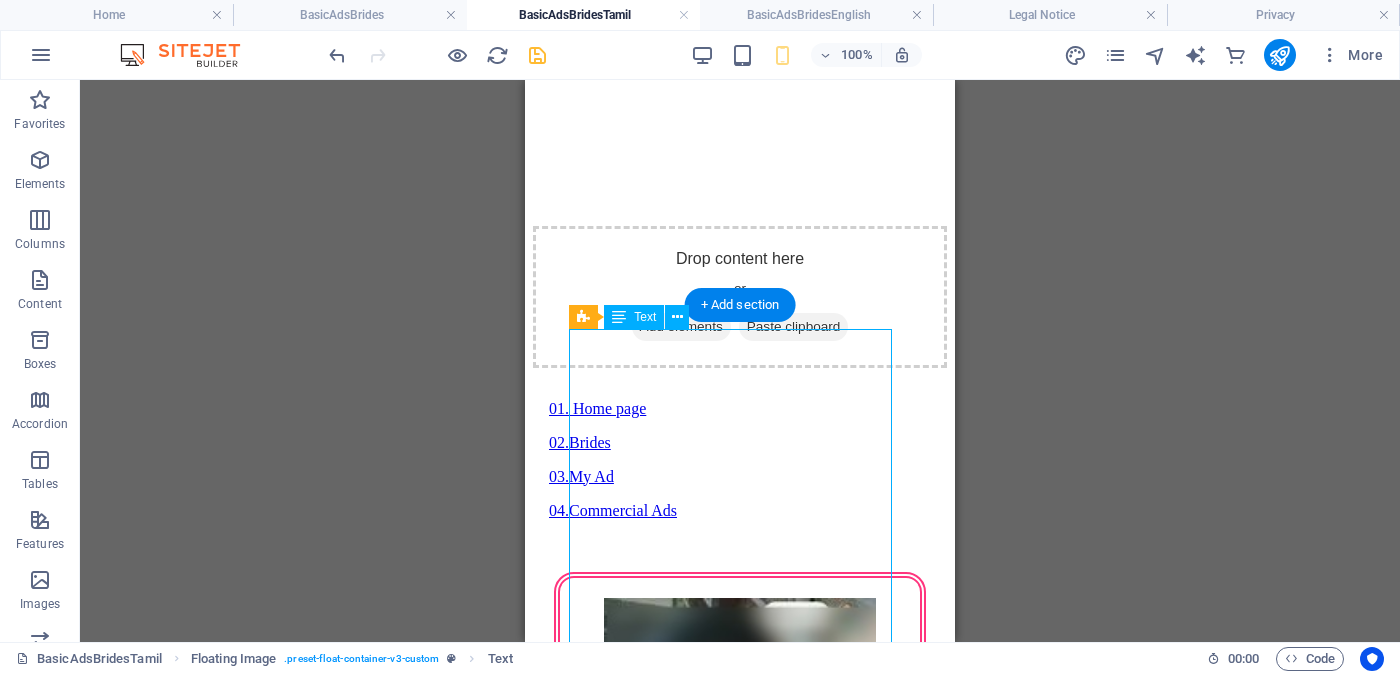 drag, startPoint x: 785, startPoint y: 369, endPoint x: 608, endPoint y: 368, distance: 177.00282 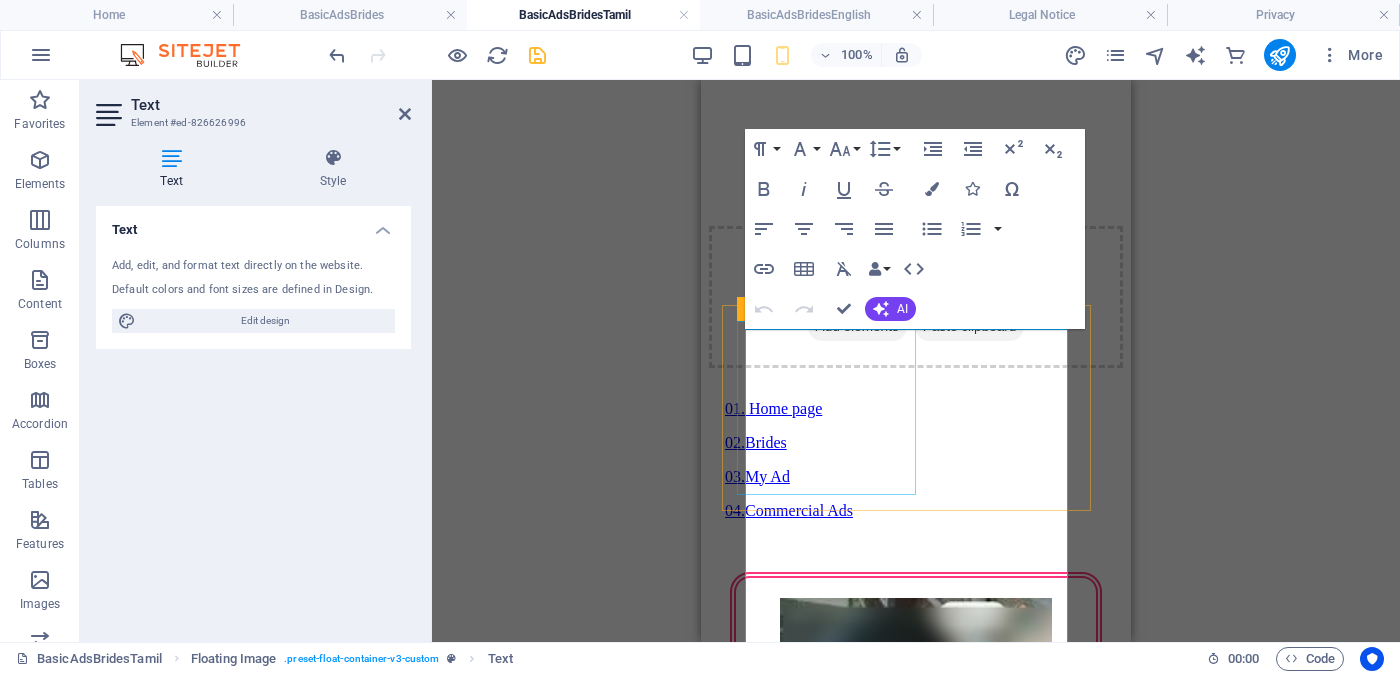 click at bounding box center [916, 2315] 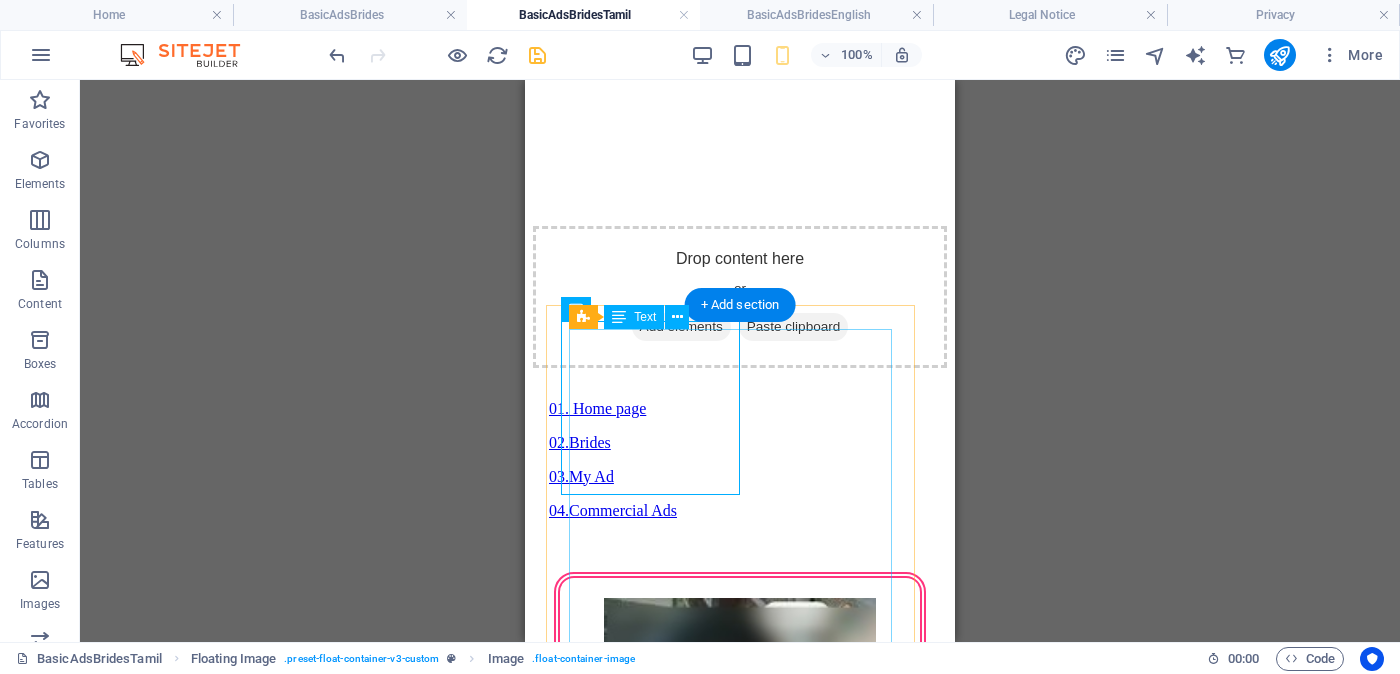 click on "Proposal ID >> [NUMBER] Nickname [NAME] [CITY] [RELIGION] வயது - வයස -[AGE] Unmarried - අවිවාහක - திருமணமாகாத உயரம் - Feet ( [NUMBER] ) . Inches ( [NUMBER] ) Occupation - රැකියාව - தொழில் Job Seeking - රැකියා අපේක්ෂිත - வேலை தேடுதல் வேலை මාසික ආදායම - ආදායම - சம்பளம் ------ ---------------------------------------------------- << Full Ad view Link >> தெளிவான படத்தையும் முழு விளம்பரத்தையும் பார்க்க" at bounding box center [740, 2690] 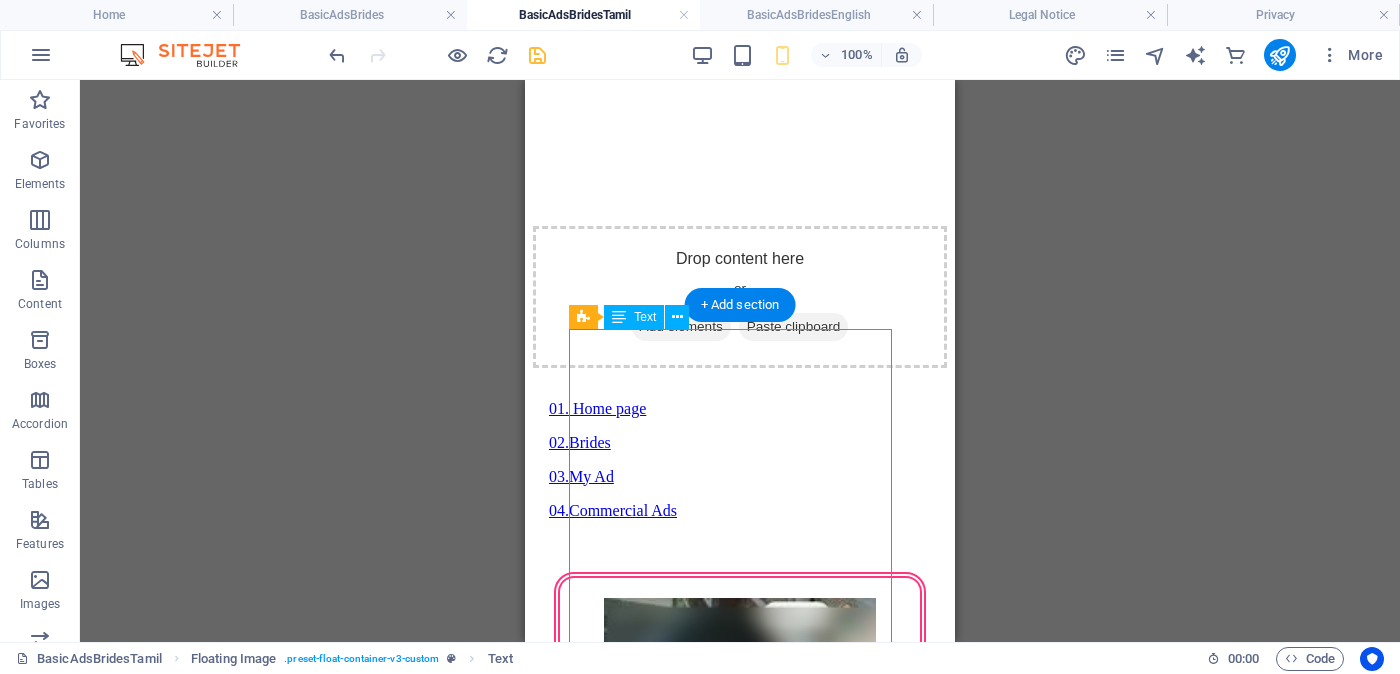 click on "Proposal ID >> [NUMBER] Nickname [NAME] [CITY] [RELIGION] வயது - வයස -[AGE] Unmarried - අවිවාහක - திருமணமாகாத உயரம் - Feet ( [NUMBER] ) . Inches ( [NUMBER] ) Occupation - රැකියාව - தொழில் Job Seeking - රැකියා අපේක්ෂිත - வேலை தேடுதல் வேலை මාසික ආදායම - ආදායම - சம்பளம் ------ ---------------------------------------------------- << Full Ad view Link >> தெளிவான படத்தையும் முழு விளம்பரத்தையும் பார்க்க" at bounding box center (740, 2690) 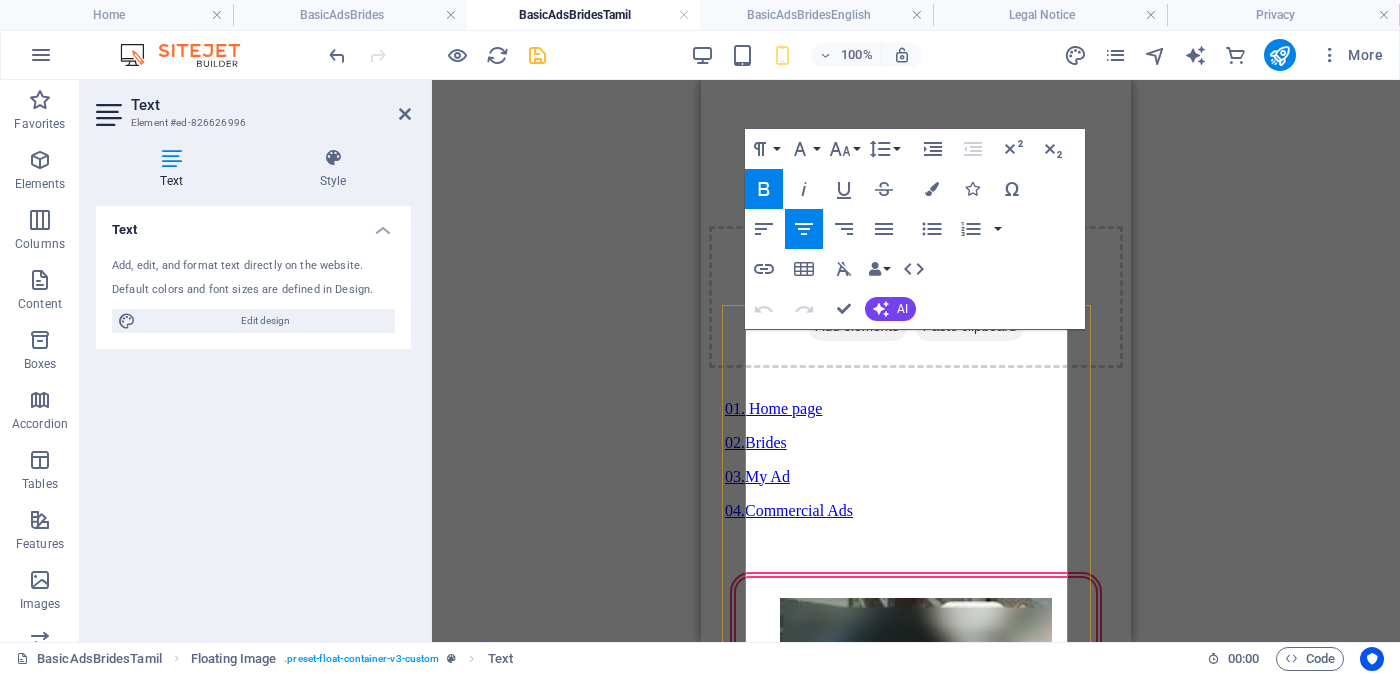 click on "5004992767309" at bounding box center (915, 2546) 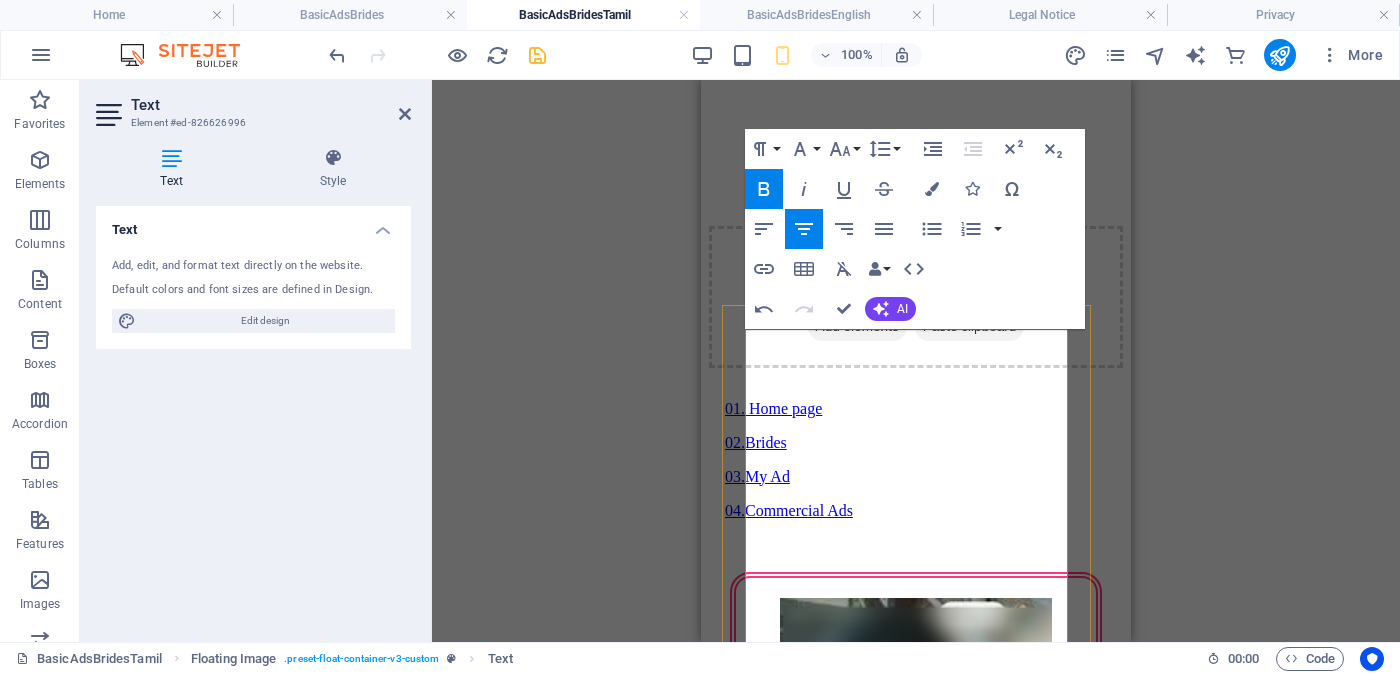 type 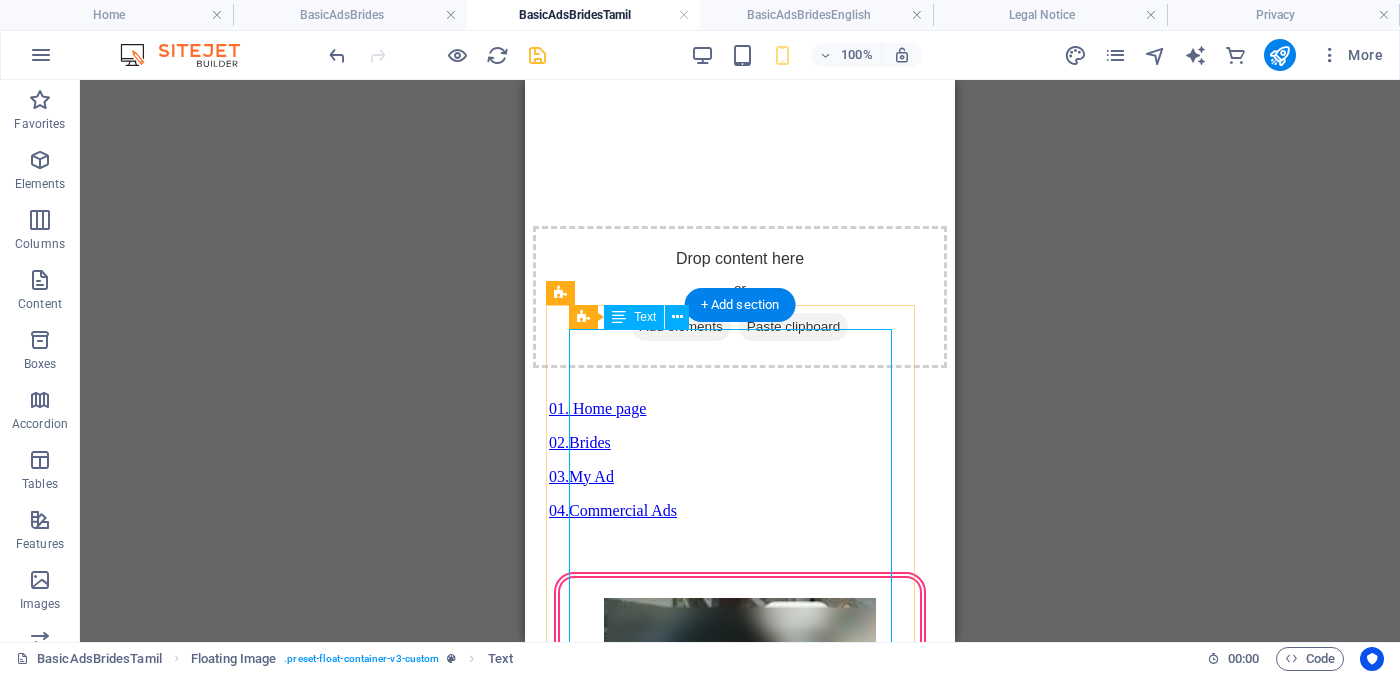 click on "Proposal ID >> [NUMBER] Nickname ஷாந்தி [CITY] Independent Free churches - ස්වාධීන සභාවන් - சுதந்திர இலவச திருச்சபைகள் வயது - වයස - [AGE] Unmarried - අවිවාහක - திருமணமாகாத உயரம் - Feet ( [NUMBER] ) . Inches ( [NUMBER] ) Occupation - රැකියාව - தொழில் Job Seeking - රැකියා අපේක්ෂිත - வேலை தேடுதல் வேலை මාසික ආදායම - ආදායම - சம்பளம் ------ ---------------------------------------------------- << Full Ad view Link >> தெளிவான படத்தையும் முழு விளம்பரத்தையும் பார்க்க" at bounding box center [740, 2690] 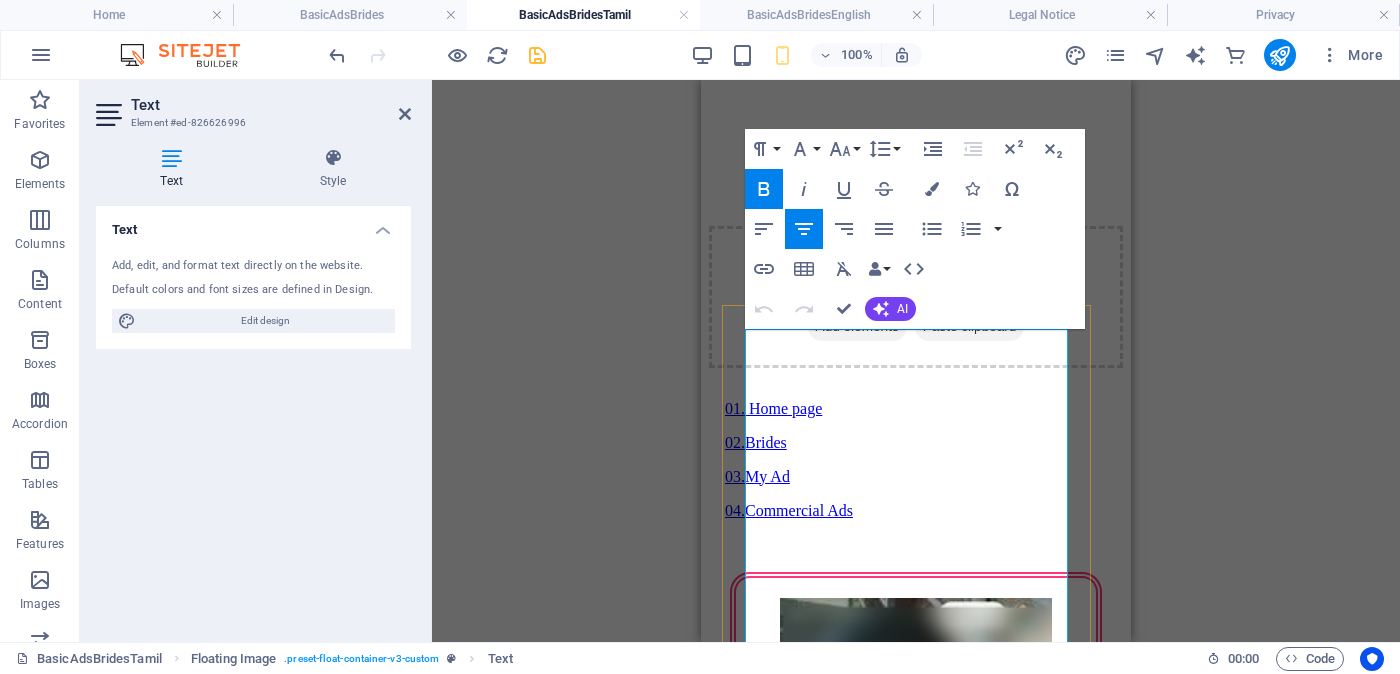 scroll, scrollTop: 1399, scrollLeft: 0, axis: vertical 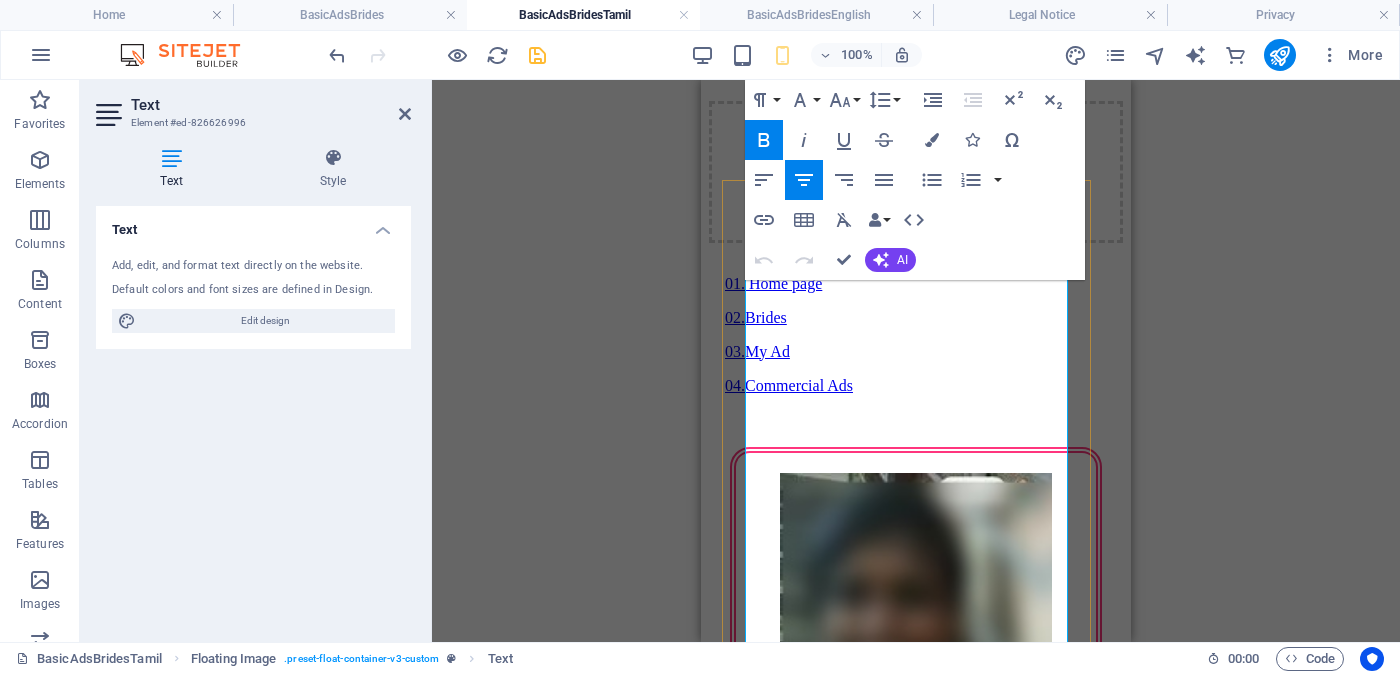 click on "[CITY] [CITY]" at bounding box center [911, 2512] 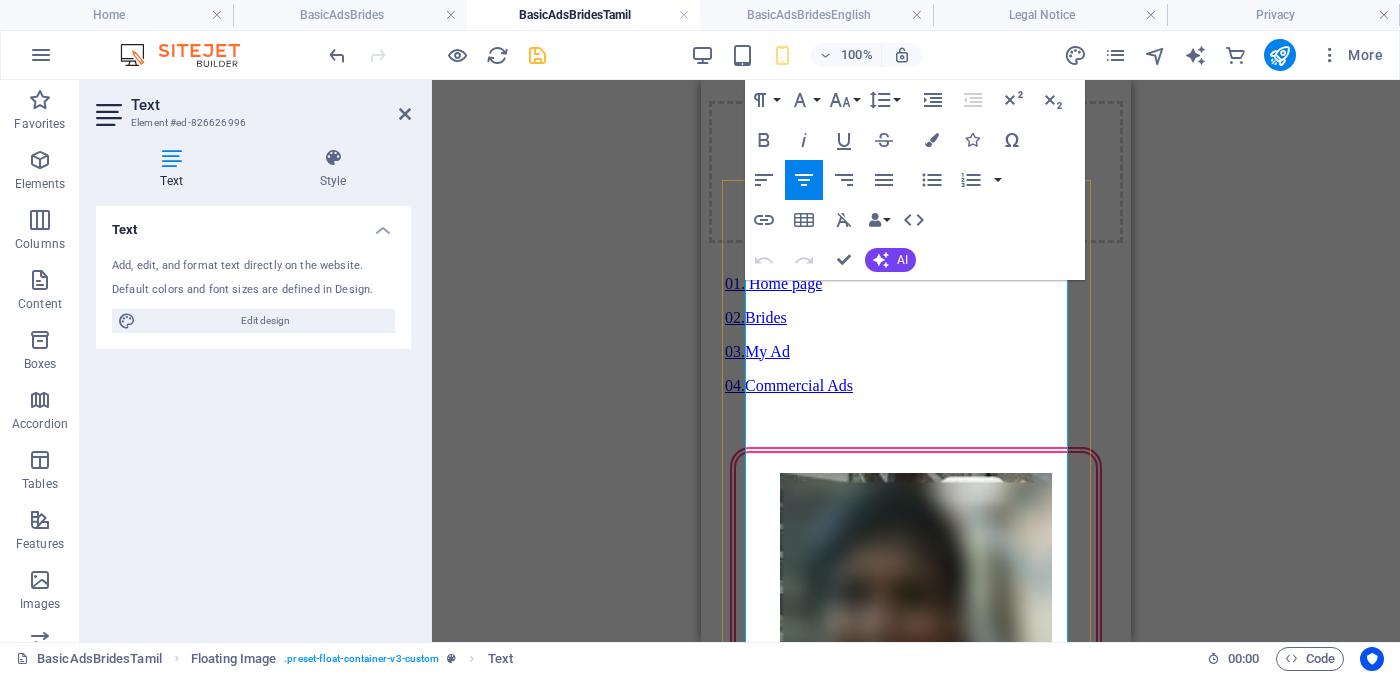 drag, startPoint x: 957, startPoint y: 365, endPoint x: 1027, endPoint y: 403, distance: 79.64923 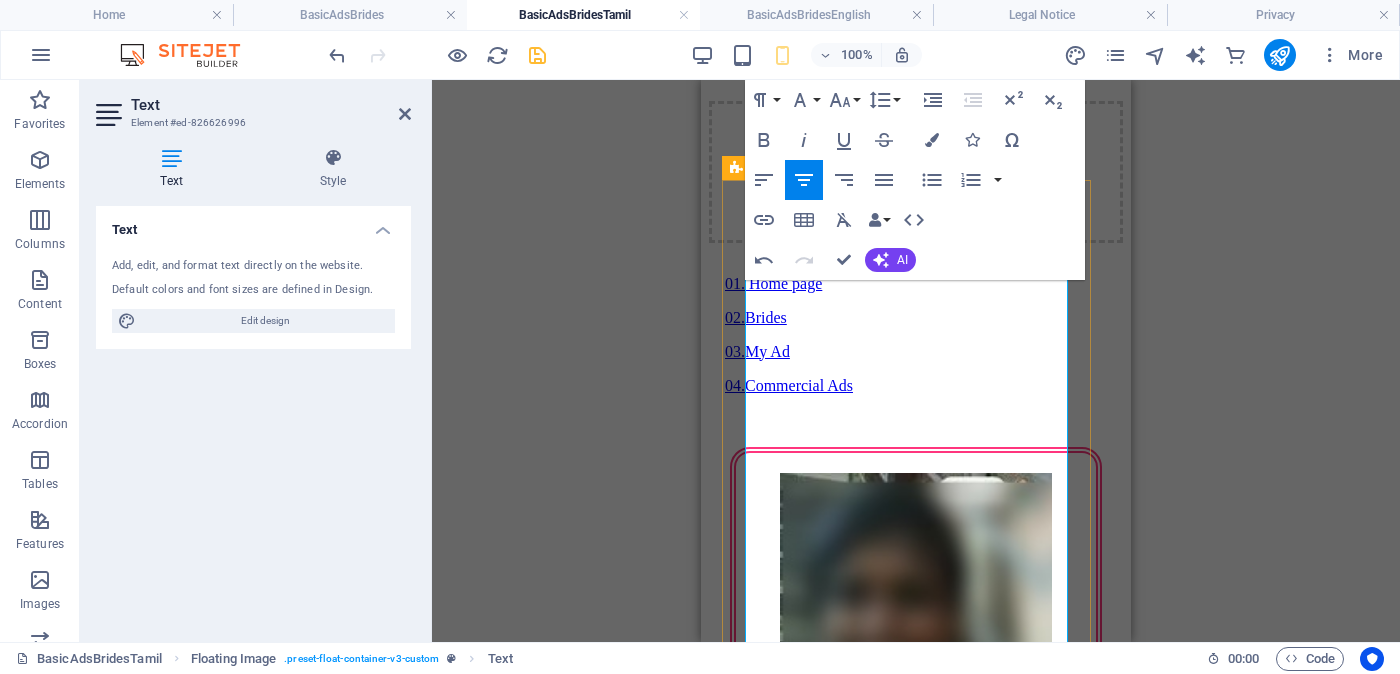 drag, startPoint x: 945, startPoint y: 365, endPoint x: 1075, endPoint y: 397, distance: 133.88054 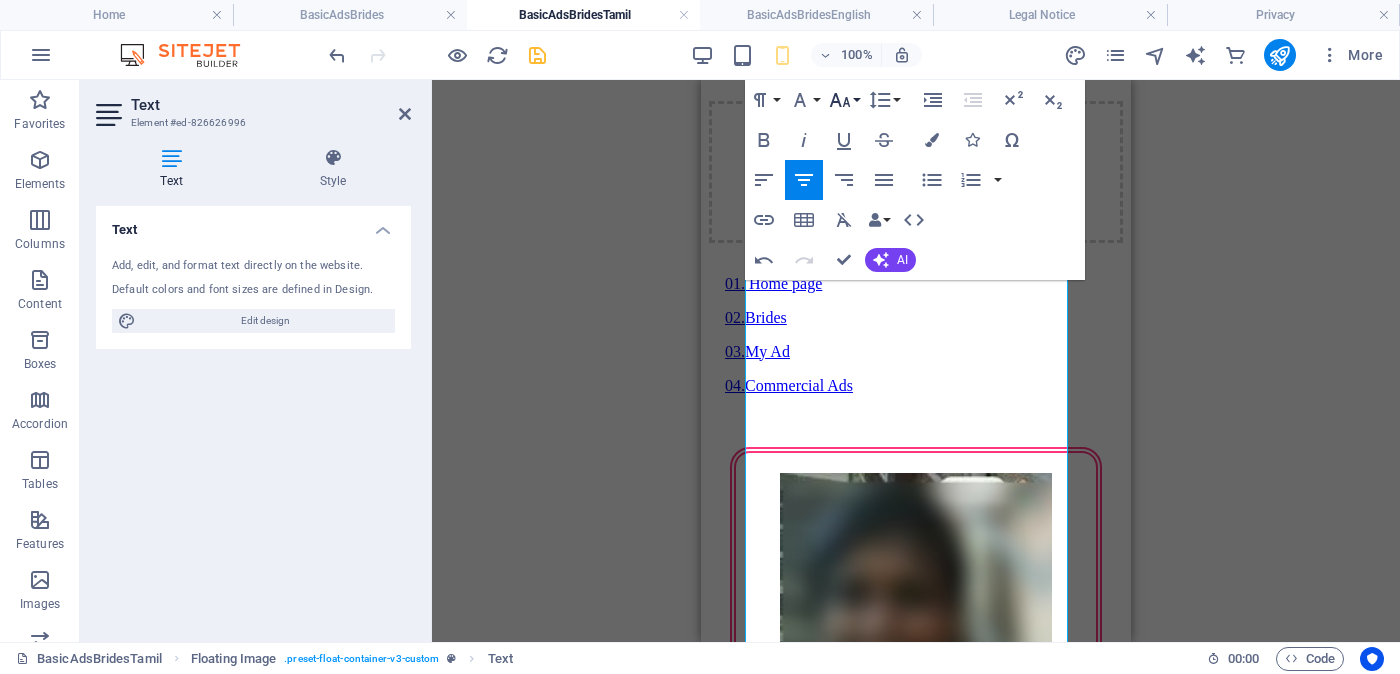 click on "Font Size" at bounding box center (844, 100) 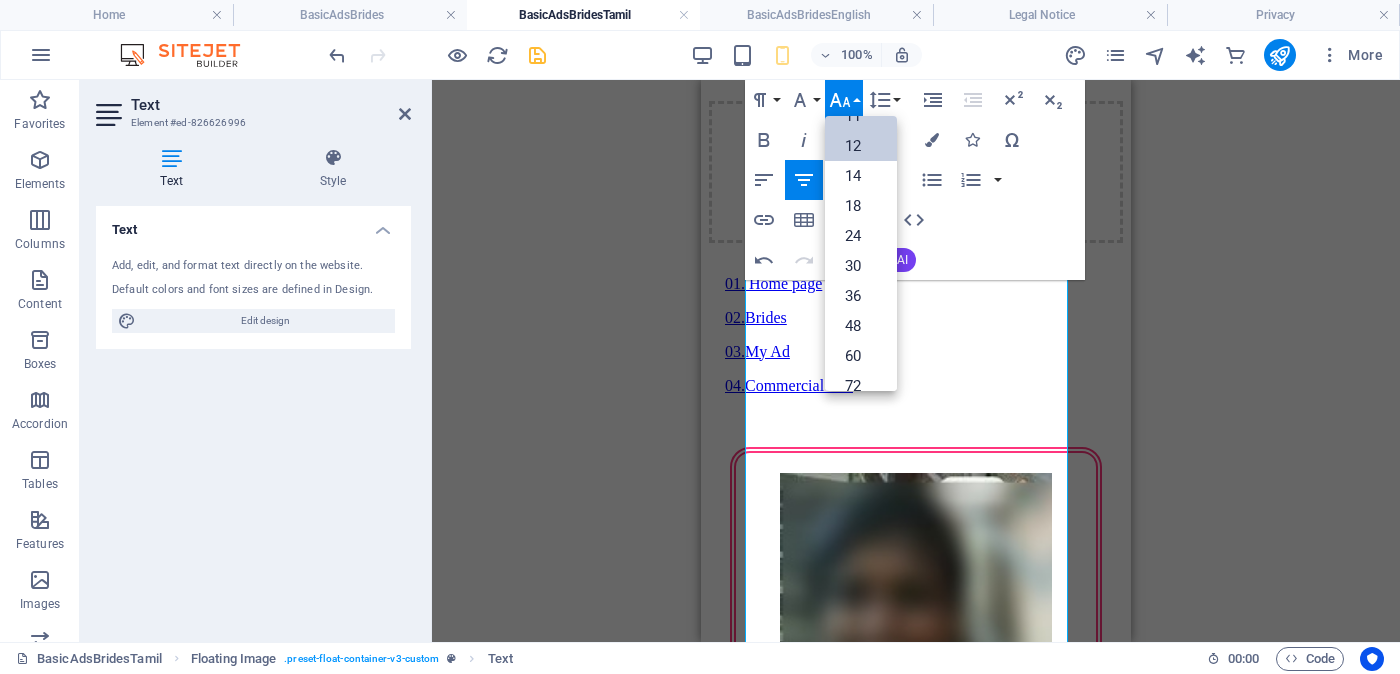 click on "12" at bounding box center (861, 146) 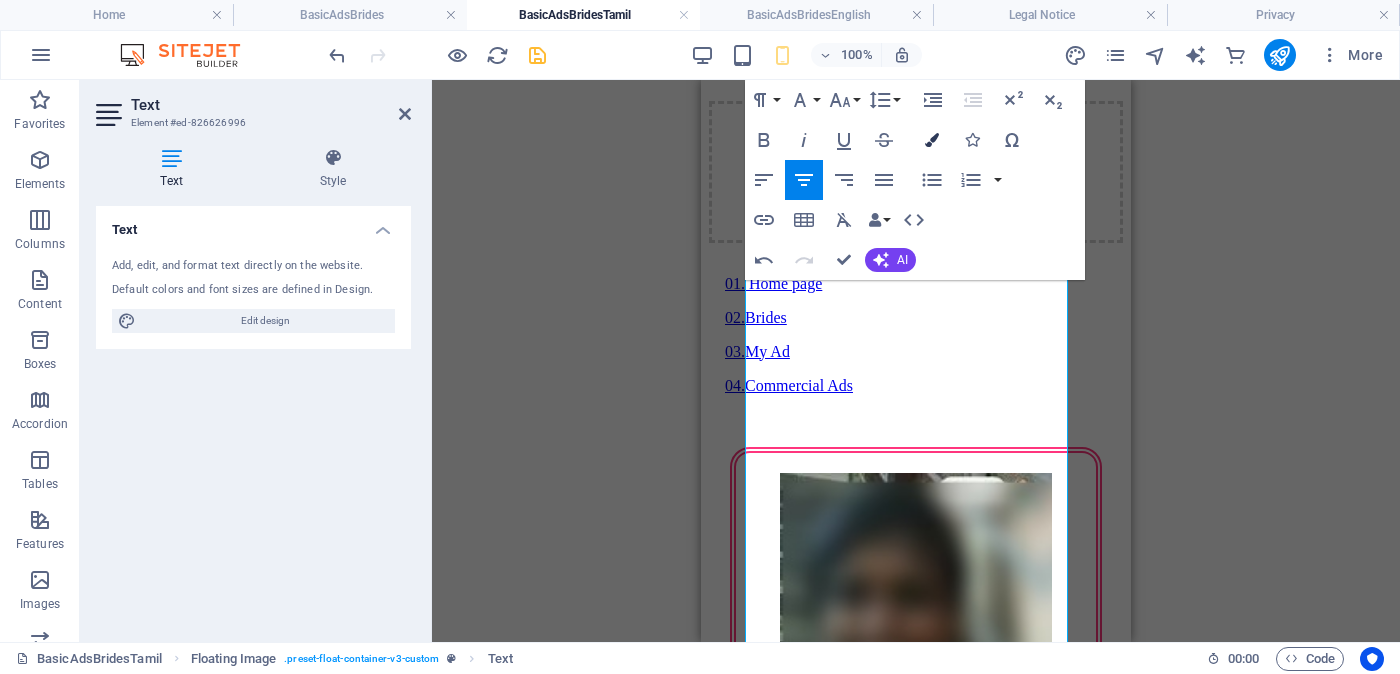click at bounding box center [932, 140] 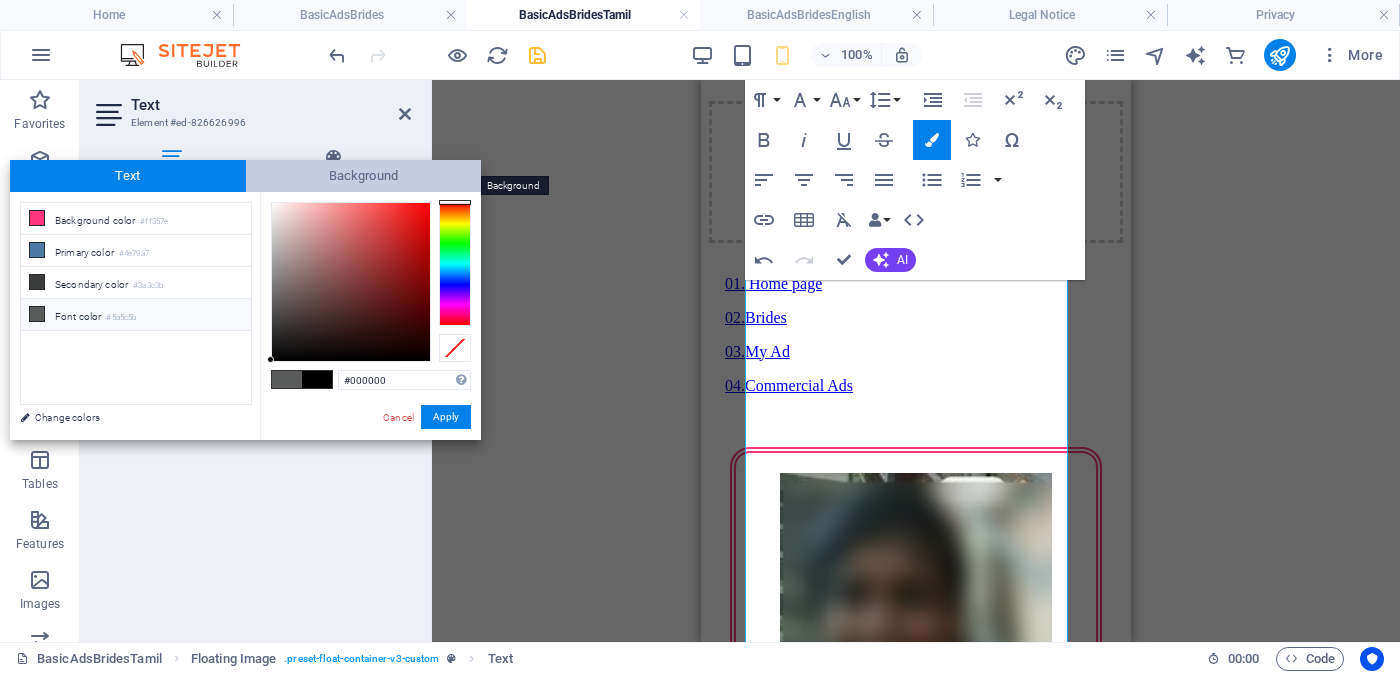 click on "Background" at bounding box center [364, 176] 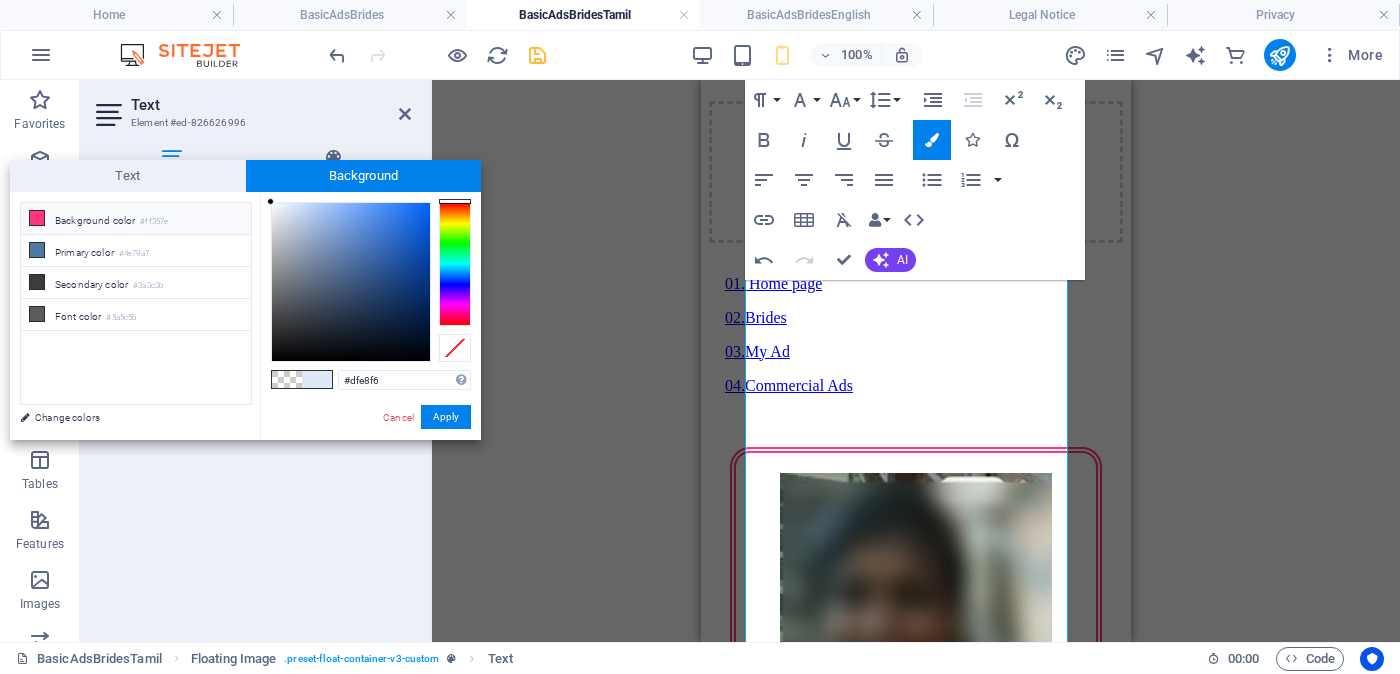 click on "Background color
#ff357e" at bounding box center (136, 219) 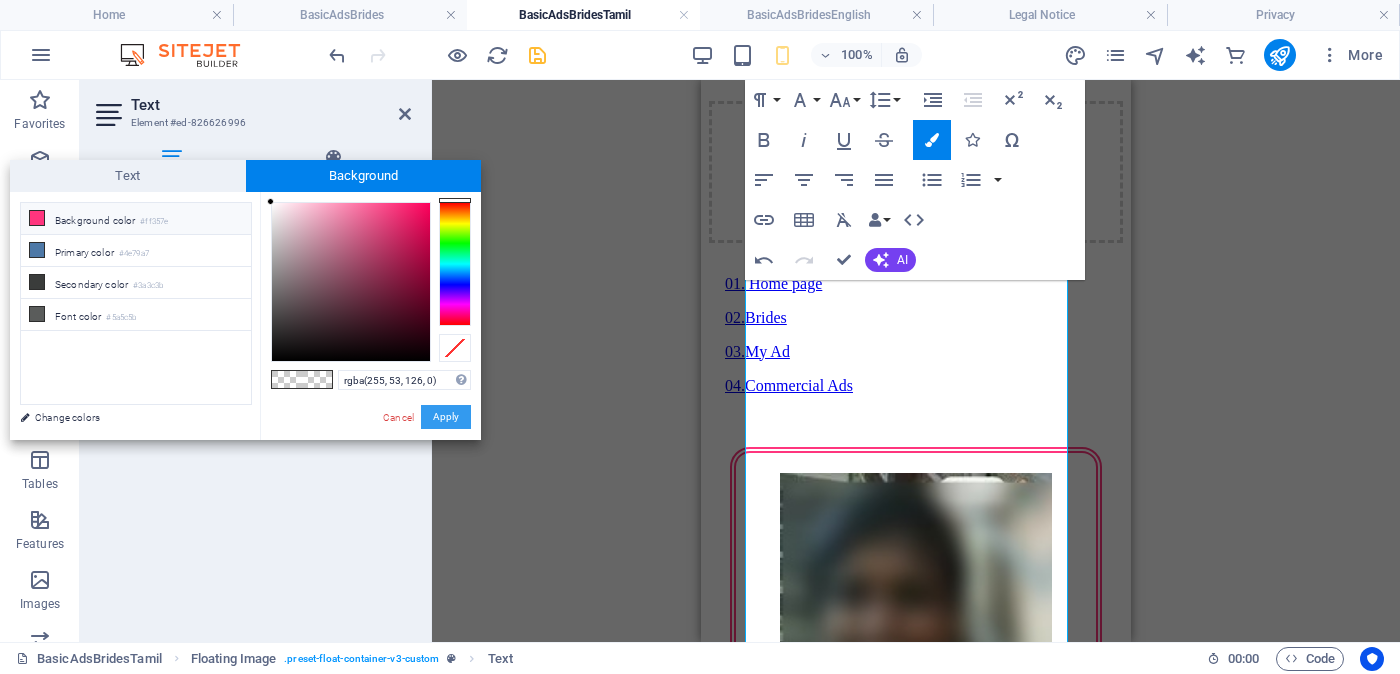 click on "Apply" at bounding box center [446, 417] 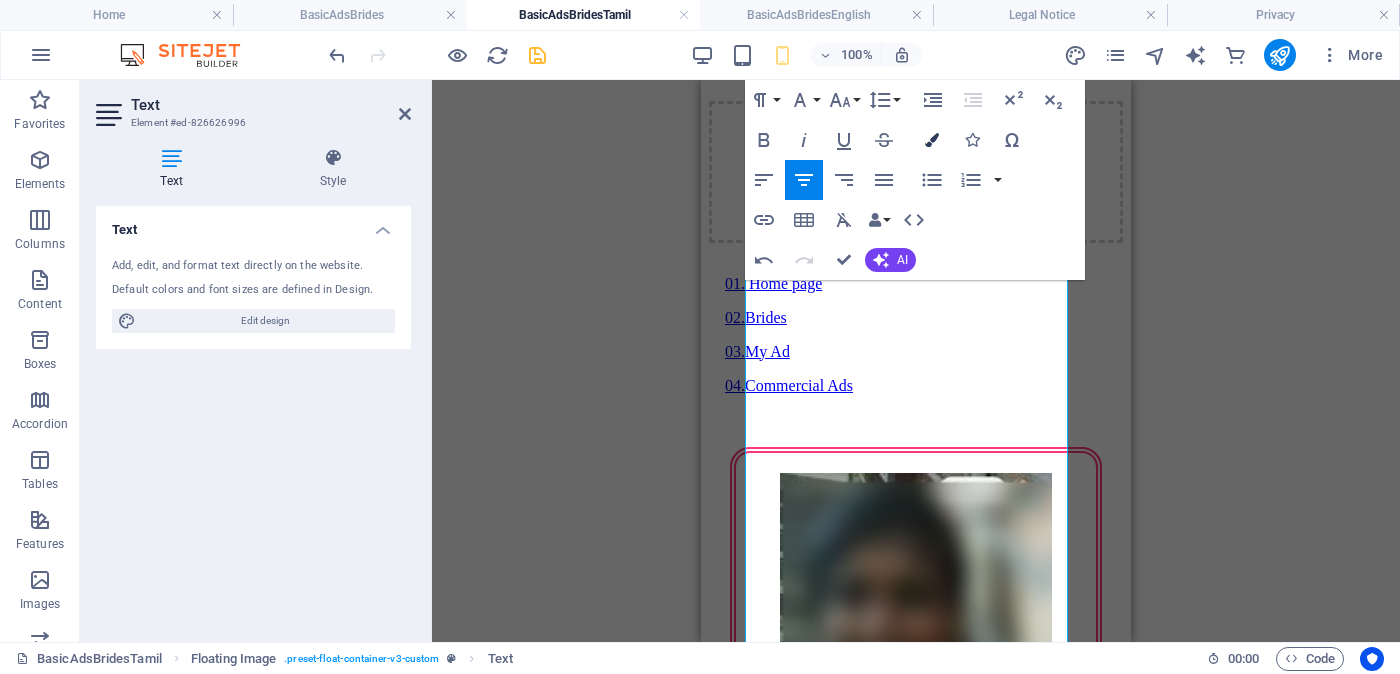 click on "Colors" at bounding box center [932, 140] 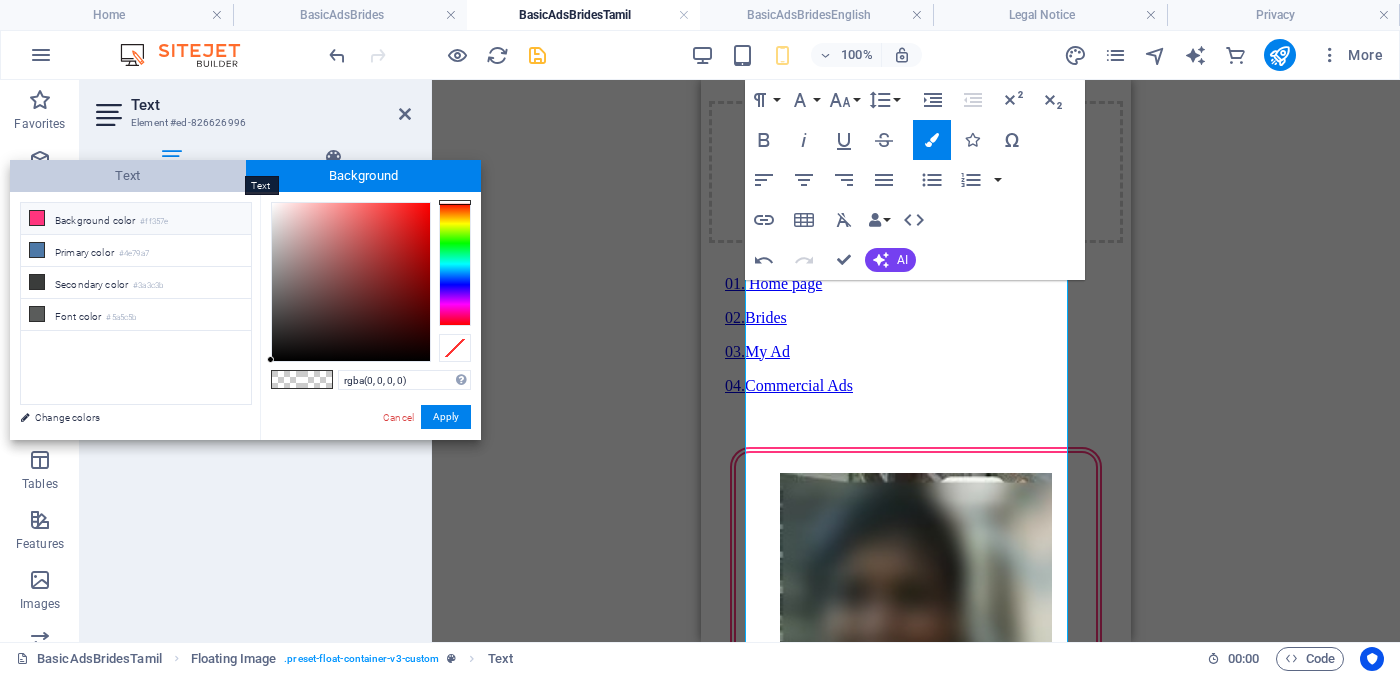click on "Text" at bounding box center [128, 176] 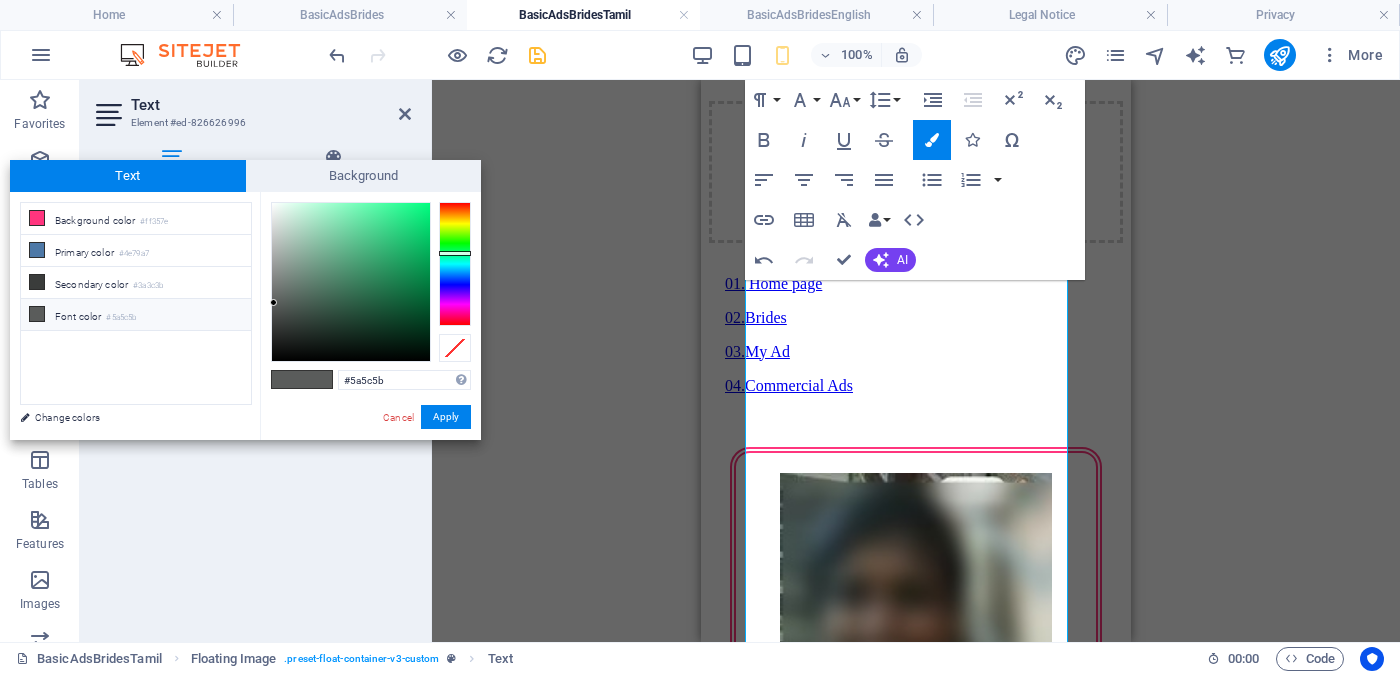 click on "Font color
#5a5c5b" at bounding box center [136, 315] 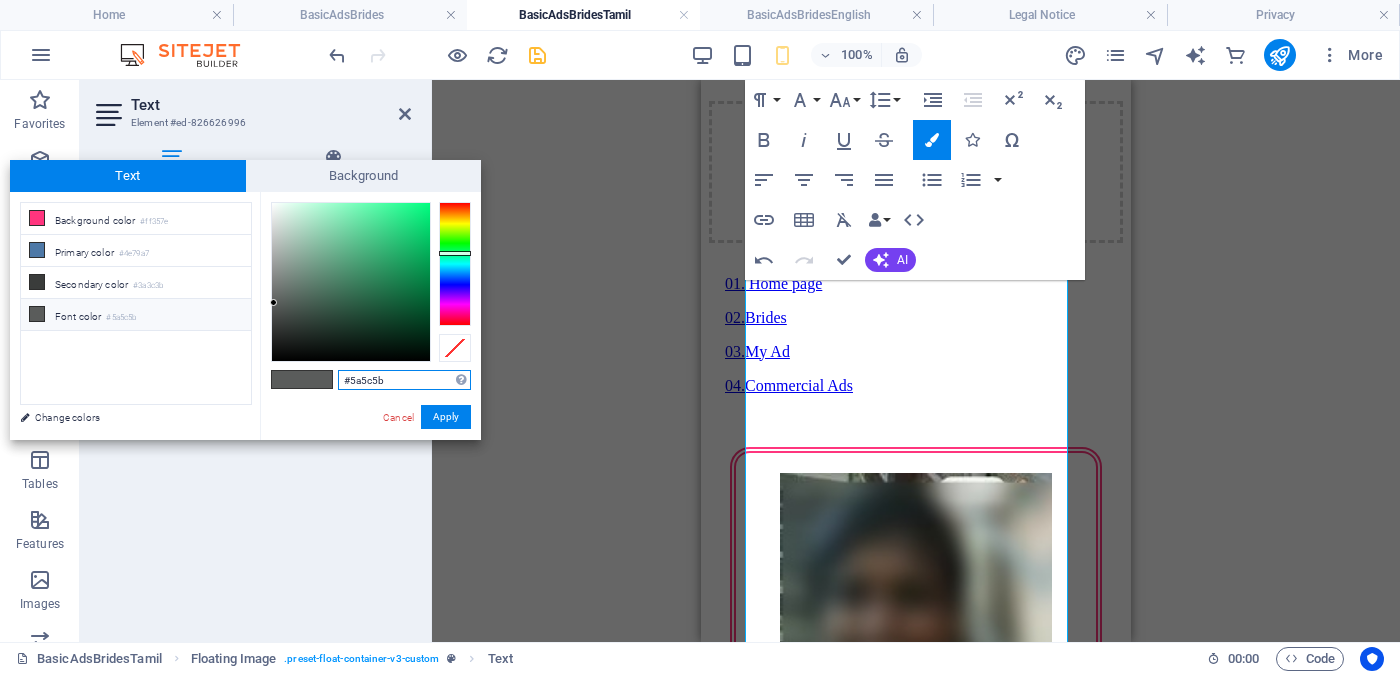 click on "#5a5c5b" at bounding box center (404, 380) 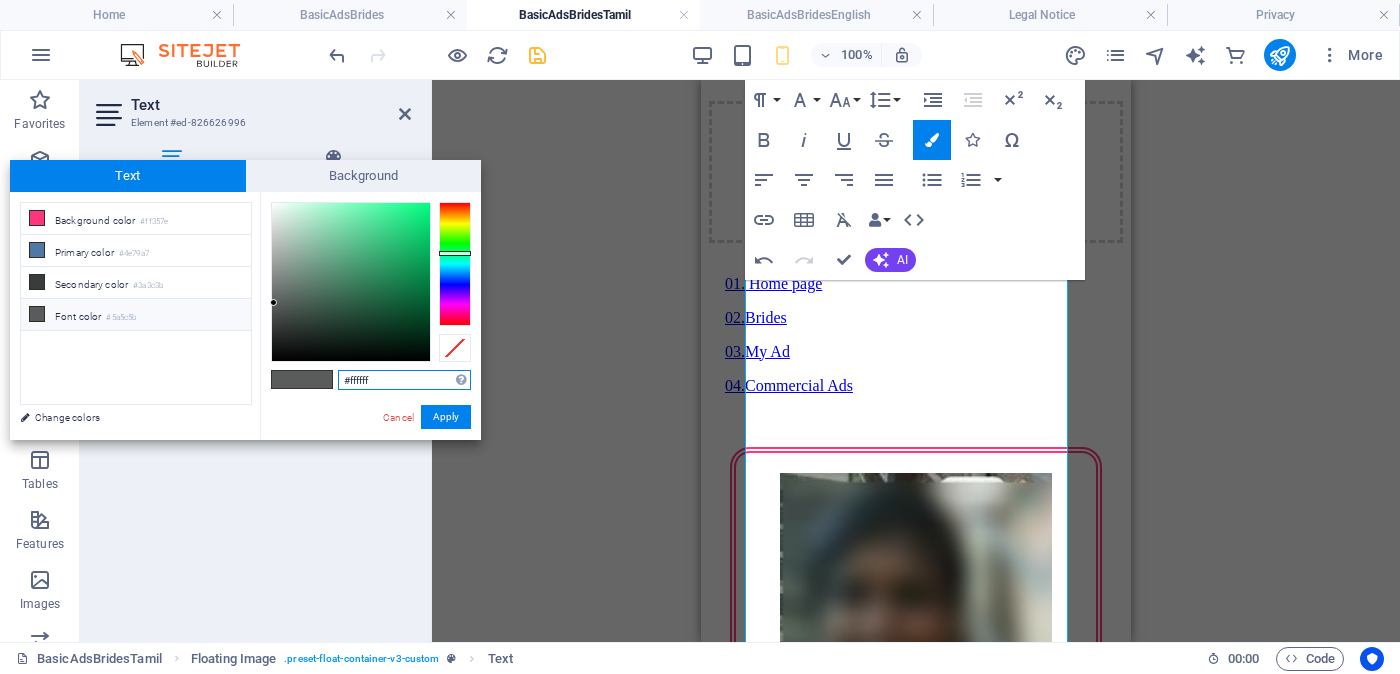 type on "#ffffff" 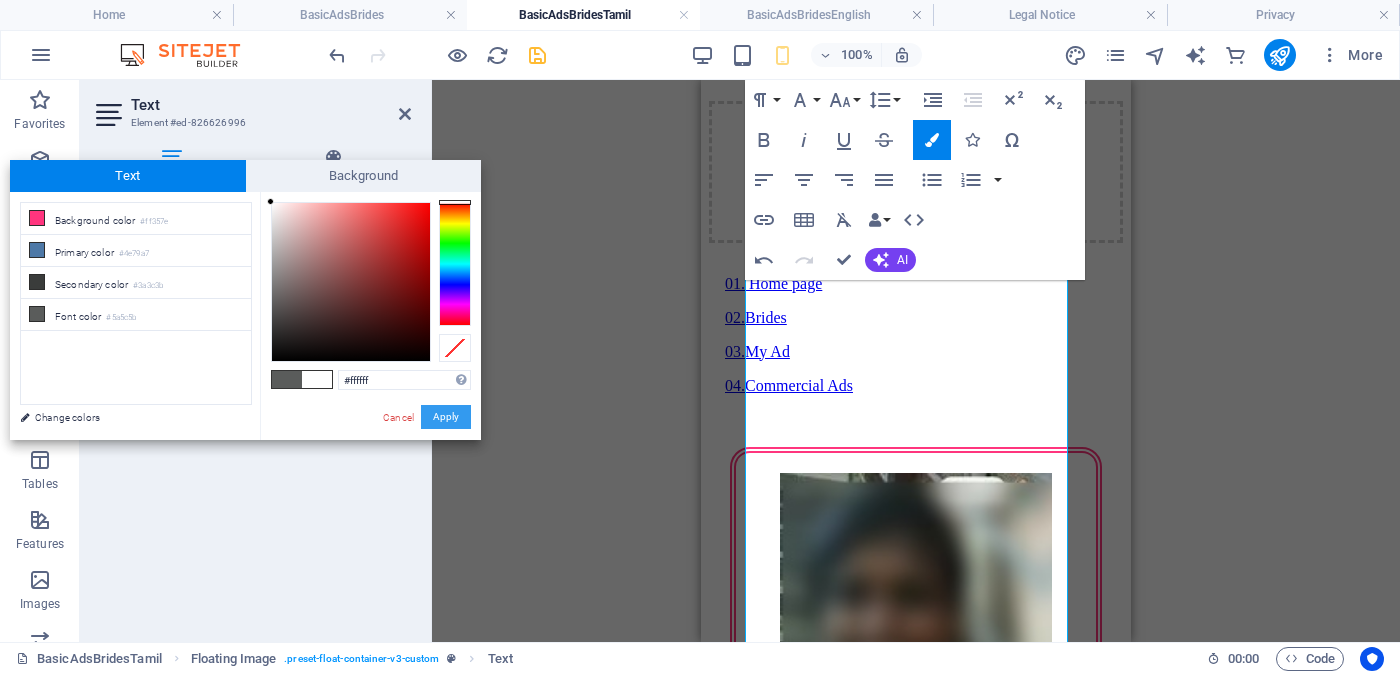 click on "Apply" at bounding box center [446, 417] 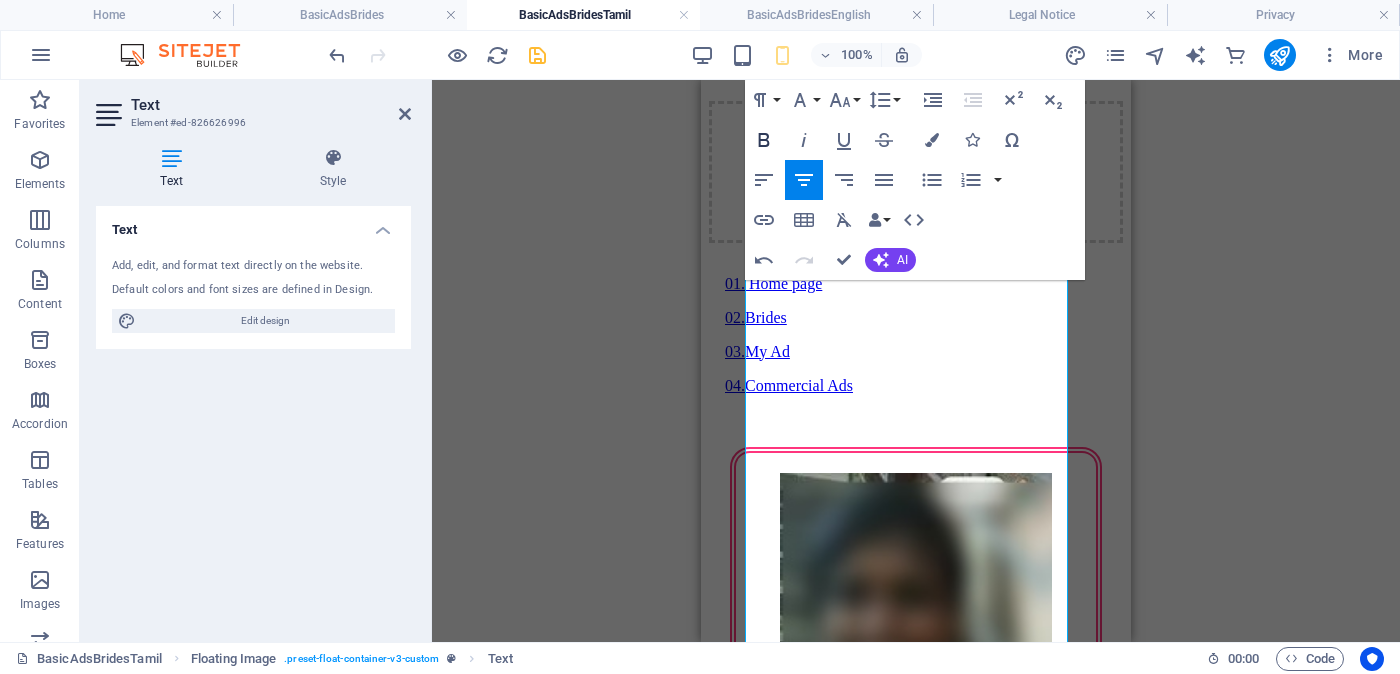 click 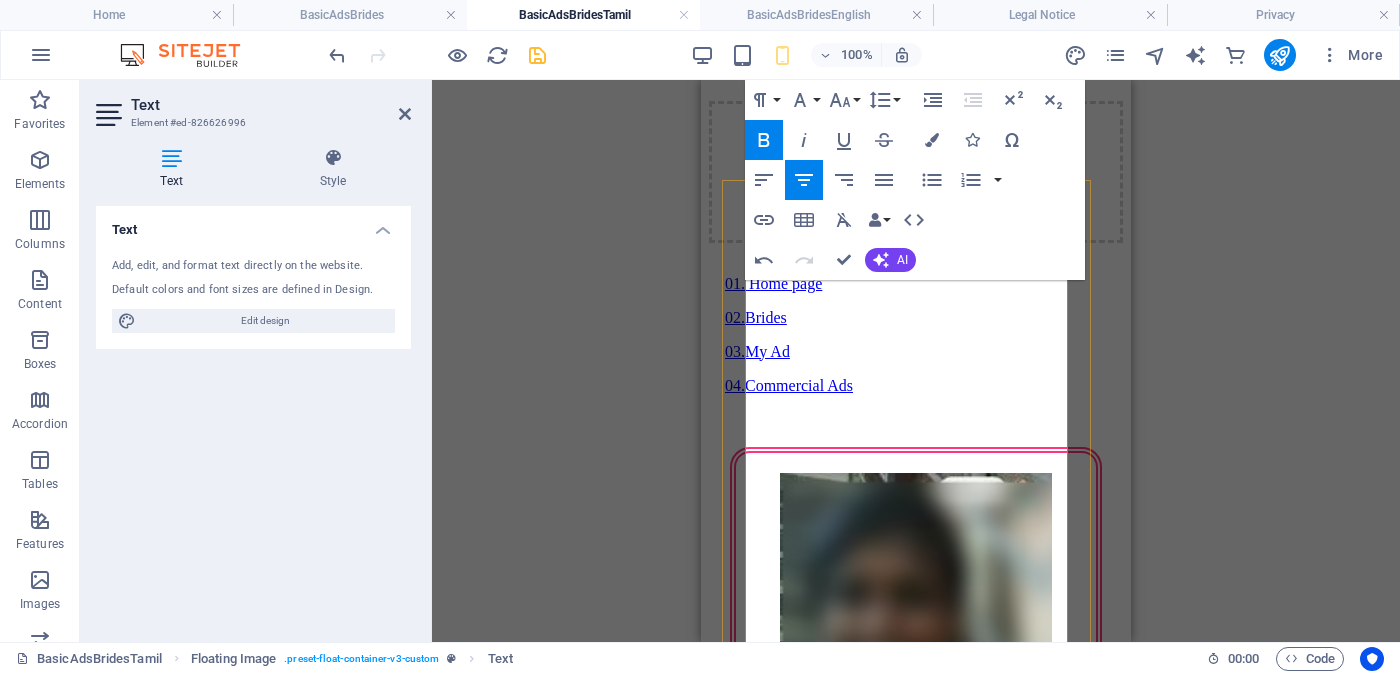 click on "திரிகோணமலை (Trincomalee) ත්‍රීකුණාමලය Independent Free churches - ස්වාධීන" at bounding box center (916, 2520) 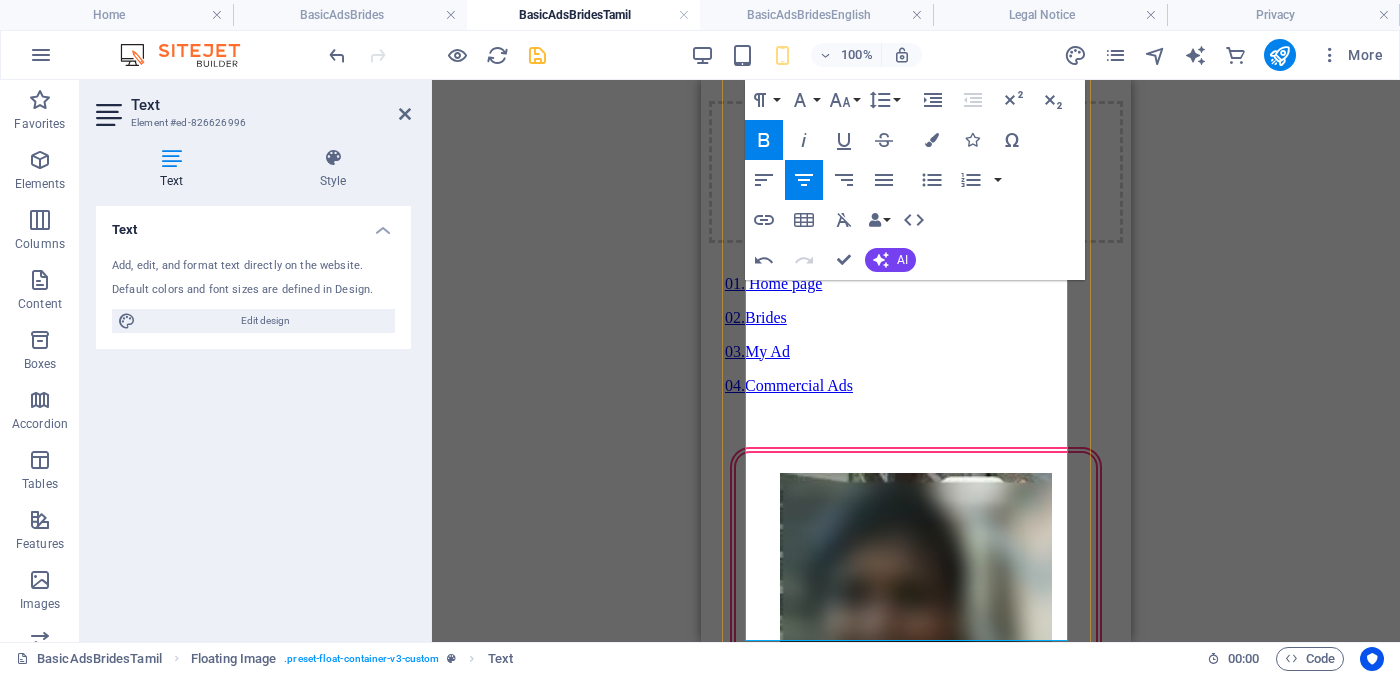 scroll, scrollTop: 1524, scrollLeft: 0, axis: vertical 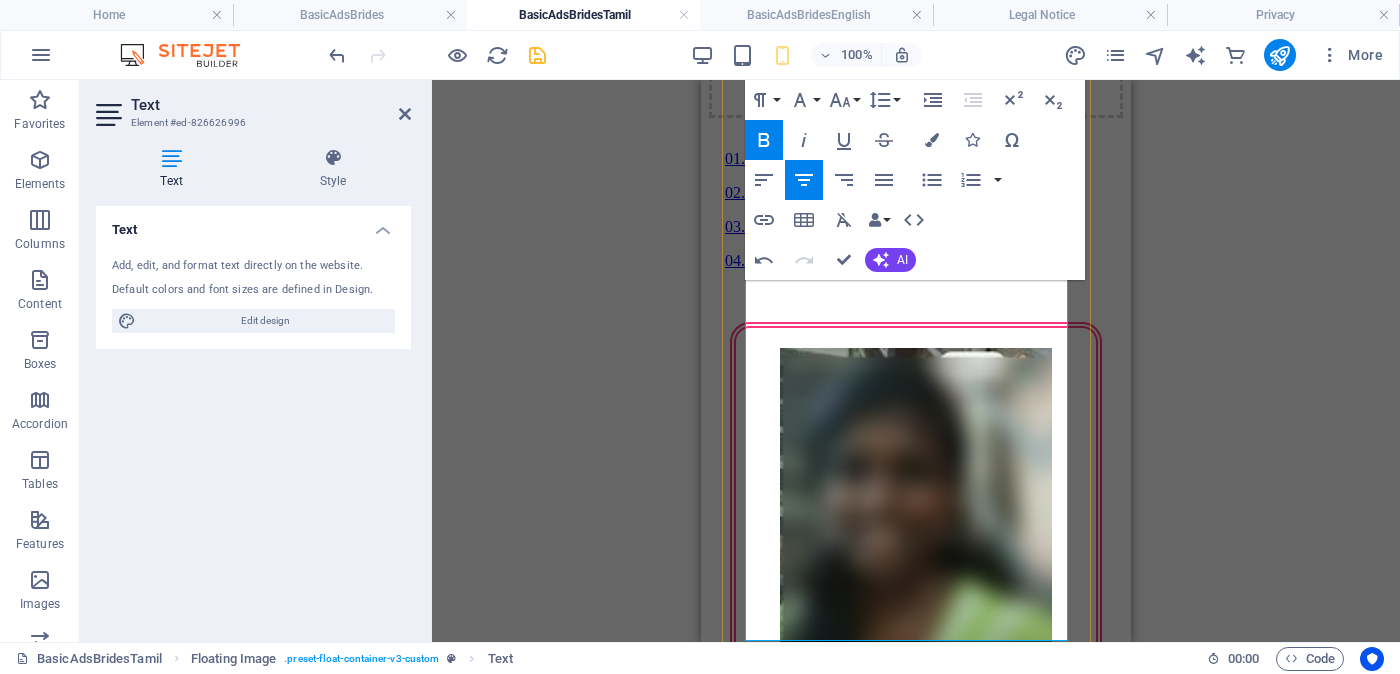 click on "Feet ( 5 ) . Inches ( 03 )" at bounding box center [931, 2477] 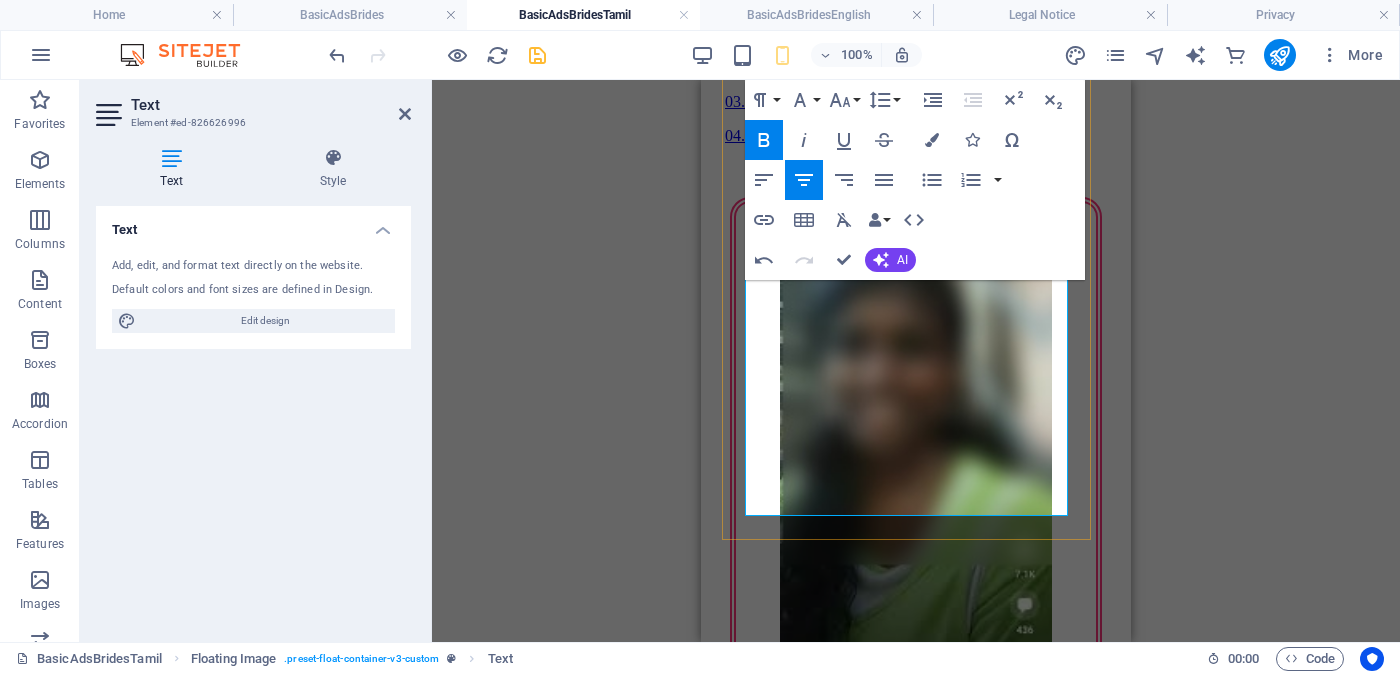click on "Job Seeking - රැකියා අපේක්ෂිත - வேலை தேடுதல்" at bounding box center [898, 2388] 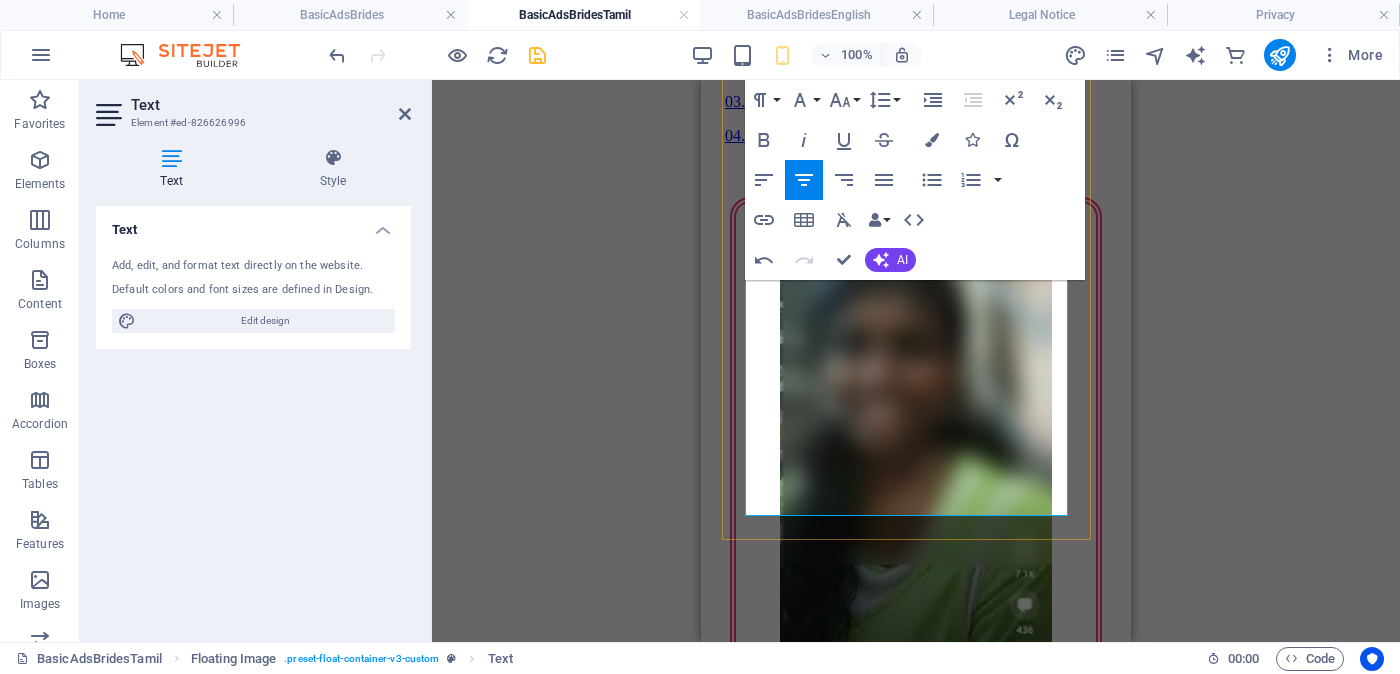 drag, startPoint x: 800, startPoint y: 335, endPoint x: 1006, endPoint y: 335, distance: 206 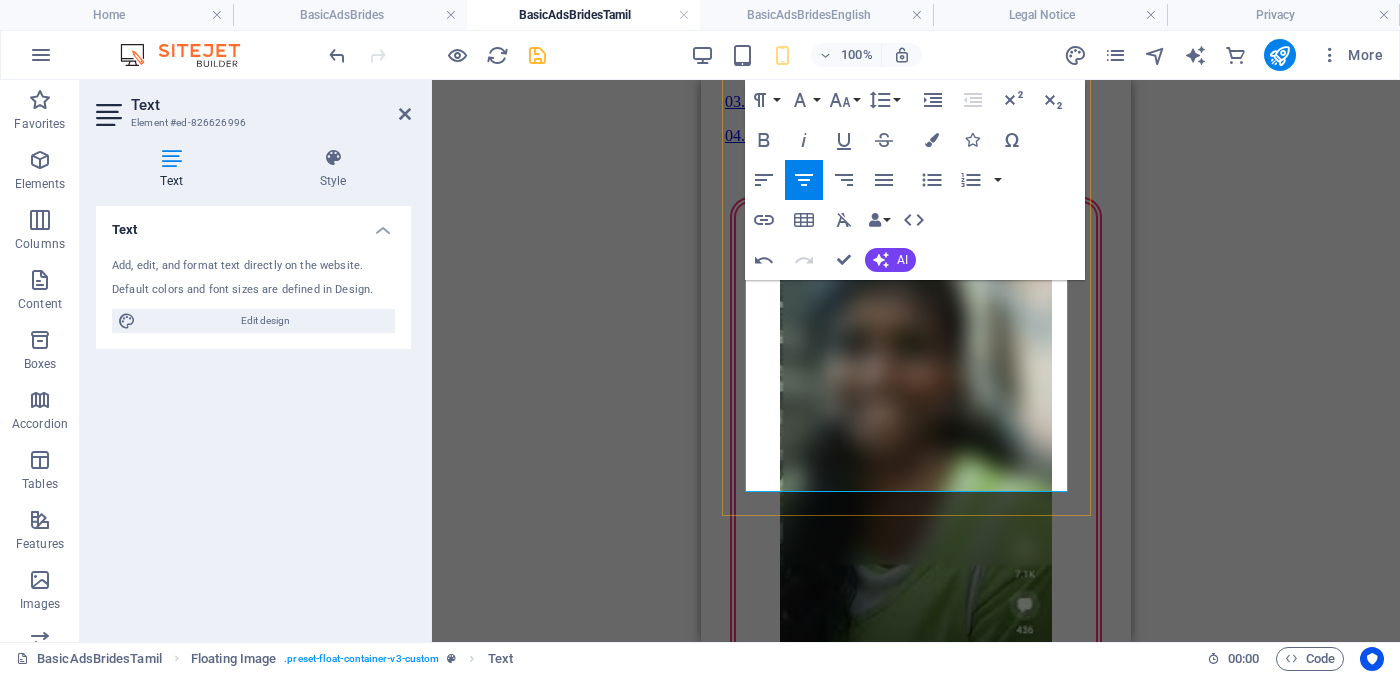 drag, startPoint x: 1019, startPoint y: 332, endPoint x: 789, endPoint y: 329, distance: 230.01956 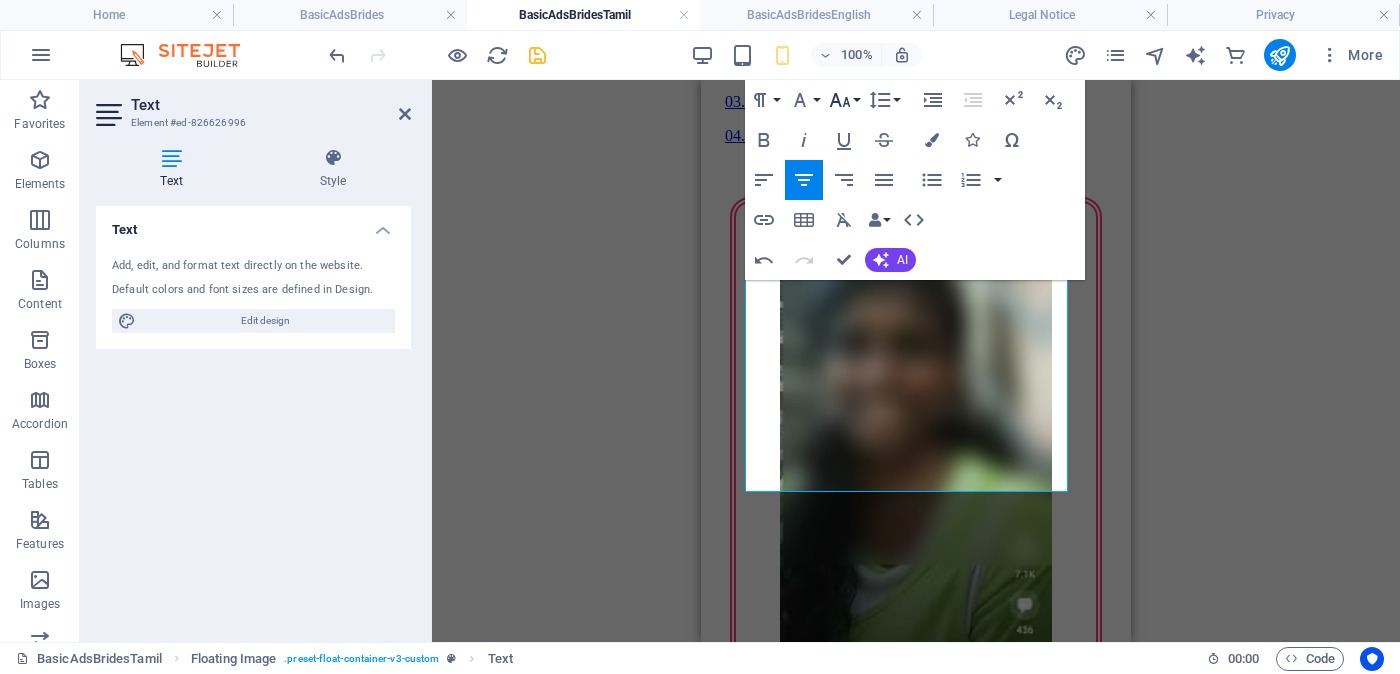 click 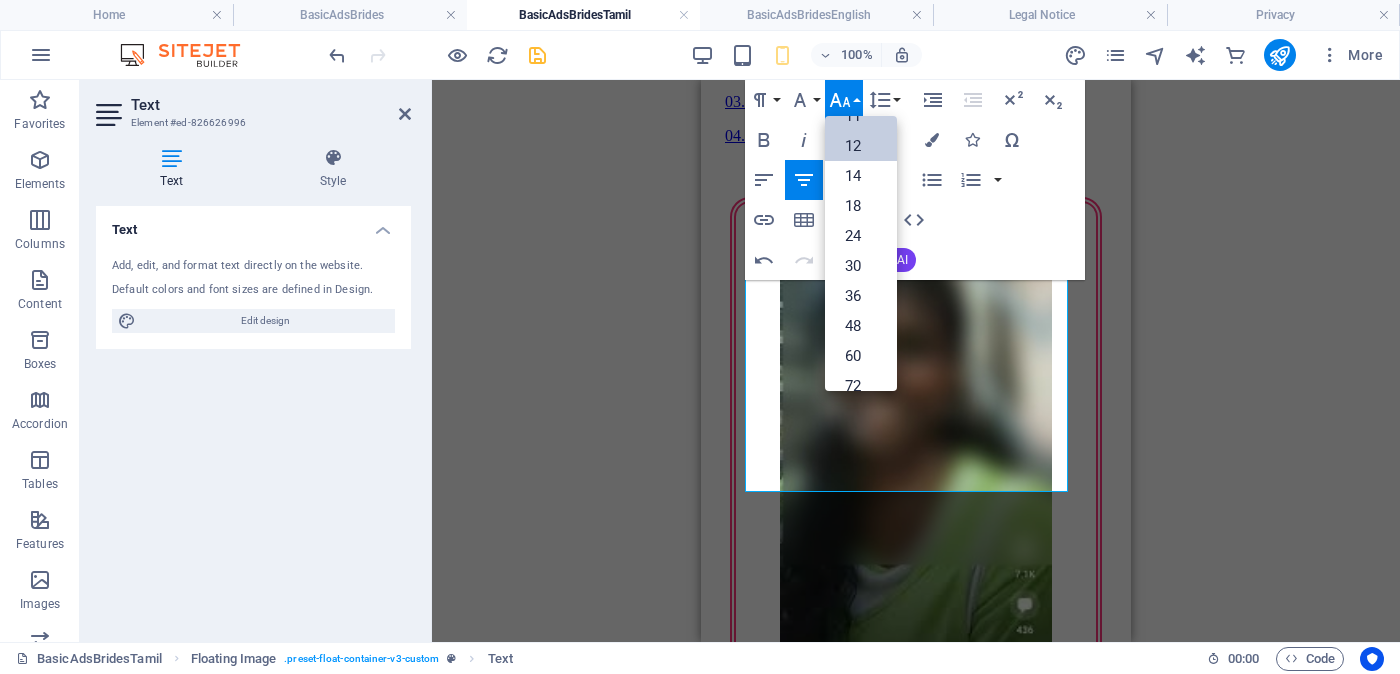 click on "12" at bounding box center (861, 146) 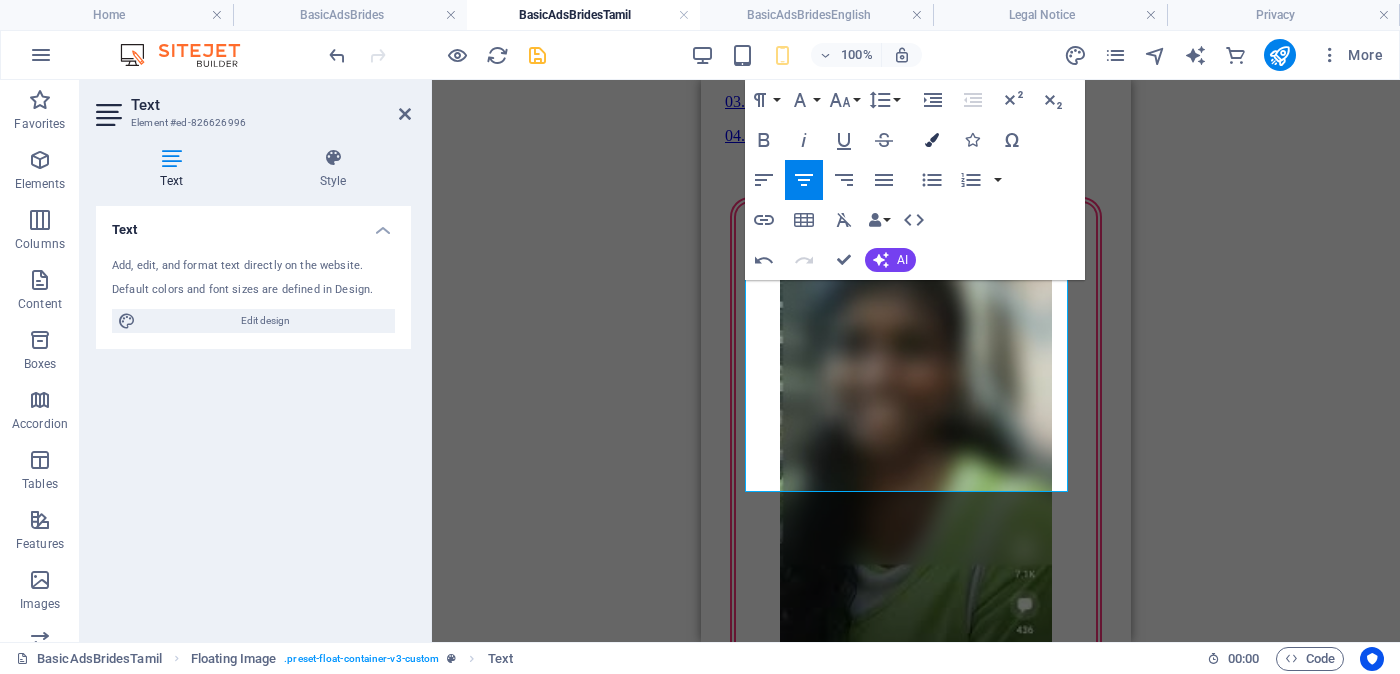 click at bounding box center [932, 140] 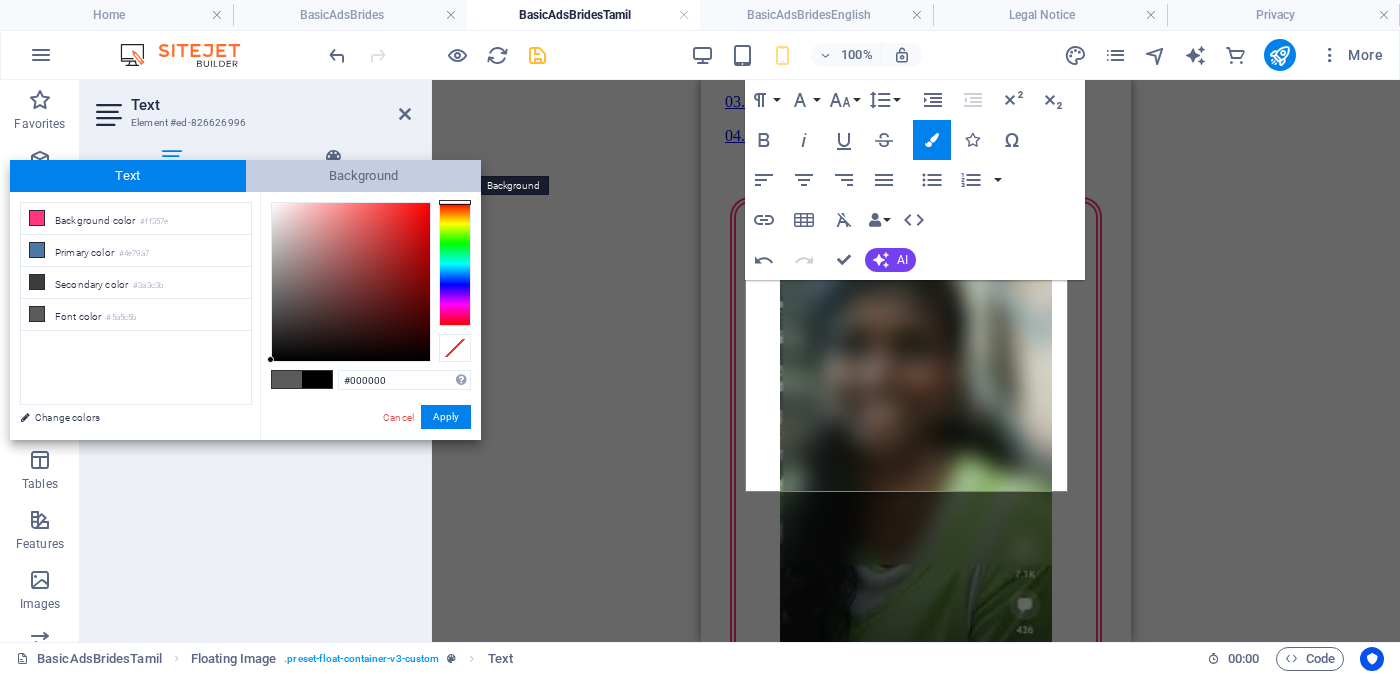 click on "Background" at bounding box center [364, 176] 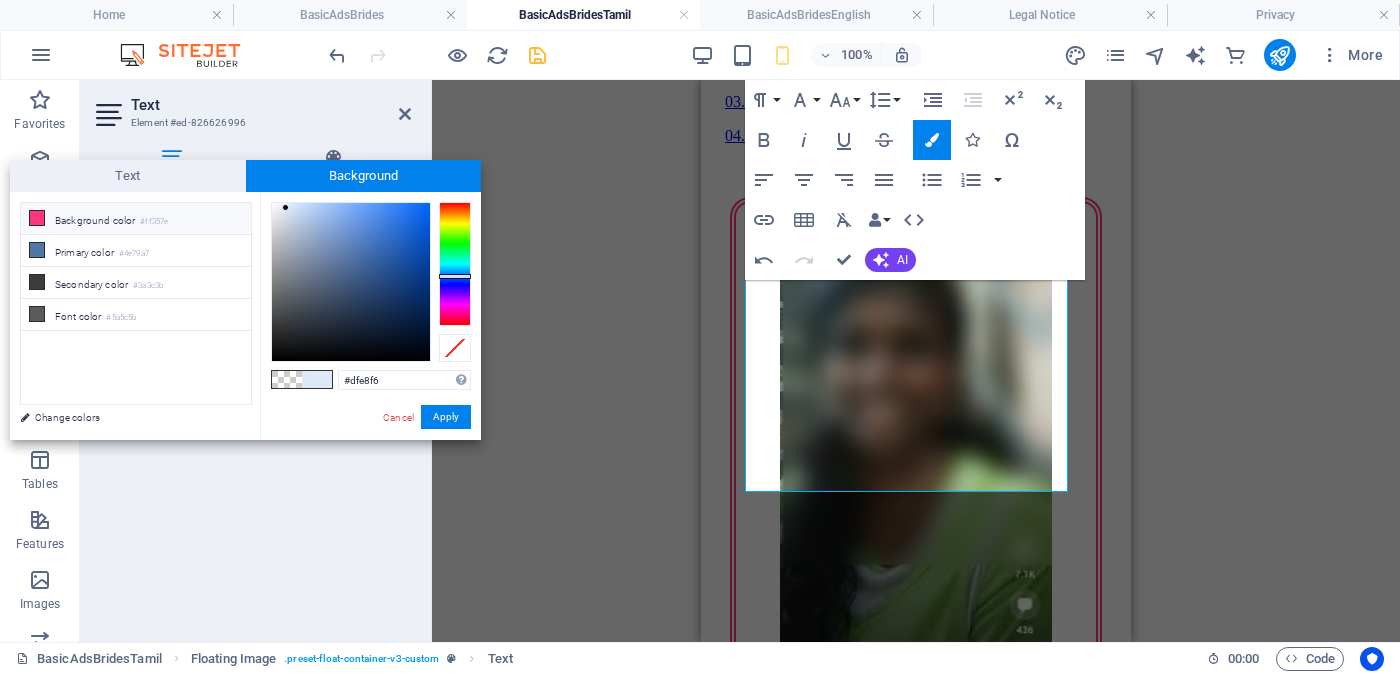 click on "Background color
#ff357e" at bounding box center [136, 219] 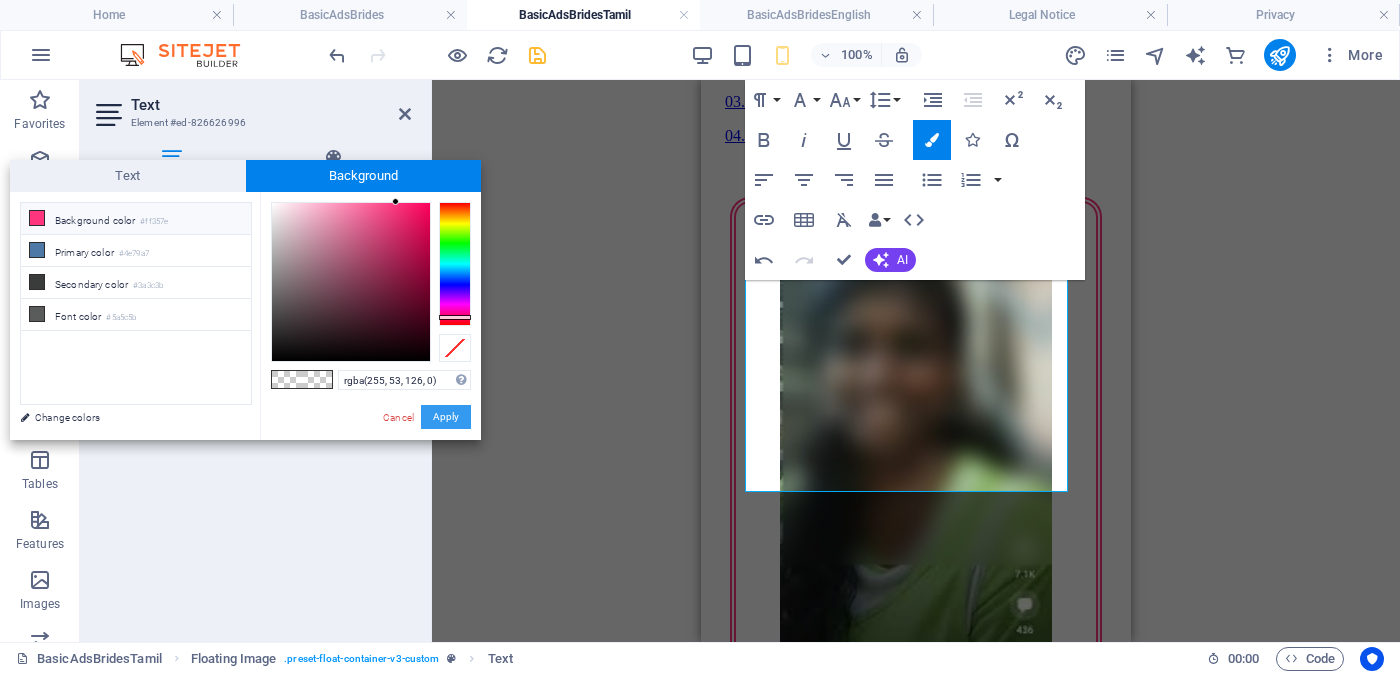 click on "Apply" at bounding box center (446, 417) 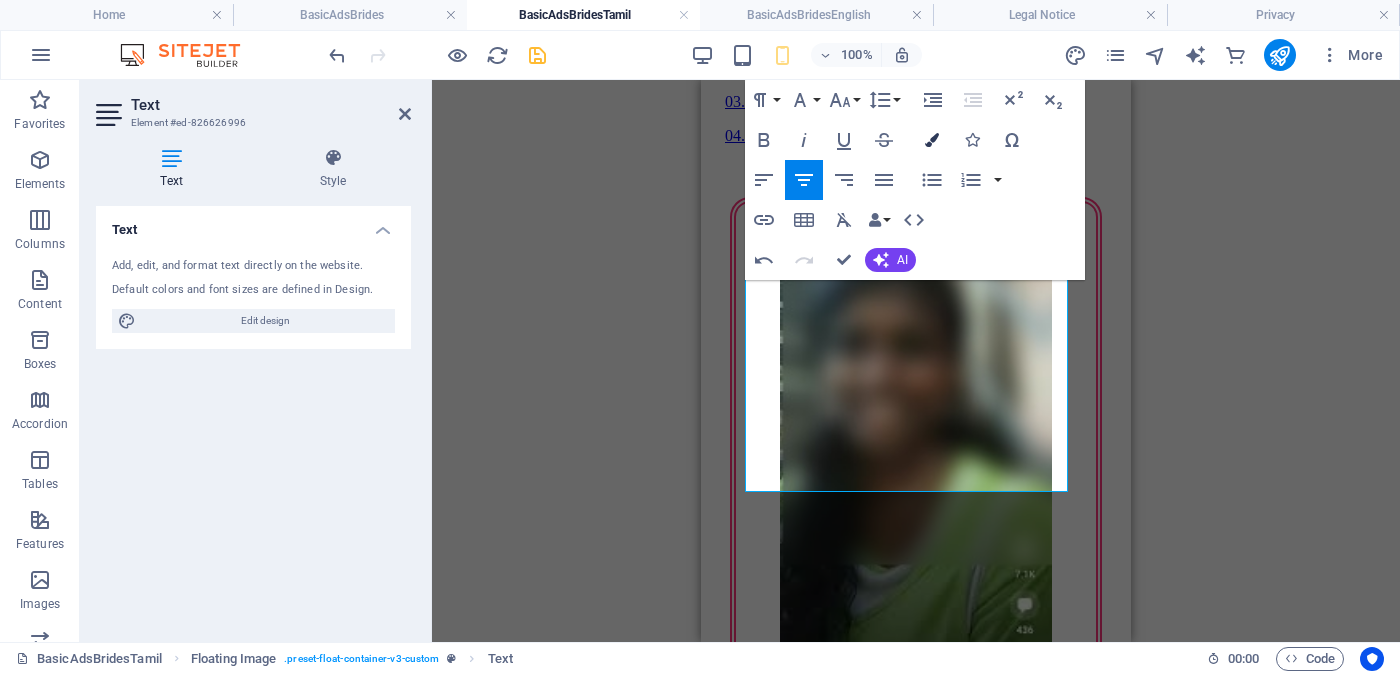click at bounding box center [932, 140] 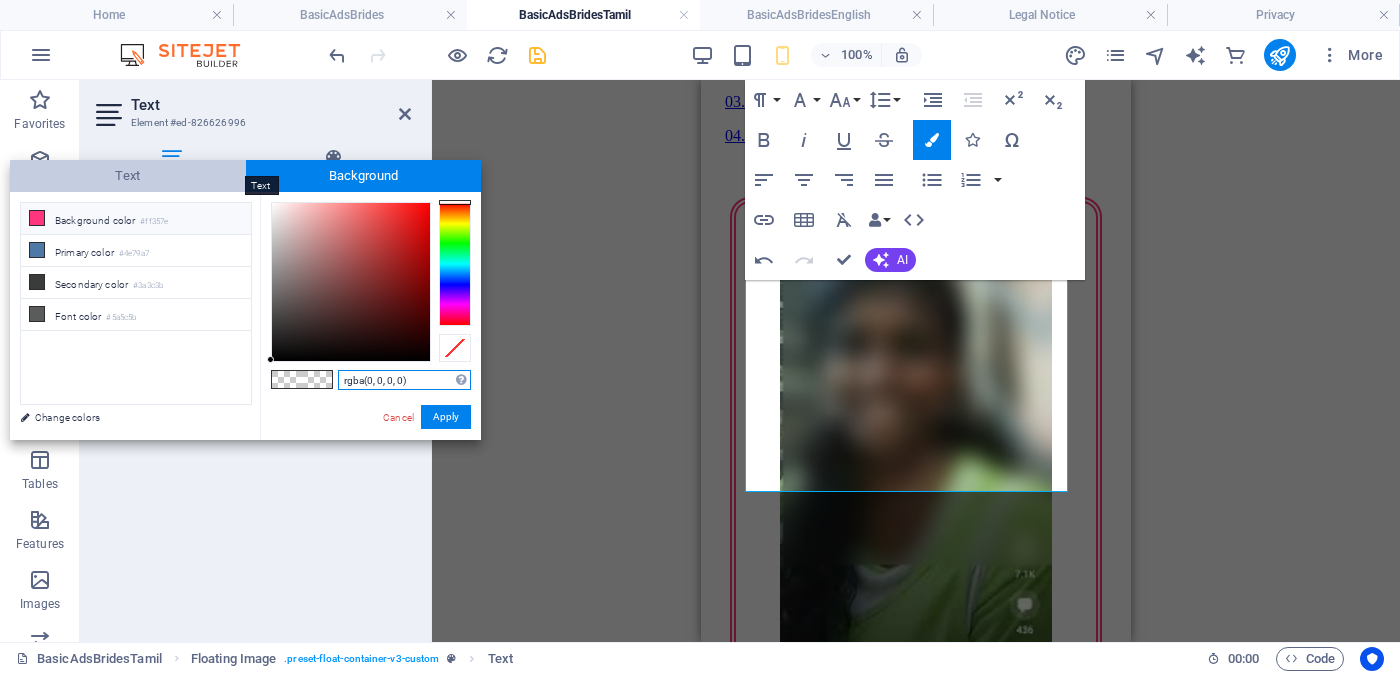 click on "Text" at bounding box center [128, 176] 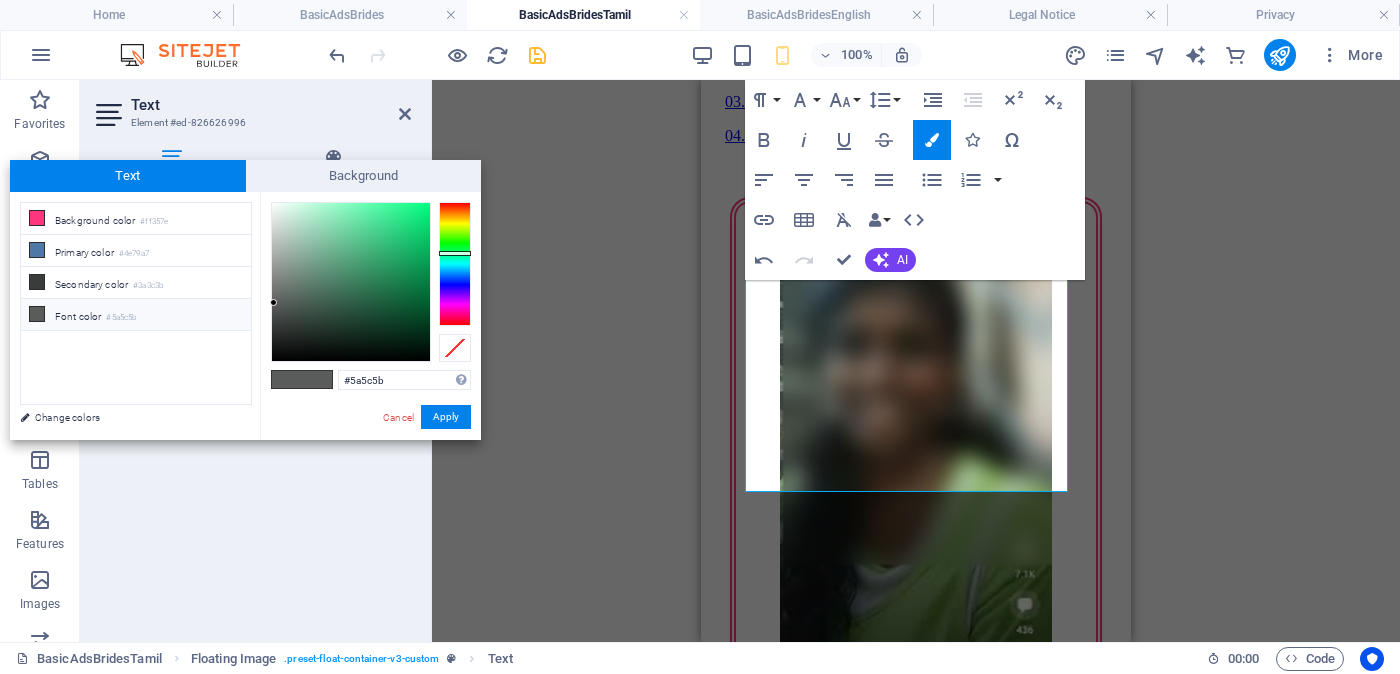 click on "Font color
#5a5c5b" at bounding box center [136, 315] 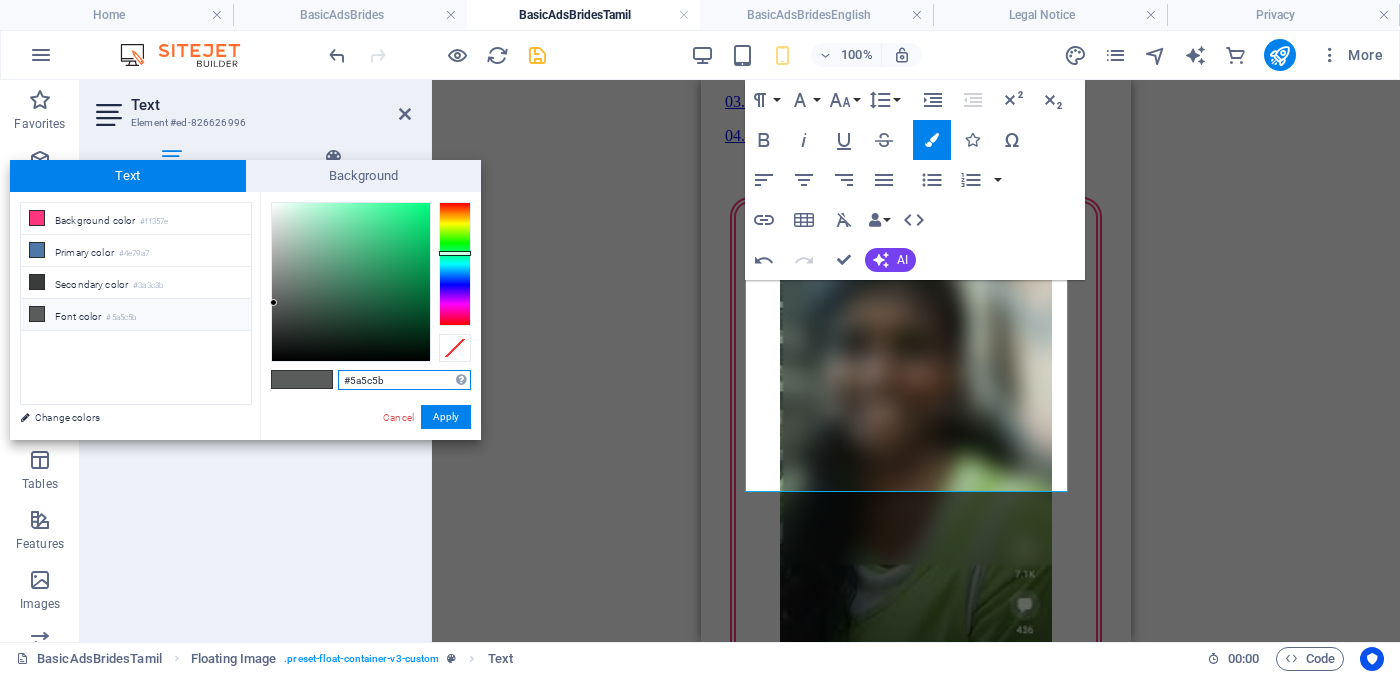 click on "#5a5c5b" at bounding box center (404, 380) 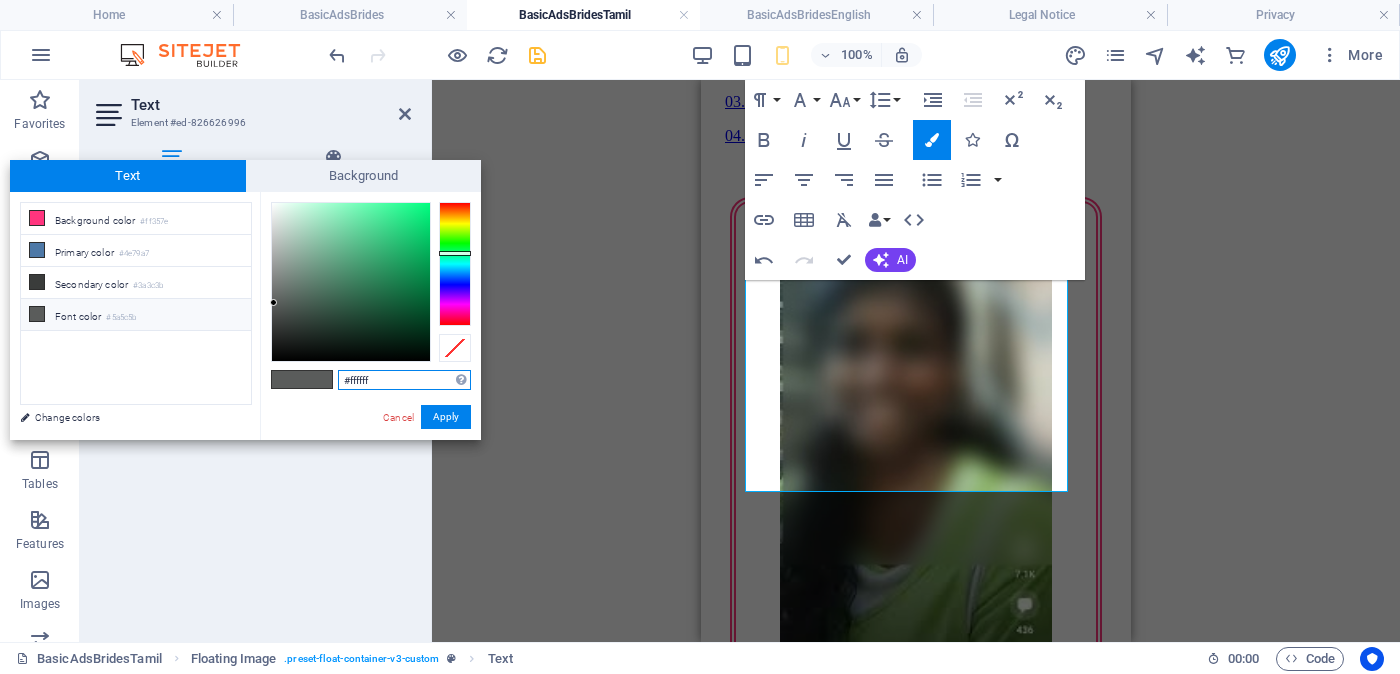 type on "#ffffff" 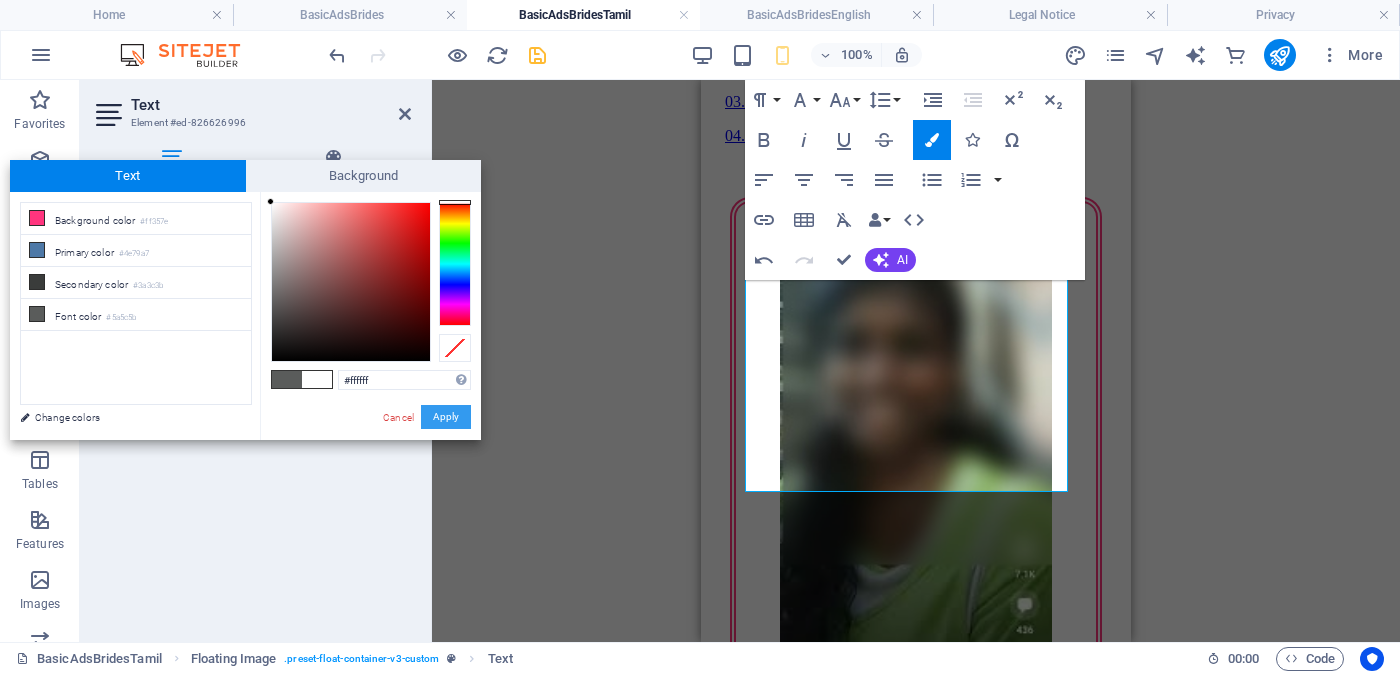 click on "Apply" at bounding box center (446, 417) 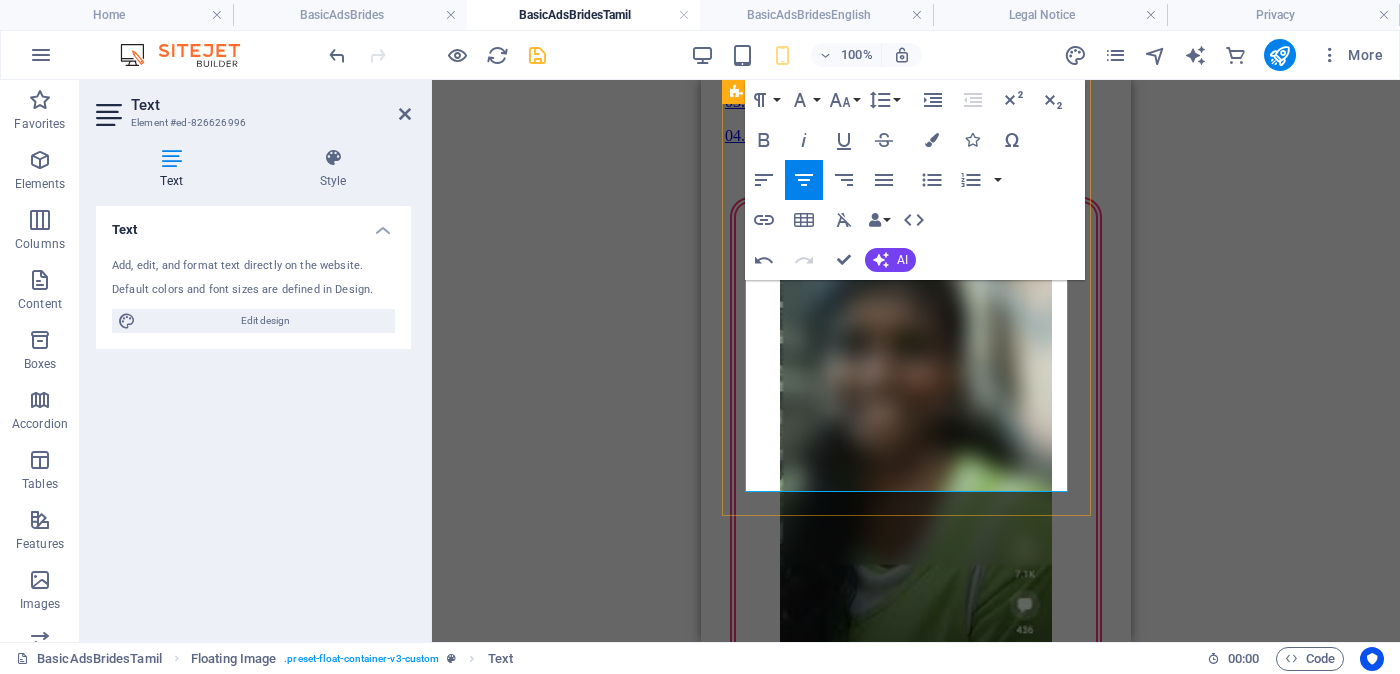 click on "මාසික ආදායම -  ආදායම   - சம்பளம் ------" at bounding box center (916, 2414) 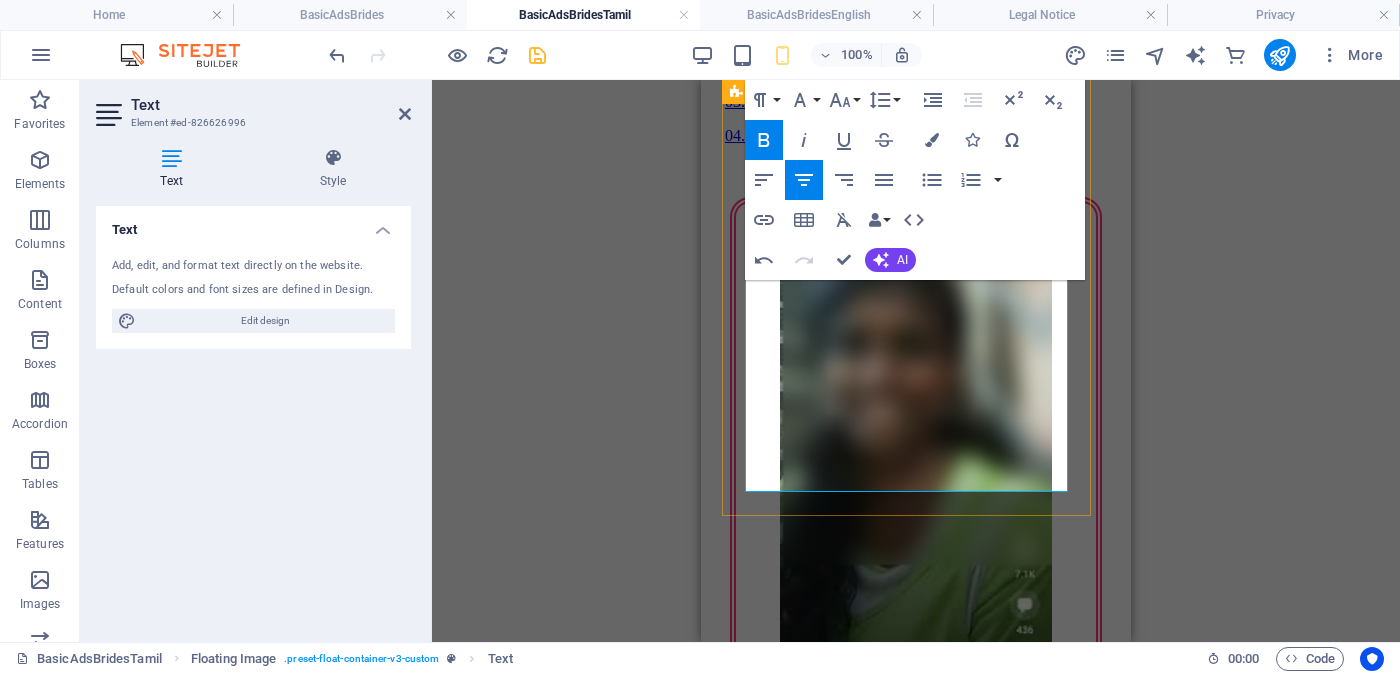 drag, startPoint x: 1027, startPoint y: 333, endPoint x: 780, endPoint y: 332, distance: 247.00203 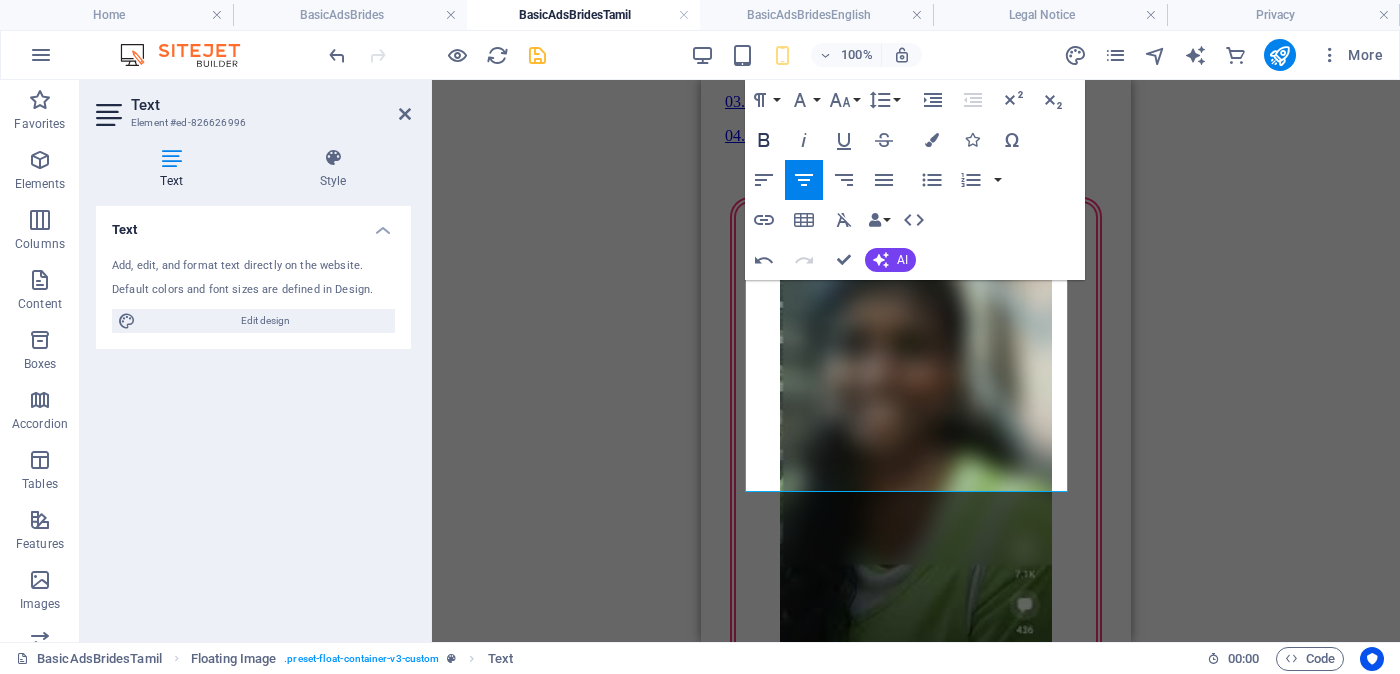 click 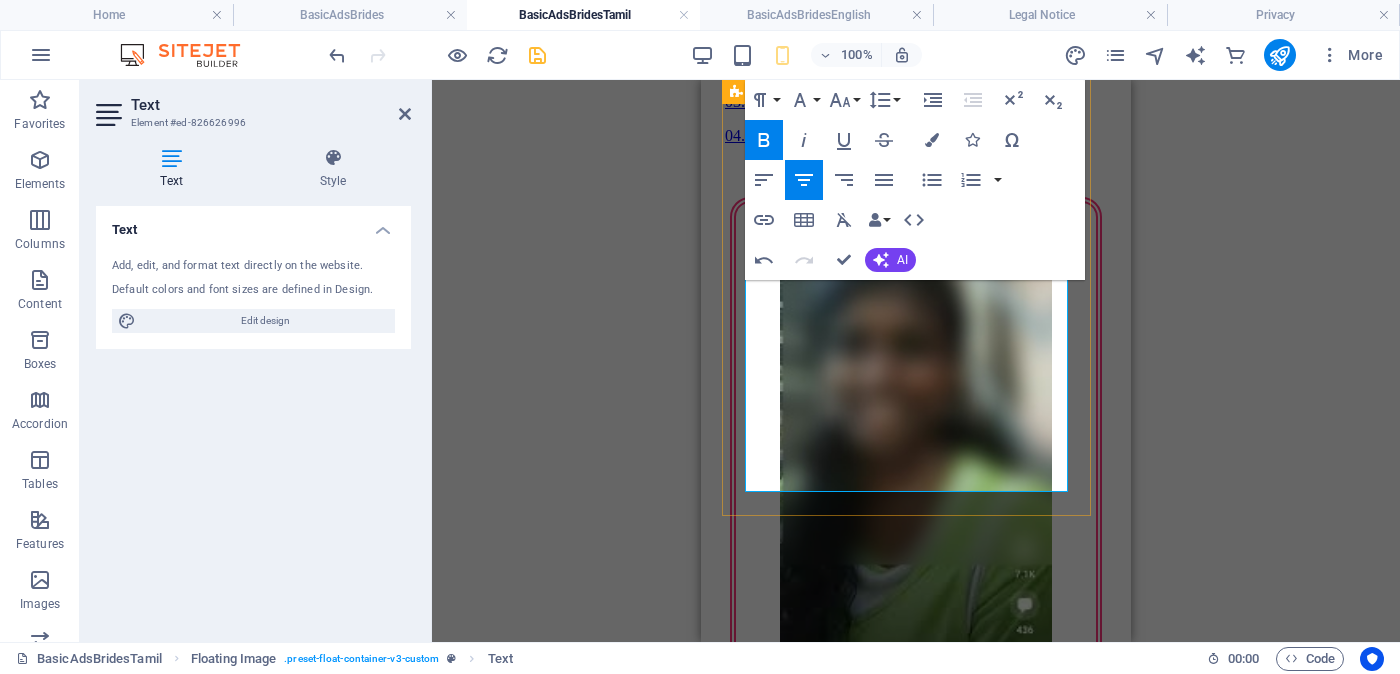 click on "Business field - ව්‍යාපාරික - வணிகத் துறை" at bounding box center [916, 2262] 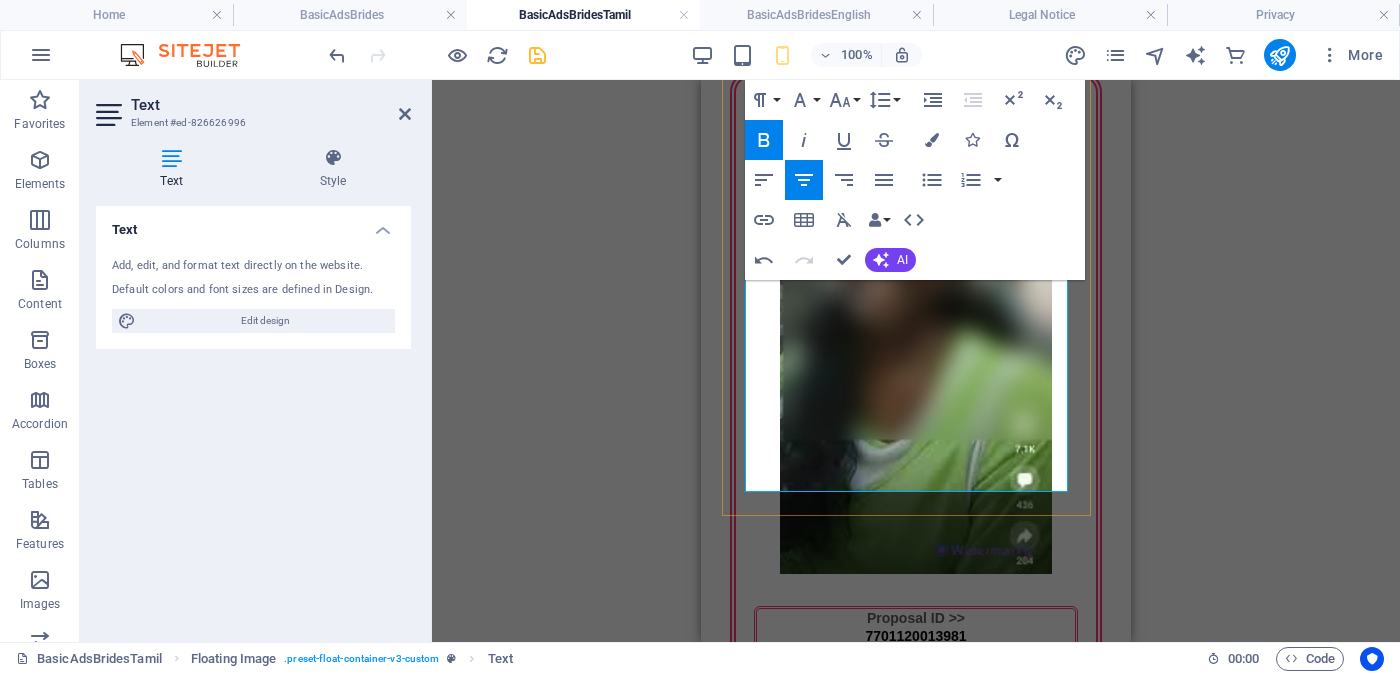 scroll, scrollTop: 1649, scrollLeft: 0, axis: vertical 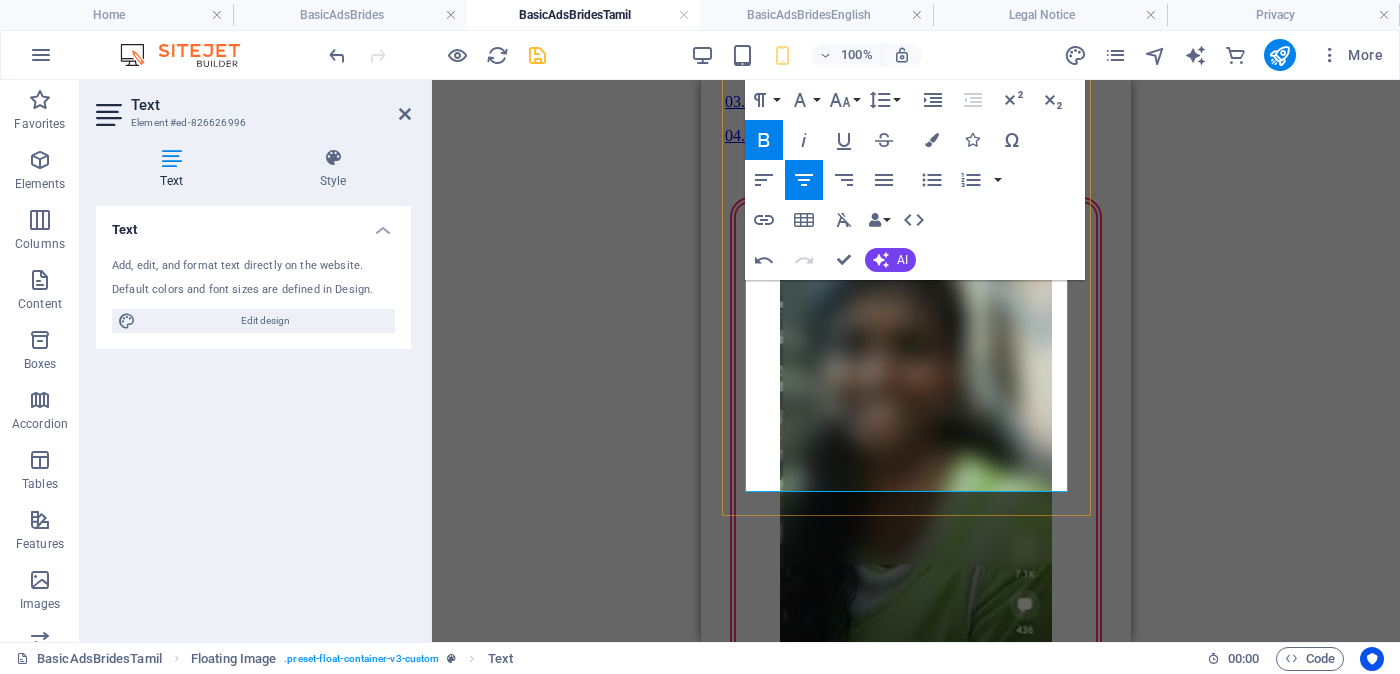 drag, startPoint x: 946, startPoint y: 357, endPoint x: 905, endPoint y: 359, distance: 41.04875 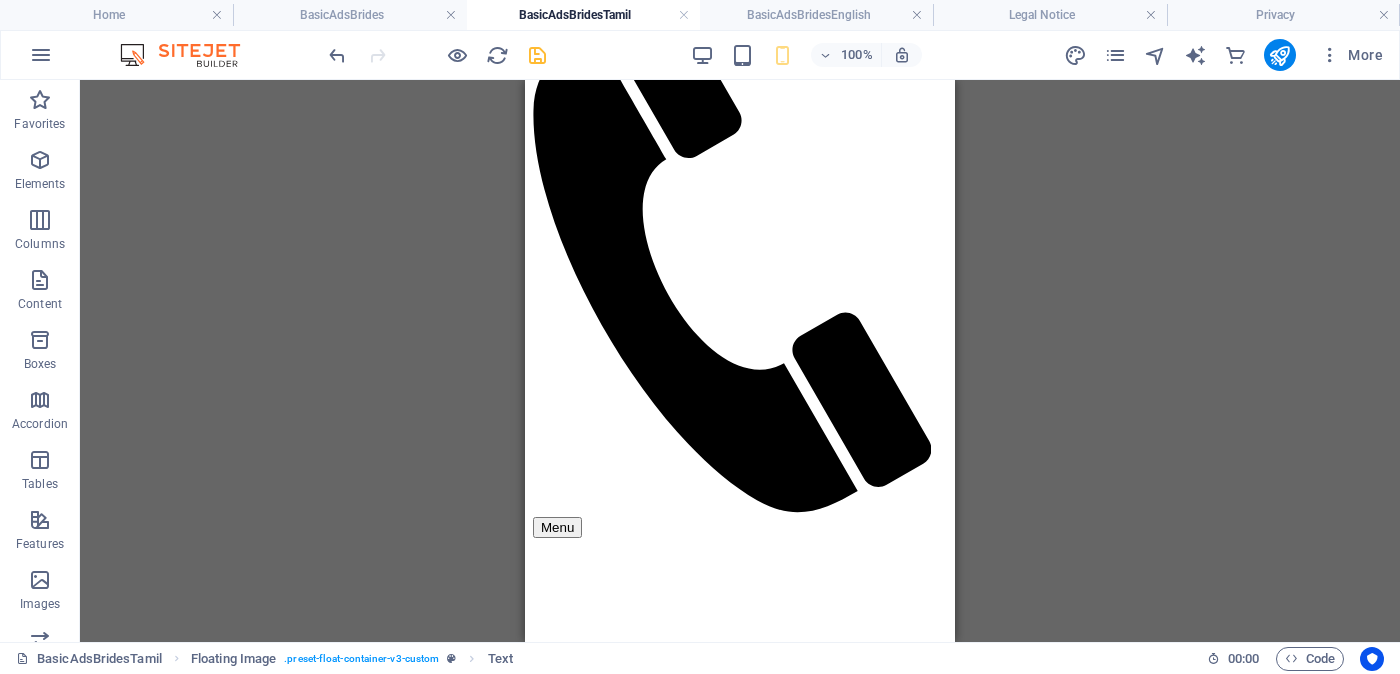 scroll, scrollTop: 0, scrollLeft: 0, axis: both 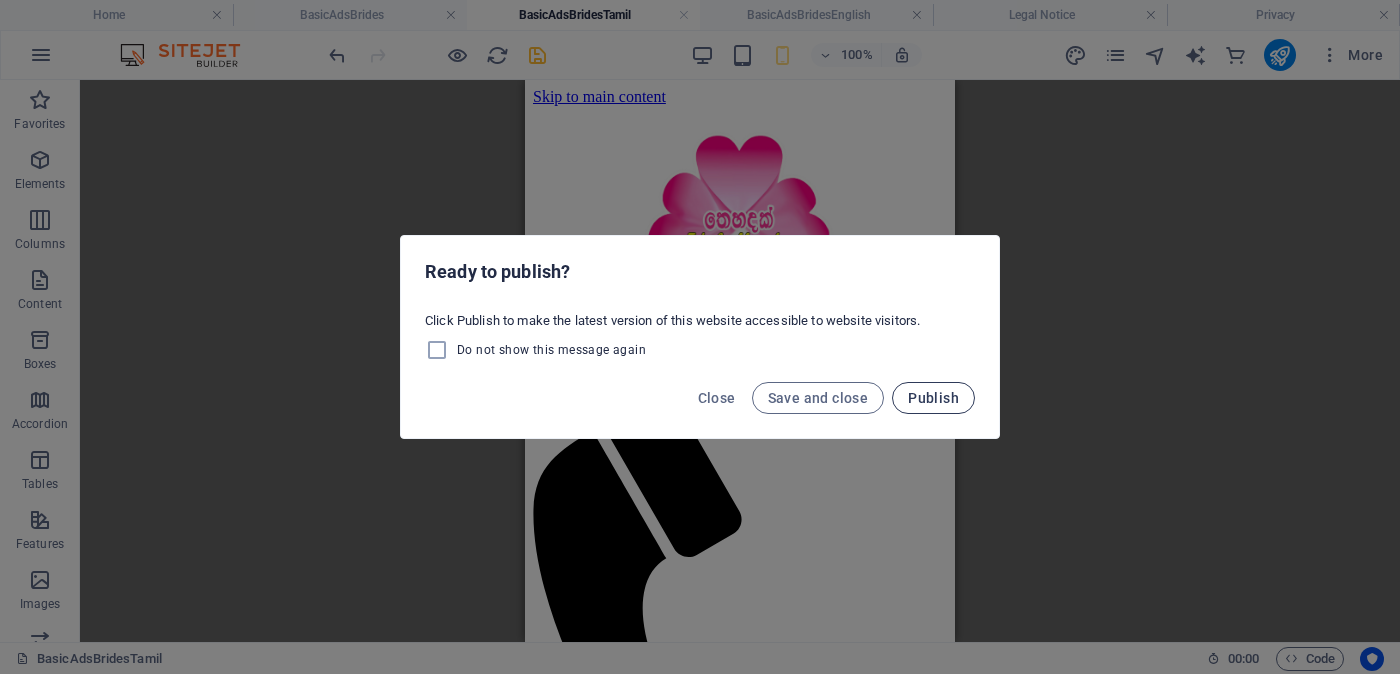 click on "Publish" at bounding box center (933, 398) 